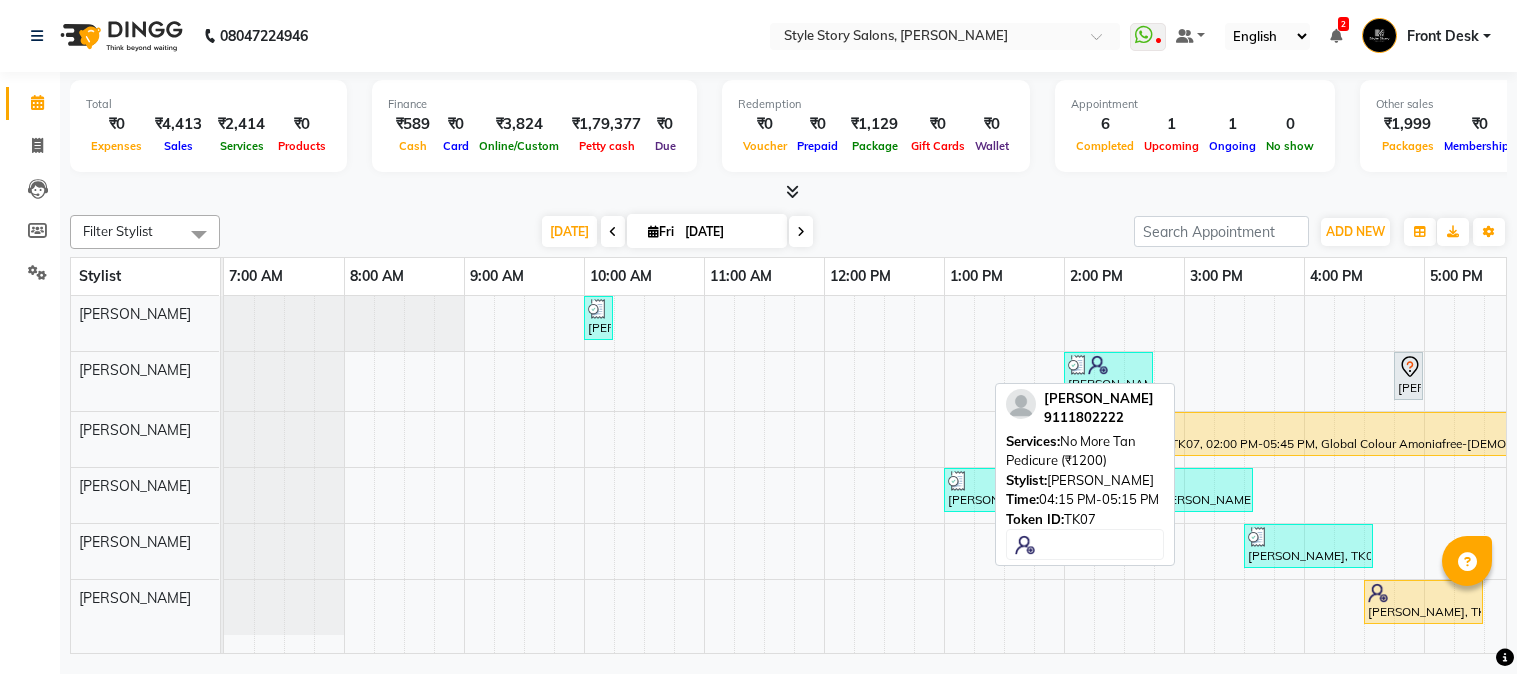 scroll, scrollTop: 0, scrollLeft: 0, axis: both 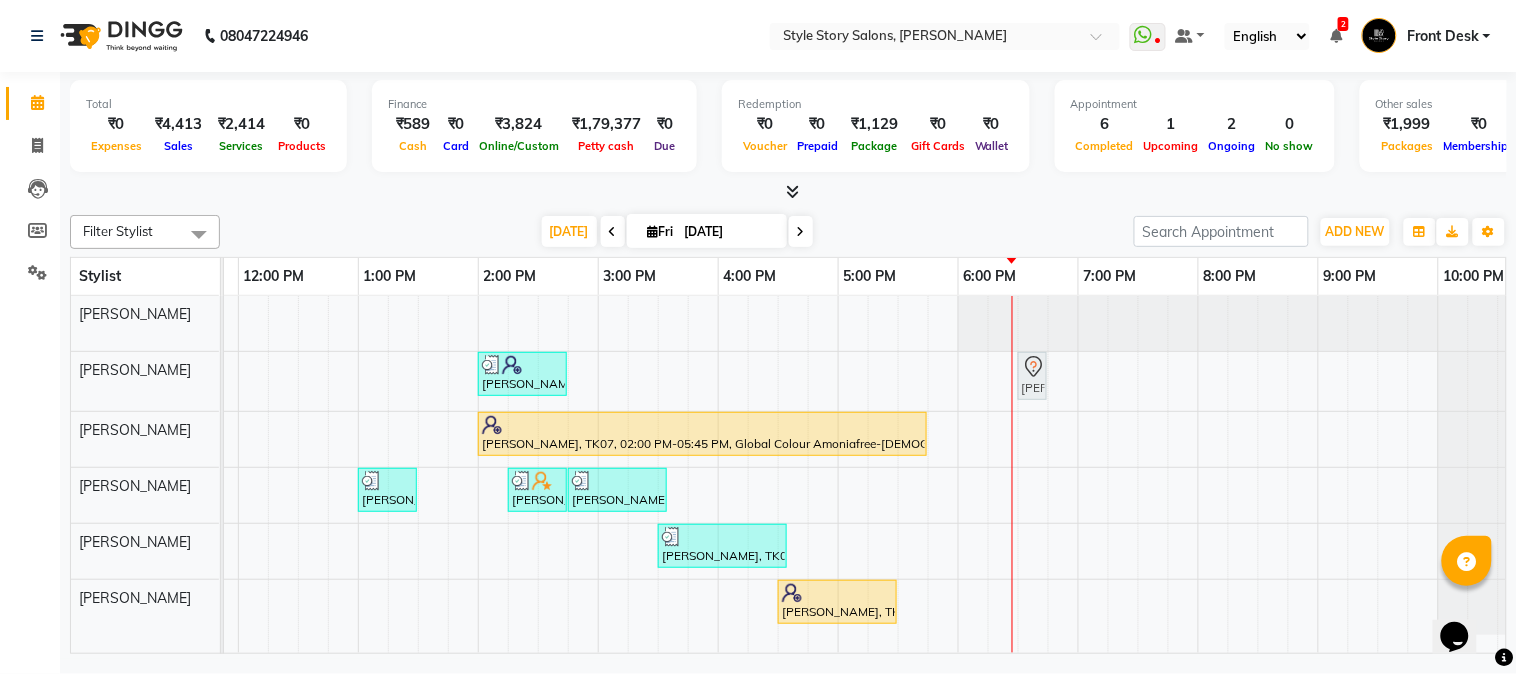 drag, startPoint x: 818, startPoint y: 367, endPoint x: 1024, endPoint y: 380, distance: 206.40979 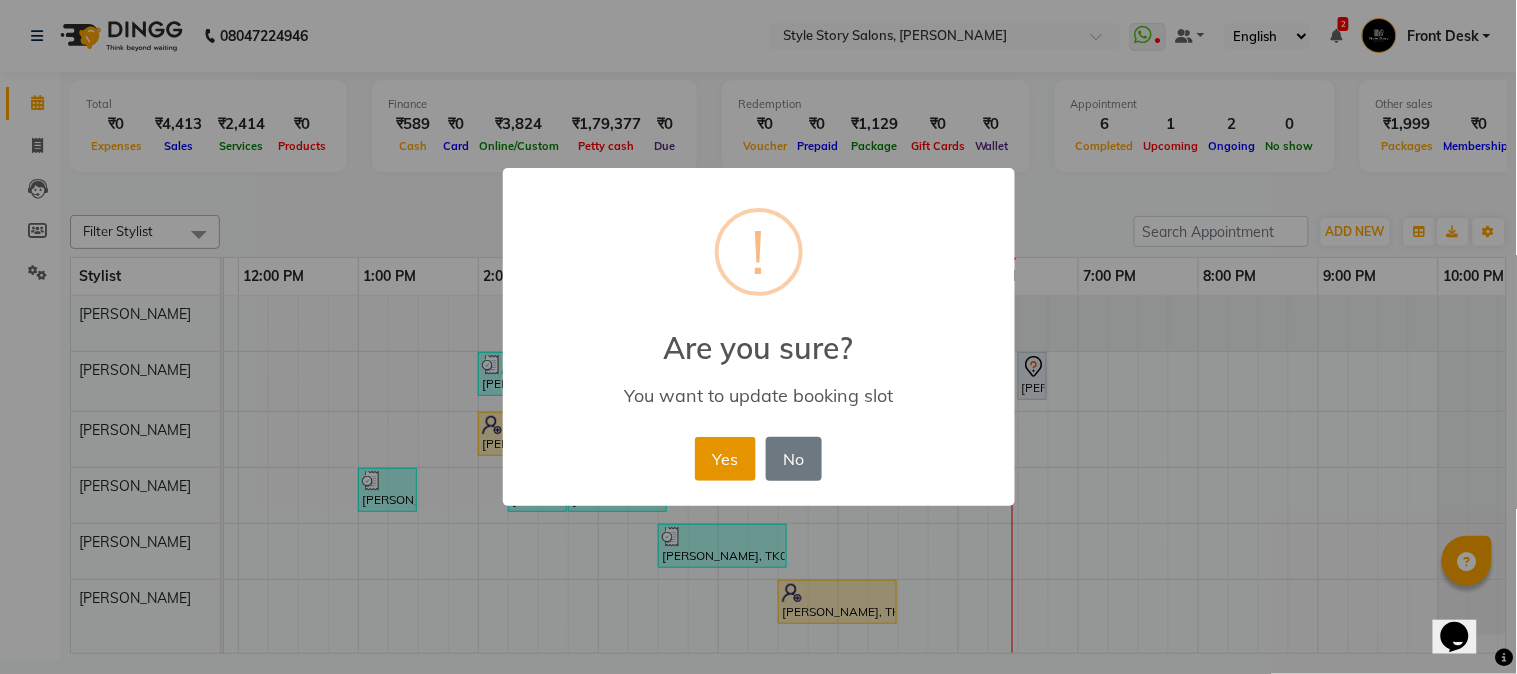 click on "Yes" at bounding box center (725, 459) 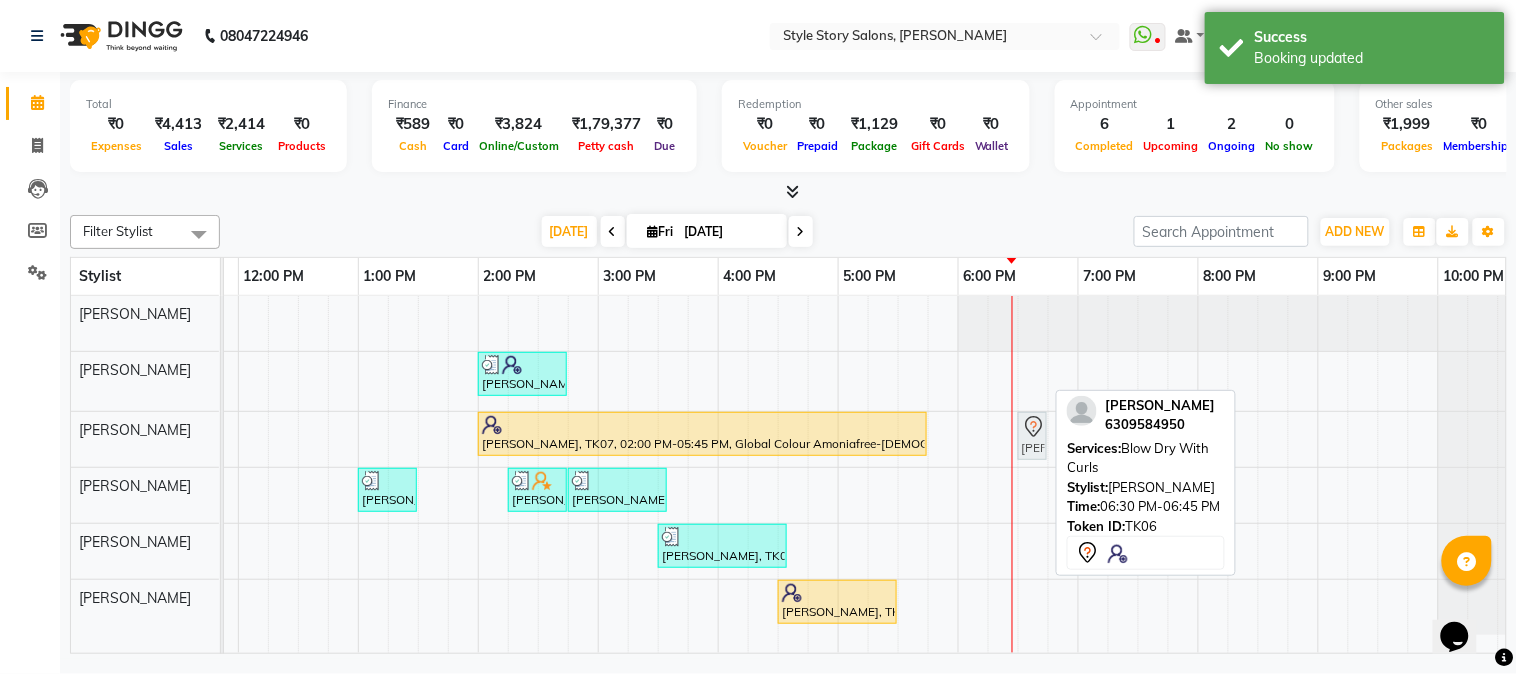drag, startPoint x: 1036, startPoint y: 362, endPoint x: 1031, endPoint y: 443, distance: 81.154175 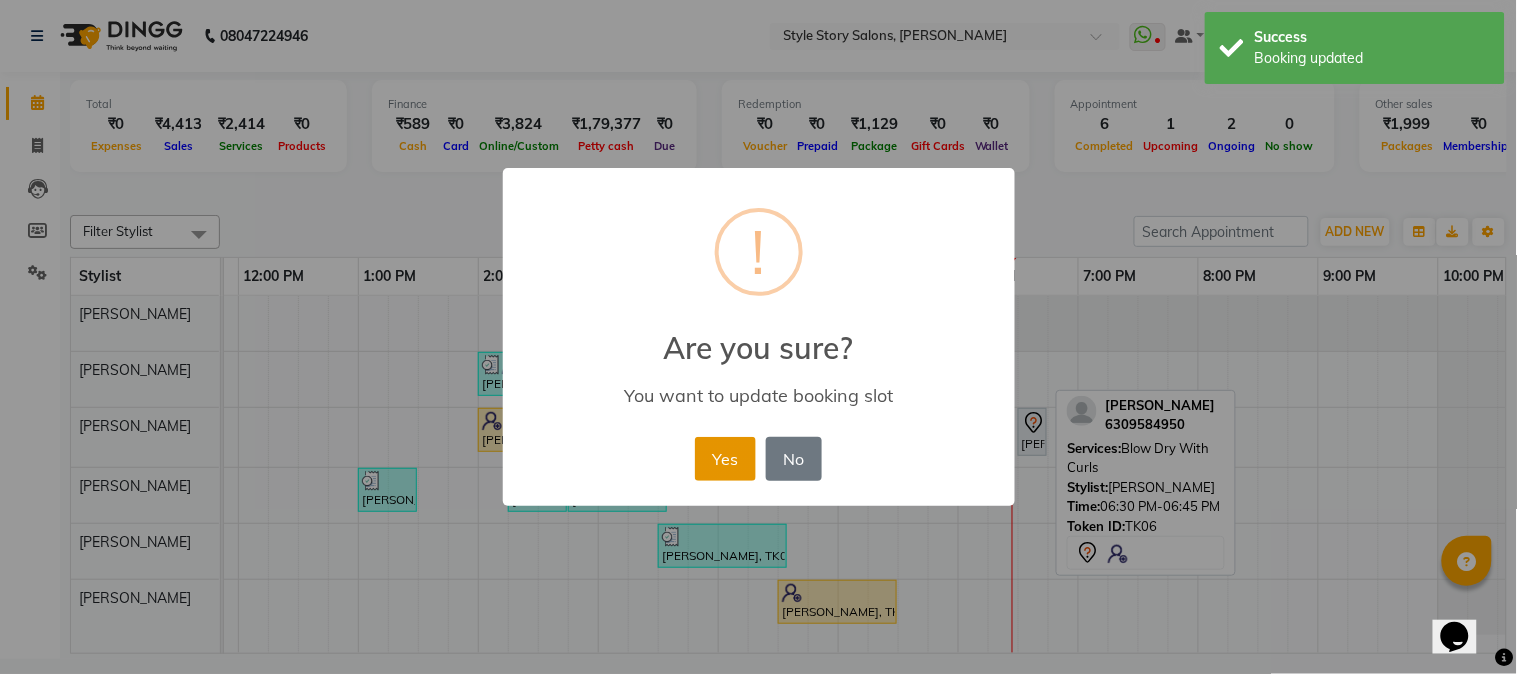 click on "Yes" at bounding box center [725, 459] 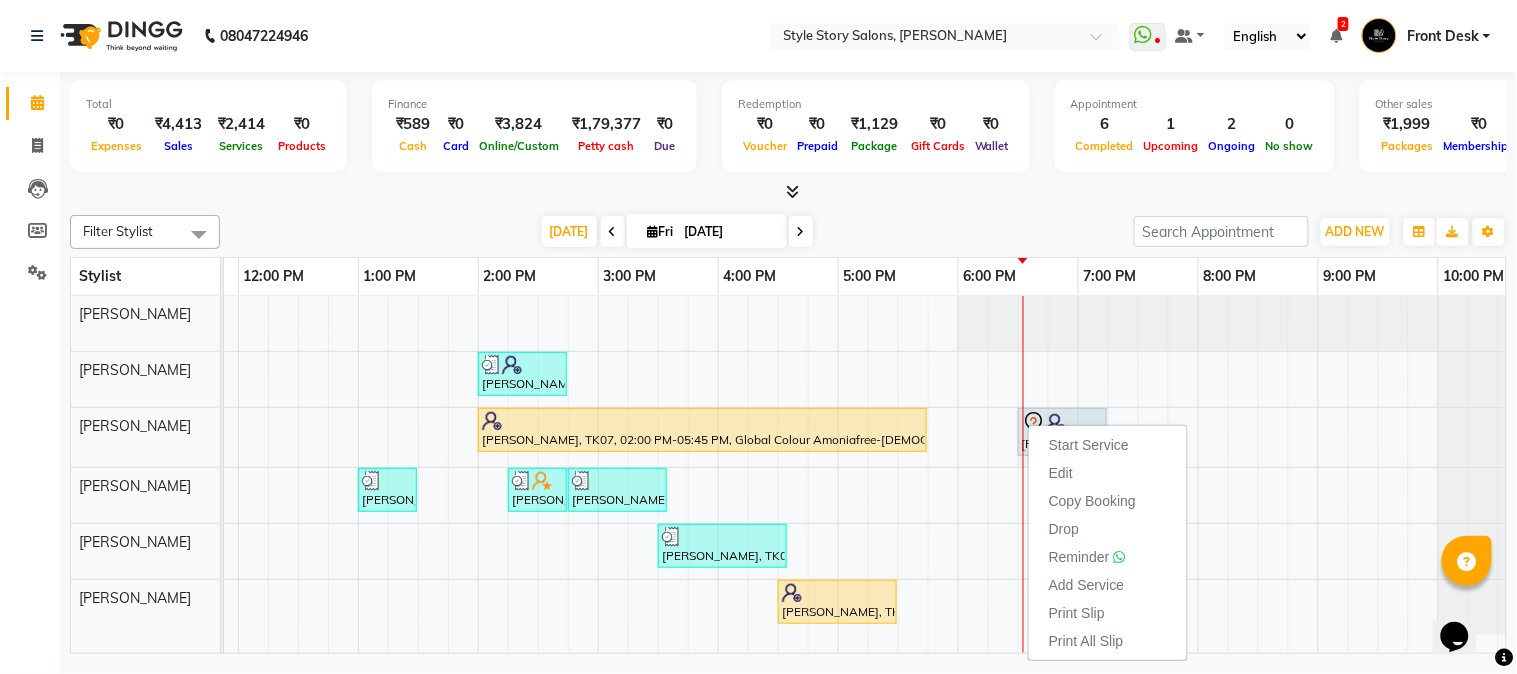 drag, startPoint x: 1041, startPoint y: 416, endPoint x: 1100, endPoint y: 412, distance: 59.135437 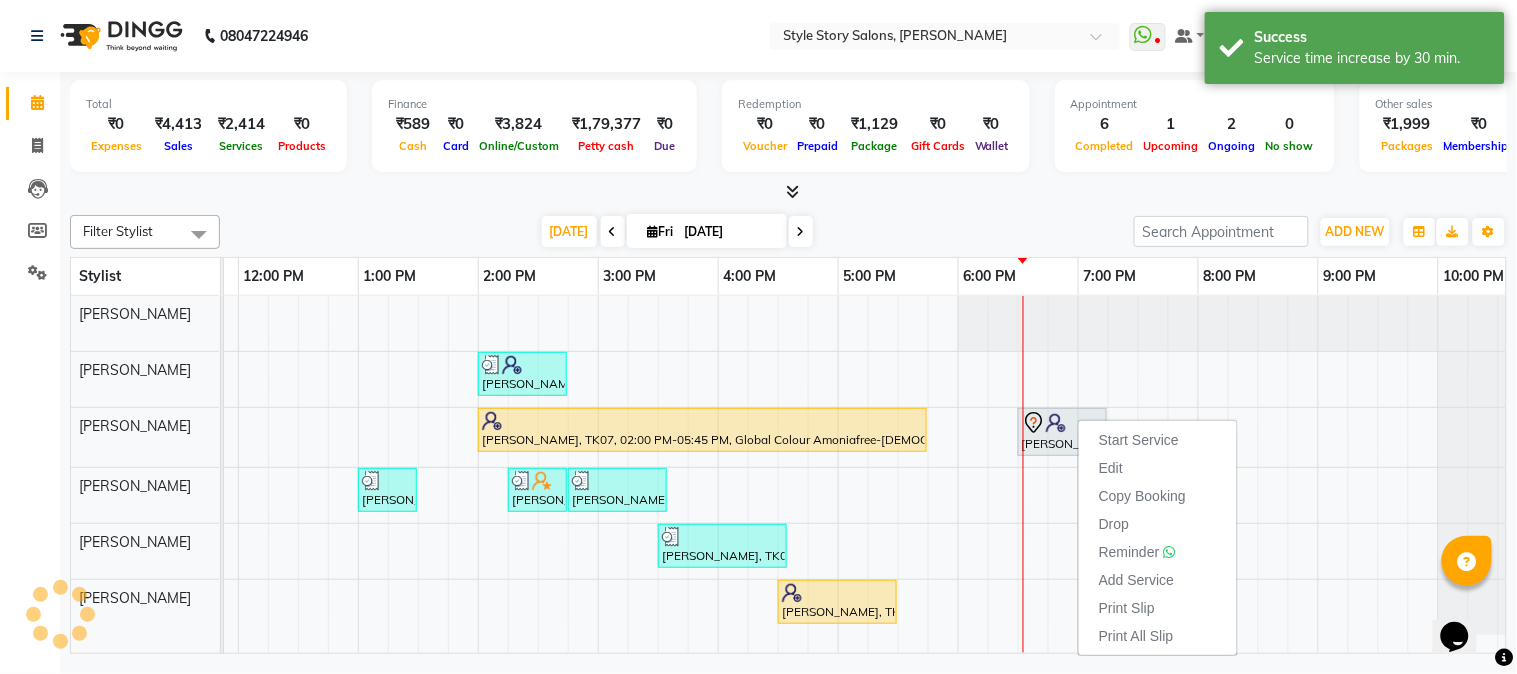 drag, startPoint x: 1092, startPoint y: 432, endPoint x: 1191, endPoint y: 414, distance: 100.62306 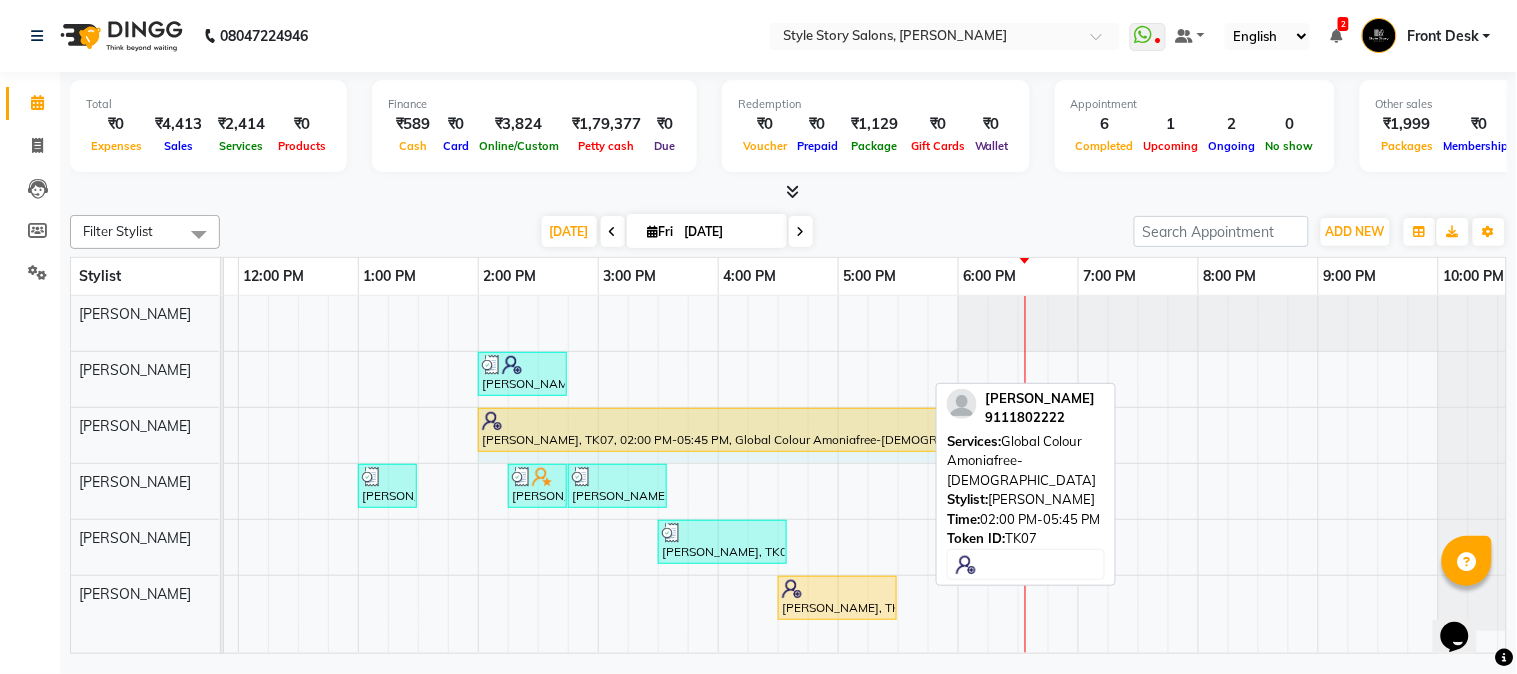 drag, startPoint x: 923, startPoint y: 421, endPoint x: 946, endPoint y: 440, distance: 29.832869 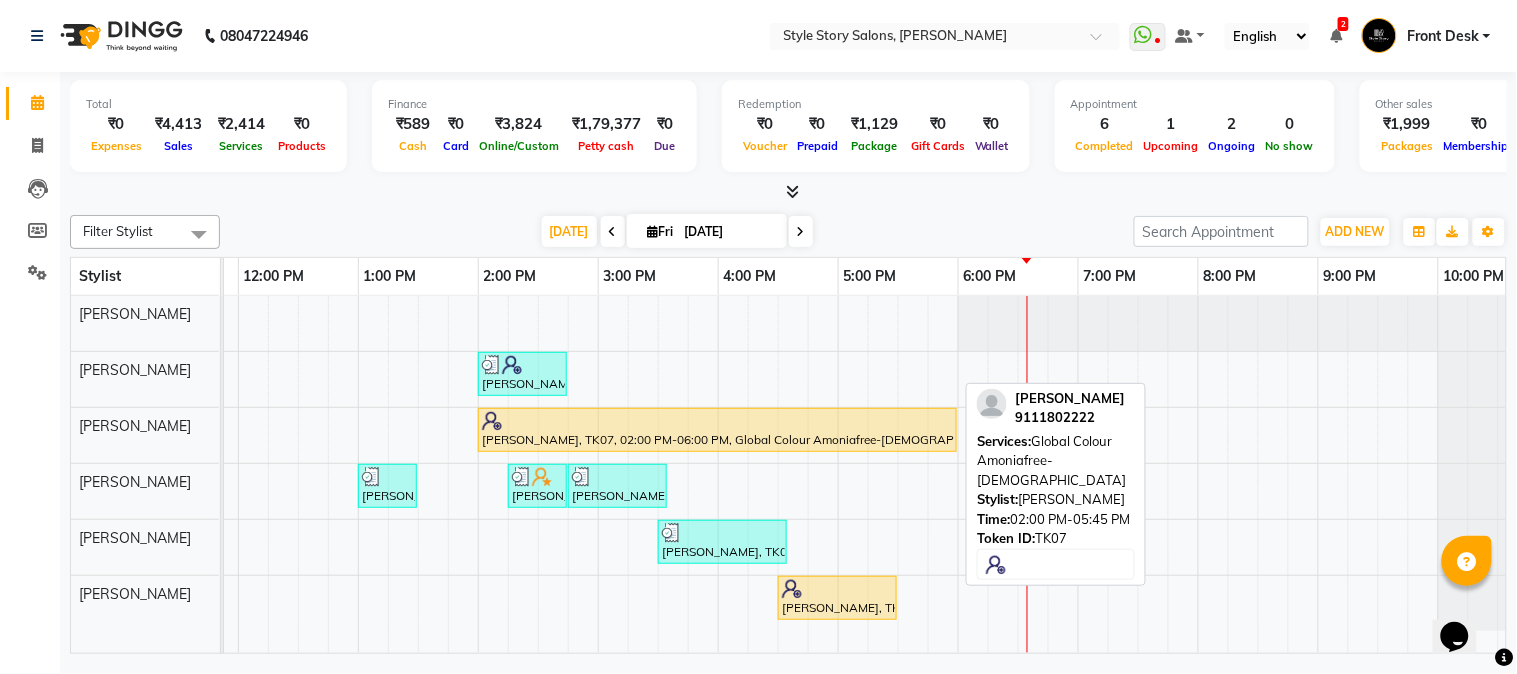 click at bounding box center (717, 421) 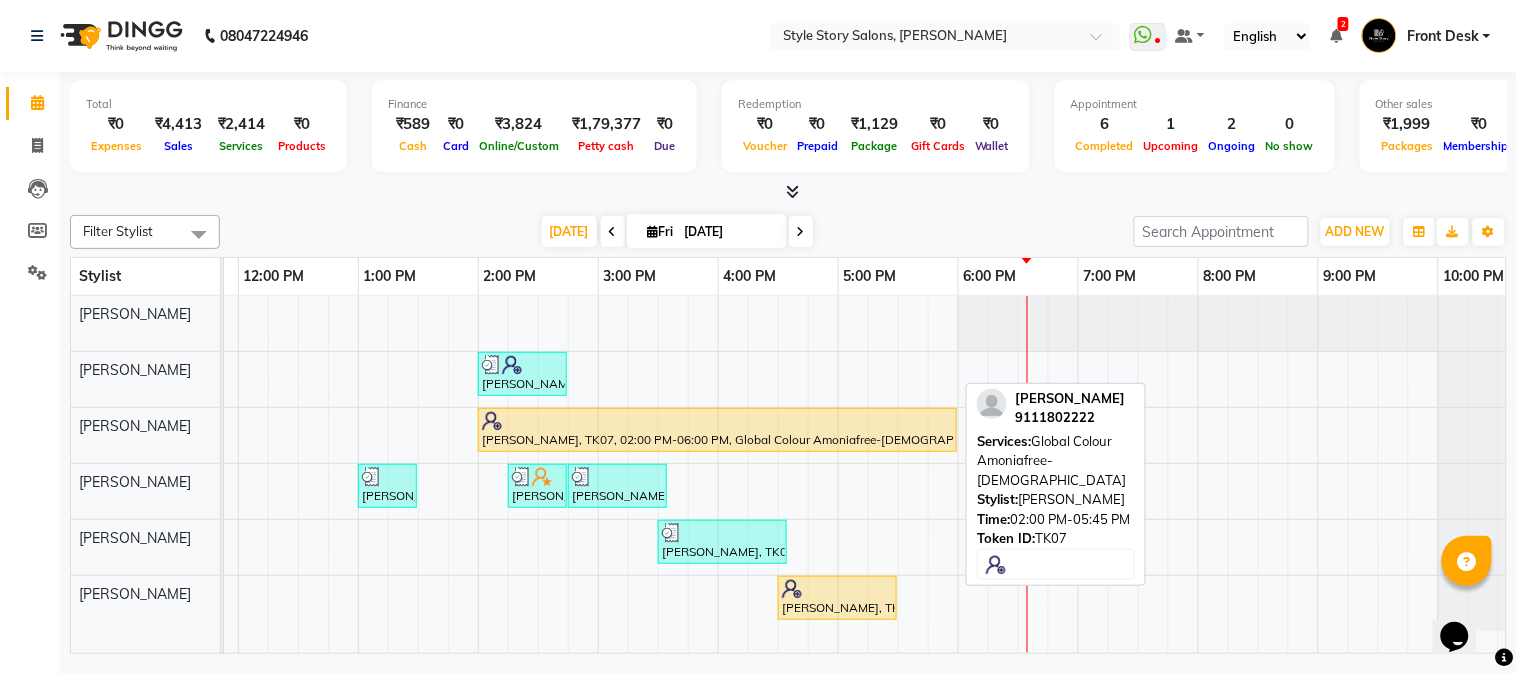 click at bounding box center [717, 421] 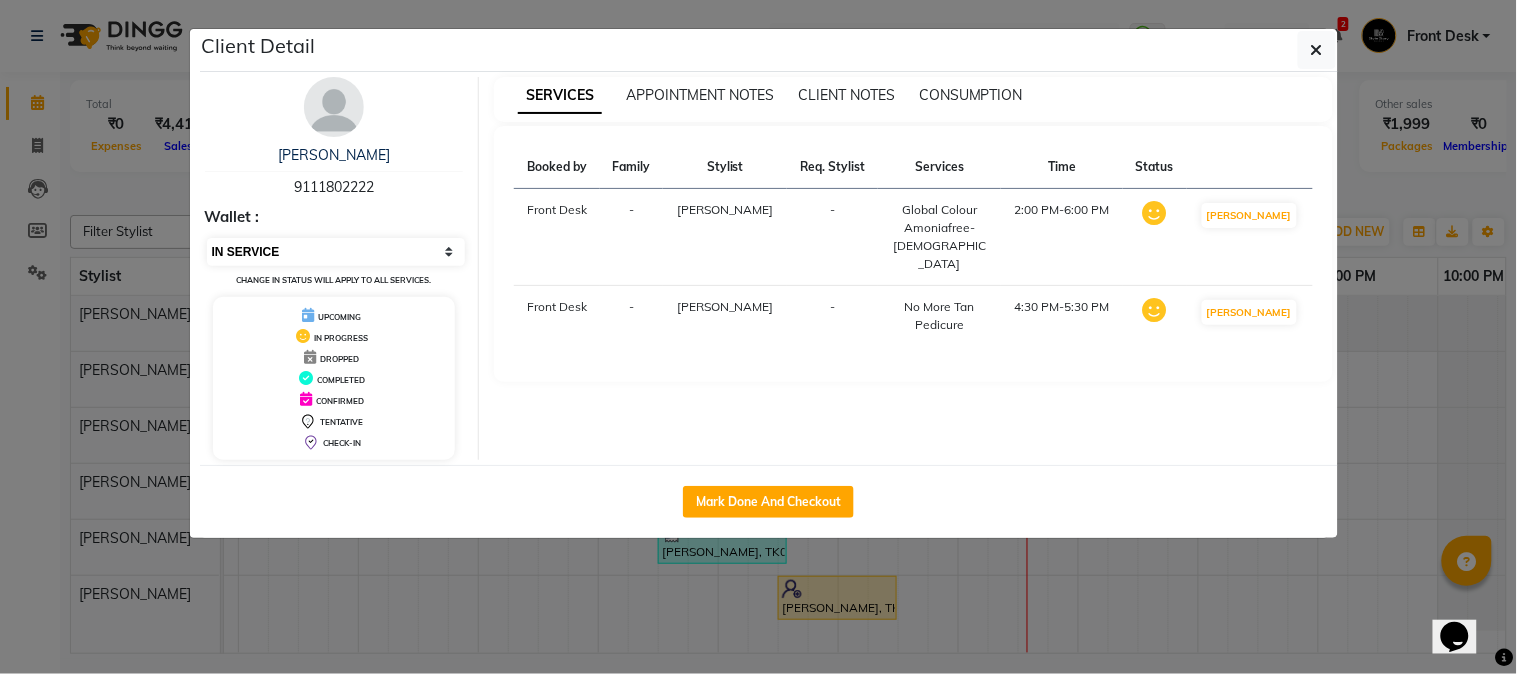 click on "Select IN SERVICE CONFIRMED TENTATIVE CHECK IN MARK DONE DROPPED UPCOMING" at bounding box center [336, 252] 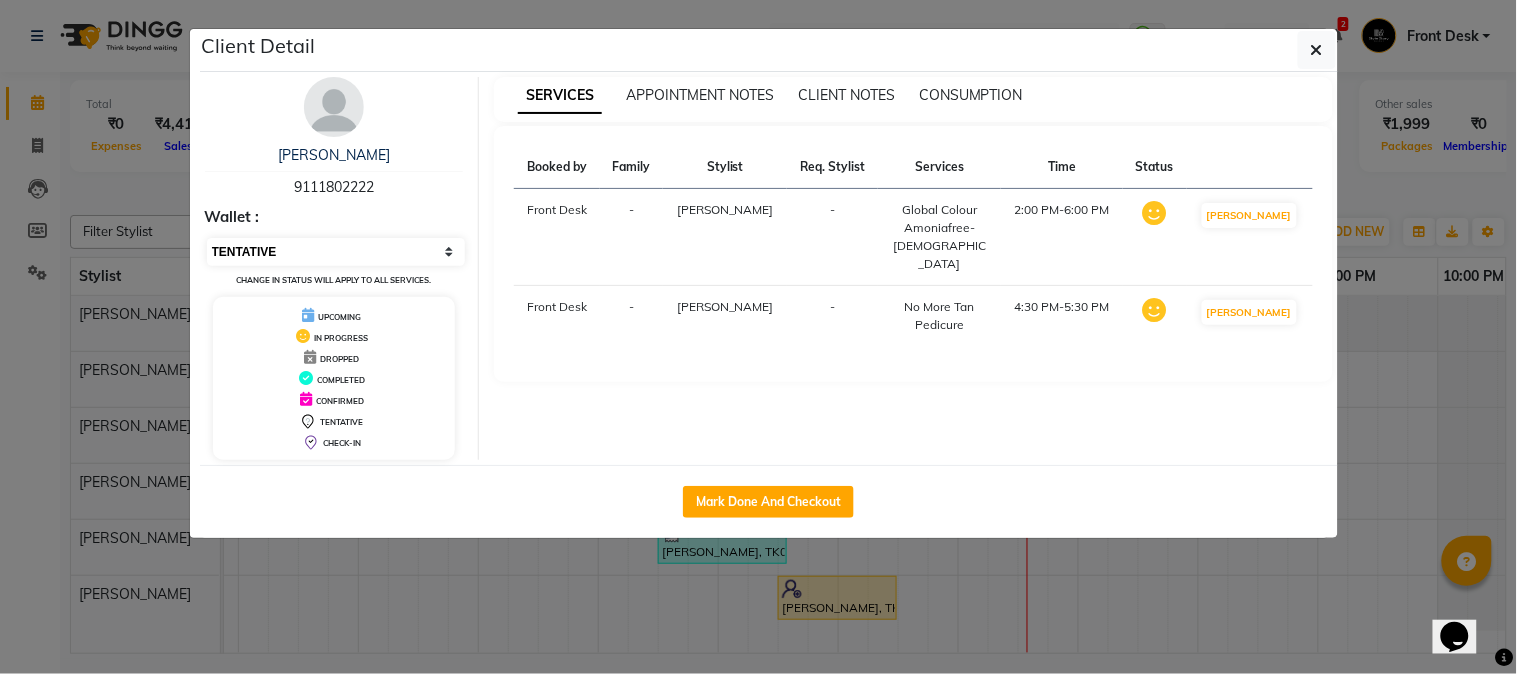 click on "Select IN SERVICE CONFIRMED TENTATIVE CHECK IN MARK DONE DROPPED UPCOMING" at bounding box center (336, 252) 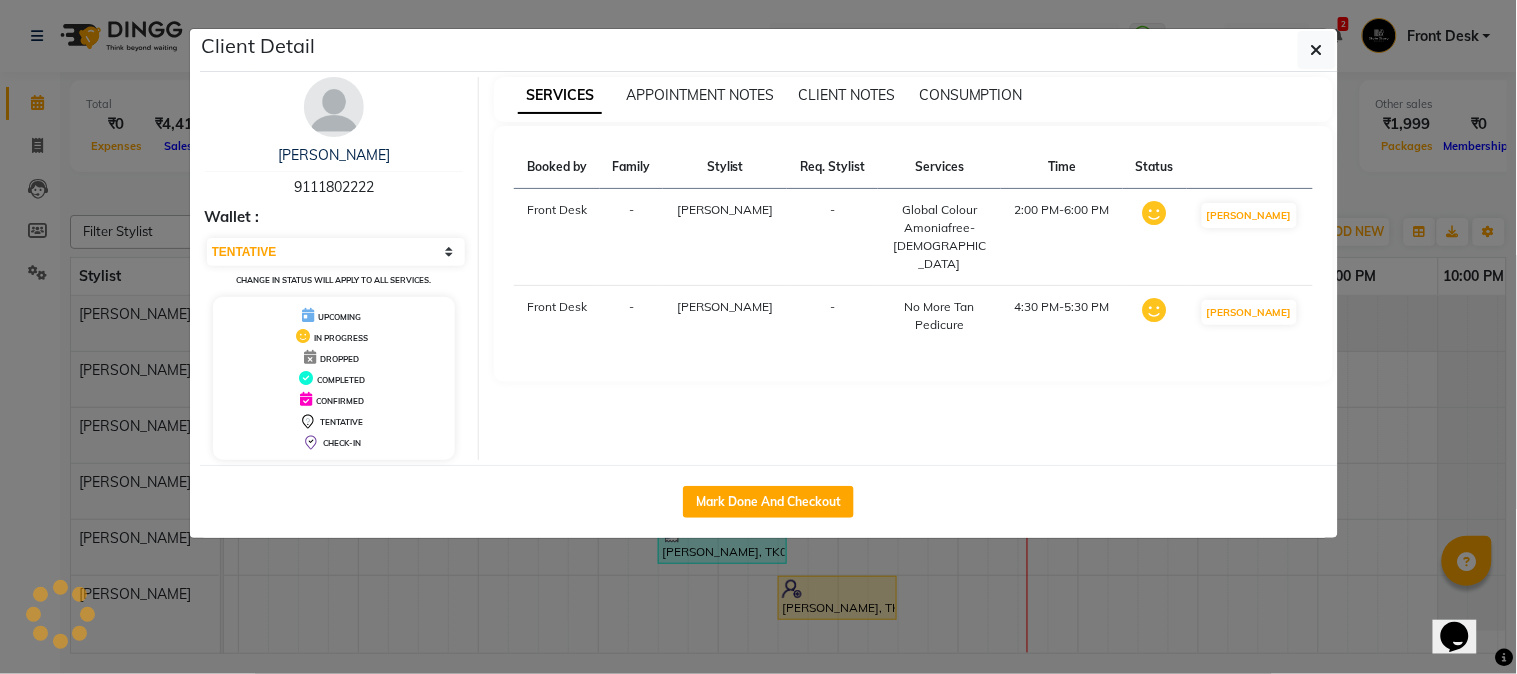 drag, startPoint x: 1305, startPoint y: 43, endPoint x: 1294, endPoint y: 74, distance: 32.89377 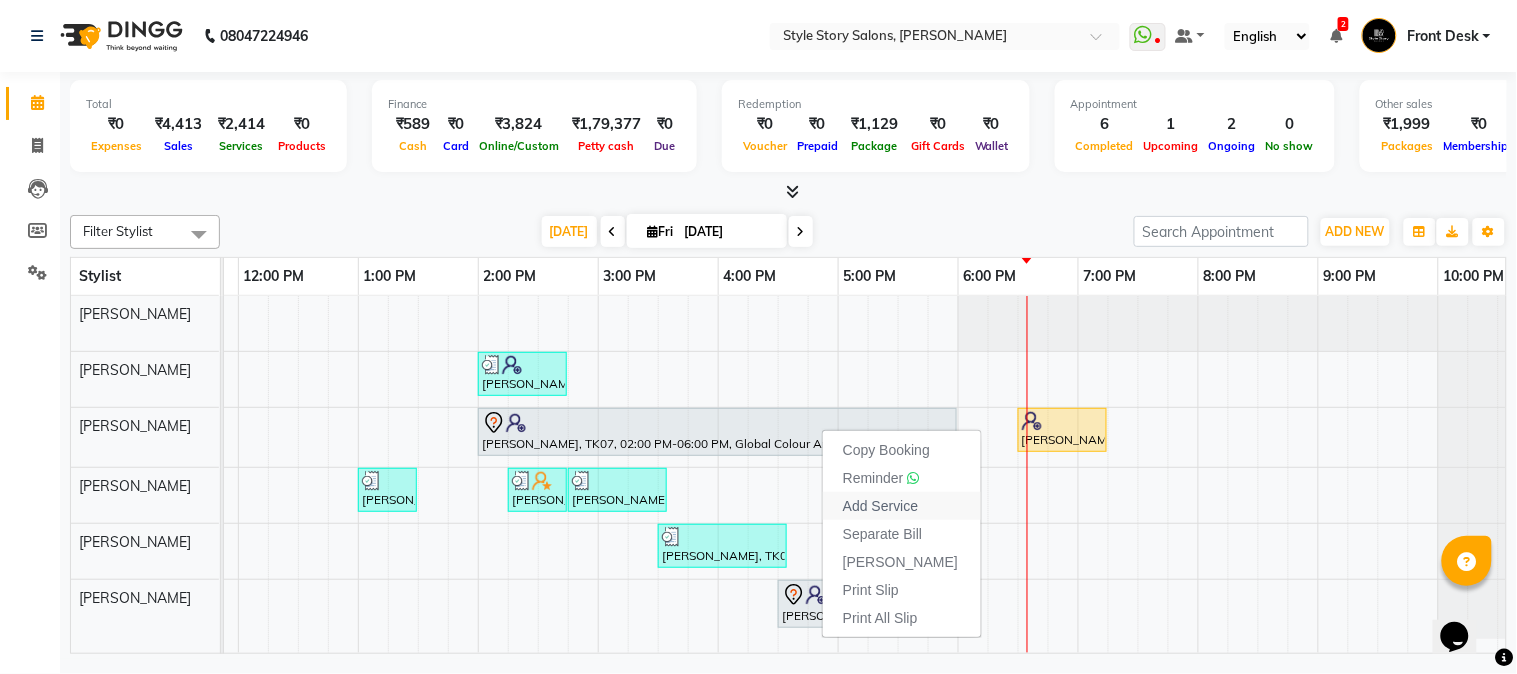 click on "Add Service" at bounding box center (880, 506) 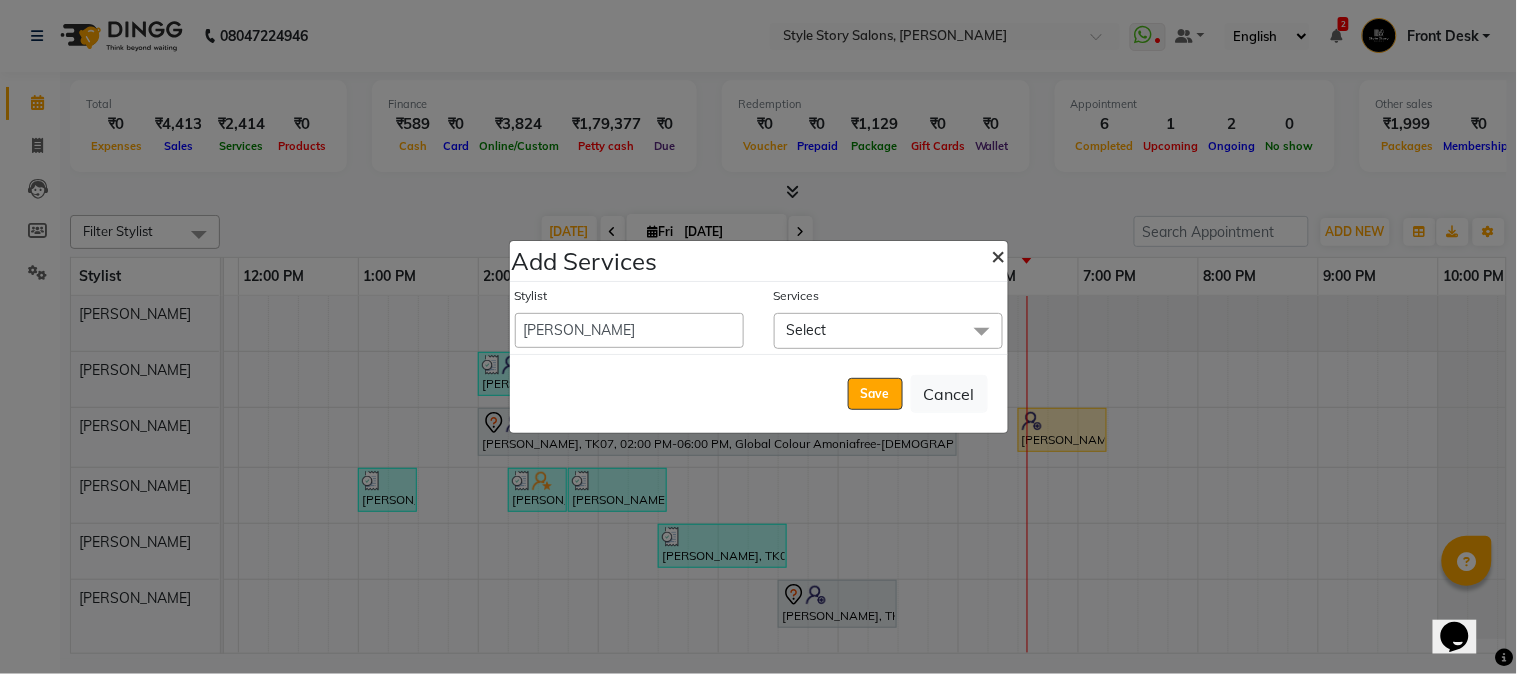 click on "×" 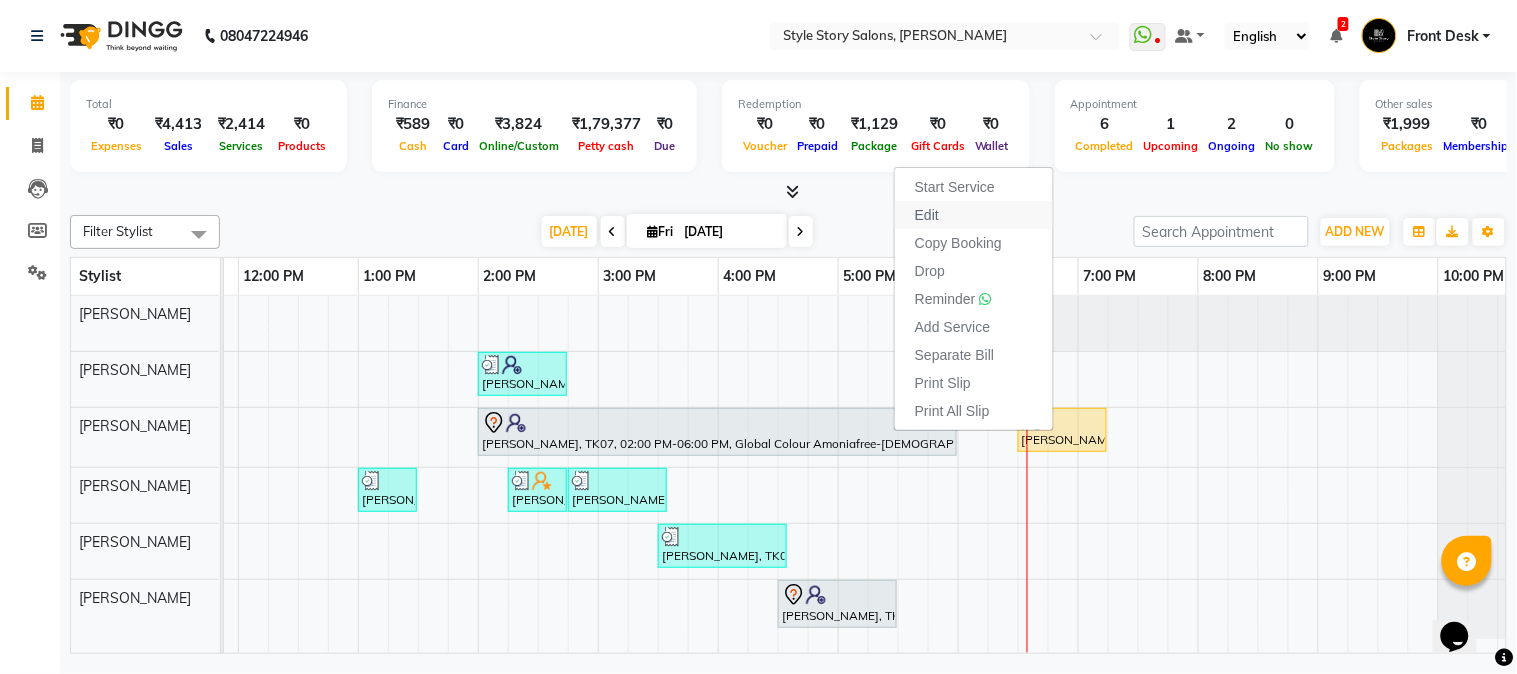 click on "Edit" at bounding box center (927, 215) 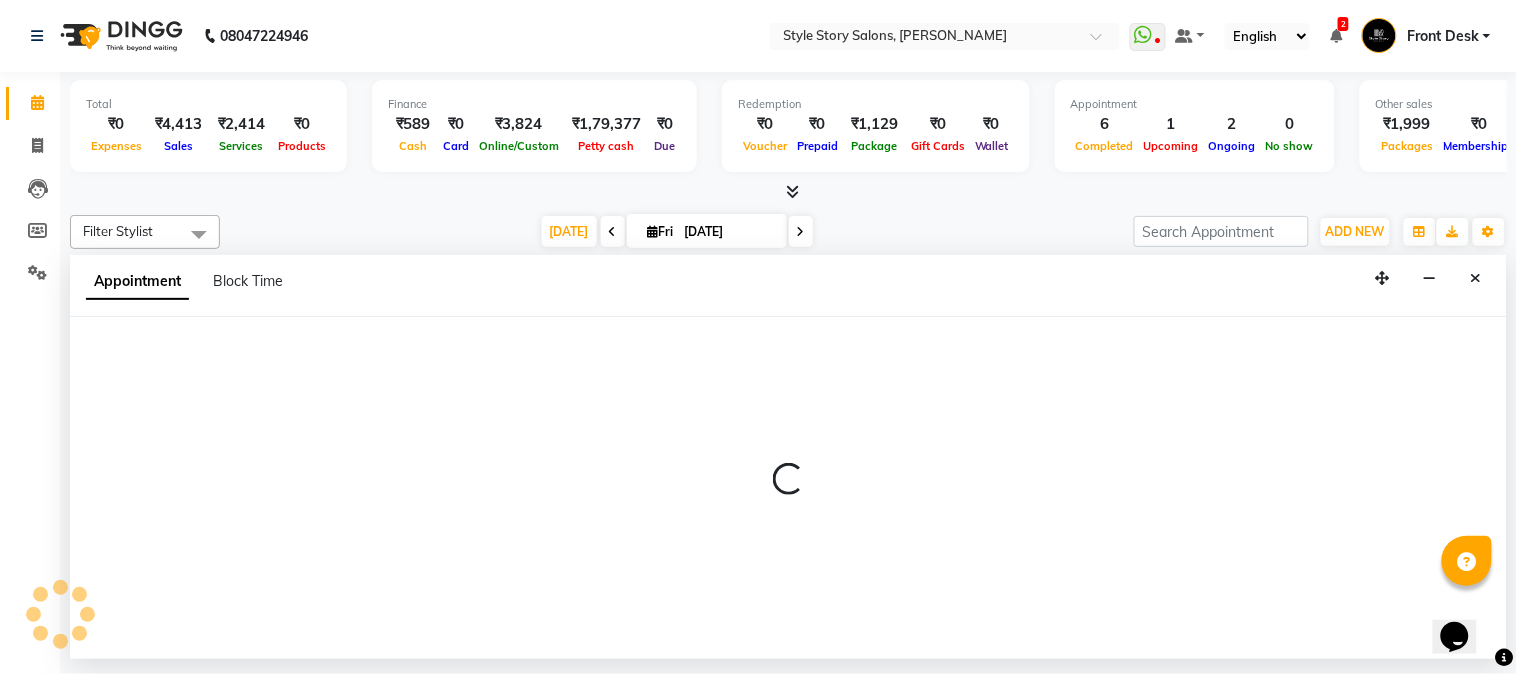 select on "tentative" 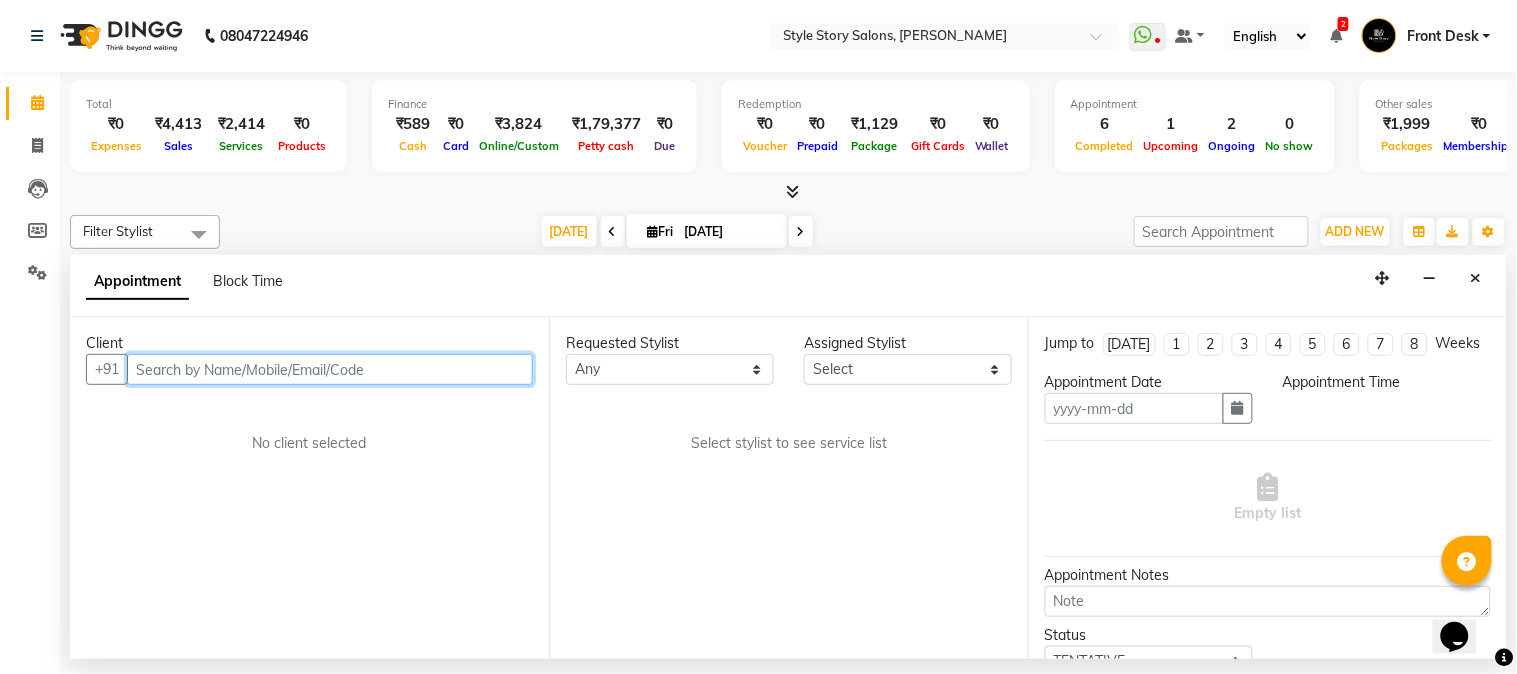 type on "[DATE]" 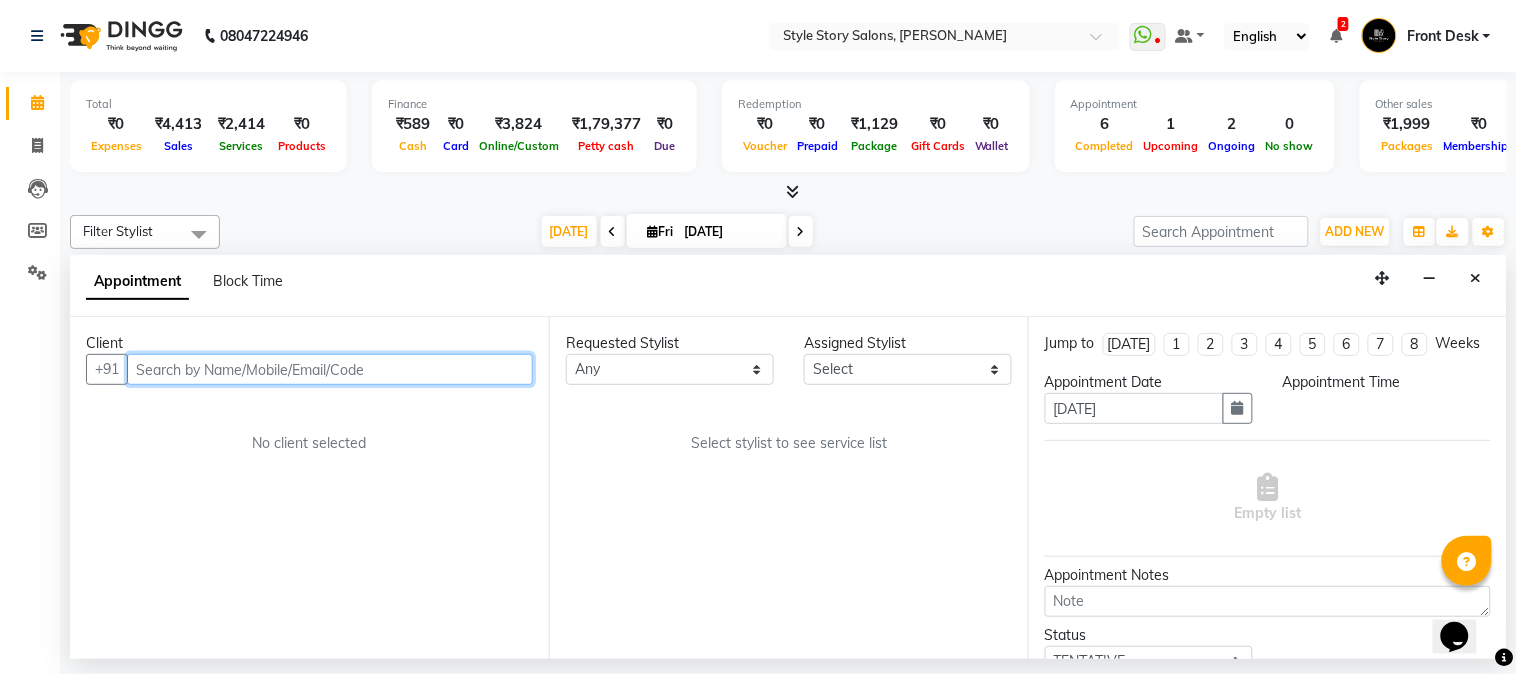 select on "840" 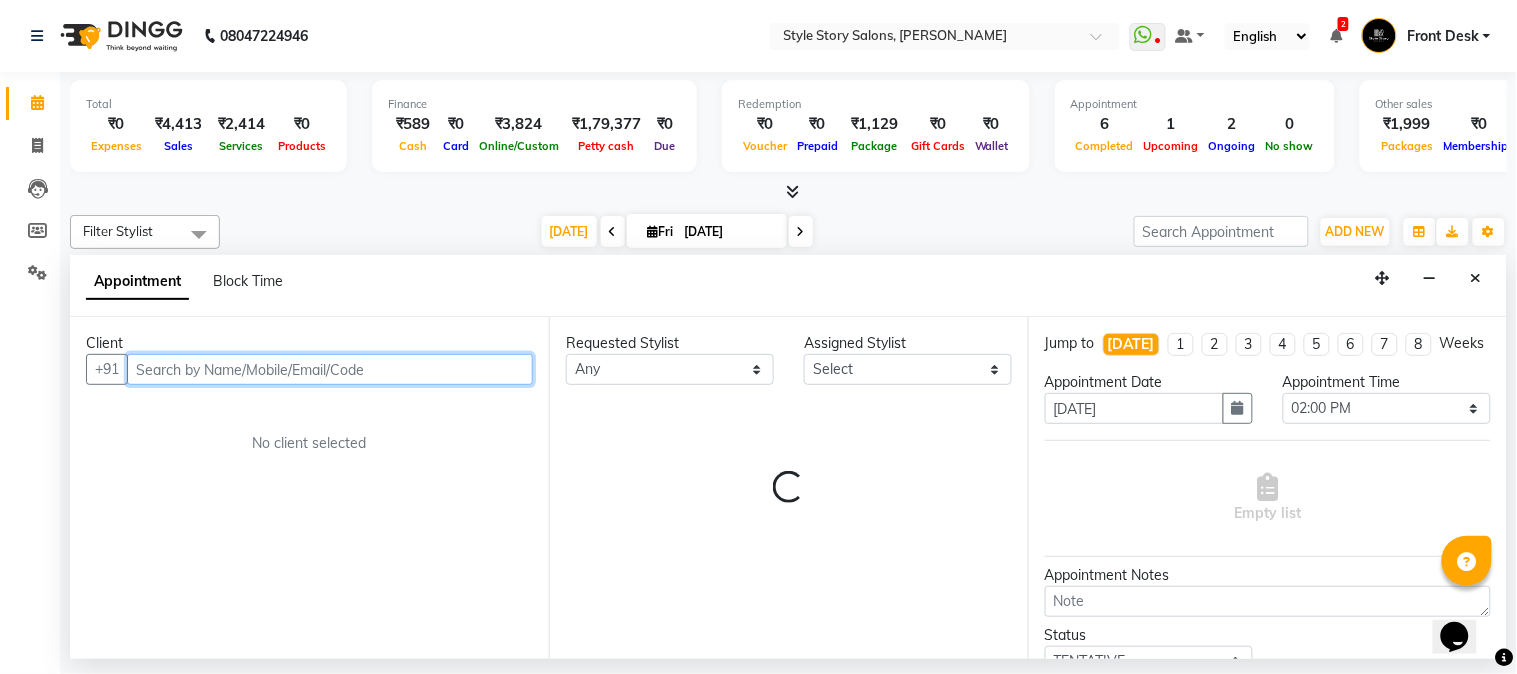 select on "84756" 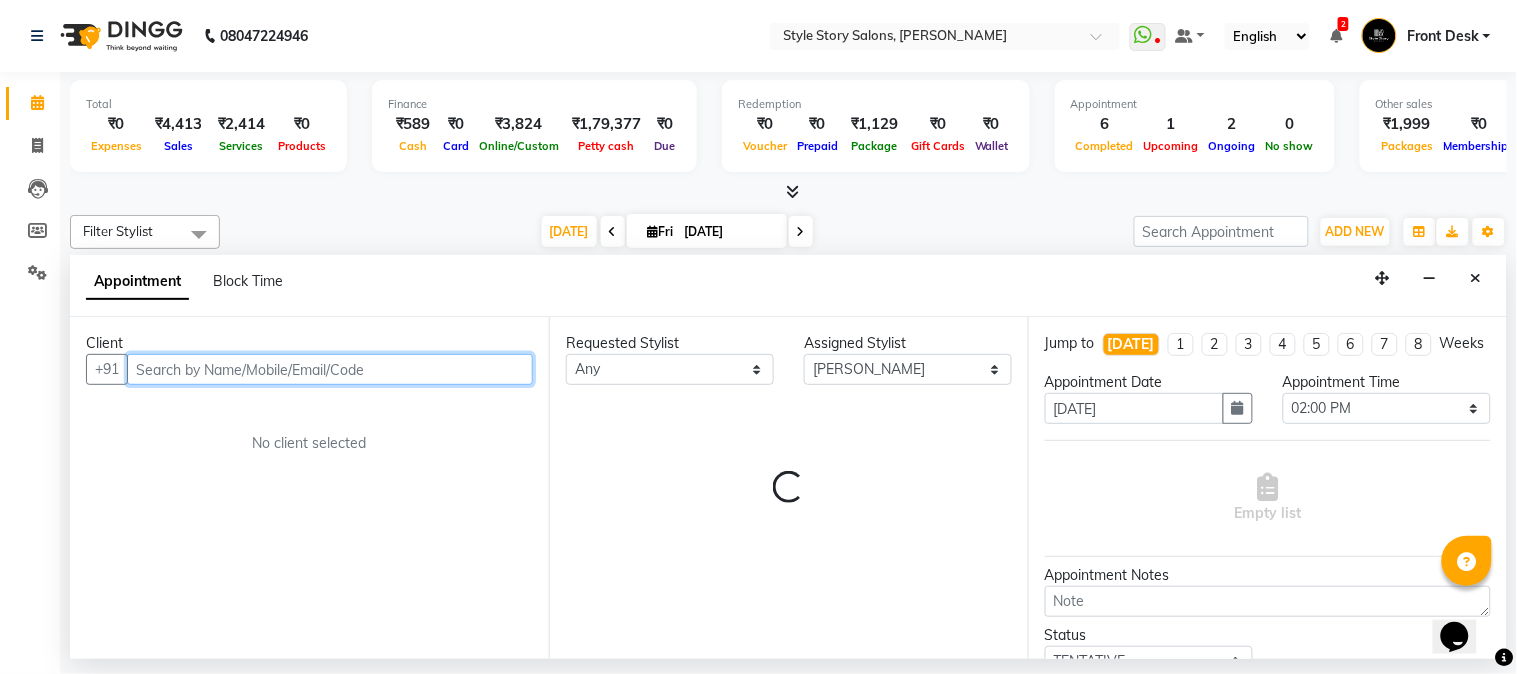 select on "3090" 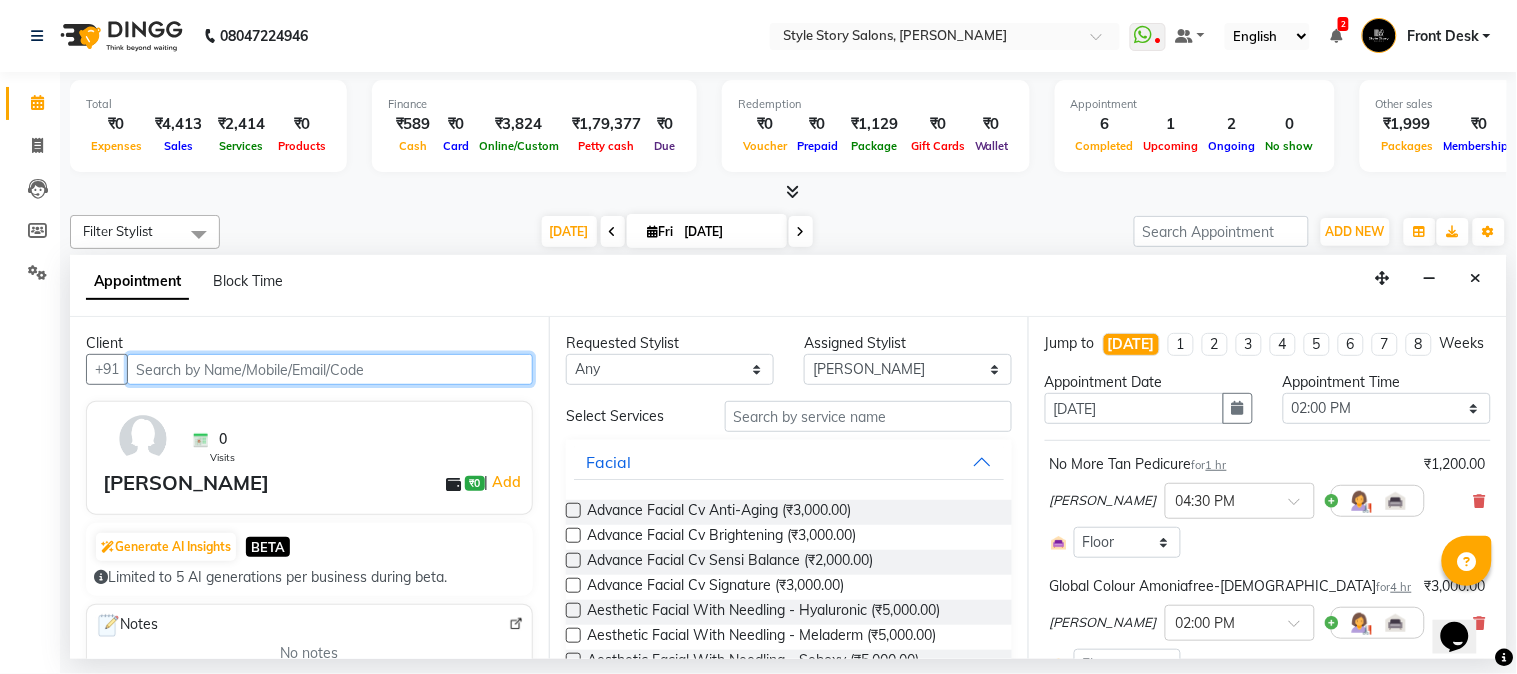 scroll, scrollTop: 0, scrollLeft: 637, axis: horizontal 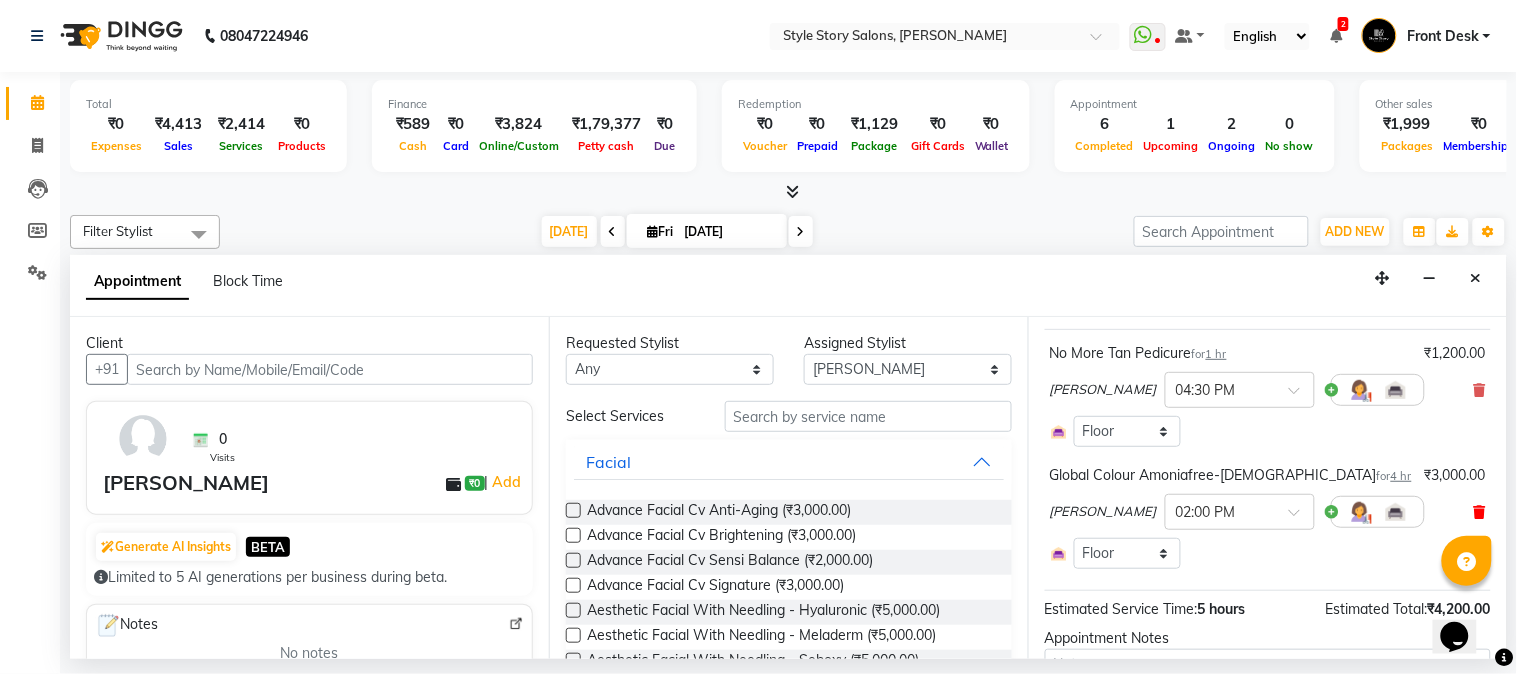 click at bounding box center [1480, 512] 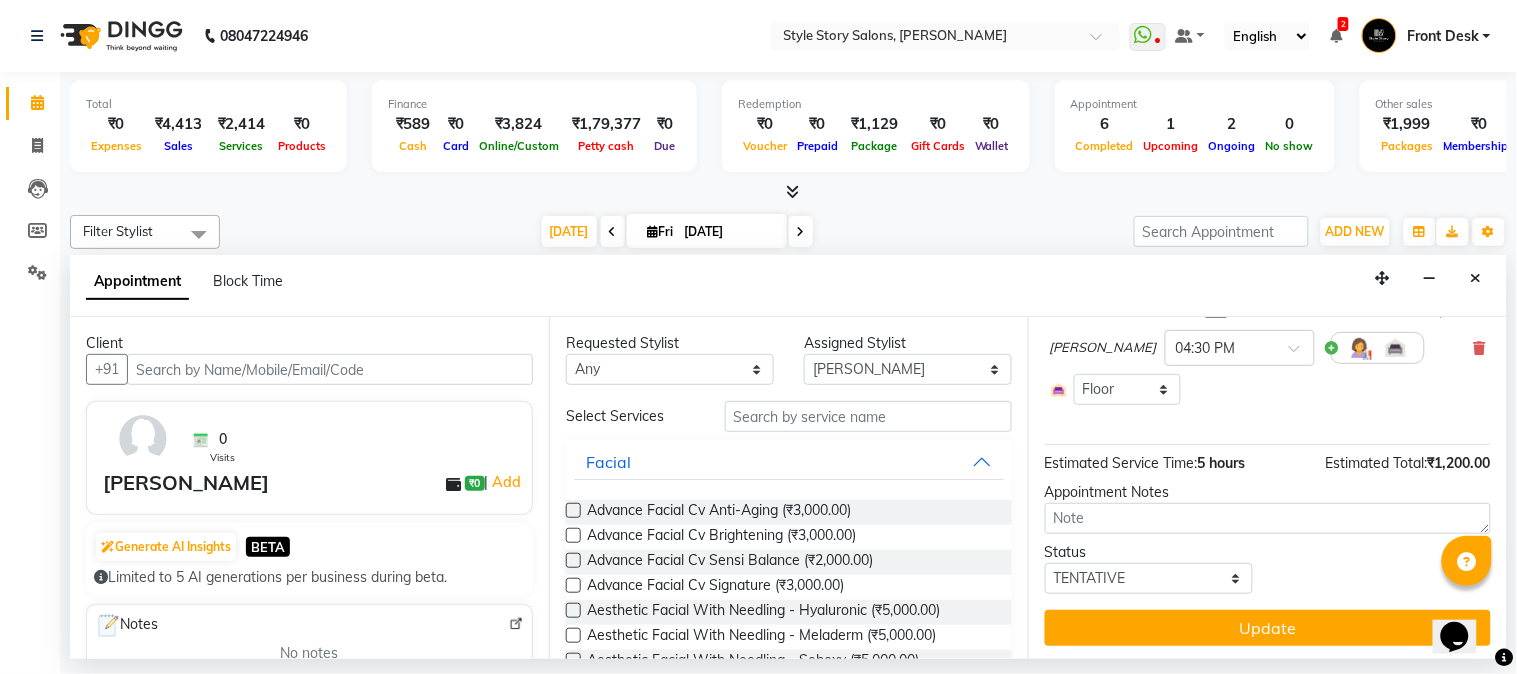 scroll, scrollTop: 174, scrollLeft: 0, axis: vertical 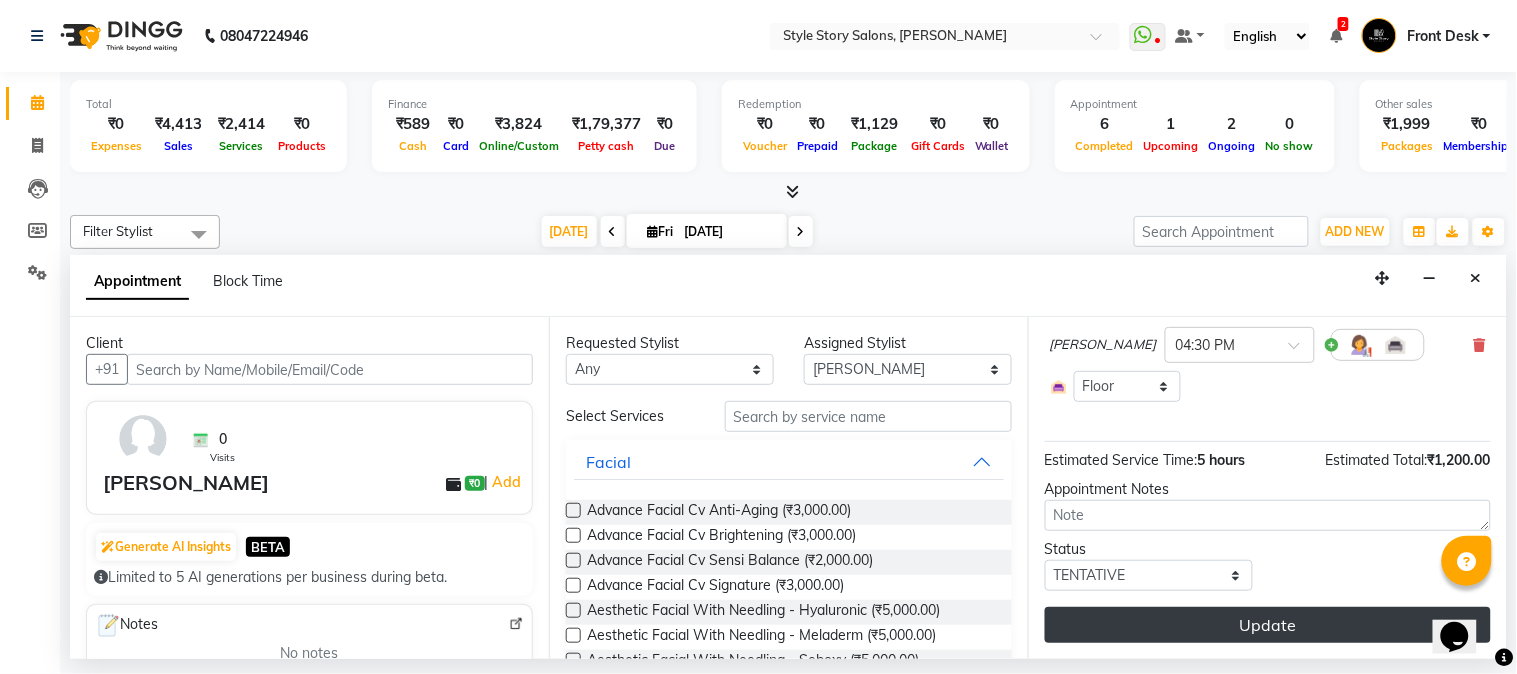 click on "Update" at bounding box center [1268, 625] 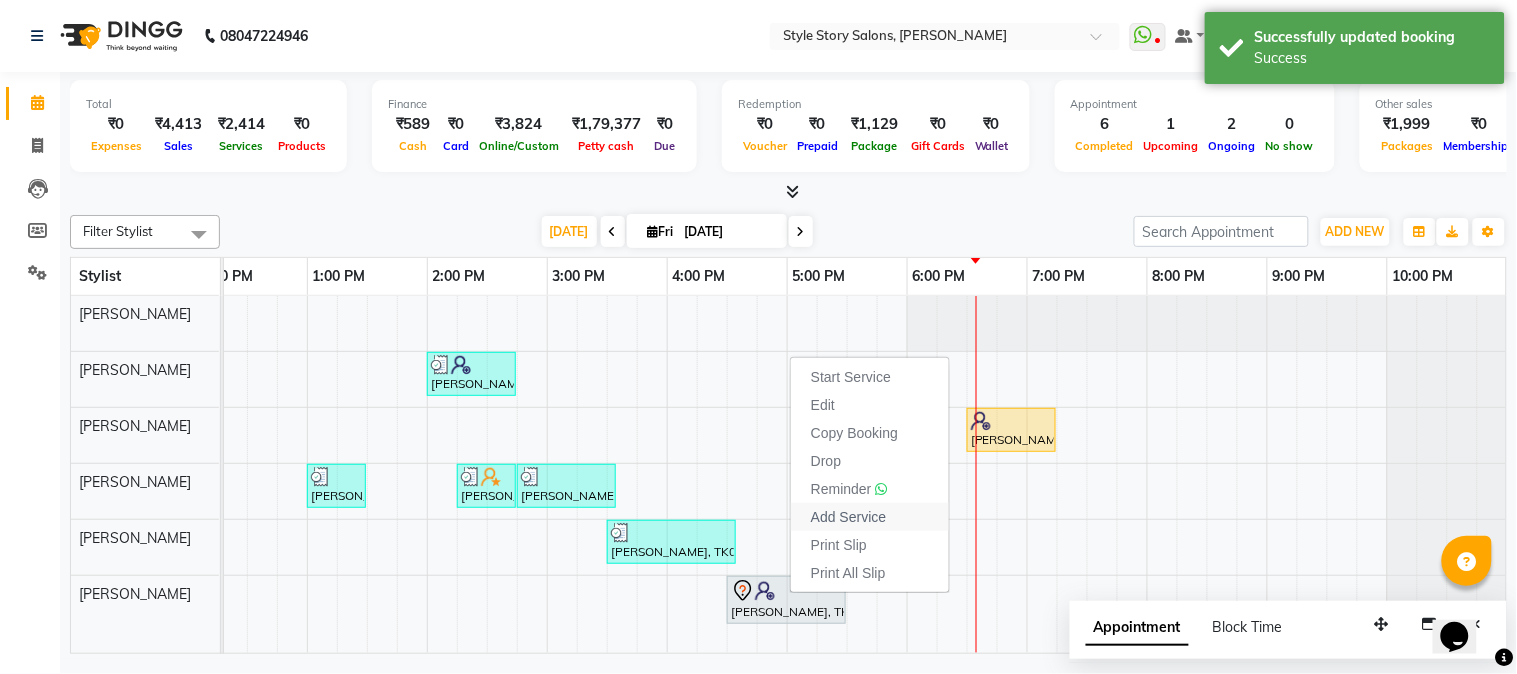 click on "Add Service" at bounding box center [848, 517] 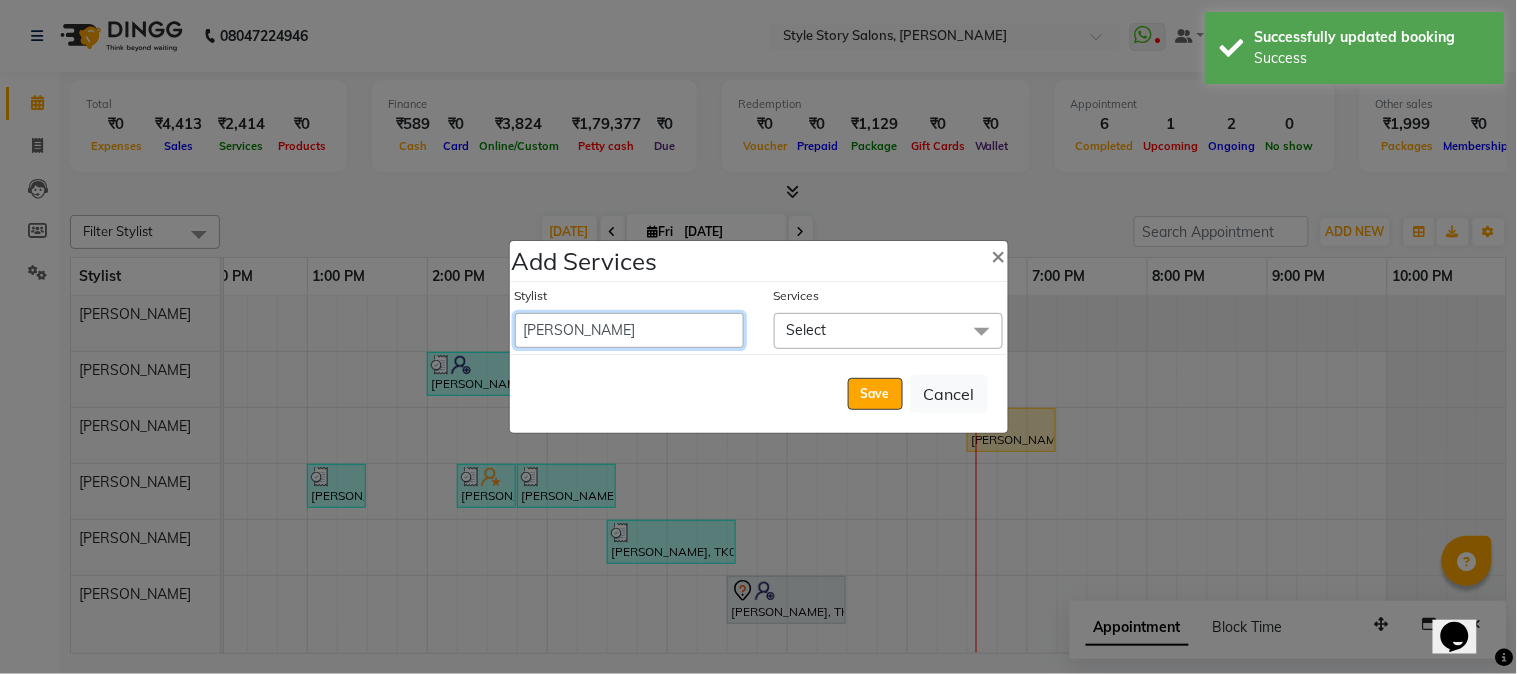 click on "[PERSON_NAME]   [PERSON_NAME]   [PERSON_NAME] Front Desk   [PERSON_NAME]   [PERSON_NAME]   [PERSON_NAME]   Front Desk   [PERSON_NAME] Front Desk   [DATE][PERSON_NAME]    [PERSON_NAME] Senior Accountant   [PERSON_NAME]   [PERSON_NAME]   [PERSON_NAME] Inventory Manager   [PERSON_NAME] (HR Admin)   [PERSON_NAME] (Hair Artist)   [PERSON_NAME]    [PERSON_NAME]   [PERSON_NAME]   [PERSON_NAME]    Shruti Raut   [PERSON_NAME]   [PERSON_NAME] HR Manager   [PERSON_NAME] ([PERSON_NAME])   [PERSON_NAME]   [PERSON_NAME]   [PERSON_NAME]   [PERSON_NAME]   [PERSON_NAME] Accountant" at bounding box center [629, 330] 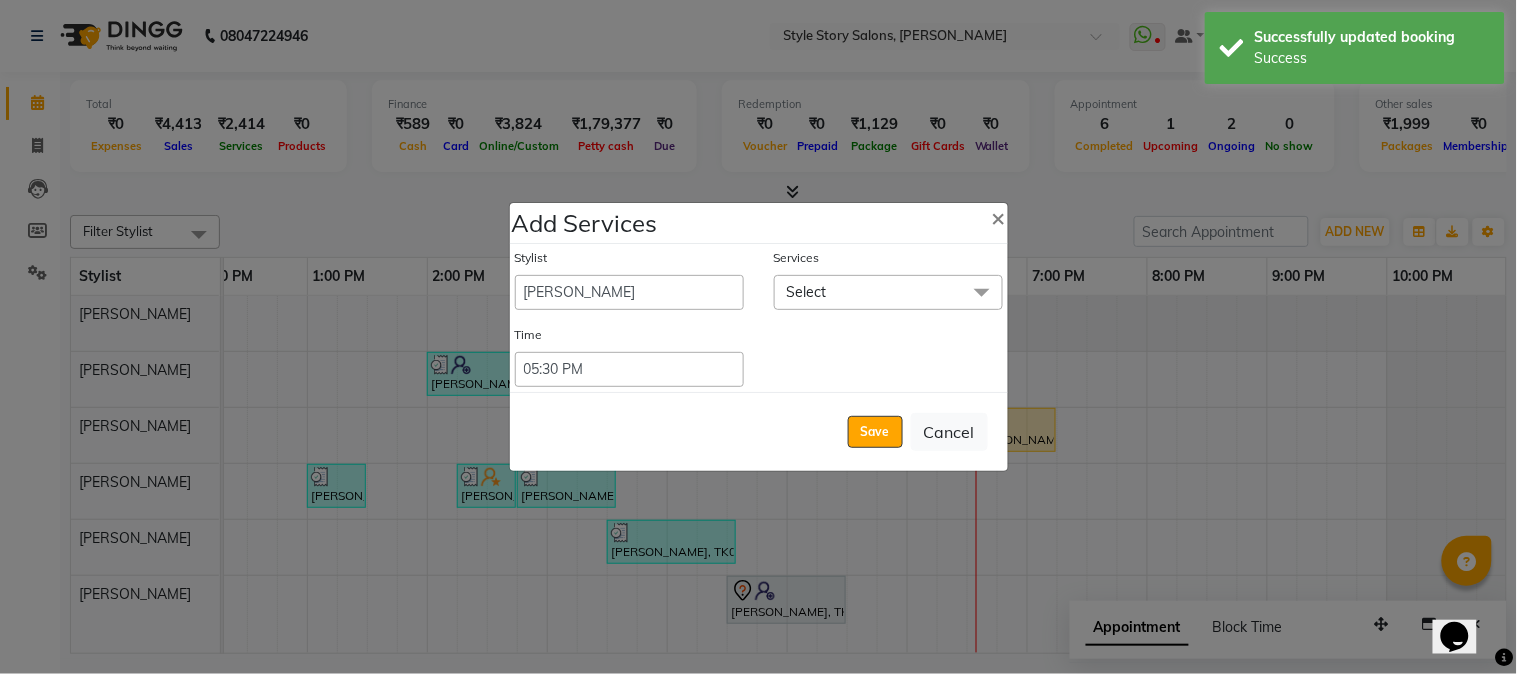 click on "Select" 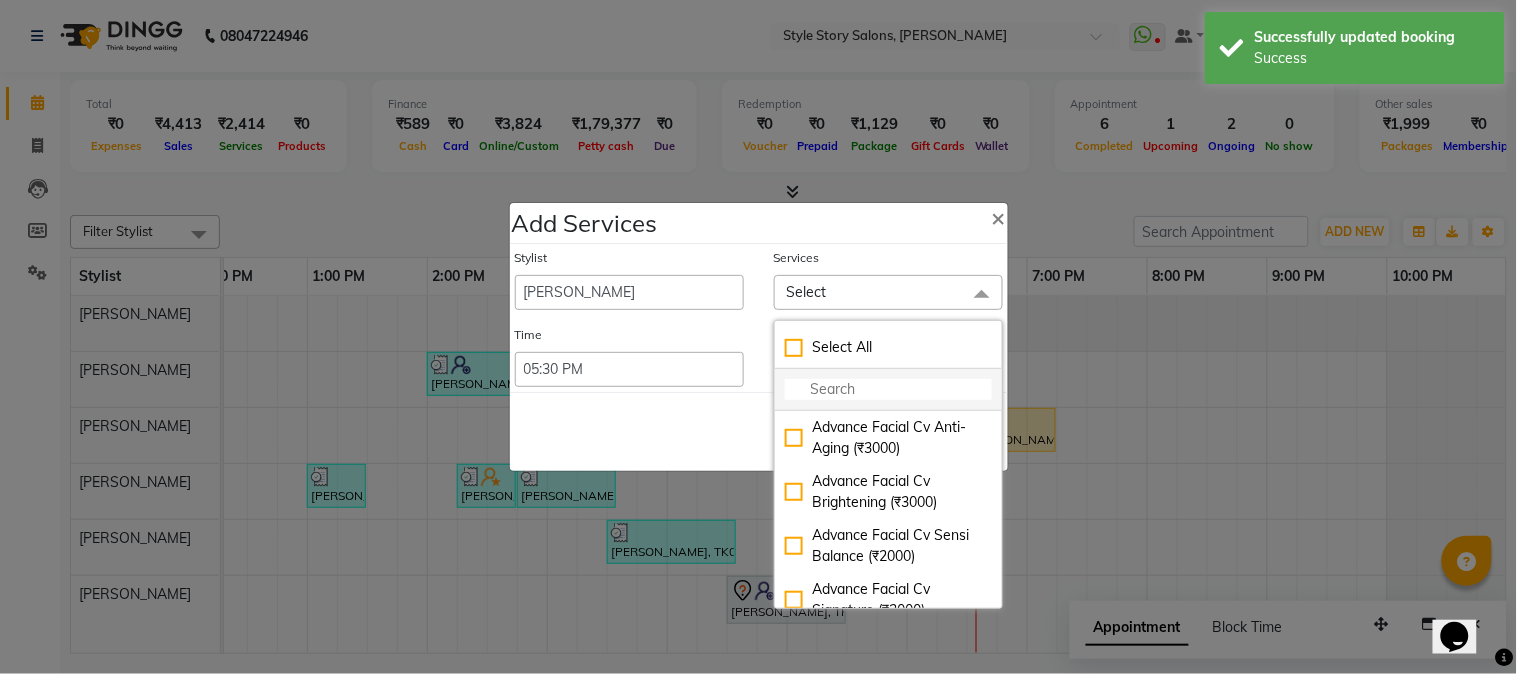 click 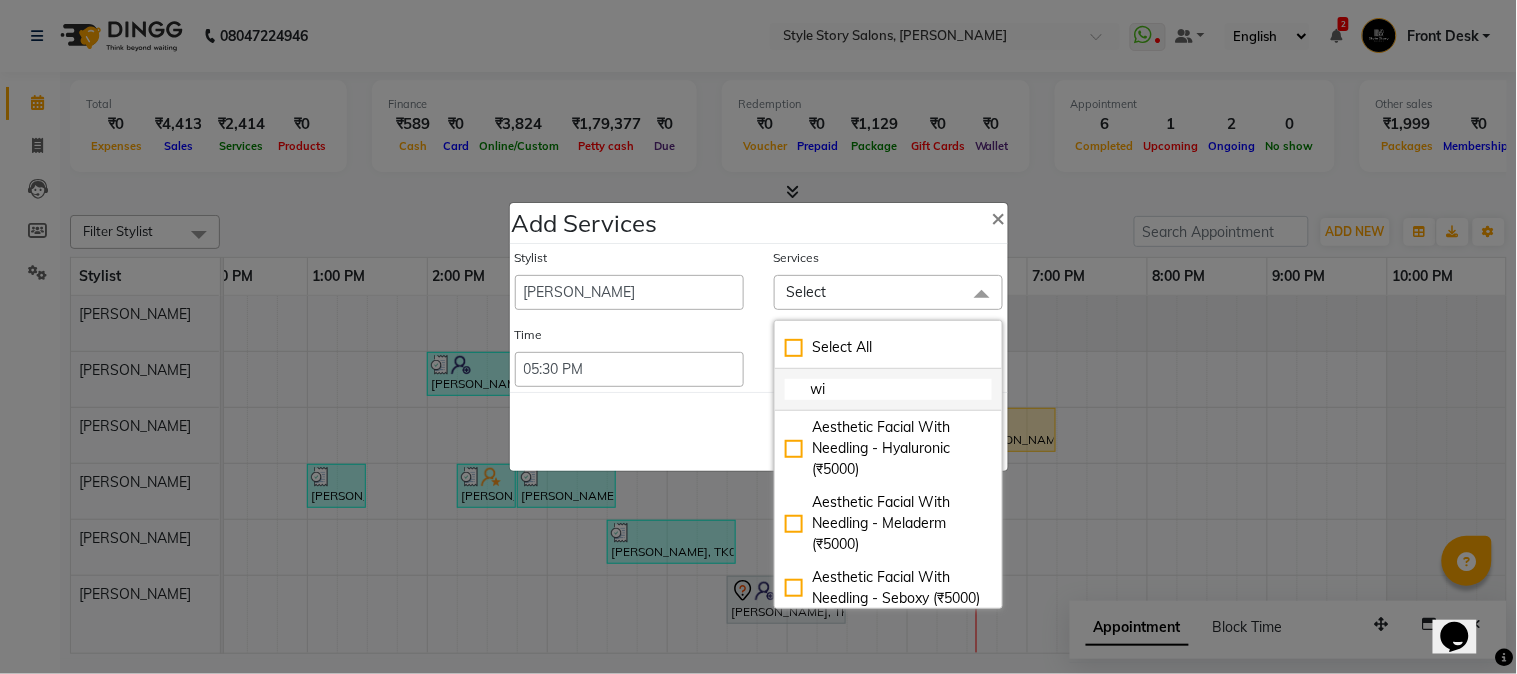 type on "w" 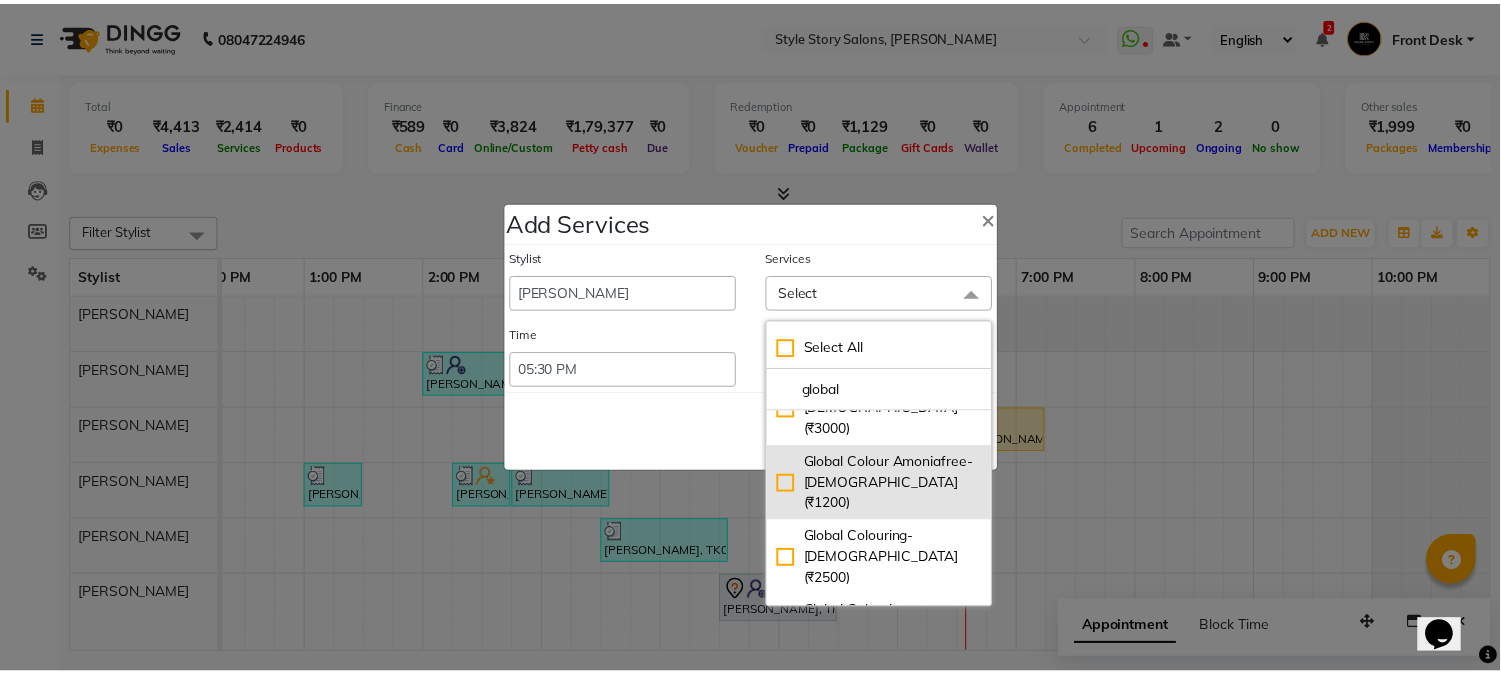 scroll, scrollTop: 61, scrollLeft: 0, axis: vertical 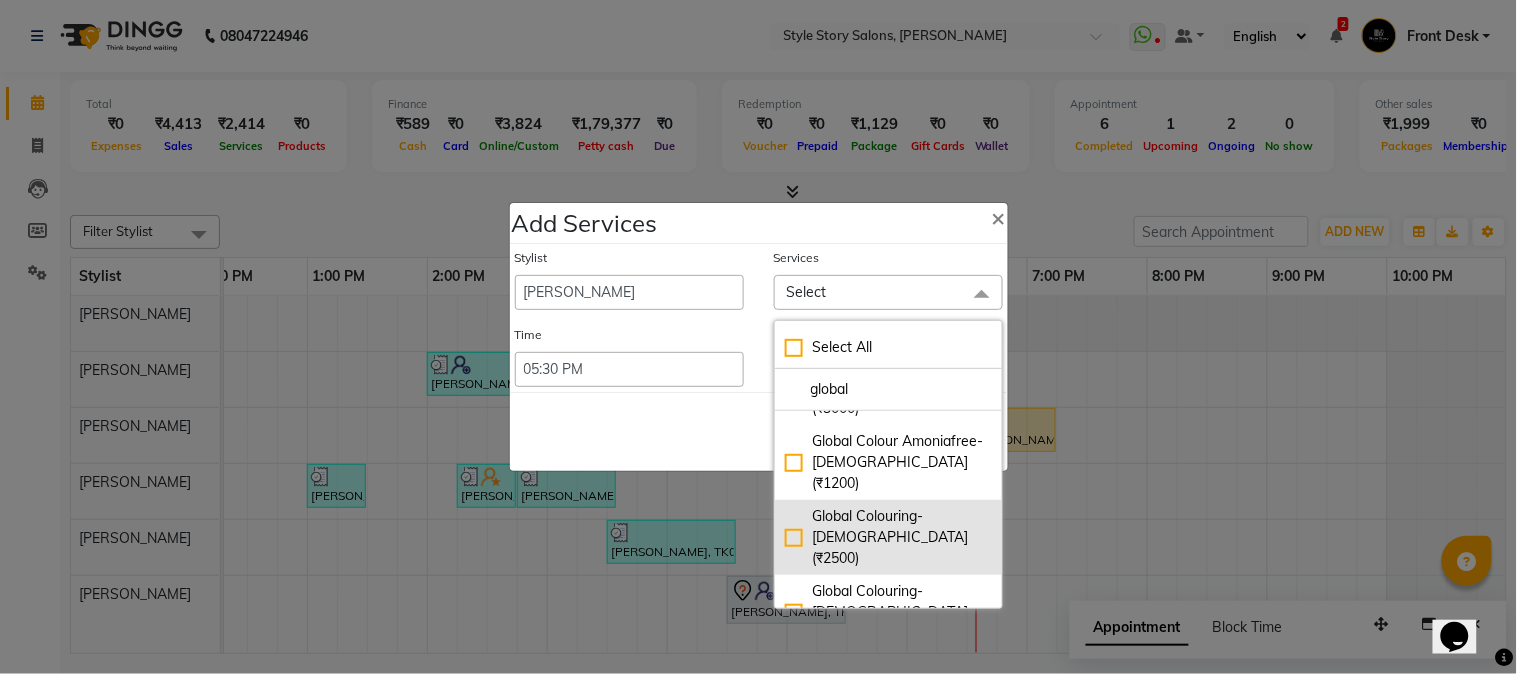 type on "global" 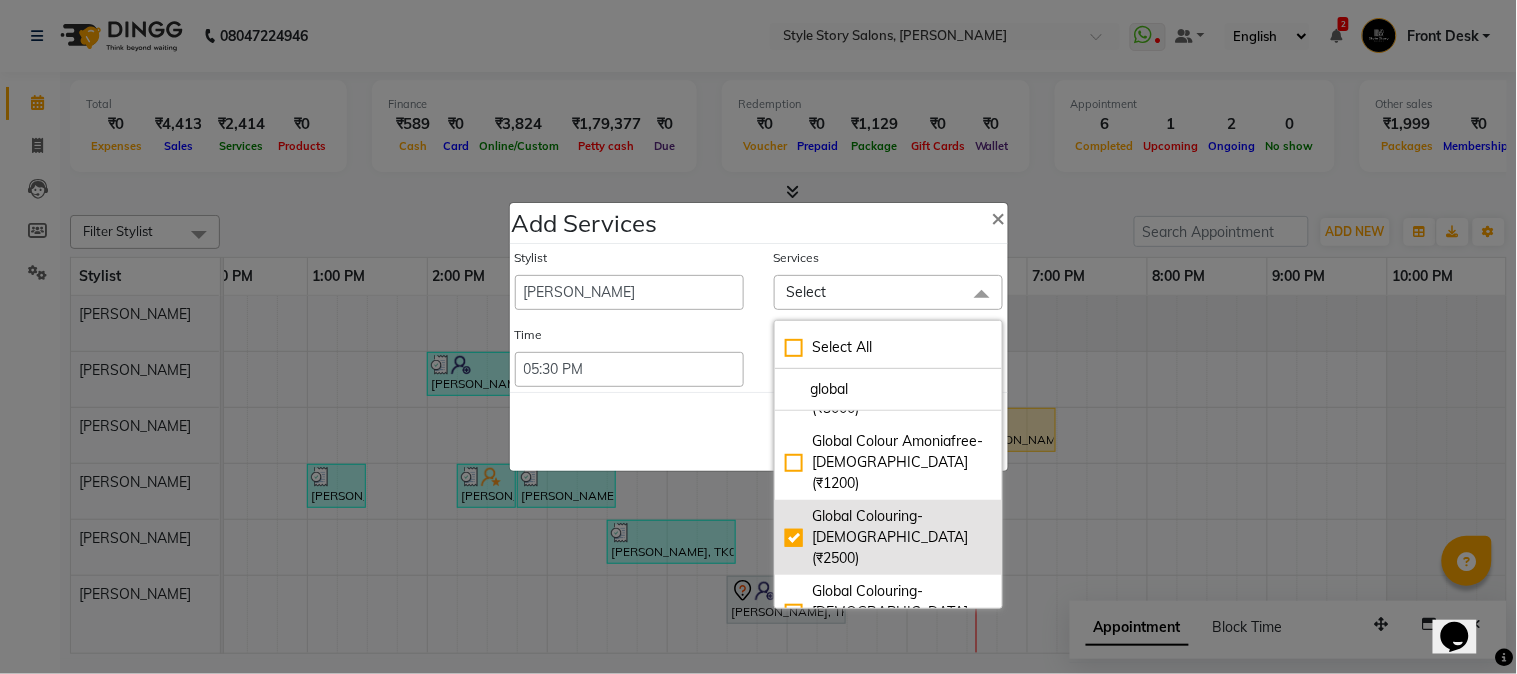 checkbox on "true" 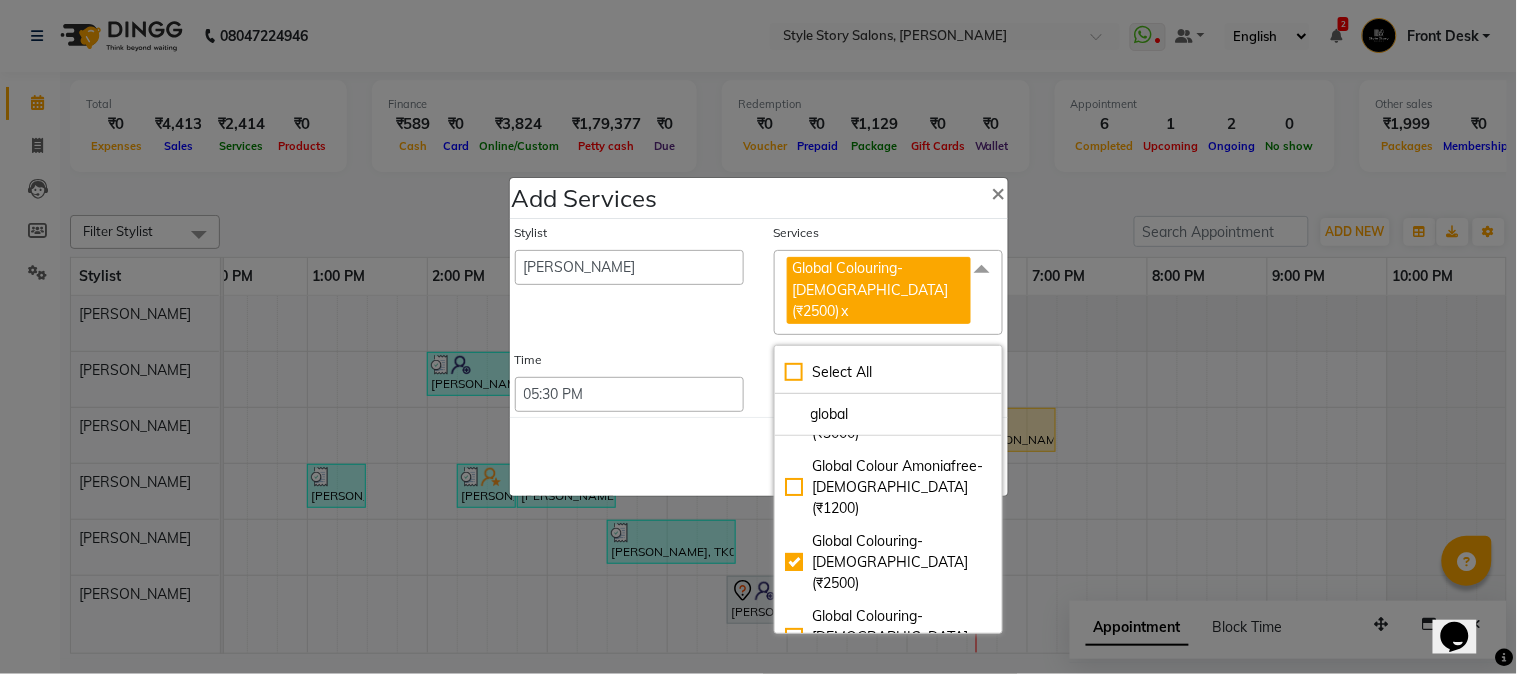 drag, startPoint x: 638, startPoint y: 435, endPoint x: 783, endPoint y: 427, distance: 145.22052 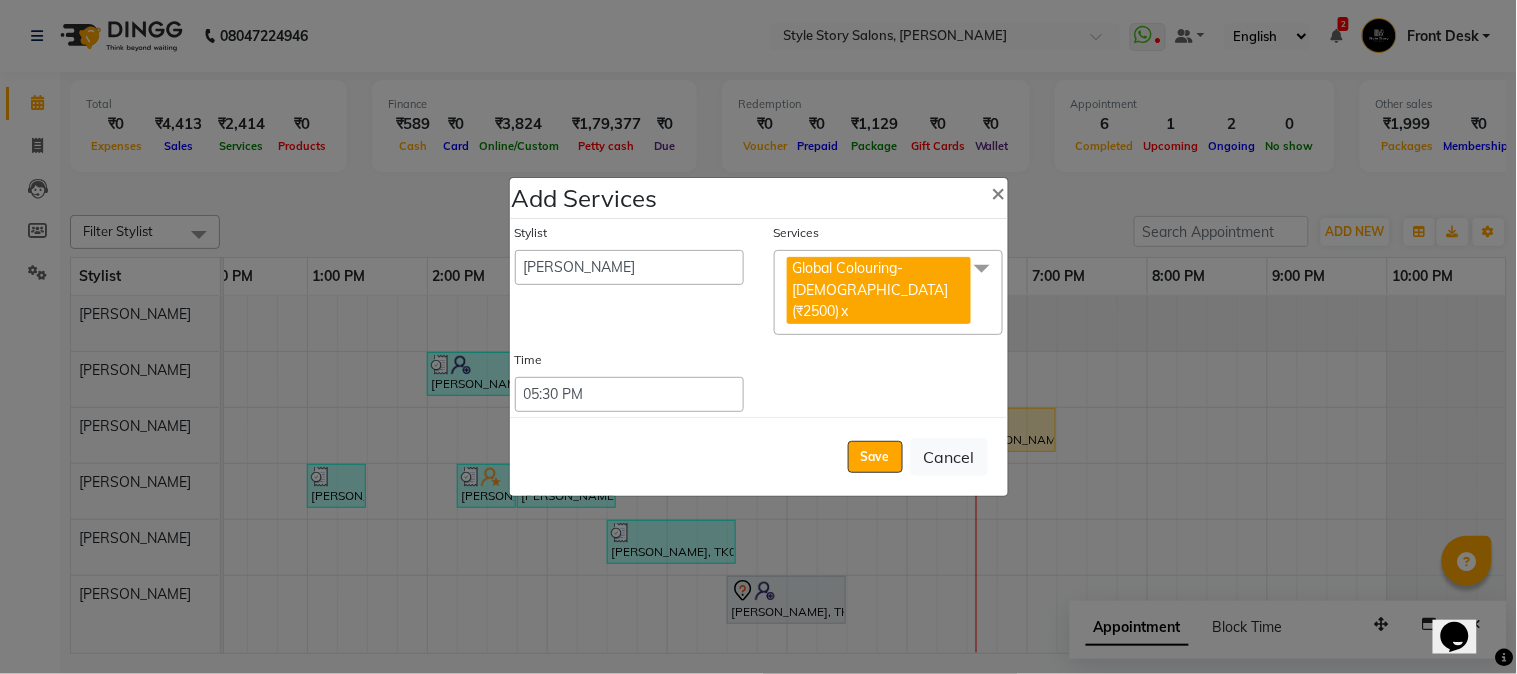 click on "Save   Cancel" 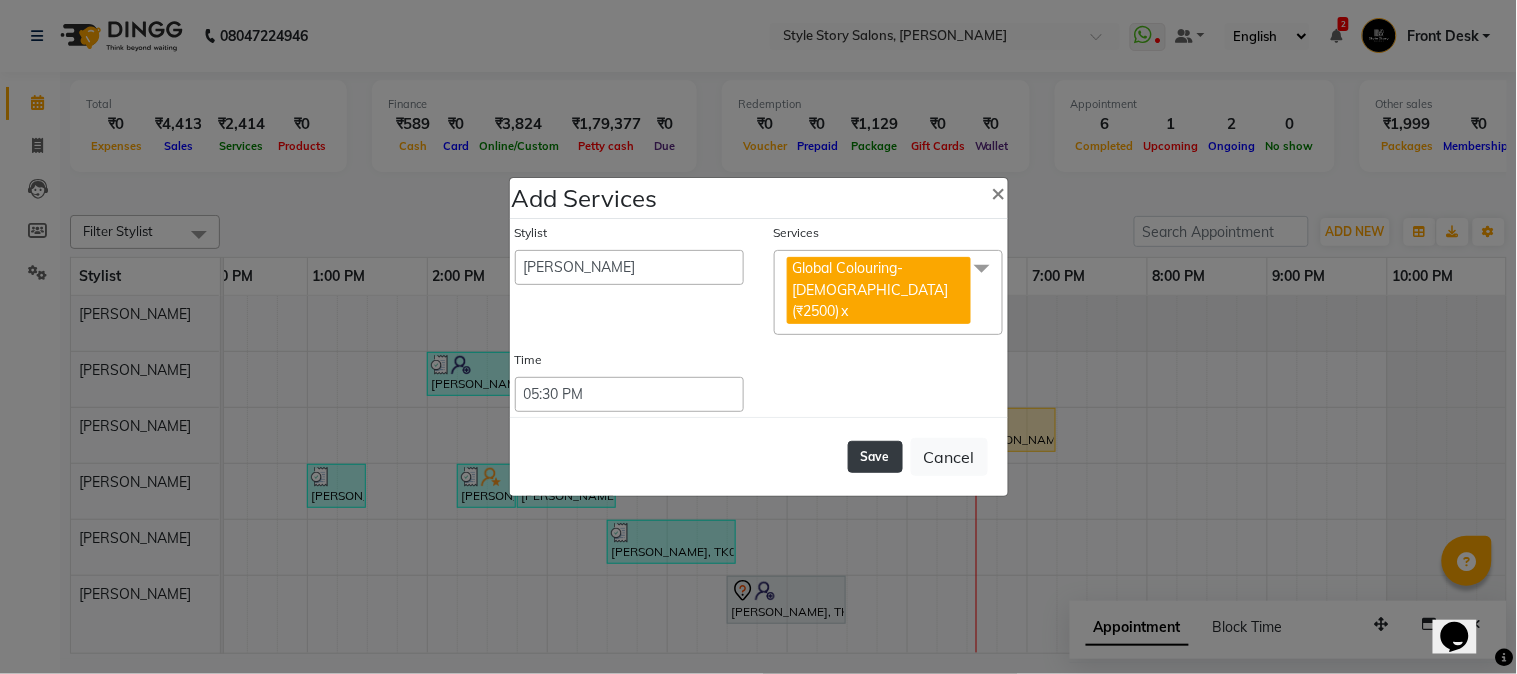 click on "Save" 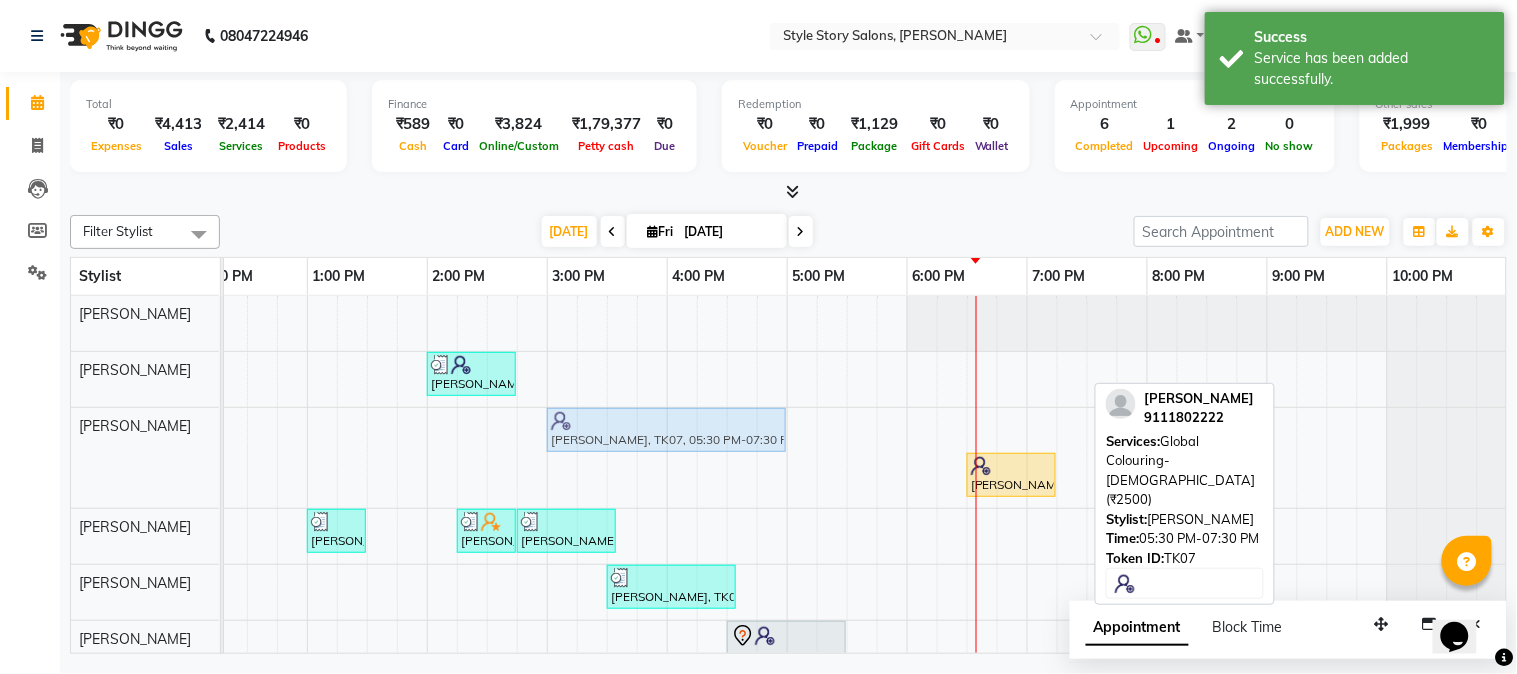 drag, startPoint x: 1030, startPoint y: 414, endPoint x: 737, endPoint y: 426, distance: 293.24564 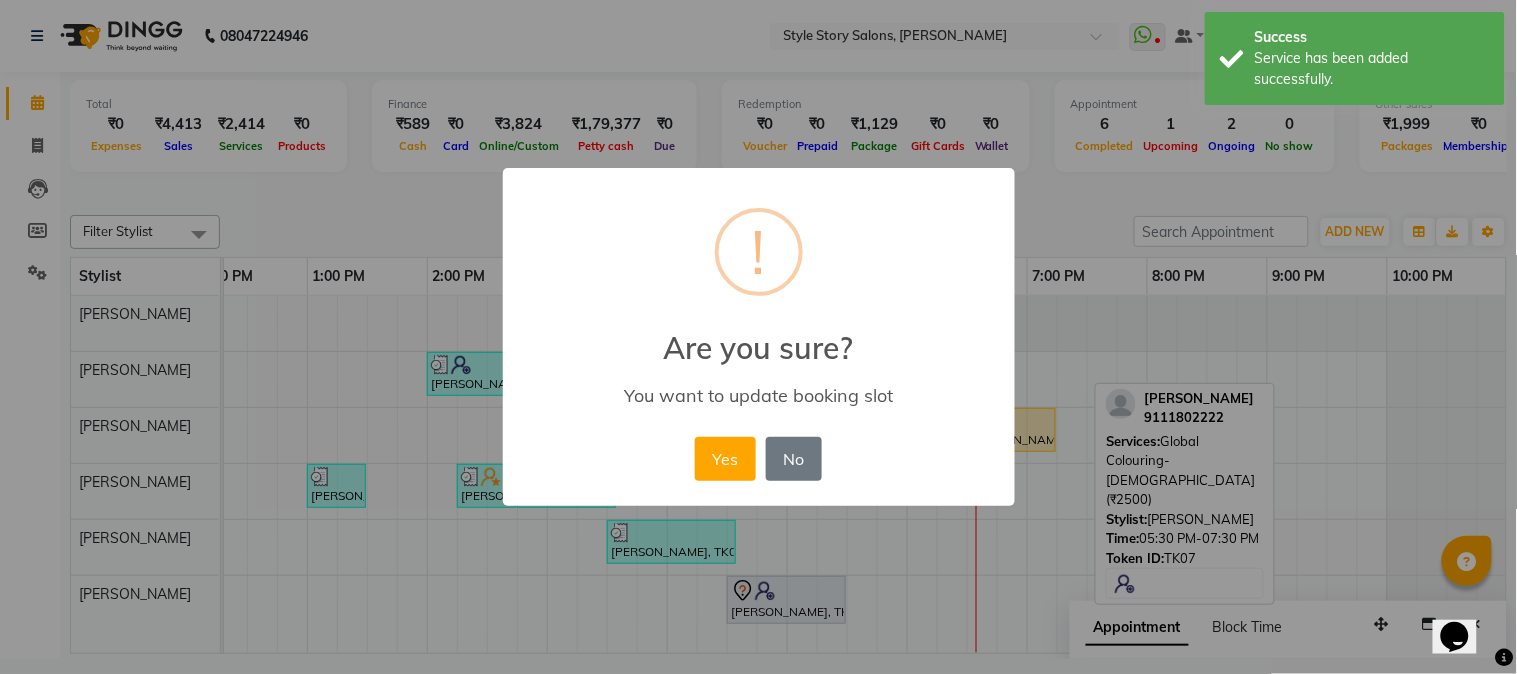drag, startPoint x: 718, startPoint y: 446, endPoint x: 816, endPoint y: 446, distance: 98 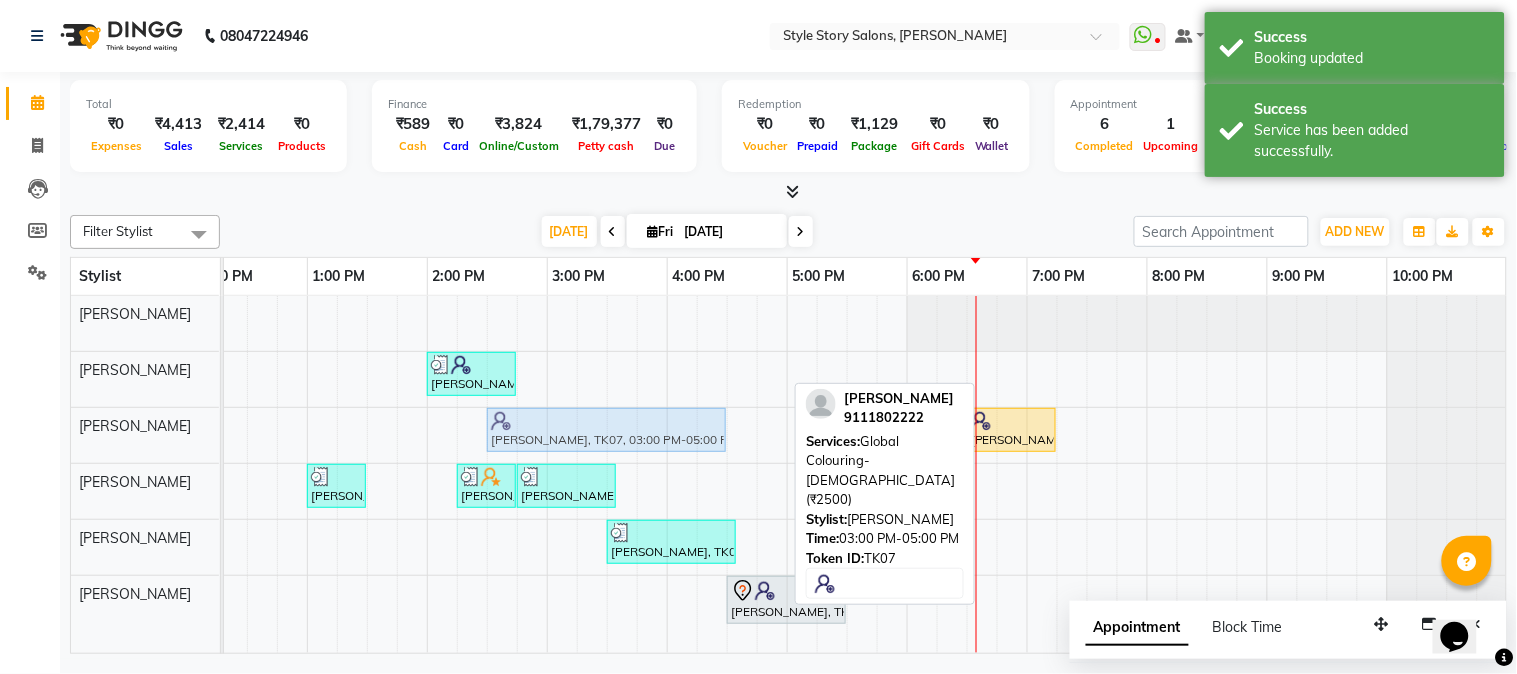drag, startPoint x: 733, startPoint y: 424, endPoint x: 670, endPoint y: 424, distance: 63 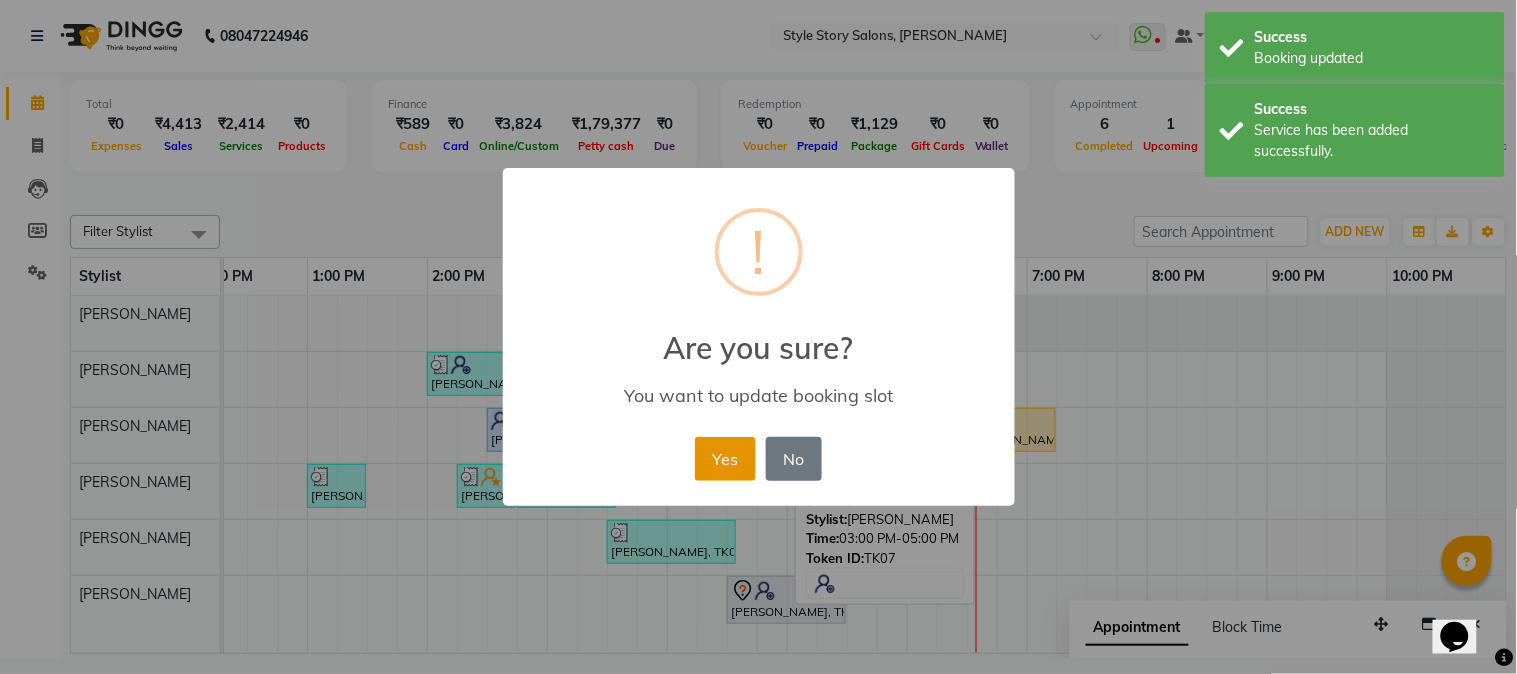click on "Yes" at bounding box center (725, 459) 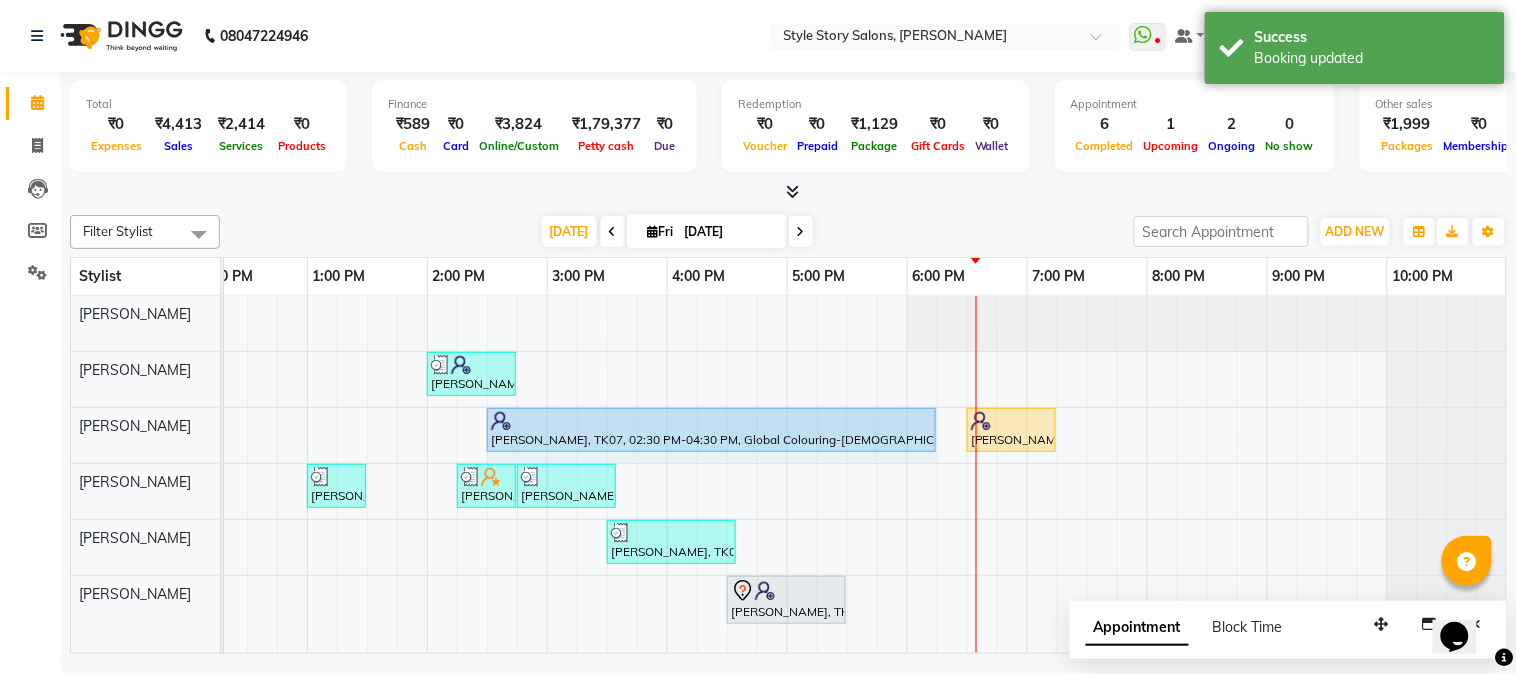 drag, startPoint x: 722, startPoint y: 414, endPoint x: 917, endPoint y: 433, distance: 195.92346 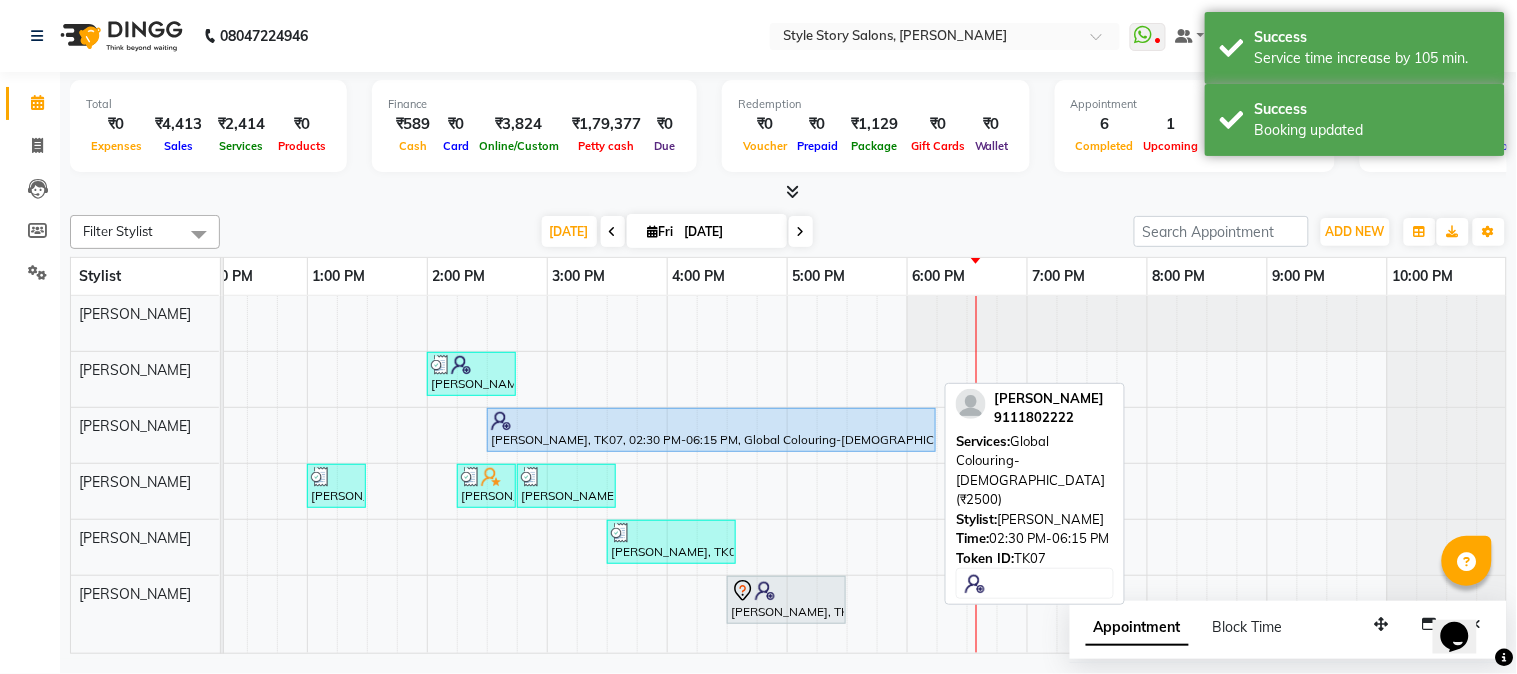 click on "Neha wadhwa, TK07, 02:30 PM-06:15 PM, Global Colouring-Female (₹2500)" at bounding box center [711, 430] 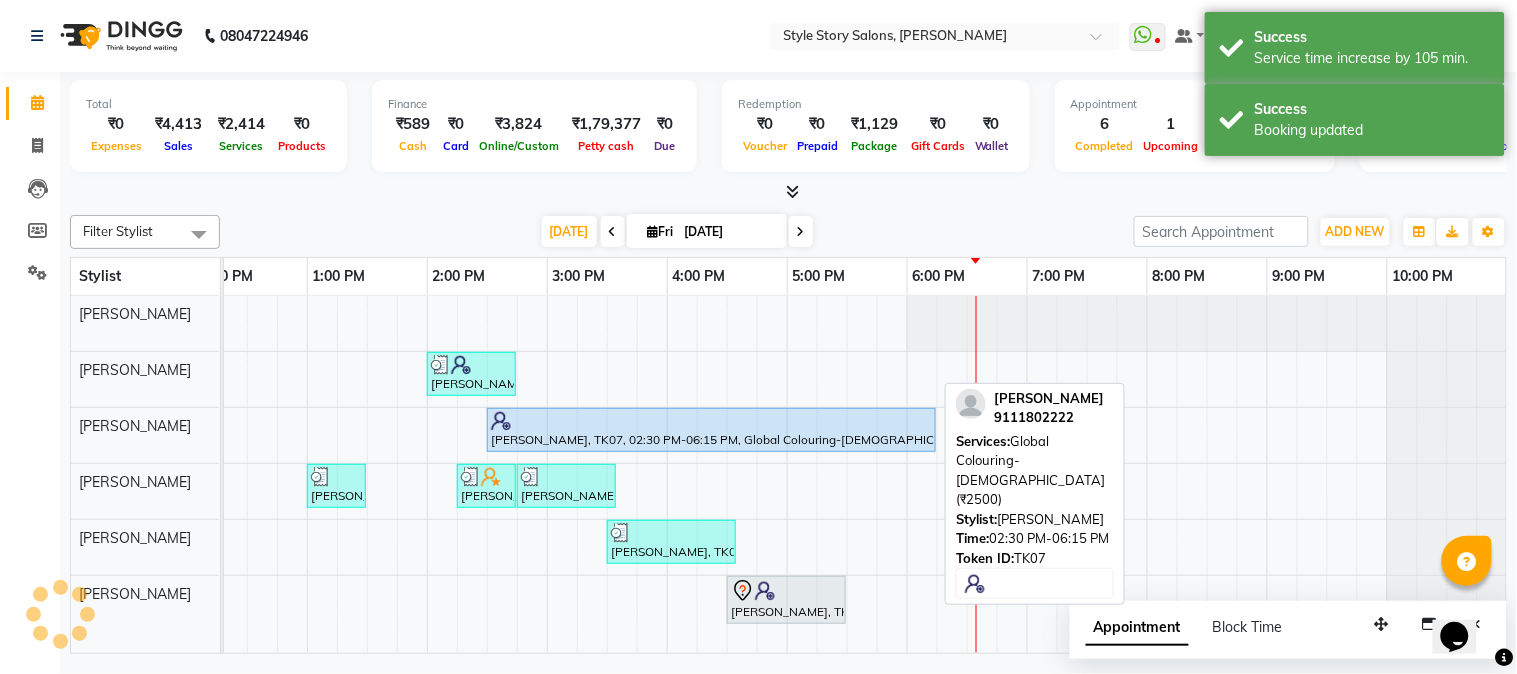 click at bounding box center [711, 421] 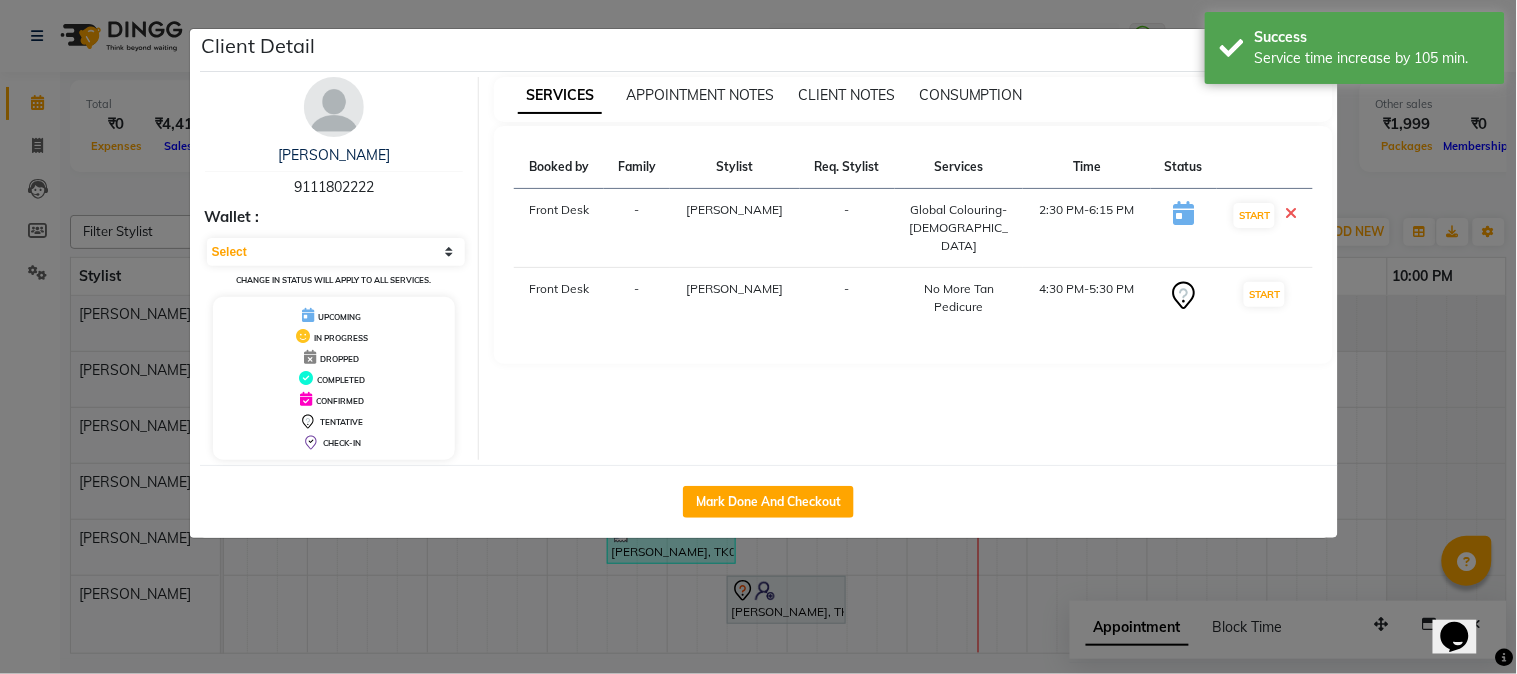 click on "Client Detail  Neha wadhwa   9111802222 Wallet : Select IN SERVICE CONFIRMED TENTATIVE CHECK IN MARK DONE DROPPED UPCOMING Change in status will apply to all services. UPCOMING IN PROGRESS DROPPED COMPLETED CONFIRMED TENTATIVE CHECK-IN SERVICES APPOINTMENT NOTES CLIENT NOTES CONSUMPTION Booked by Family Stylist Req. Stylist Services Time Status  Front Desk  - Arshad Ansari -  Global Colouring-Female   2:30 PM-6:15 PM   START   Front Desk  - Tanuja Junghare -  No More Tan Pedicure   4:30 PM-5:30 PM   START   Mark Done And Checkout" 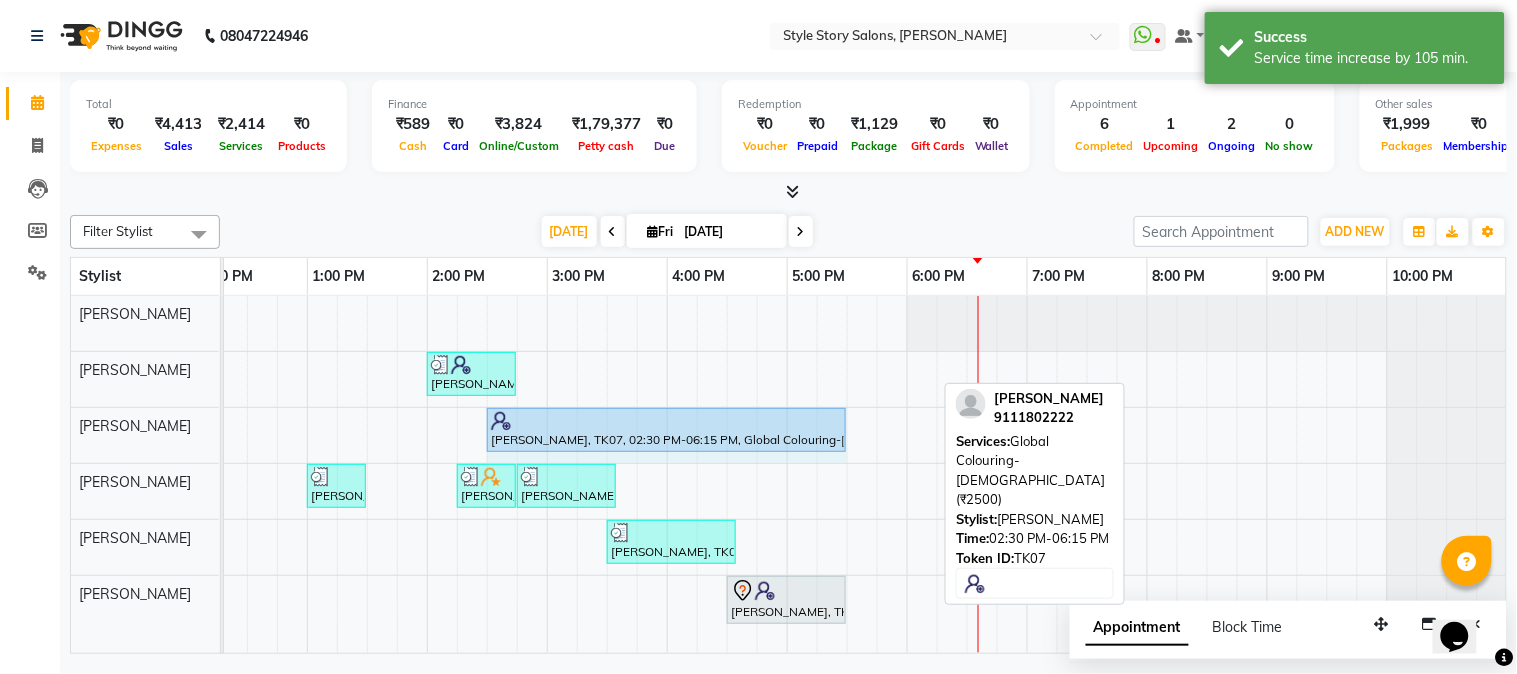 drag, startPoint x: 930, startPoint y: 422, endPoint x: 821, endPoint y: 422, distance: 109 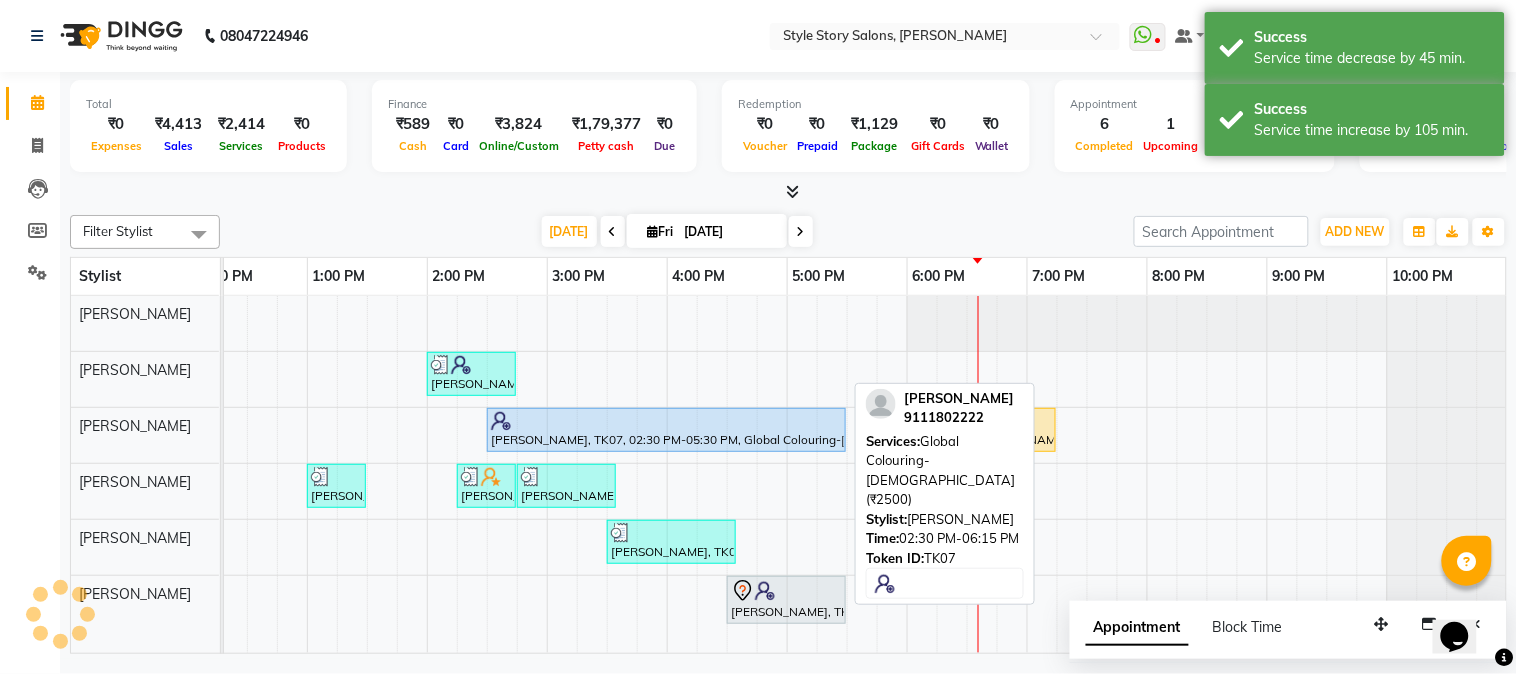 click at bounding box center (666, 421) 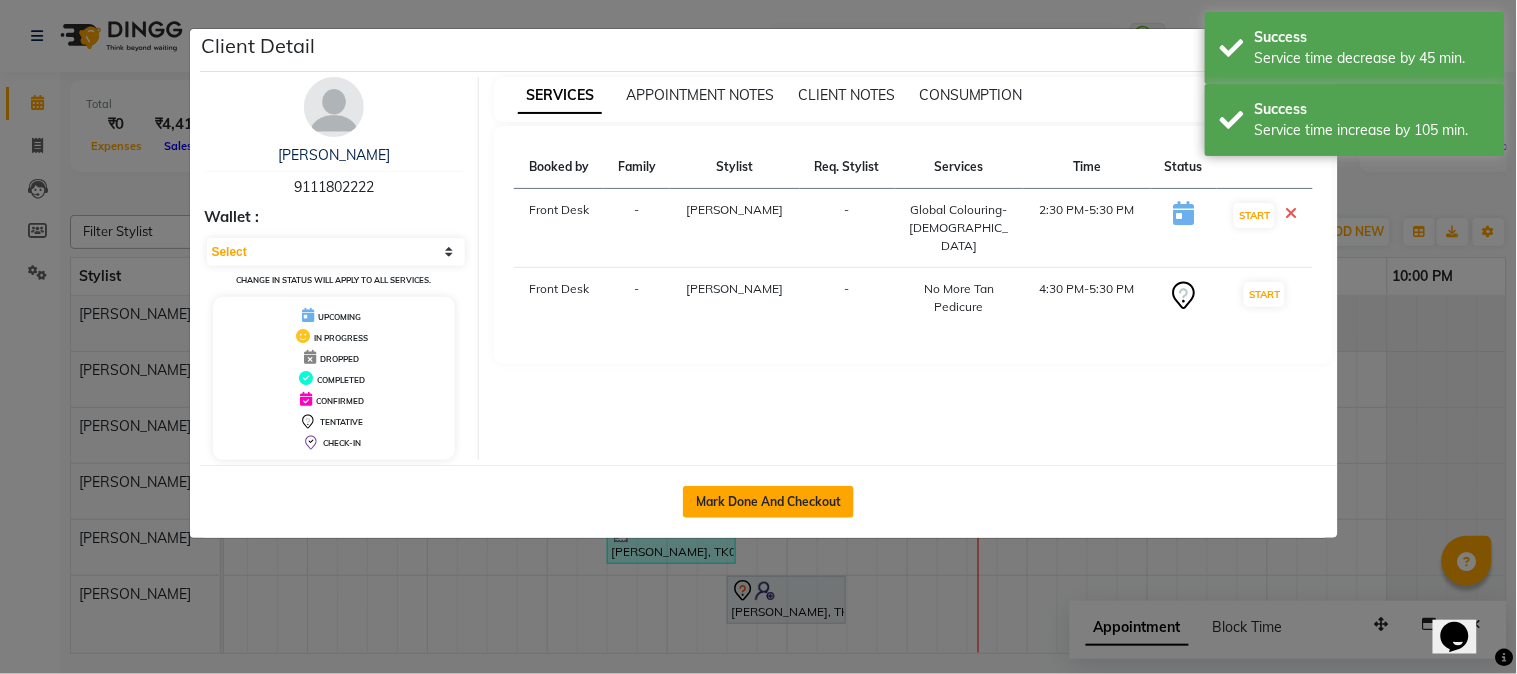 click on "Mark Done And Checkout" 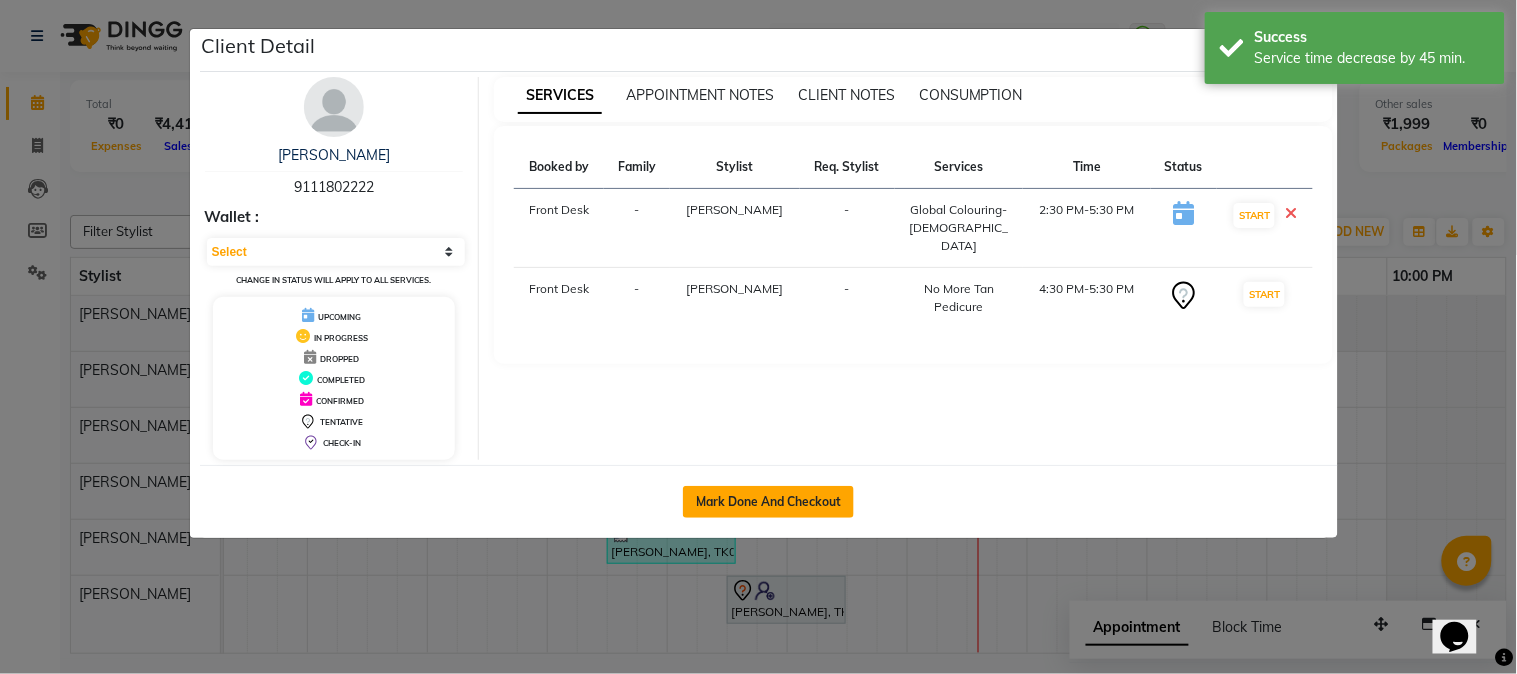 select on "service" 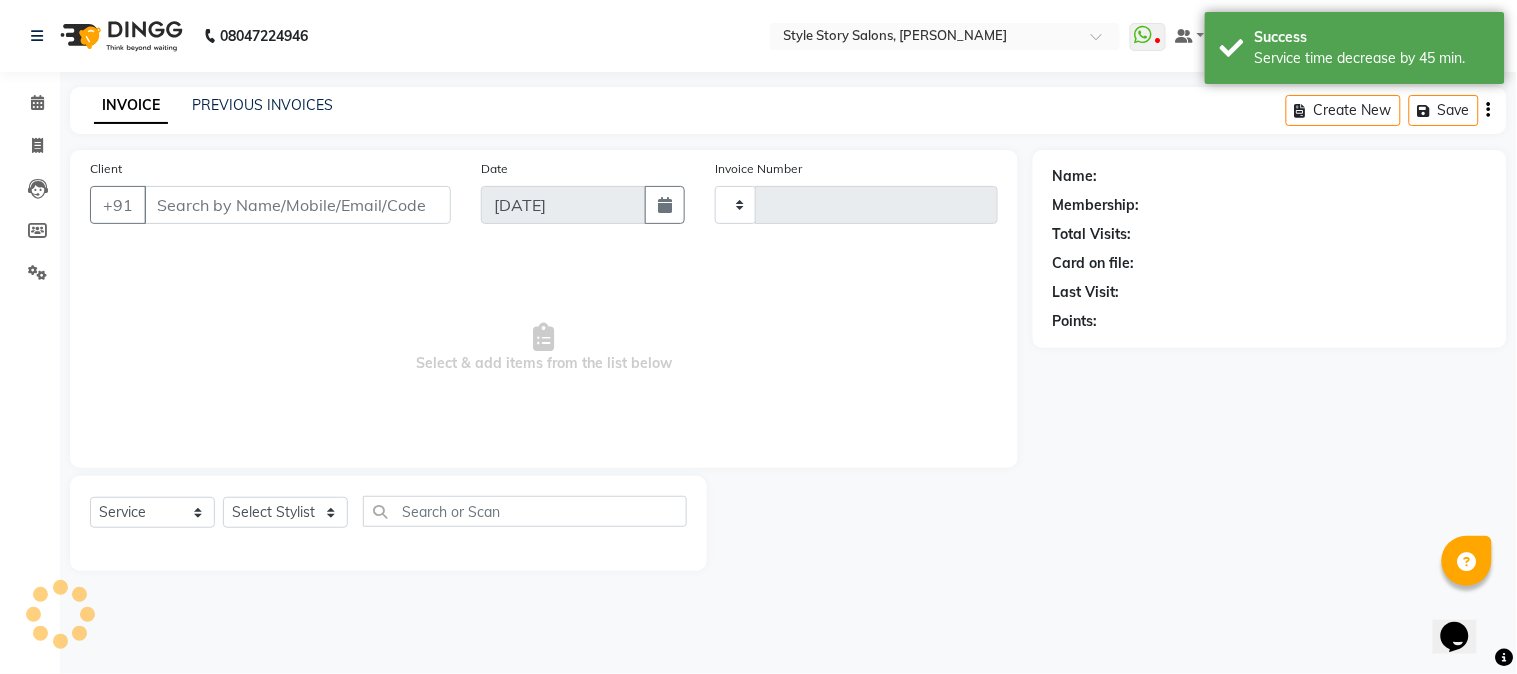 type on "0967" 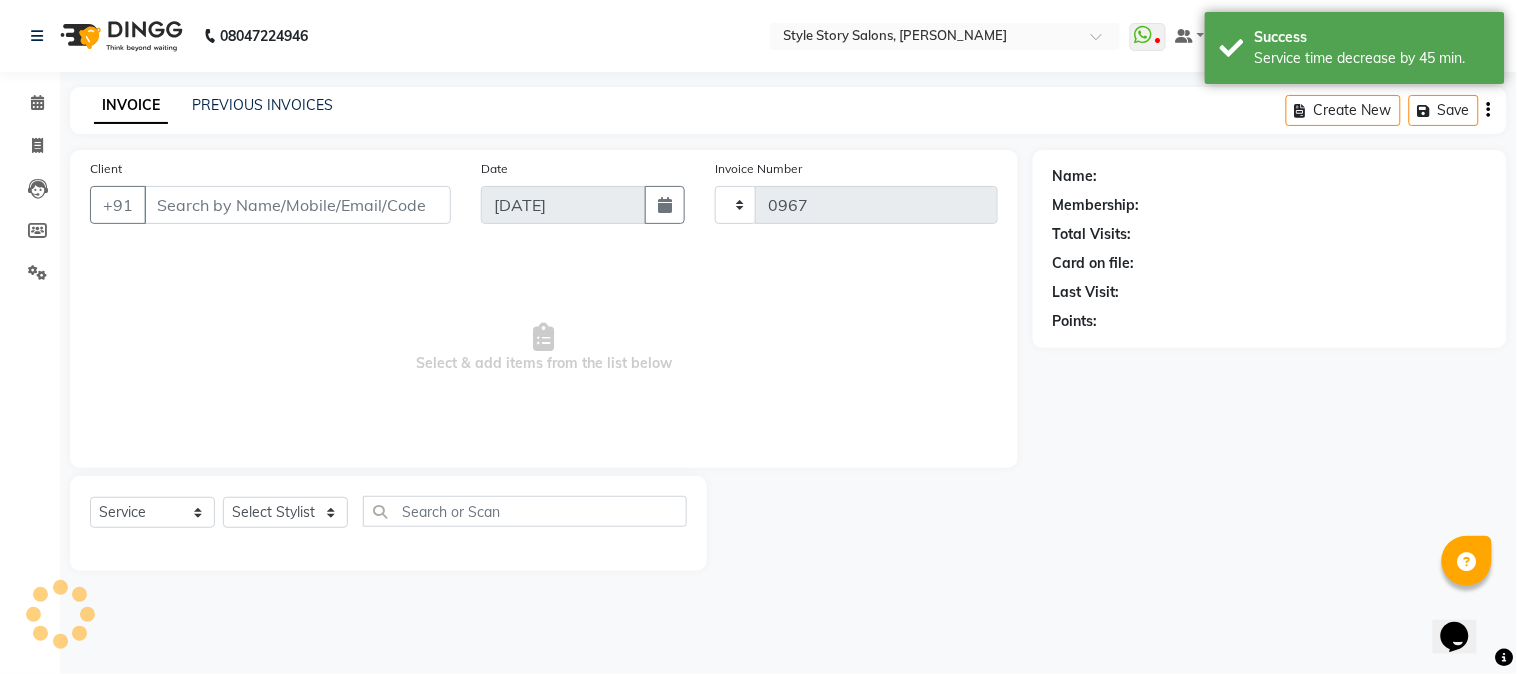 select on "6249" 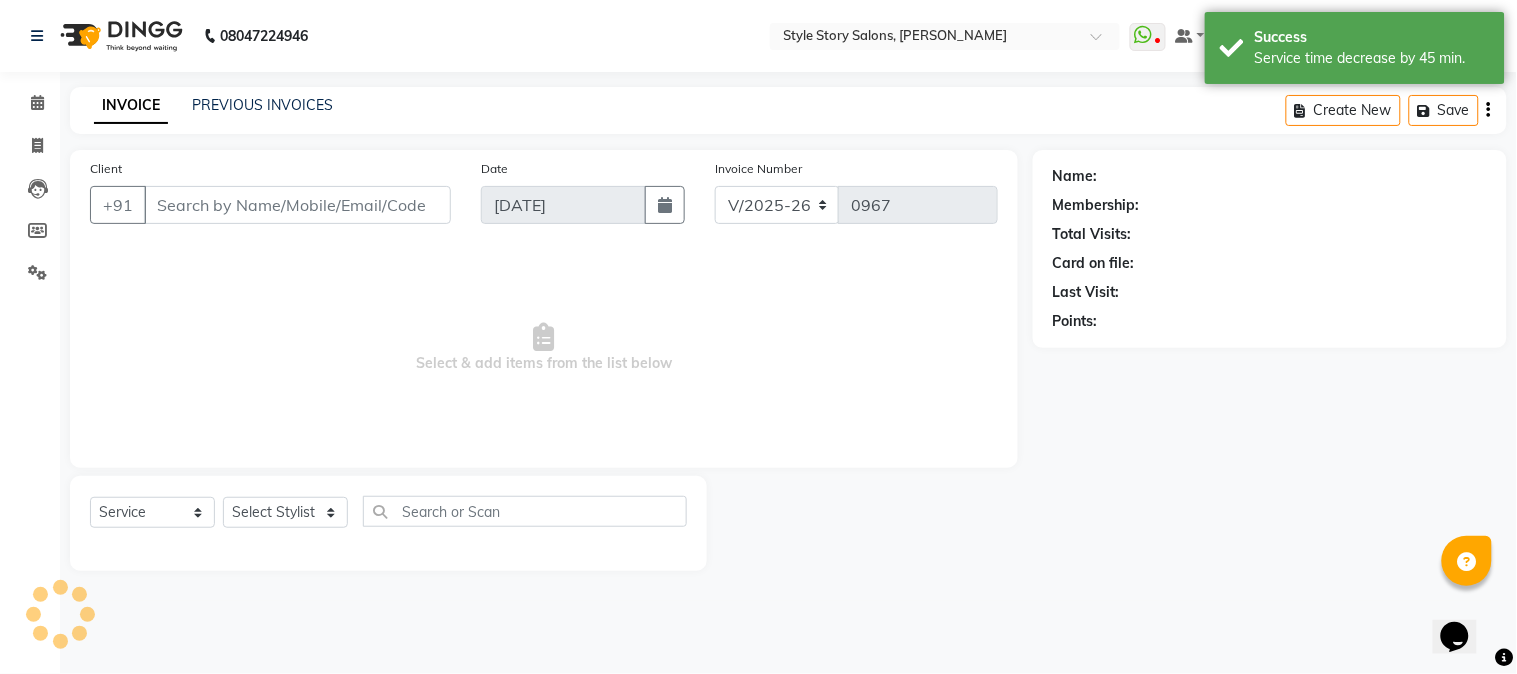 type on "91******22" 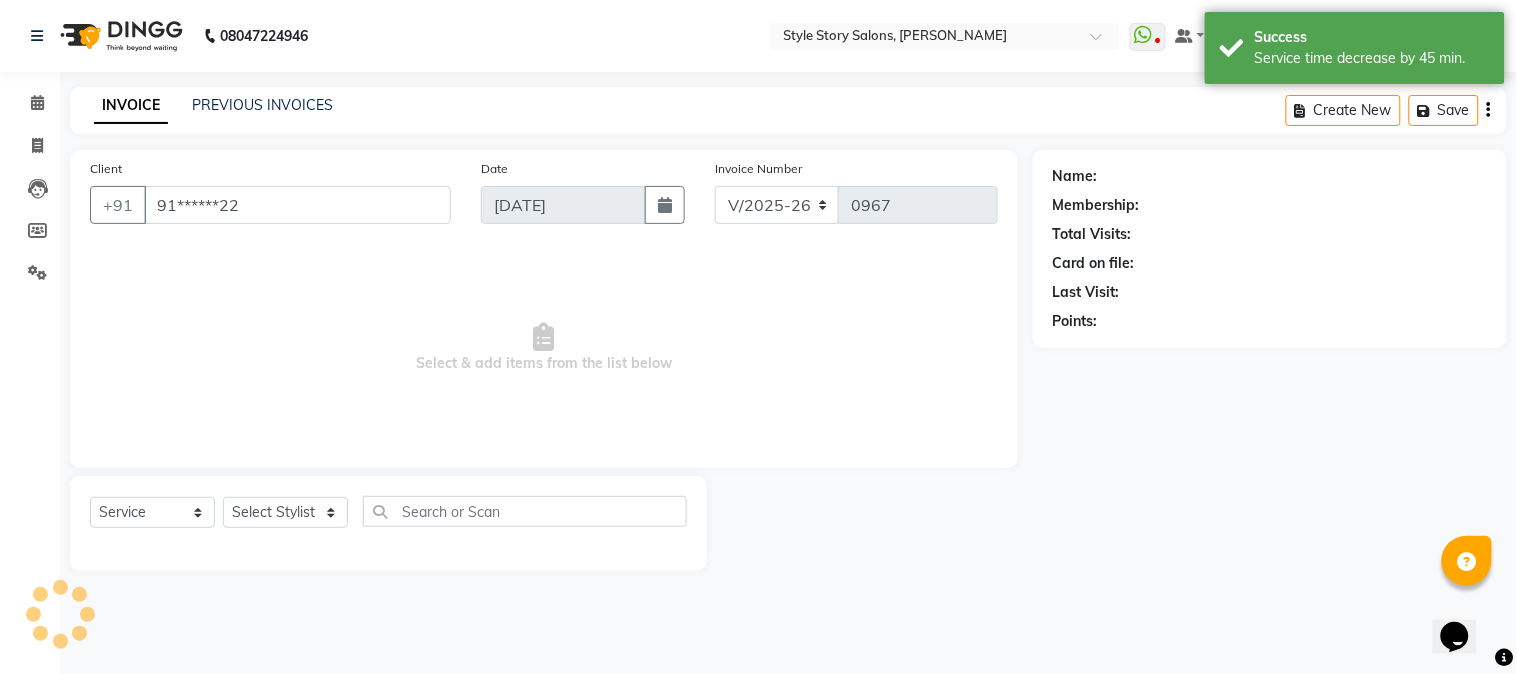 select on "62113" 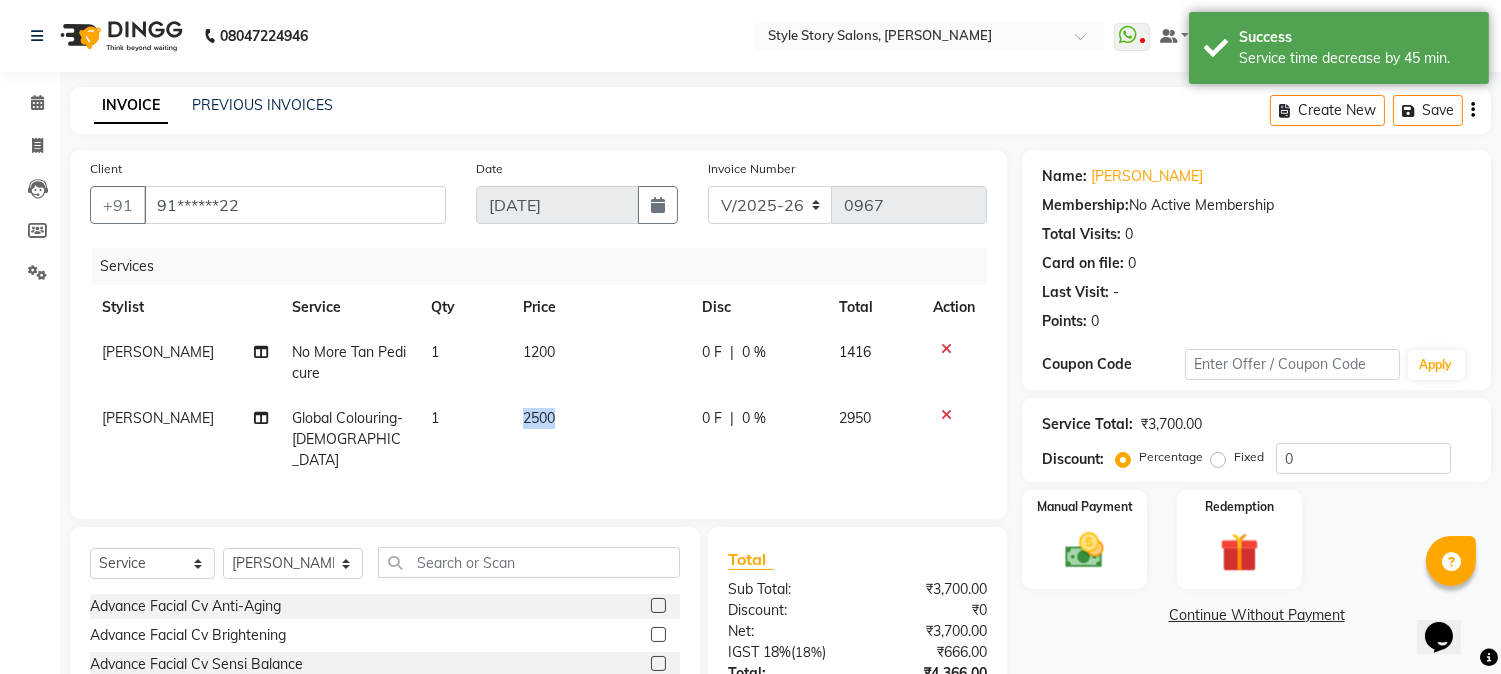 drag, startPoint x: 575, startPoint y: 414, endPoint x: 513, endPoint y: 406, distance: 62.514 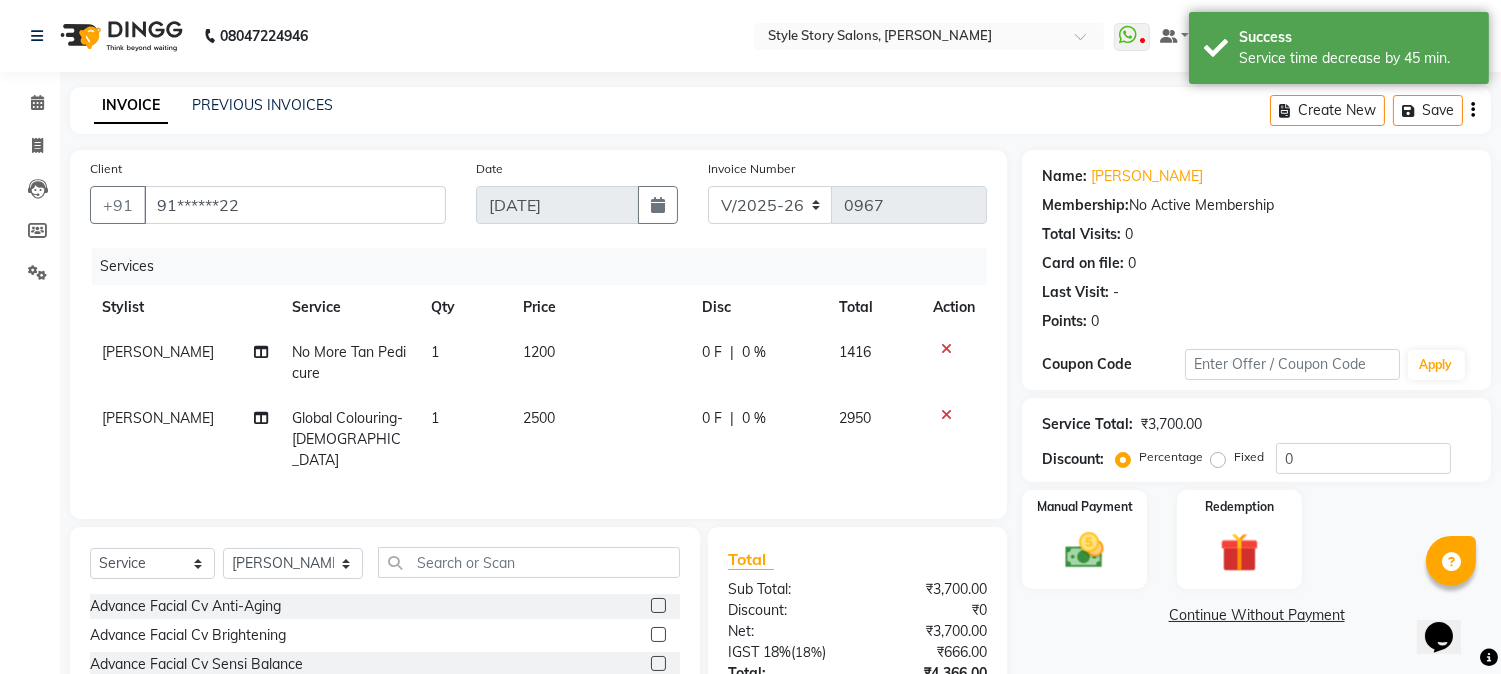 select on "62113" 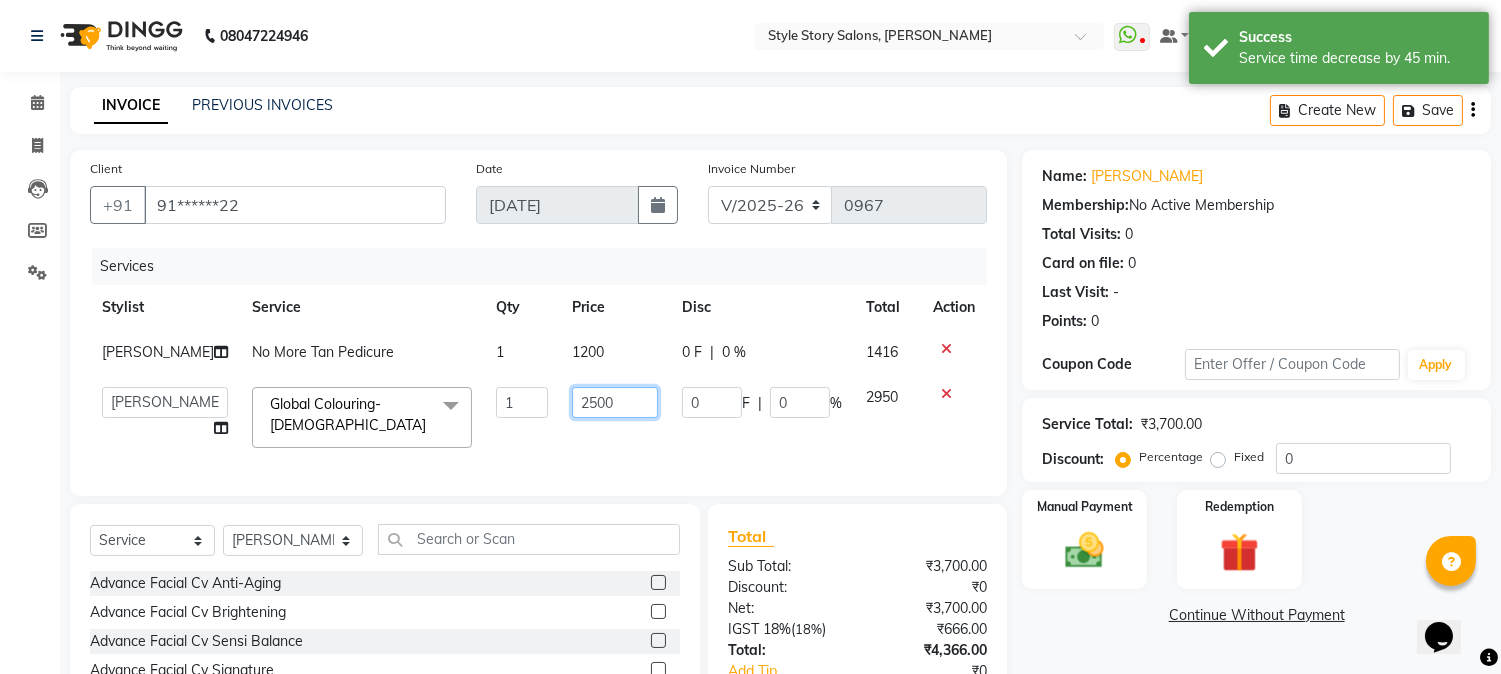 drag, startPoint x: 594, startPoint y: 424, endPoint x: 514, endPoint y: 420, distance: 80.09994 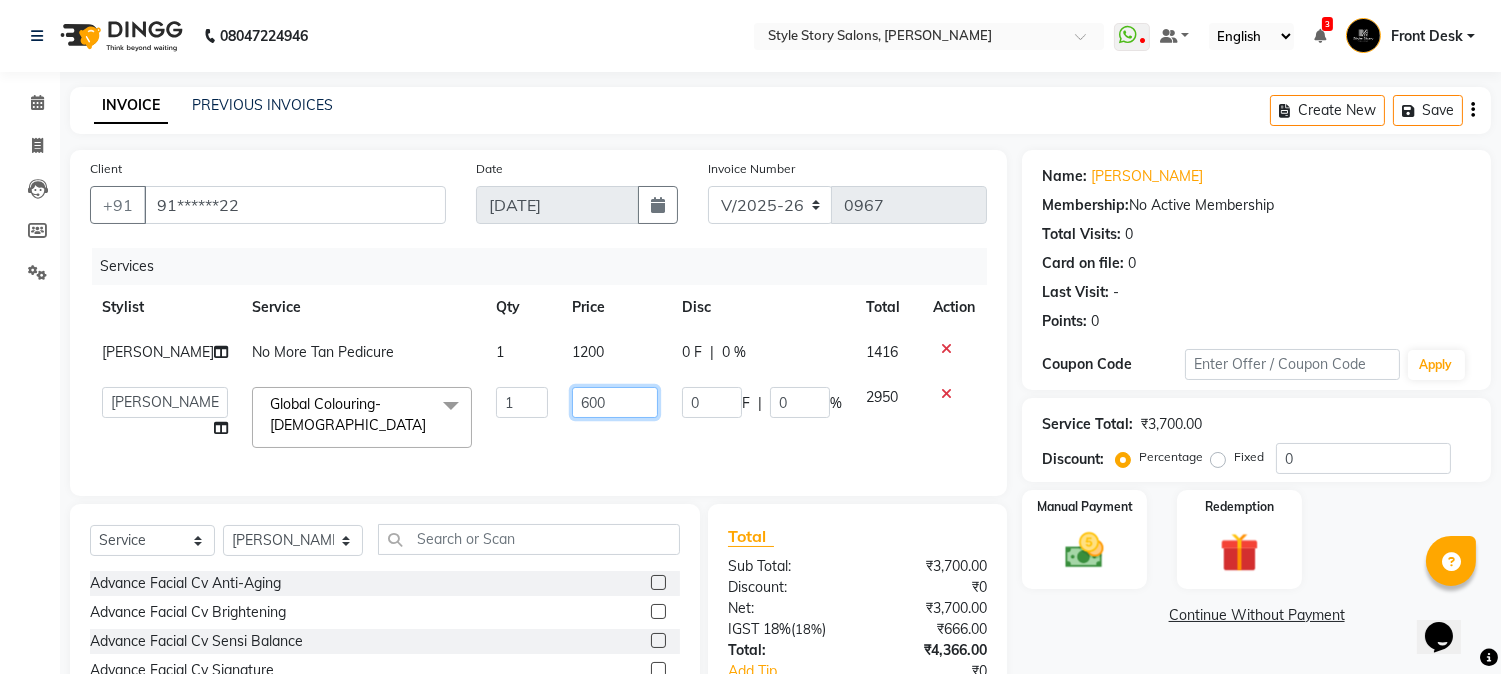 type on "6000" 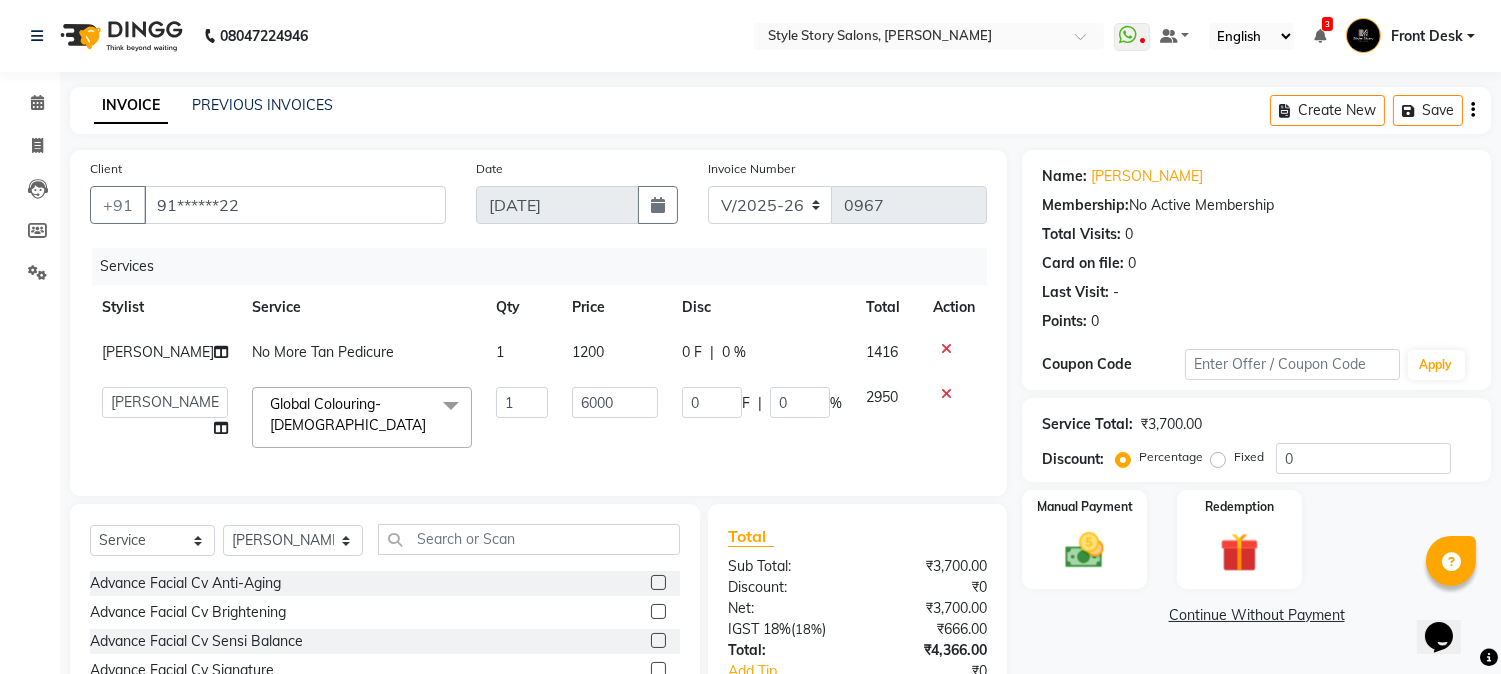 click on "Services Stylist Service Qty Price Disc Total Action Tanuja Junghare No More Tan Pedicure 1 1200 0 F | 0 % 1416  Aayushi Dahat   Adesh khadse   Ambika Dhadse Front Desk   Arshad Ansari   Diksha Thakur   Durga Gawai   Front Desk   Kajal Thapa Front Desk   Kartik Balpande    Khushal Bhoyar Senior Accountant   Komal Thakur   Neelam Nag   Nikhil Pillay Inventory Manager   Nilofar Ali (HR Admin)   Prathm Chaudhari (Hair Artist)   Priyanshi Meshram   Ram Thakur    Ritesh Pande   Ritesh Shrivas   Shabnam Ansari    Shruti Raut   Sonali Sarode   Sonam Nashine HR Manager   Suchita Mankar (Tina Beautician)   Tanuja Junghare   Tushar Pandey   Vikas Kumar   Vinod Pandit   Vishal Gajbhiye Accountant  Global Colouring-Female  x Advance Facial Cv Anti-Aging Advance Facial Cv Brightening Advance Facial Cv Sensi Balance Advance Facial Cv Signature Aesthetic Facial With Needling - Hyaluronic Aesthetic Facial With Needling - Meladerm Aesthetic Facial With Needling - Seboxy Aesthetic Facial With Needling (90Min) Fibreplex Tongs" 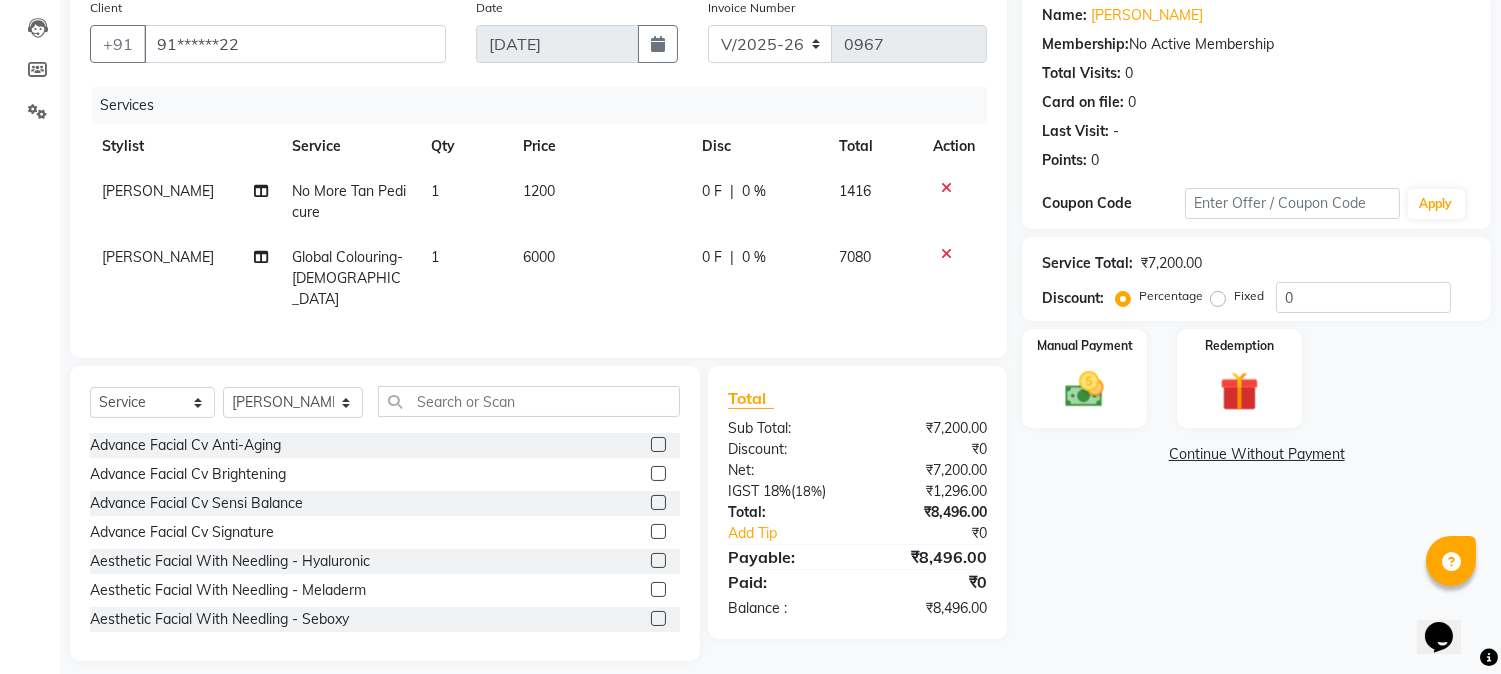 scroll, scrollTop: 173, scrollLeft: 0, axis: vertical 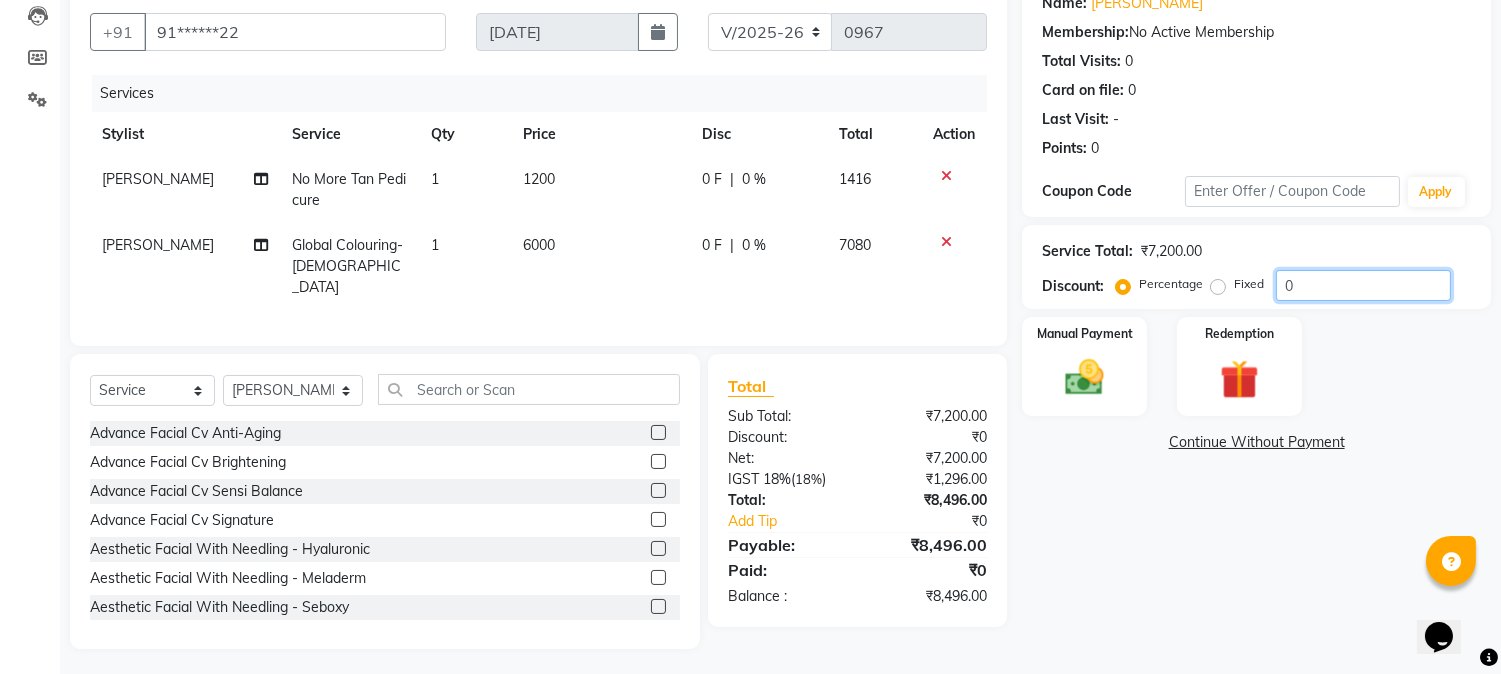 drag, startPoint x: 1324, startPoint y: 271, endPoint x: 1271, endPoint y: 281, distance: 53.935146 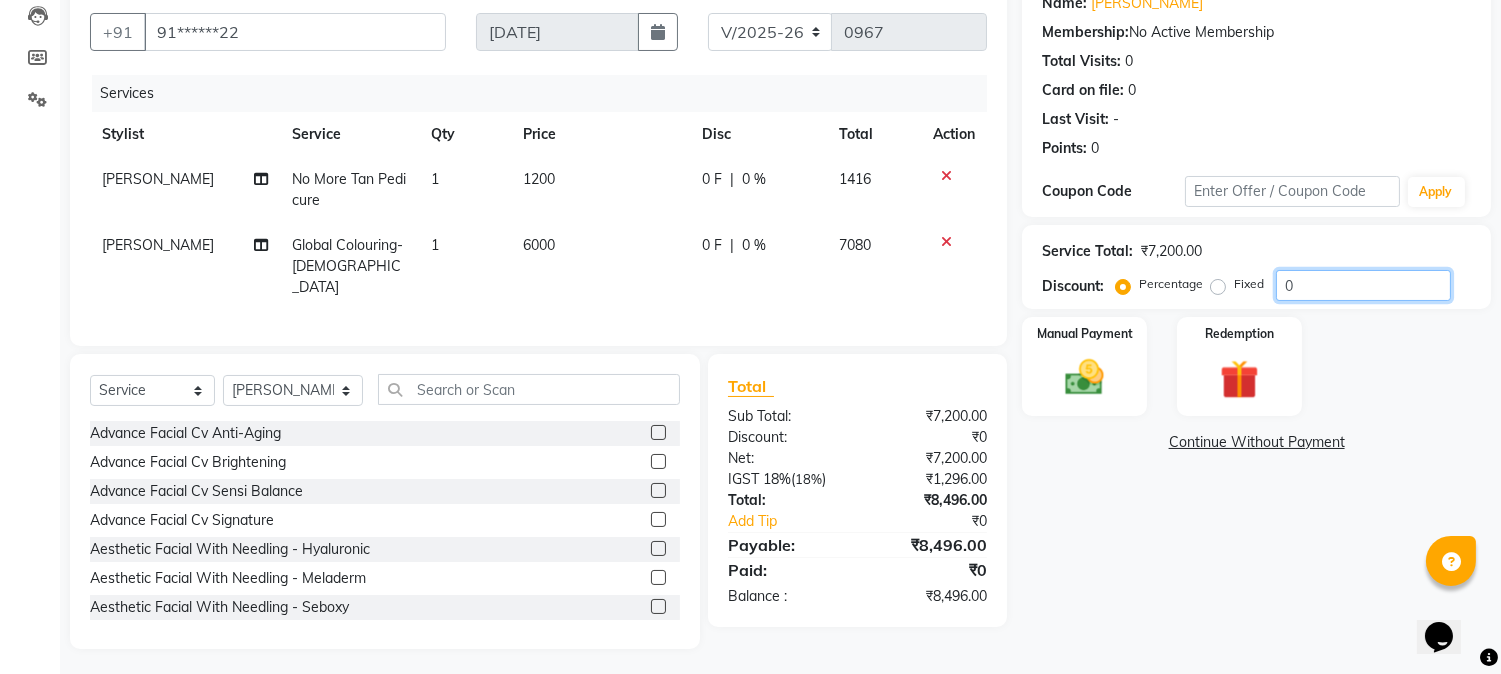 click on "Percentage   Fixed  0" 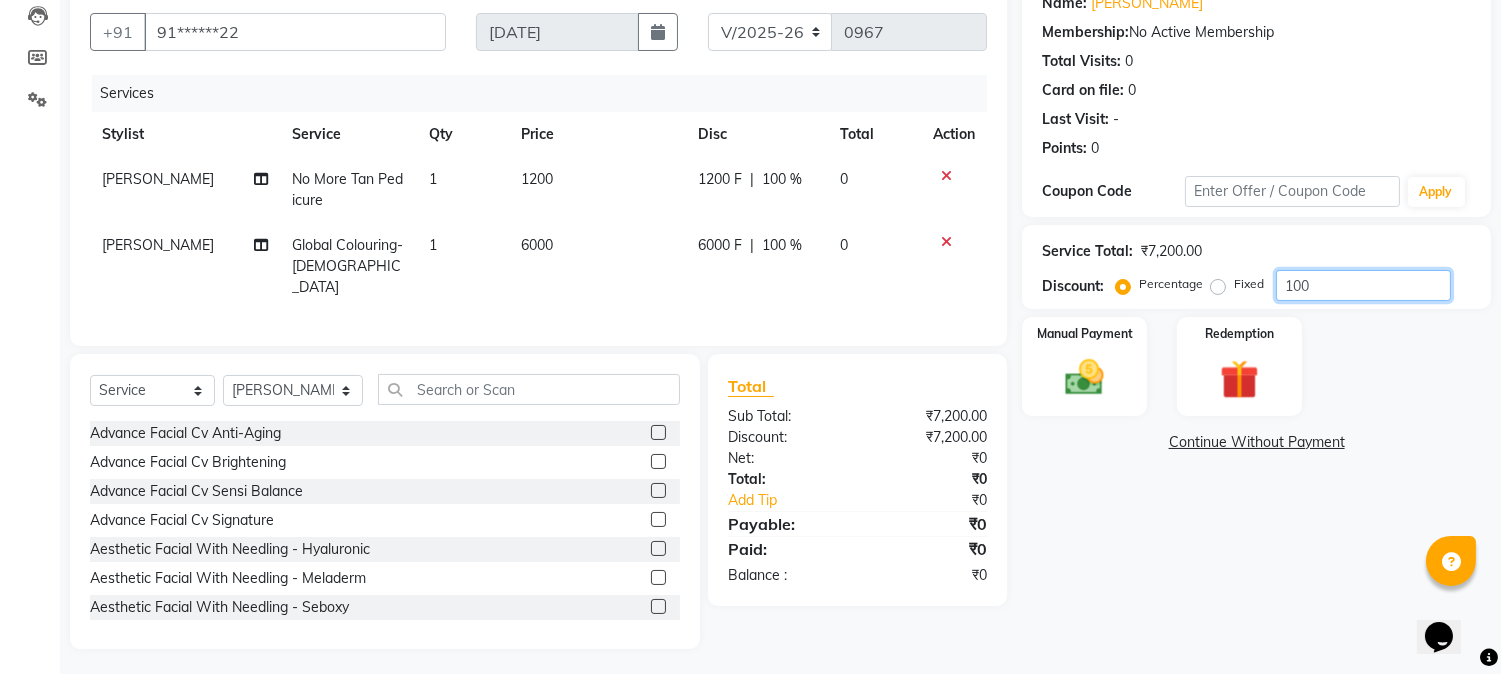 type on "100" 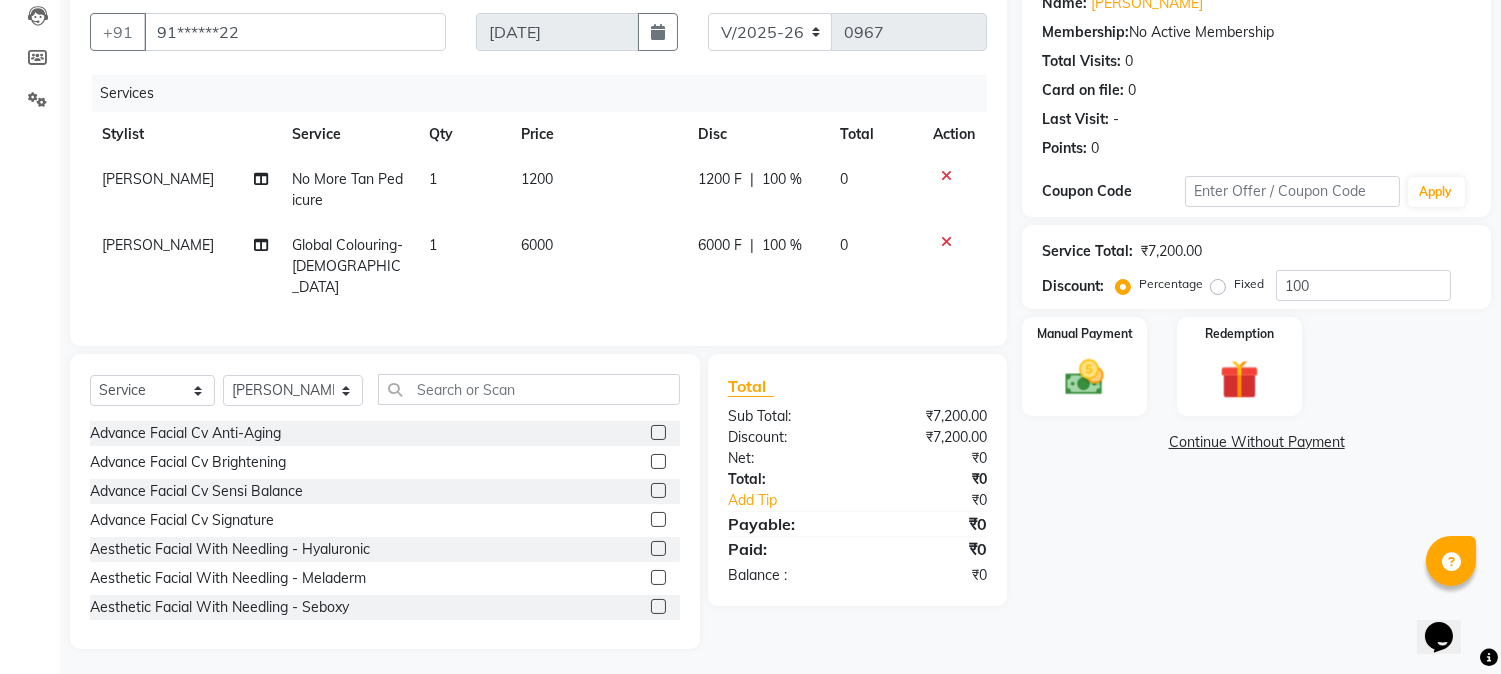 click on "Service Total:  ₹7,200.00  Discount:  Percentage   Fixed  100" 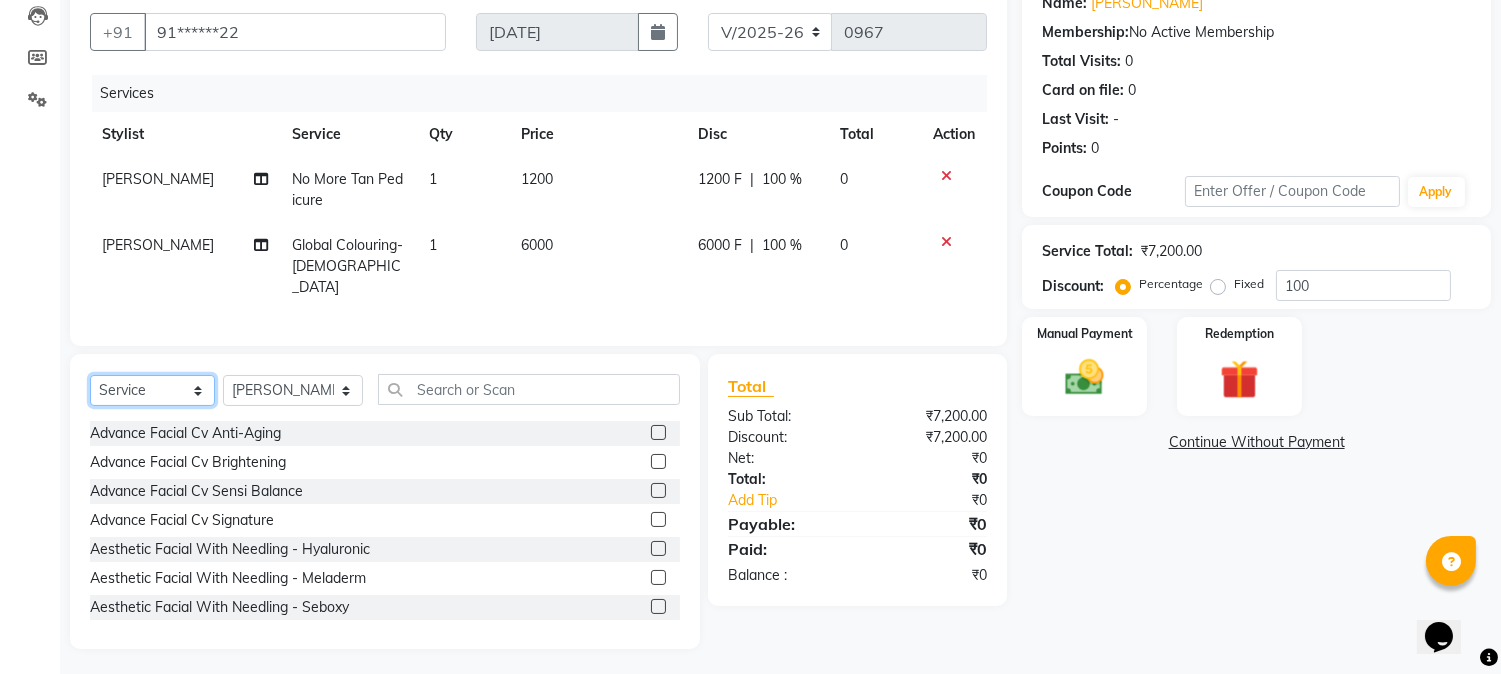 drag, startPoint x: 145, startPoint y: 387, endPoint x: 158, endPoint y: 357, distance: 32.695564 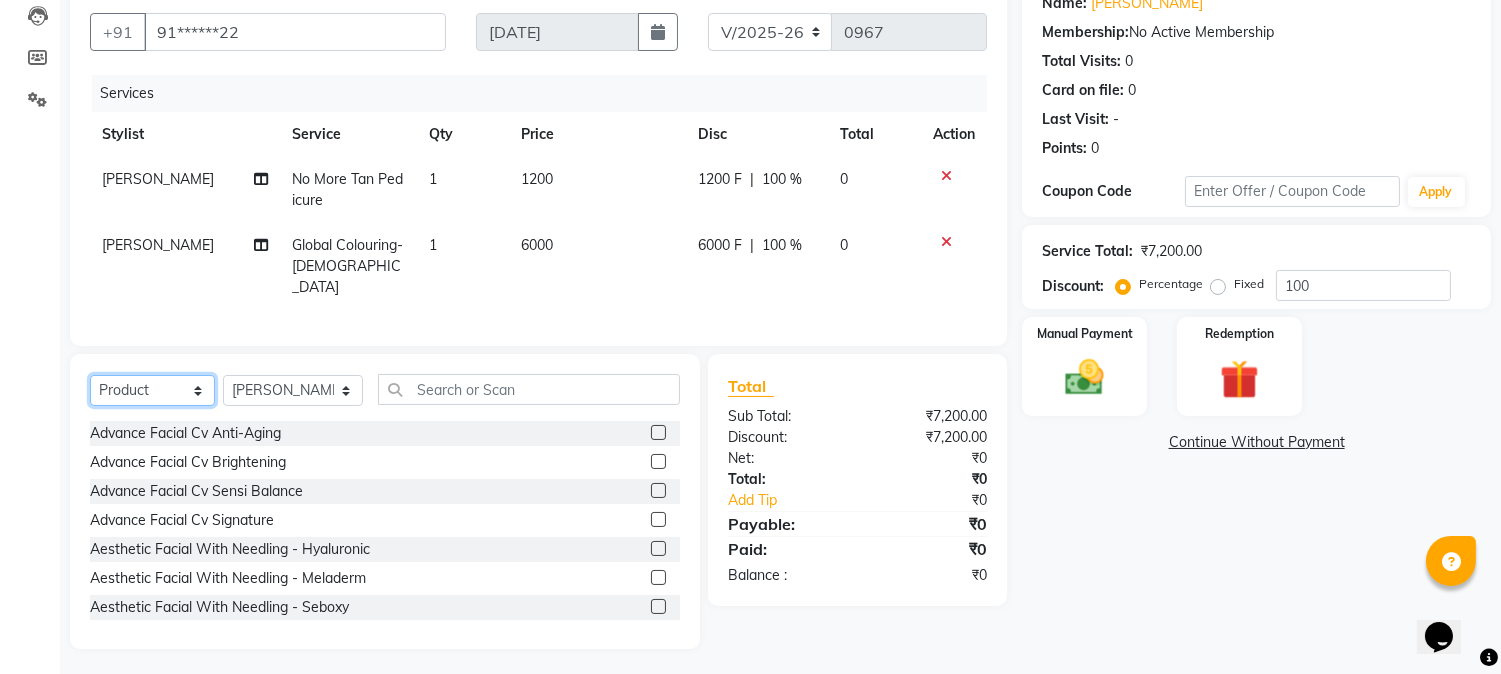 click on "Select  Service  Product  Membership  Package Voucher Prepaid Gift Card" 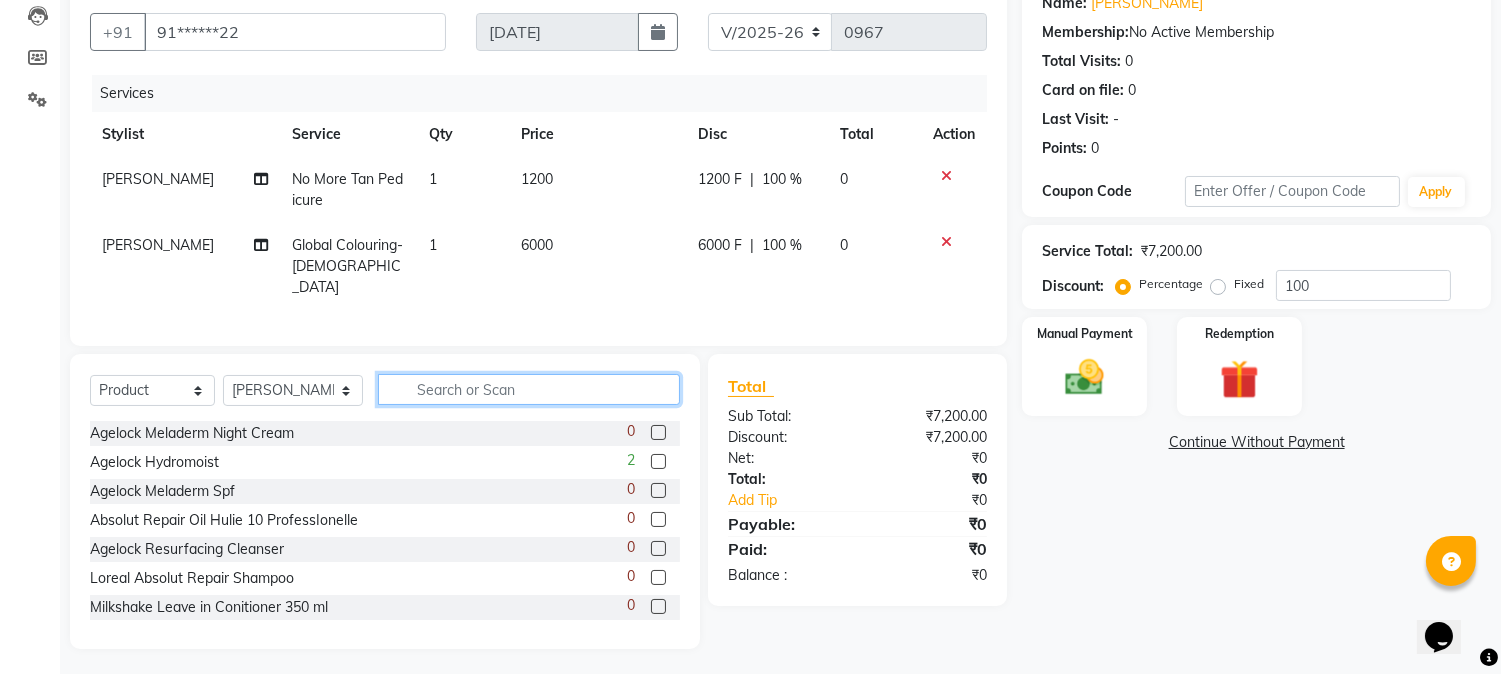click 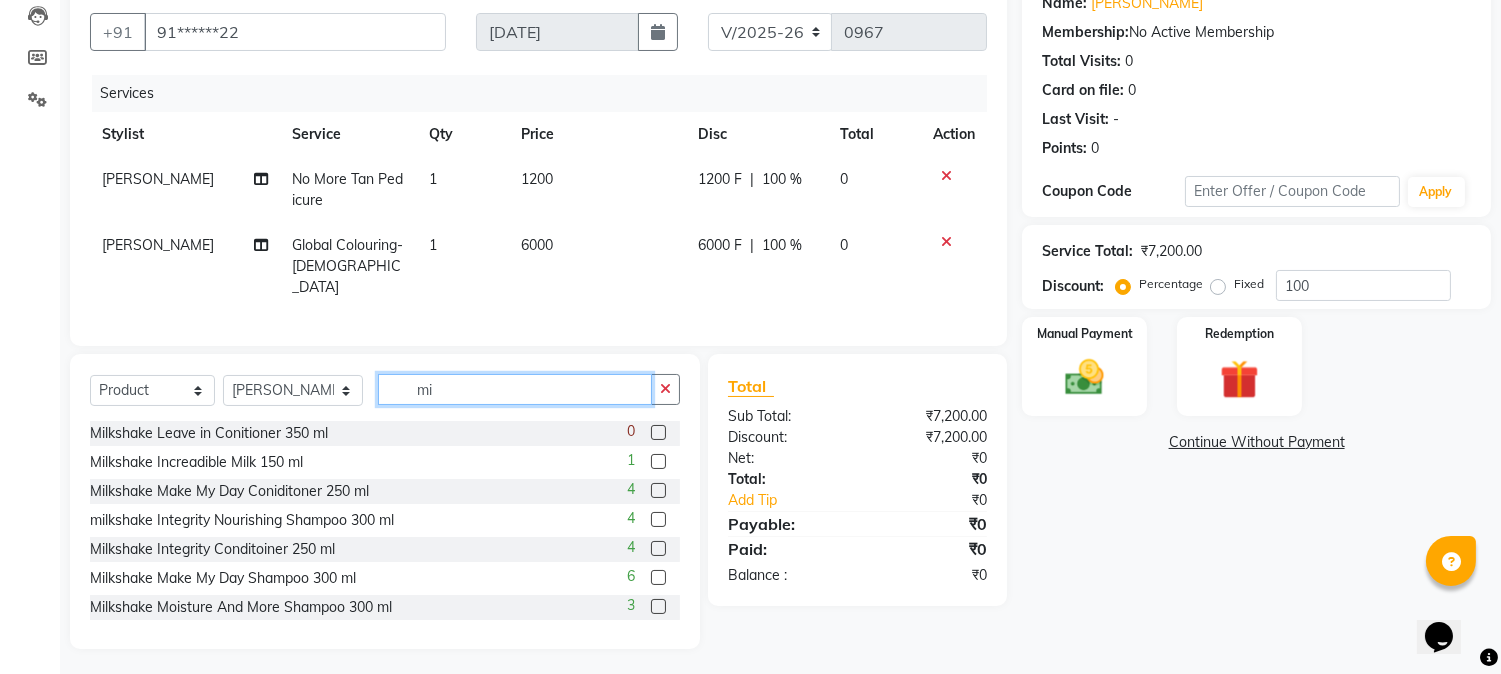type on "m" 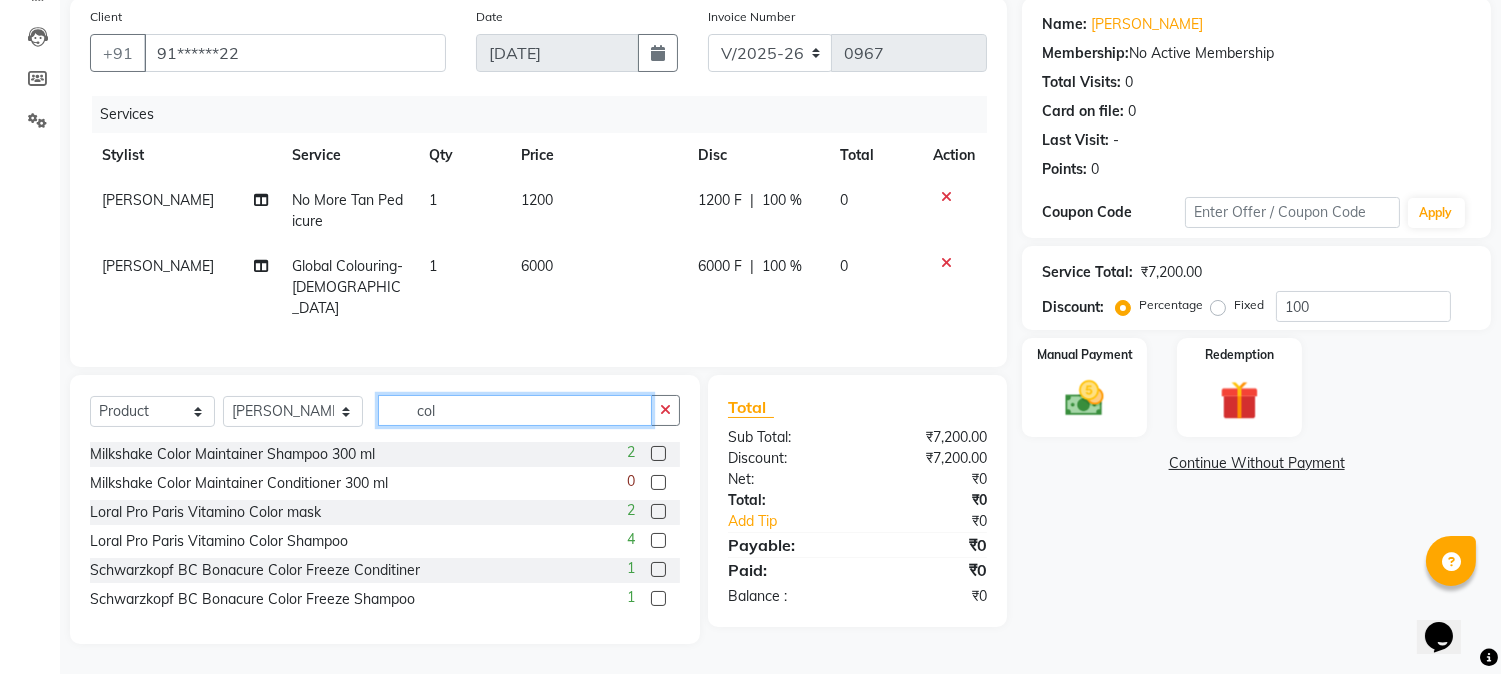 scroll, scrollTop: 147, scrollLeft: 0, axis: vertical 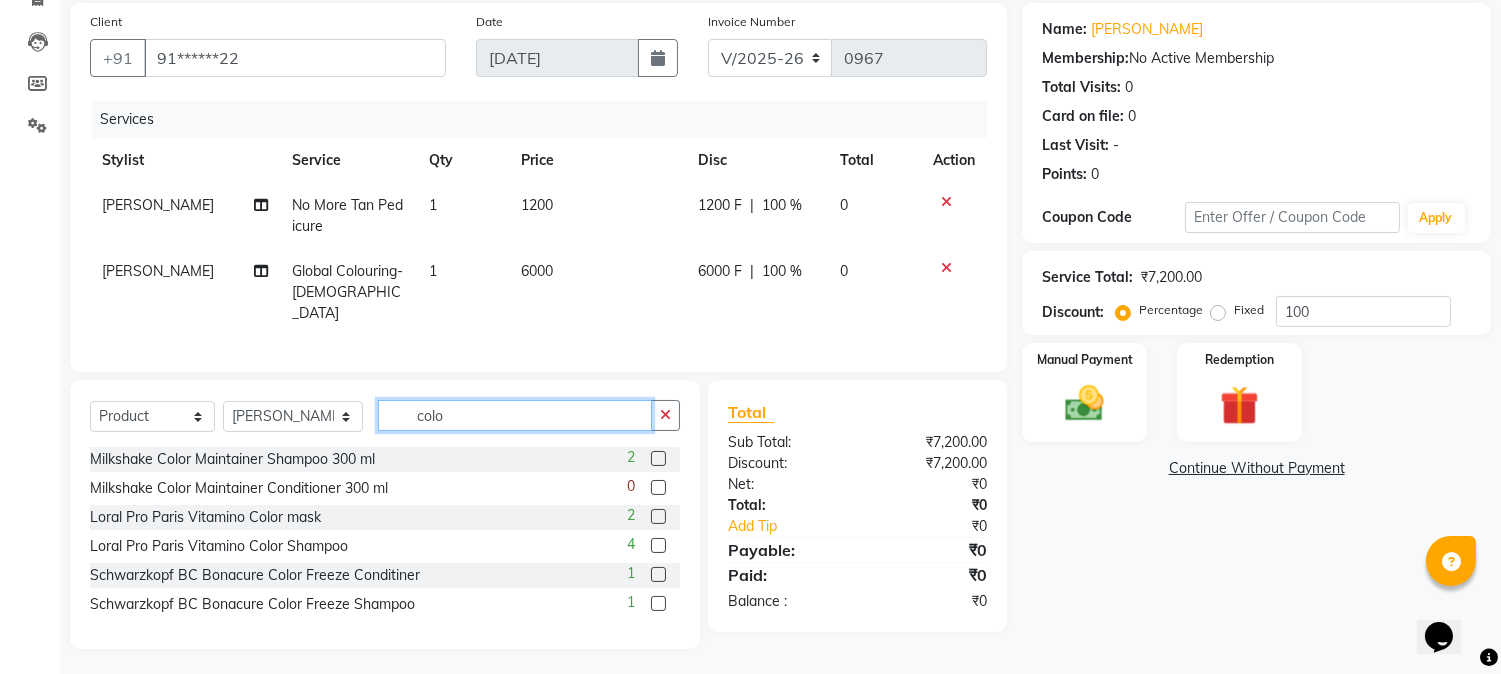 type on "colo" 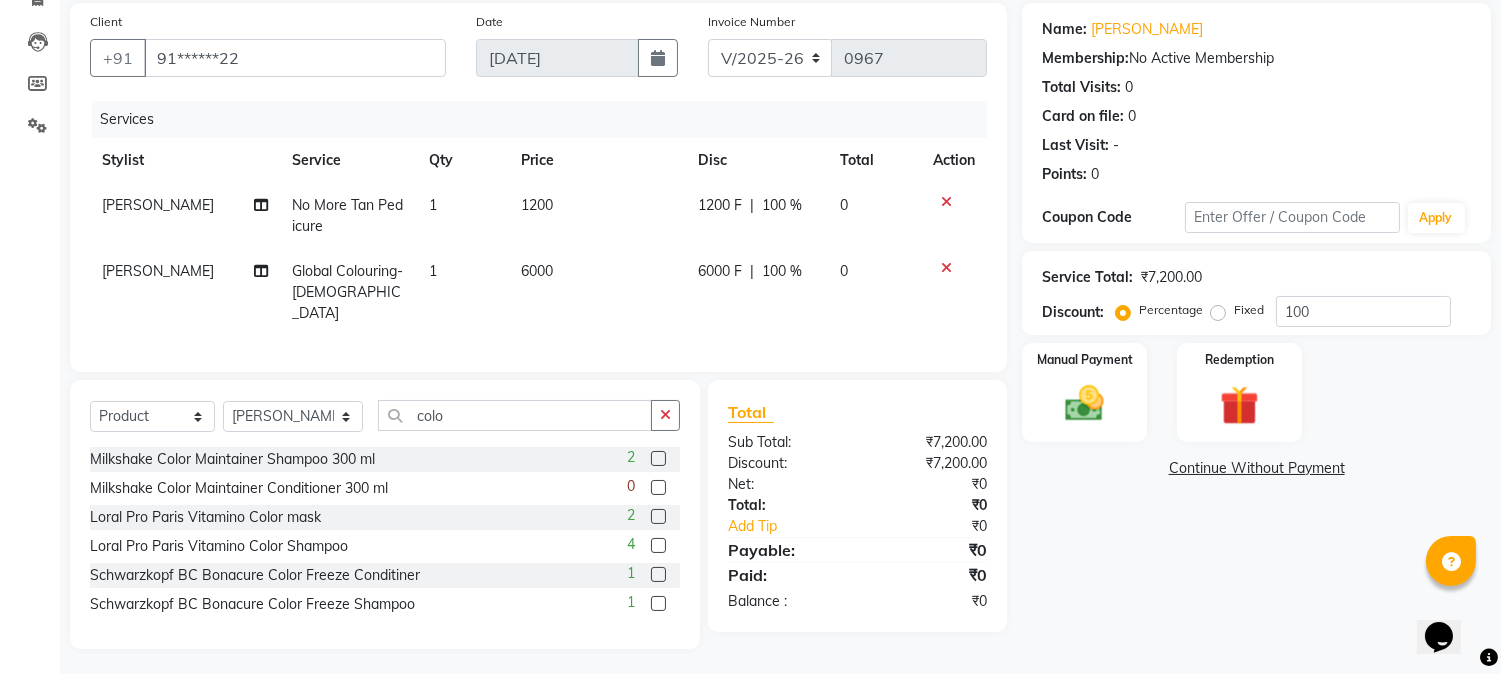 click 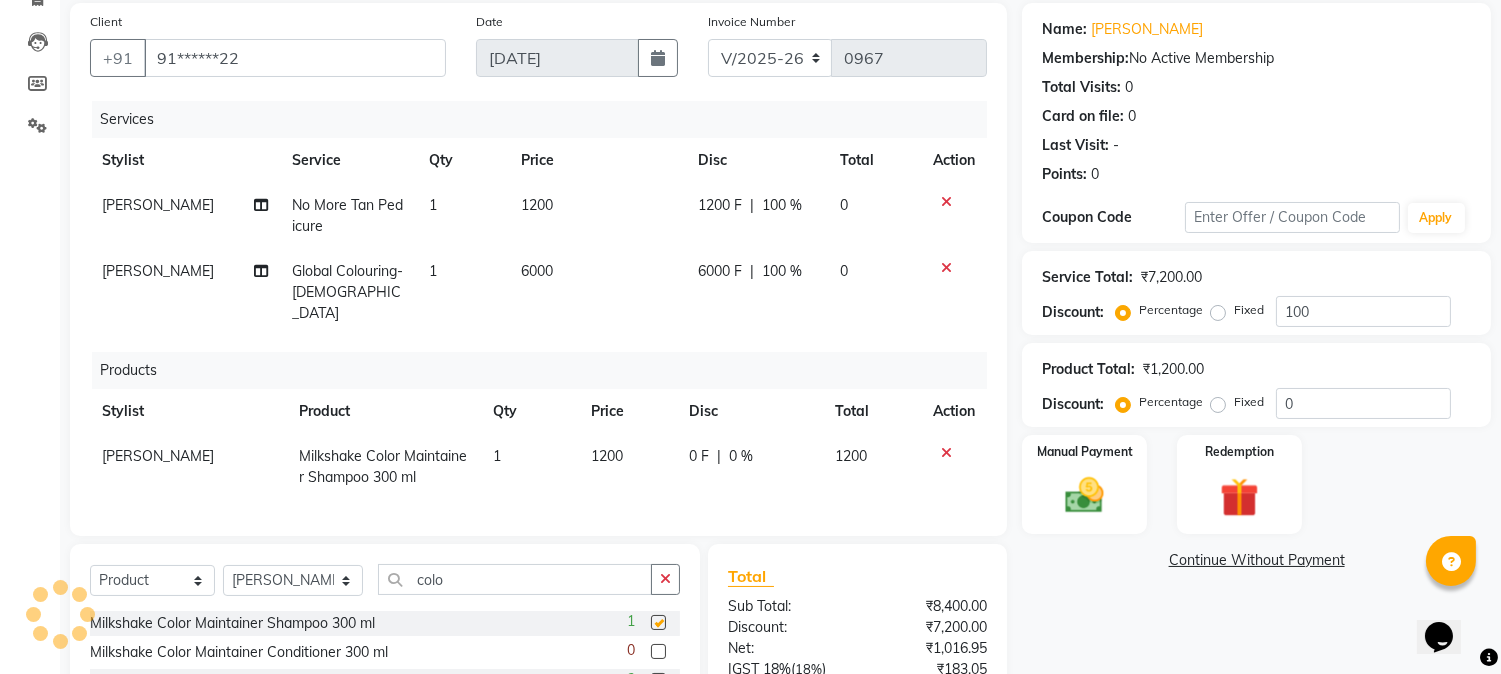 checkbox on "false" 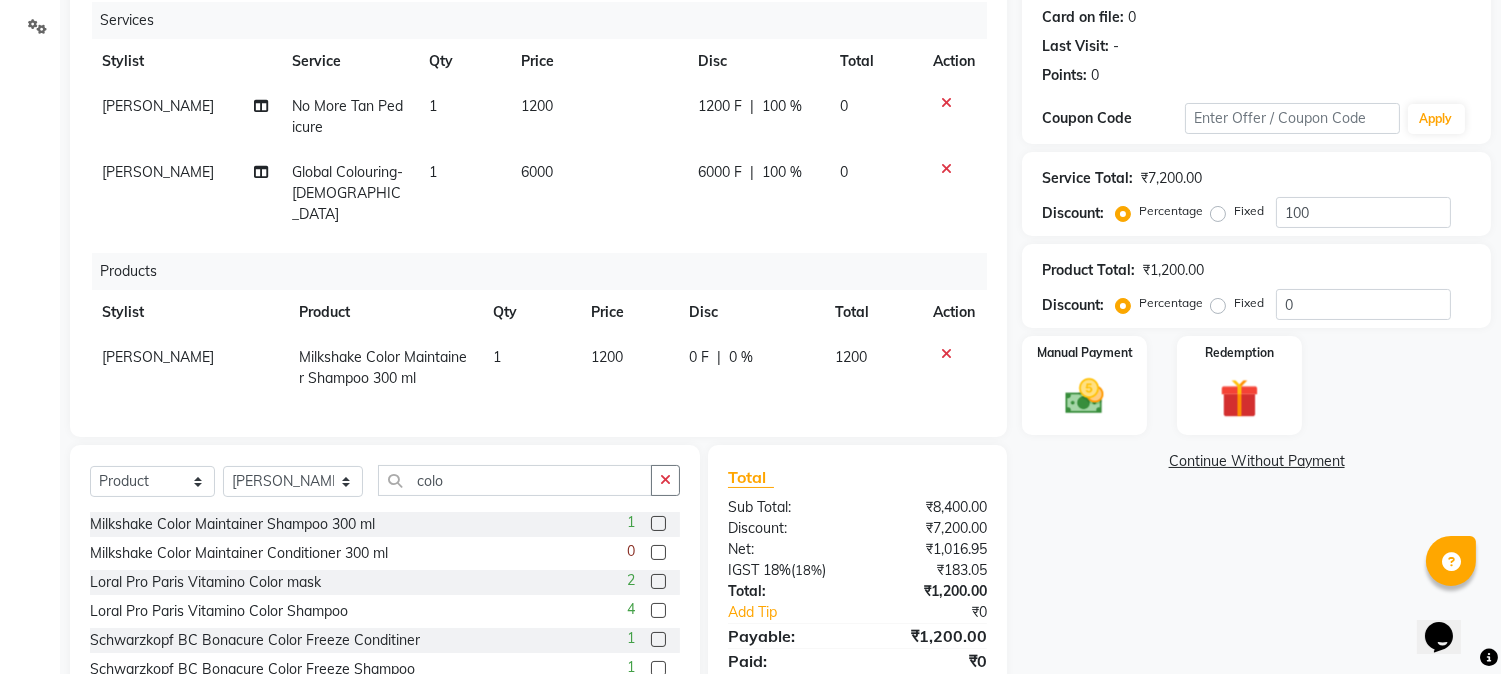 scroll, scrollTop: 315, scrollLeft: 0, axis: vertical 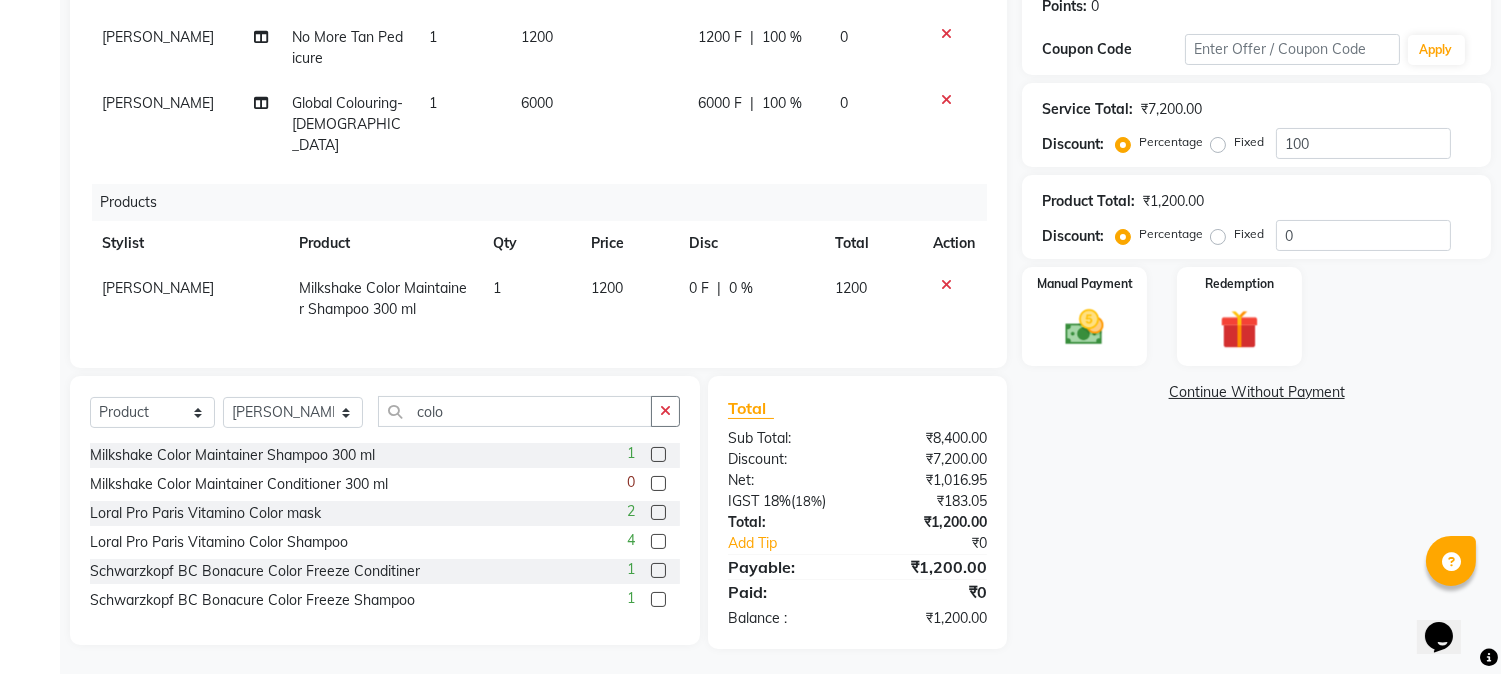 click 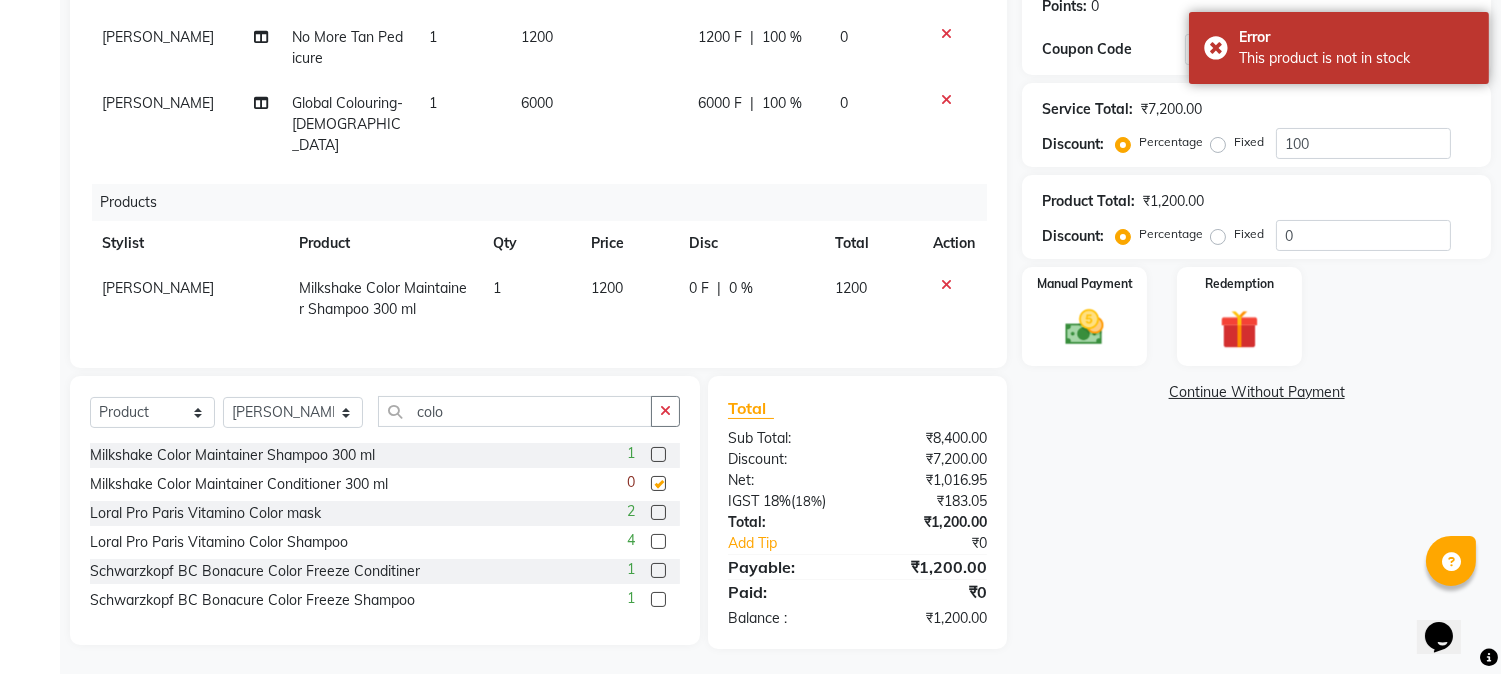 checkbox on "false" 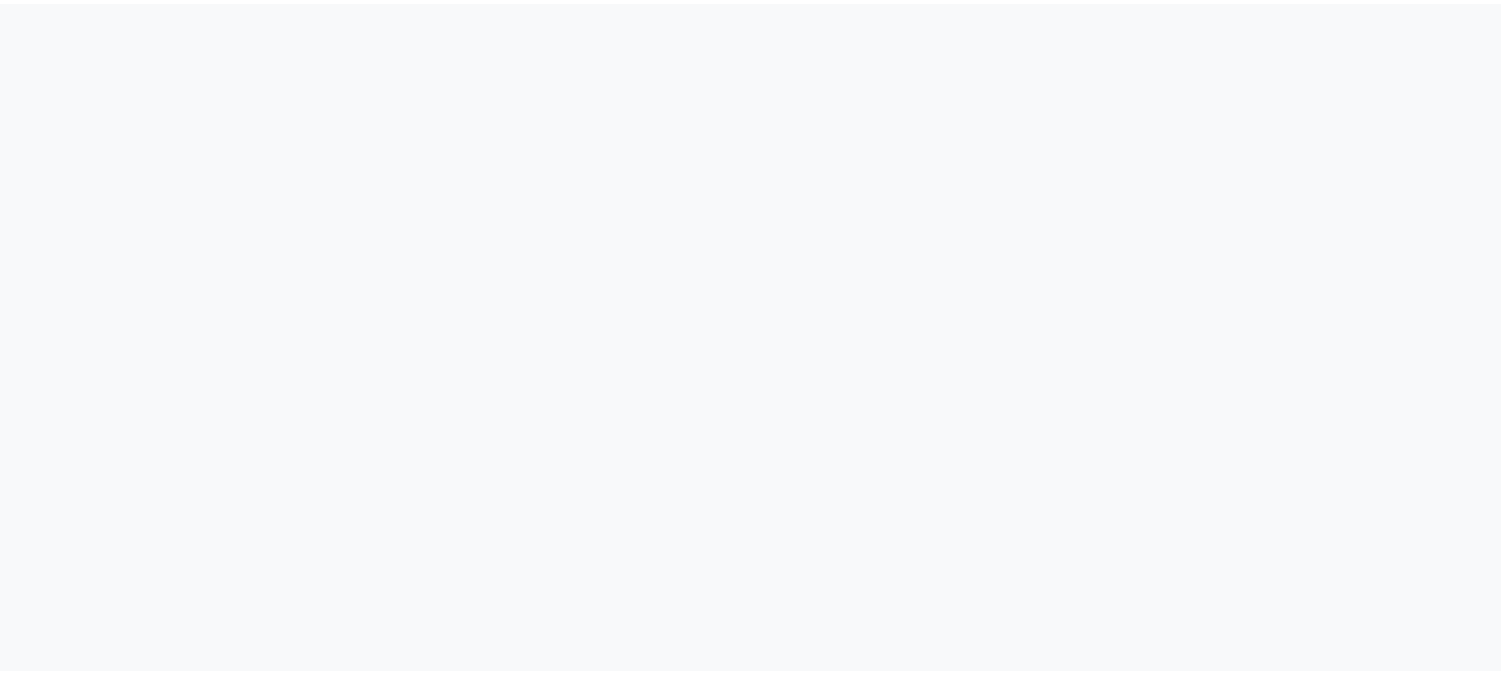 scroll, scrollTop: 0, scrollLeft: 0, axis: both 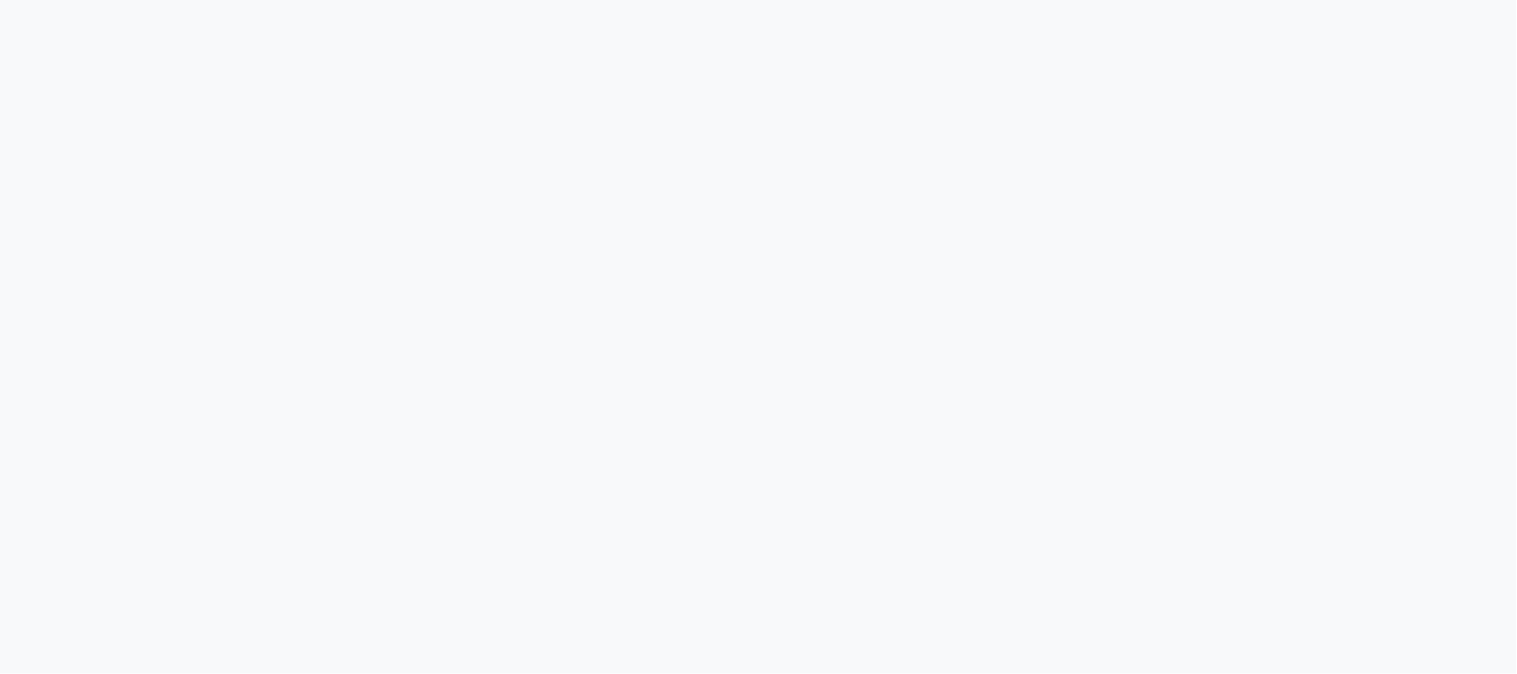 select on "service" 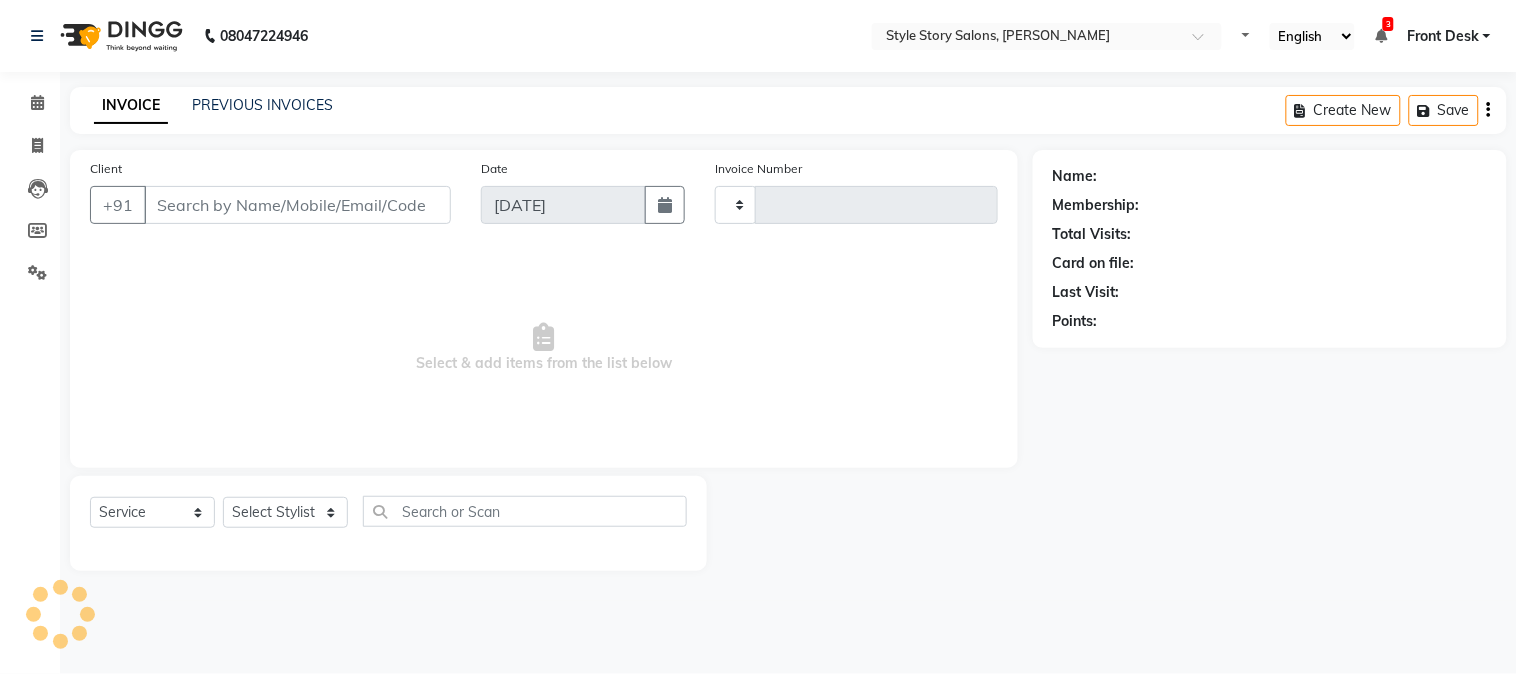 type on "0967" 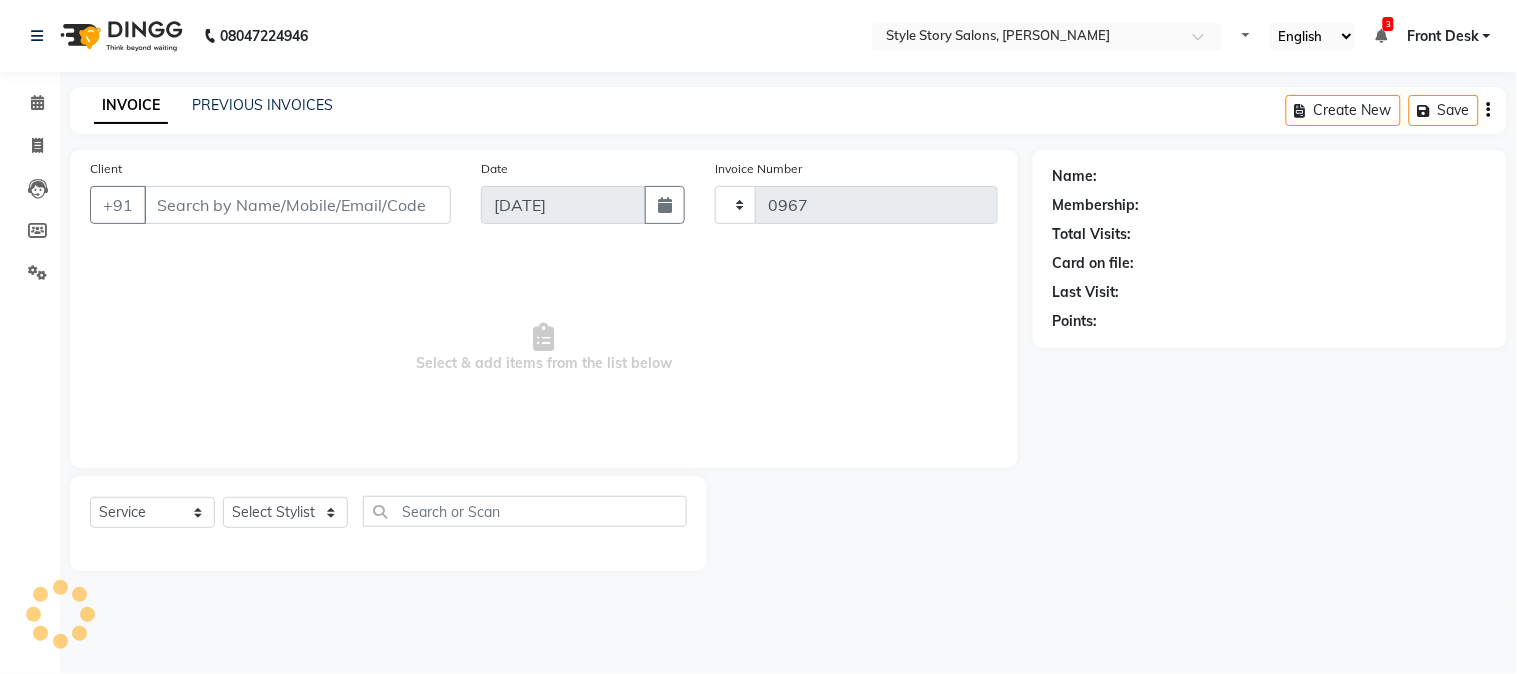 select on "6249" 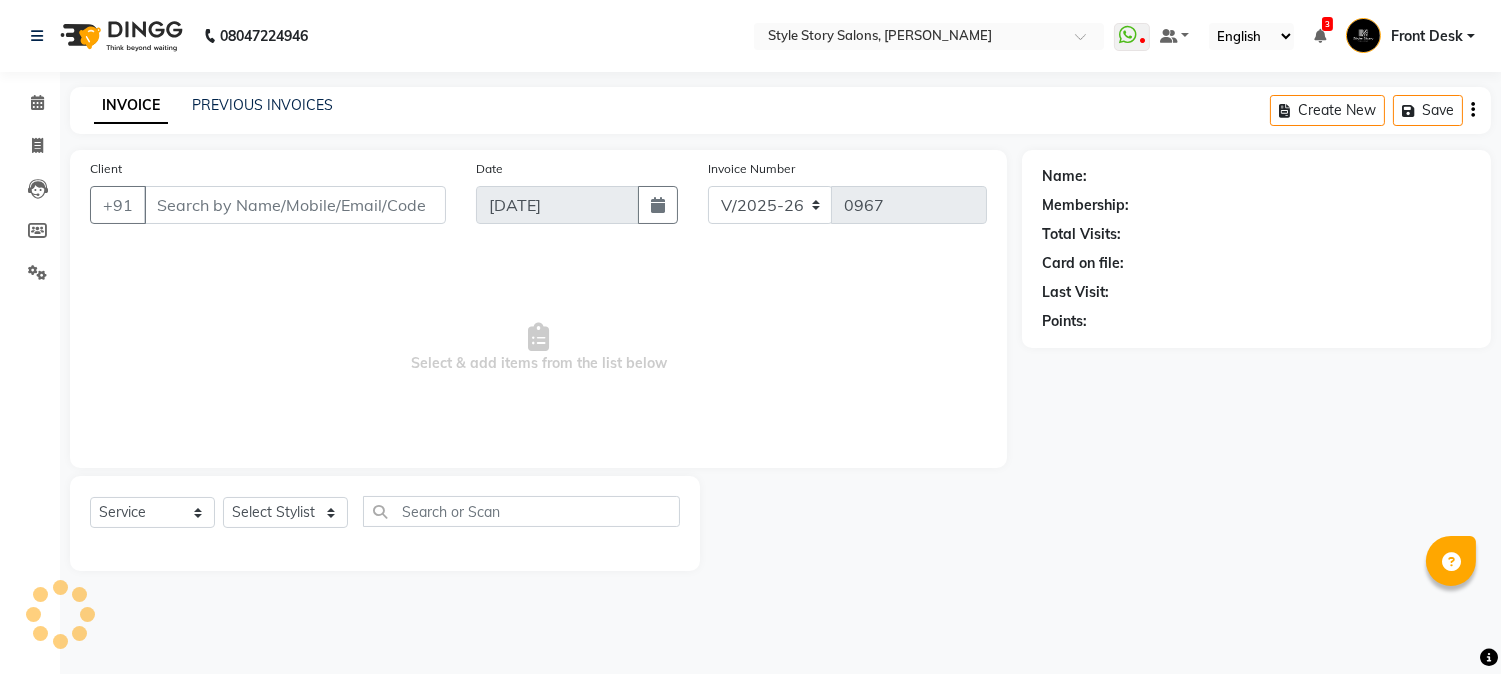 type on "91******22" 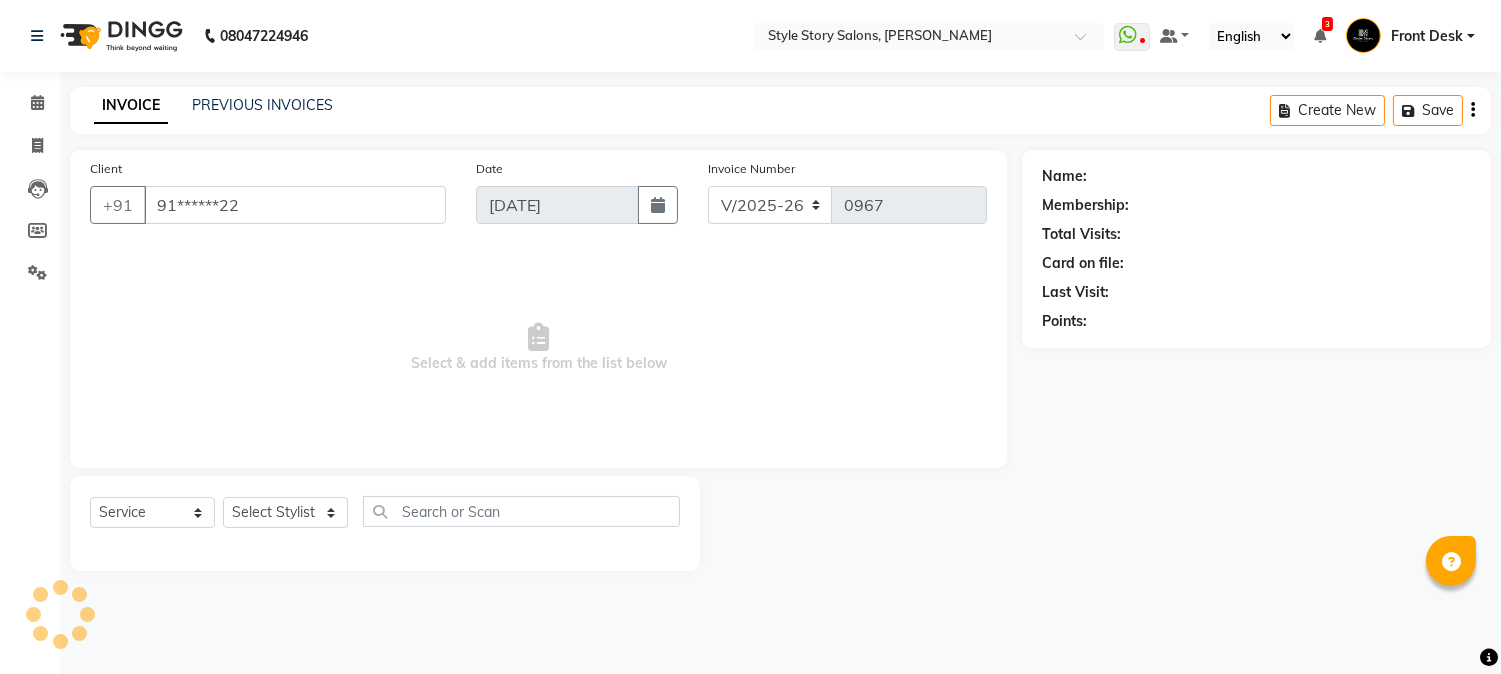 select on "62113" 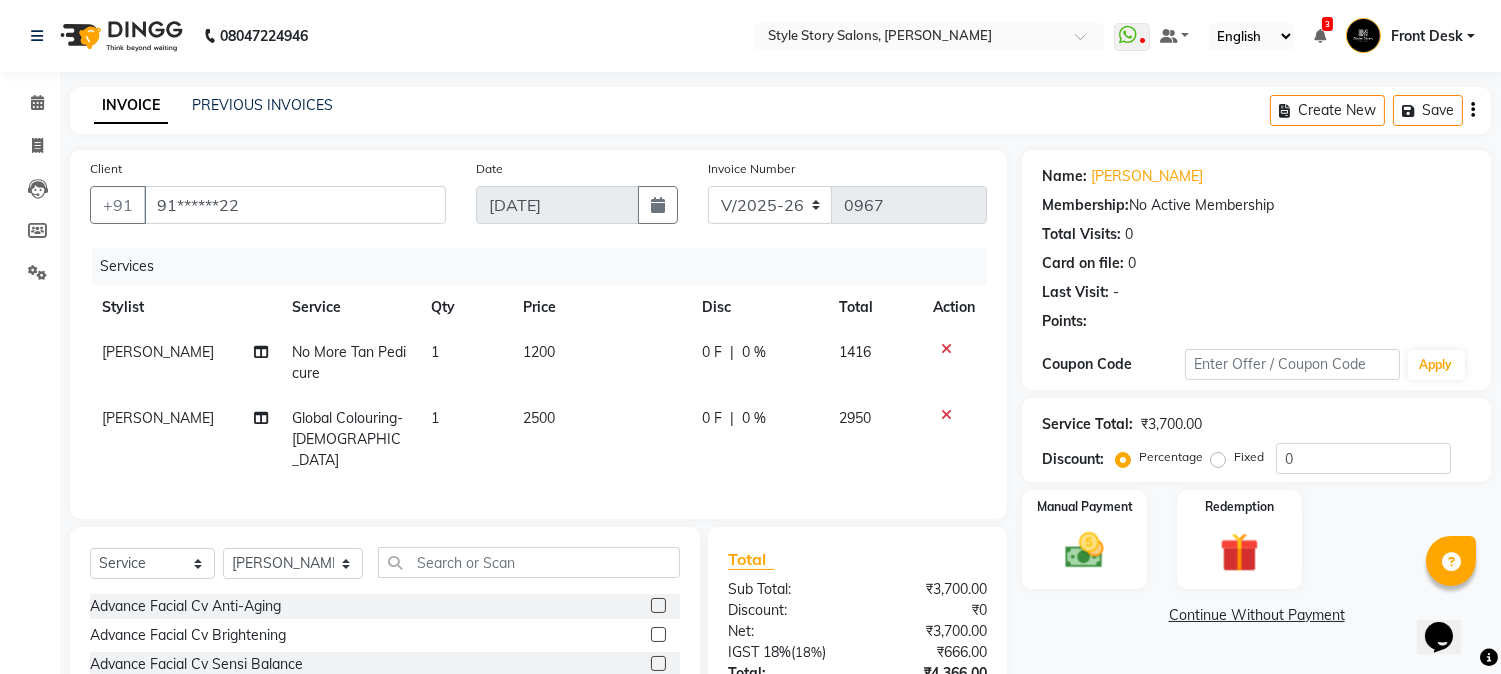 scroll, scrollTop: 0, scrollLeft: 0, axis: both 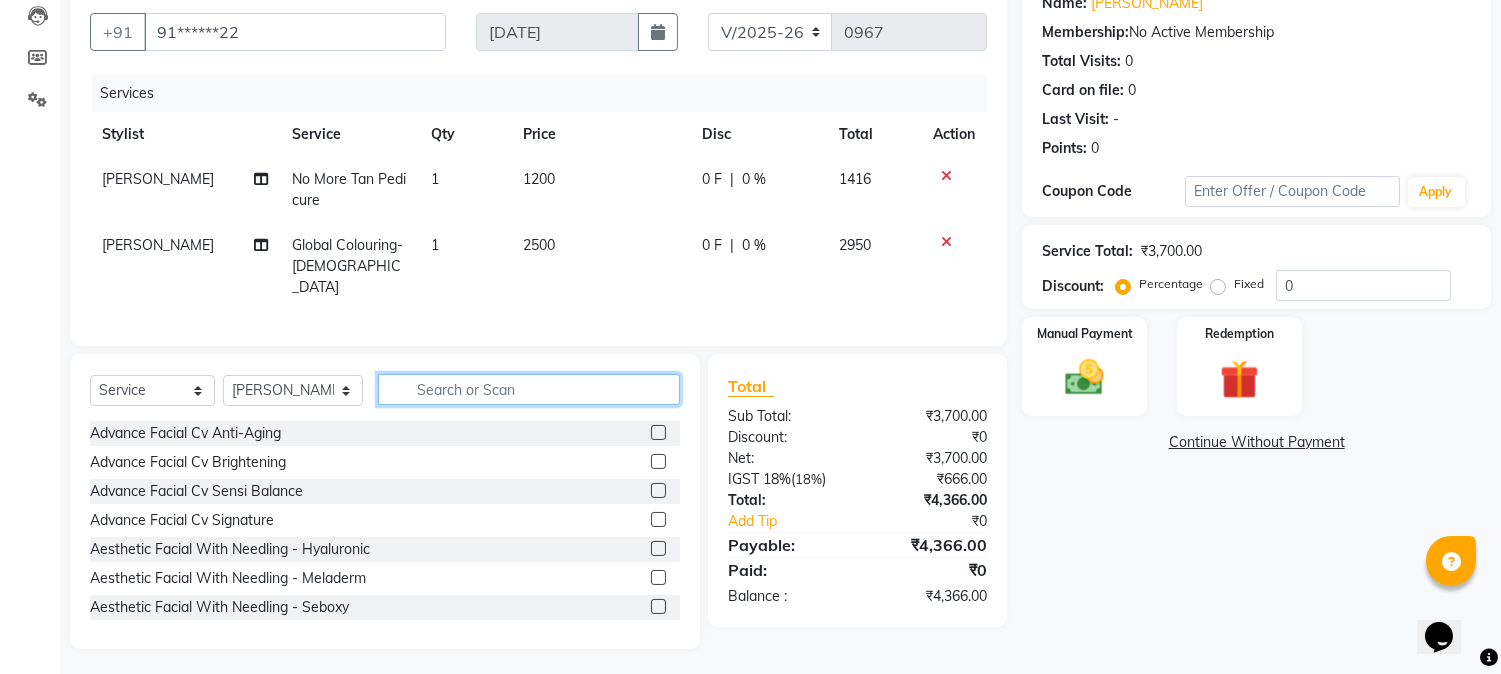 click 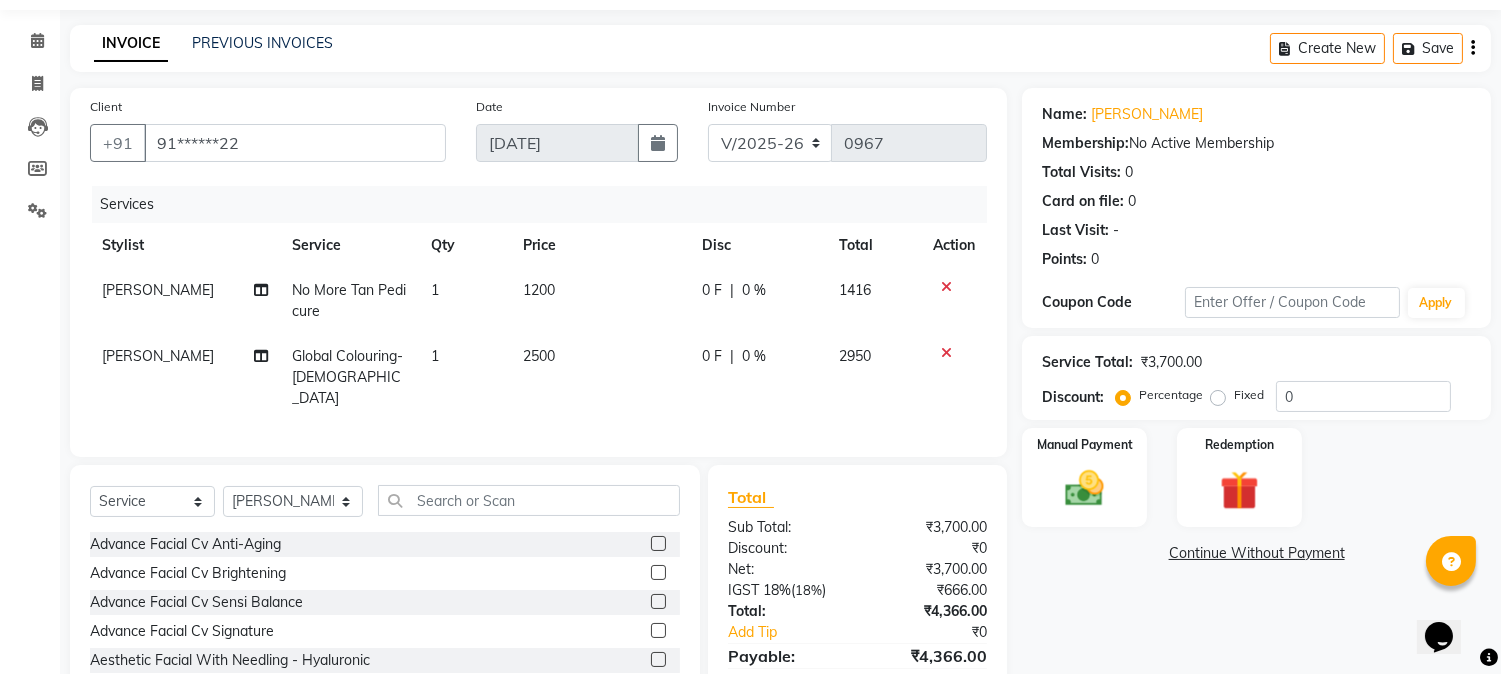 click on "2500" 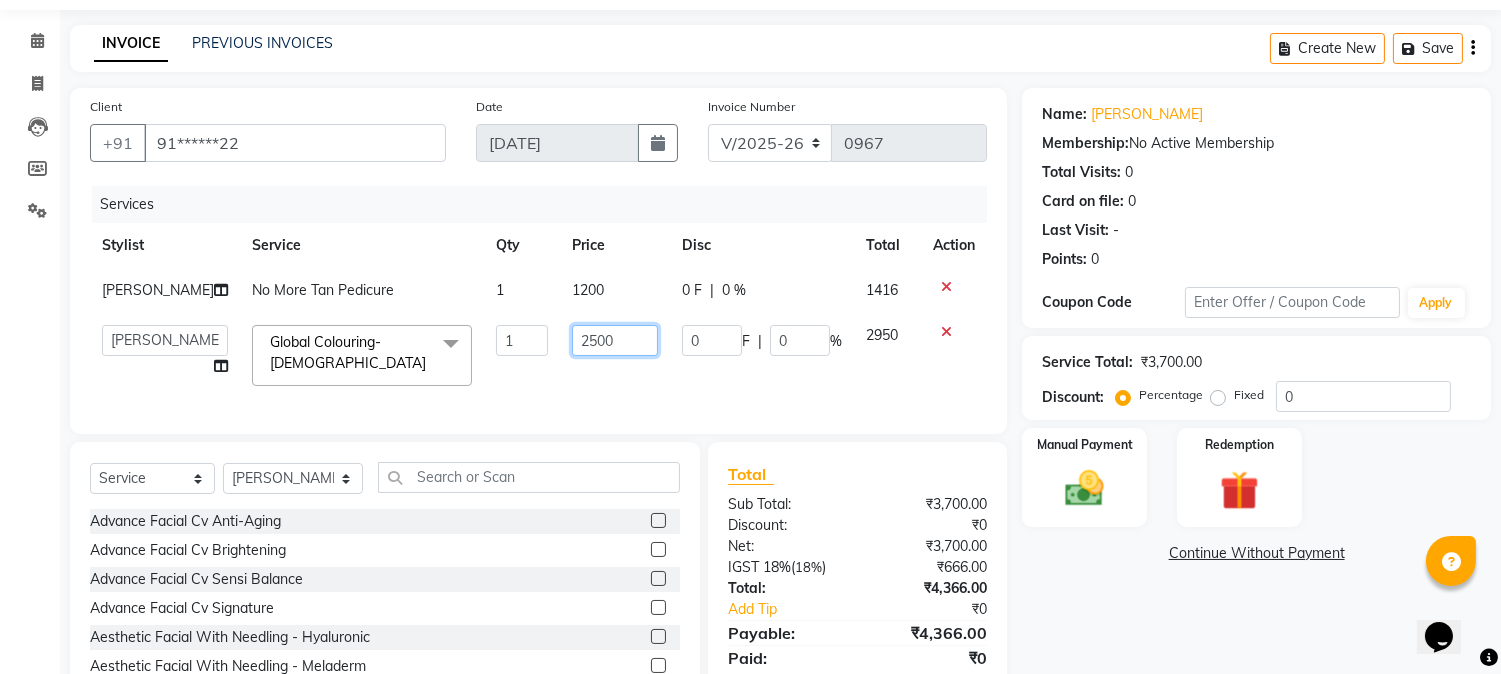 drag, startPoint x: 595, startPoint y: 358, endPoint x: 560, endPoint y: 374, distance: 38.483765 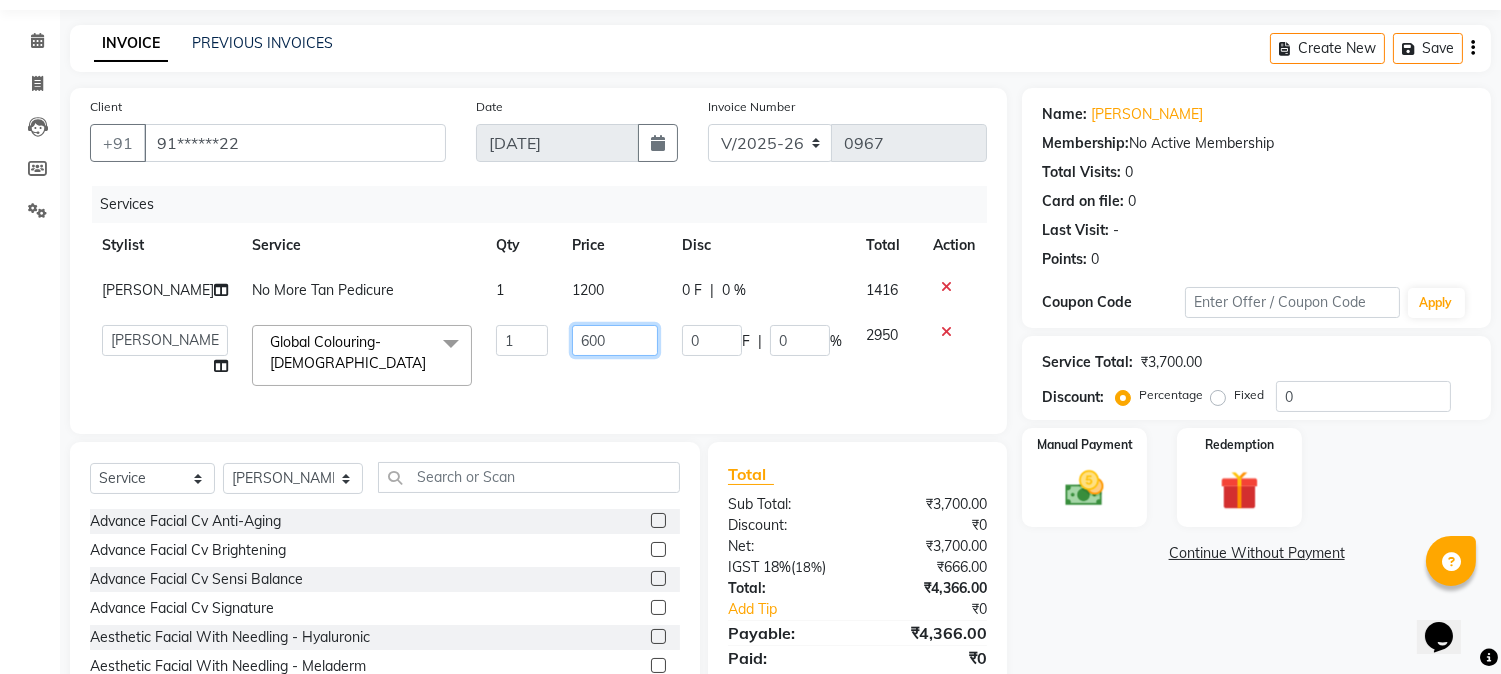 type on "6000" 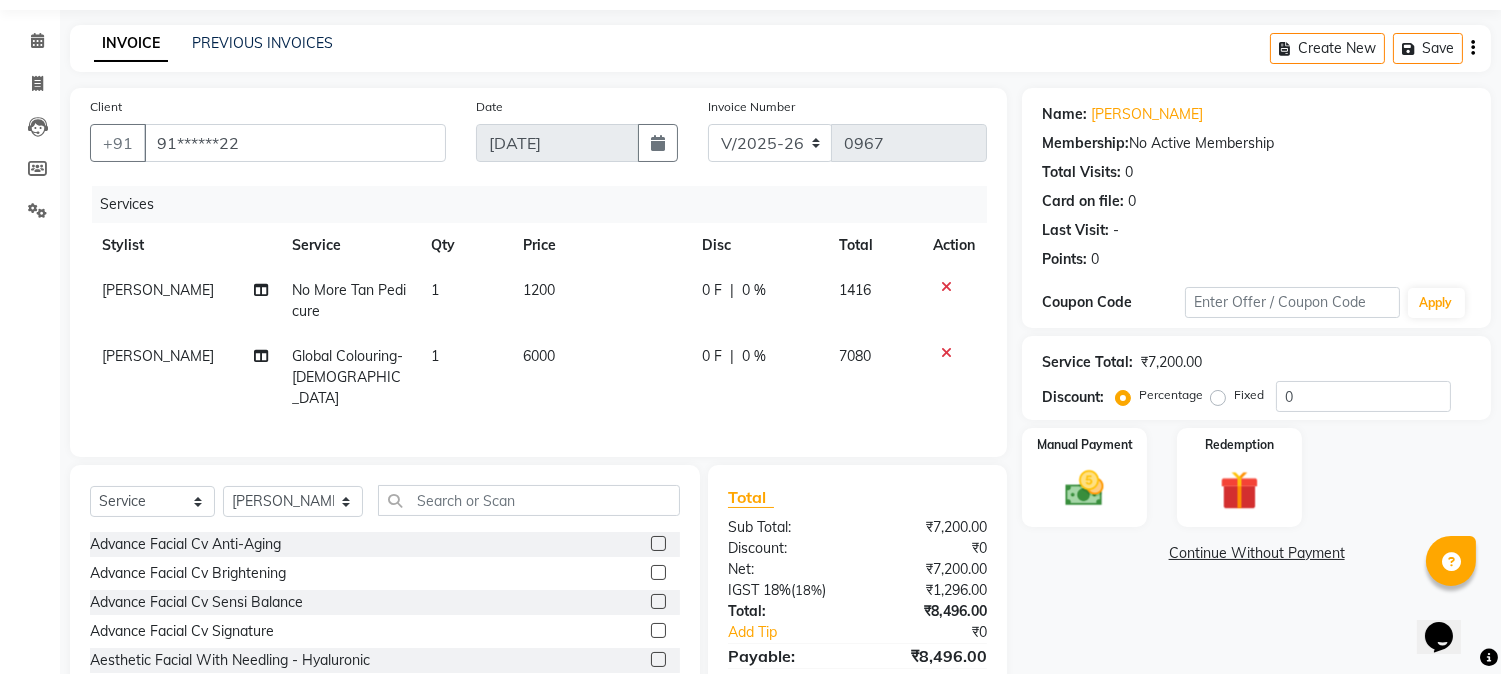 click on "Services Stylist Service Qty Price Disc Total Action Tanuja Junghare No More Tan Pedicure 1 1200 0 F | 0 % 1416 Arshad Ansari Global Colouring-Female 1 6000 0 F | 0 % 7080" 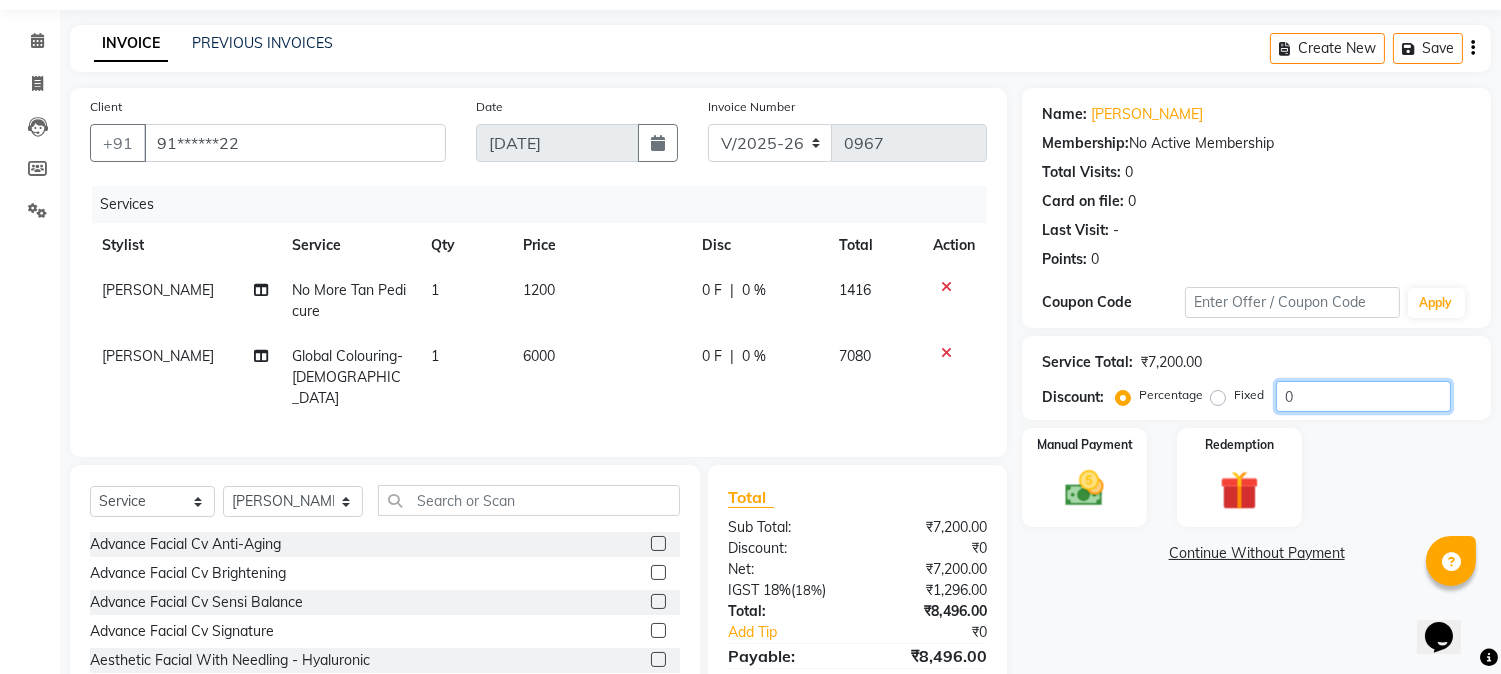 click on "Percentage   Fixed  0" 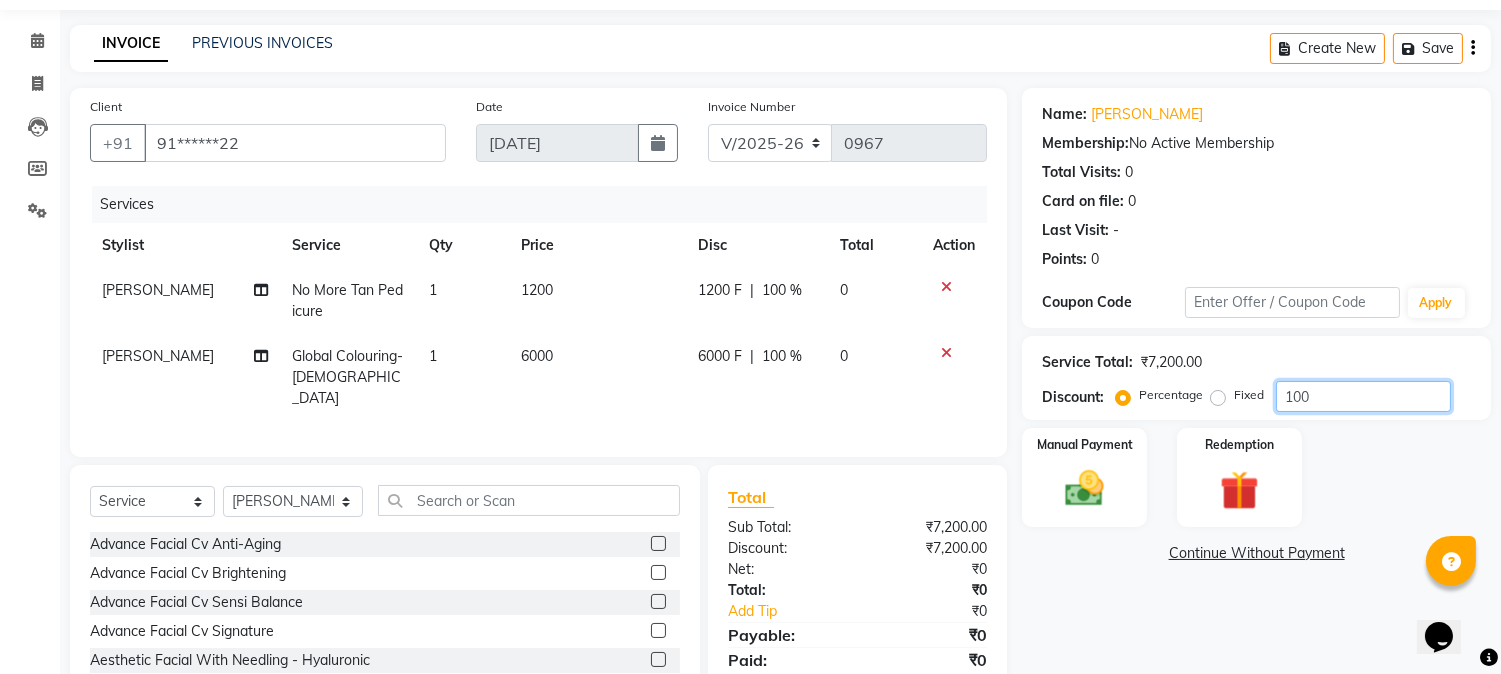 type on "100" 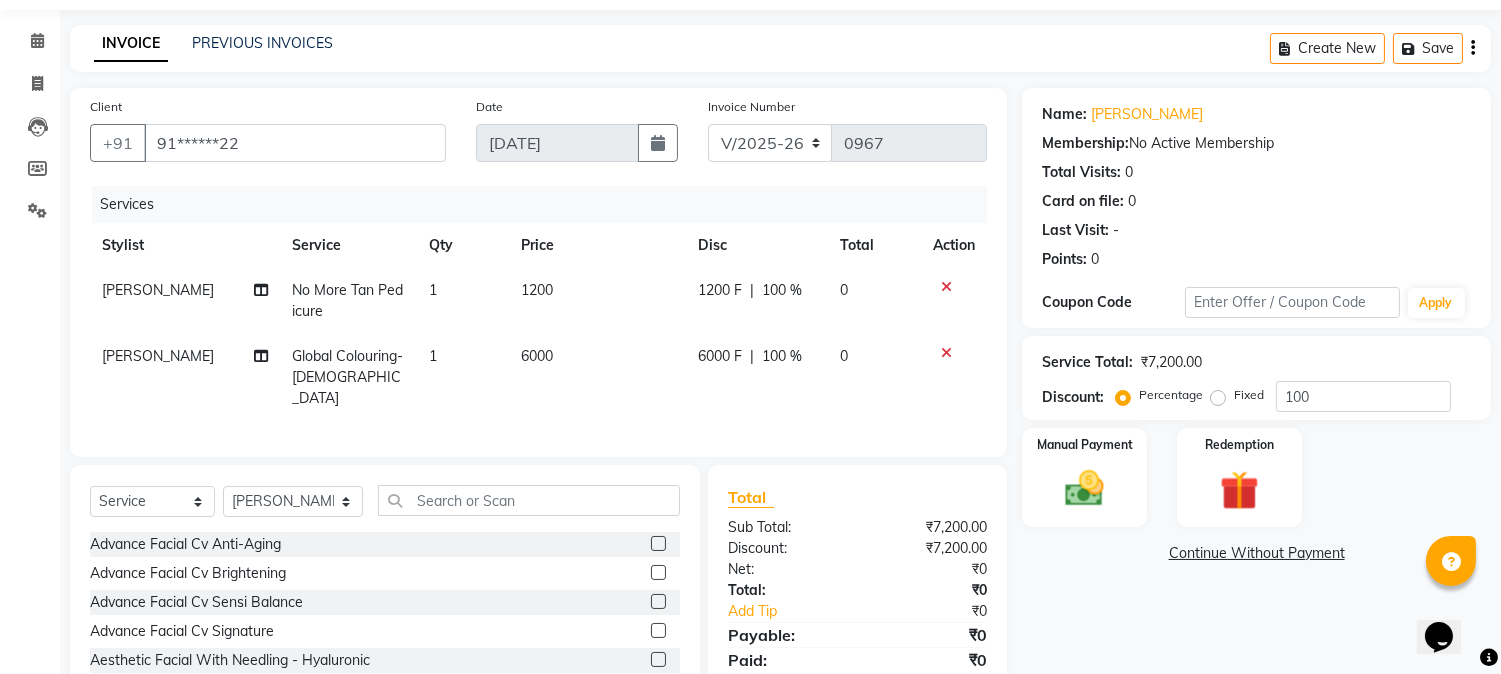 click on "Manual Payment Redemption" 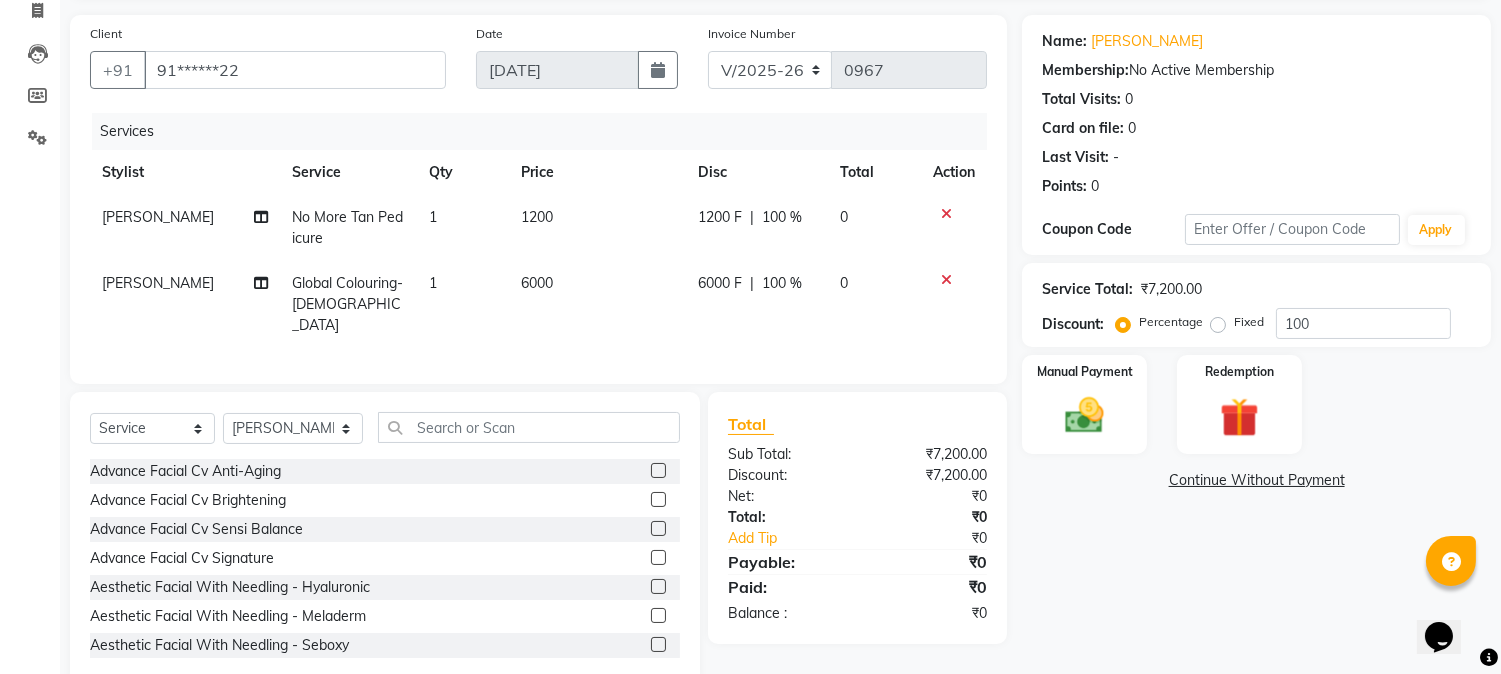 scroll, scrollTop: 173, scrollLeft: 0, axis: vertical 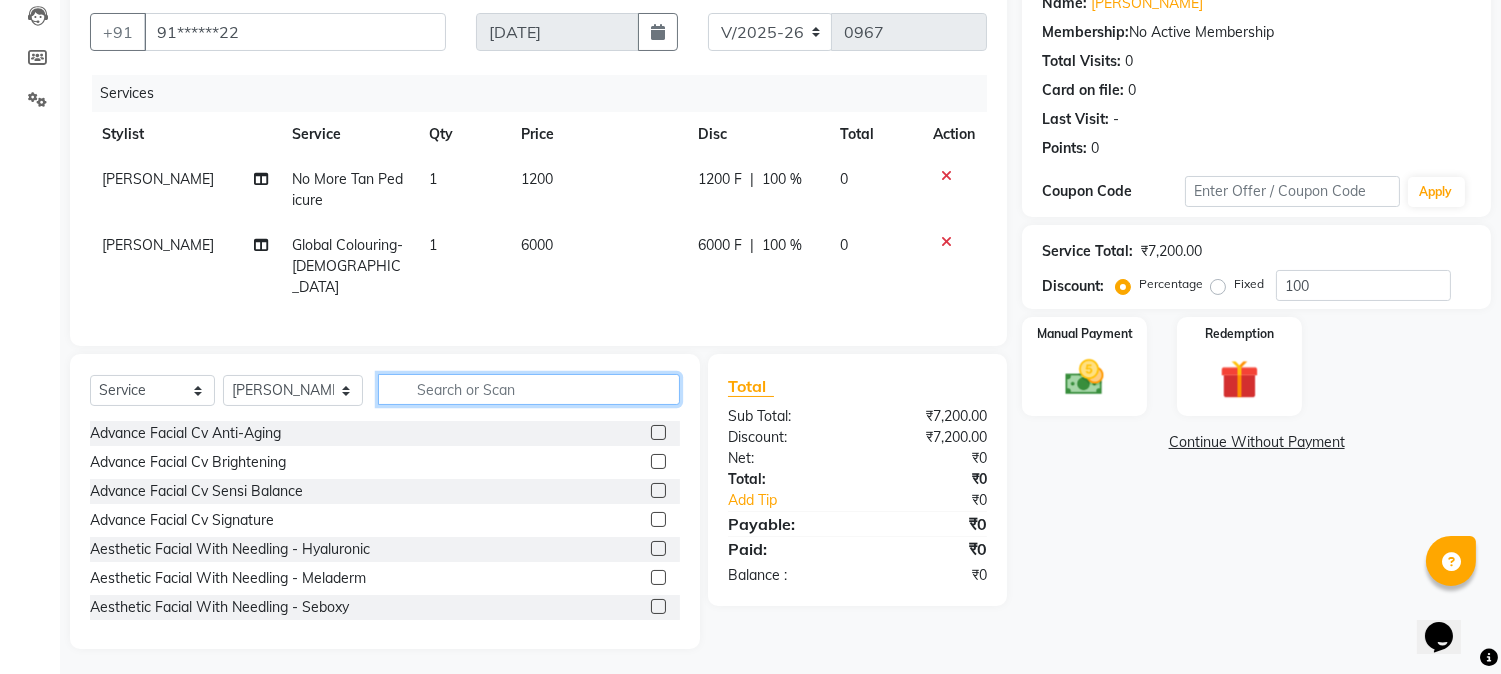 click 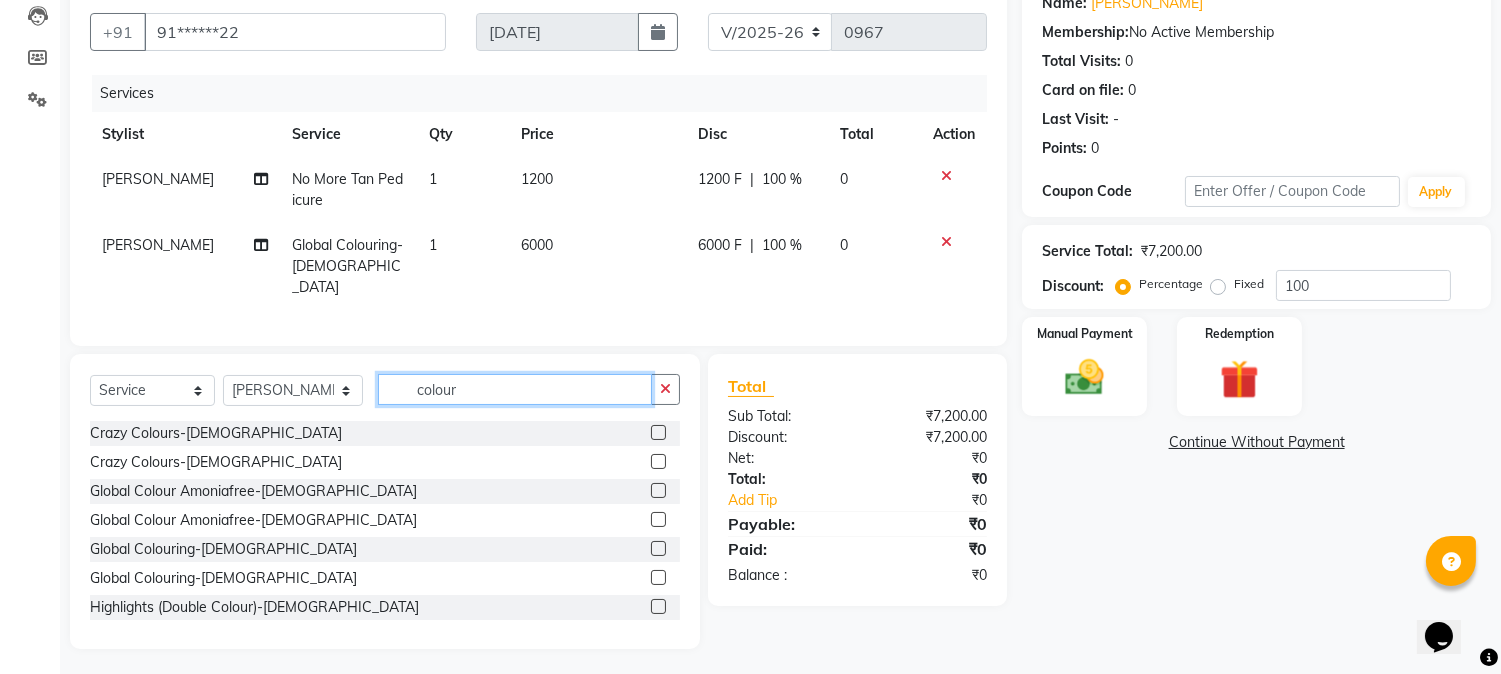 click on "colour" 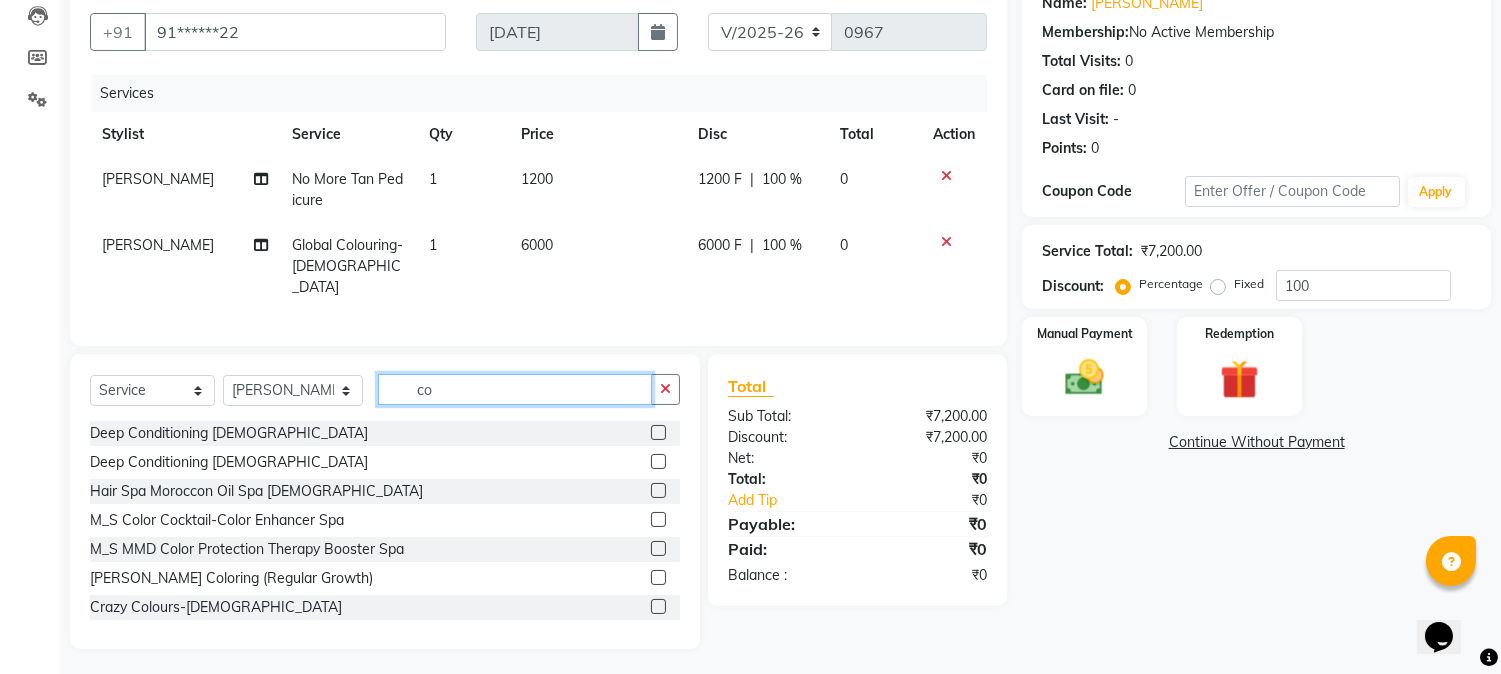 type on "c" 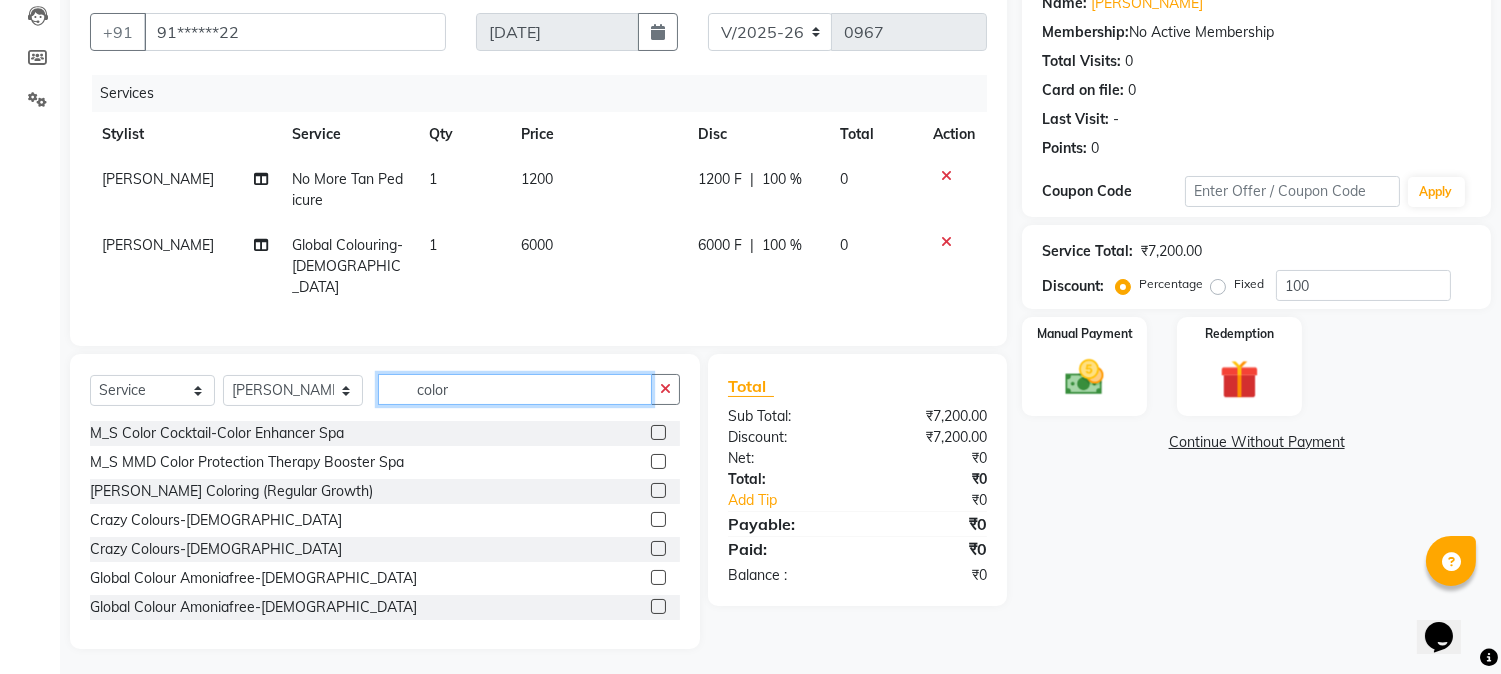 scroll, scrollTop: 130, scrollLeft: 0, axis: vertical 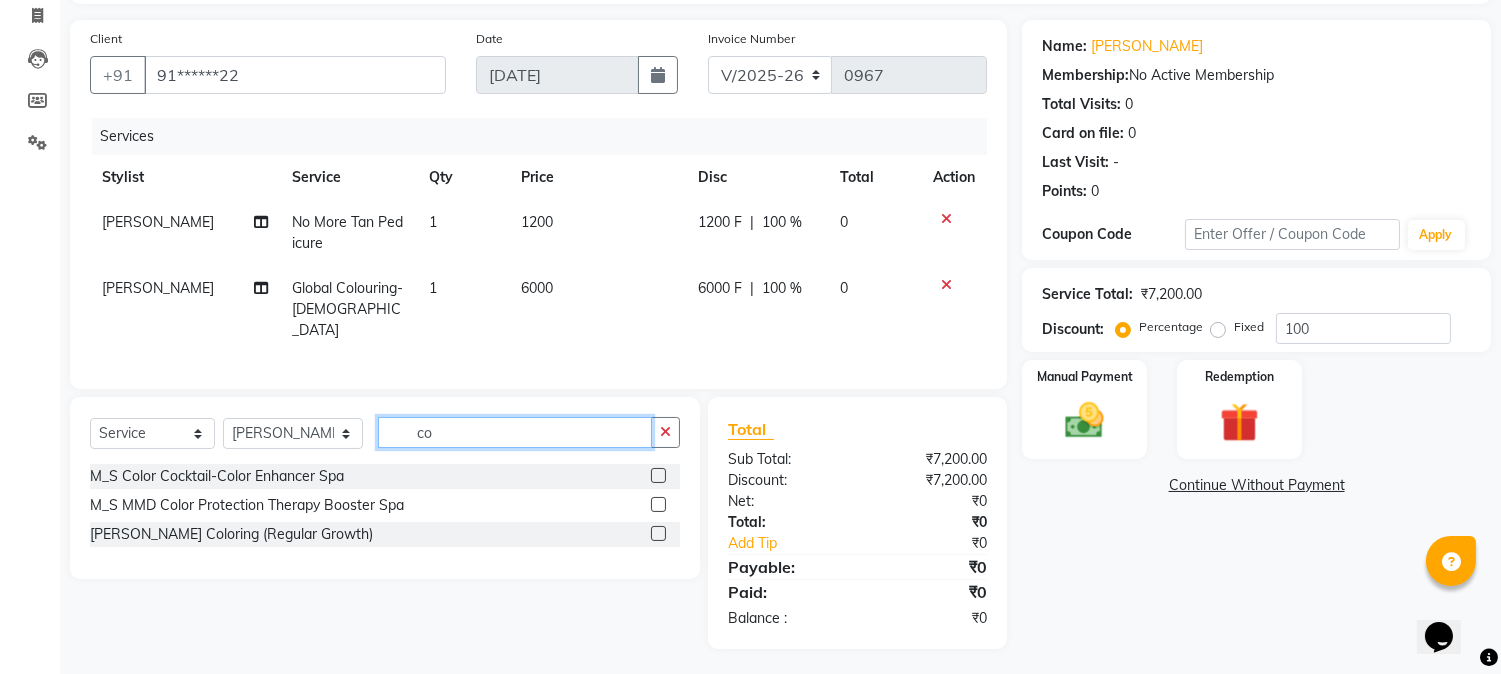 type on "c" 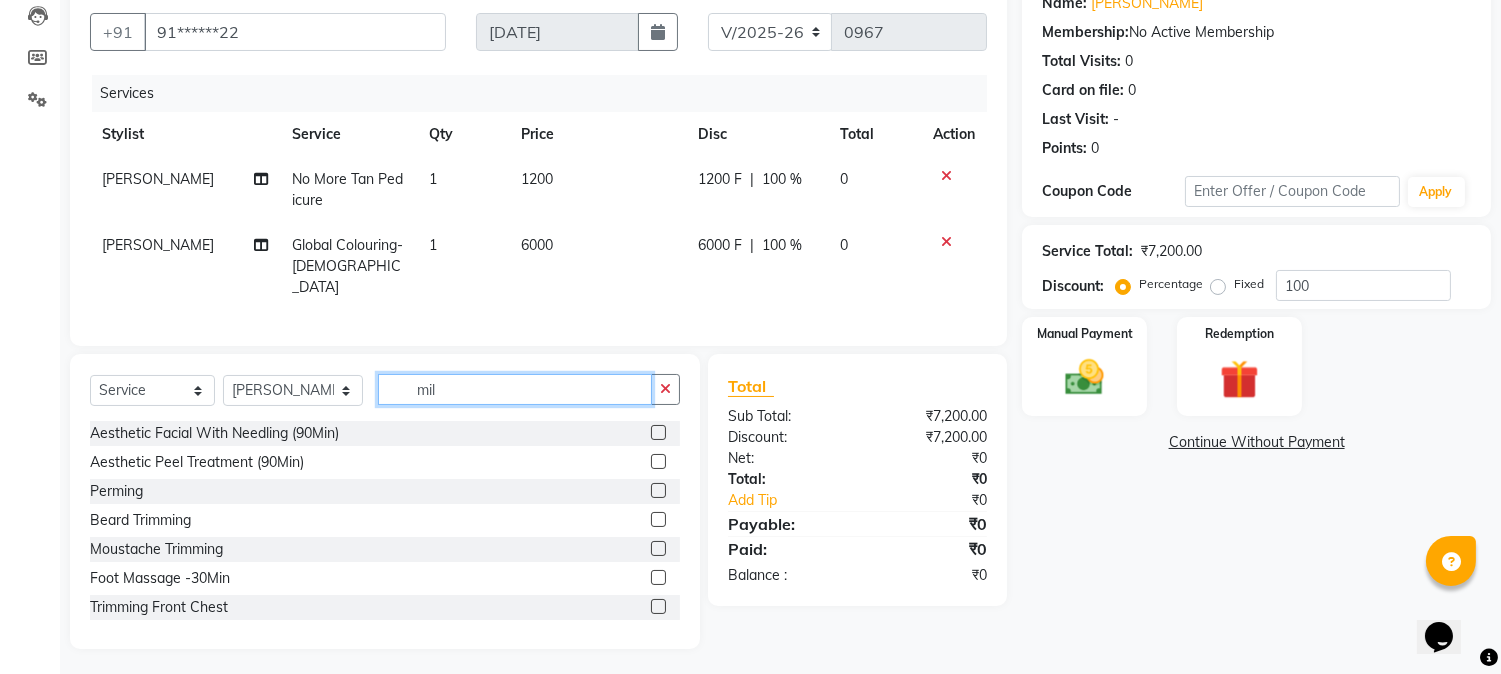 scroll, scrollTop: 130, scrollLeft: 0, axis: vertical 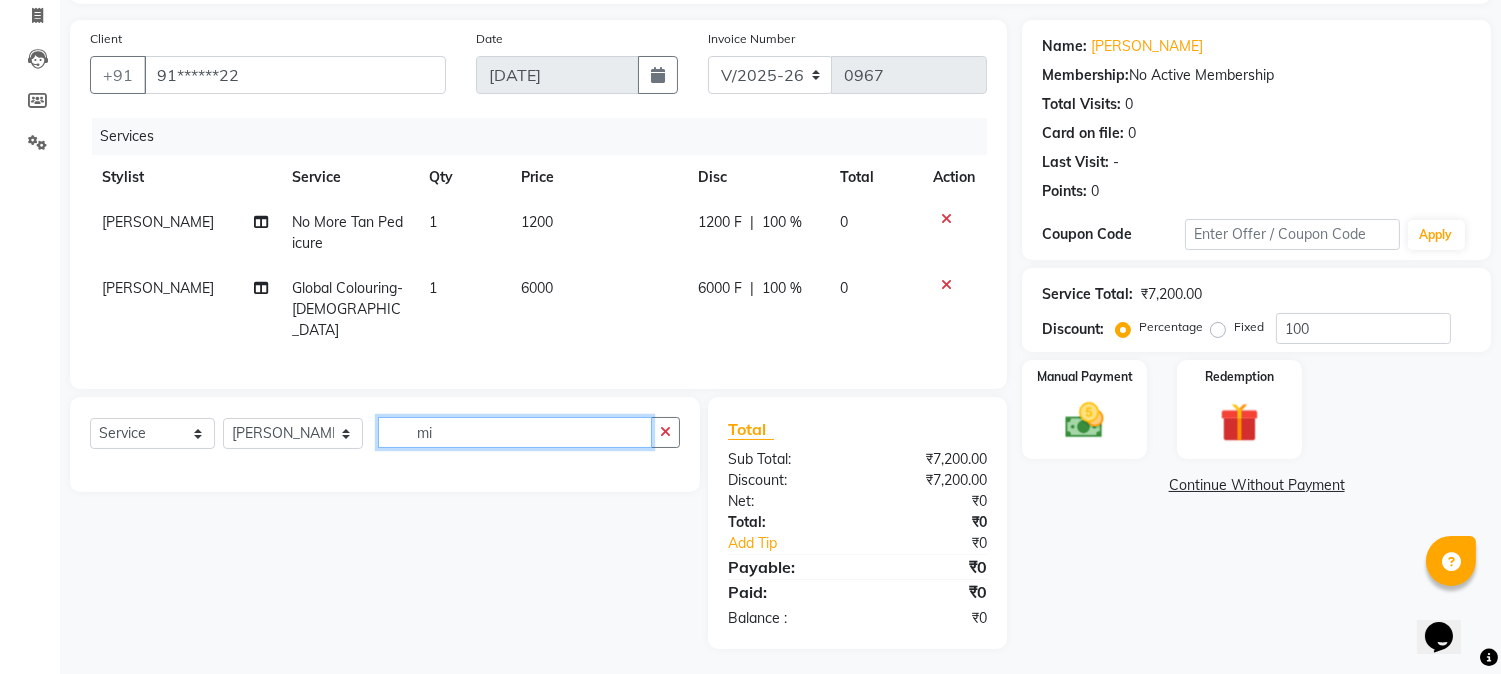 type on "m" 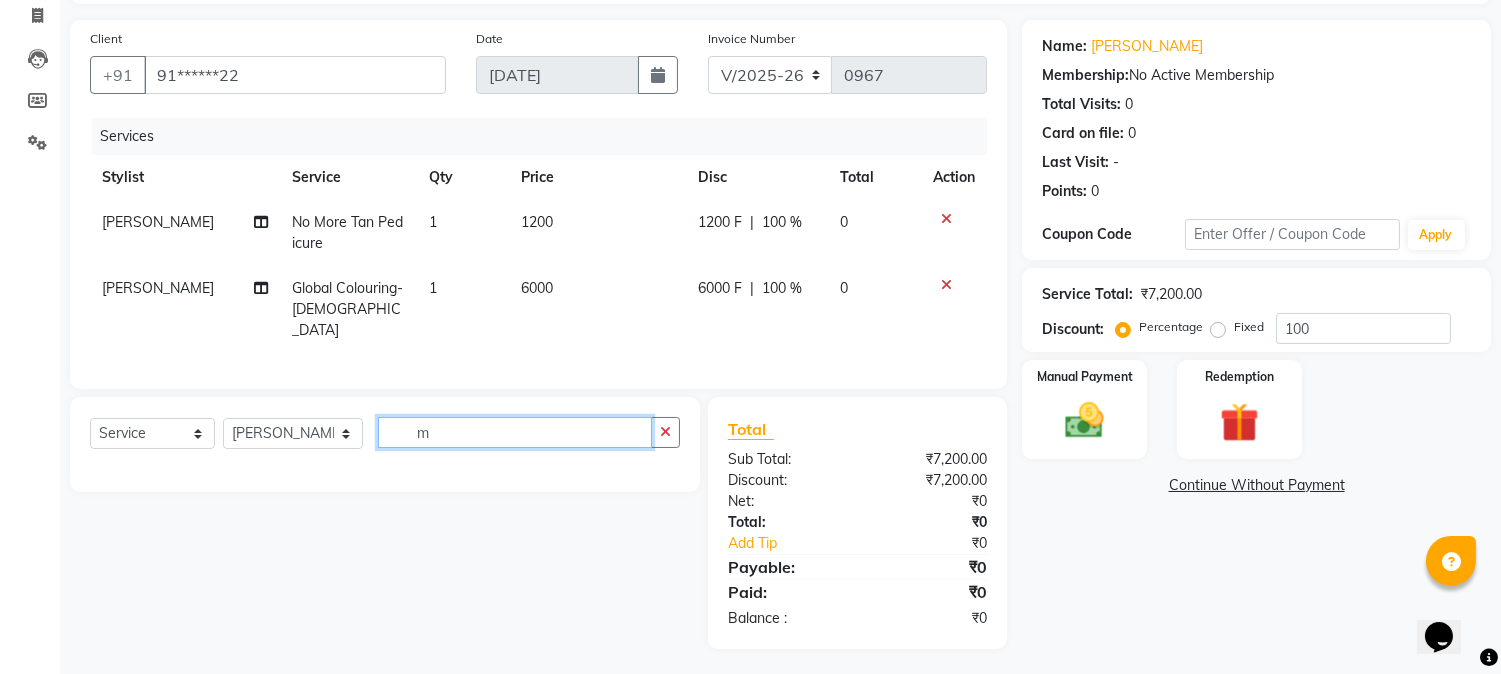 type 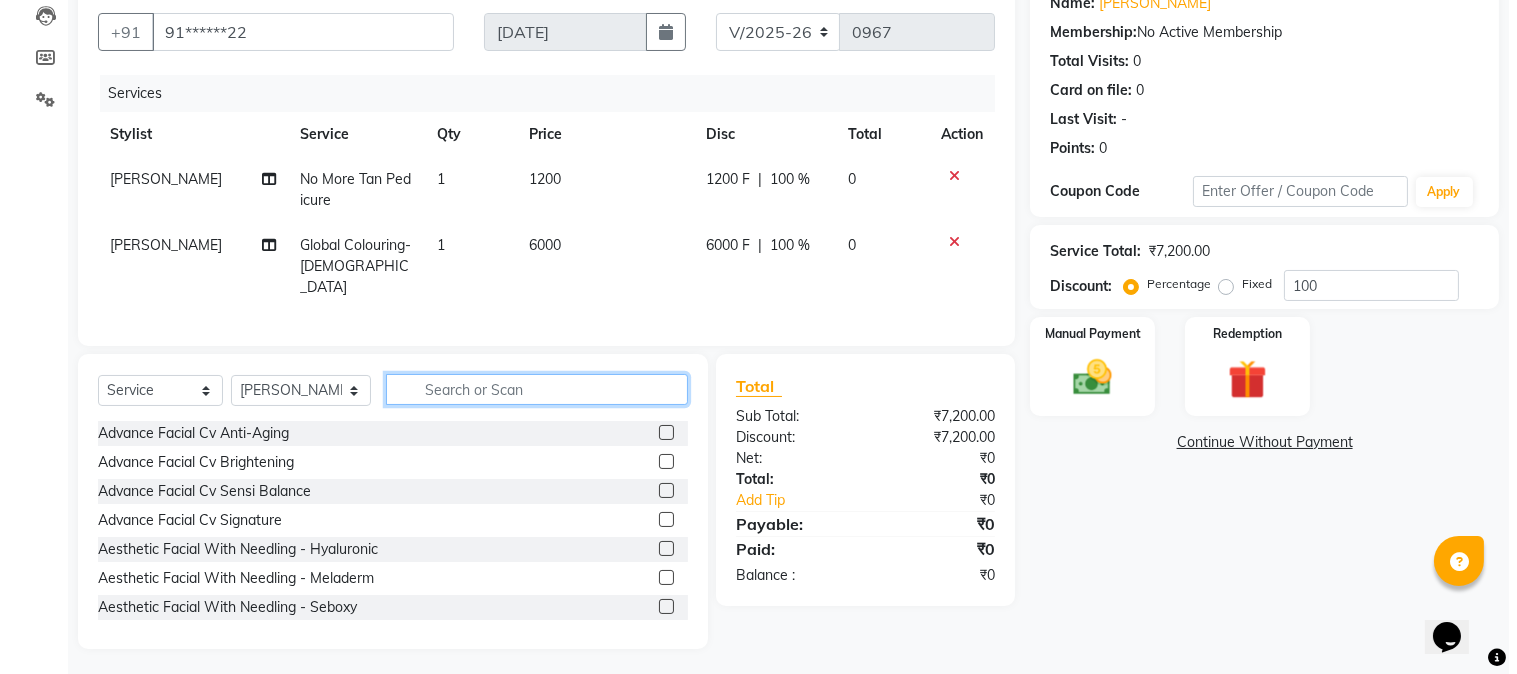 scroll, scrollTop: 0, scrollLeft: 0, axis: both 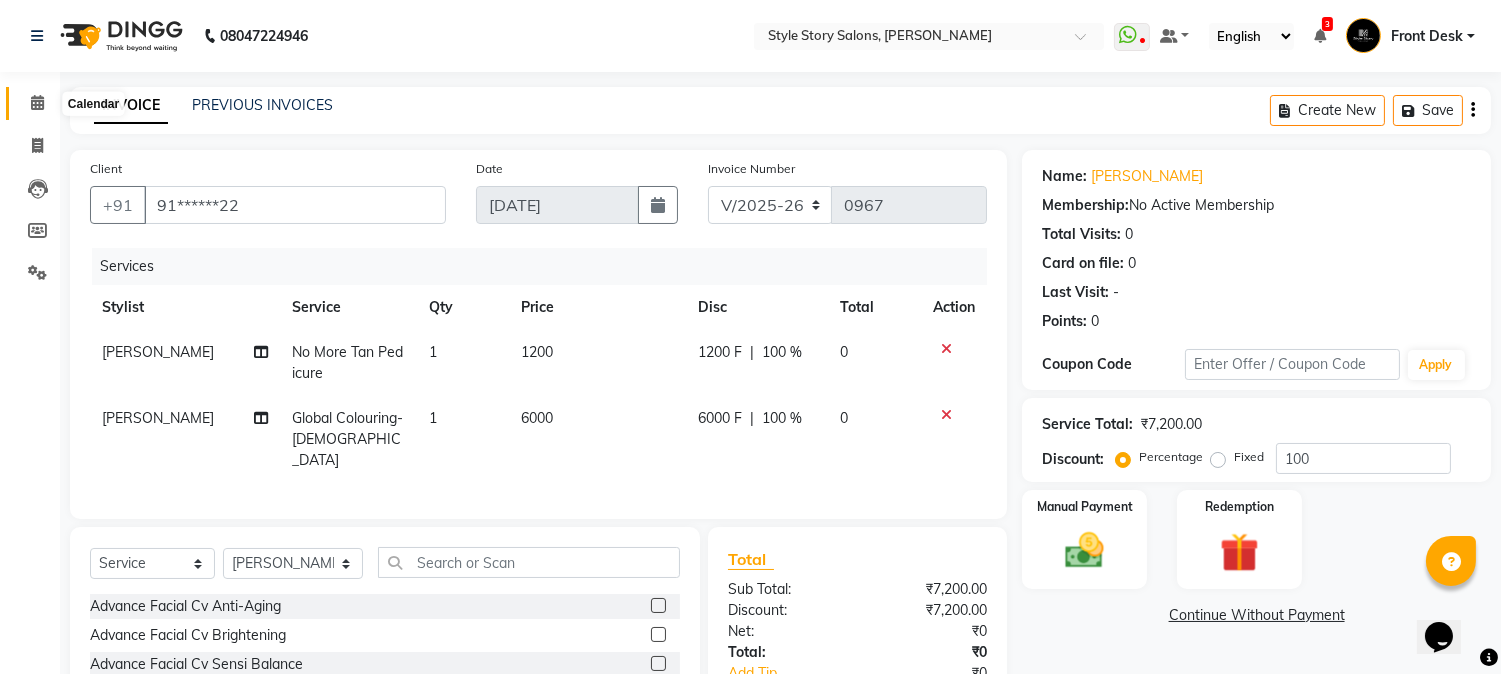click 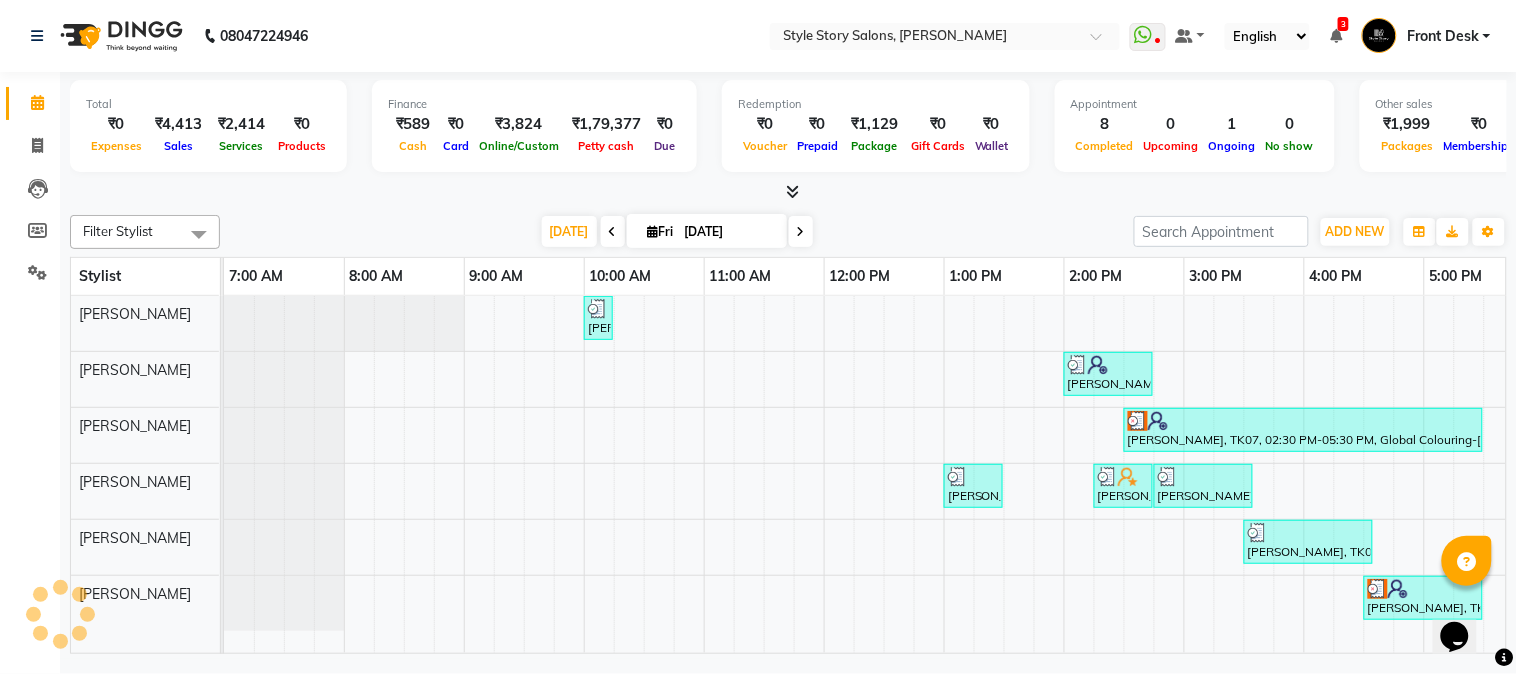 scroll, scrollTop: 0, scrollLeft: 637, axis: horizontal 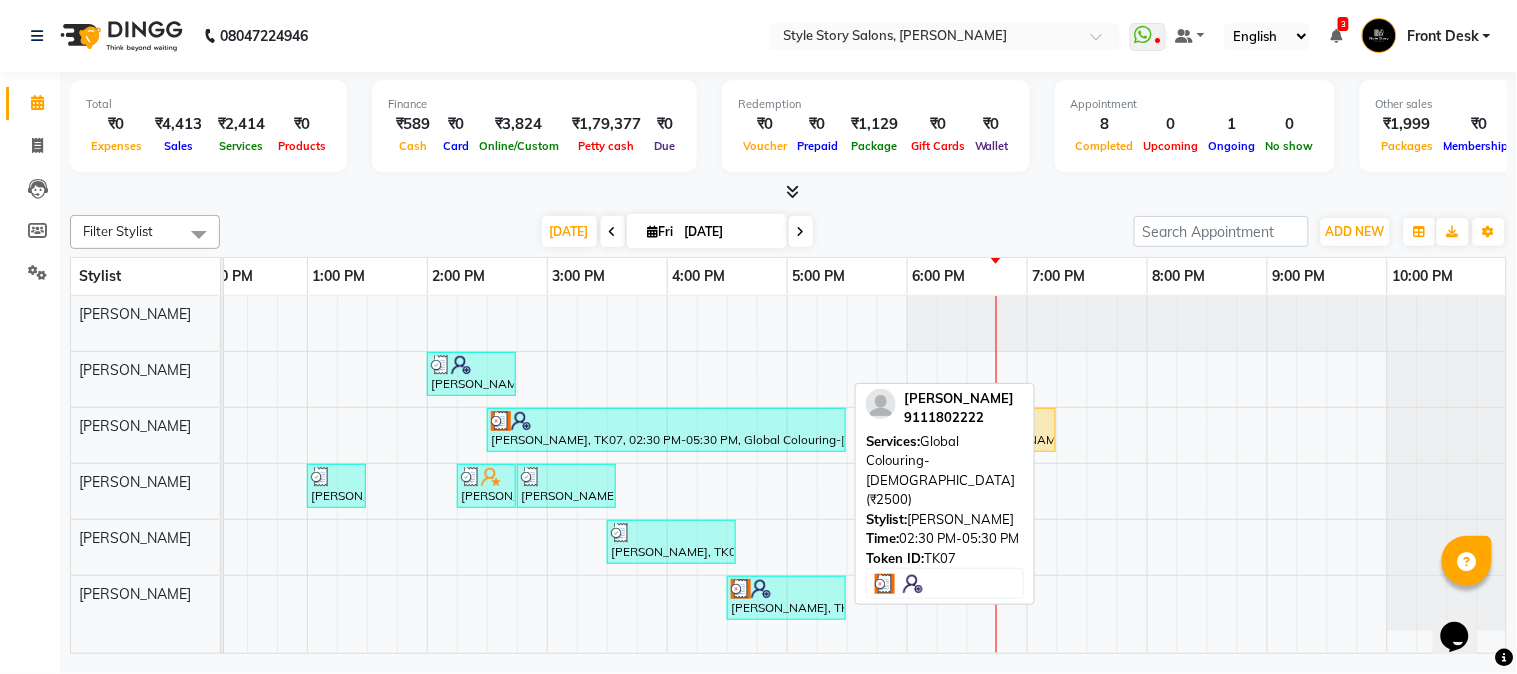 click on "[PERSON_NAME], TK07, 02:30 PM-05:30 PM, Global Colouring-[DEMOGRAPHIC_DATA] (₹2500)" at bounding box center [666, 430] 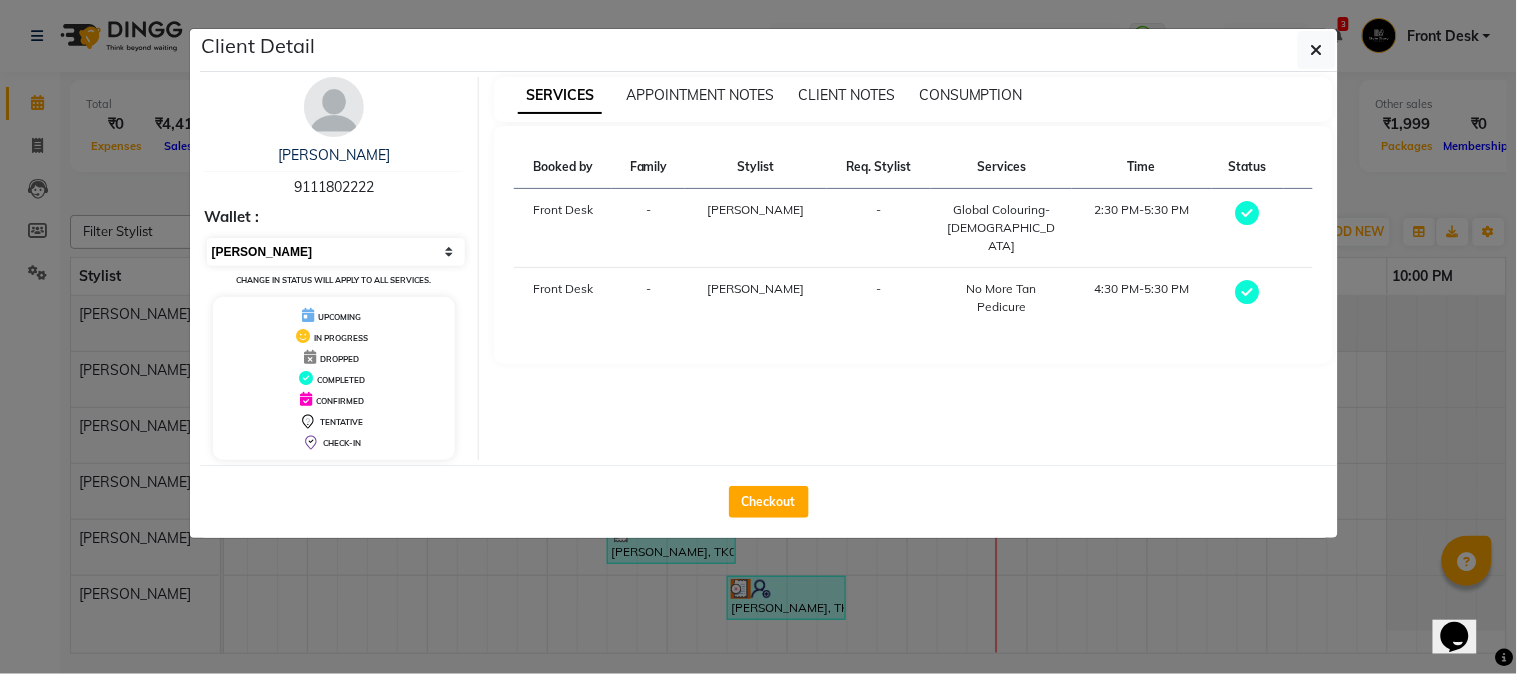 click on "Select MARK DONE UPCOMING" at bounding box center (336, 252) 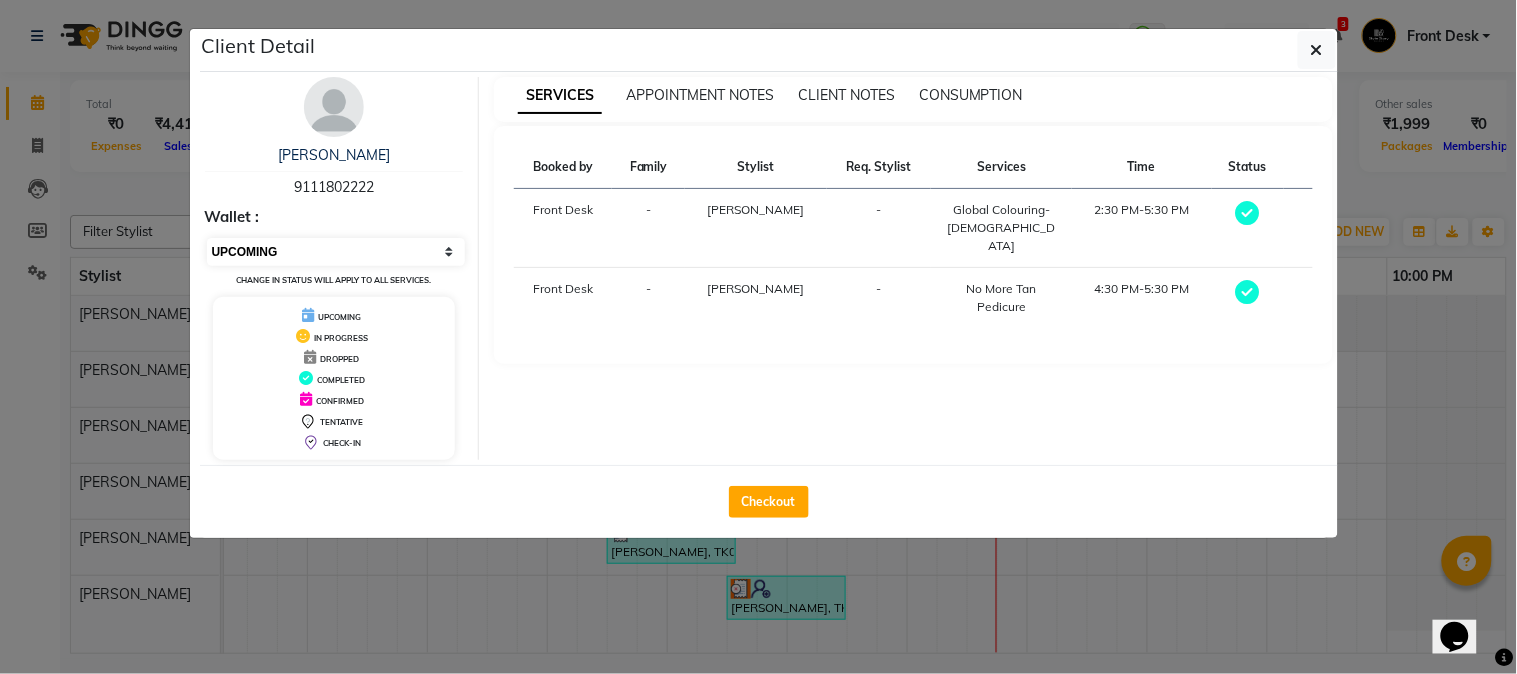 click on "Select MARK DONE UPCOMING" at bounding box center (336, 252) 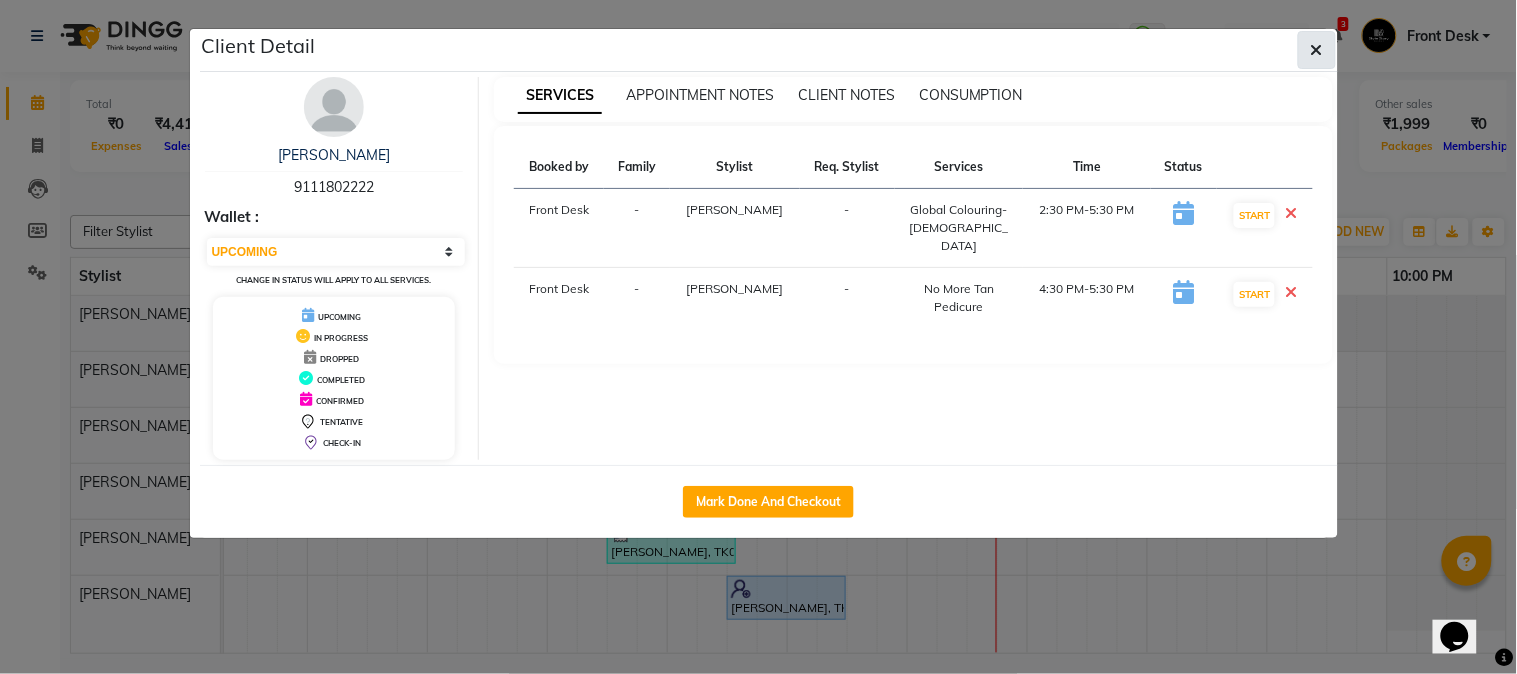 click 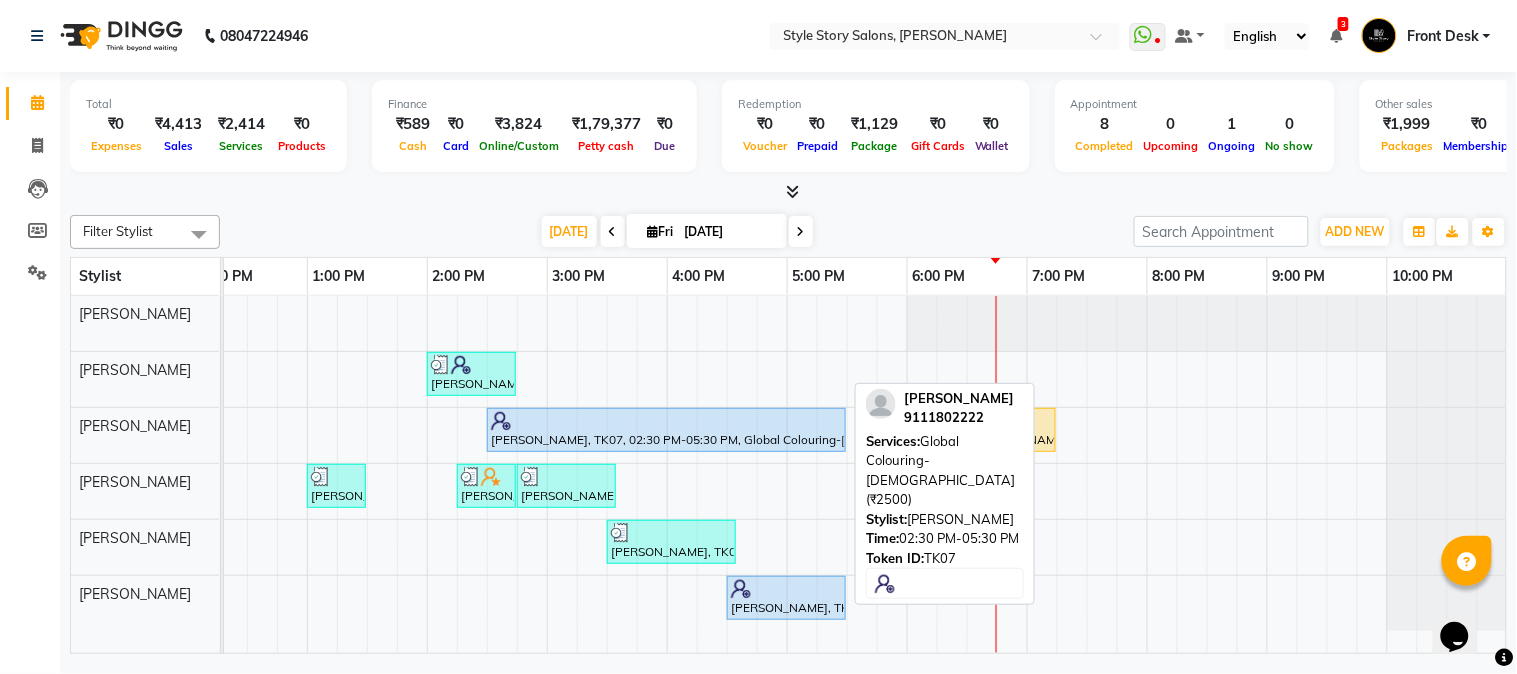 click on "[PERSON_NAME], TK07, 02:30 PM-05:30 PM, Global Colouring-[DEMOGRAPHIC_DATA] (₹2500)" at bounding box center (666, 430) 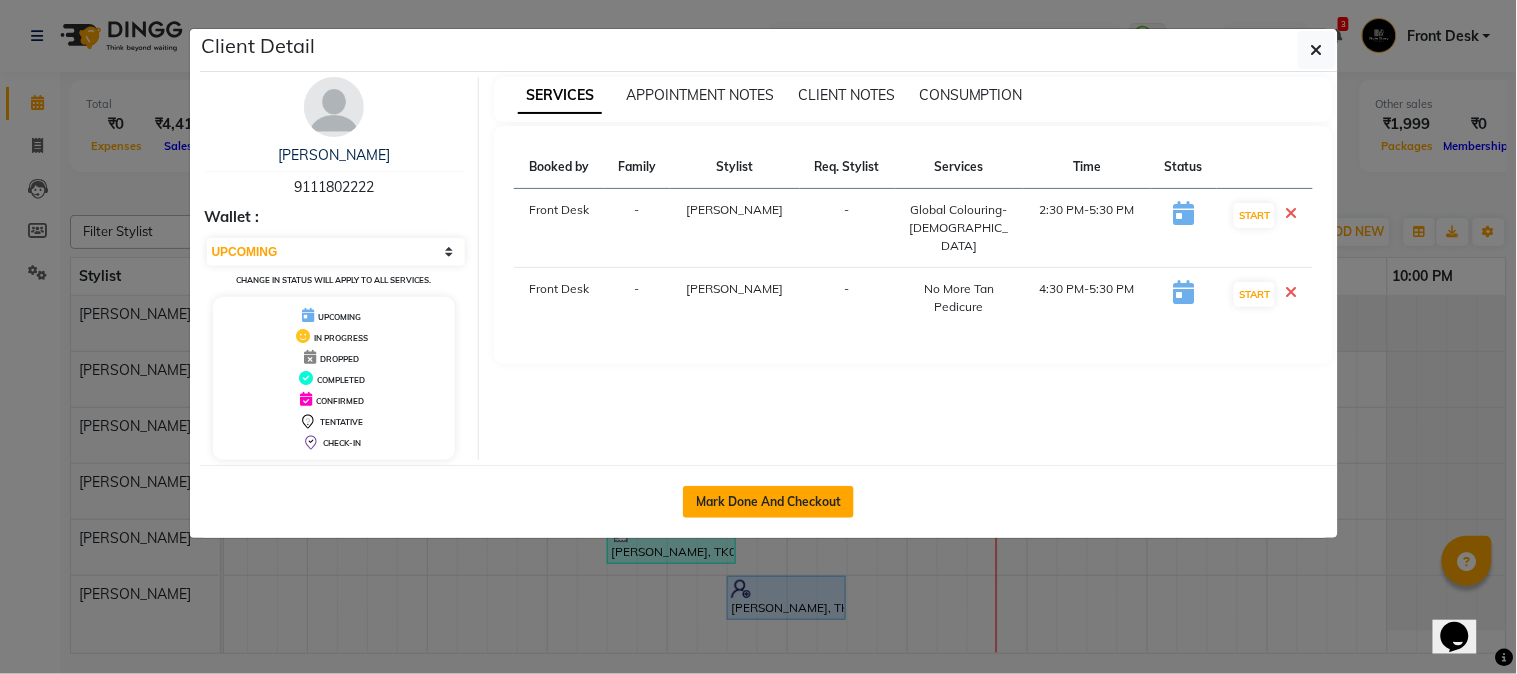 click on "Mark Done And Checkout" 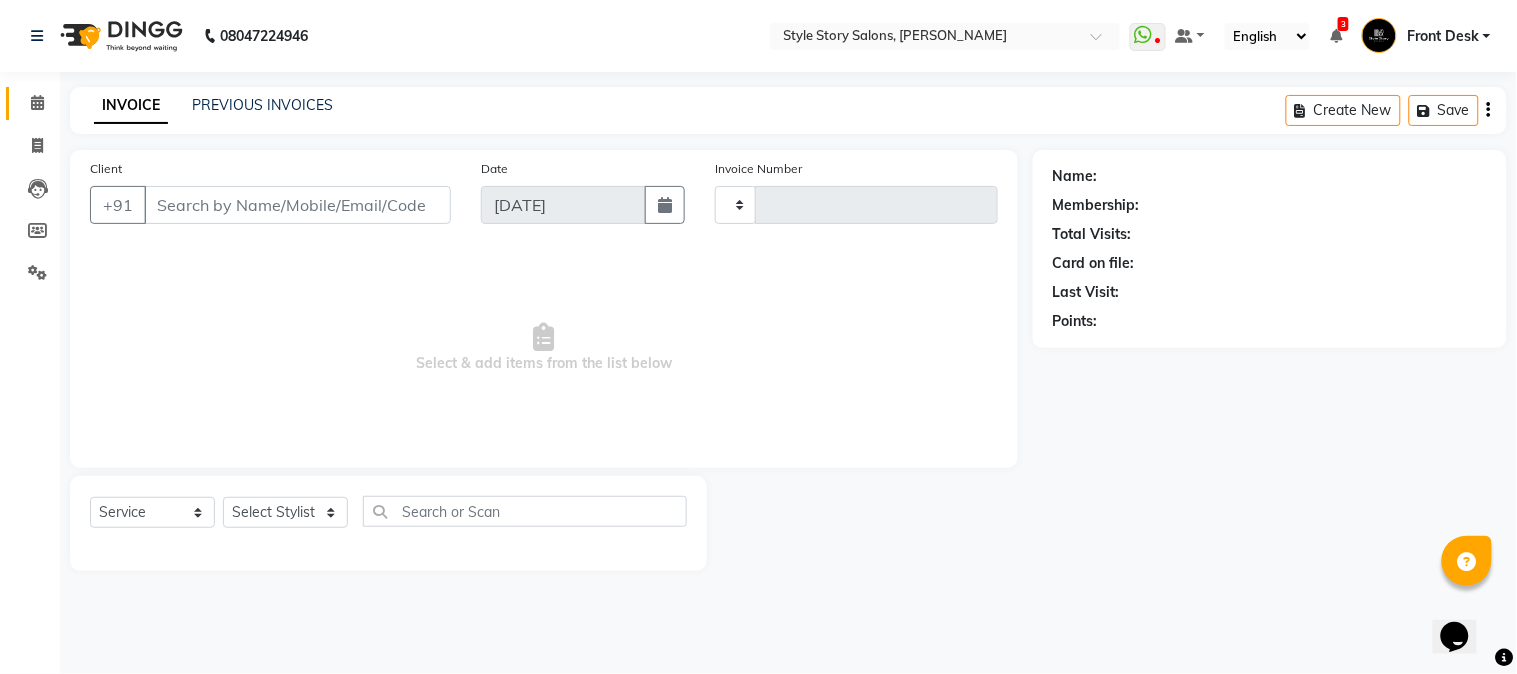 type on "0967" 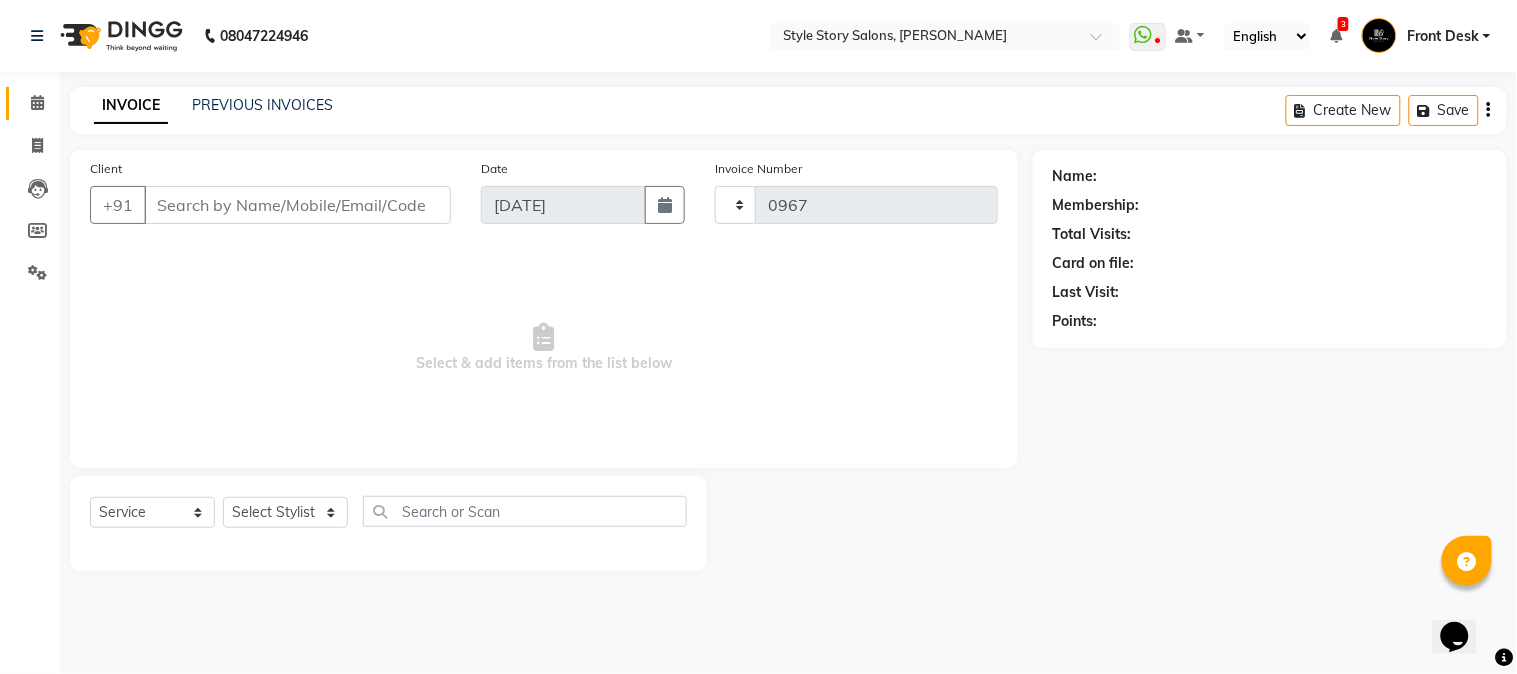 select on "6249" 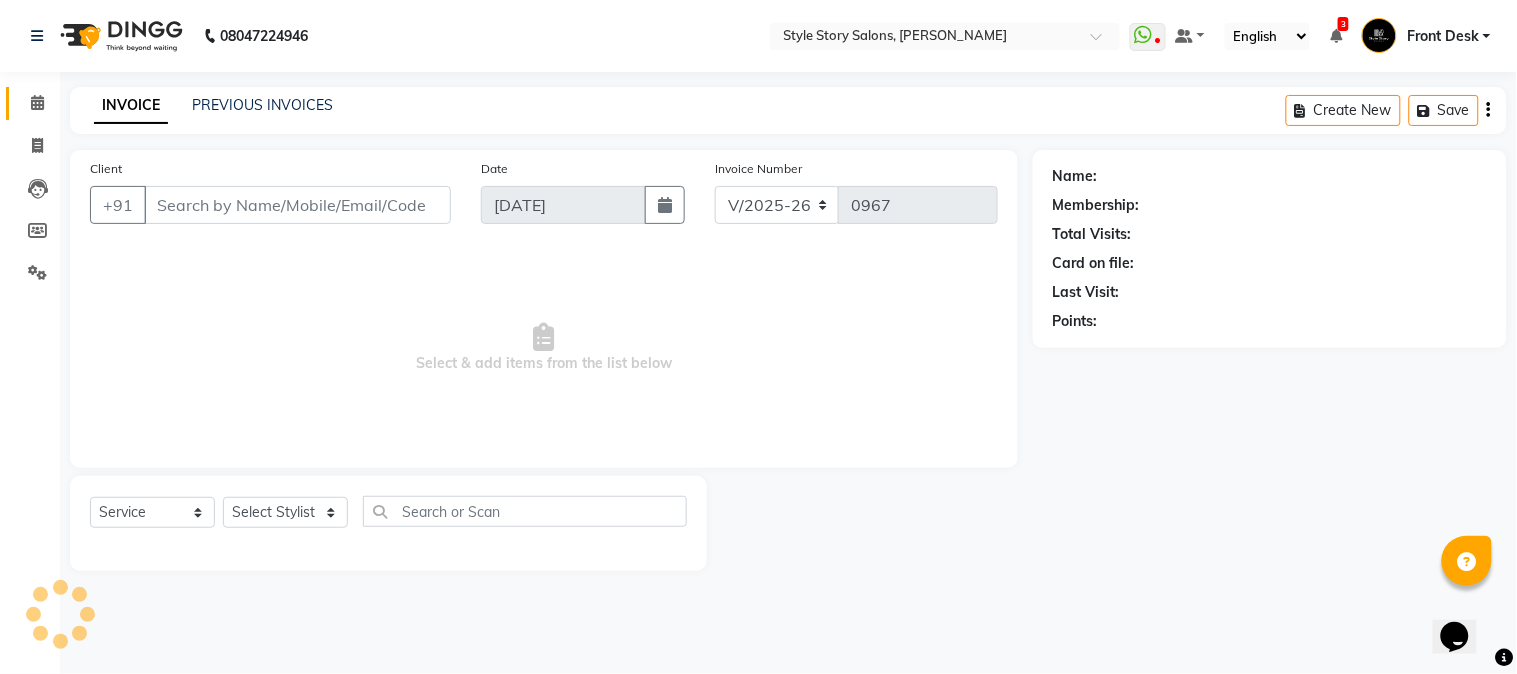 type on "91******22" 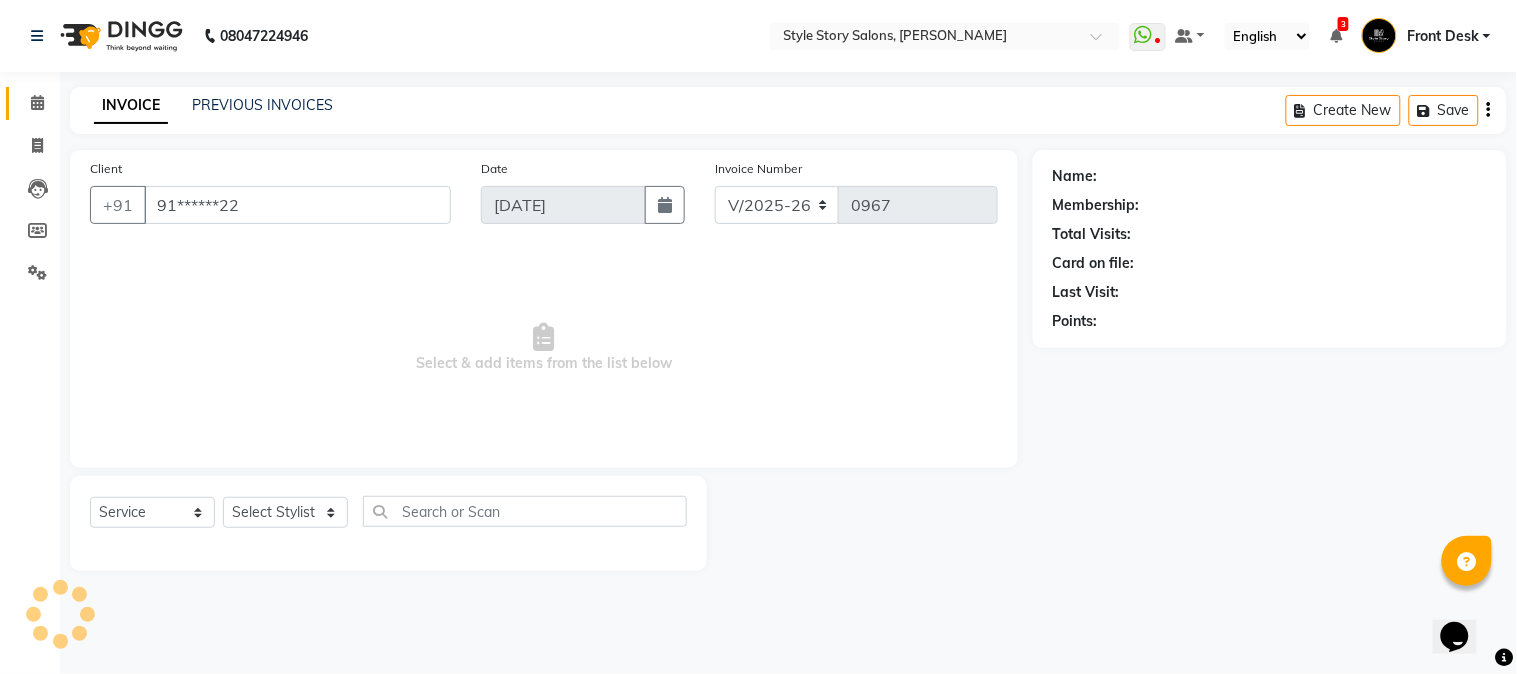 select on "62113" 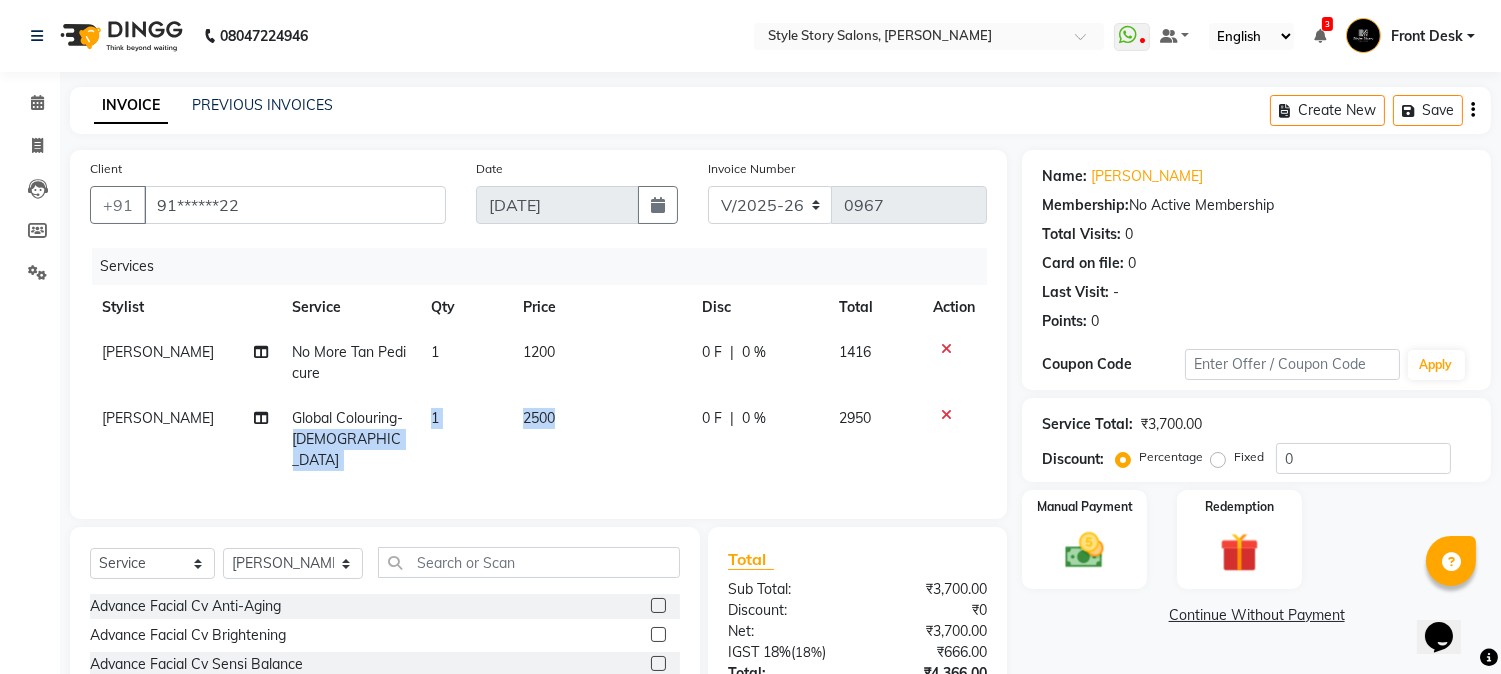 drag, startPoint x: 556, startPoint y: 422, endPoint x: 402, endPoint y: 420, distance: 154.01299 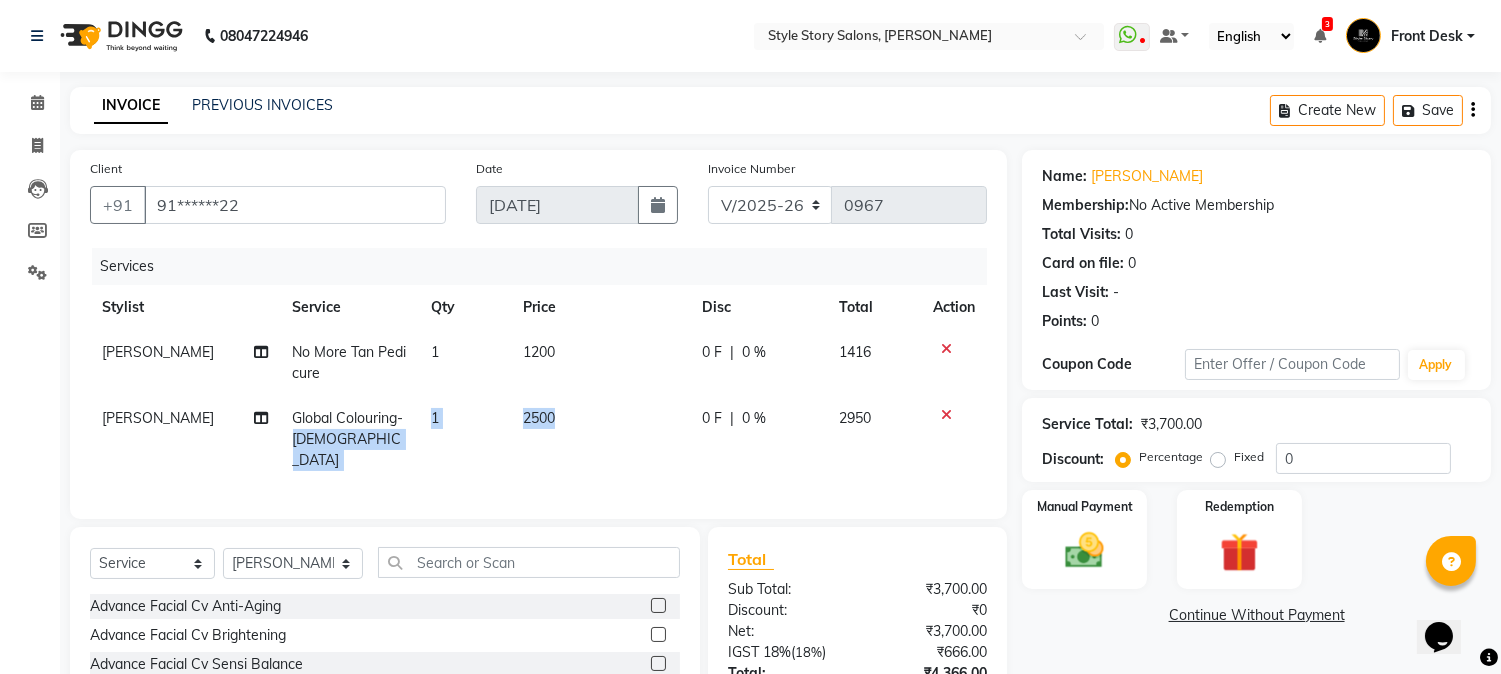 click on "2500" 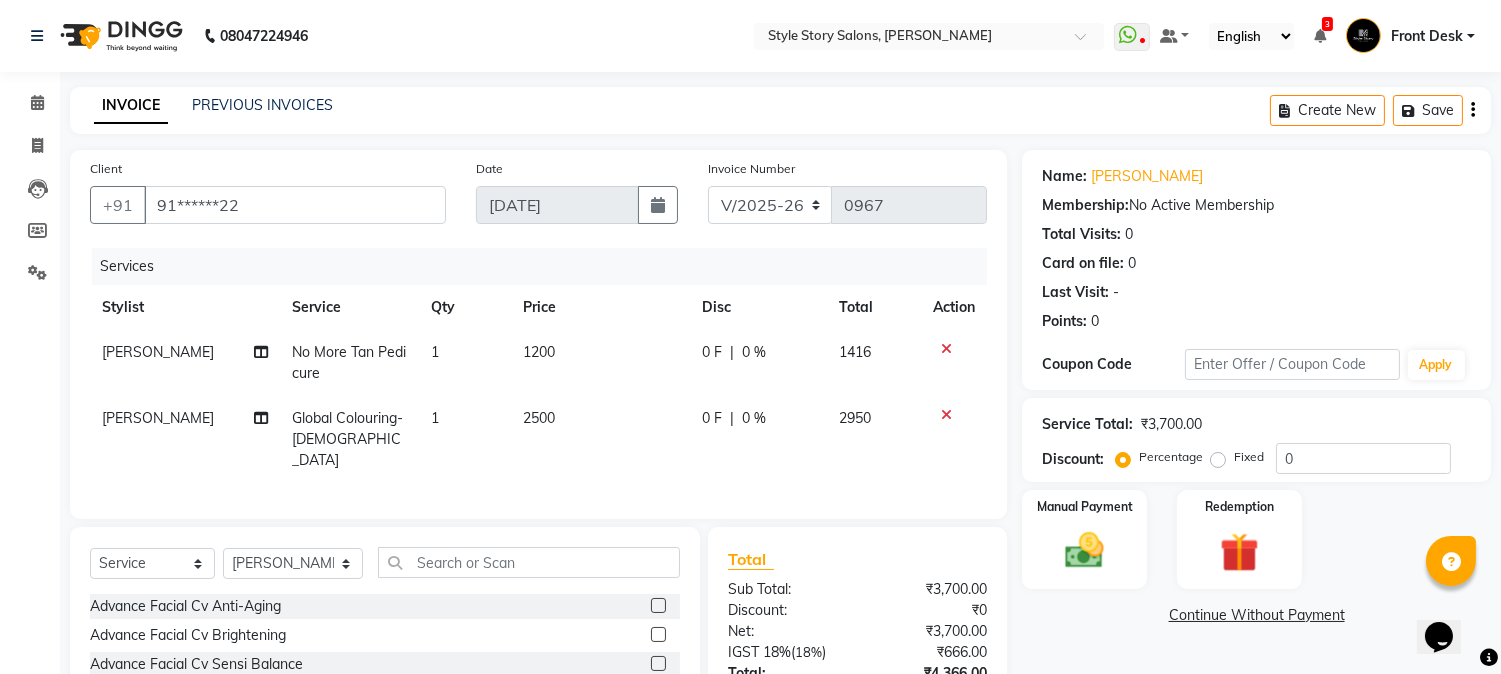 select on "62113" 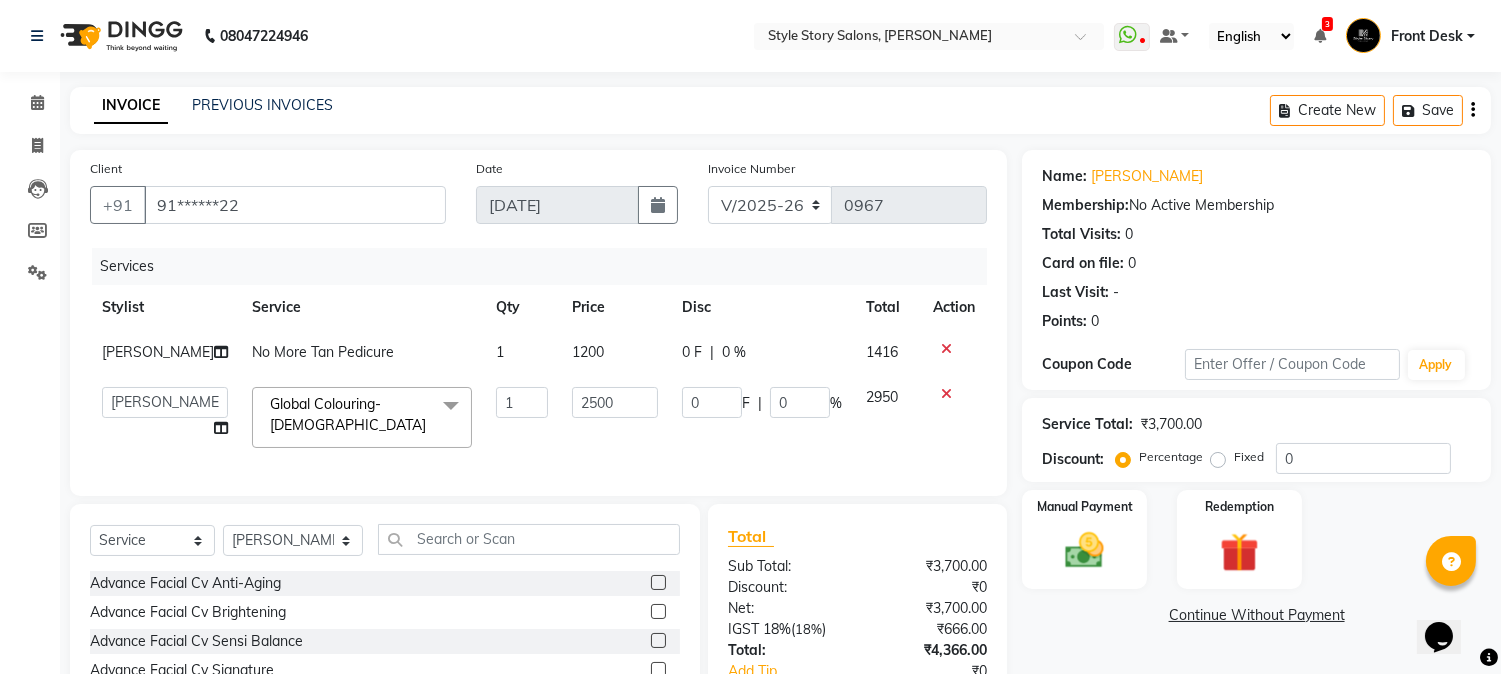 click on "2500" 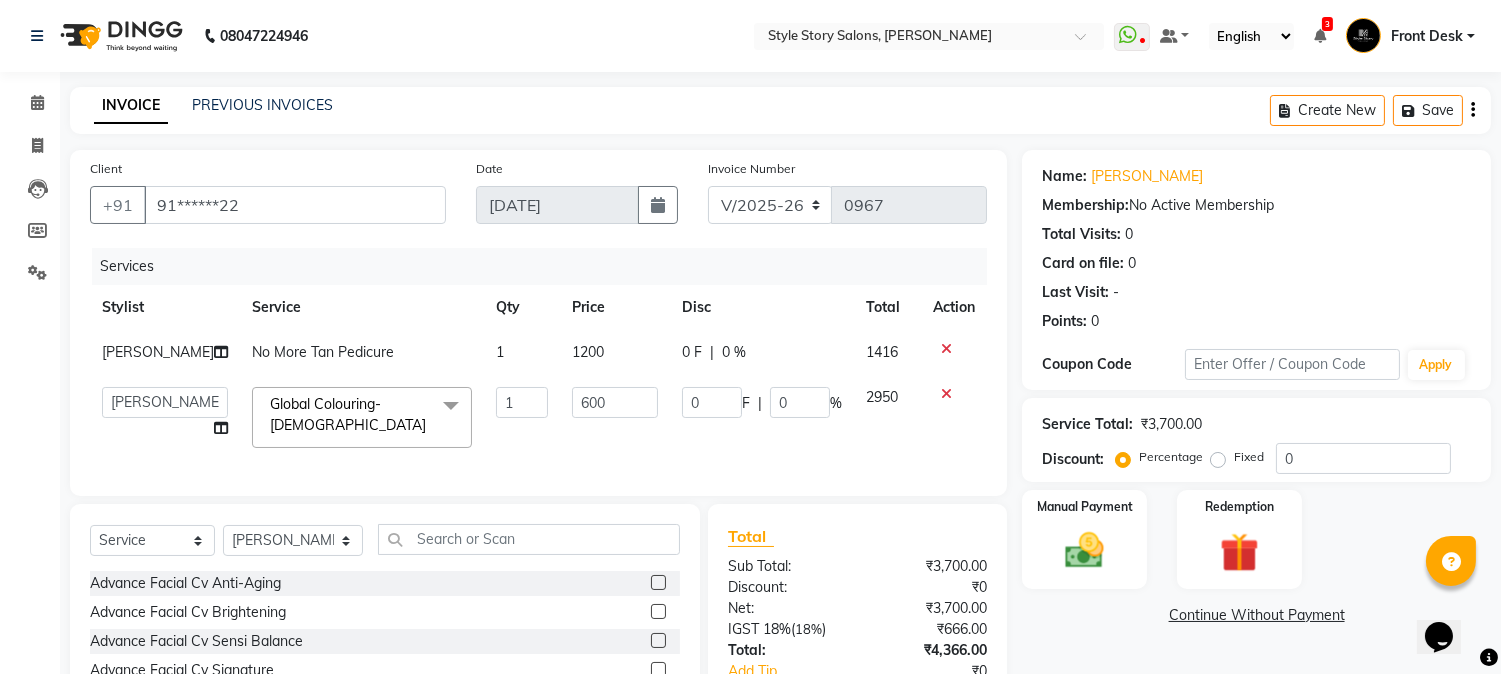 type on "6000" 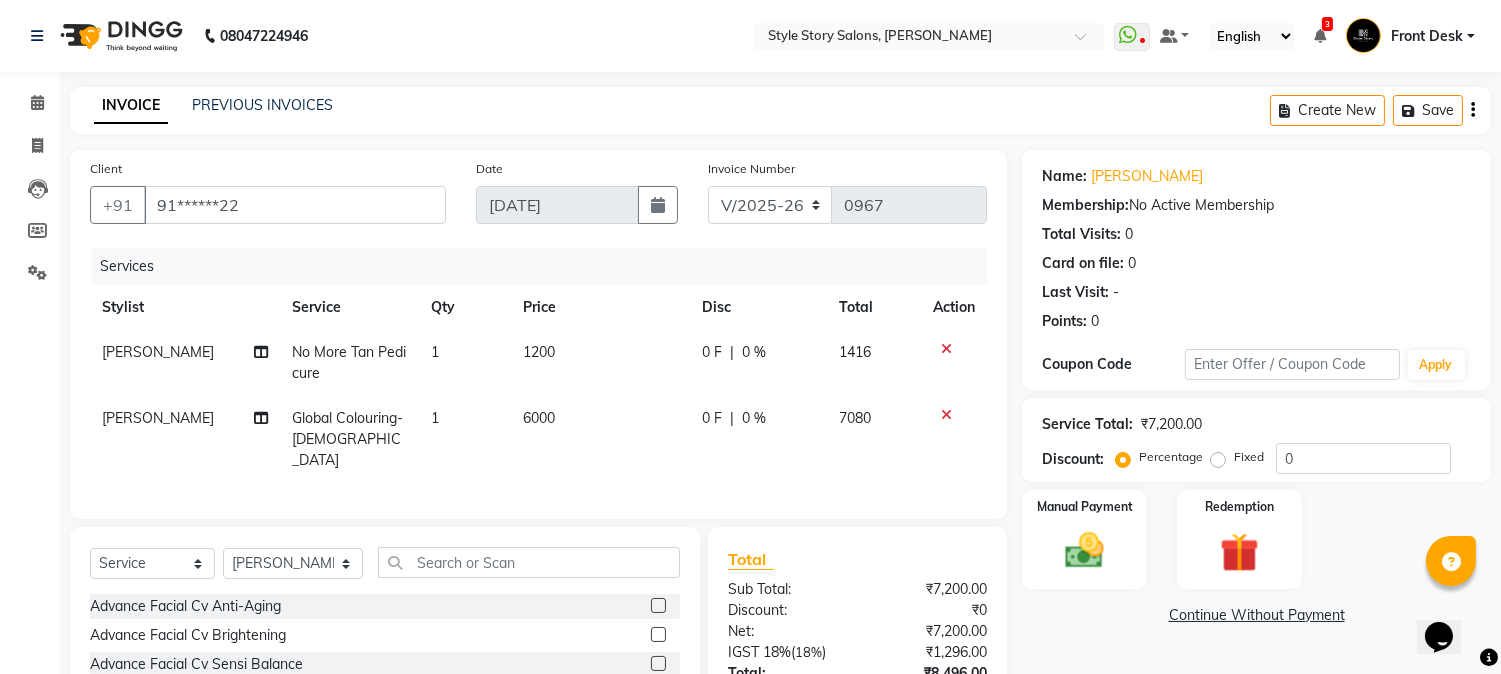 click on "Services Stylist Service Qty Price Disc Total Action Tanuja Junghare No More Tan Pedicure 1 1200 0 F | 0 % 1416 Arshad Ansari Global Colouring-Female 1 6000 0 F | 0 % 7080" 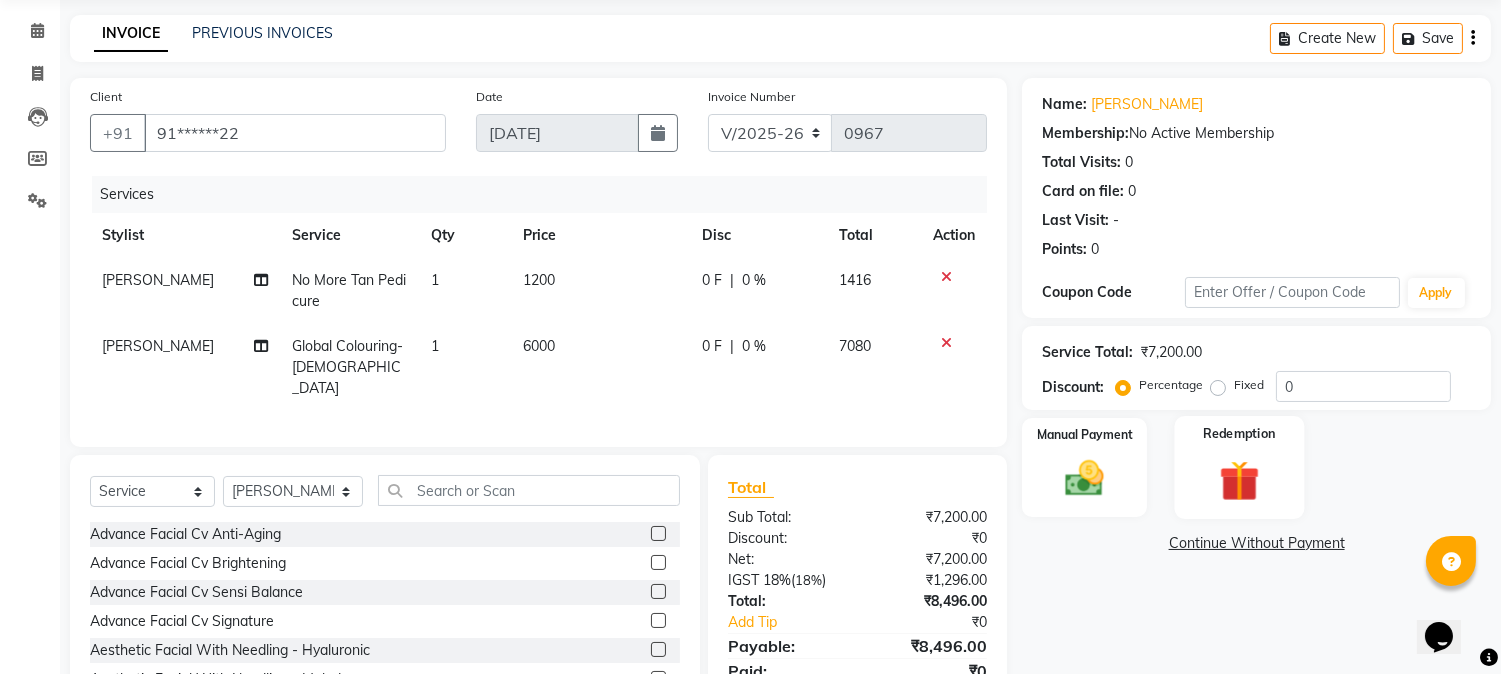 scroll, scrollTop: 111, scrollLeft: 0, axis: vertical 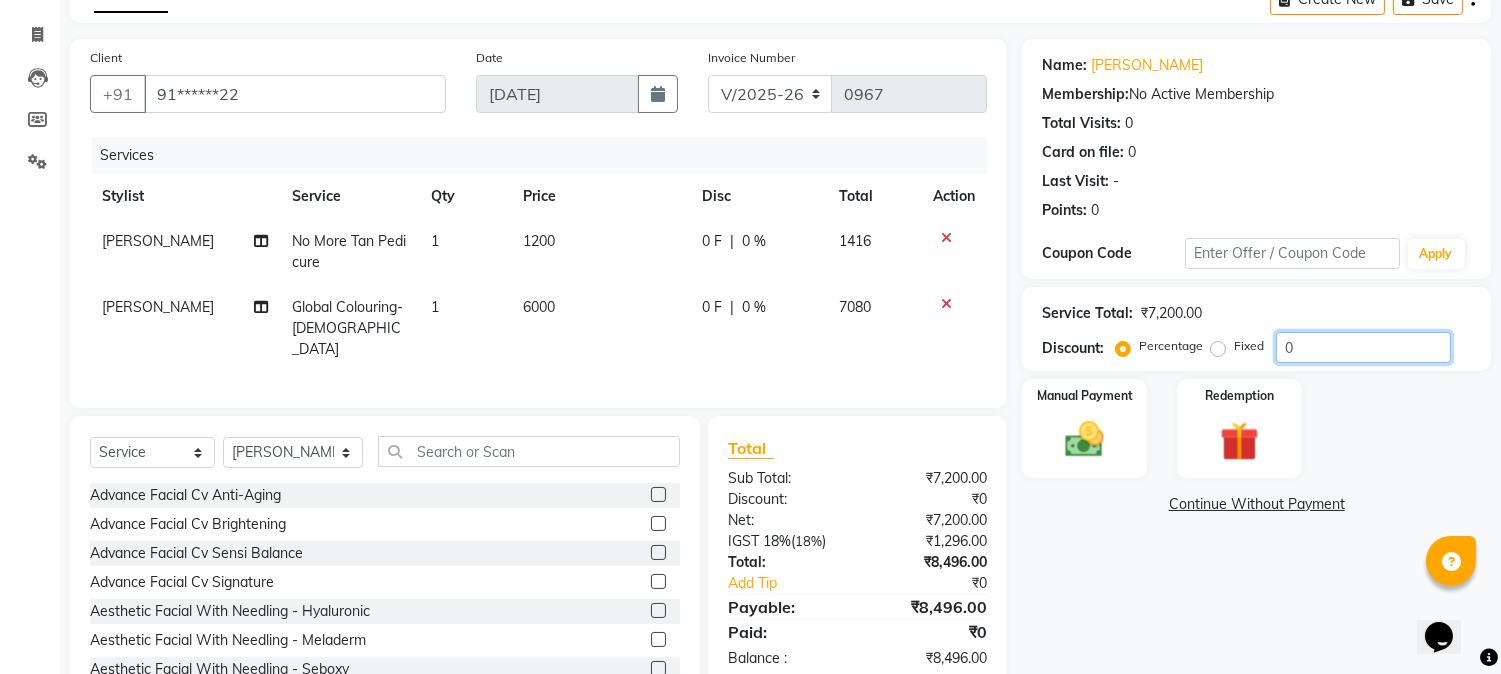 drag, startPoint x: 1305, startPoint y: 346, endPoint x: 1230, endPoint y: 355, distance: 75.53807 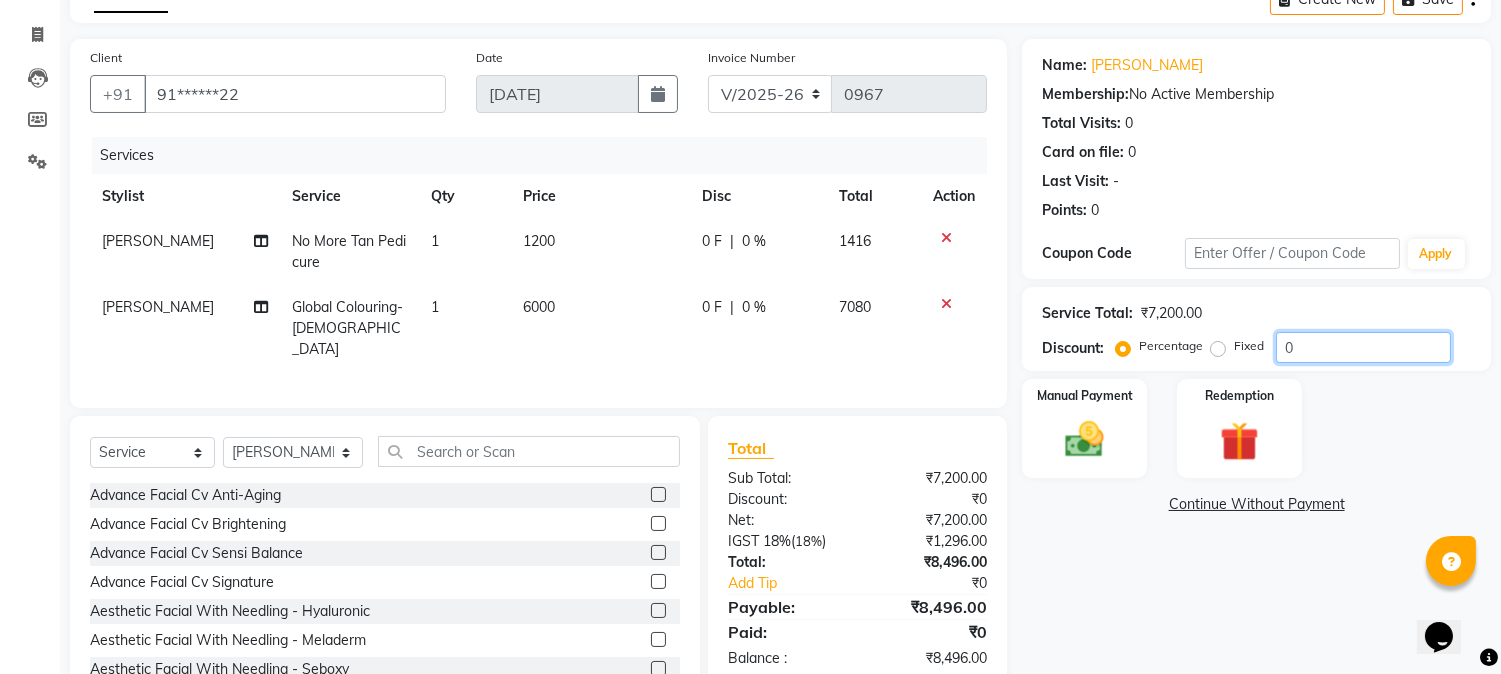 click on "Percentage   Fixed  0" 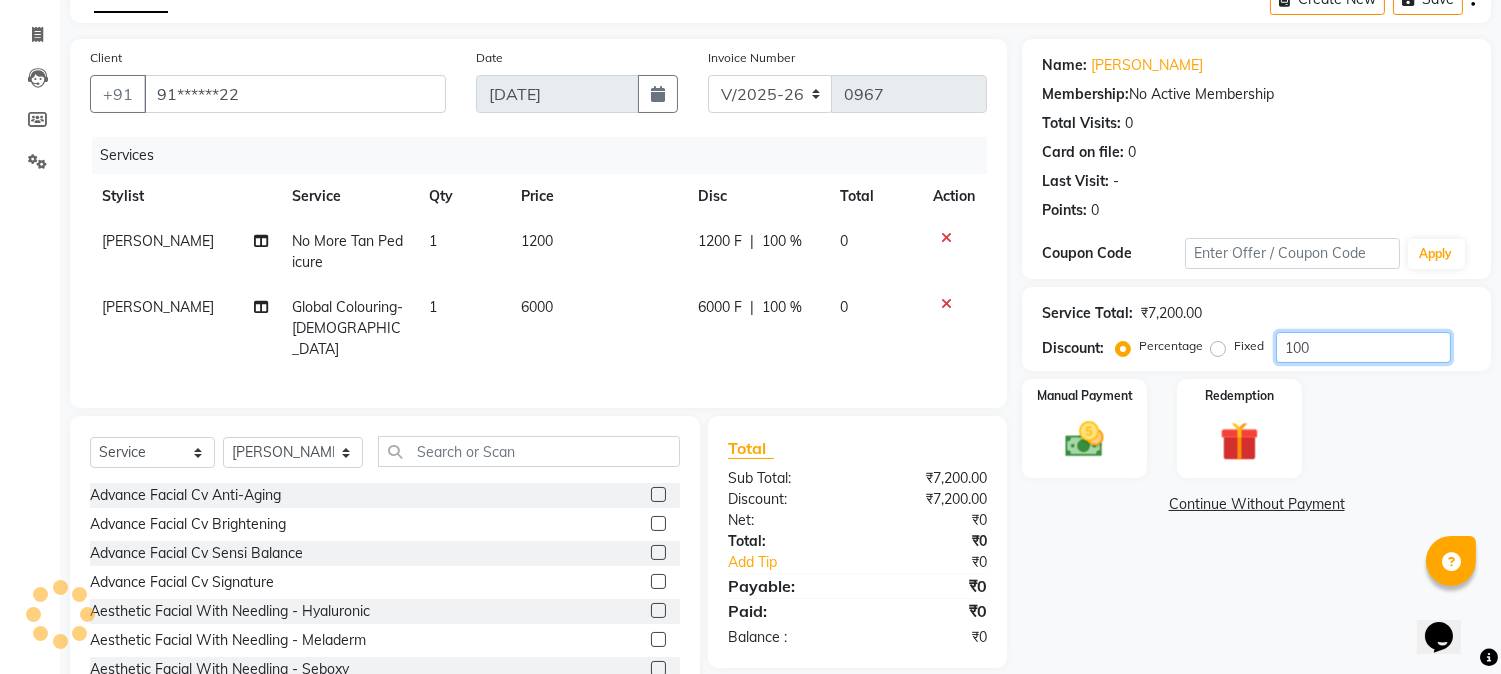 type on "100" 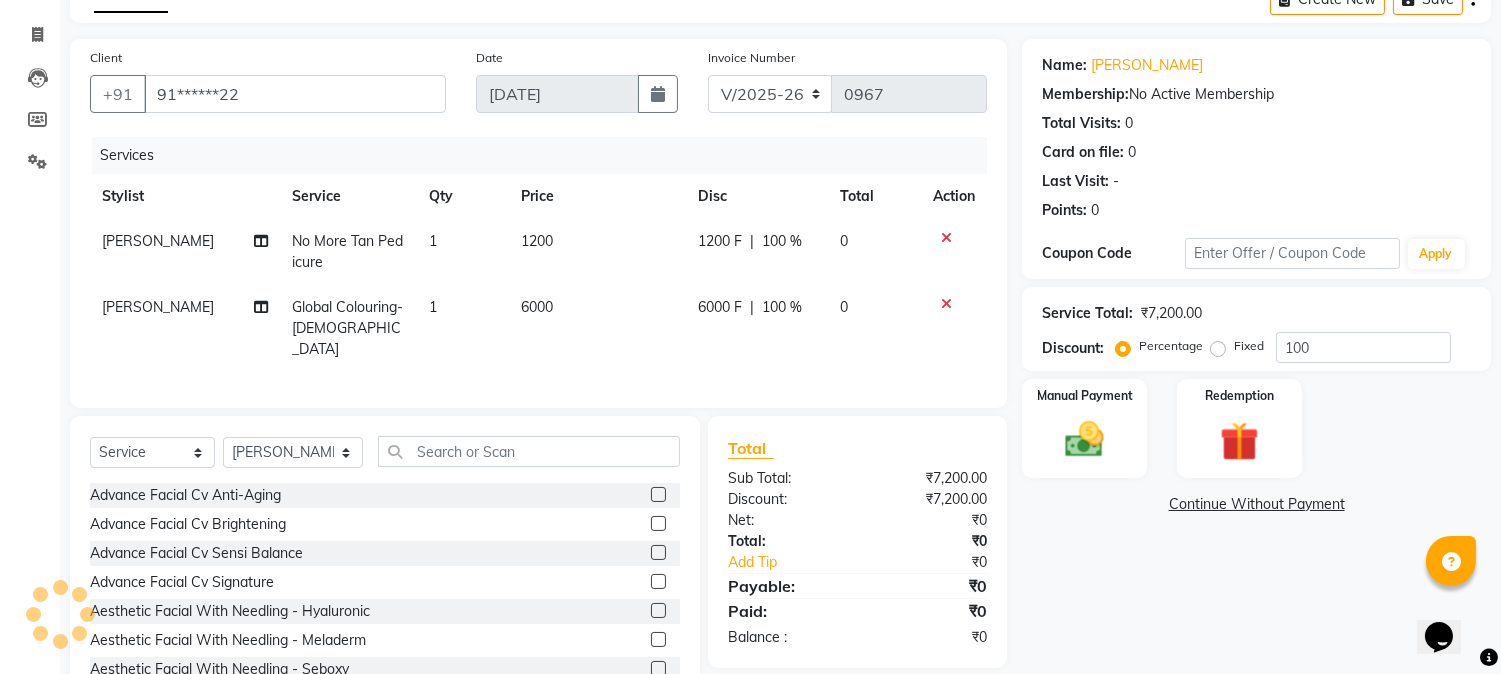 click on "Manual Payment Redemption" 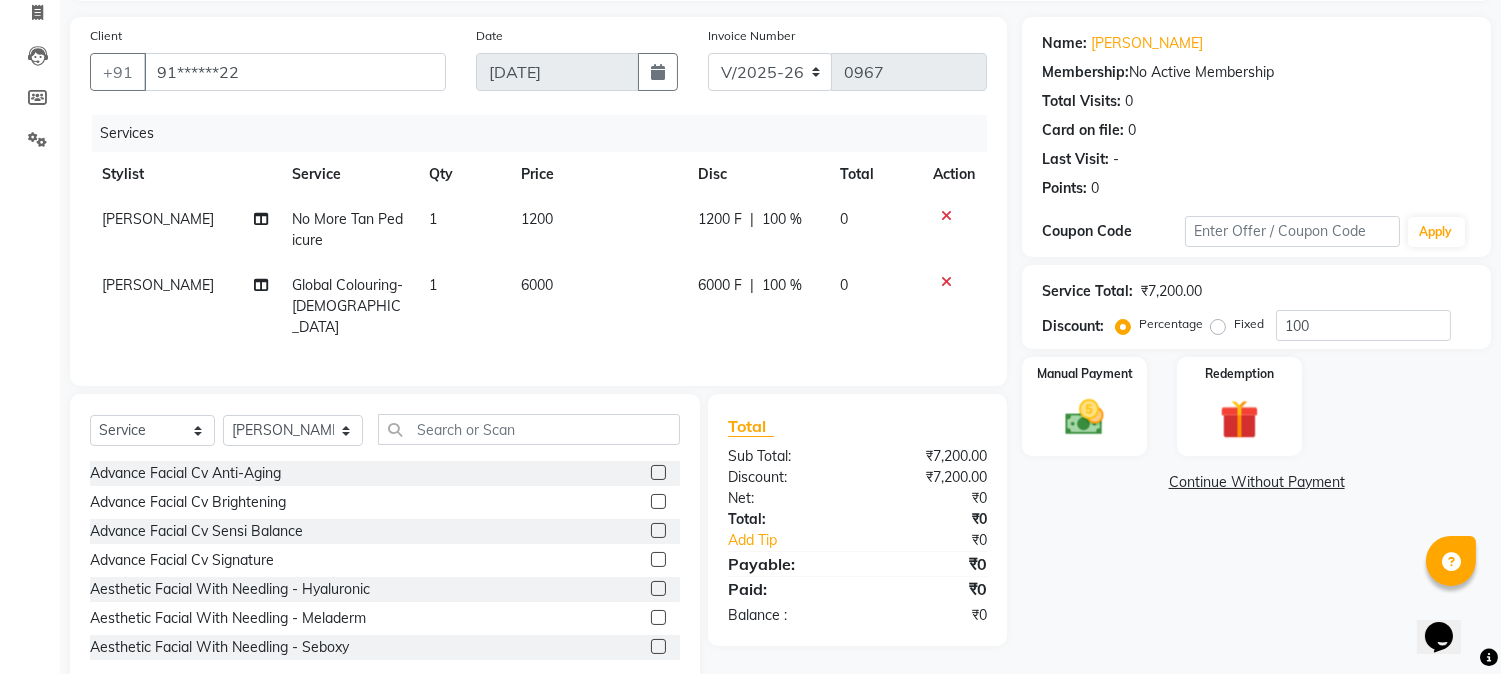 scroll, scrollTop: 173, scrollLeft: 0, axis: vertical 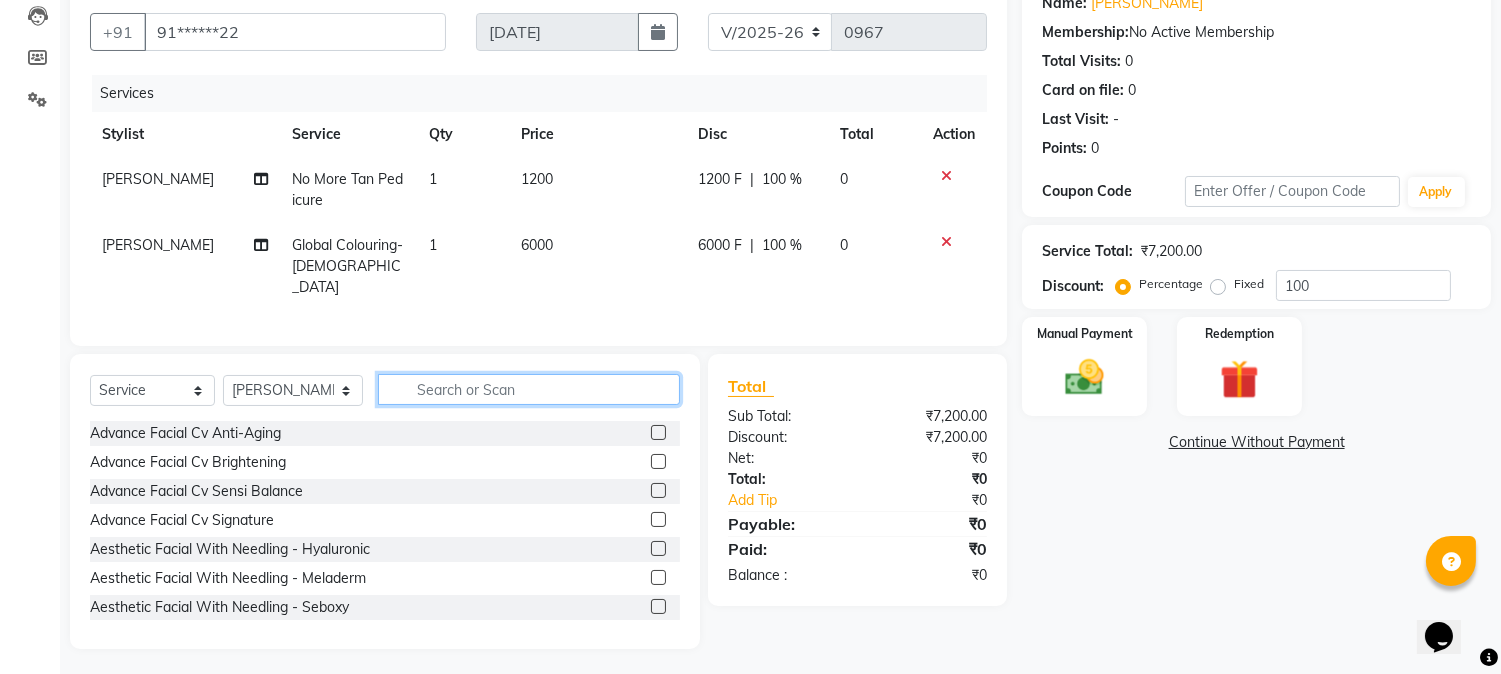 click 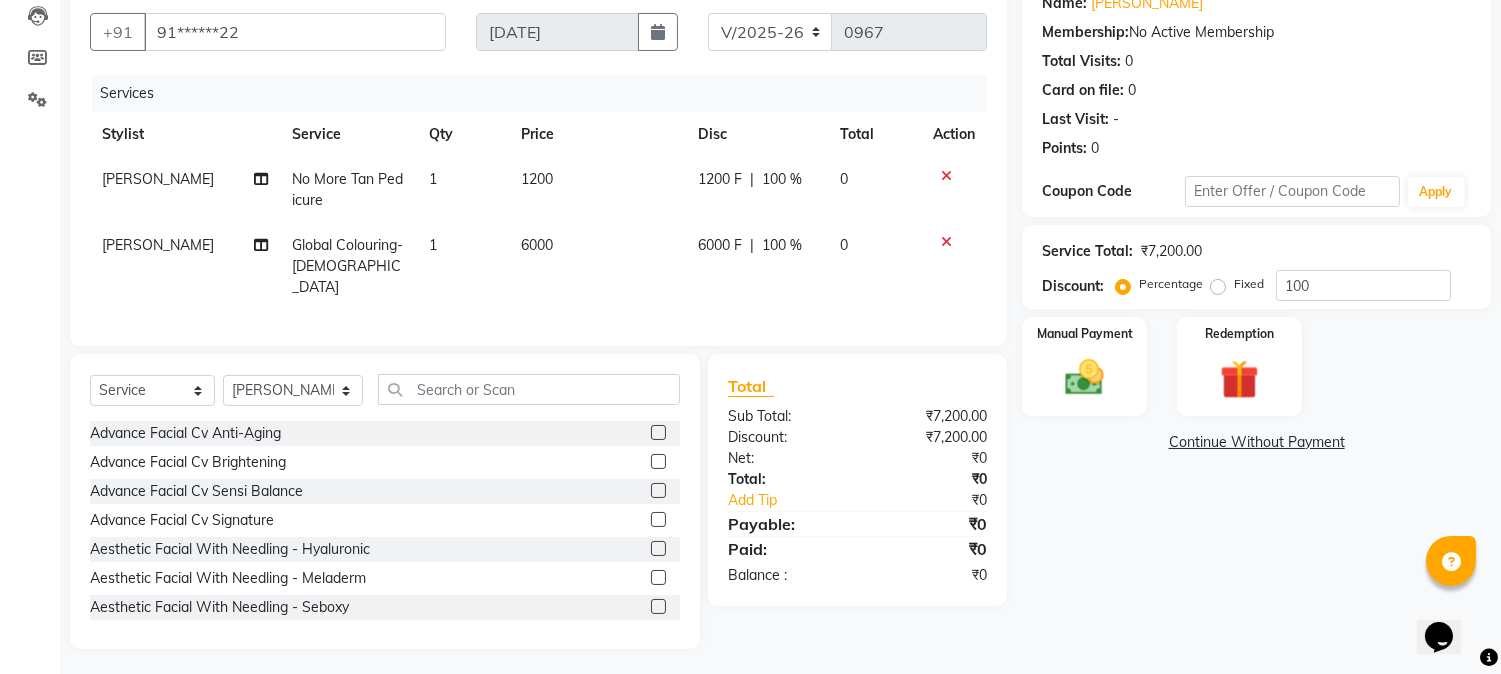 drag, startPoint x: 183, startPoint y: 367, endPoint x: 183, endPoint y: 388, distance: 21 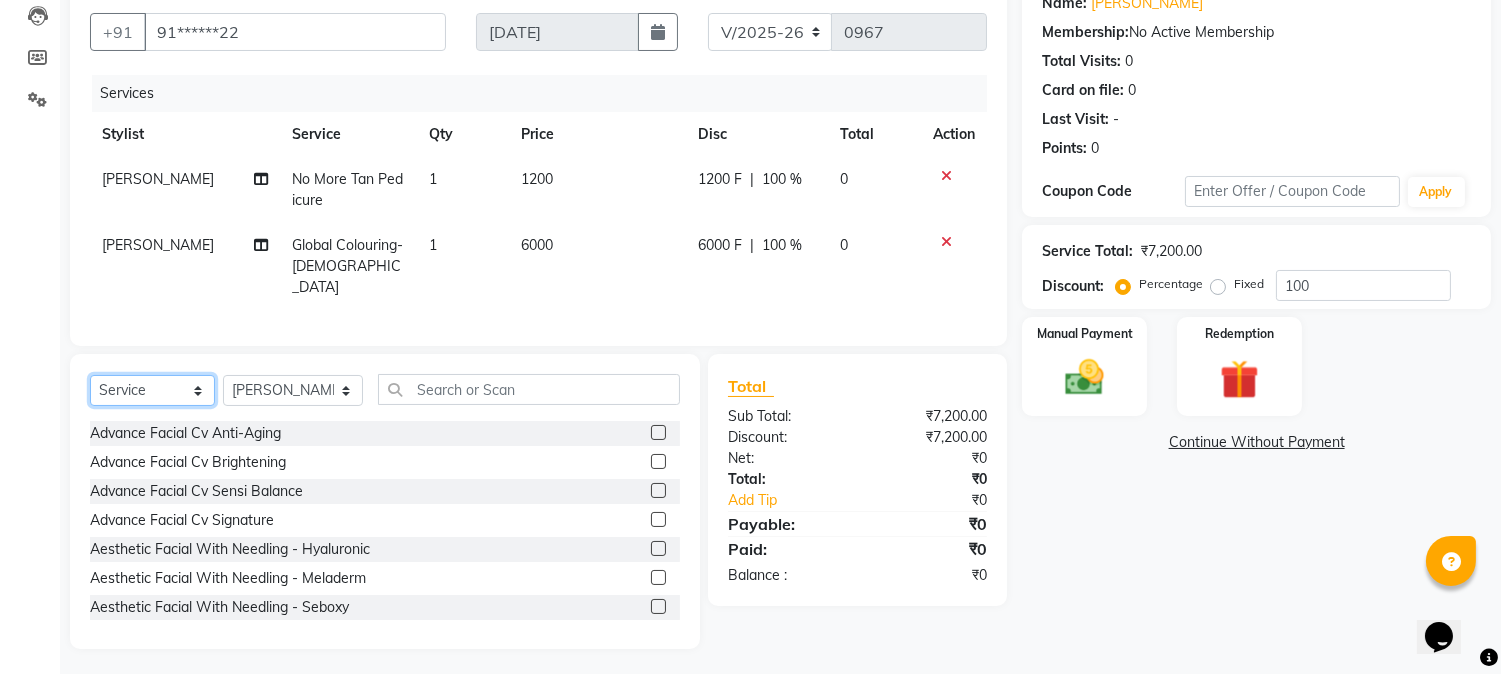 click on "Select  Service  Product  Membership  Package Voucher Prepaid Gift Card" 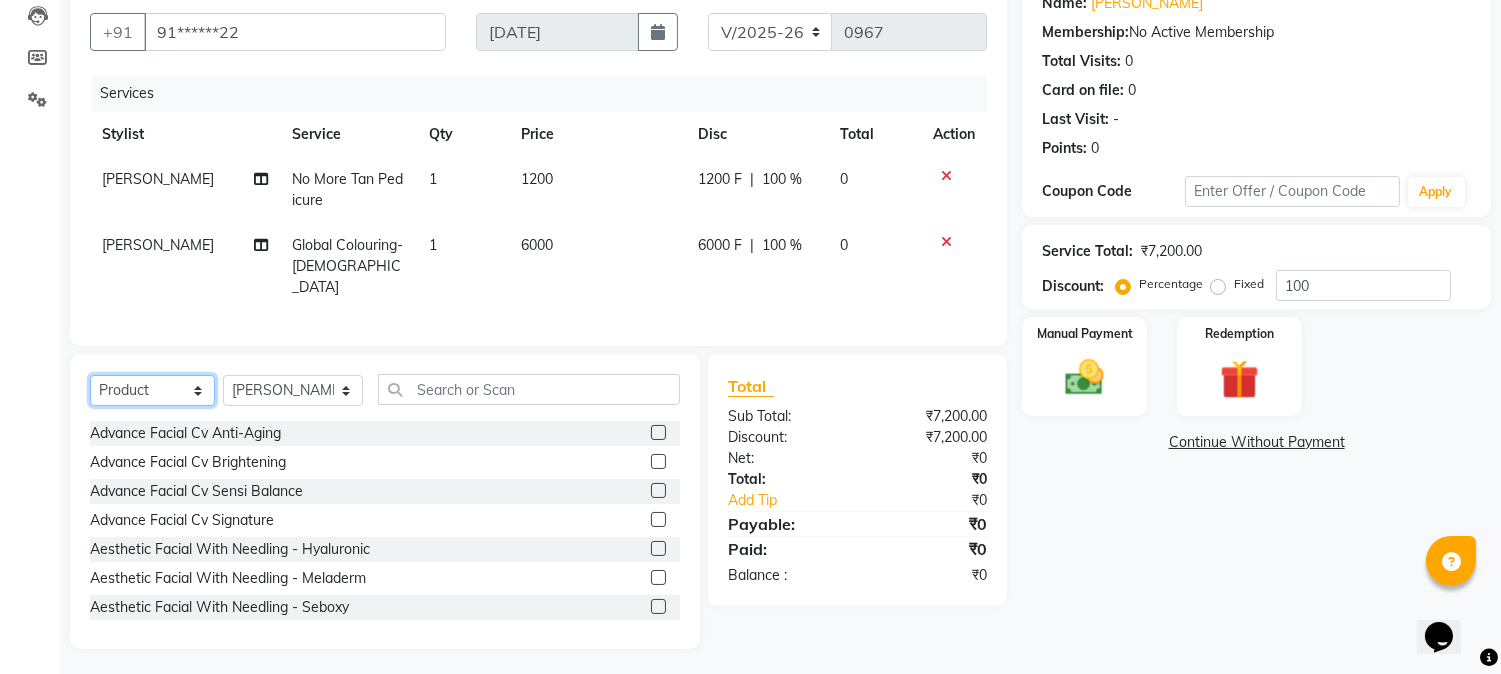 click on "Select  Service  Product  Membership  Package Voucher Prepaid Gift Card" 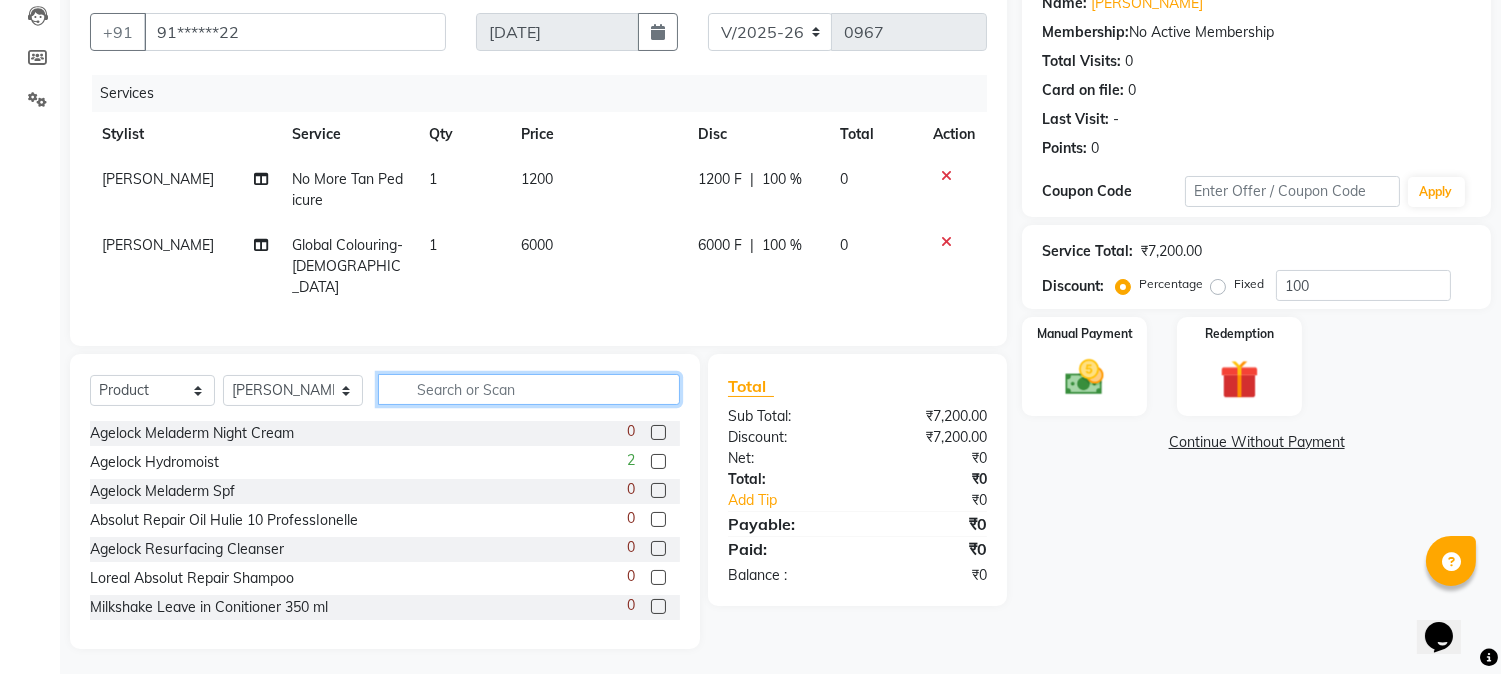 click 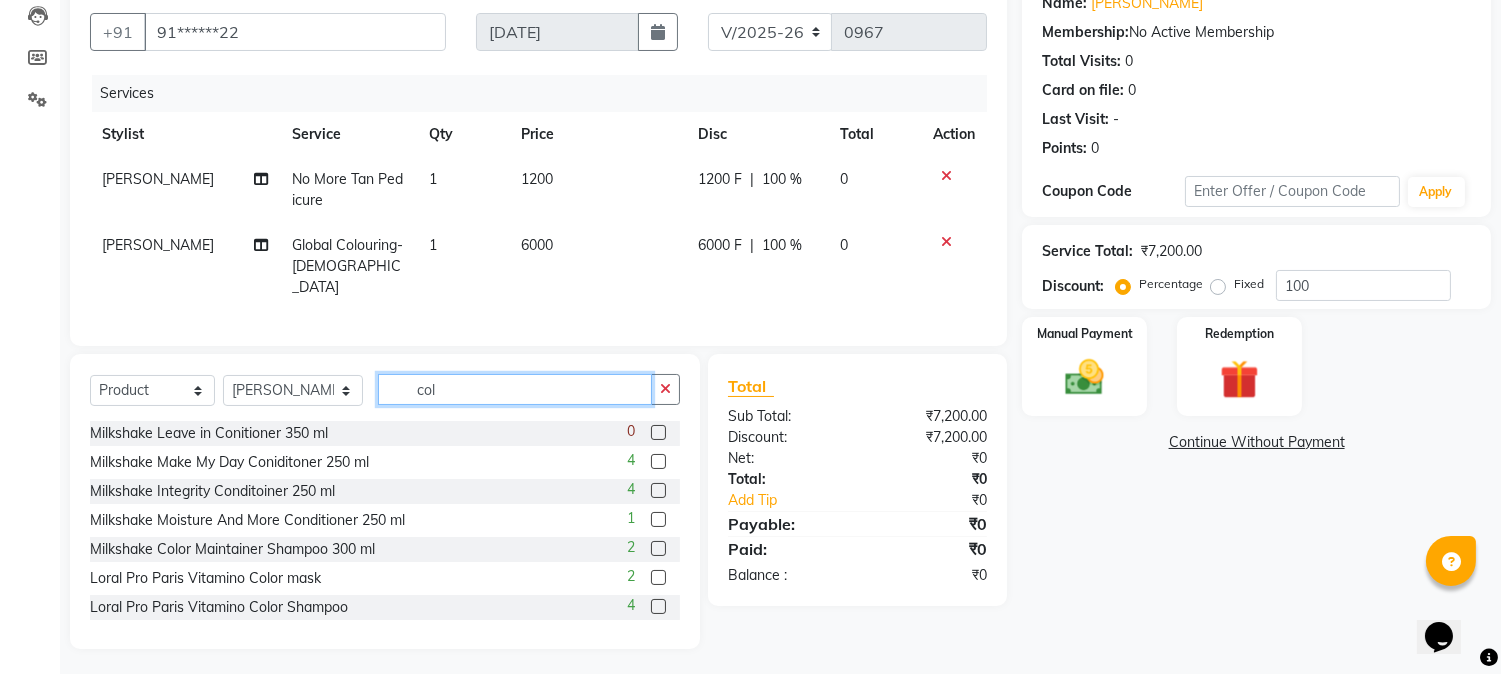 scroll, scrollTop: 130, scrollLeft: 0, axis: vertical 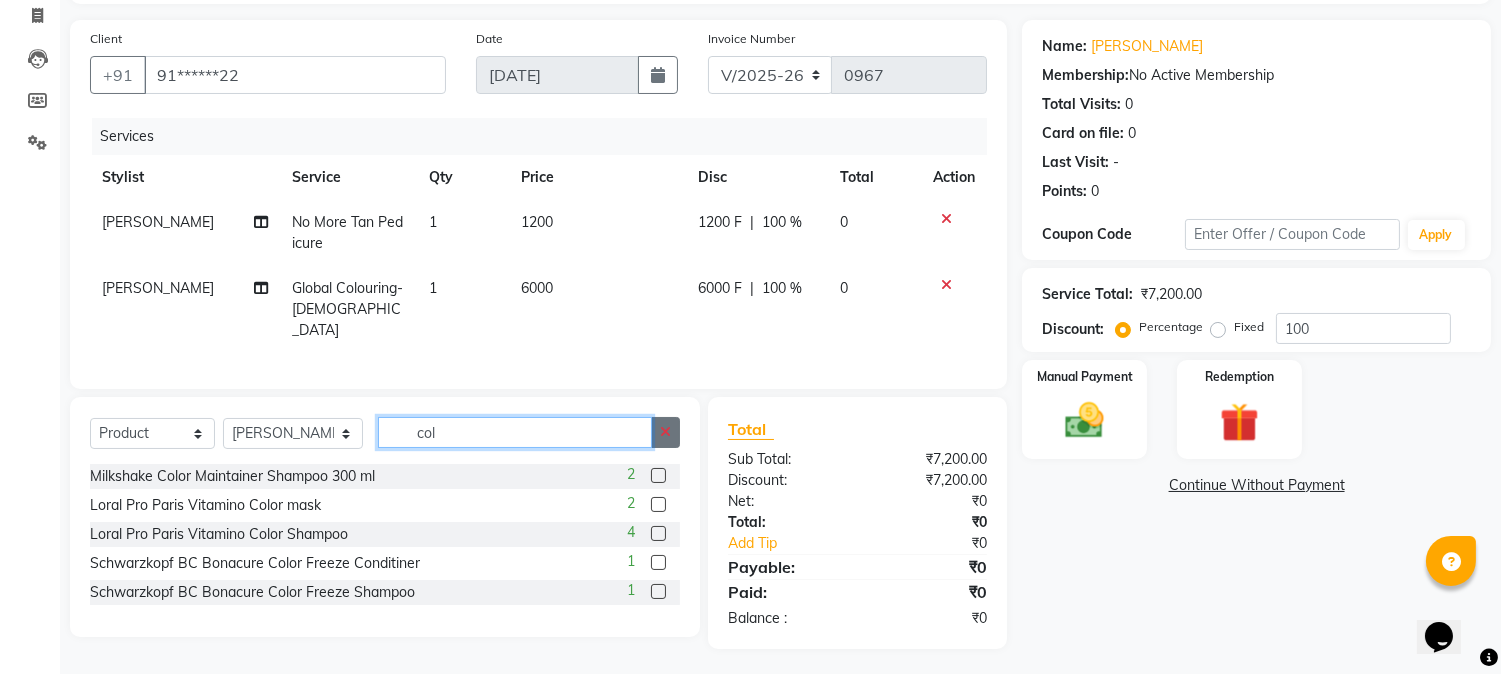 type on "col" 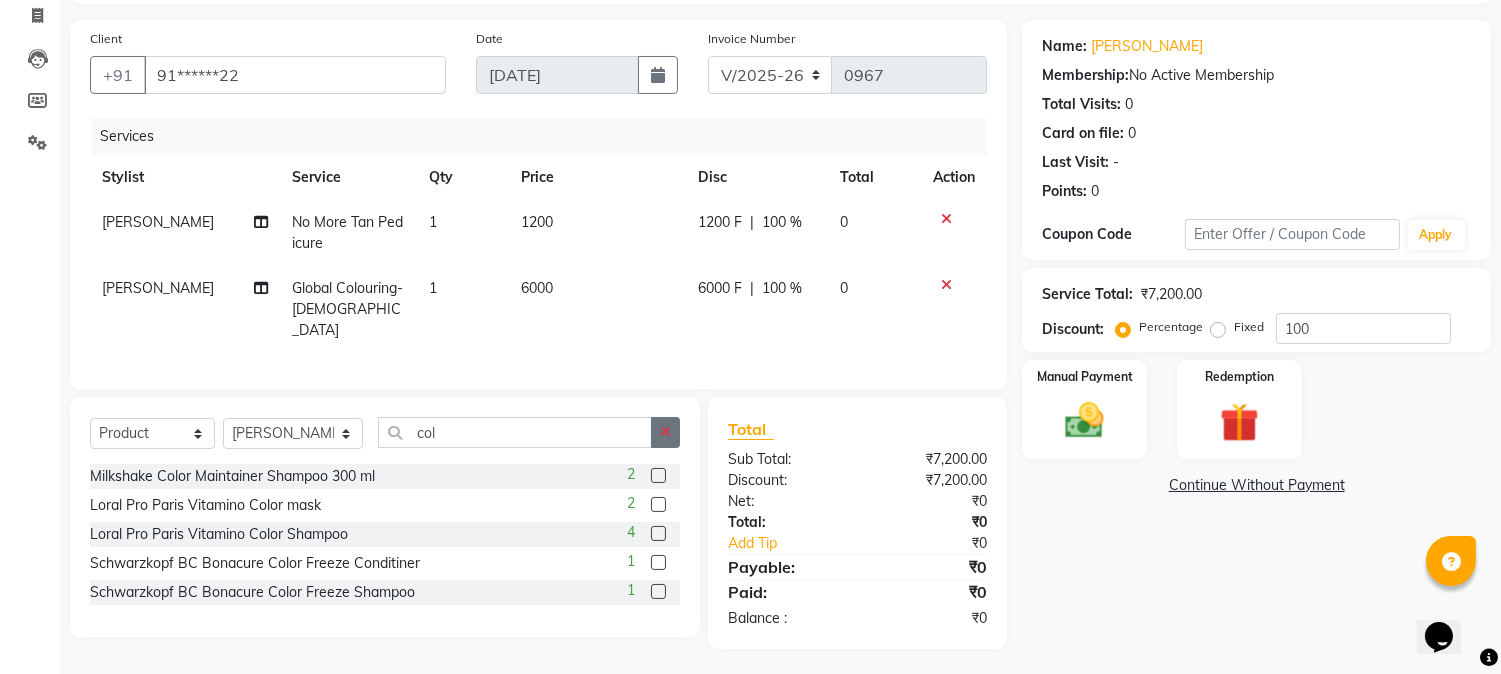 click 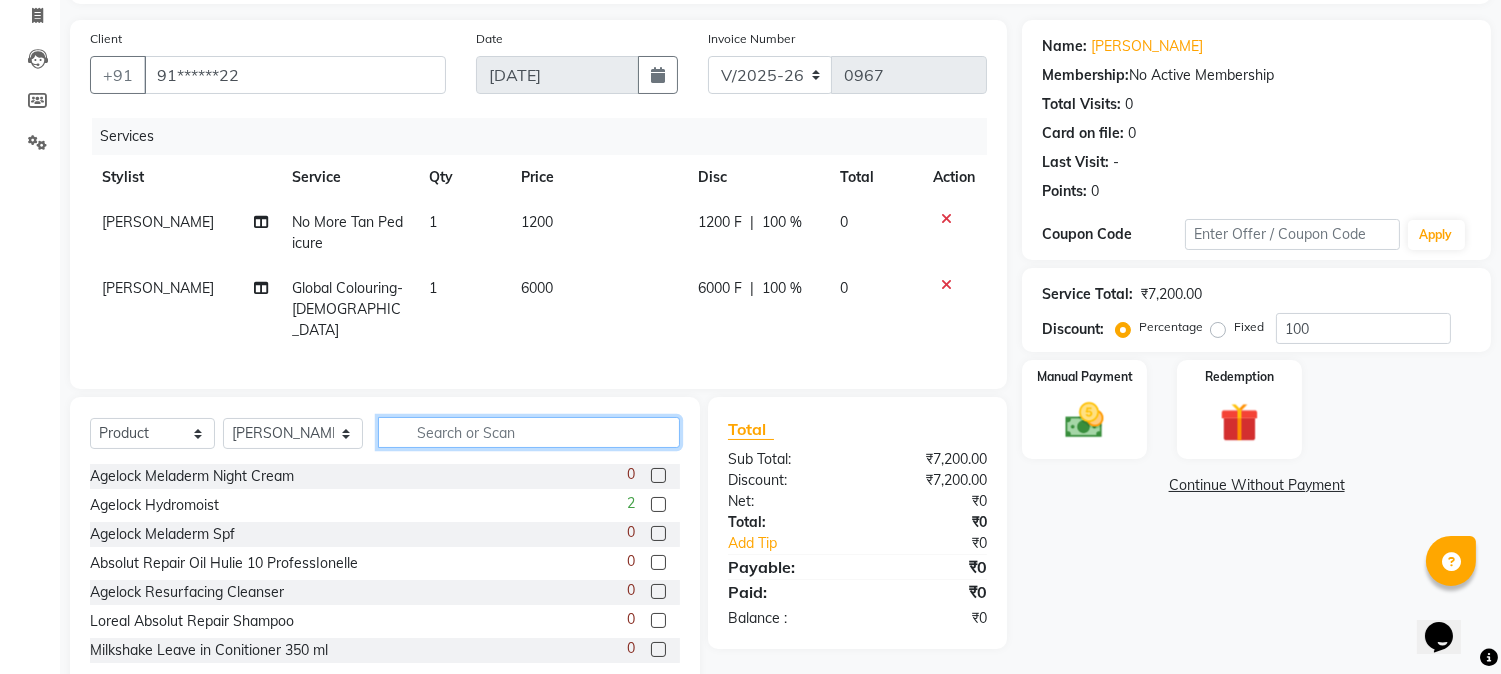 click 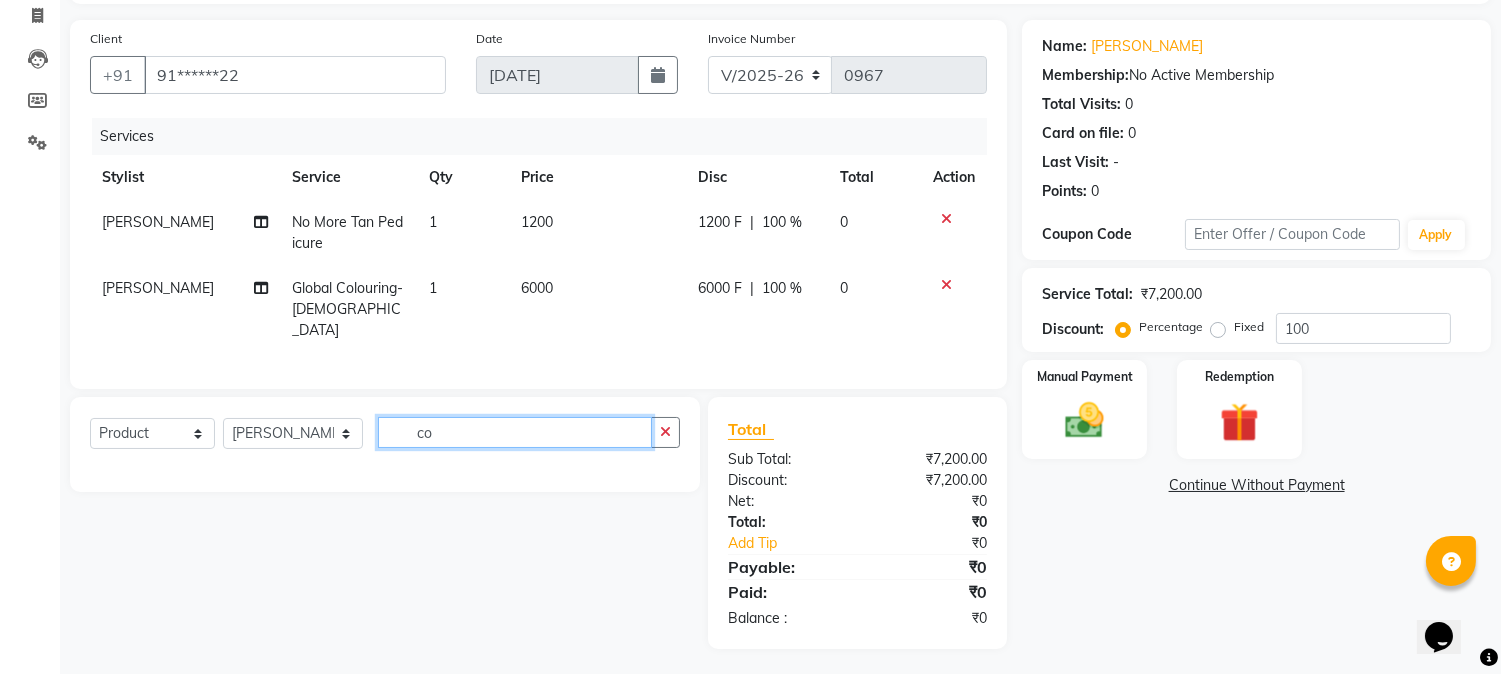 type on "c" 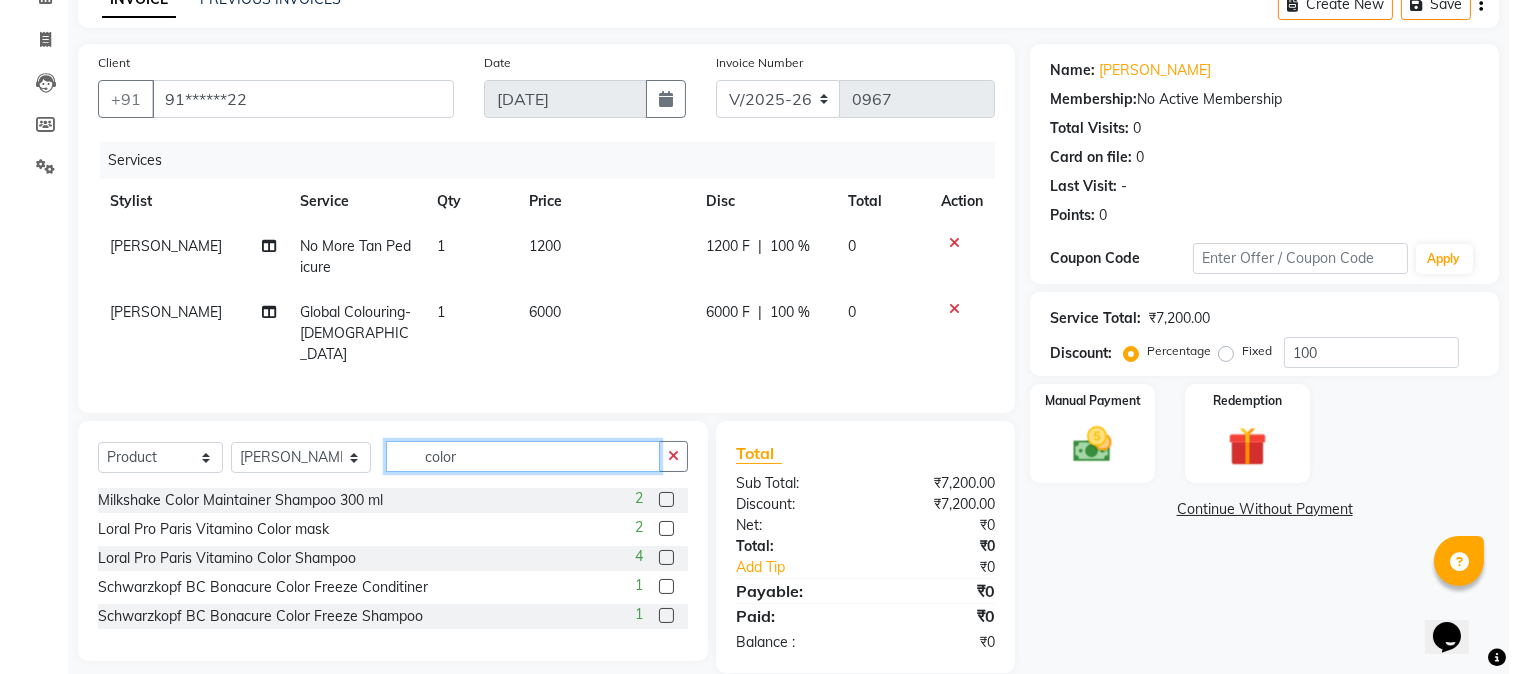 scroll, scrollTop: 0, scrollLeft: 0, axis: both 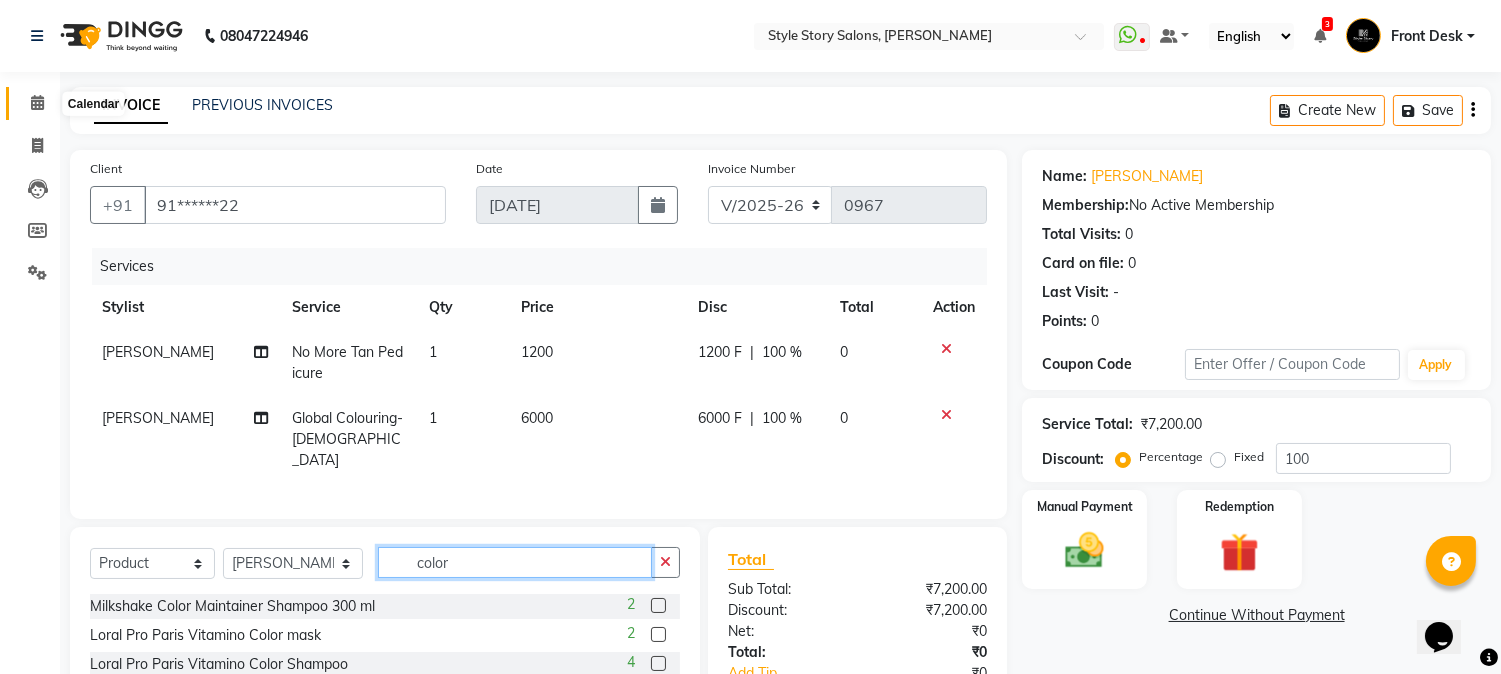 type on "color" 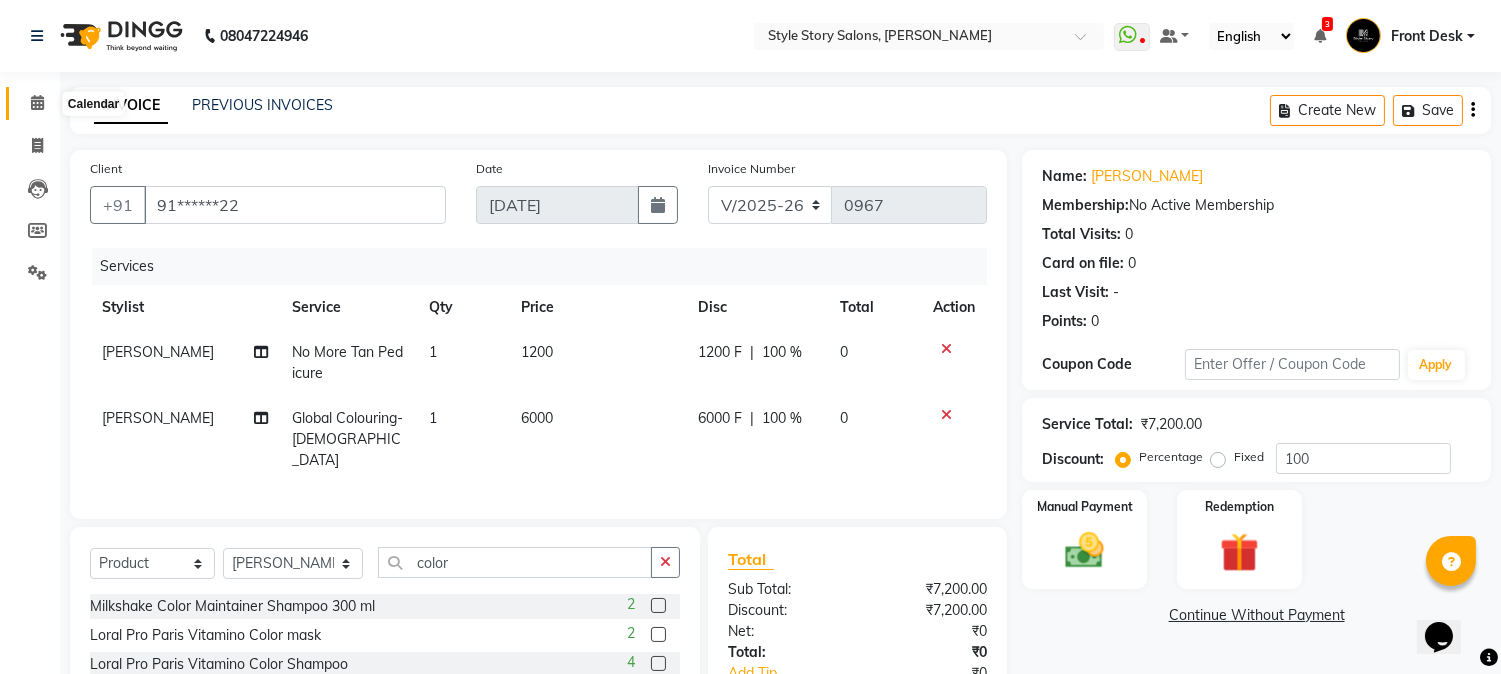 click 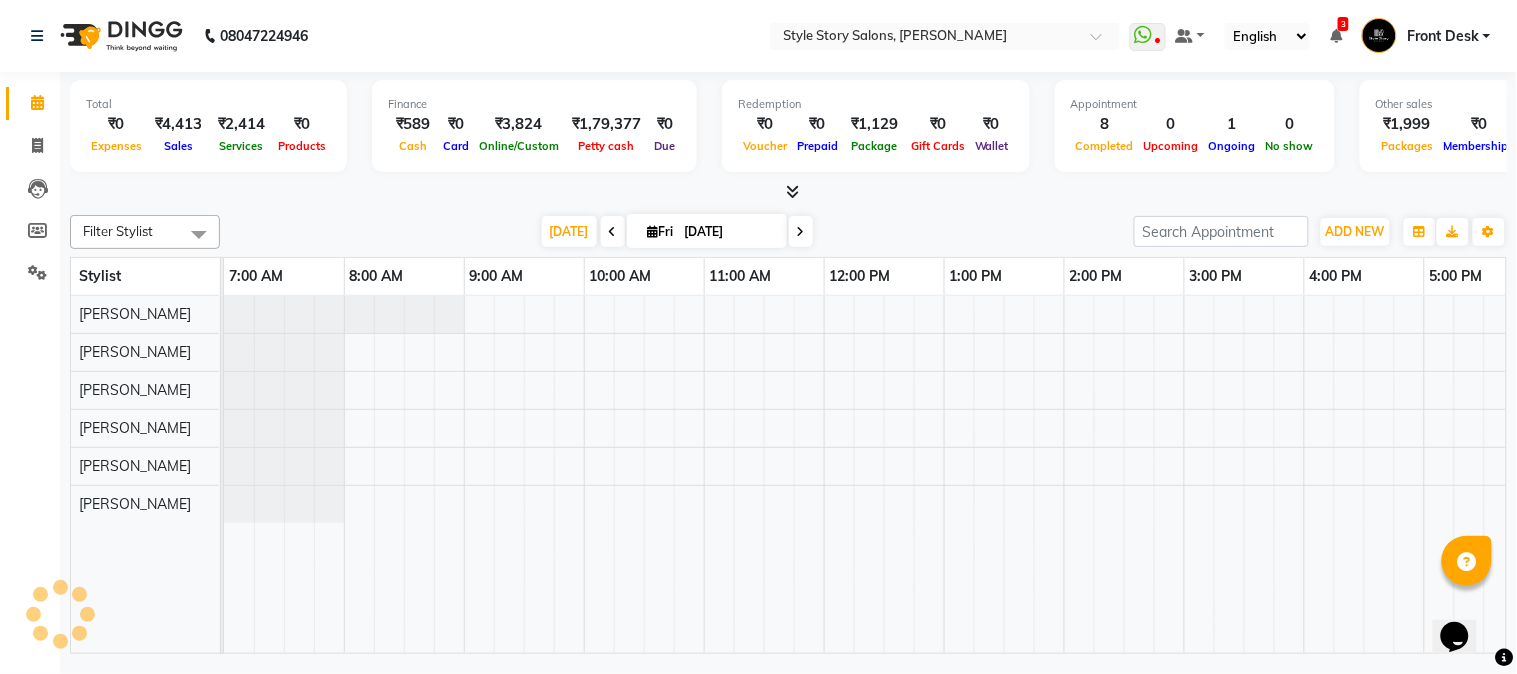 scroll, scrollTop: 0, scrollLeft: 0, axis: both 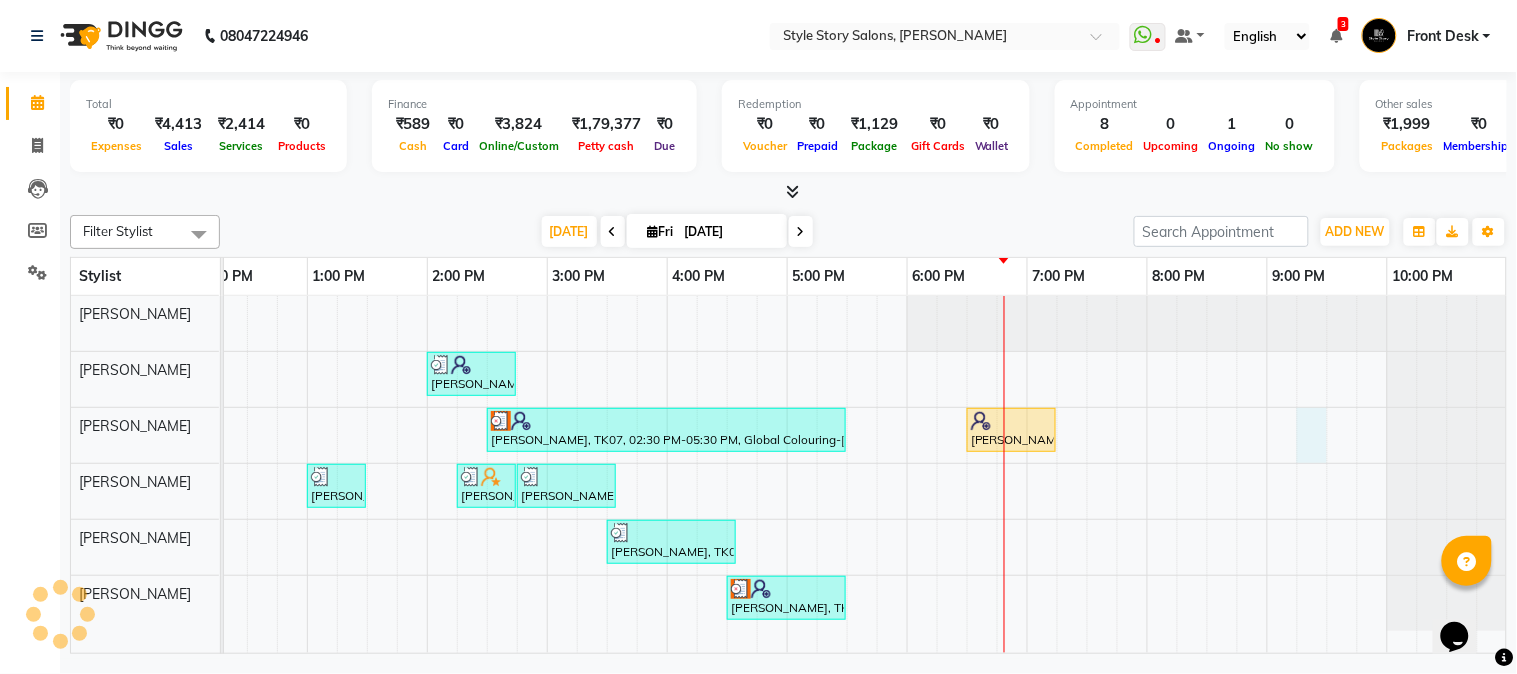 click on "Sejal Virulkar, TK01, 10:00 AM-10:15 AM, Threading Upperlip     Muskan Agrawal, TK03, 02:00 PM-02:45 PM, Hair Cut - Master - Female     Neha wadhwa, TK07, 02:30 PM-05:30 PM, Global Colouring-Female (₹2500)     Sai sathwik, TK06, 06:30 PM-07:15 PM, Blow Dry With Curls     Garima Bhartia, TK02, 01:00 PM-01:30 PM, Blow Dry Regular     Sunny J sir, TK04, 02:15 PM-02:45 PM, Beard Styling     Atharva Pohankar, TK05, 02:45 PM-03:35 PM, Hair Cut - Master - Male,Beard Styling (₹199)     Atharva Pohankar, TK05, 03:30 PM-04:35 PM, Cleanup Express (₹800),Face Pack/De Tan (₹500)     Neha wadhwa, TK07, 04:30 PM-05:30 PM, No More Tan Pedicure" at bounding box center [547, 475] 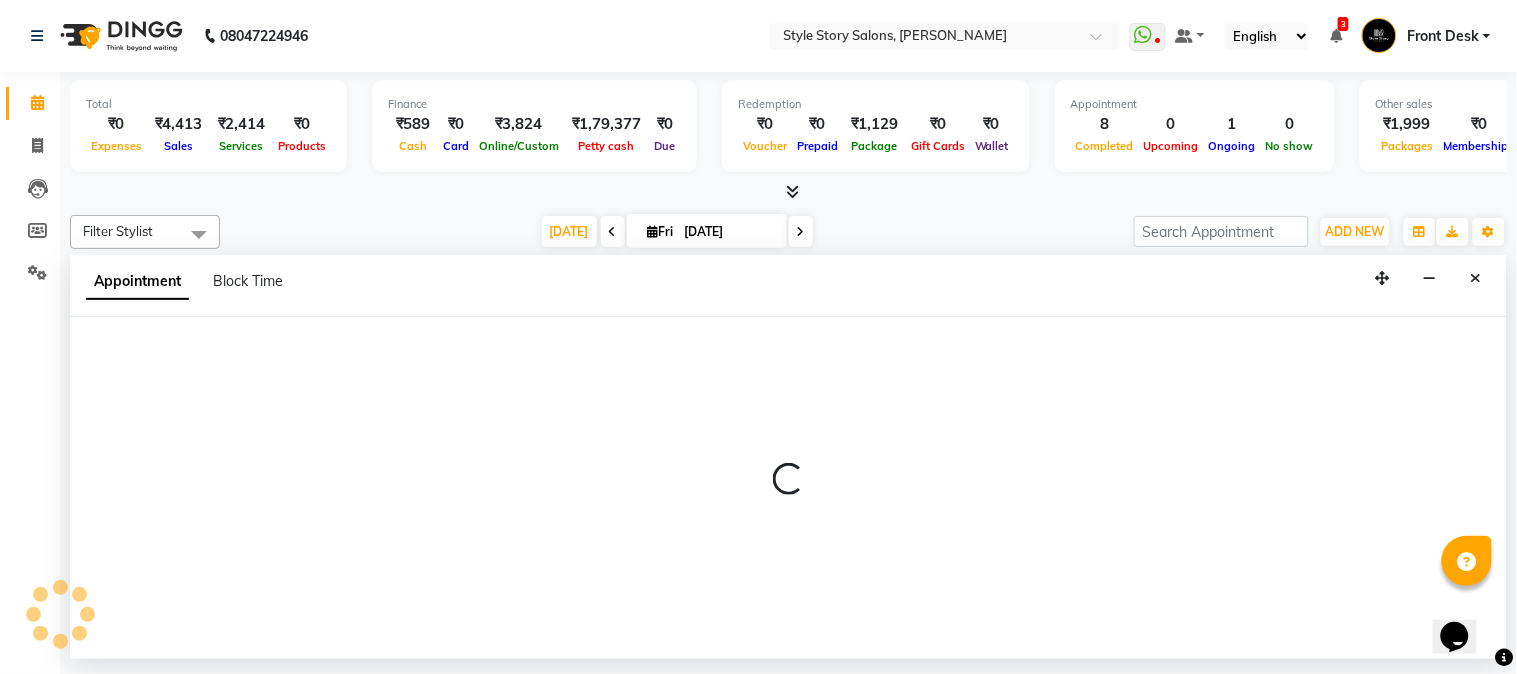 select on "62113" 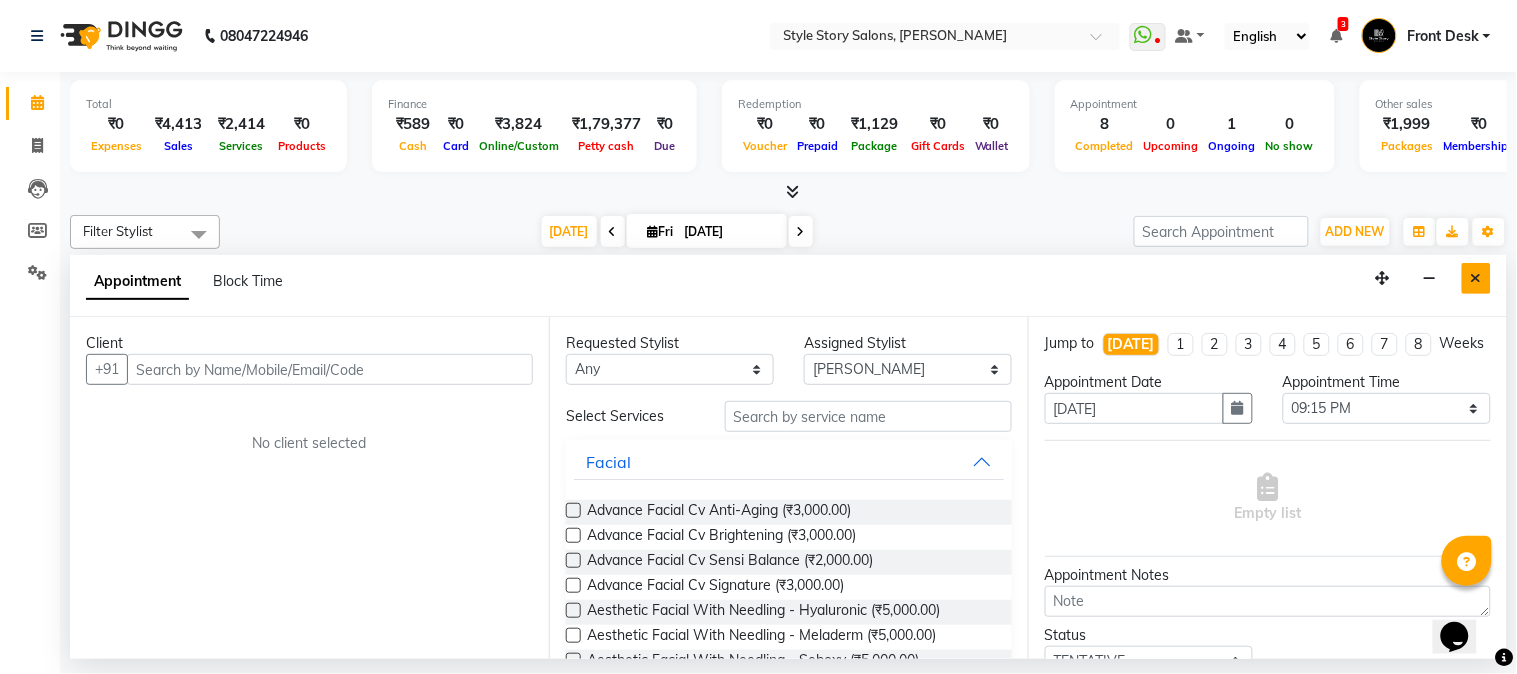 click at bounding box center [1476, 278] 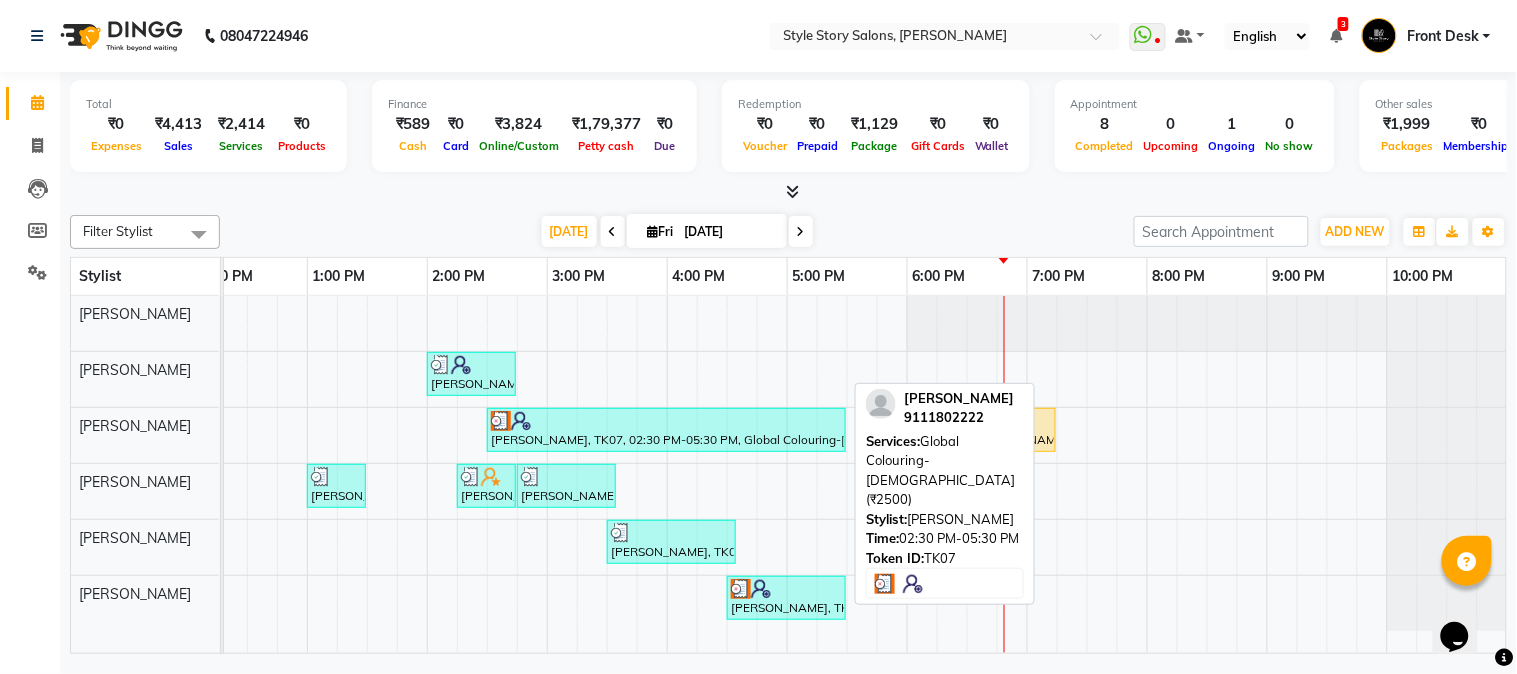 click at bounding box center (666, 421) 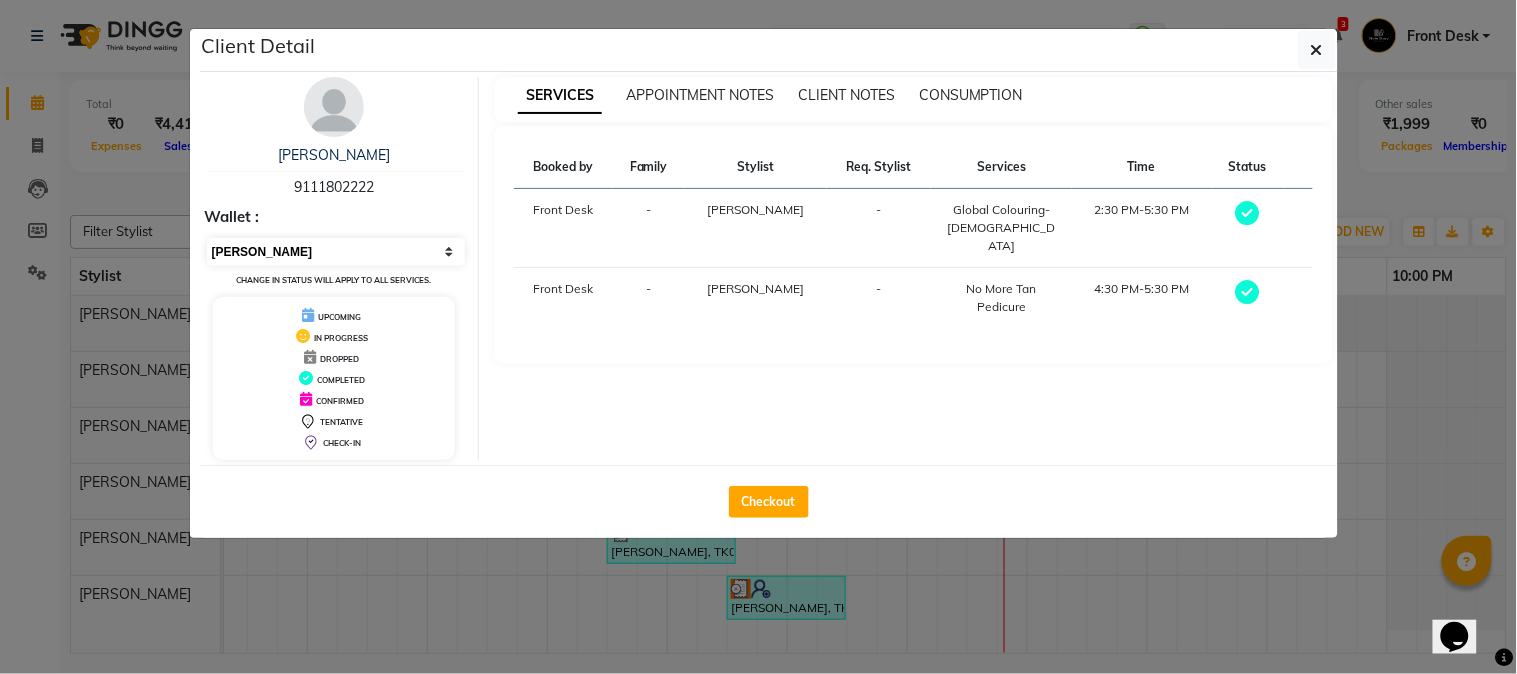 click on "Select MARK DONE UPCOMING" at bounding box center (336, 252) 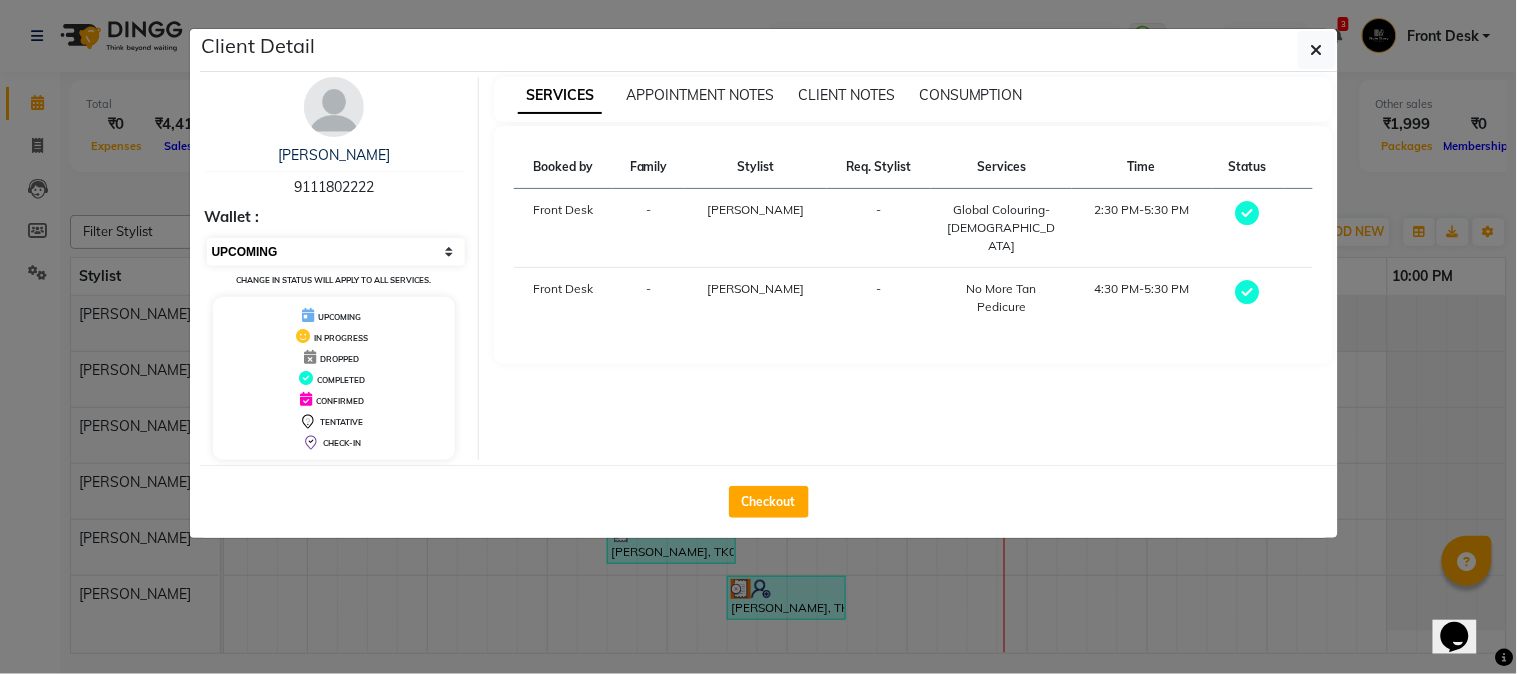 click on "Select MARK DONE UPCOMING" at bounding box center (336, 252) 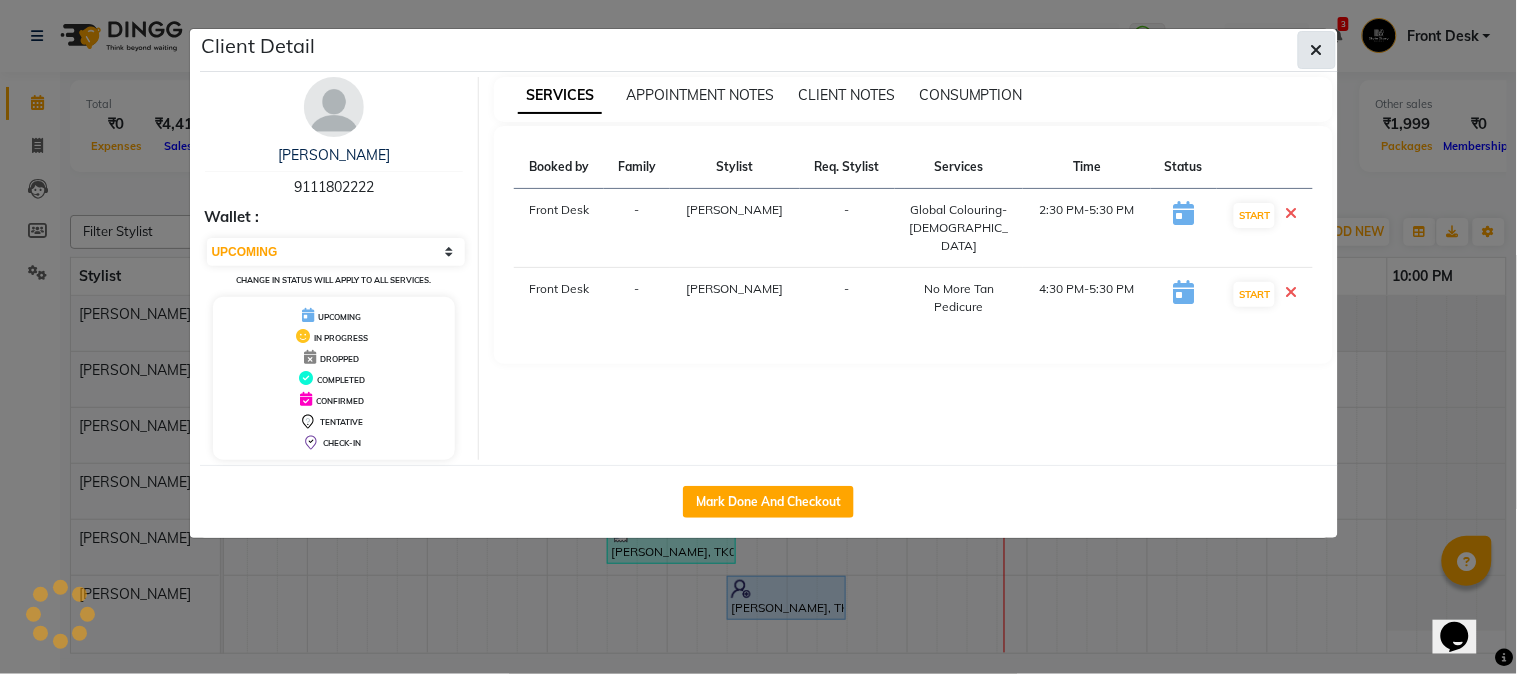 click 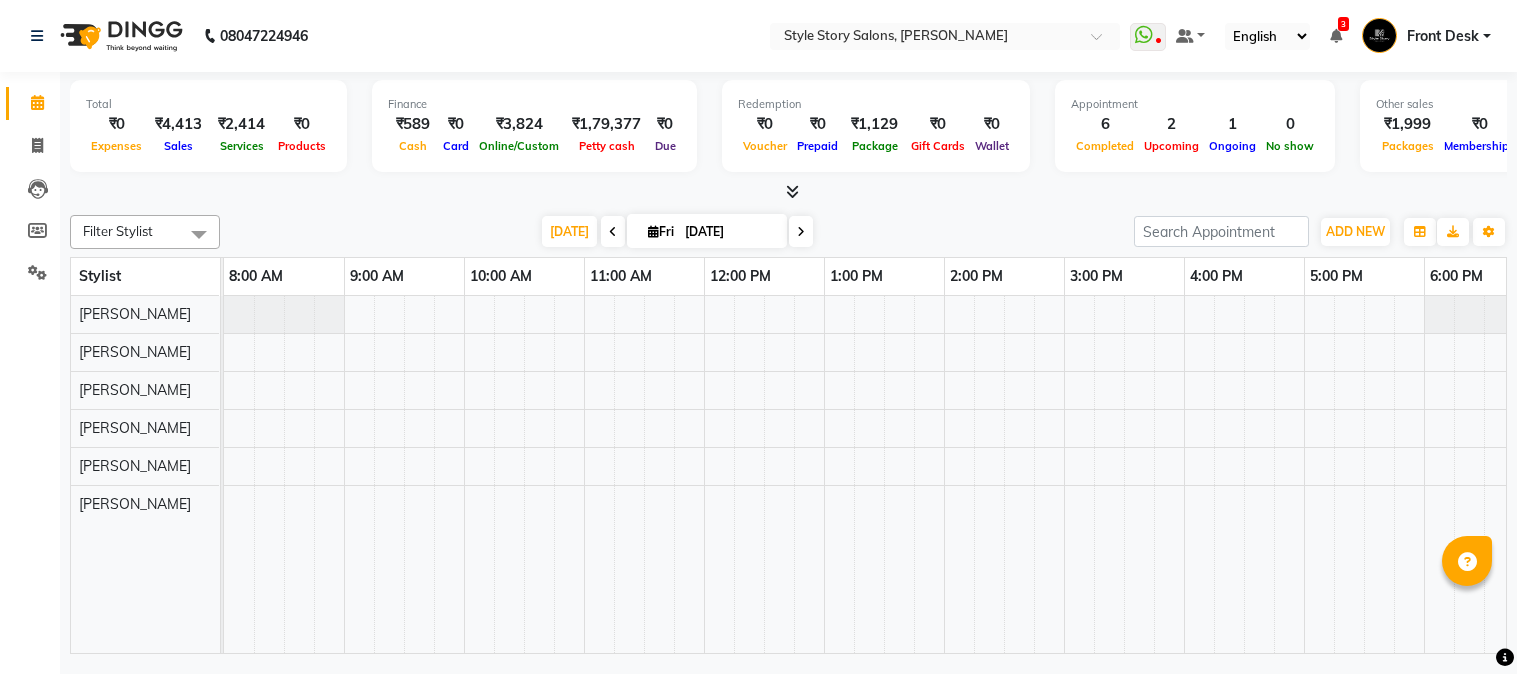 scroll, scrollTop: 0, scrollLeft: 0, axis: both 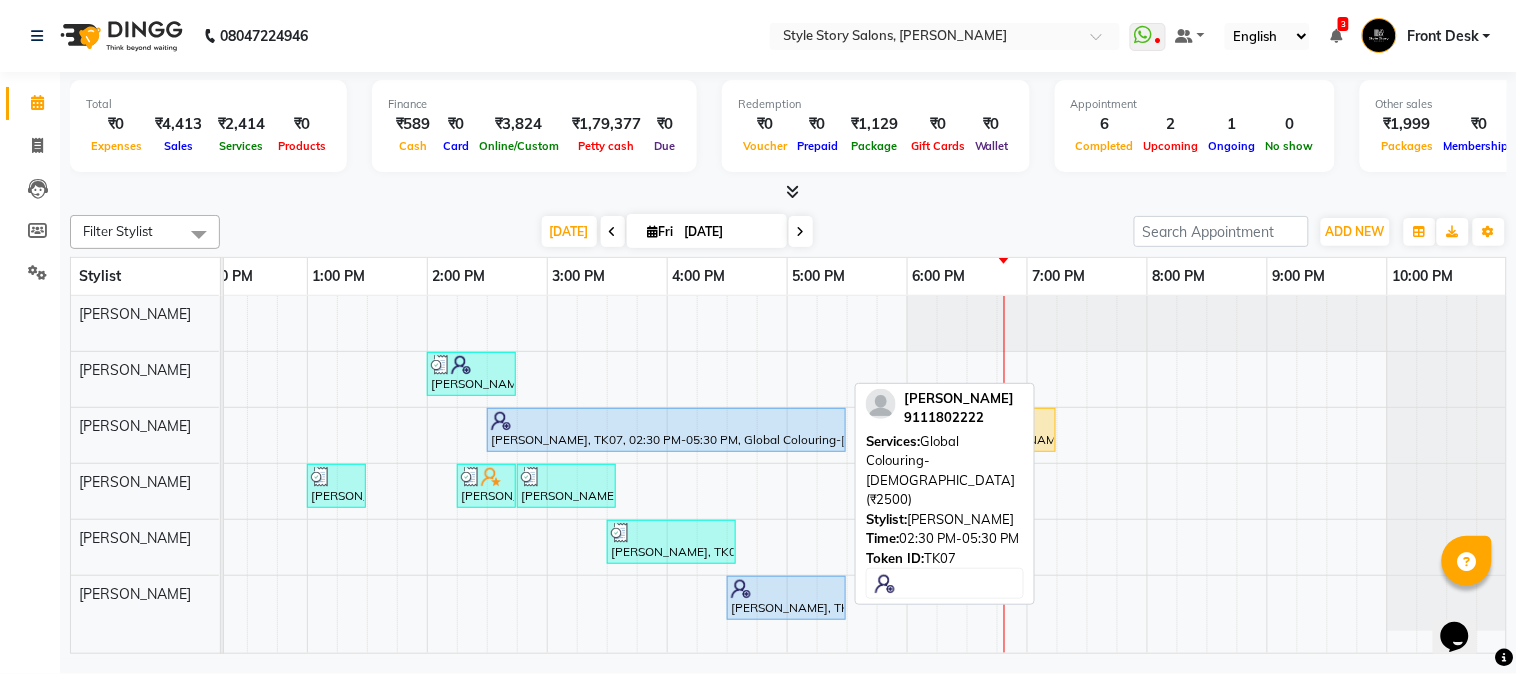 click on "[PERSON_NAME], TK07, 02:30 PM-05:30 PM, Global Colouring-[DEMOGRAPHIC_DATA] (₹2500)" at bounding box center [666, 430] 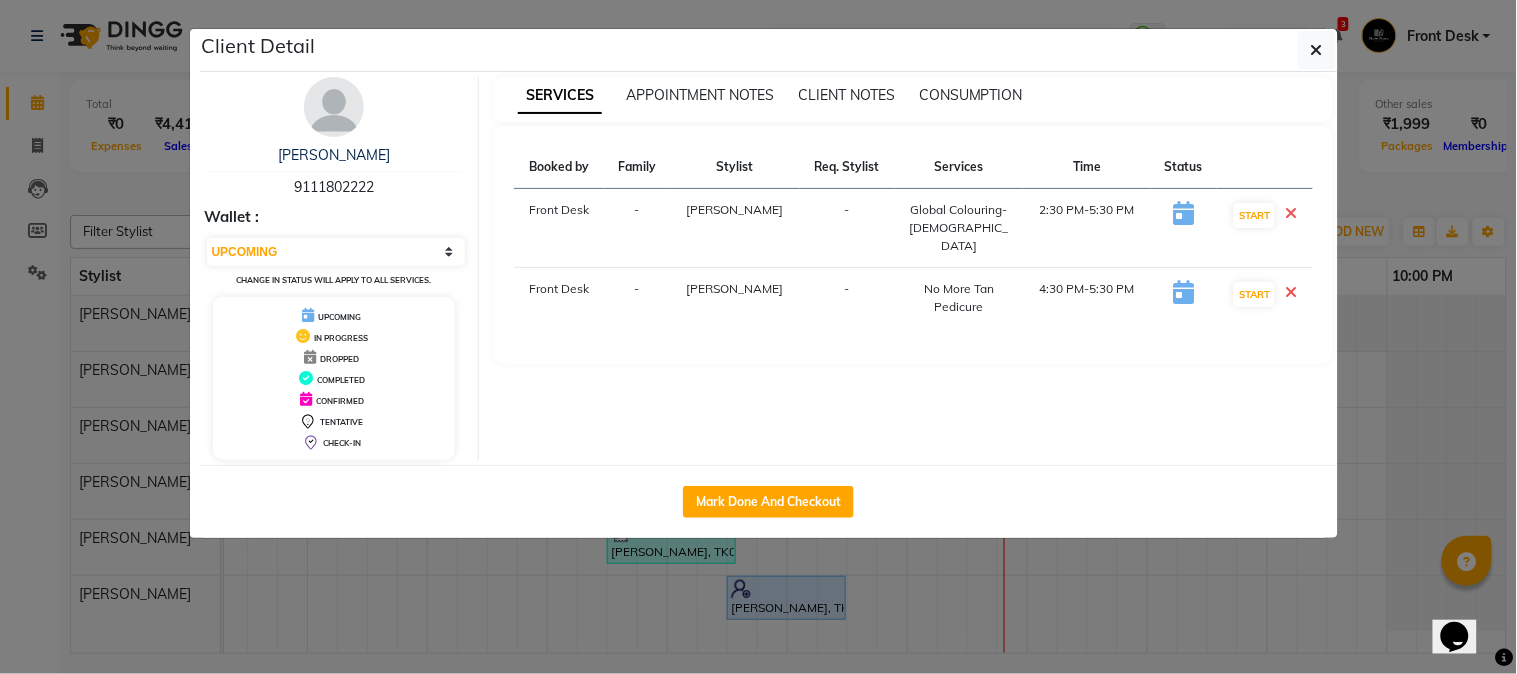 click on "Mark Done And Checkout" 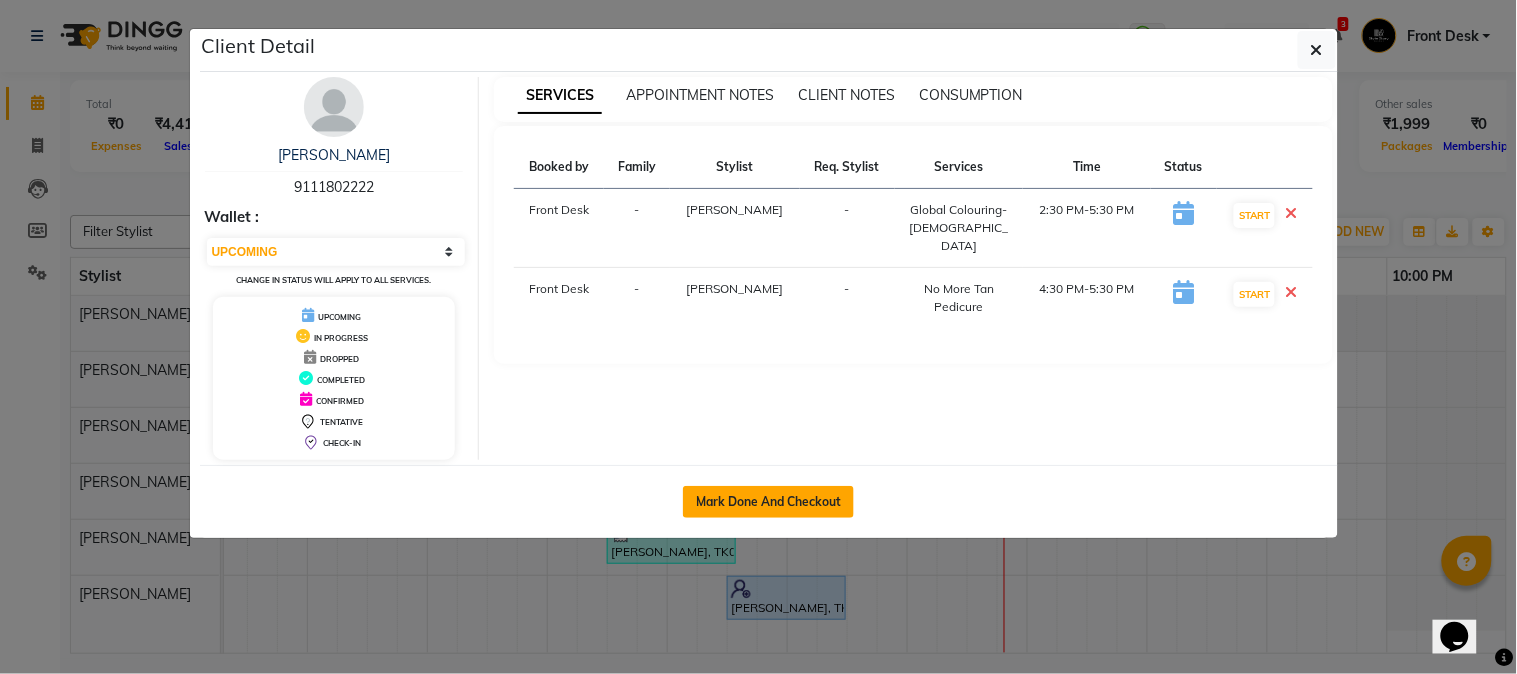 drag, startPoint x: 763, startPoint y: 518, endPoint x: 767, endPoint y: 497, distance: 21.377558 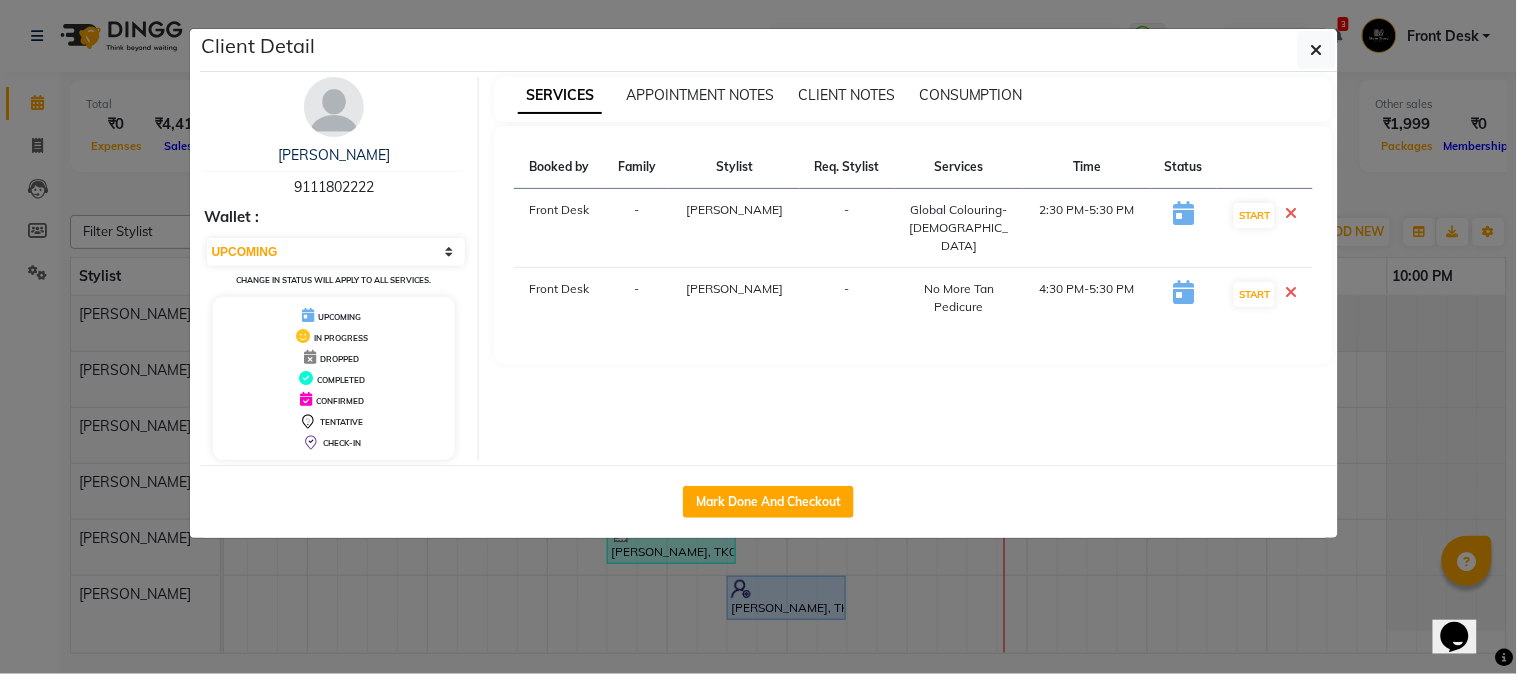 drag, startPoint x: 771, startPoint y: 482, endPoint x: 774, endPoint y: 492, distance: 10.440307 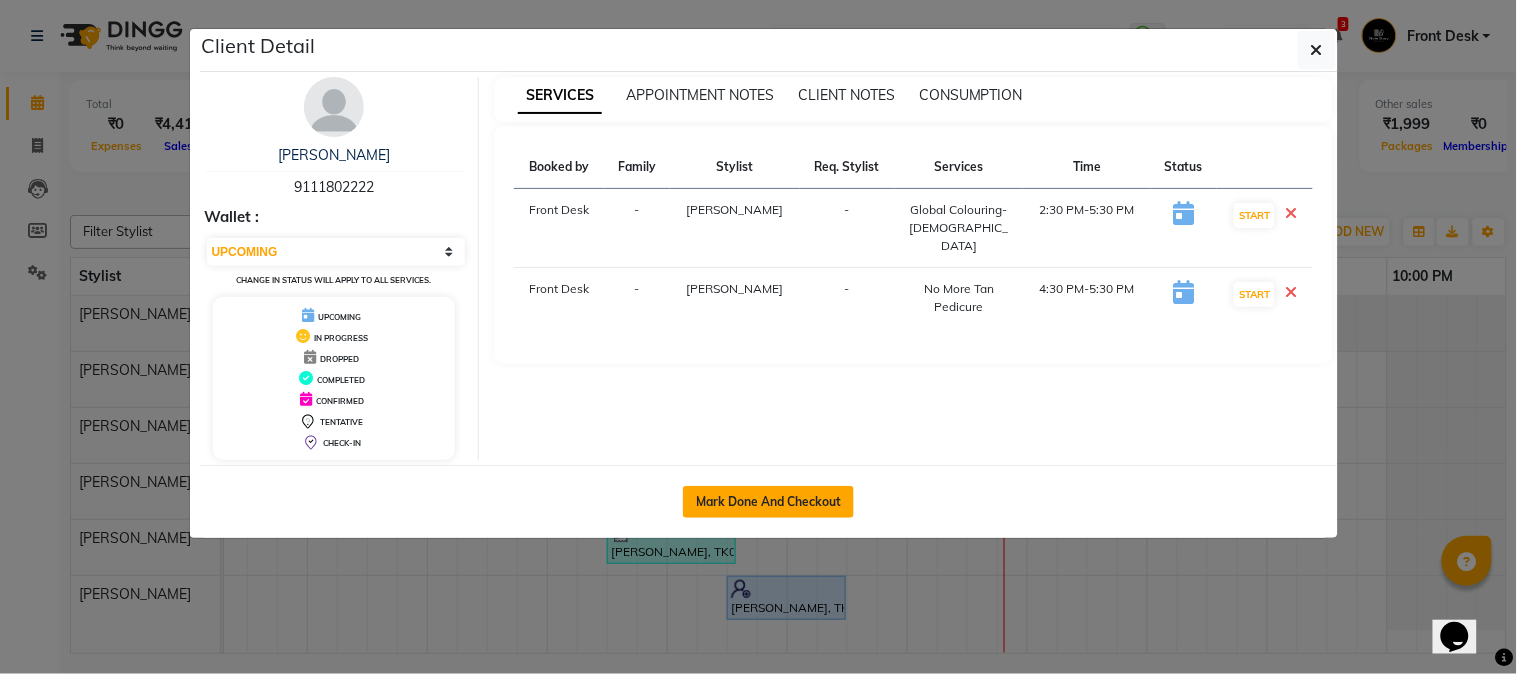 click on "Mark Done And Checkout" 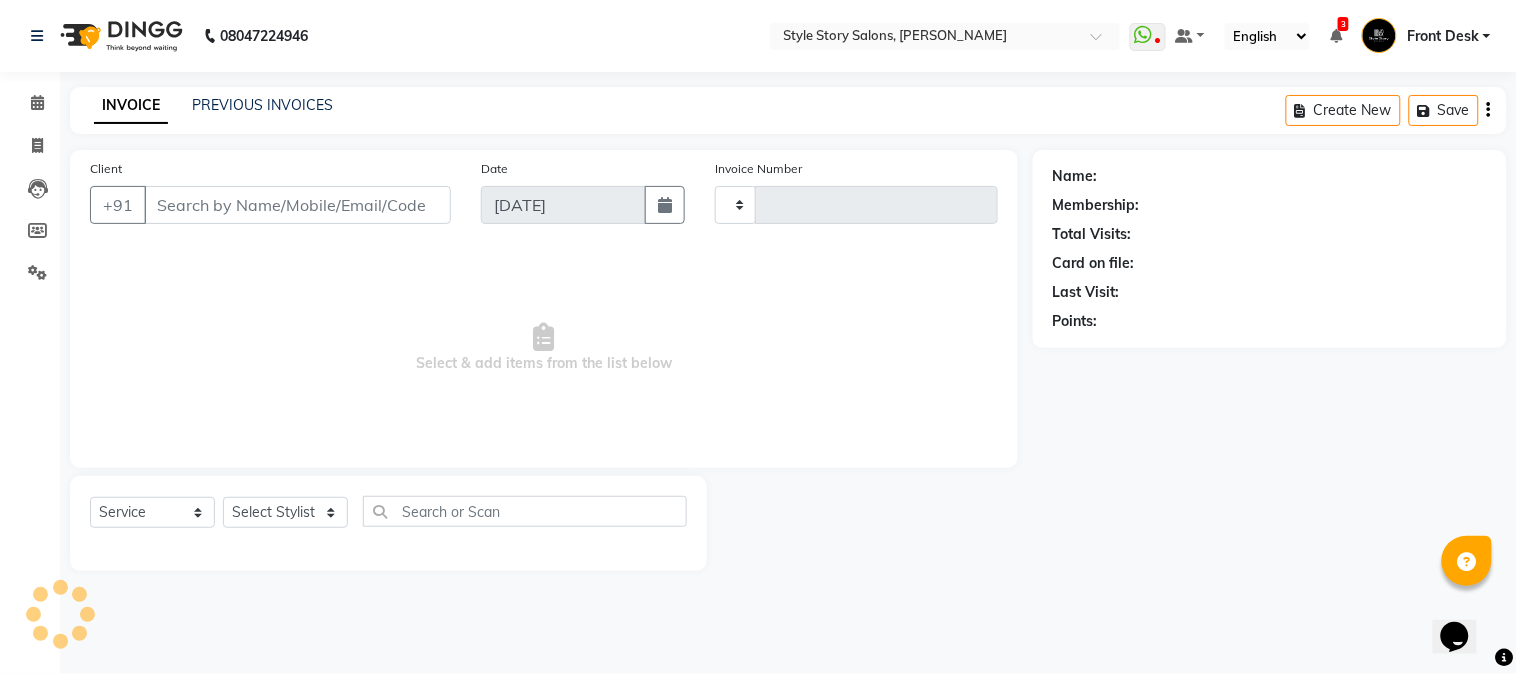 type on "0967" 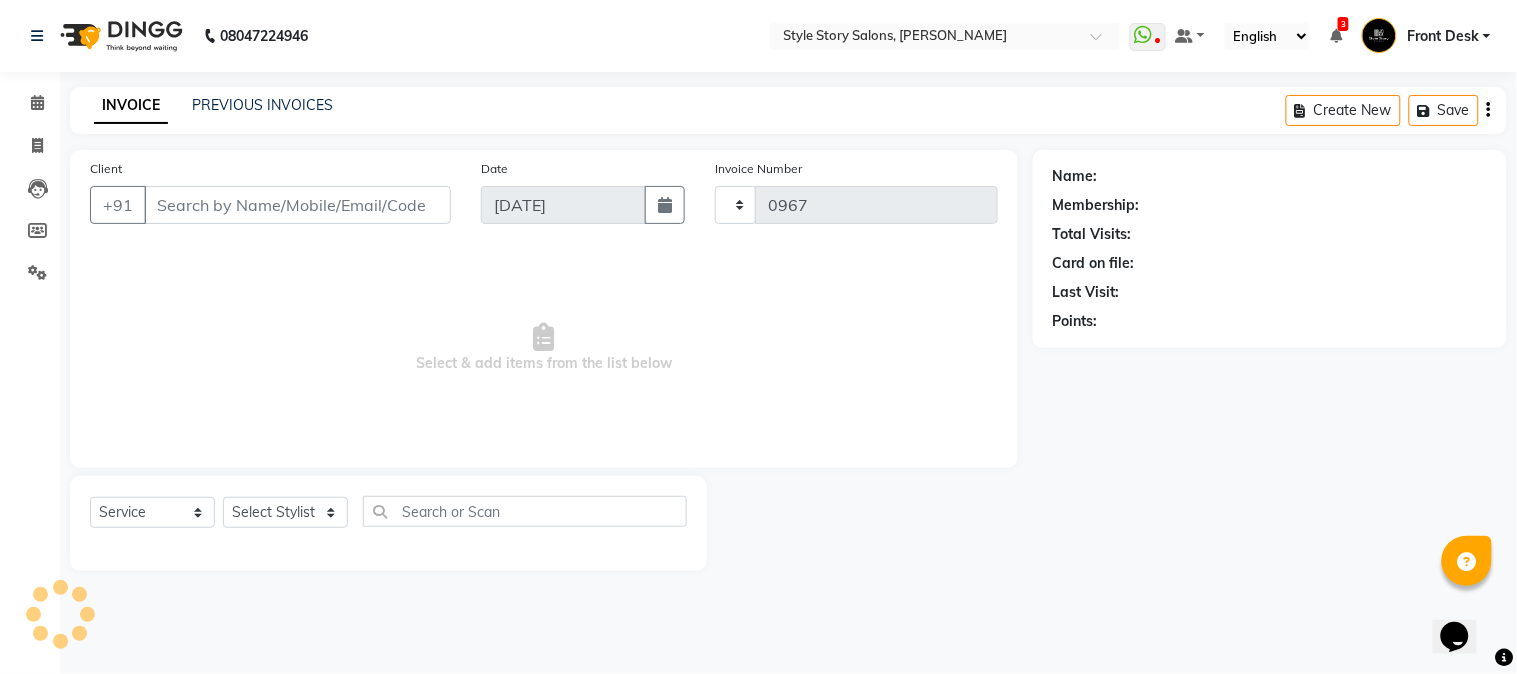 select on "6249" 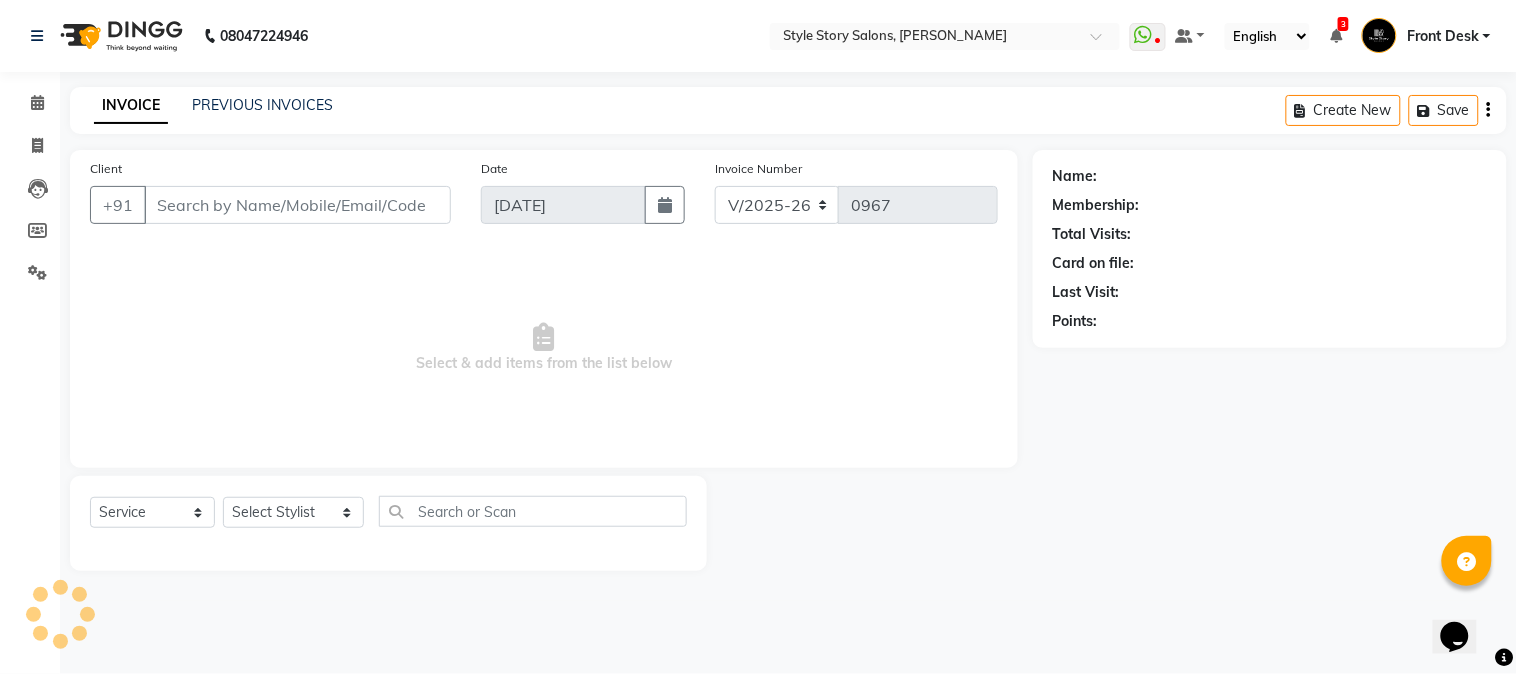 type on "91******22" 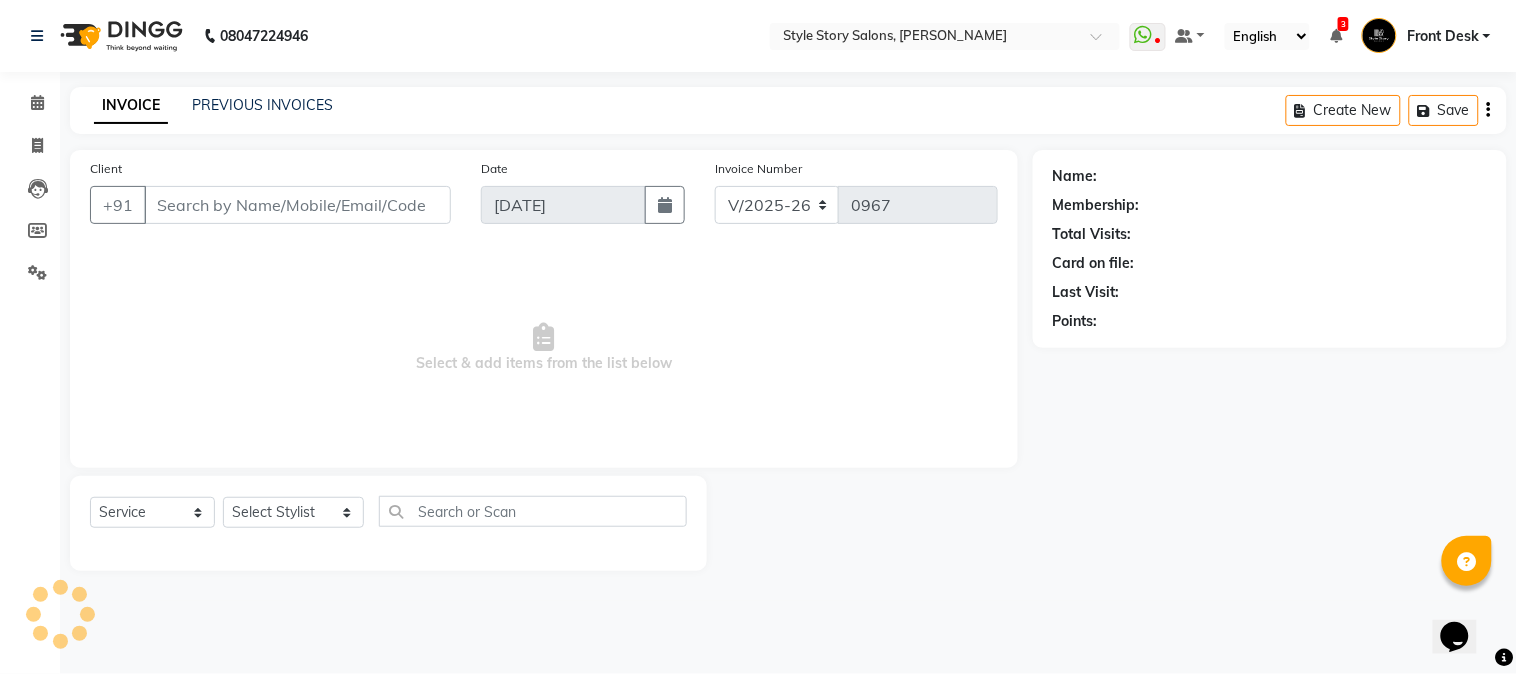 select on "62113" 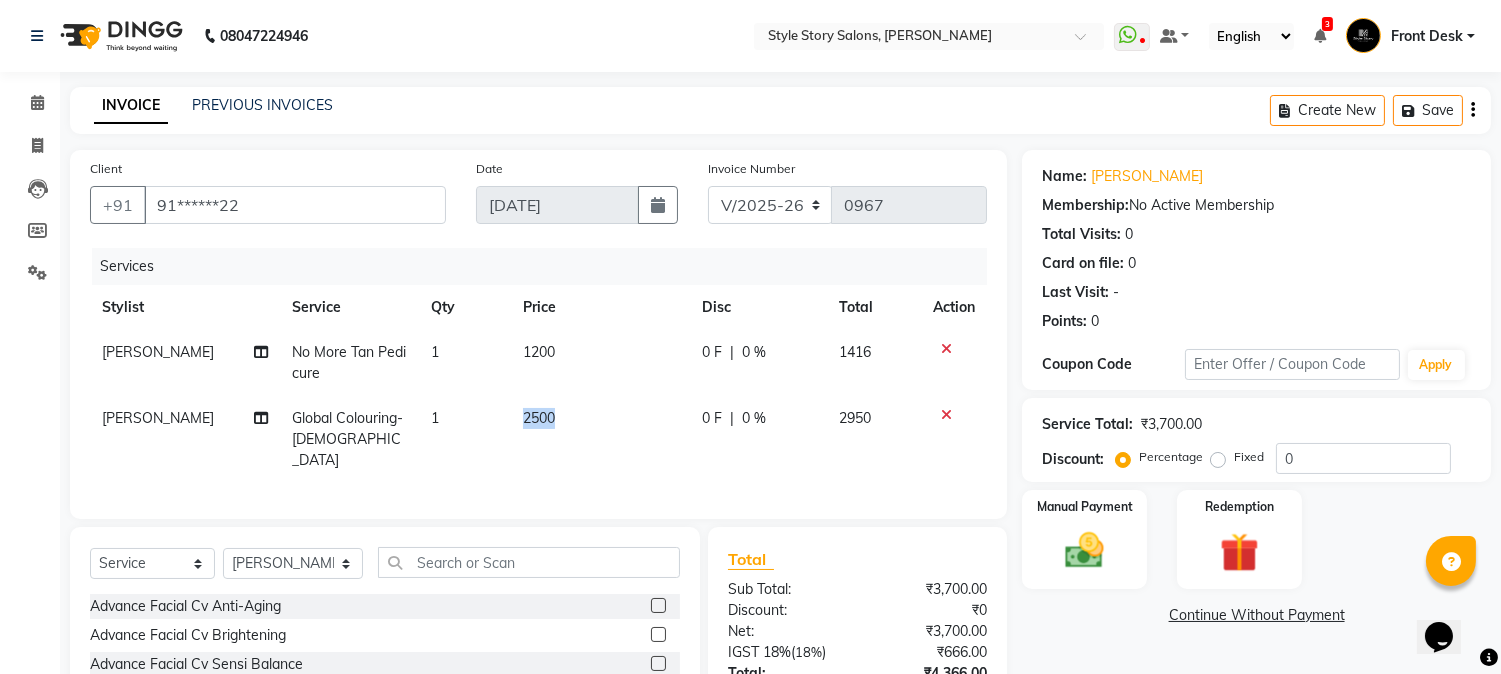 drag, startPoint x: 562, startPoint y: 414, endPoint x: 456, endPoint y: 423, distance: 106.381386 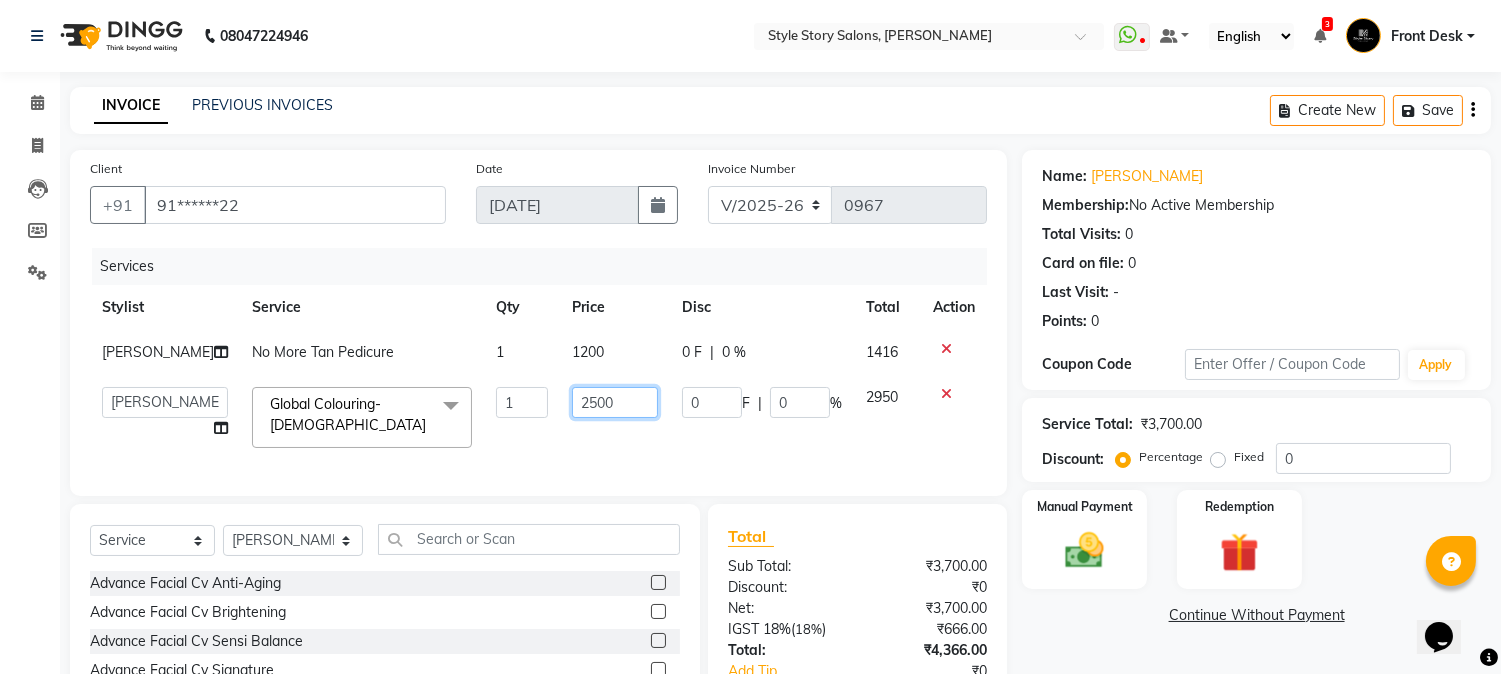 click on "2500" 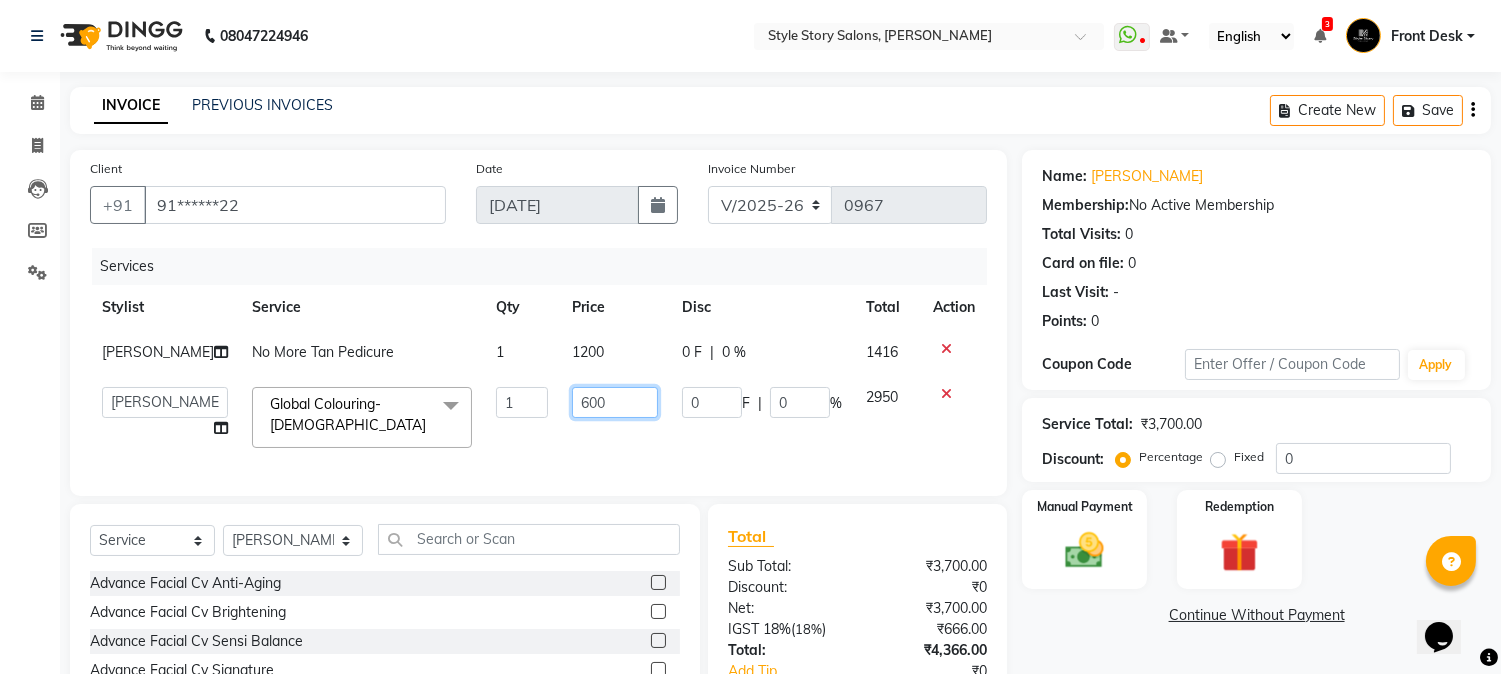 type on "6000" 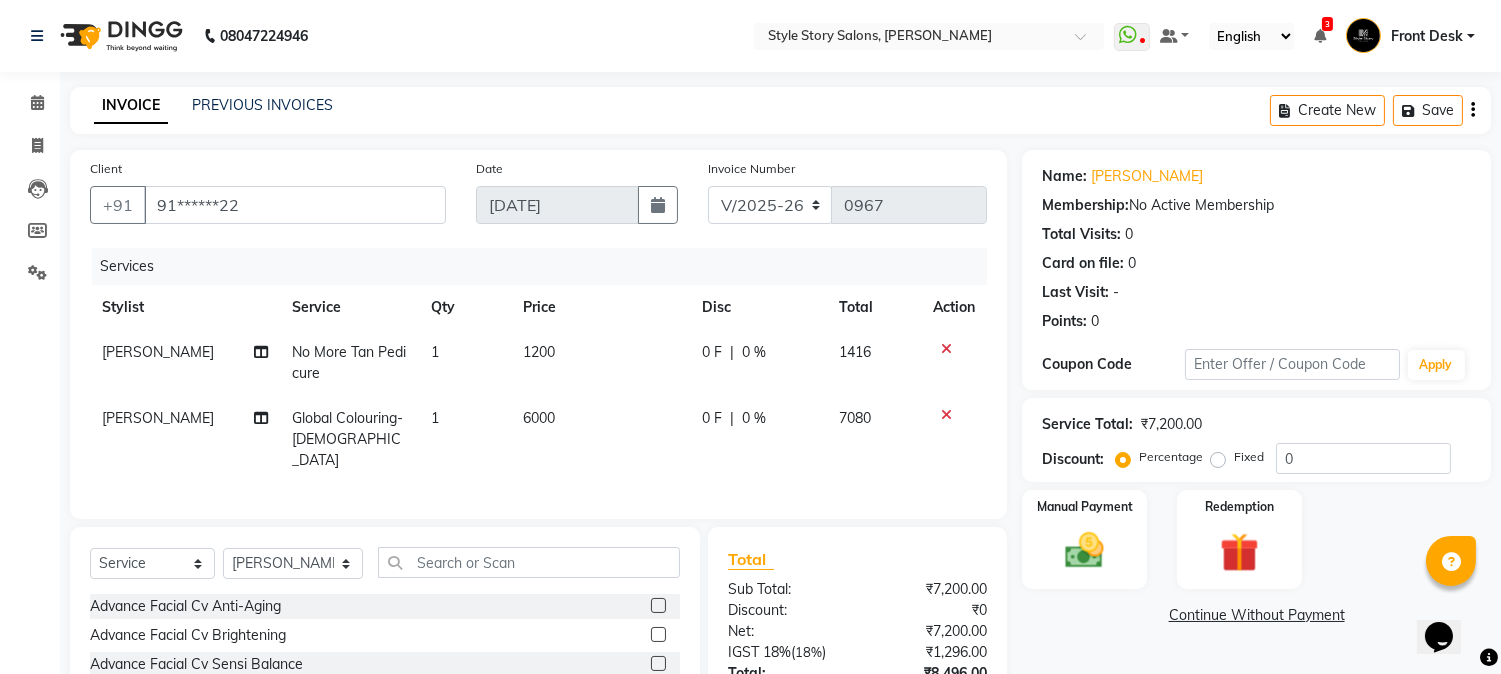 click on "Services Stylist Service Qty Price Disc Total Action Tanuja Junghare No More Tan Pedicure 1 1200 0 F | 0 % 1416 Arshad Ansari Global Colouring-Female 1 6000 0 F | 0 % 7080" 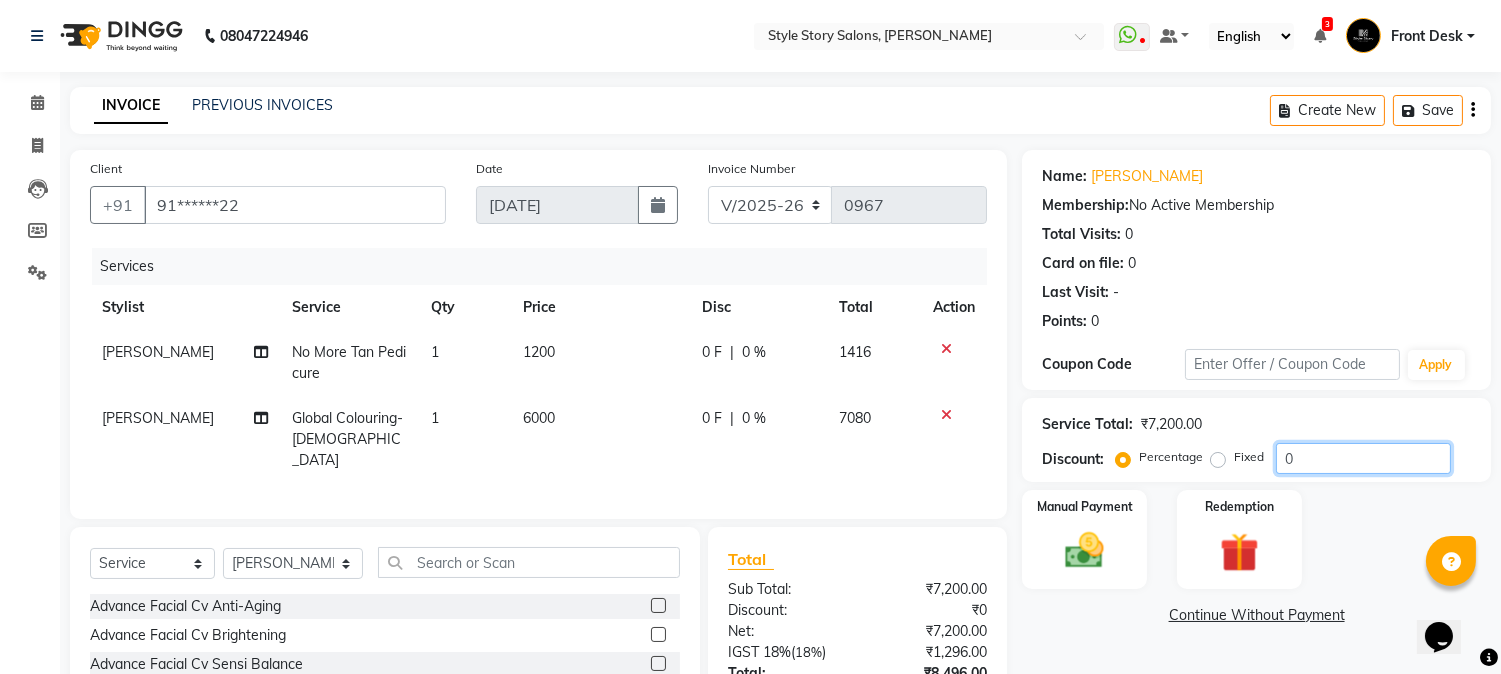 drag, startPoint x: 1324, startPoint y: 457, endPoint x: 1206, endPoint y: 465, distance: 118.270874 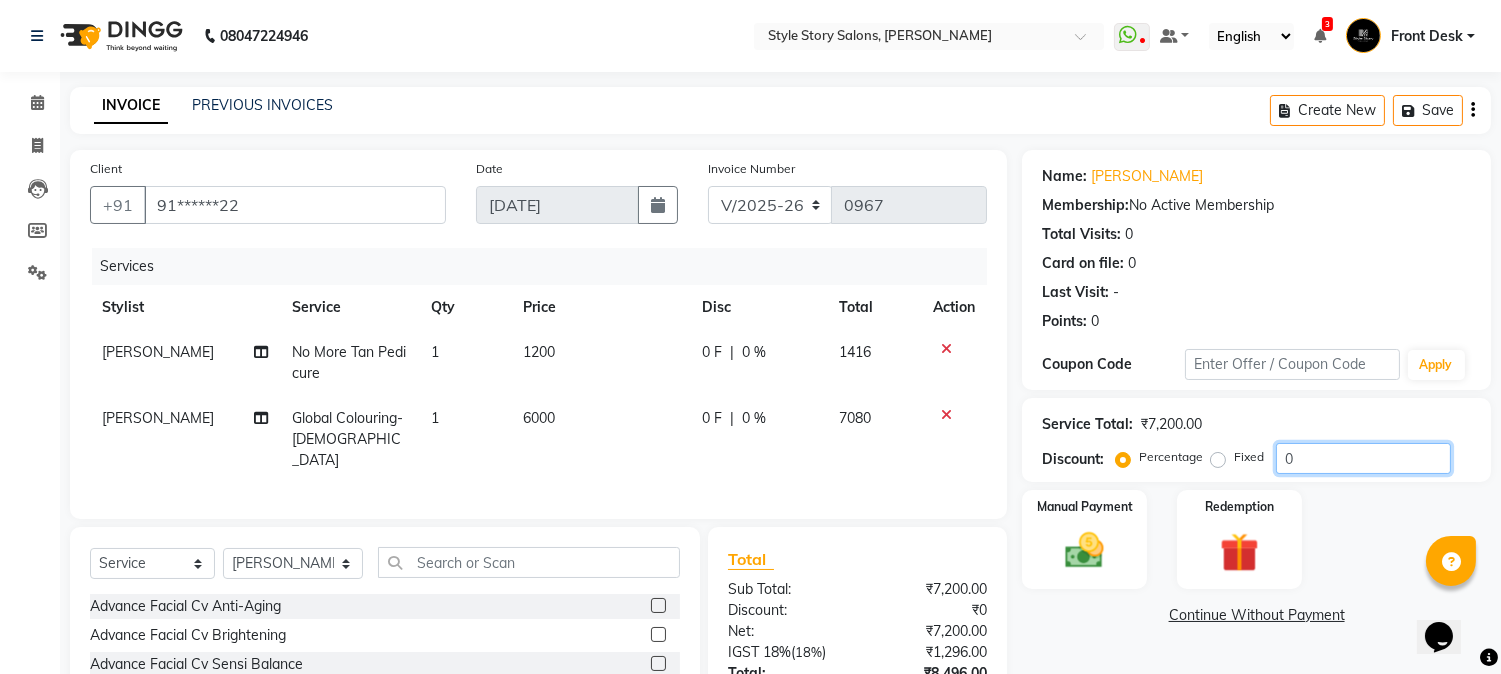 click on "Percentage   Fixed  0" 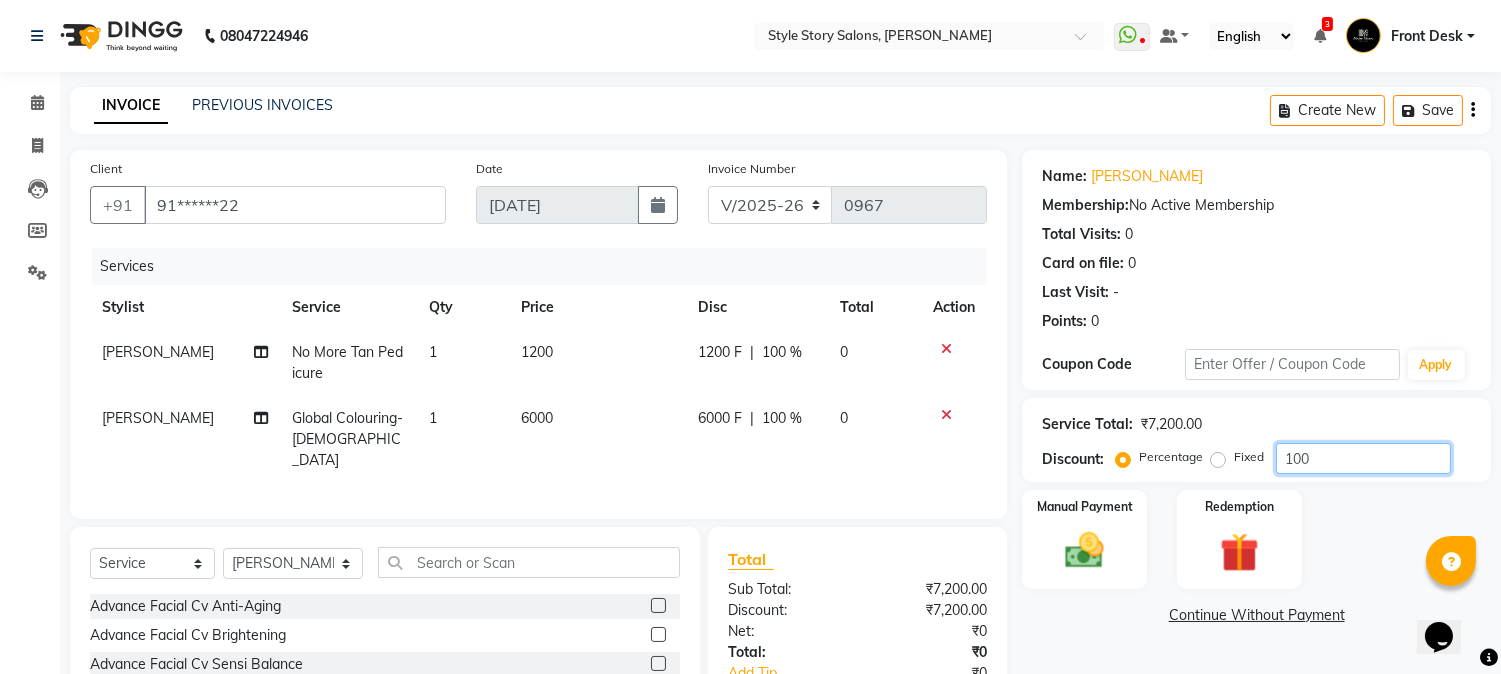 type on "100" 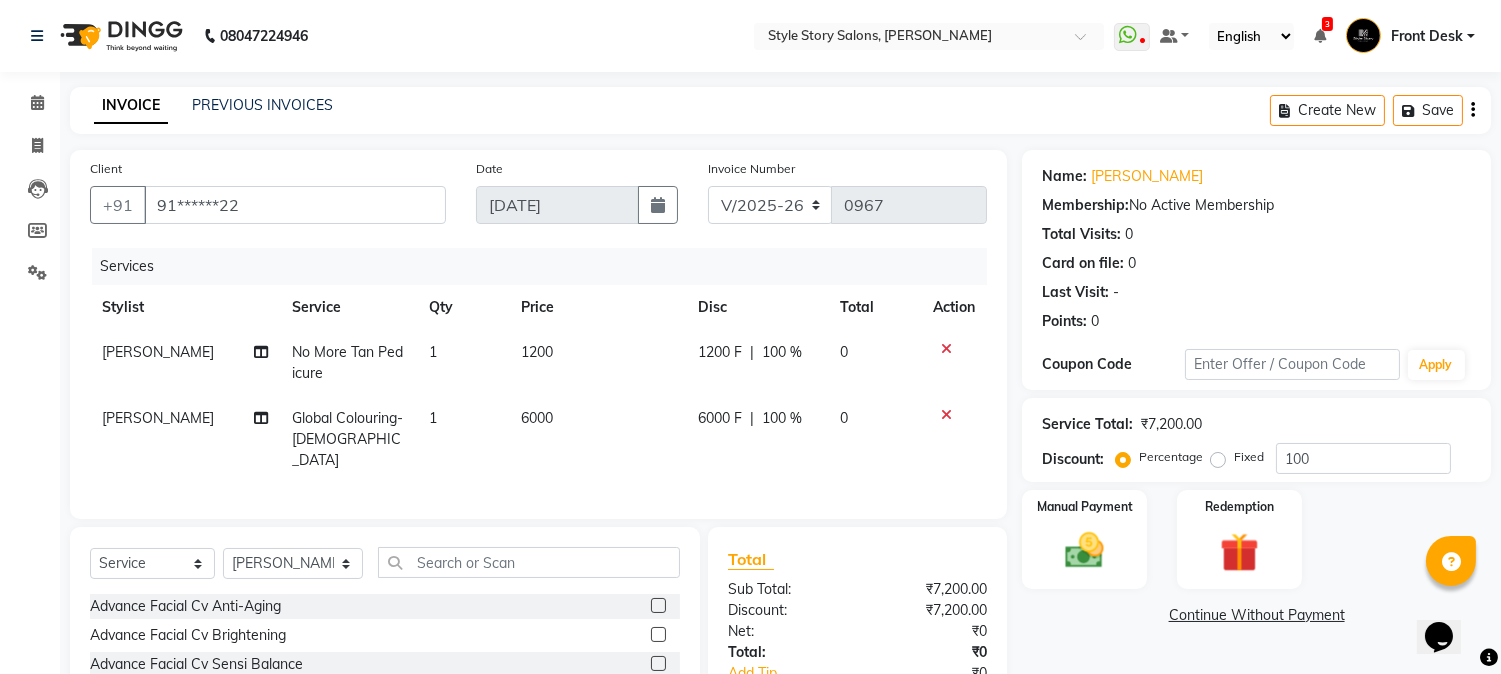 click on "Name: Neha Wadhwa Membership:  No Active Membership  Total Visits:  0 Card on file:  0 Last Visit:   - Points:   0" 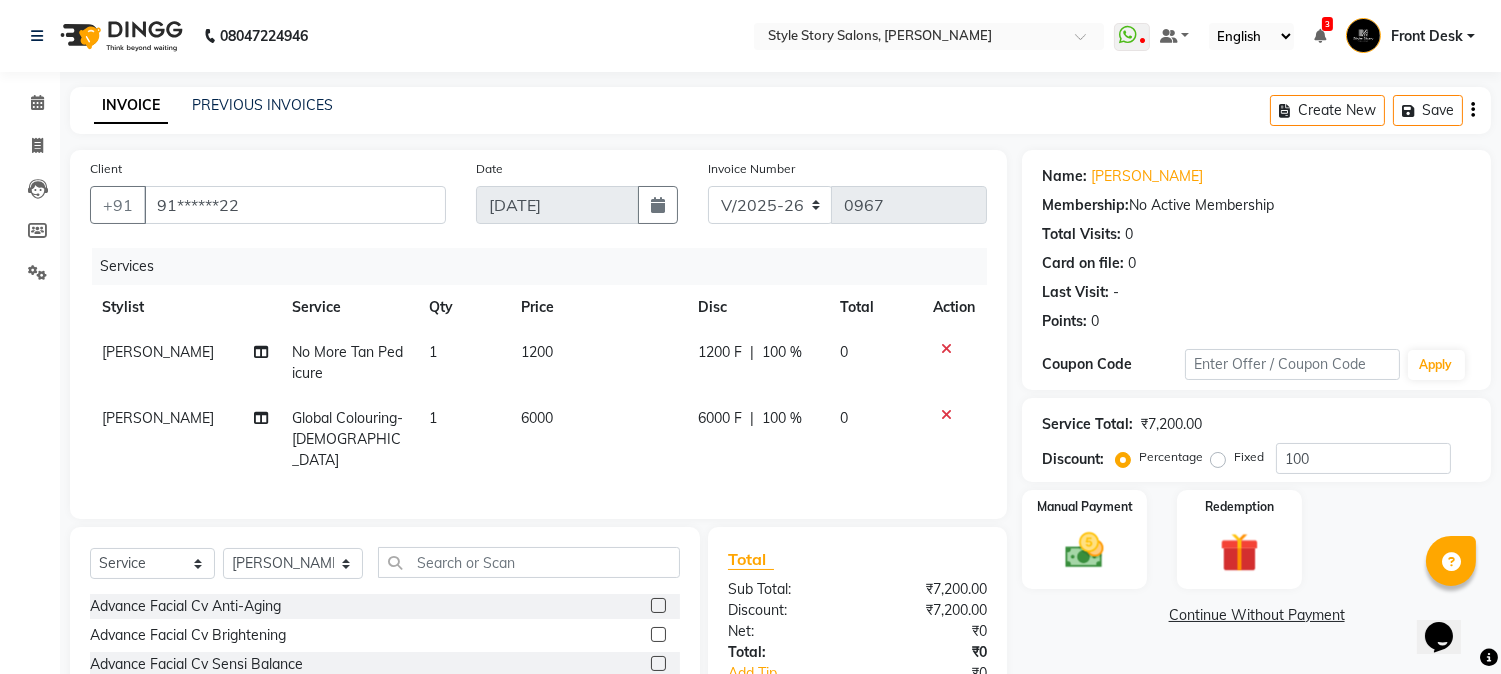 scroll, scrollTop: 173, scrollLeft: 0, axis: vertical 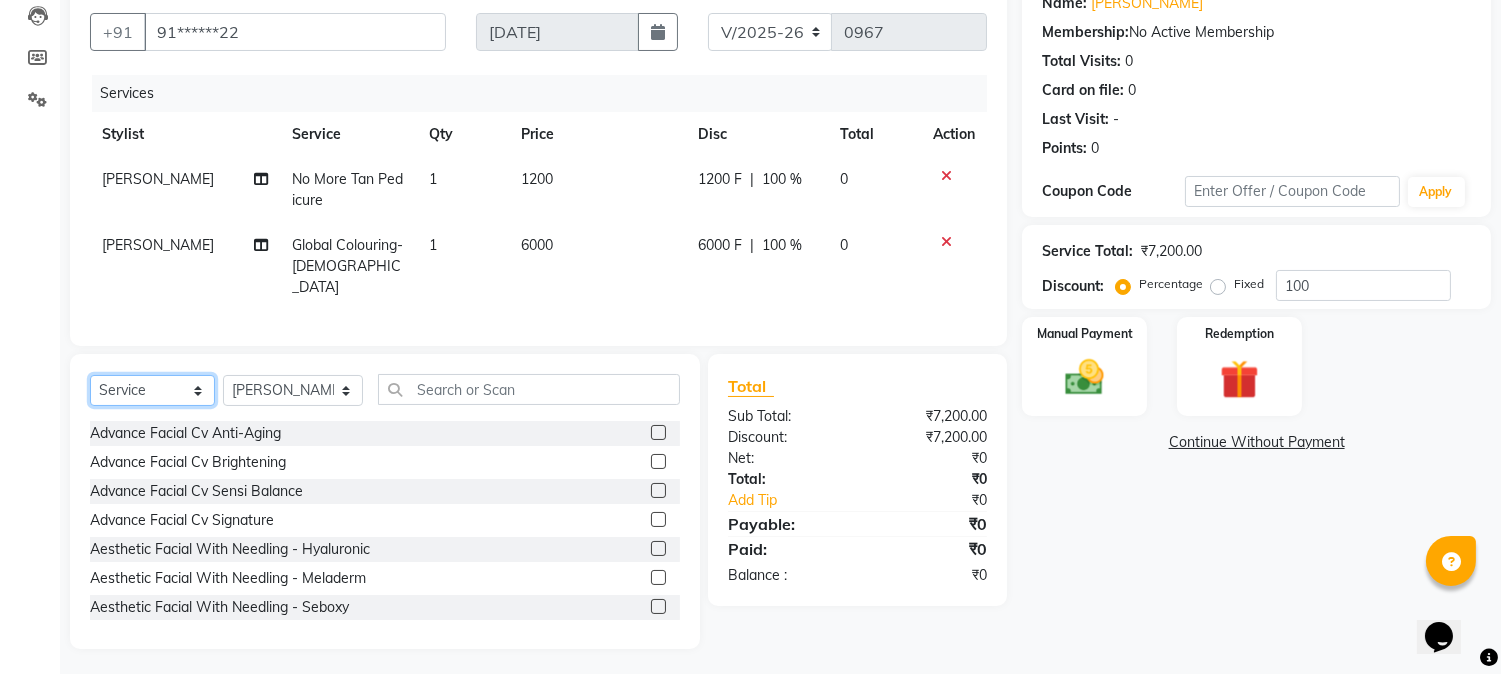 click on "Select  Service  Product  Membership  Package Voucher Prepaid Gift Card" 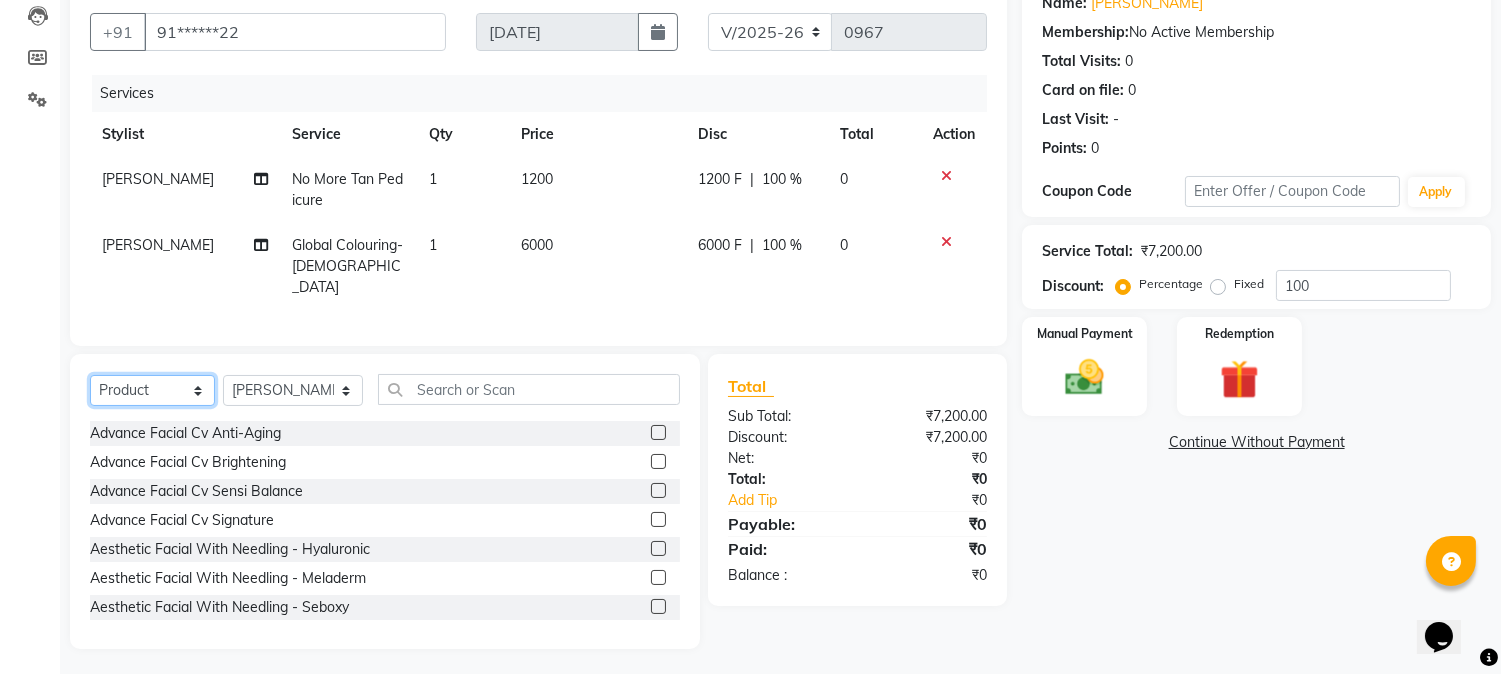 click on "Select  Service  Product  Membership  Package Voucher Prepaid Gift Card" 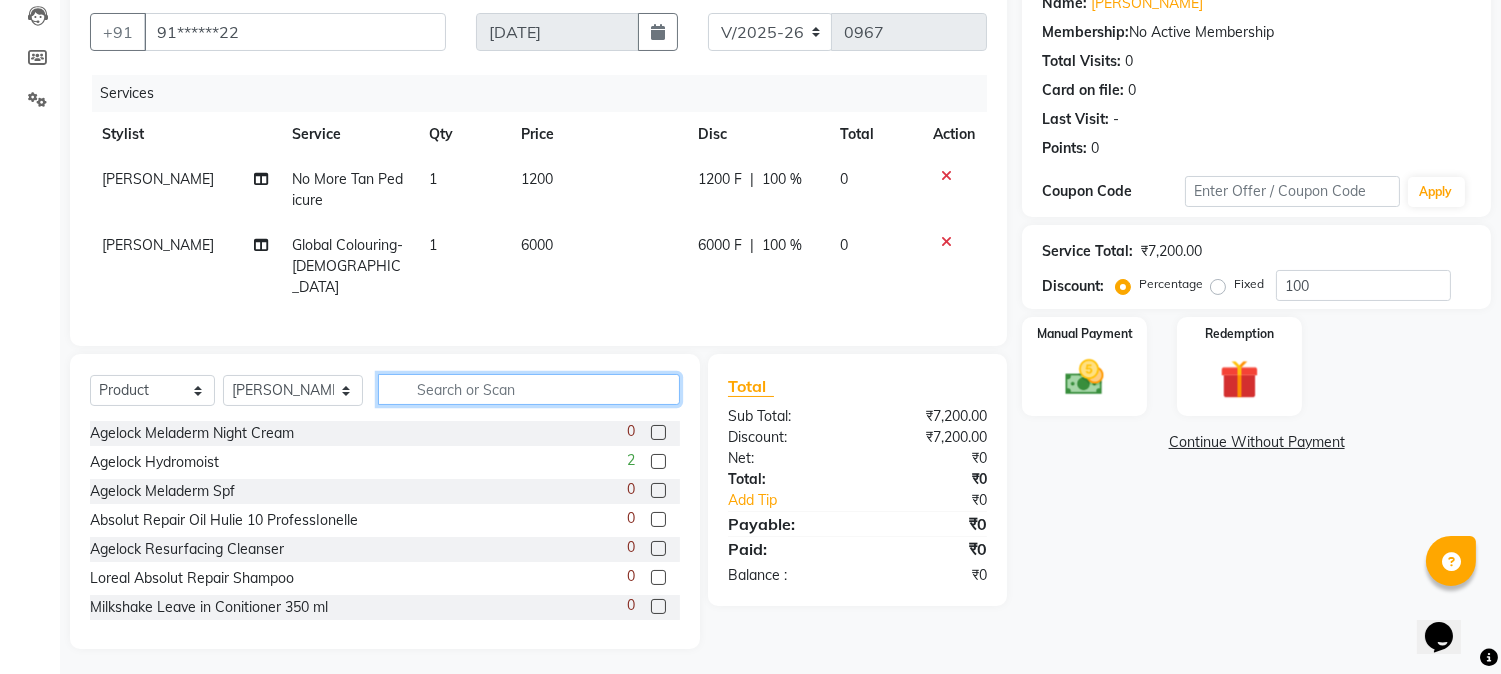click 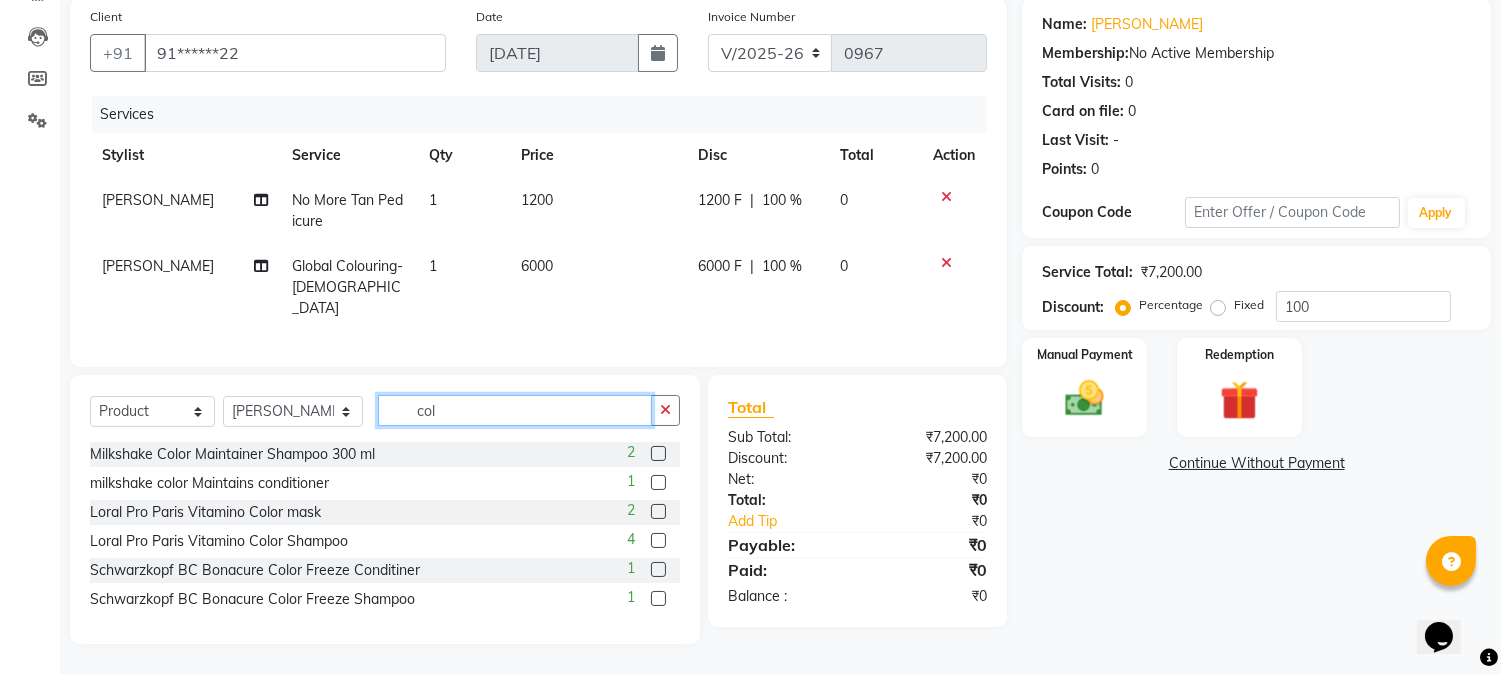 scroll, scrollTop: 147, scrollLeft: 0, axis: vertical 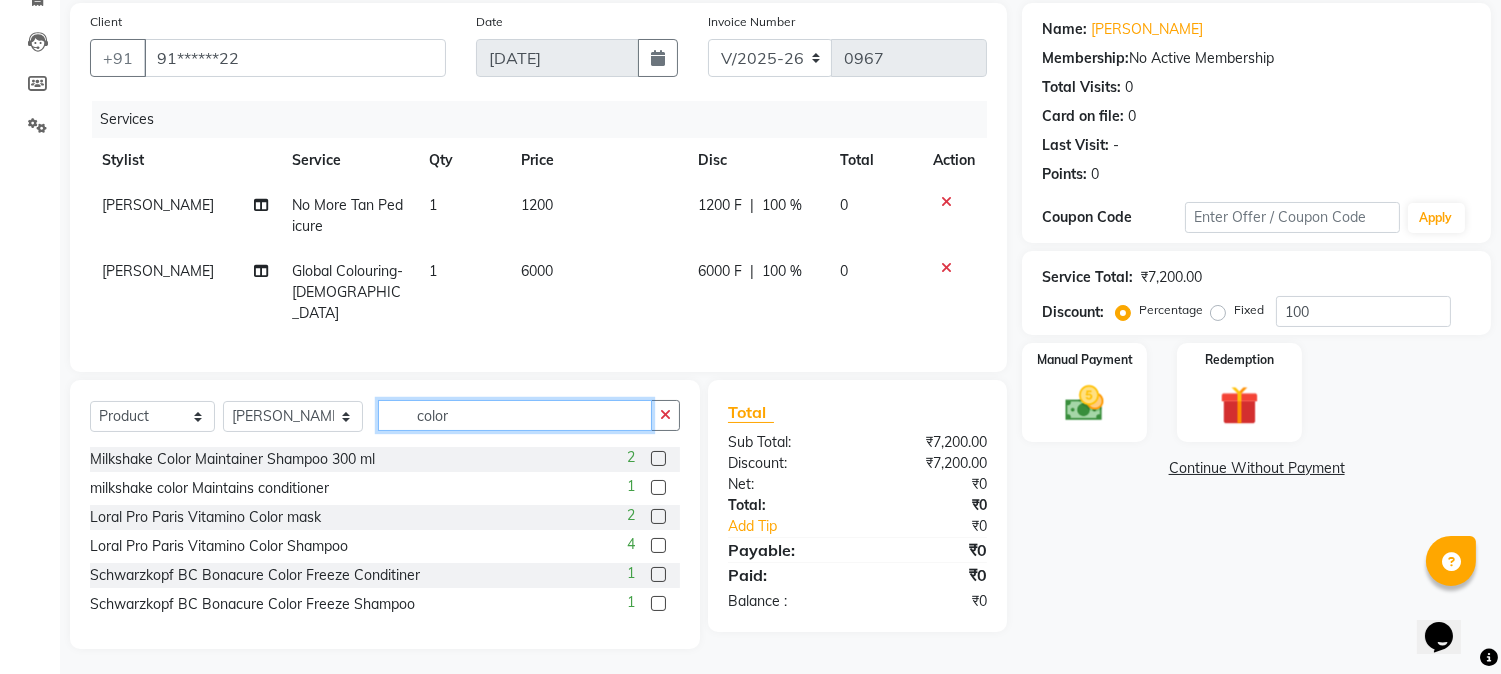 type on "color" 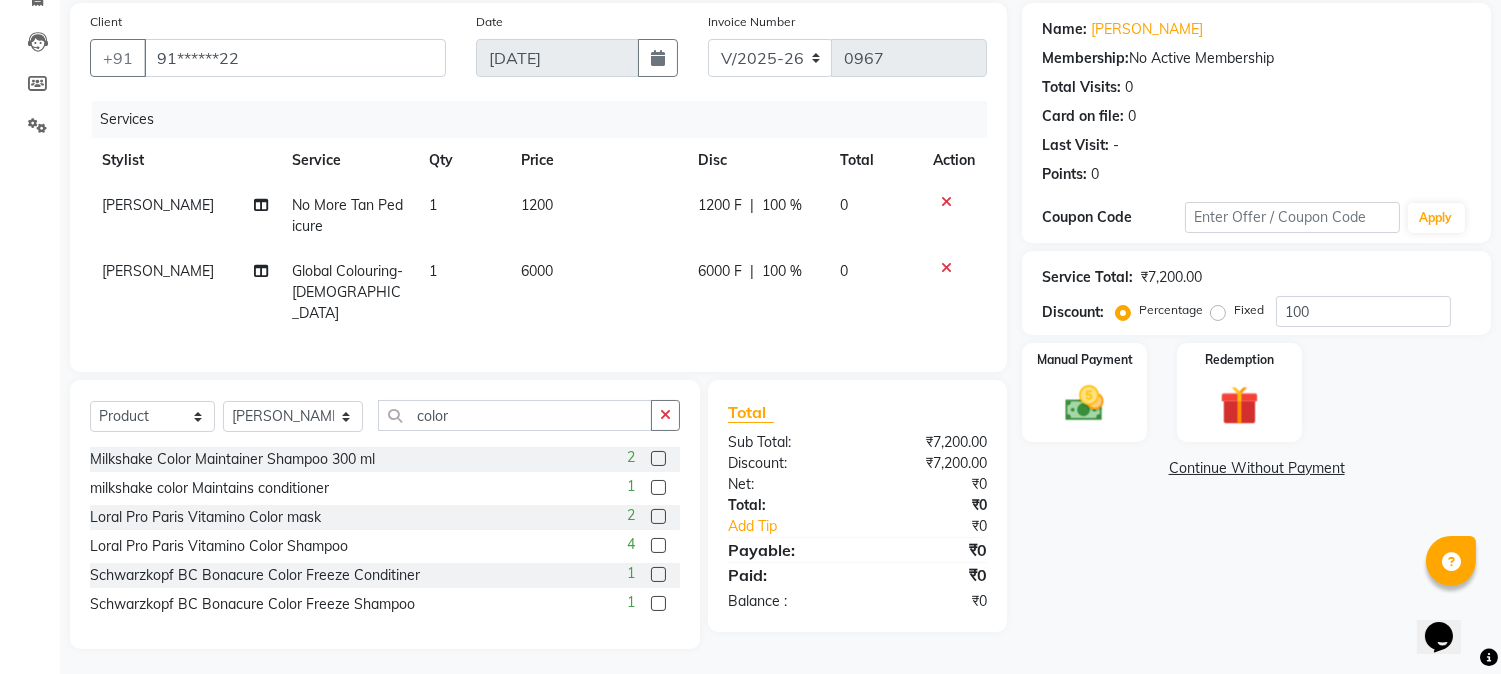 click 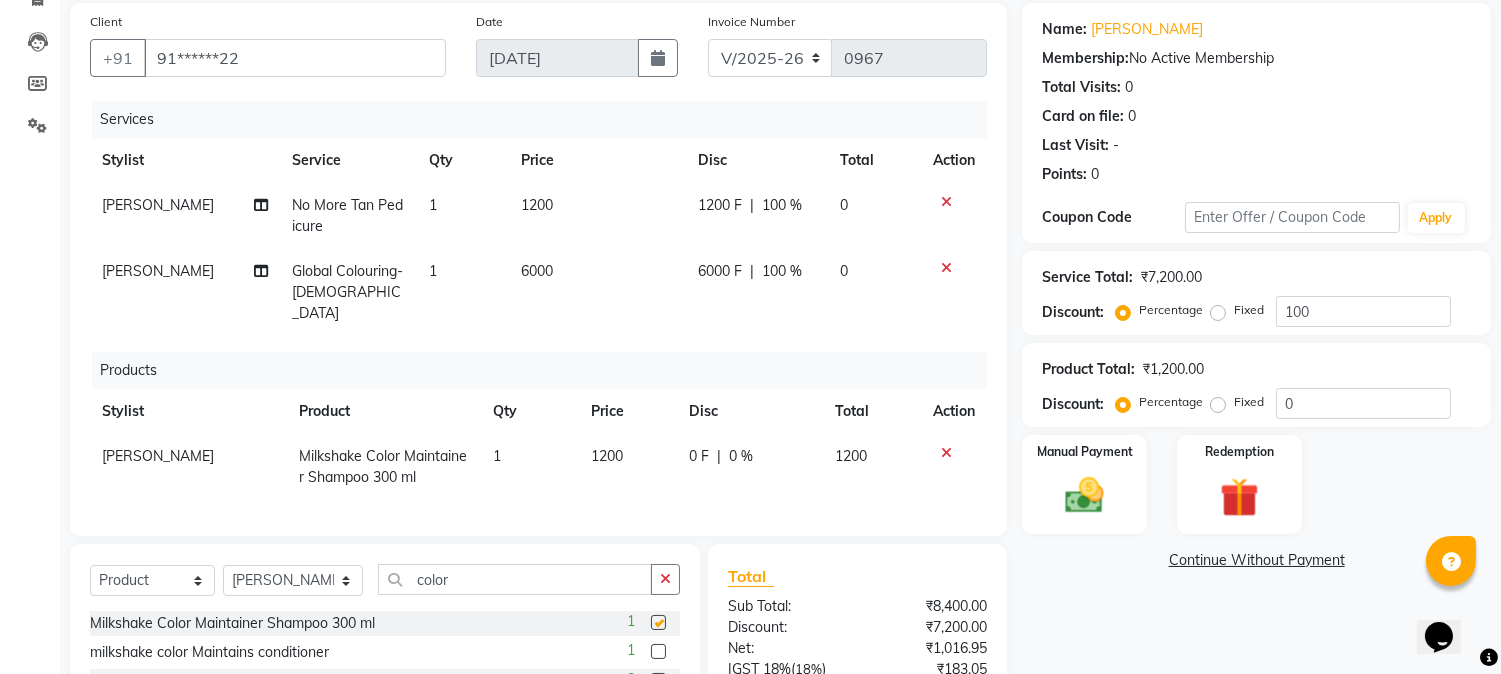 checkbox on "false" 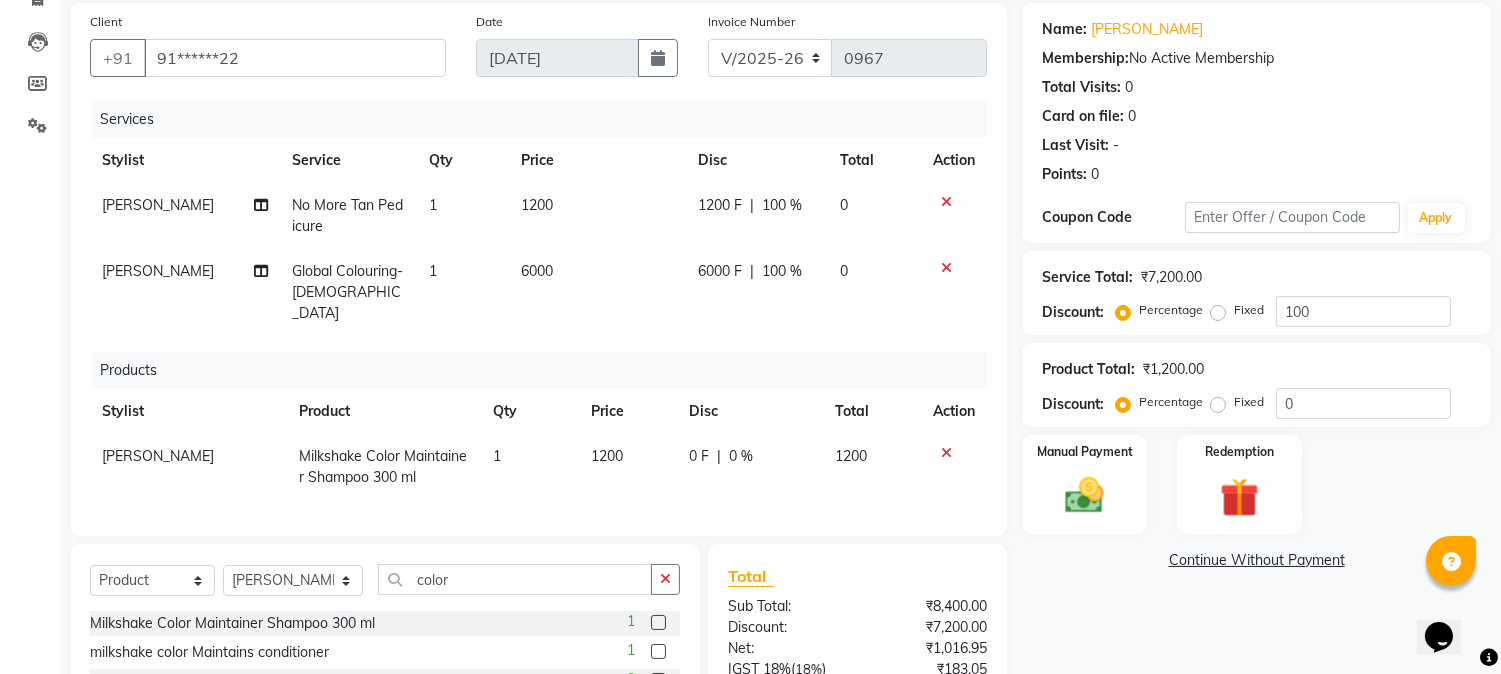 scroll, scrollTop: 258, scrollLeft: 0, axis: vertical 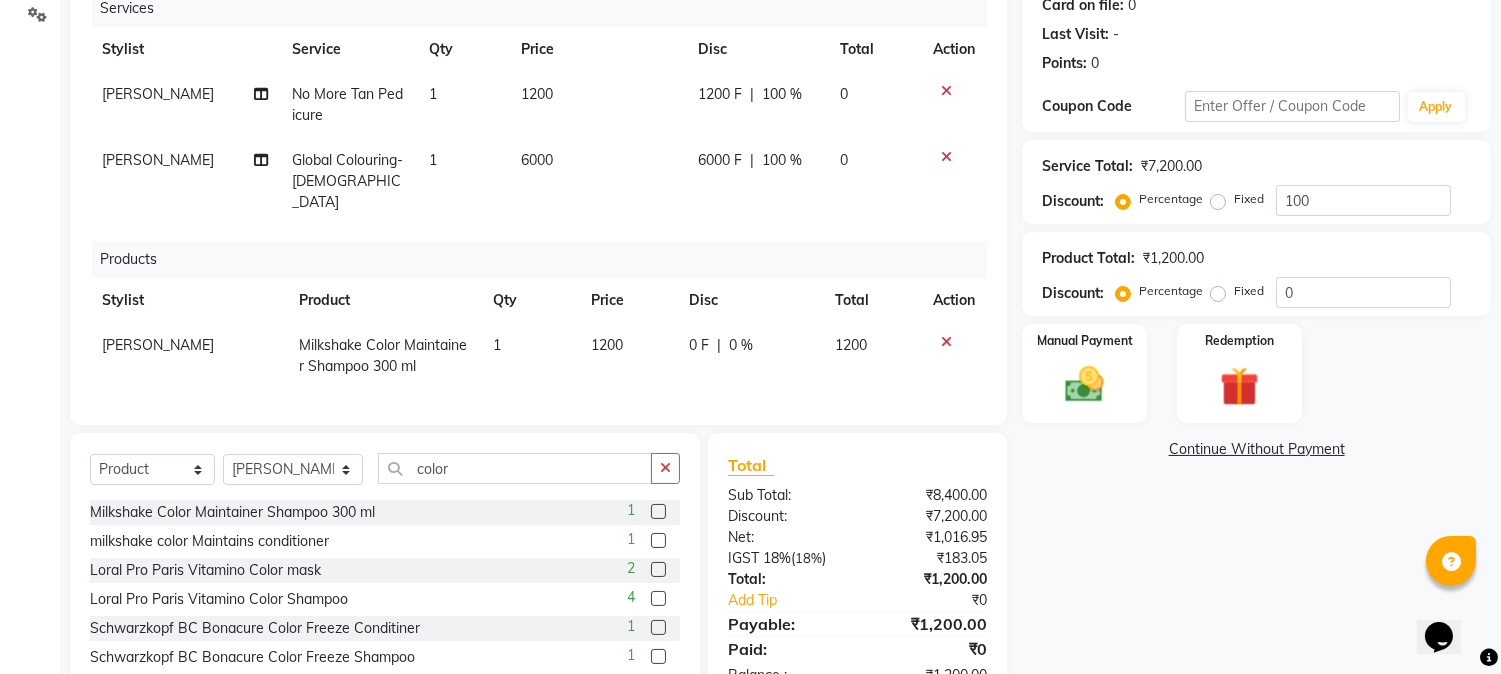 click 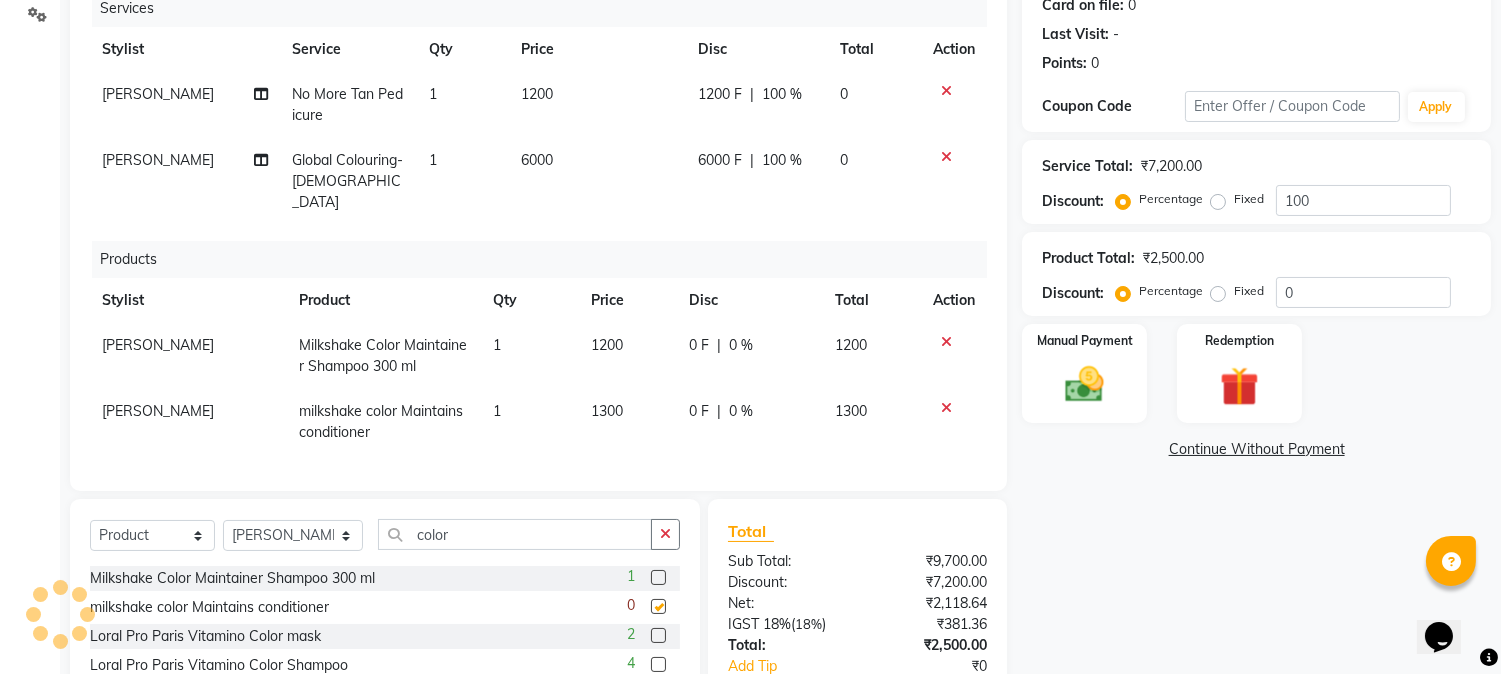 checkbox on "false" 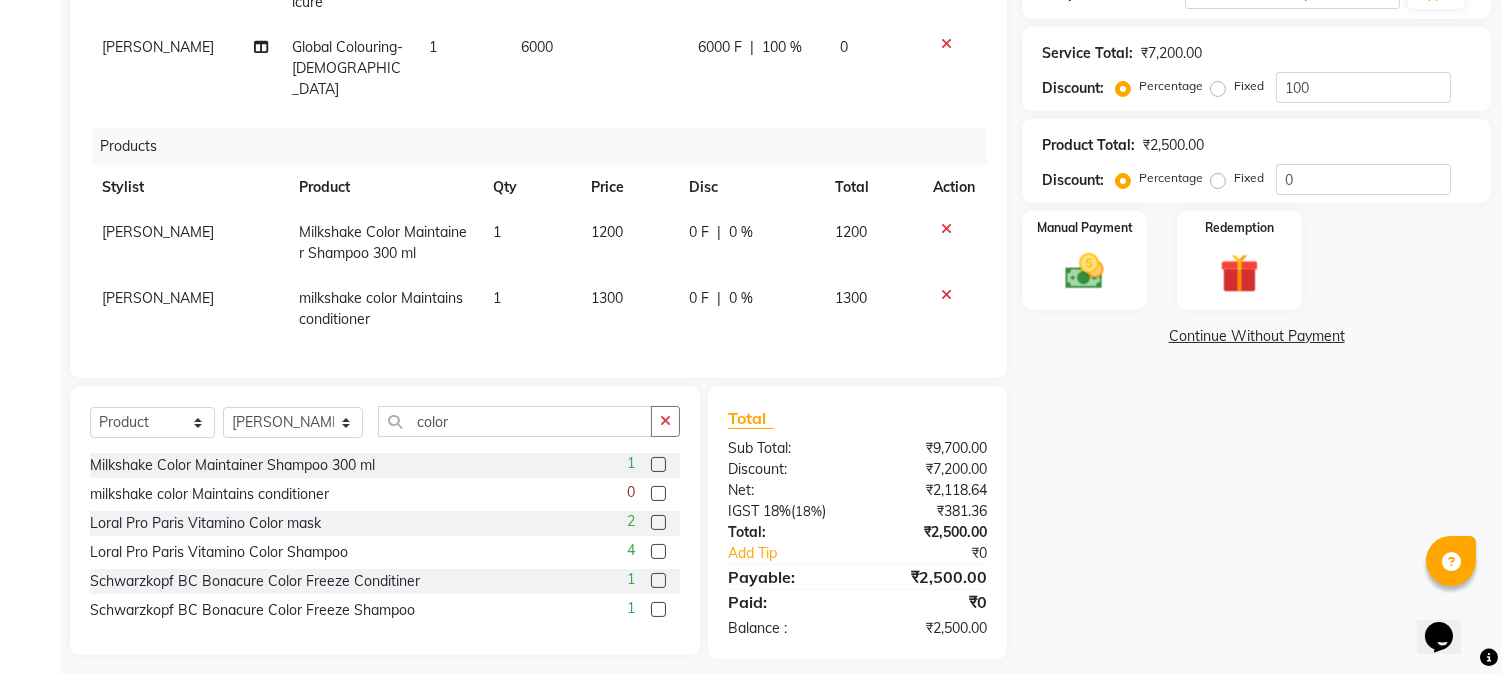 scroll, scrollTop: 381, scrollLeft: 0, axis: vertical 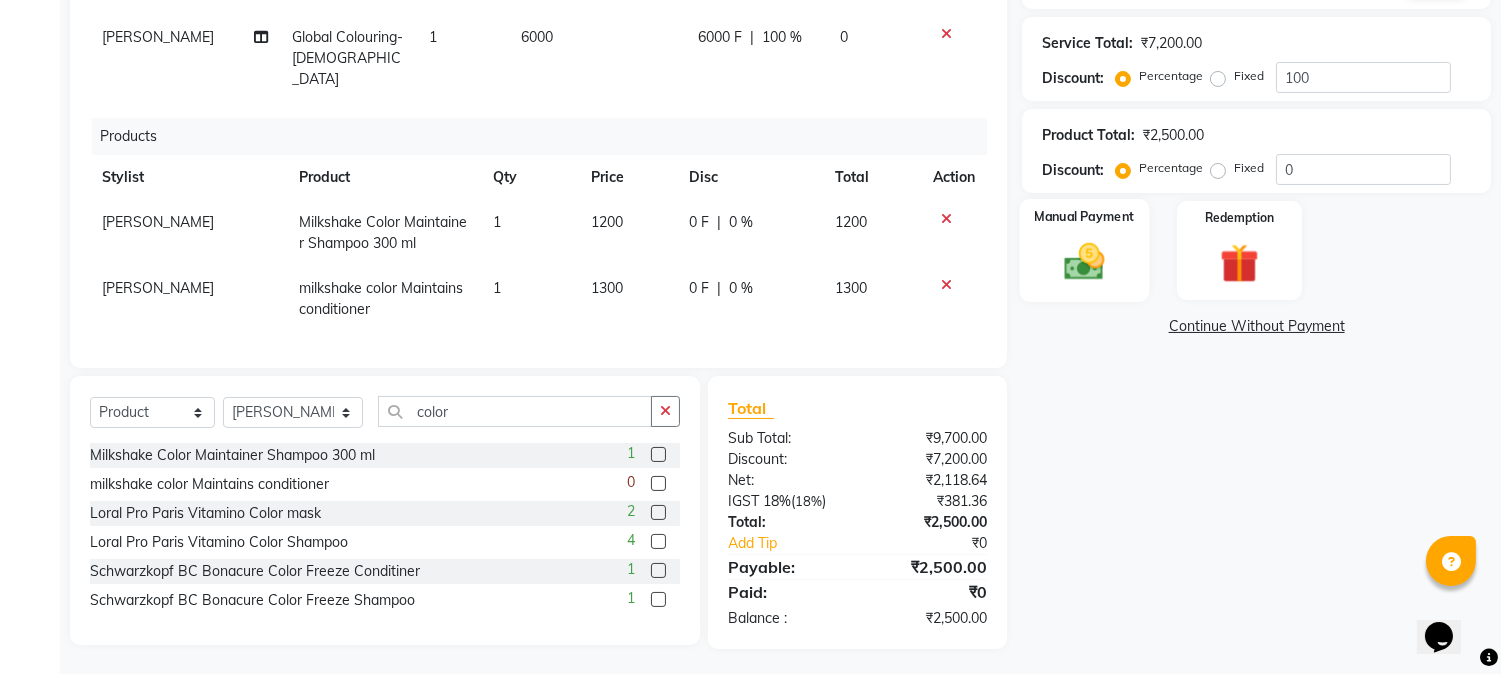 click 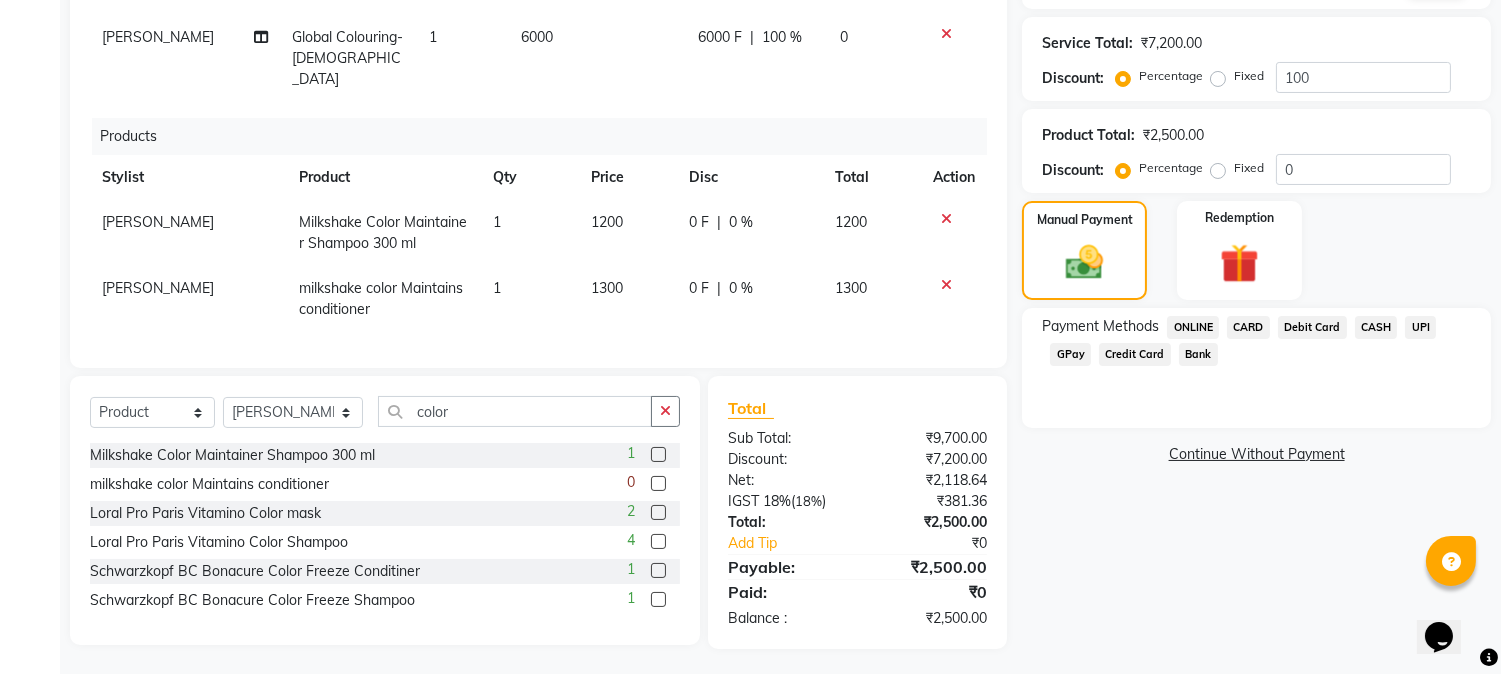 click on "UPI" 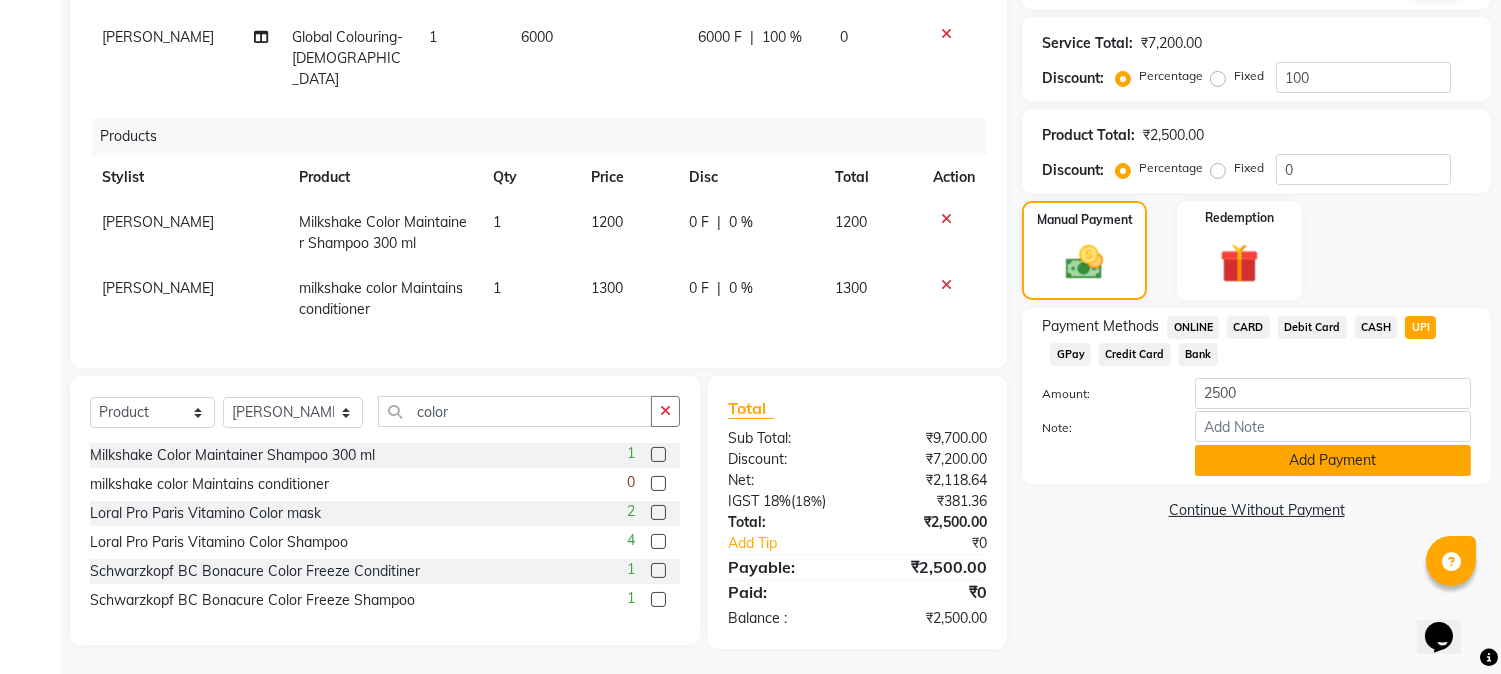 click on "Add Payment" 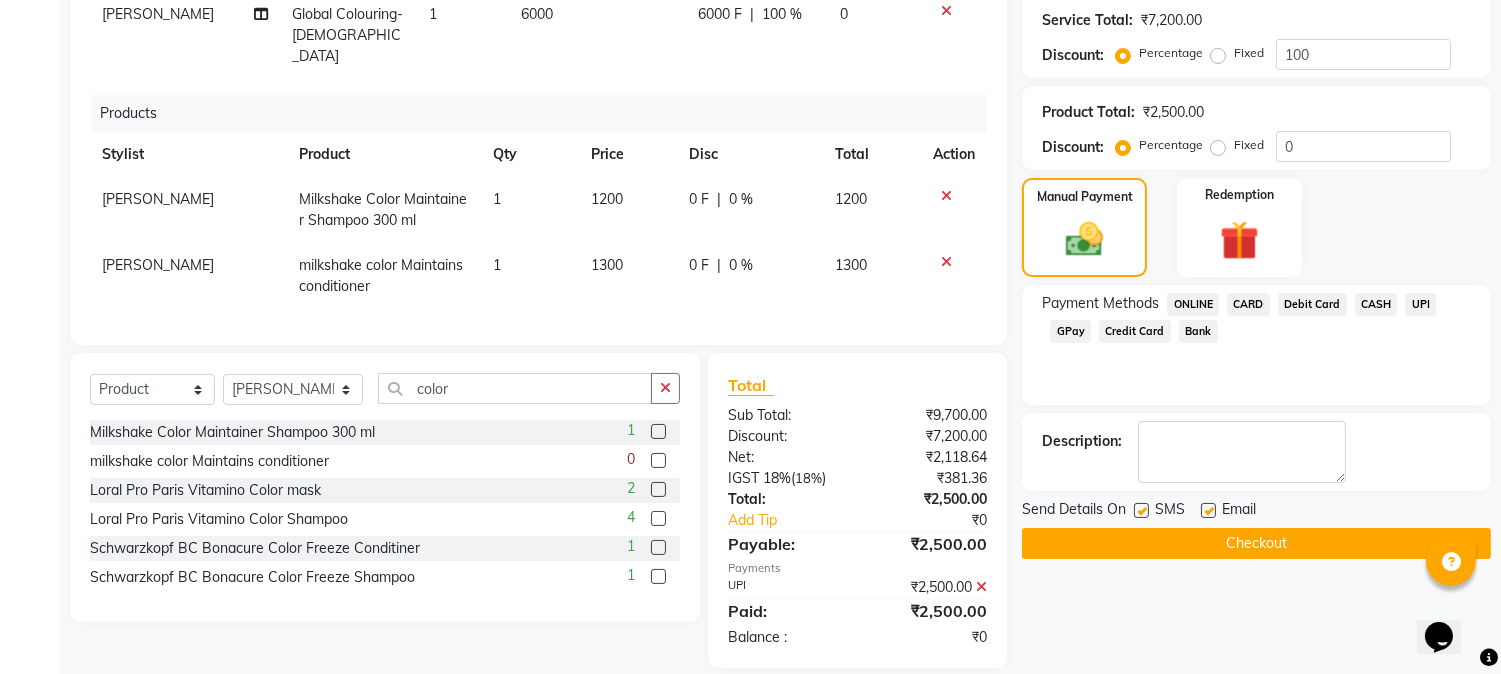 scroll, scrollTop: 423, scrollLeft: 0, axis: vertical 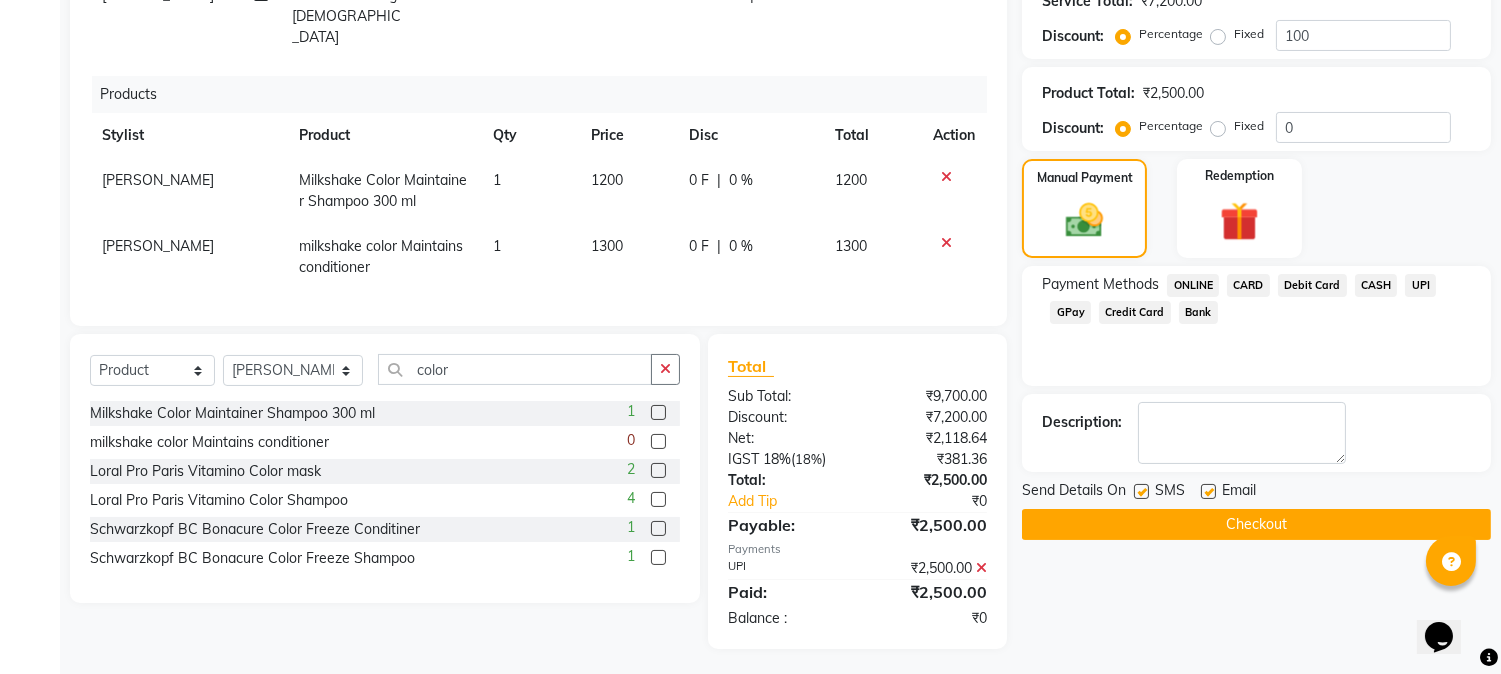click on "Checkout" 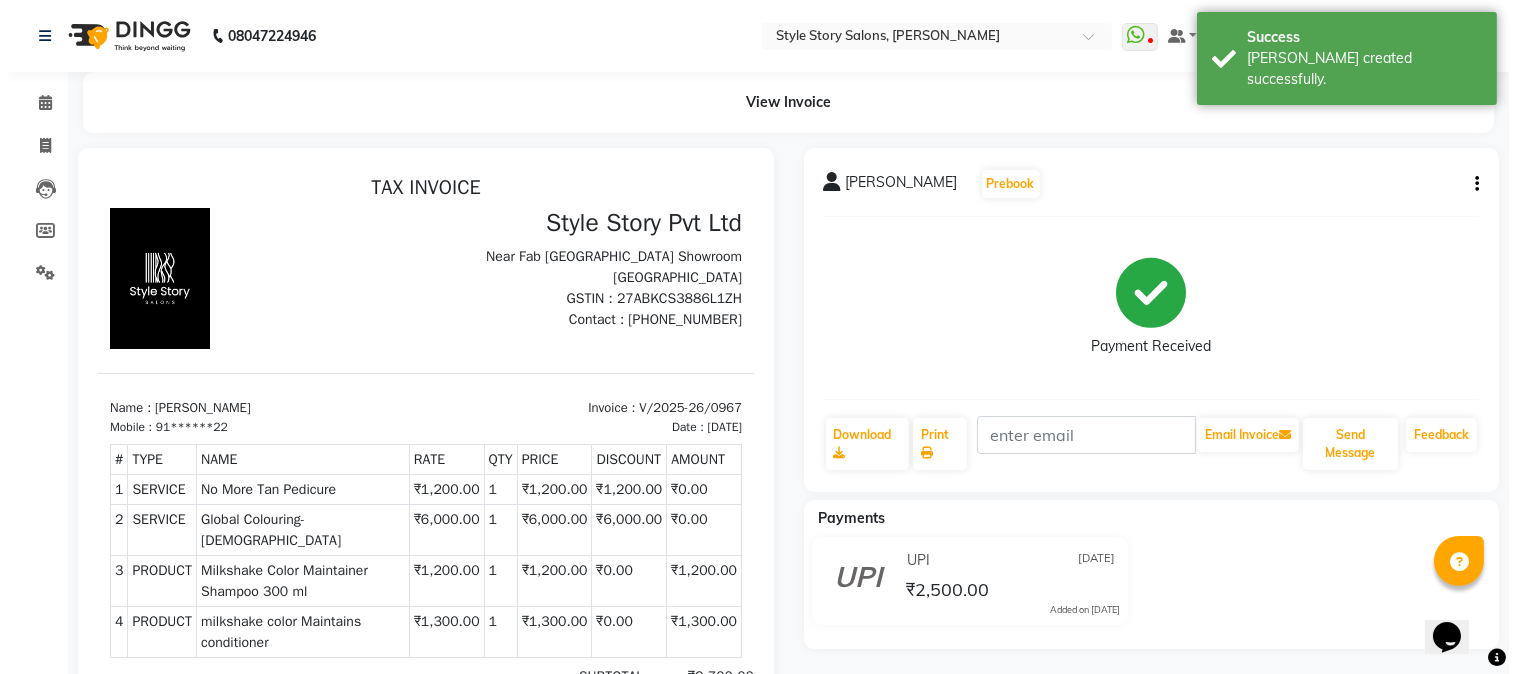 scroll, scrollTop: 0, scrollLeft: 0, axis: both 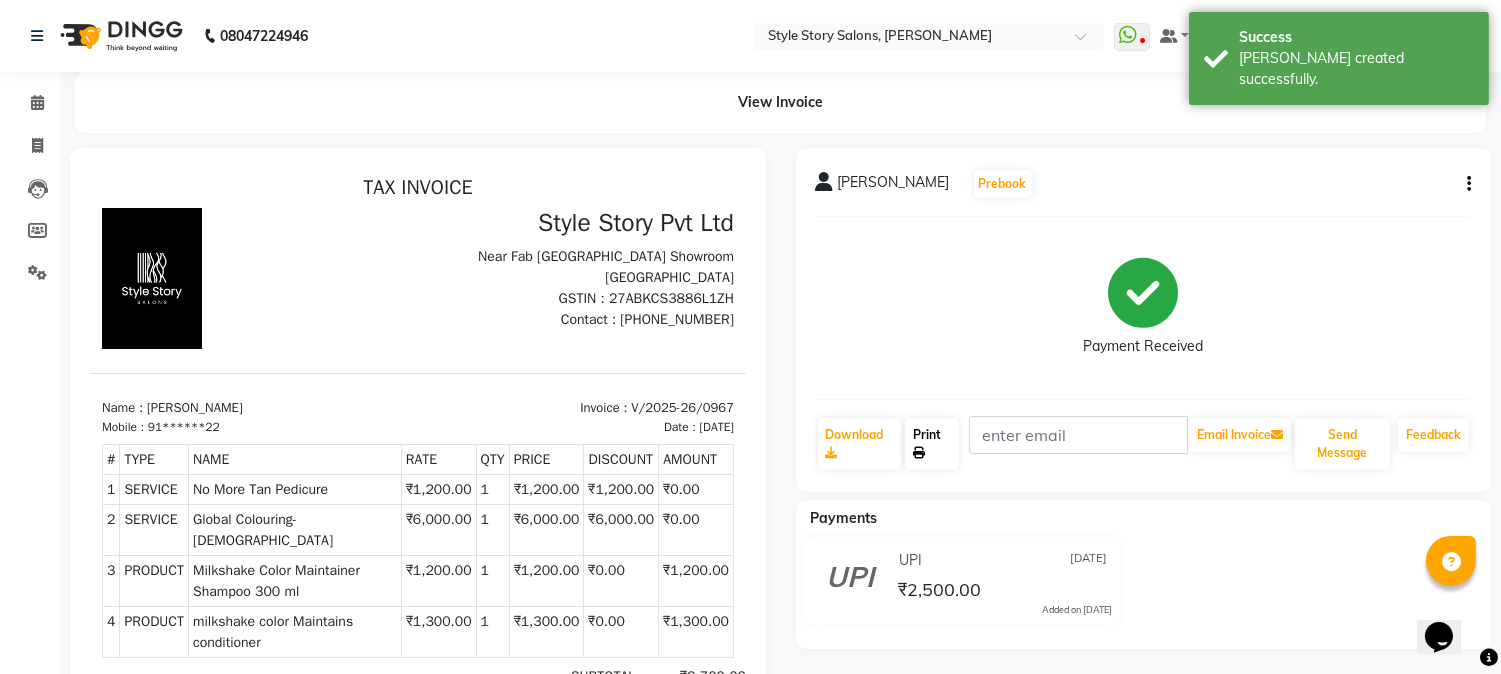 click on "Print" 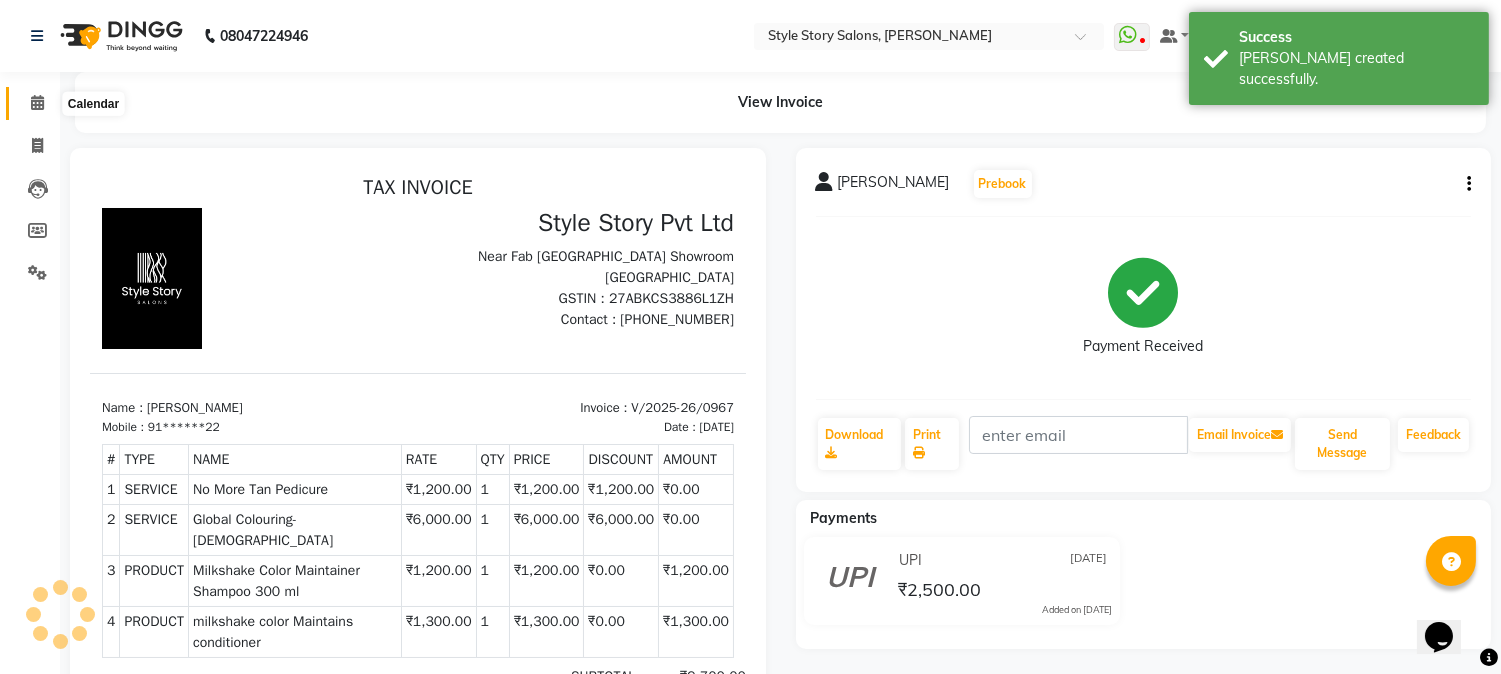 click 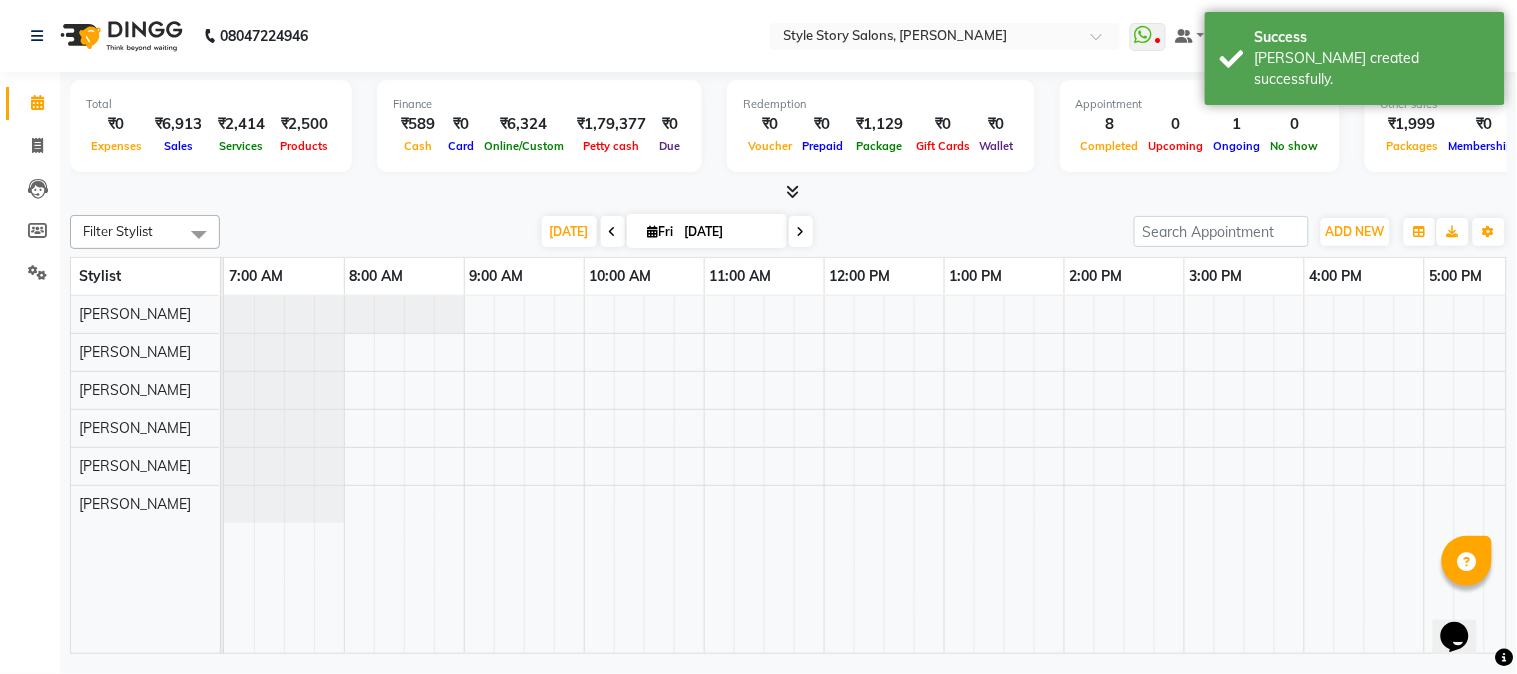 scroll, scrollTop: 0, scrollLeft: 0, axis: both 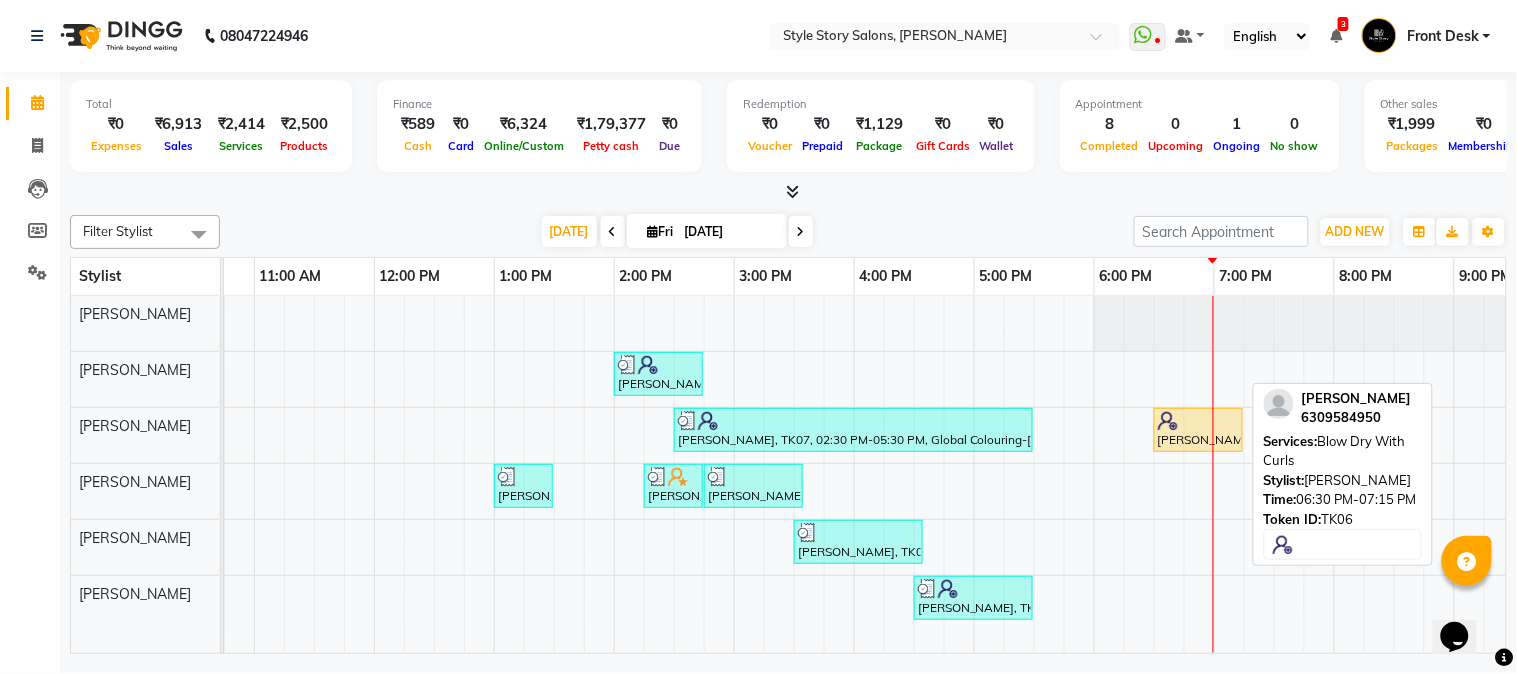 click on "[PERSON_NAME], TK06, 06:30 PM-07:15 PM, Blow Dry With Curls" at bounding box center (1198, 430) 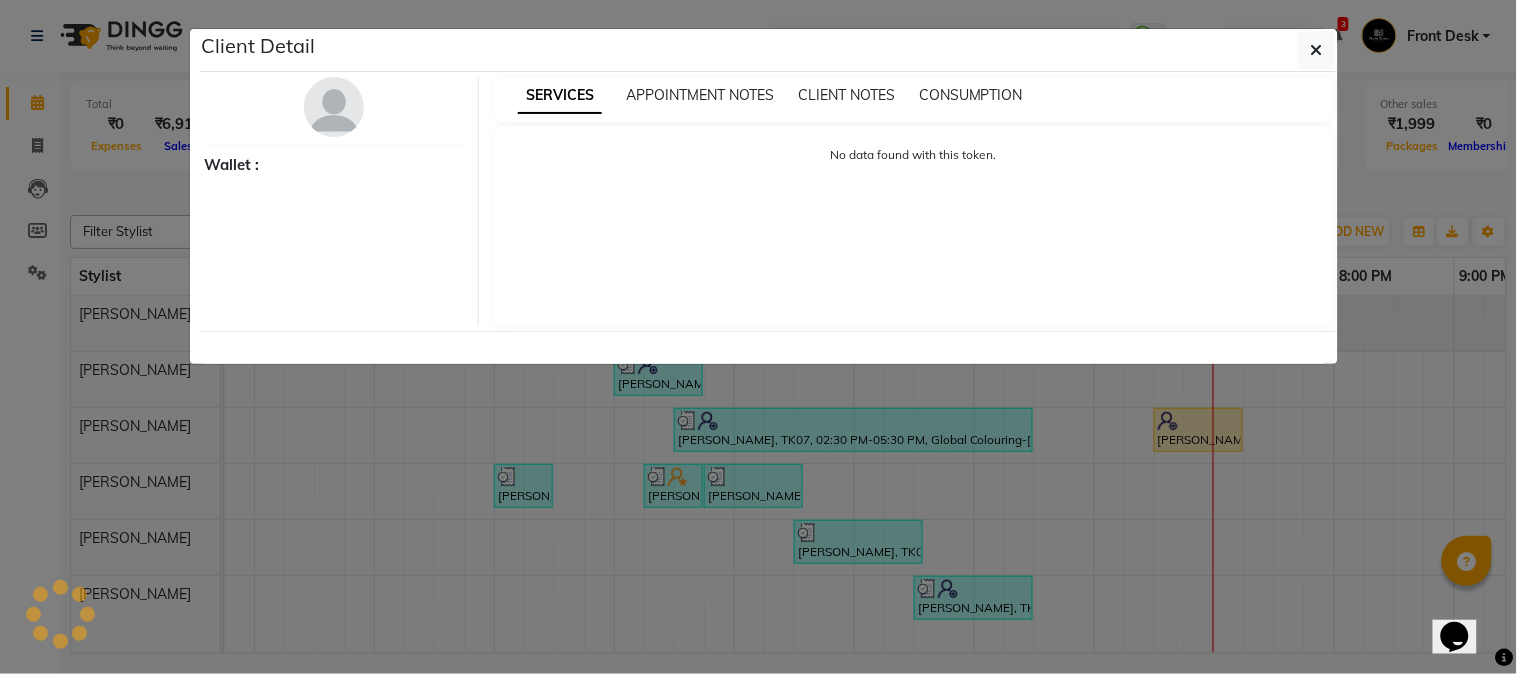 select on "1" 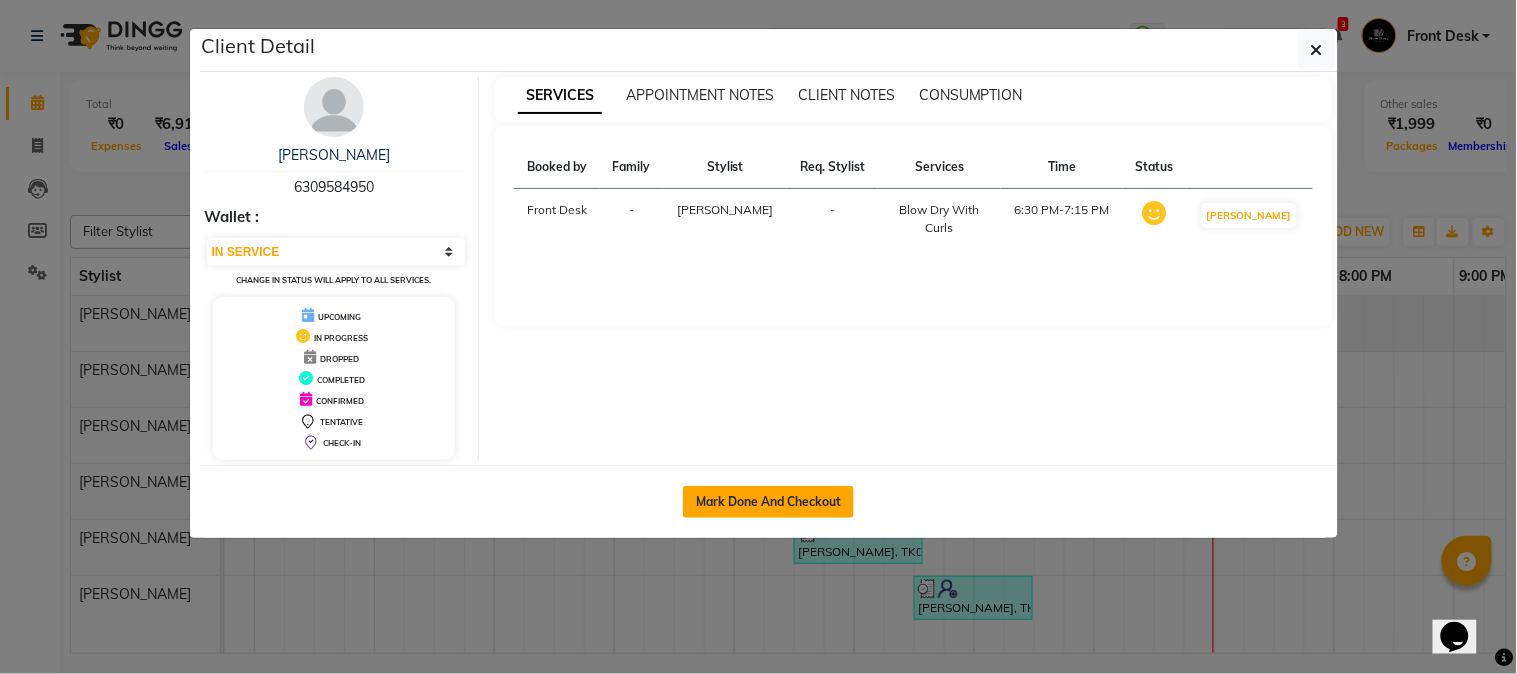 click on "Mark Done And Checkout" 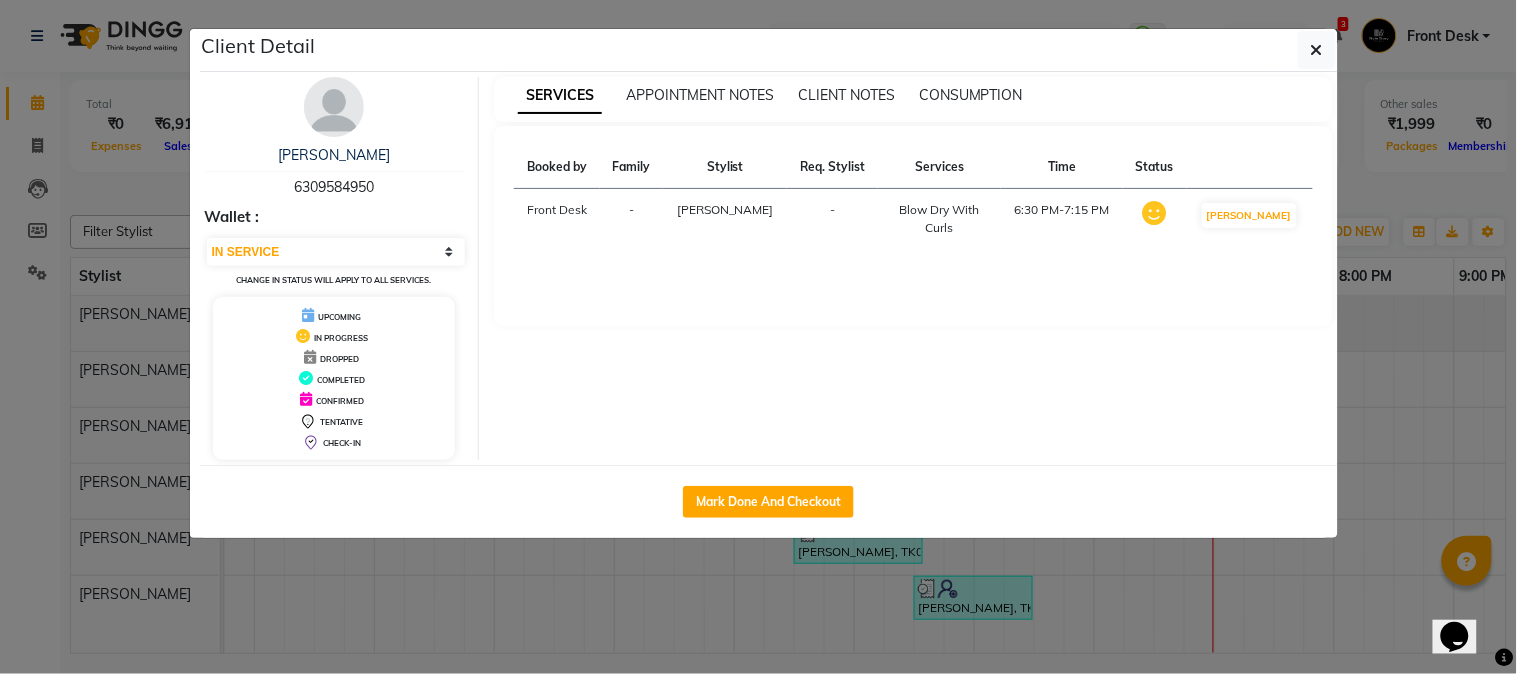 select on "service" 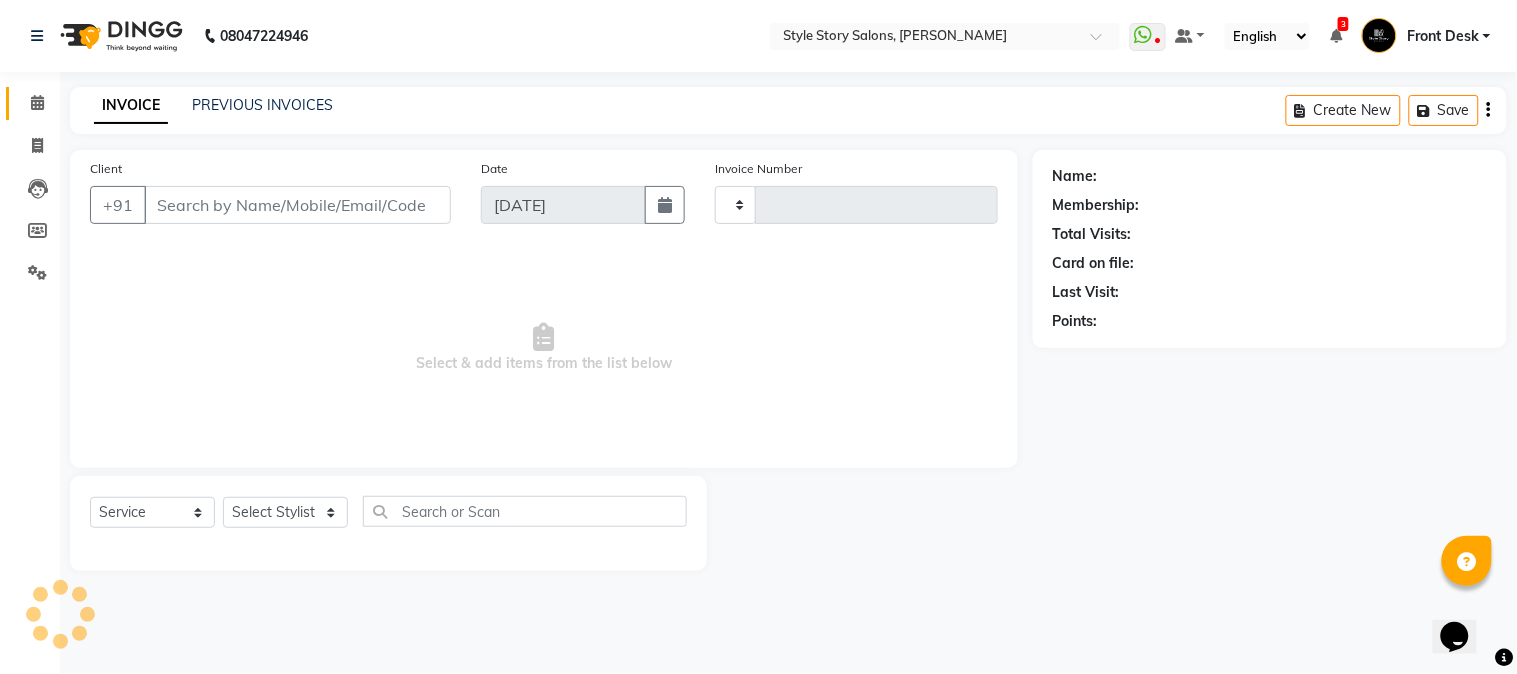 type on "0968" 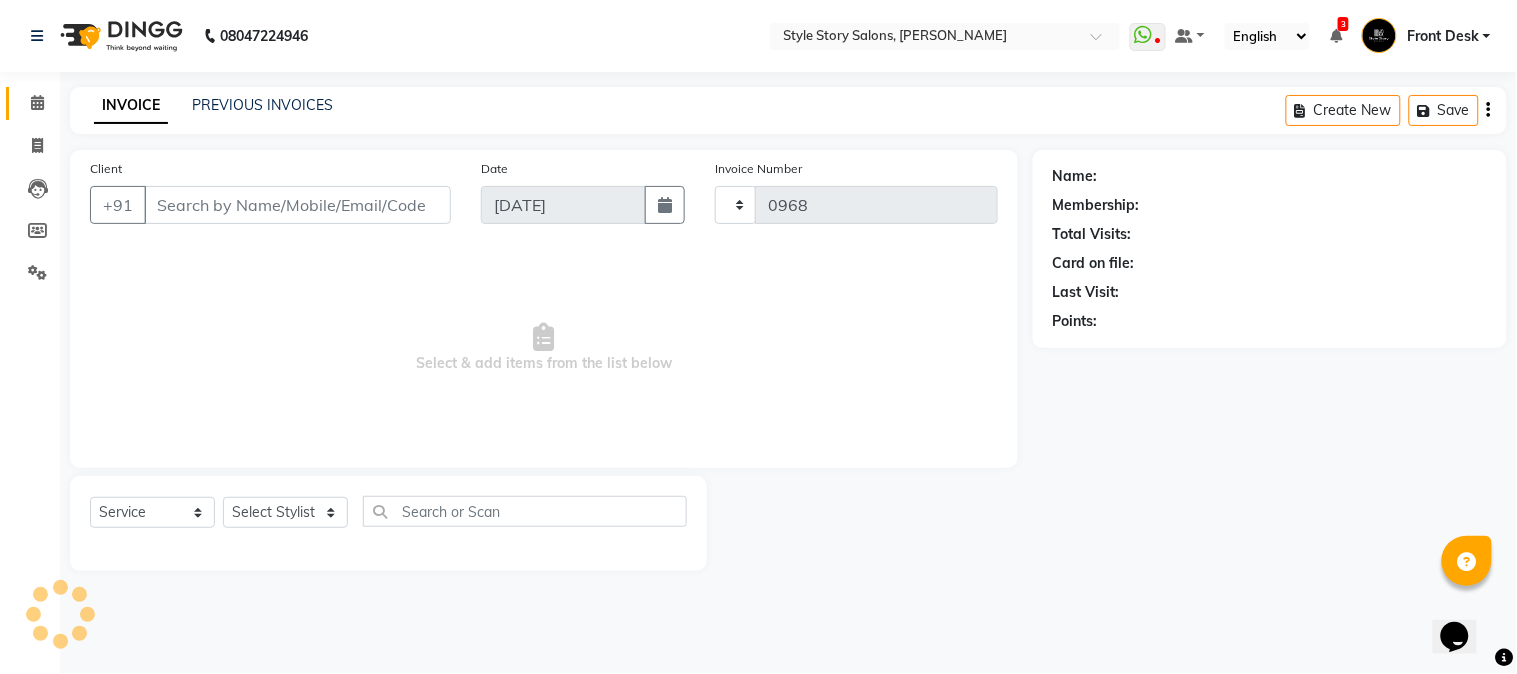 select on "6249" 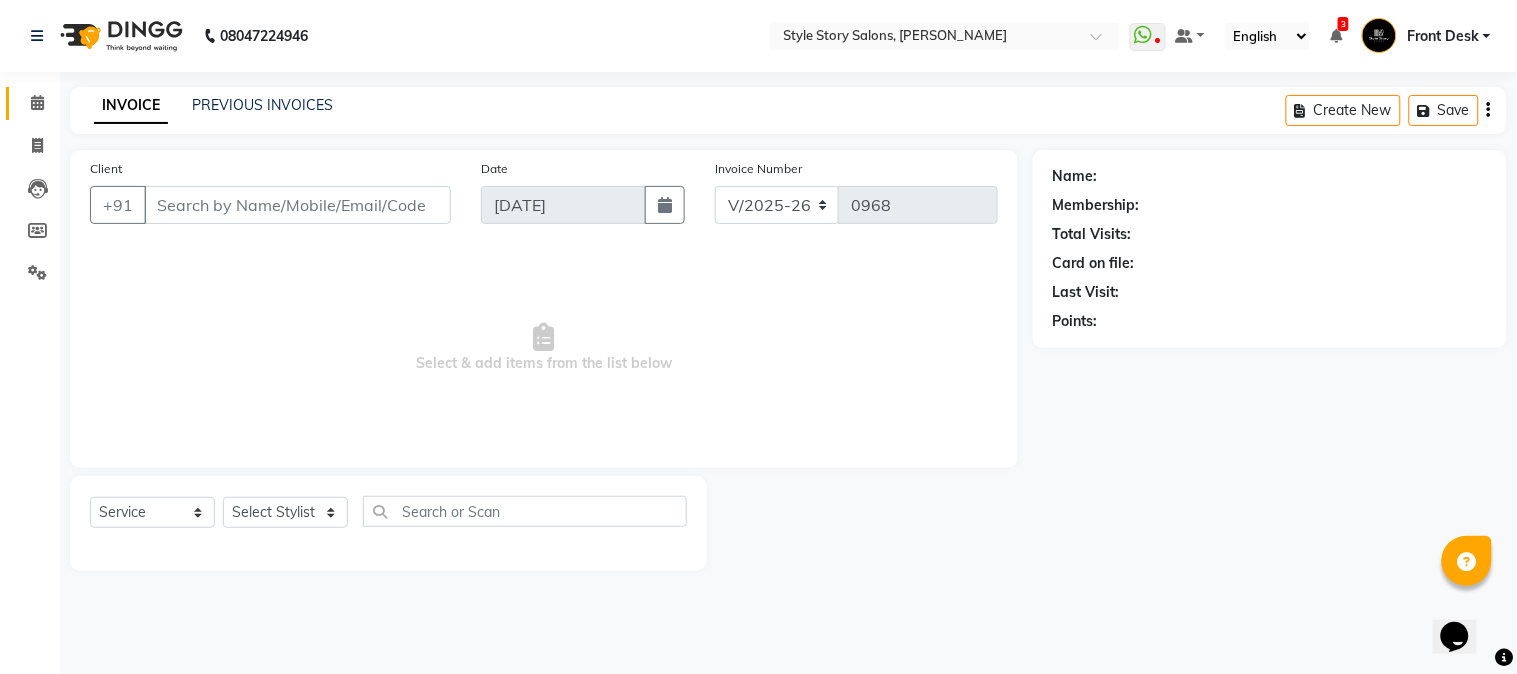 type on "63******50" 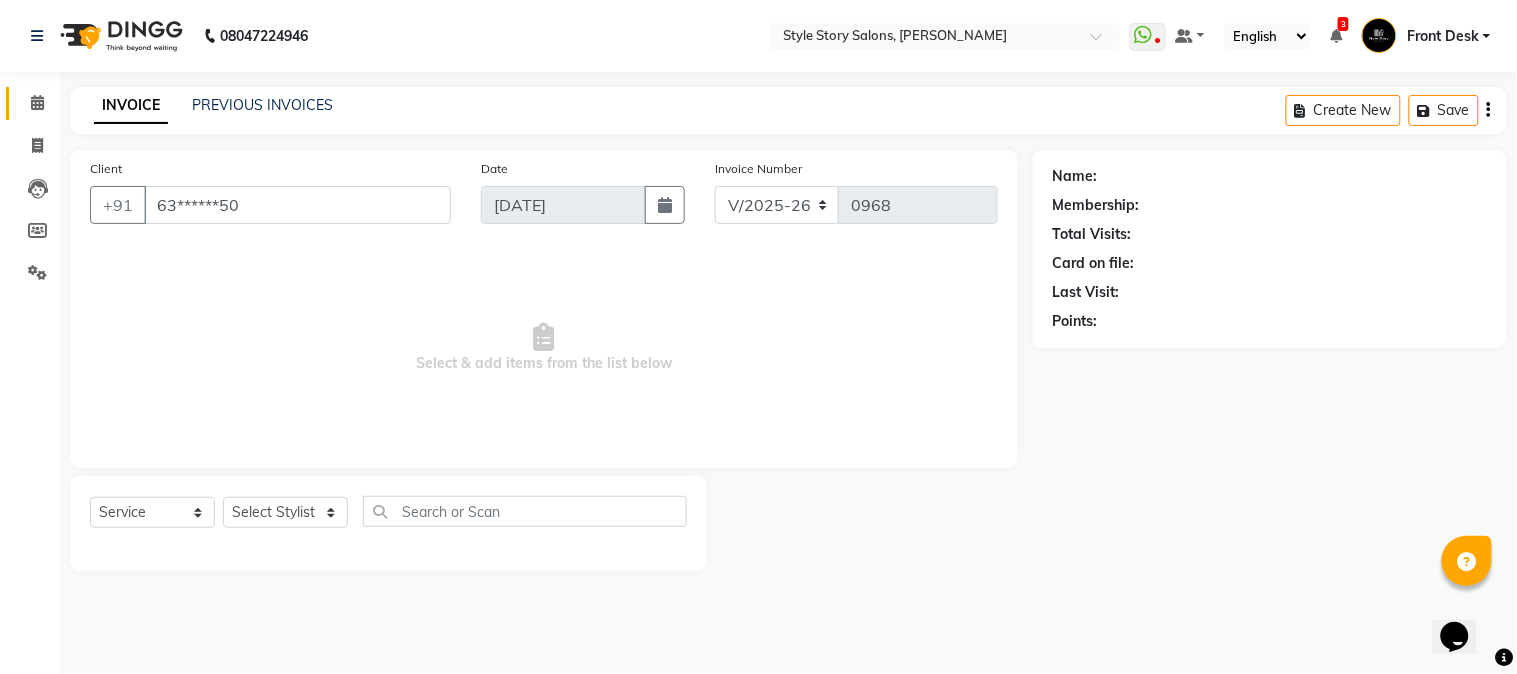 select on "62113" 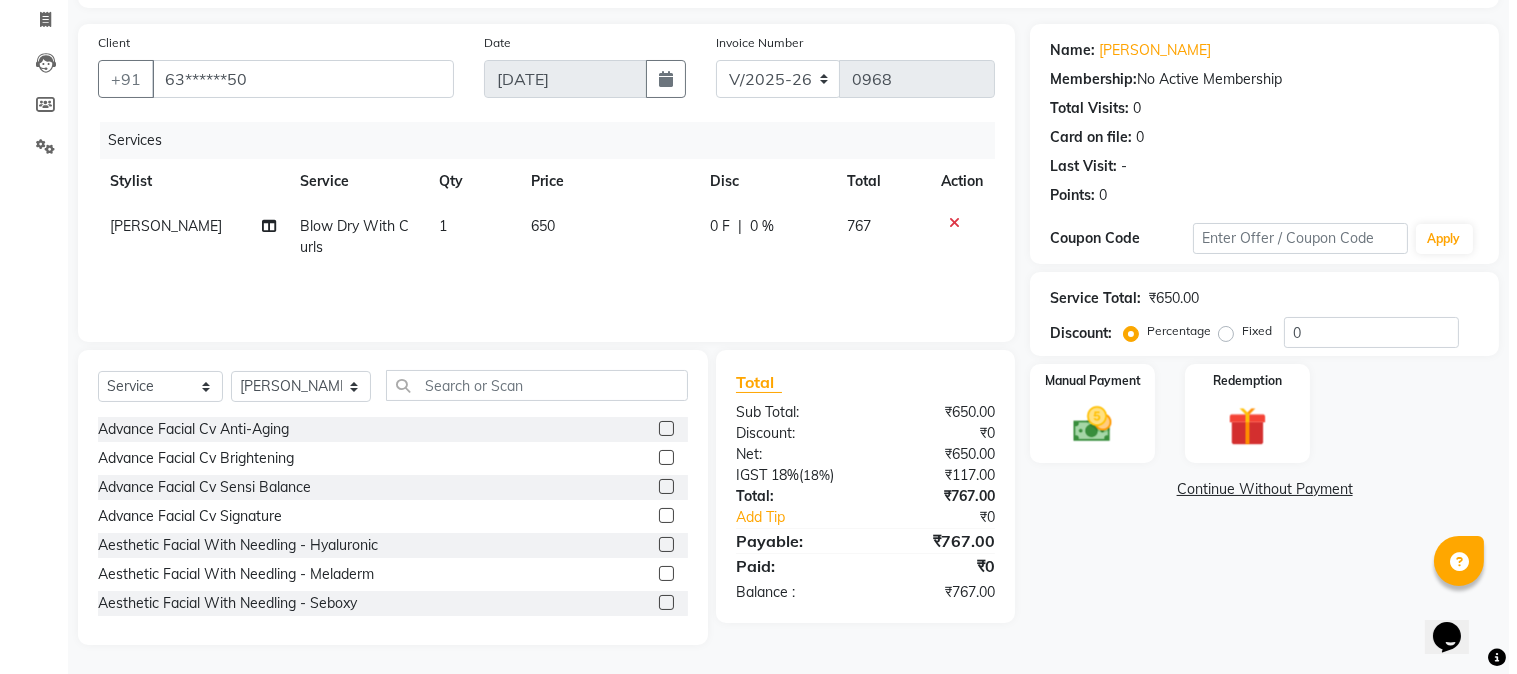 scroll, scrollTop: 0, scrollLeft: 0, axis: both 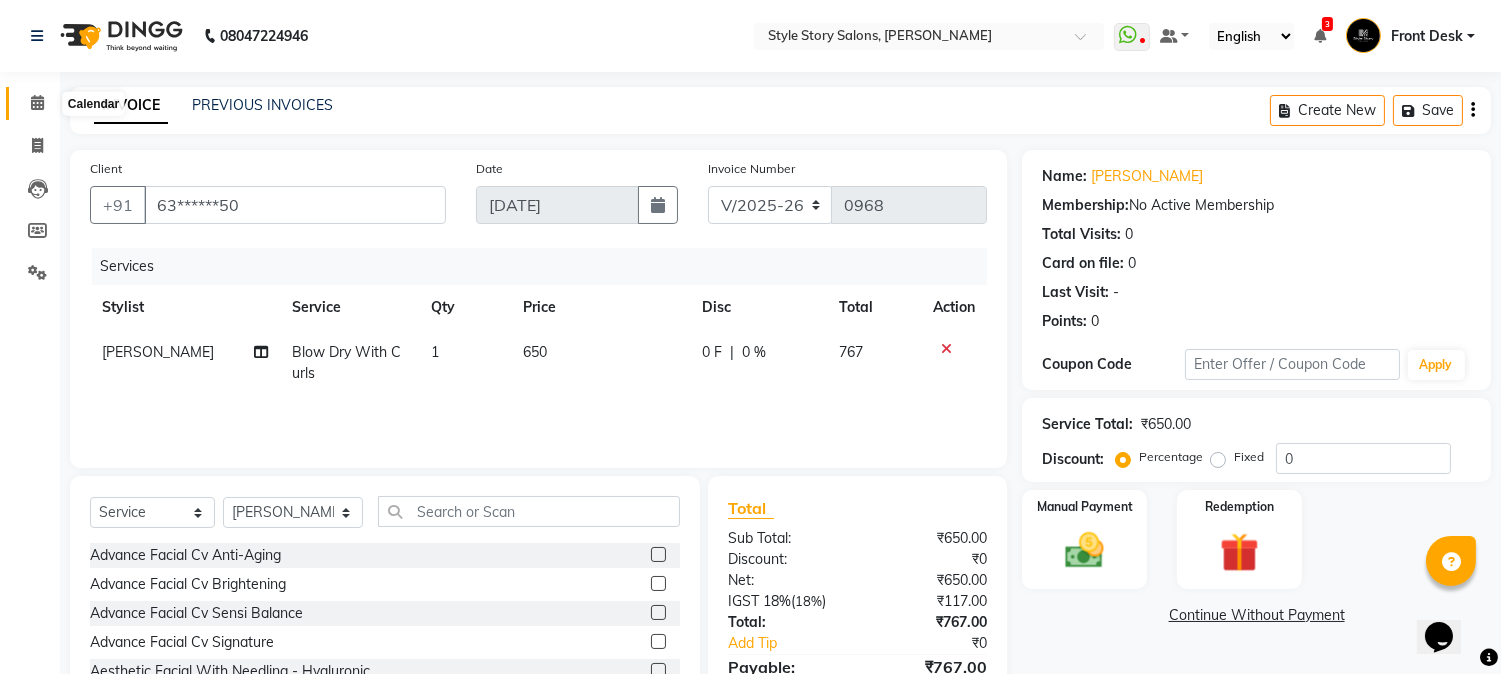 click 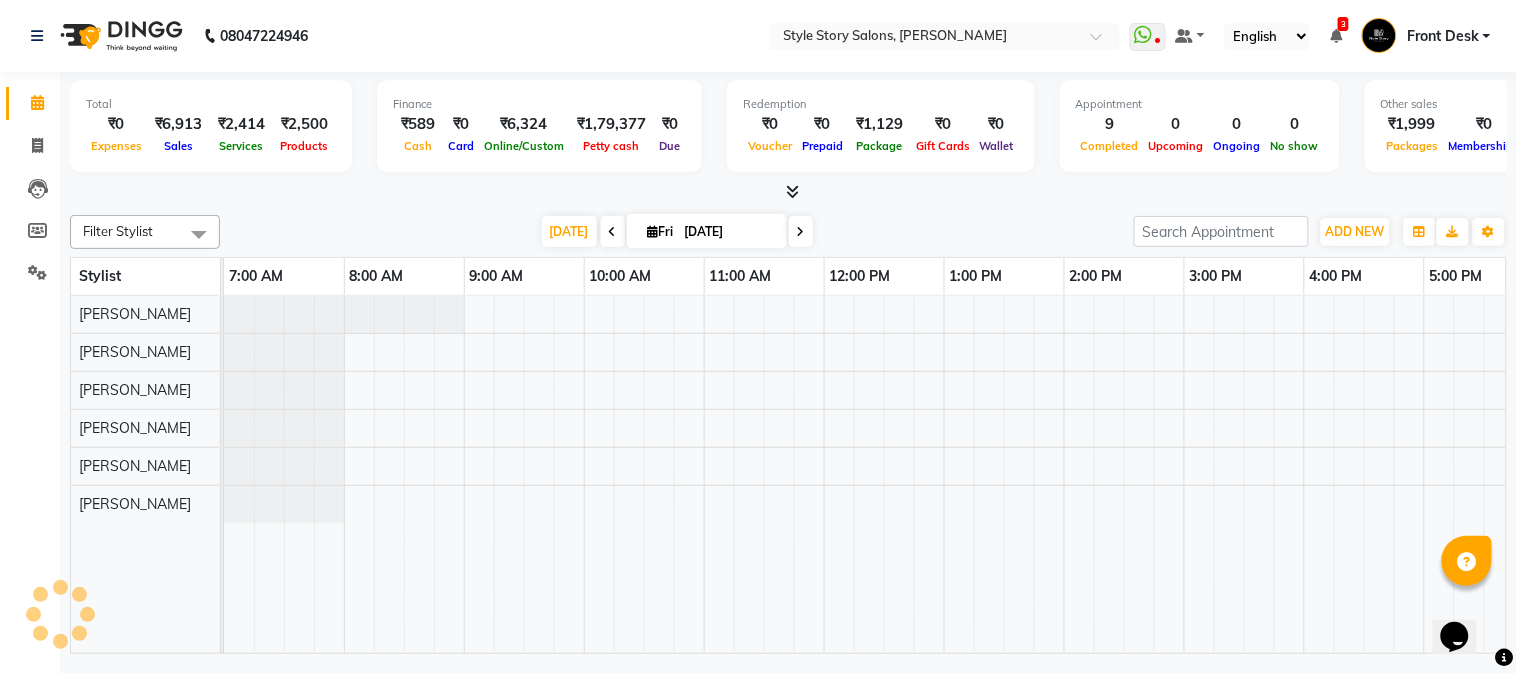 scroll, scrollTop: 0, scrollLeft: 0, axis: both 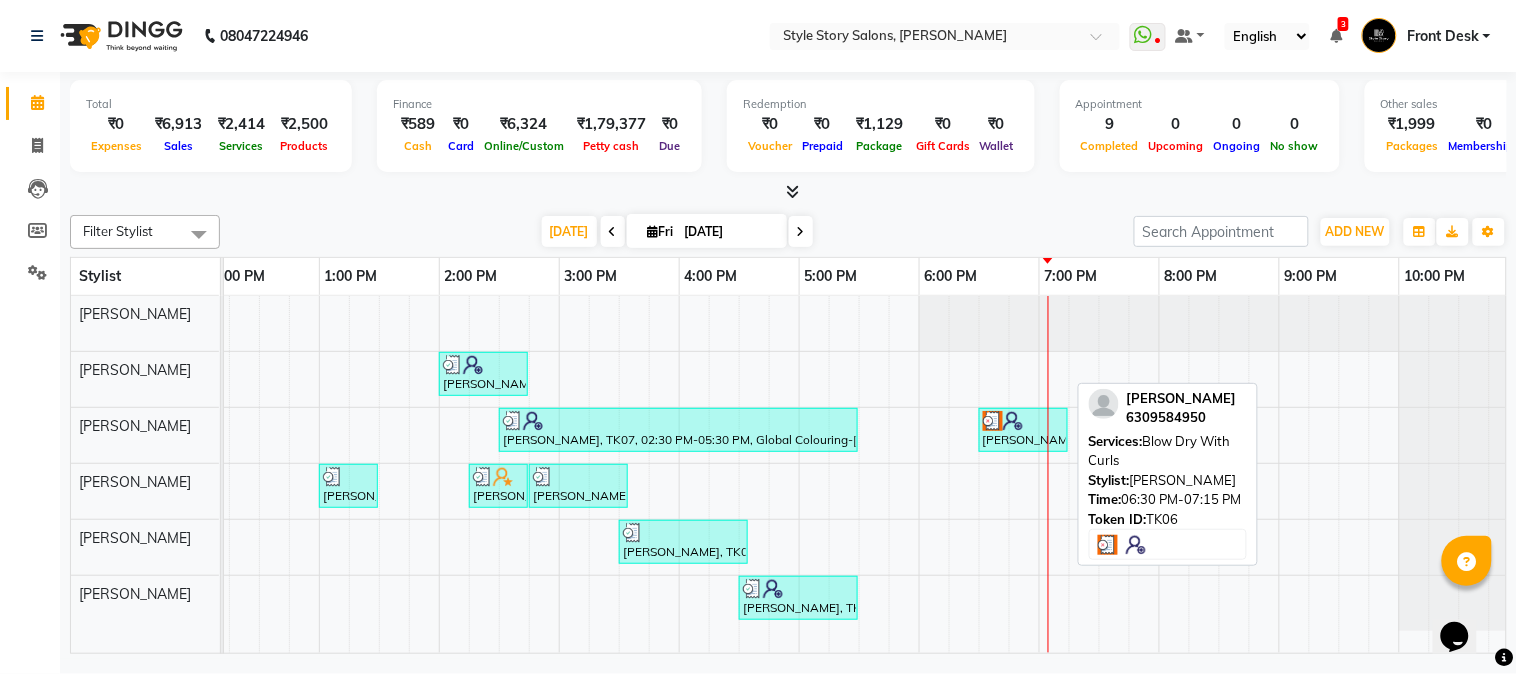 click on "[PERSON_NAME], TK06, 06:30 PM-07:15 PM, Blow Dry With Curls" at bounding box center (1023, 430) 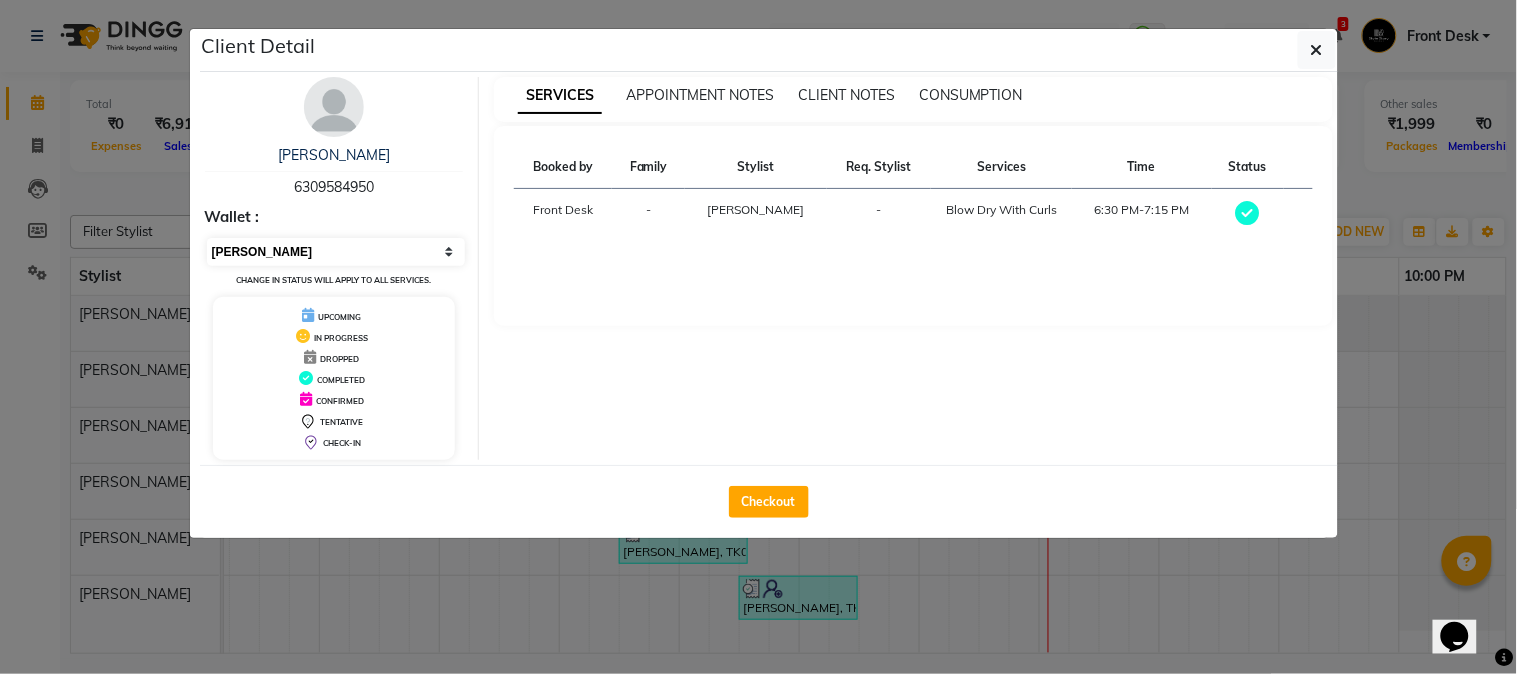 click on "Select MARK DONE UPCOMING" at bounding box center [336, 252] 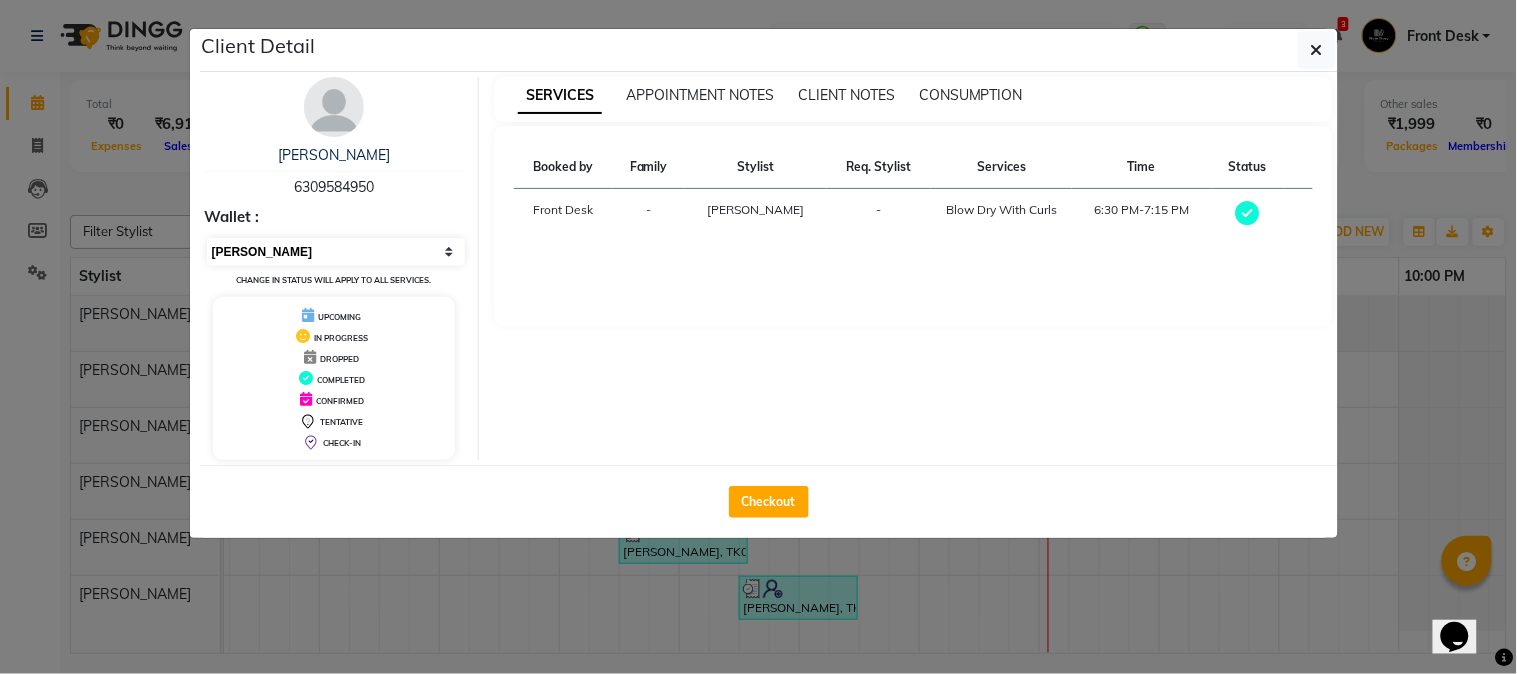 select on "5" 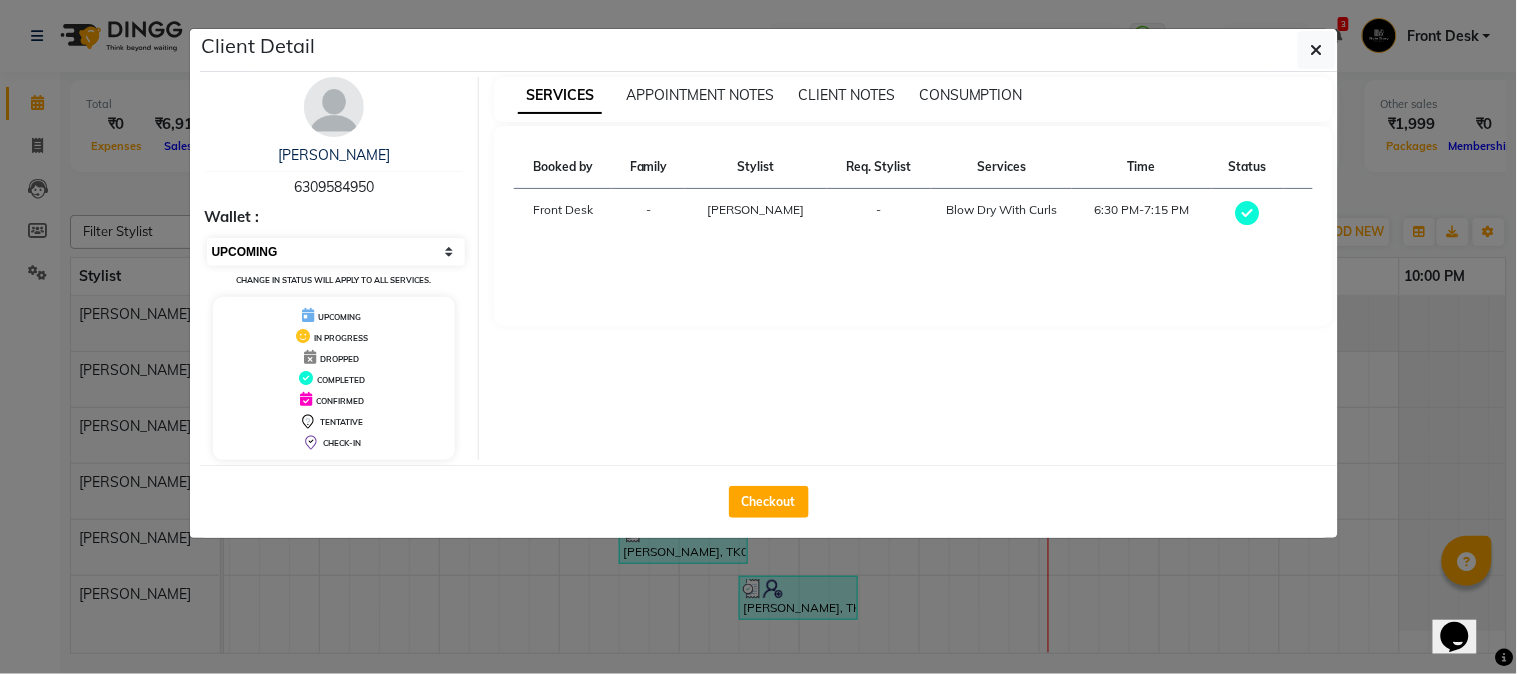 click on "Select MARK DONE UPCOMING" at bounding box center [336, 252] 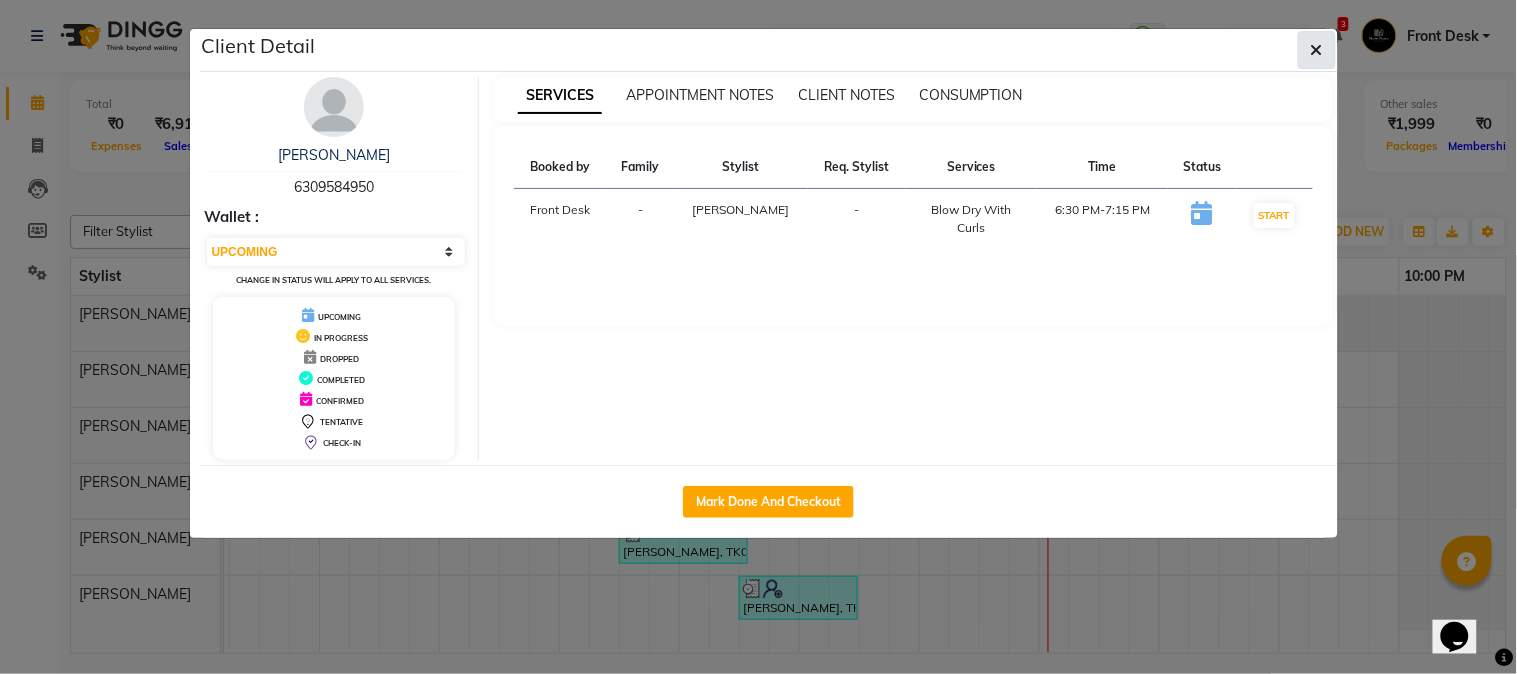click 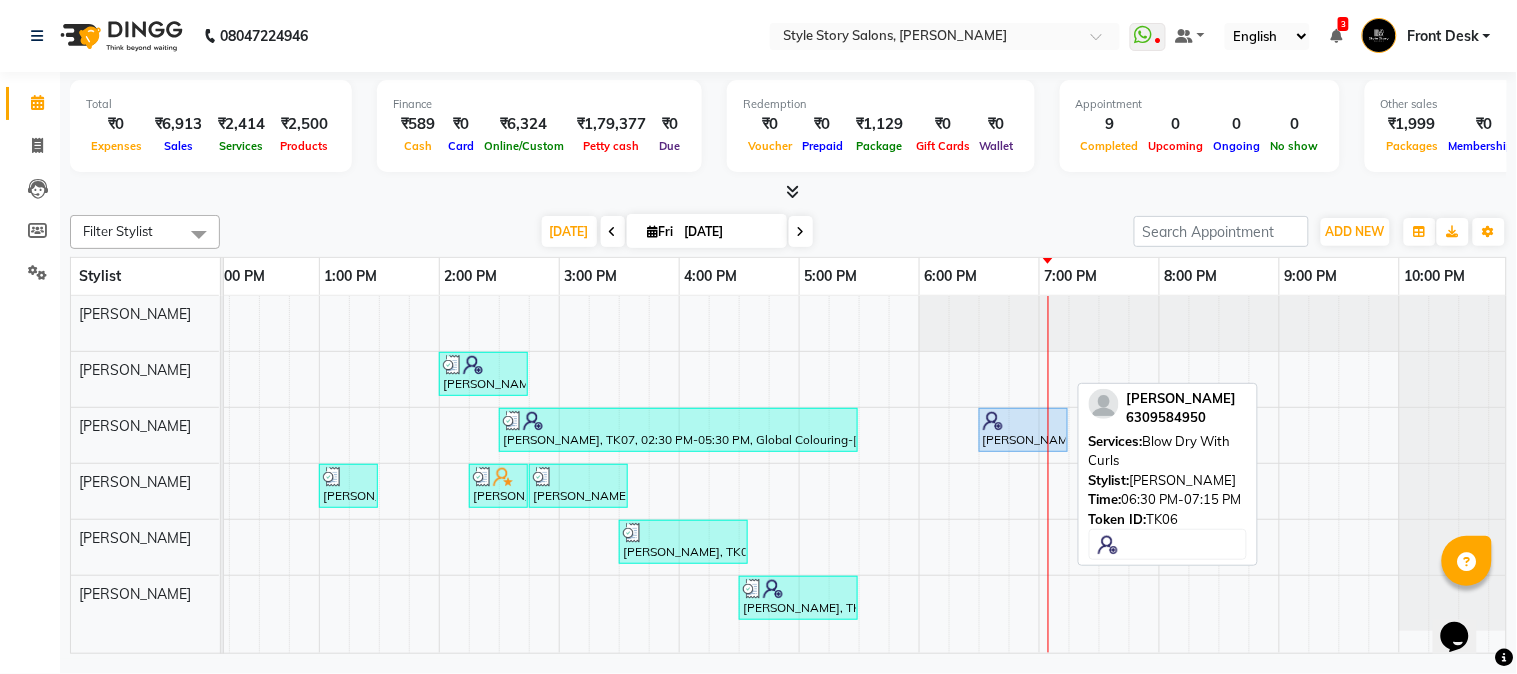 click at bounding box center [1023, 421] 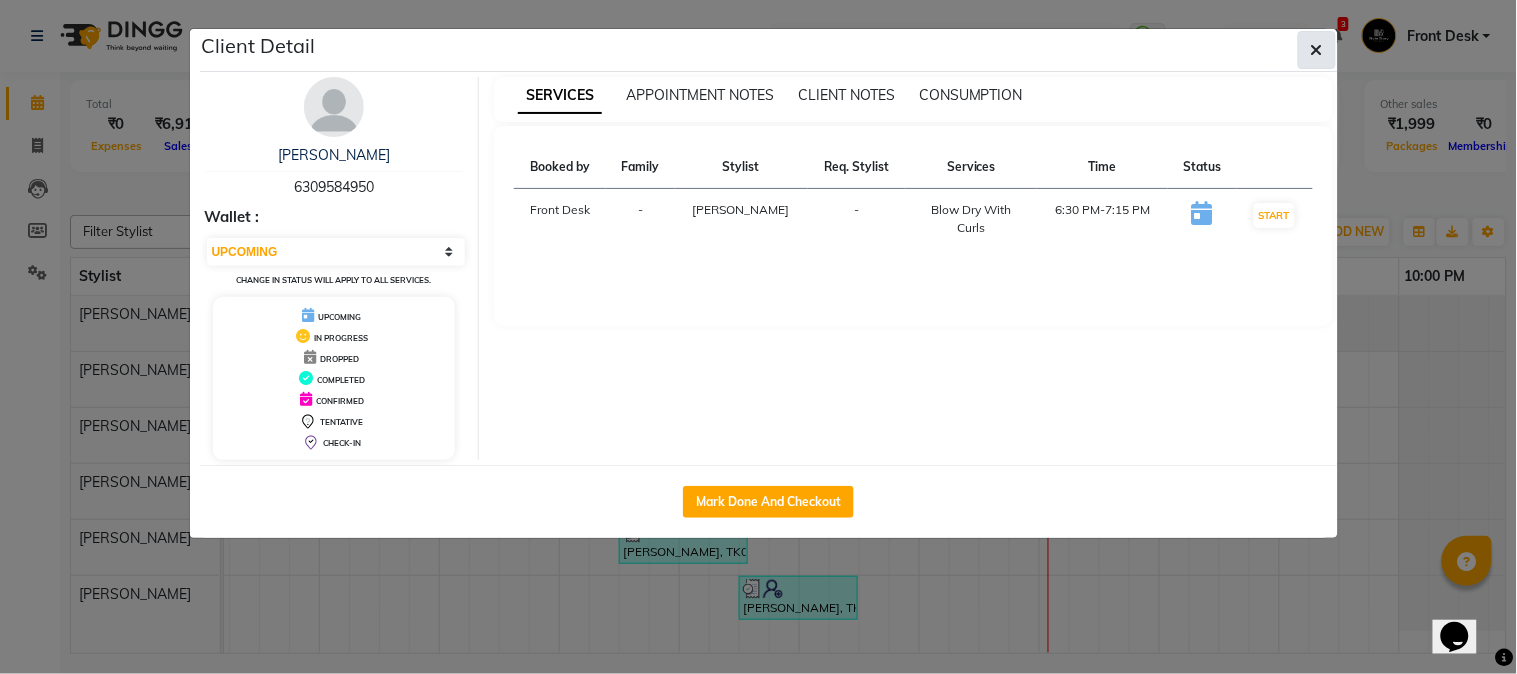 click 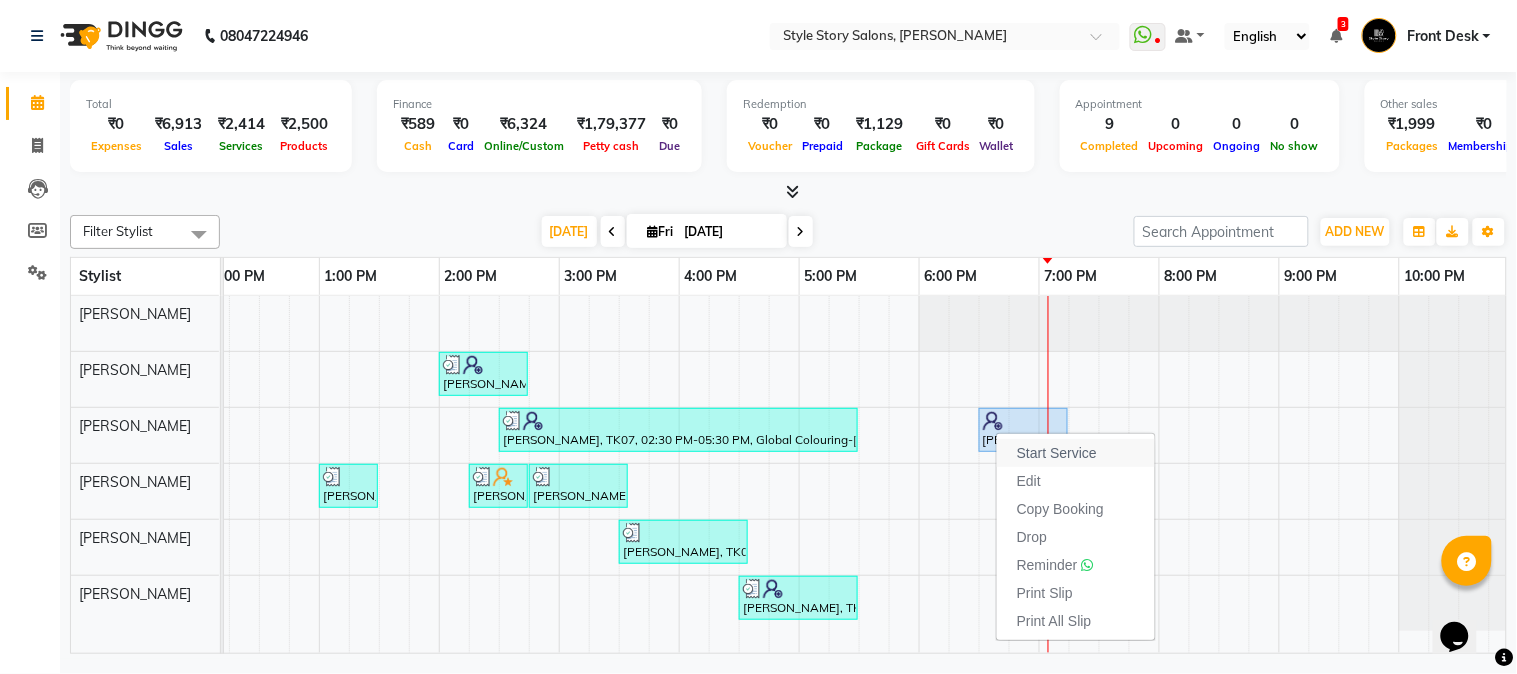 click on "Start Service" at bounding box center [1057, 453] 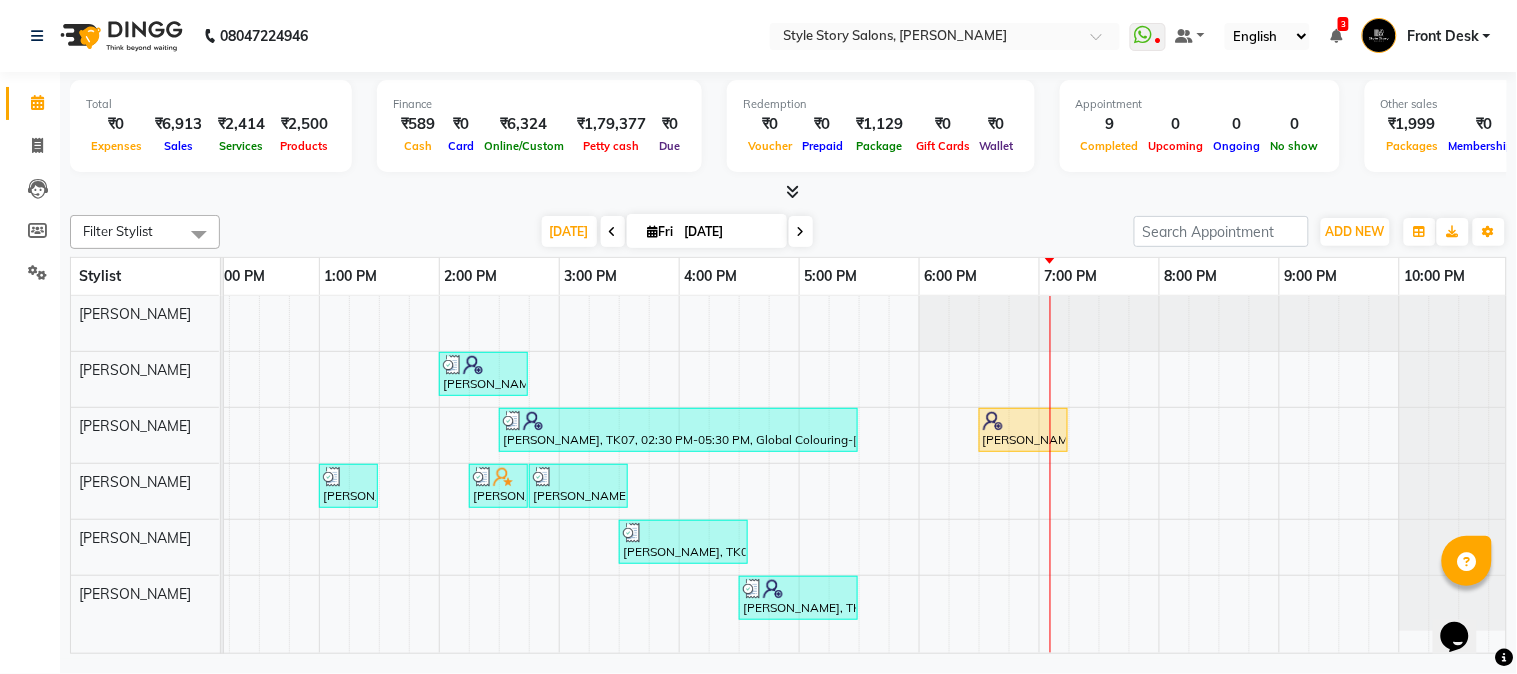 click on "Sejal Virulkar, TK01, 10:00 AM-10:15 AM, Threading Upperlip     Muskan Agrawal, TK03, 02:00 PM-02:45 PM, Hair Cut - Master - Female     Neha wadhwa, TK07, 02:30 PM-05:30 PM, Global Colouring-Female (₹2500)     Sai sathwik, TK06, 06:30 PM-07:15 PM, Blow Dry With Curls     Garima Bhartia, TK02, 01:00 PM-01:30 PM, Blow Dry Regular     Sunny J sir, TK04, 02:15 PM-02:45 PM, Beard Styling     Atharva Pohankar, TK05, 02:45 PM-03:35 PM, Hair Cut - Master - Male,Beard Styling (₹199)     Atharva Pohankar, TK05, 03:30 PM-04:35 PM, Cleanup Express (₹800),Face Pack/De Tan (₹500)     Neha wadhwa, TK07, 04:30 PM-05:30 PM, No More Tan Pedicure" at bounding box center (559, 475) 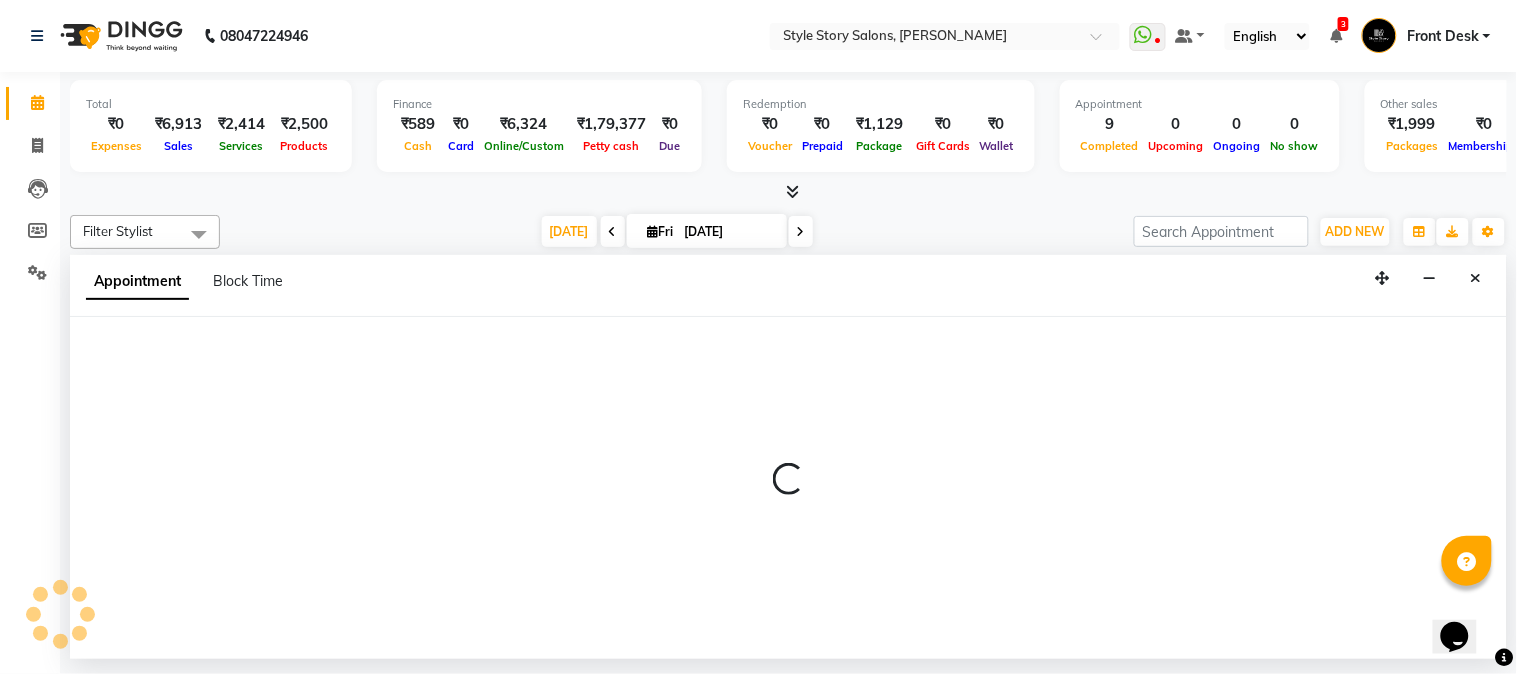 select on "61197" 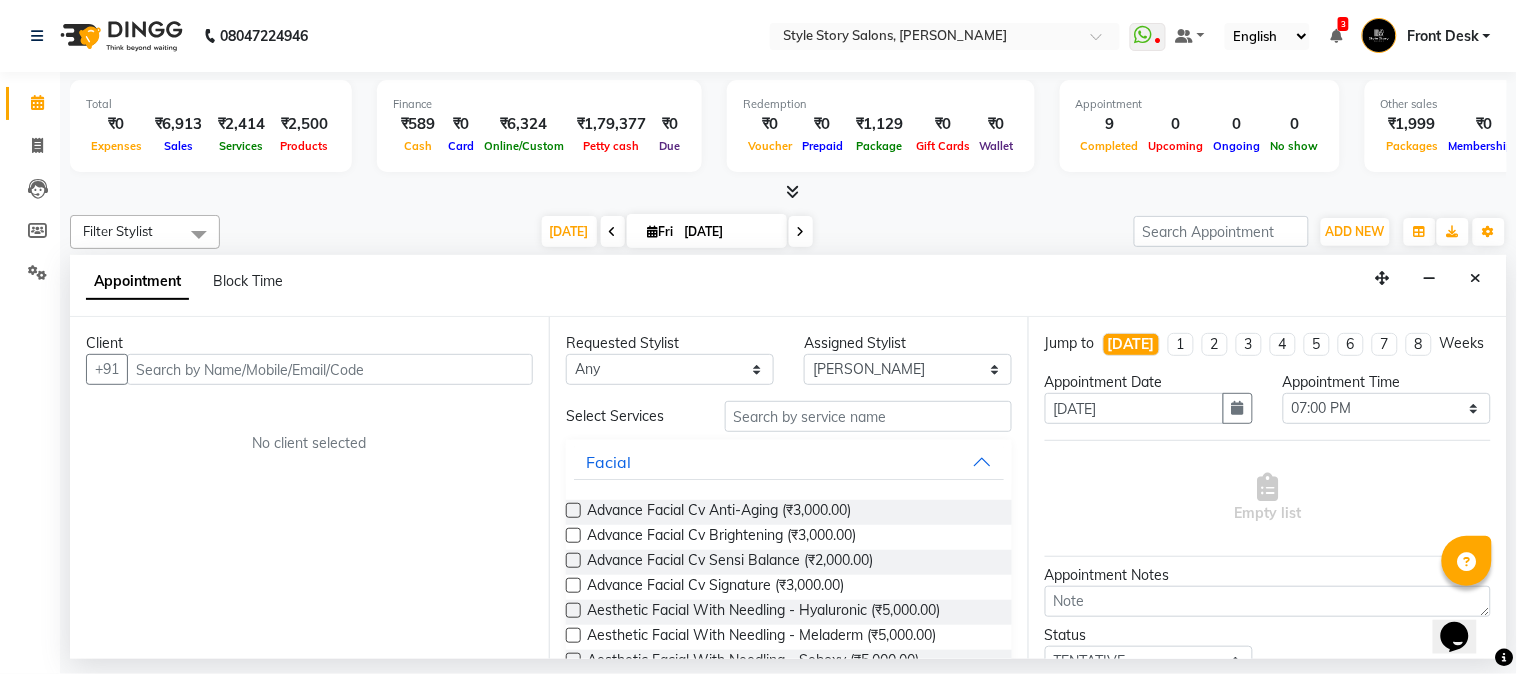 click at bounding box center [330, 369] 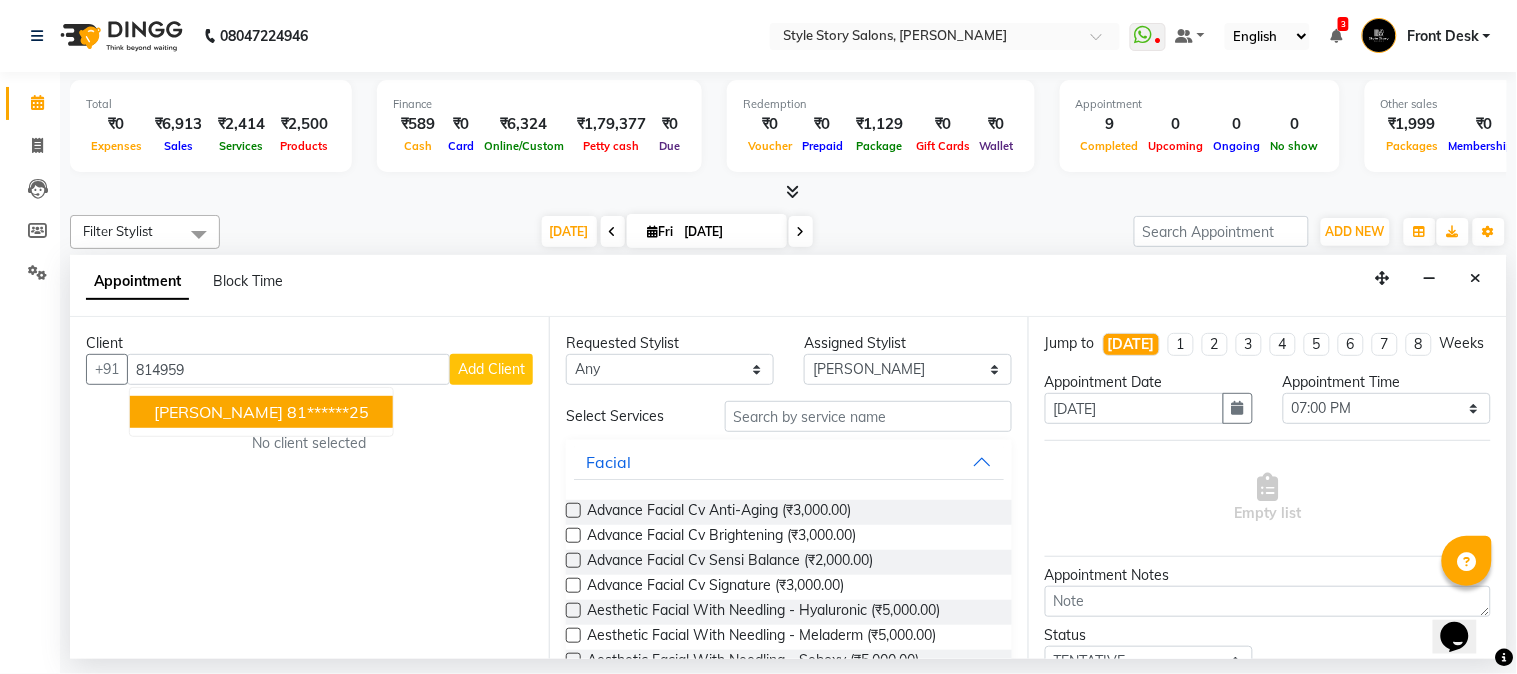 click on "Anurag Mankar  81******25" at bounding box center [261, 412] 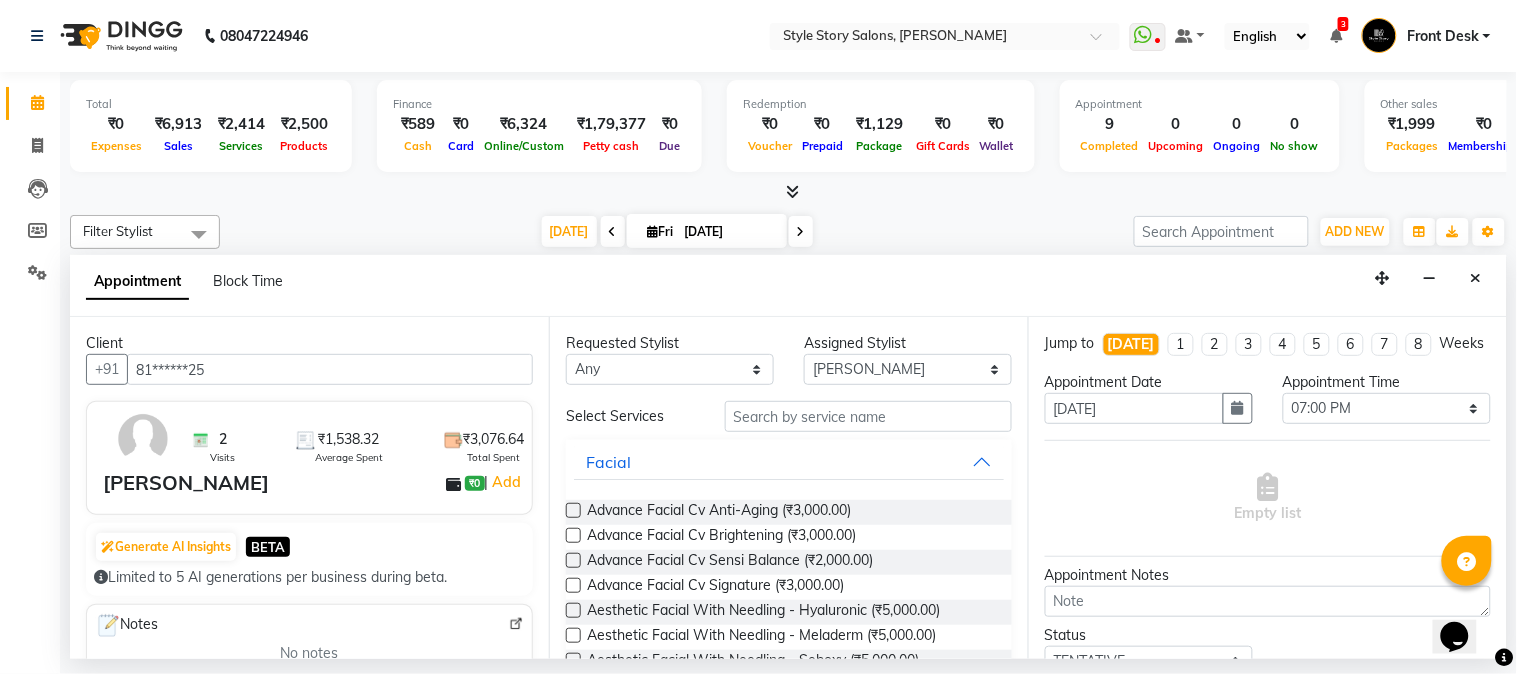 type on "81******25" 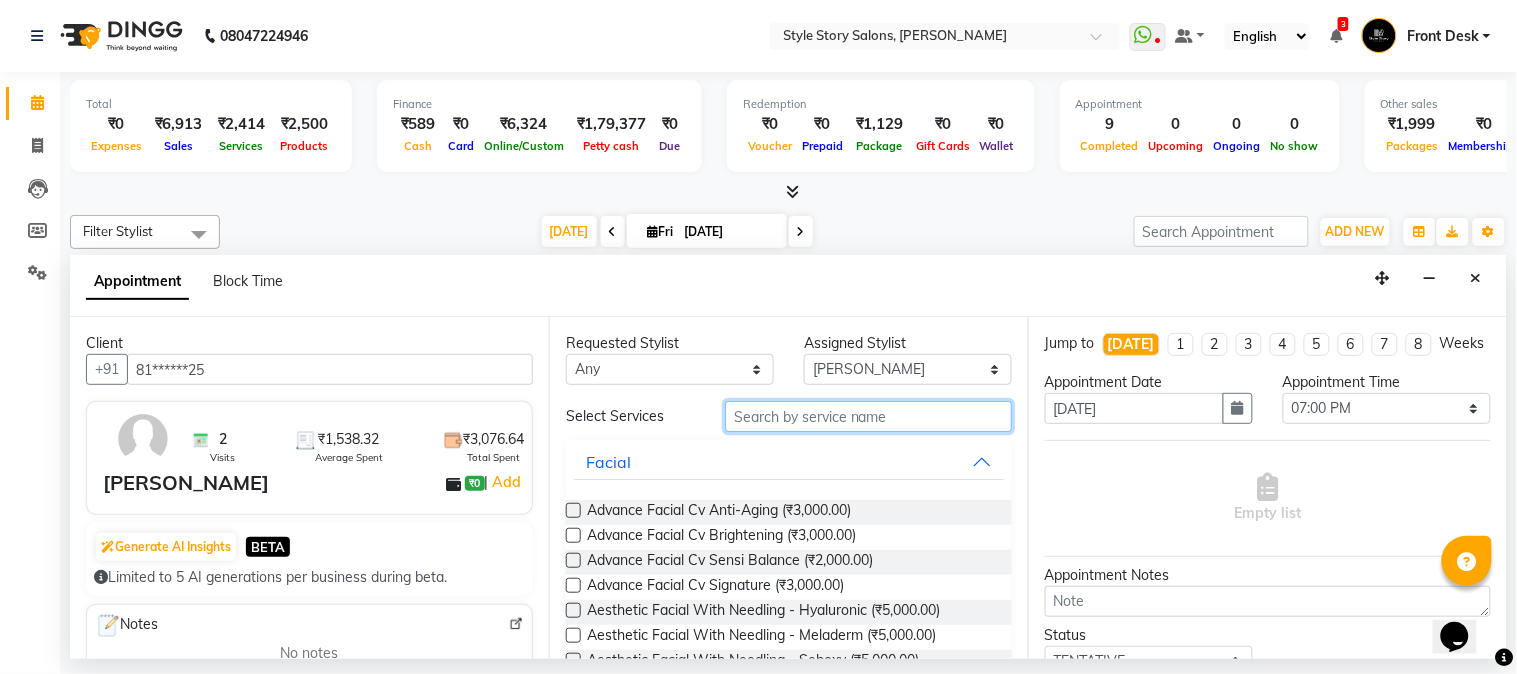 click at bounding box center (868, 416) 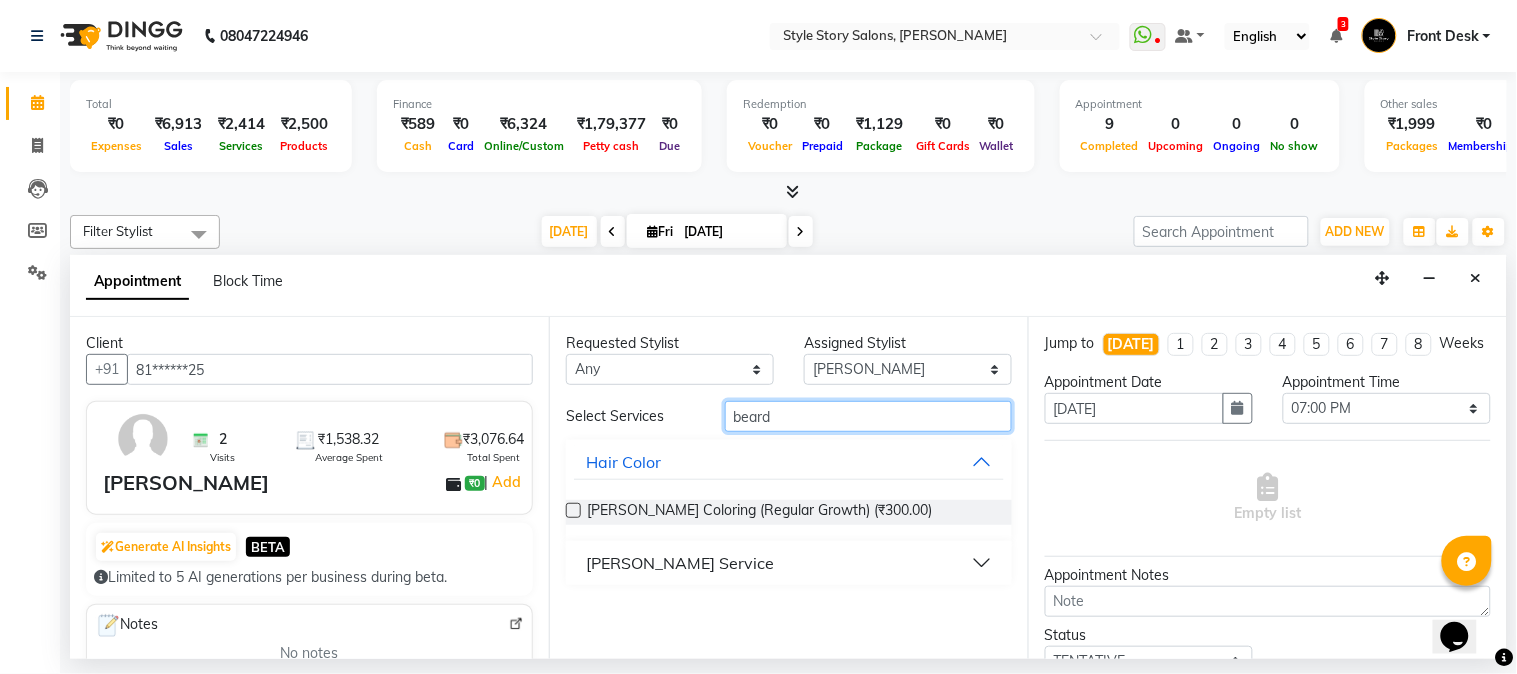 type on "beard" 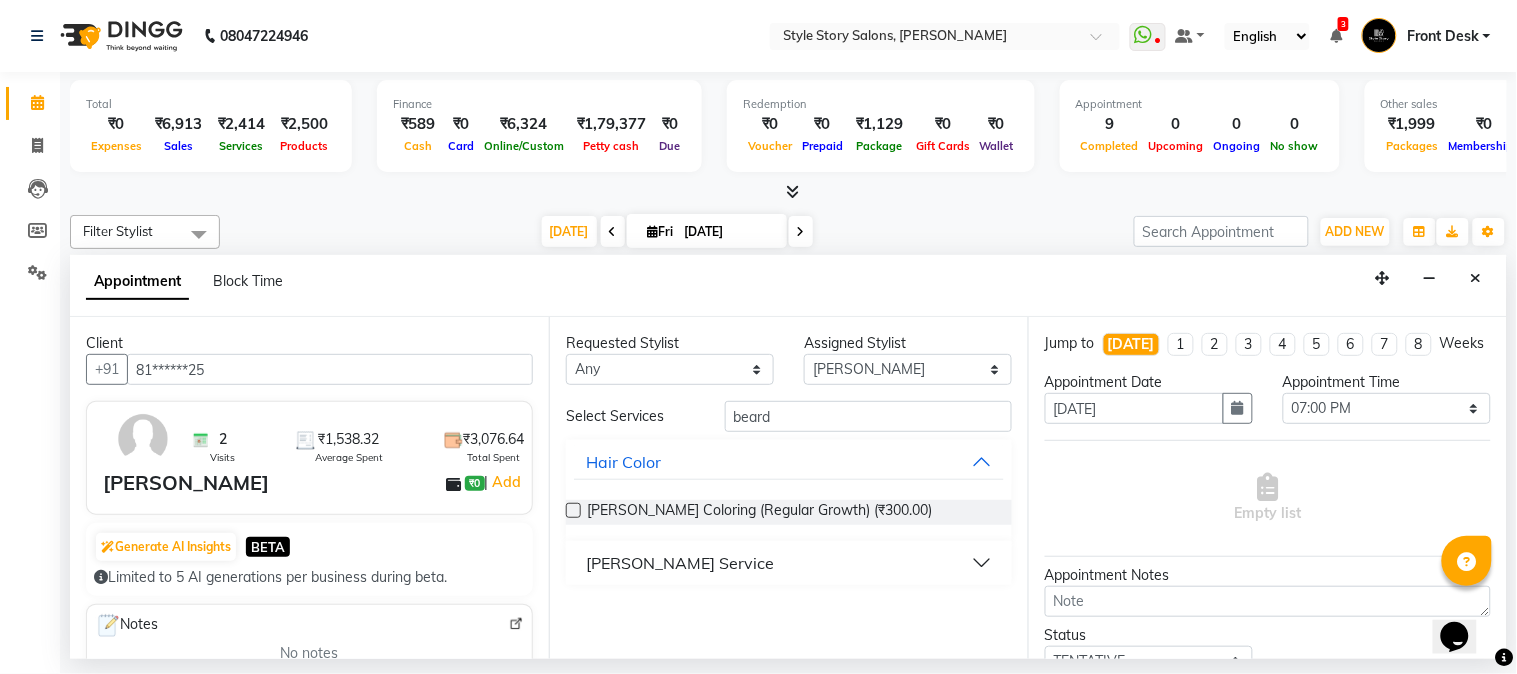 click on "[PERSON_NAME] Service" at bounding box center [789, 563] 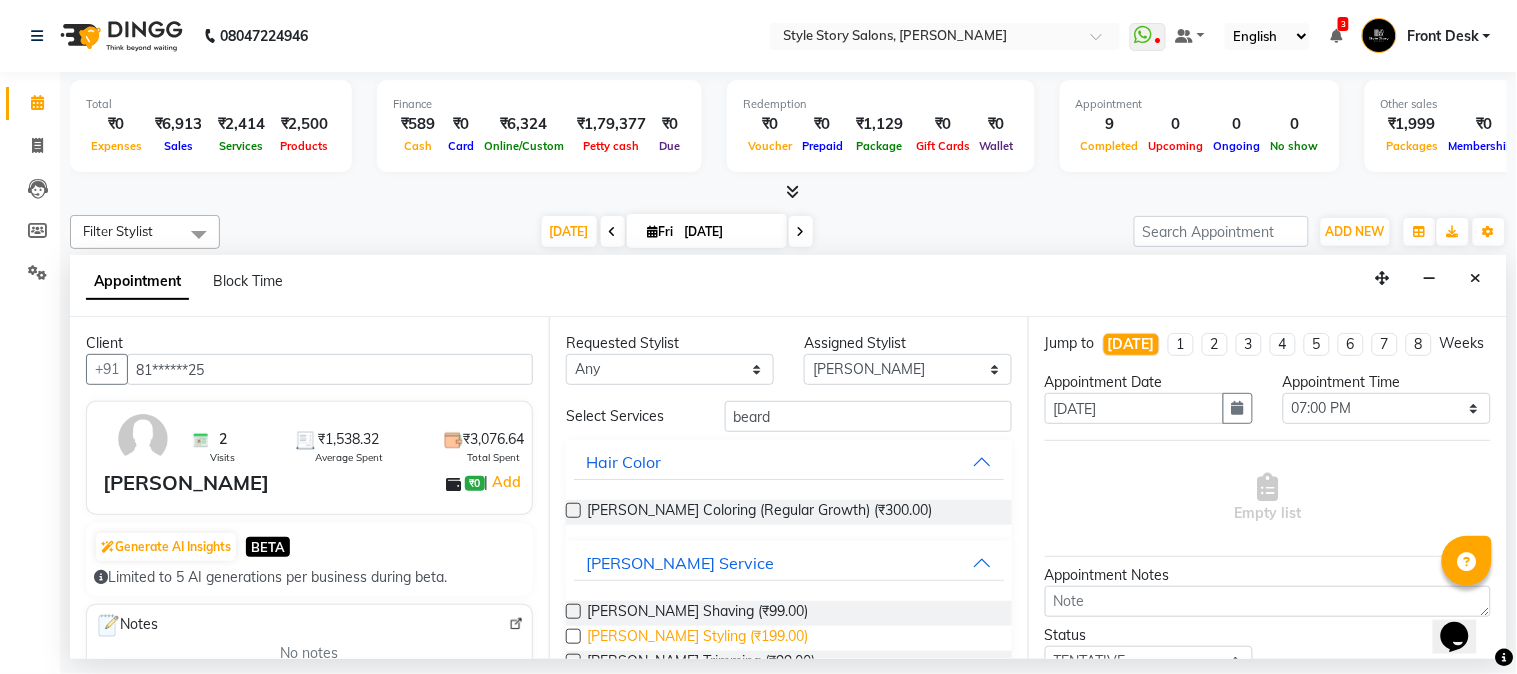 click on "Beard Styling (₹199.00)" at bounding box center (697, 638) 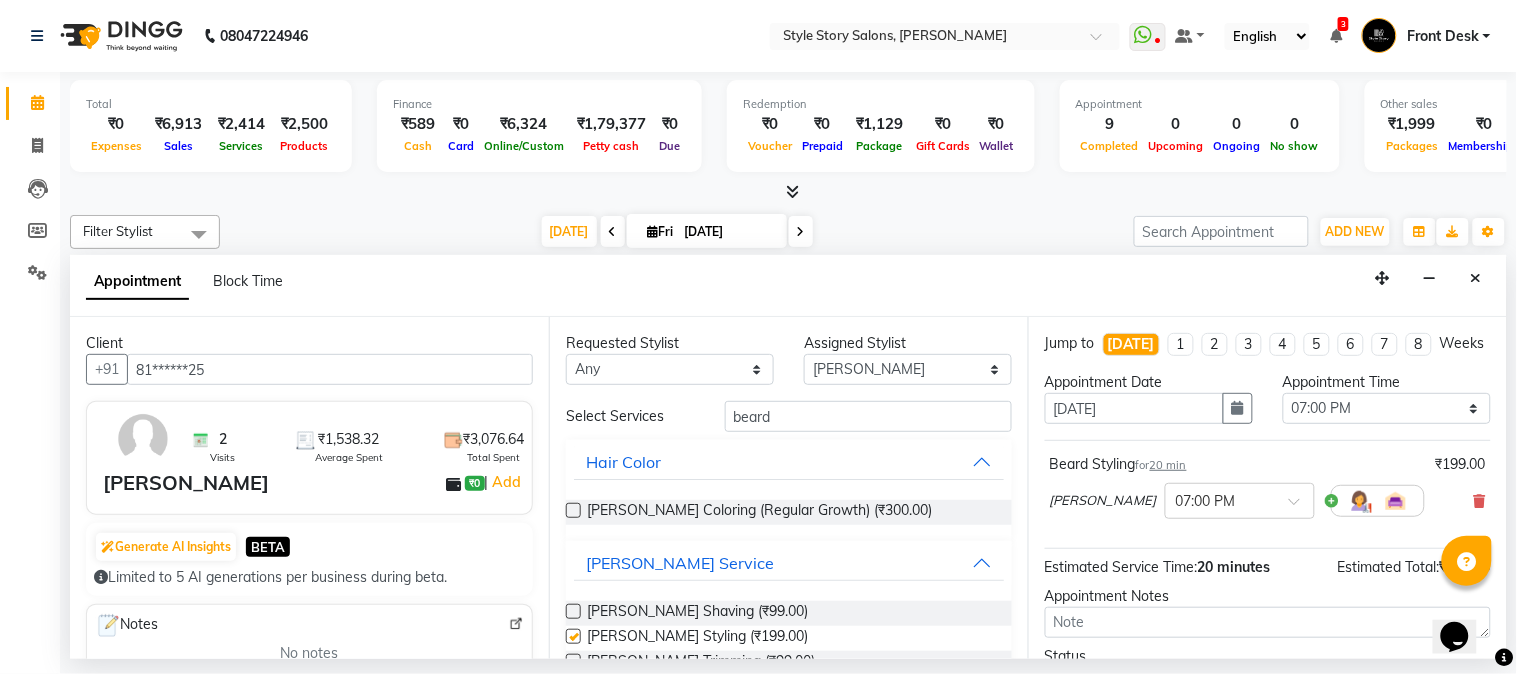 checkbox on "false" 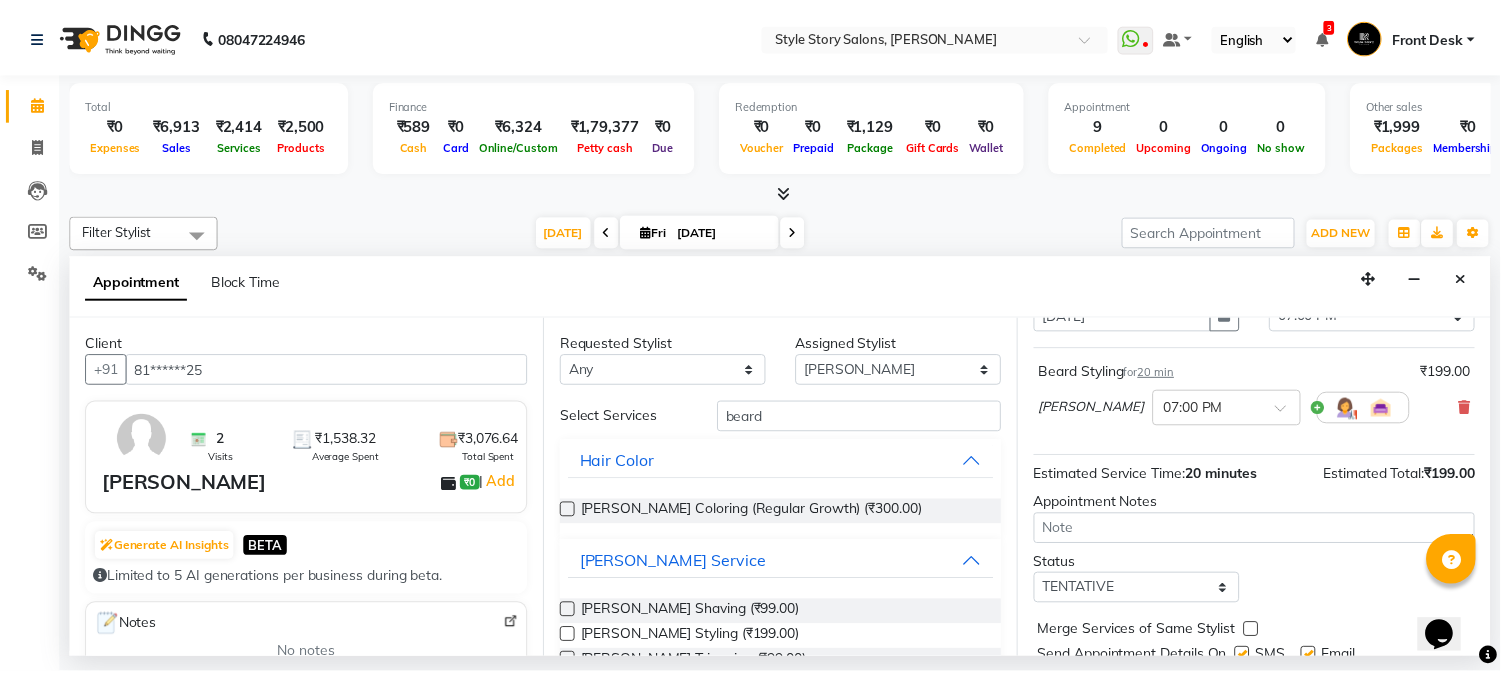 scroll, scrollTop: 183, scrollLeft: 0, axis: vertical 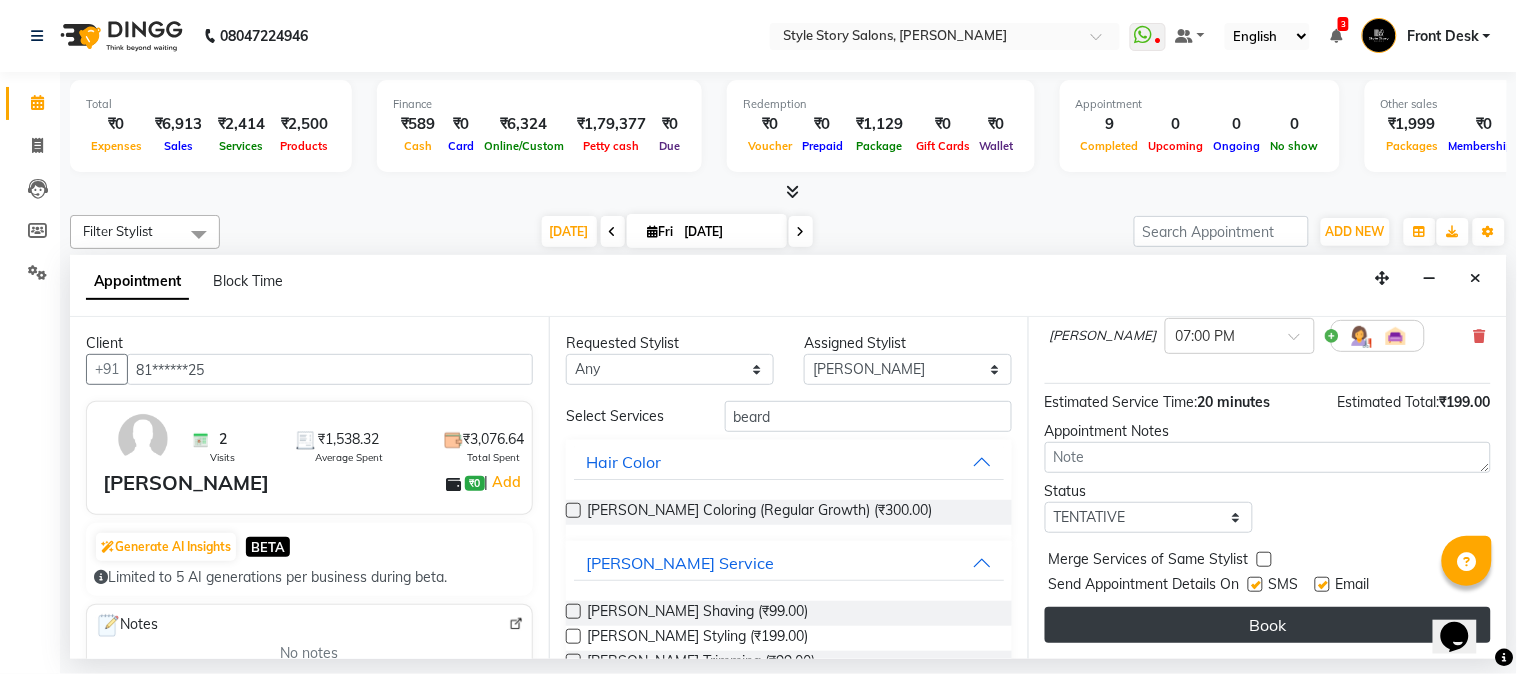 click on "Book" at bounding box center (1268, 625) 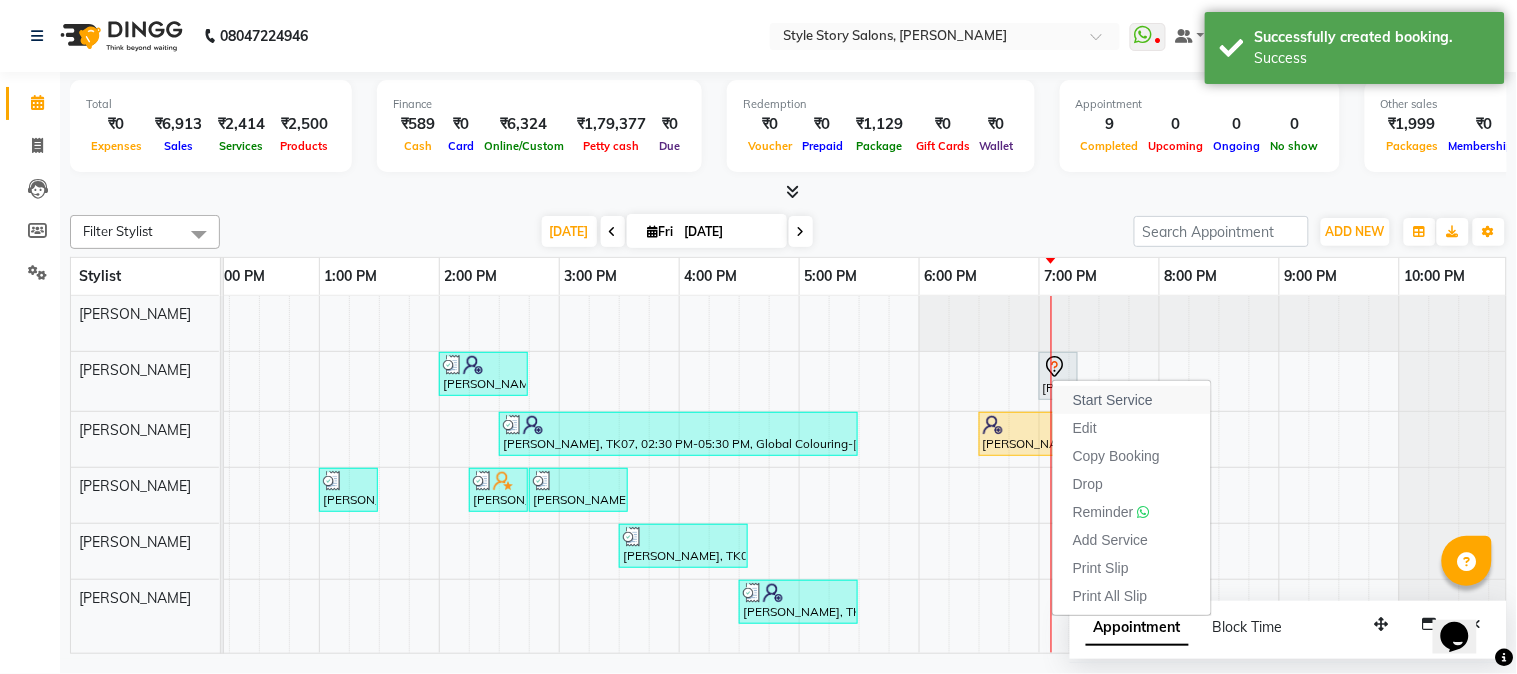 click on "Start Service" at bounding box center [1113, 400] 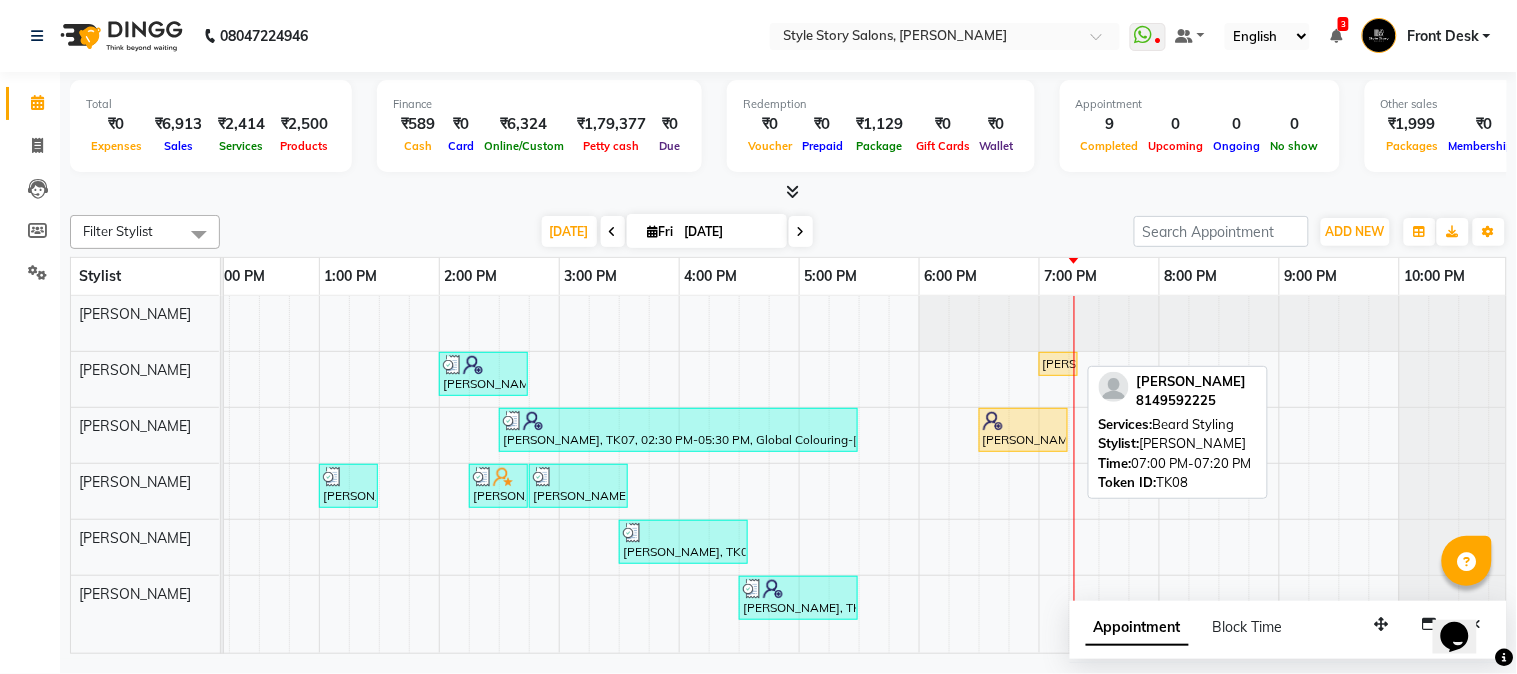 click on "[PERSON_NAME], TK08, 07:00 PM-07:20 PM, [PERSON_NAME] Styling" at bounding box center (1058, 364) 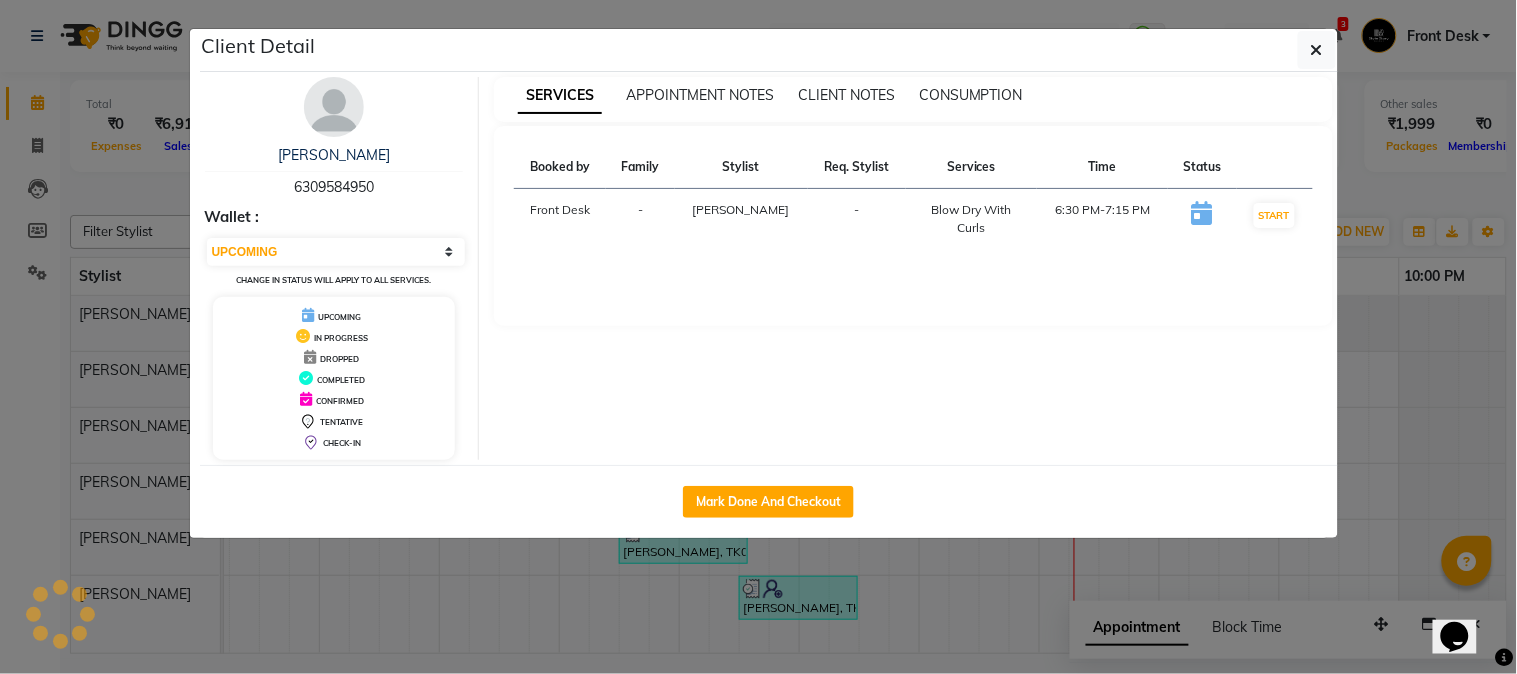 select on "1" 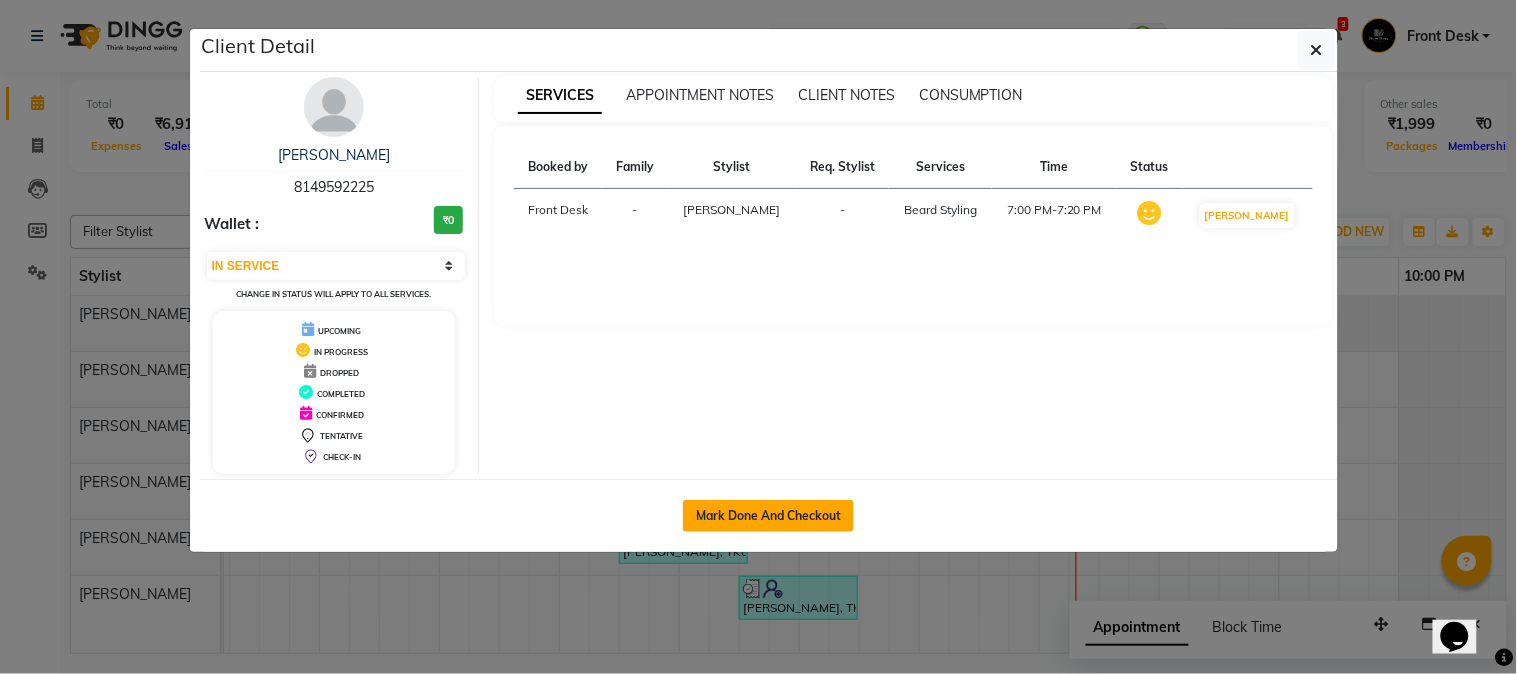 click on "Mark Done And Checkout" 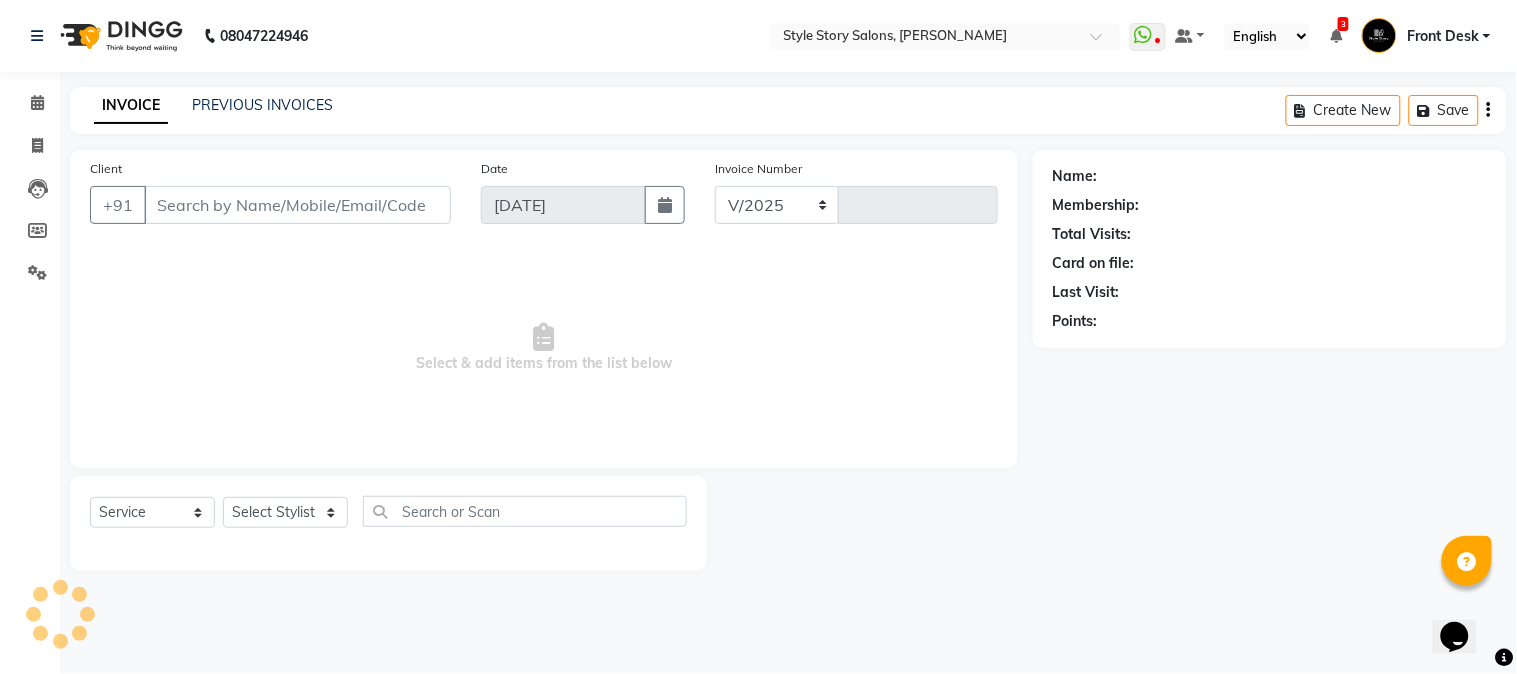 select on "6249" 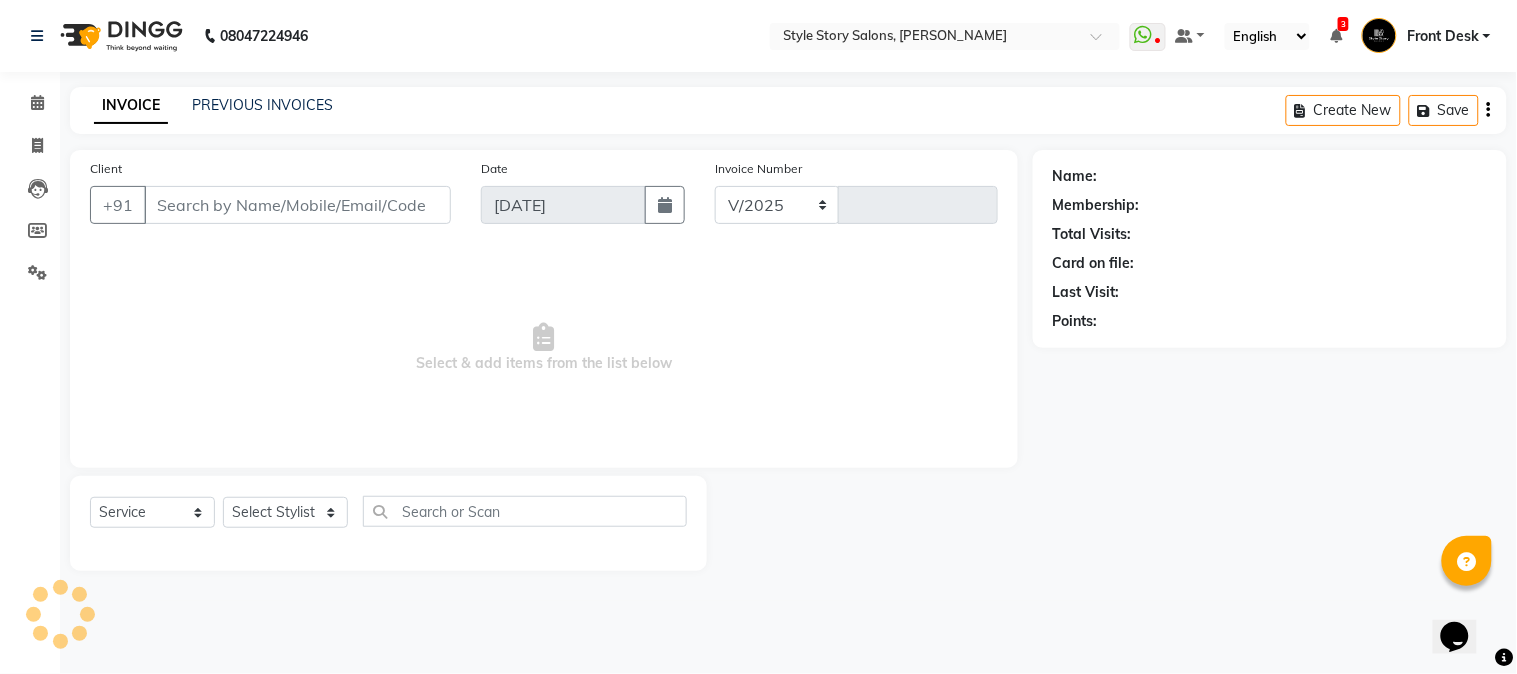 type on "0968" 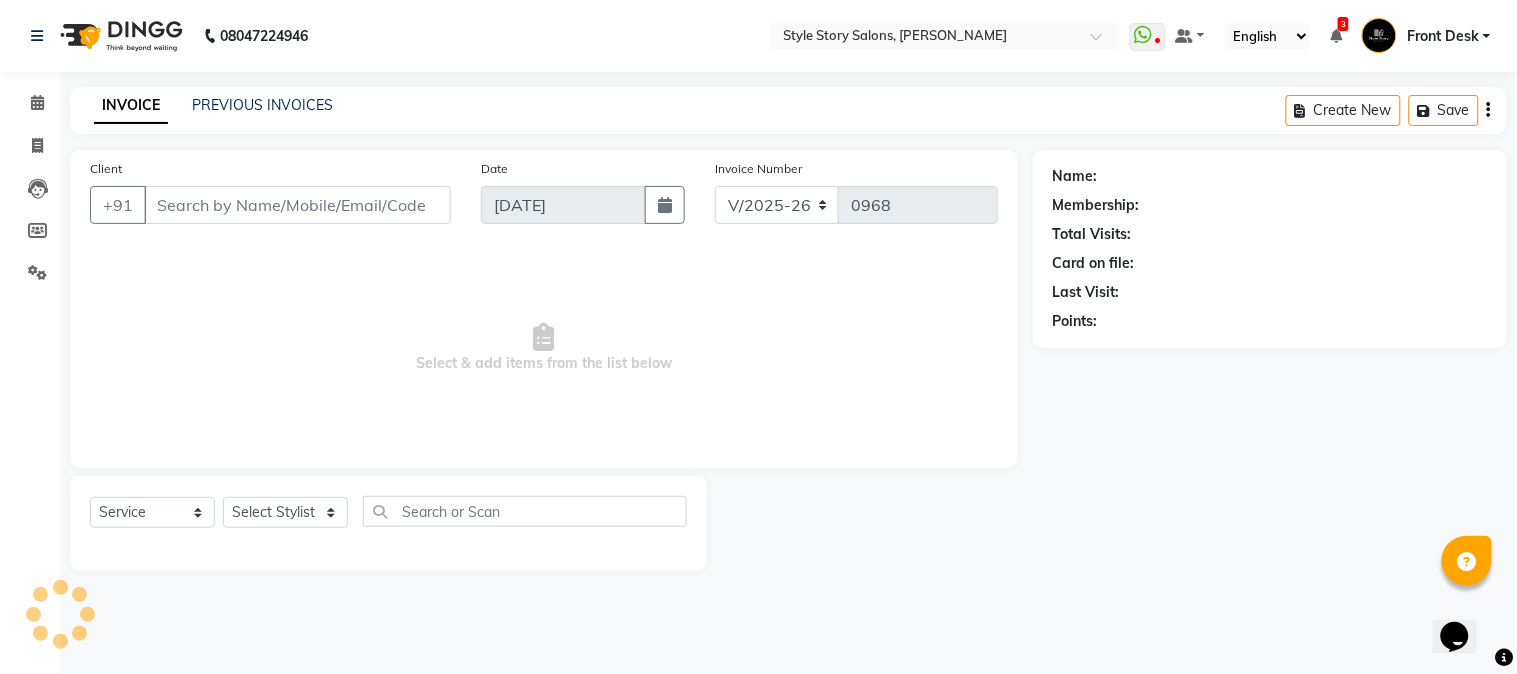 type on "81******25" 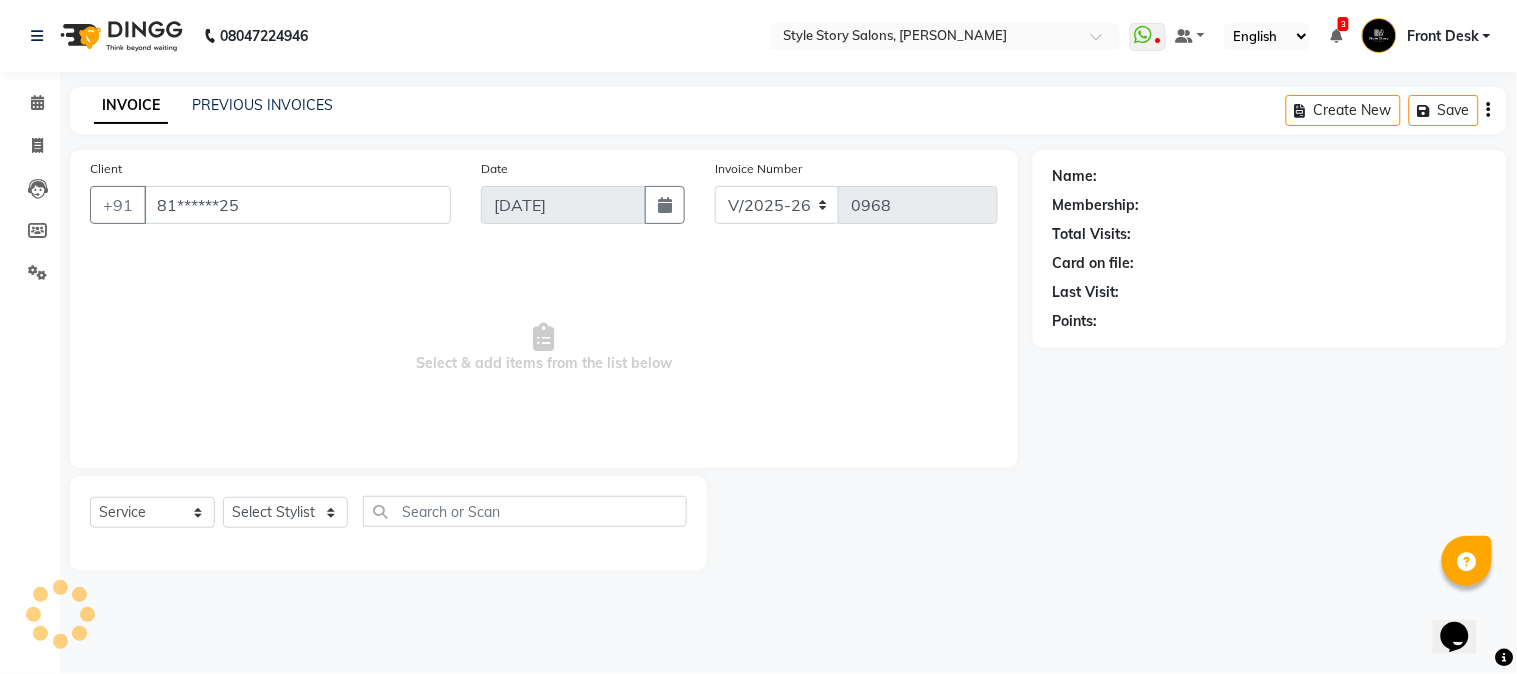 select on "61197" 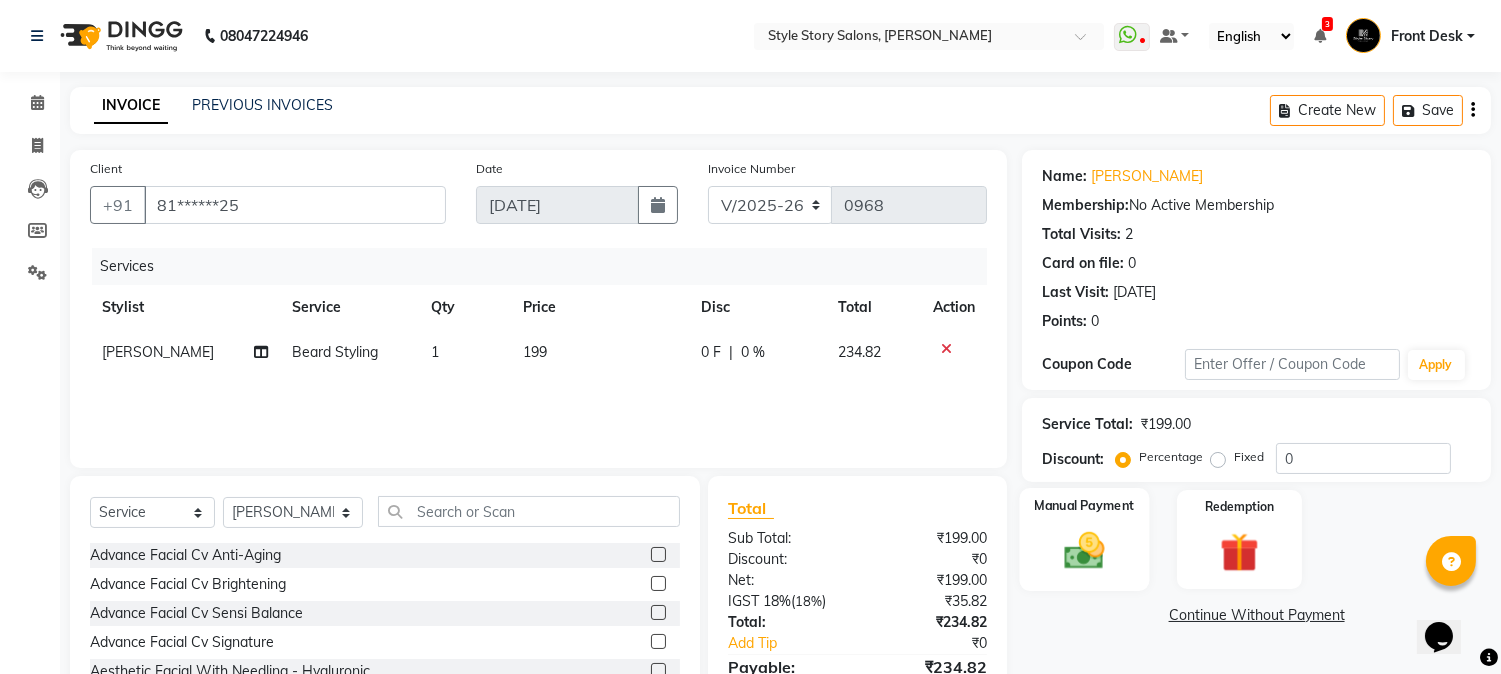 click 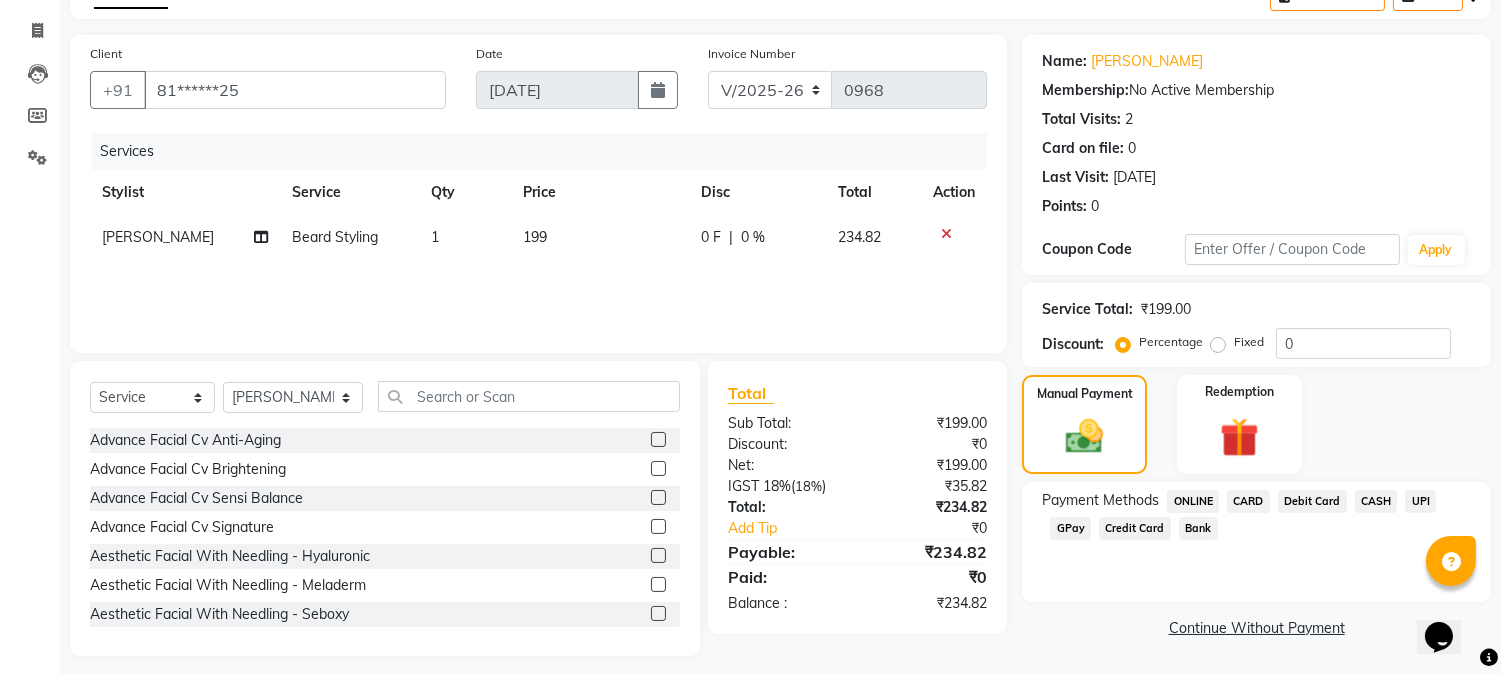 scroll, scrollTop: 126, scrollLeft: 0, axis: vertical 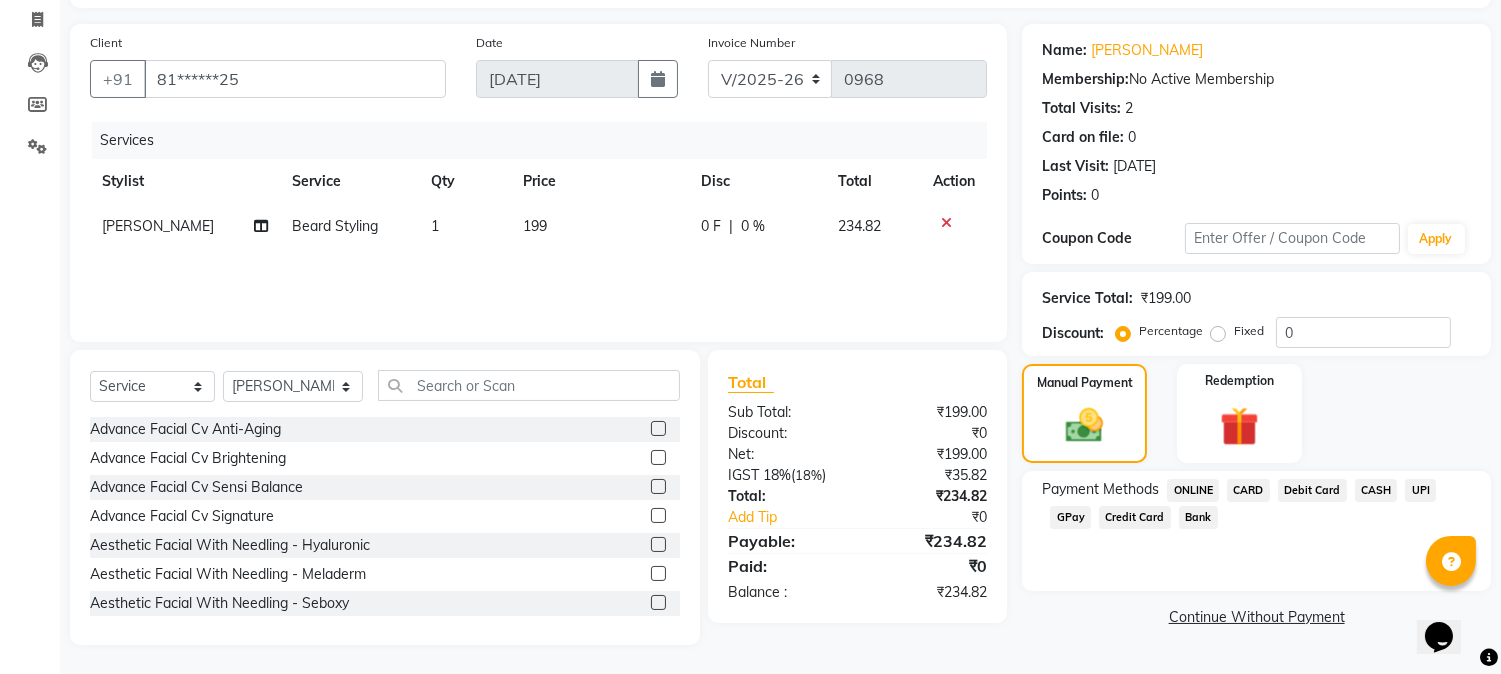 click on "CASH" 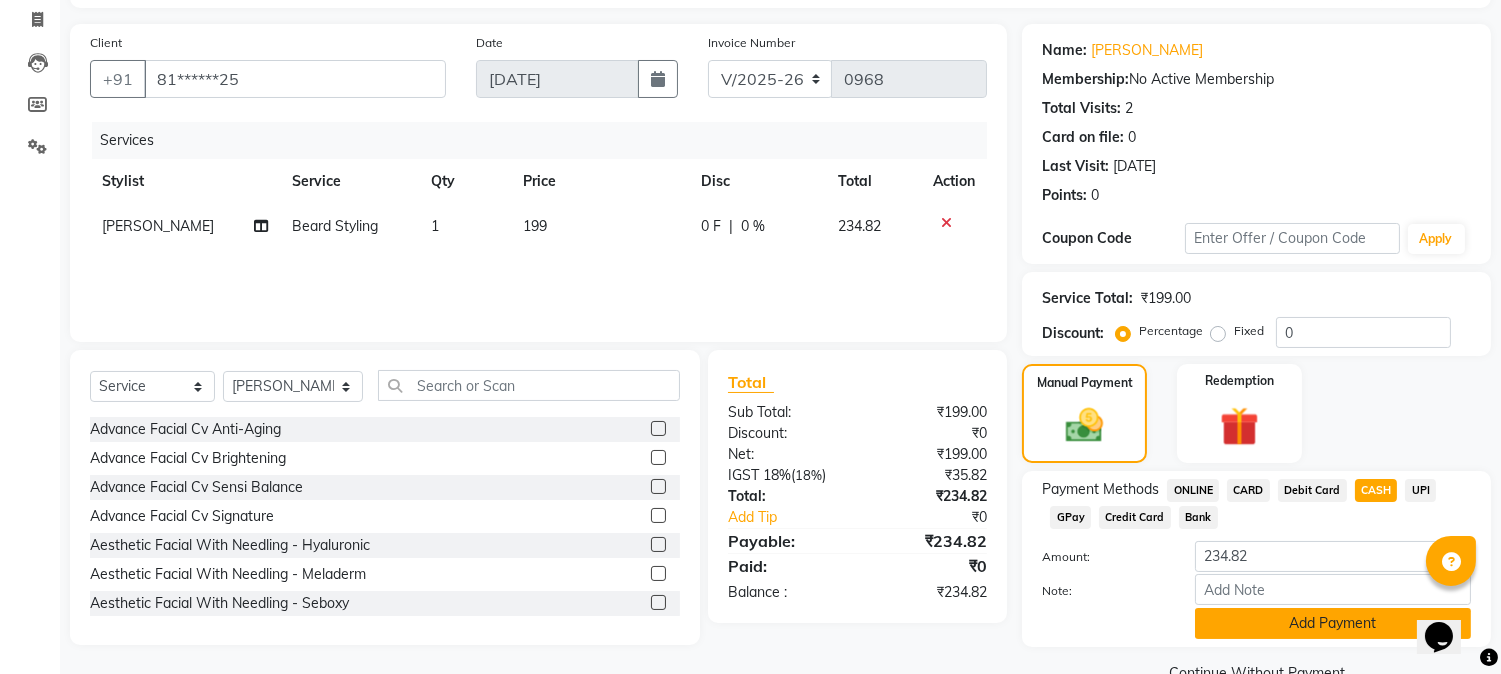 click on "Add Payment" 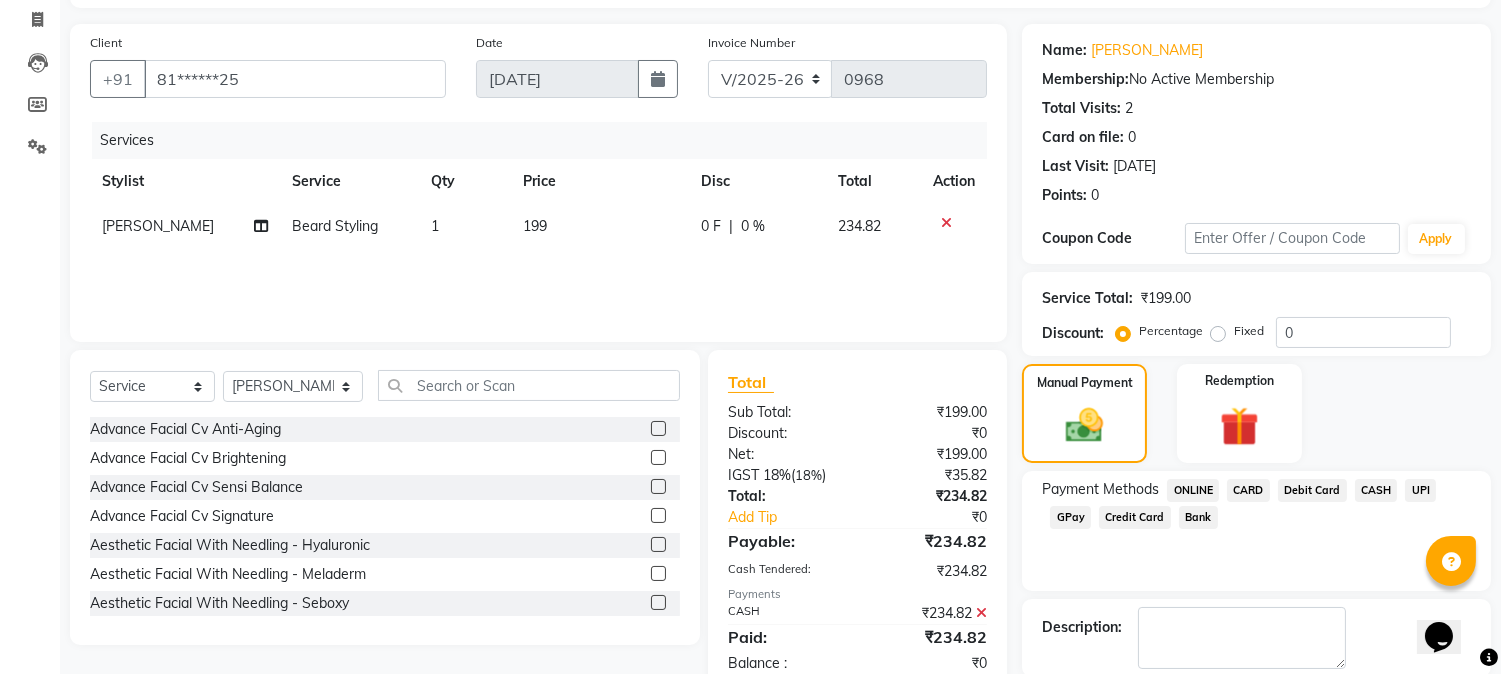 scroll, scrollTop: 225, scrollLeft: 0, axis: vertical 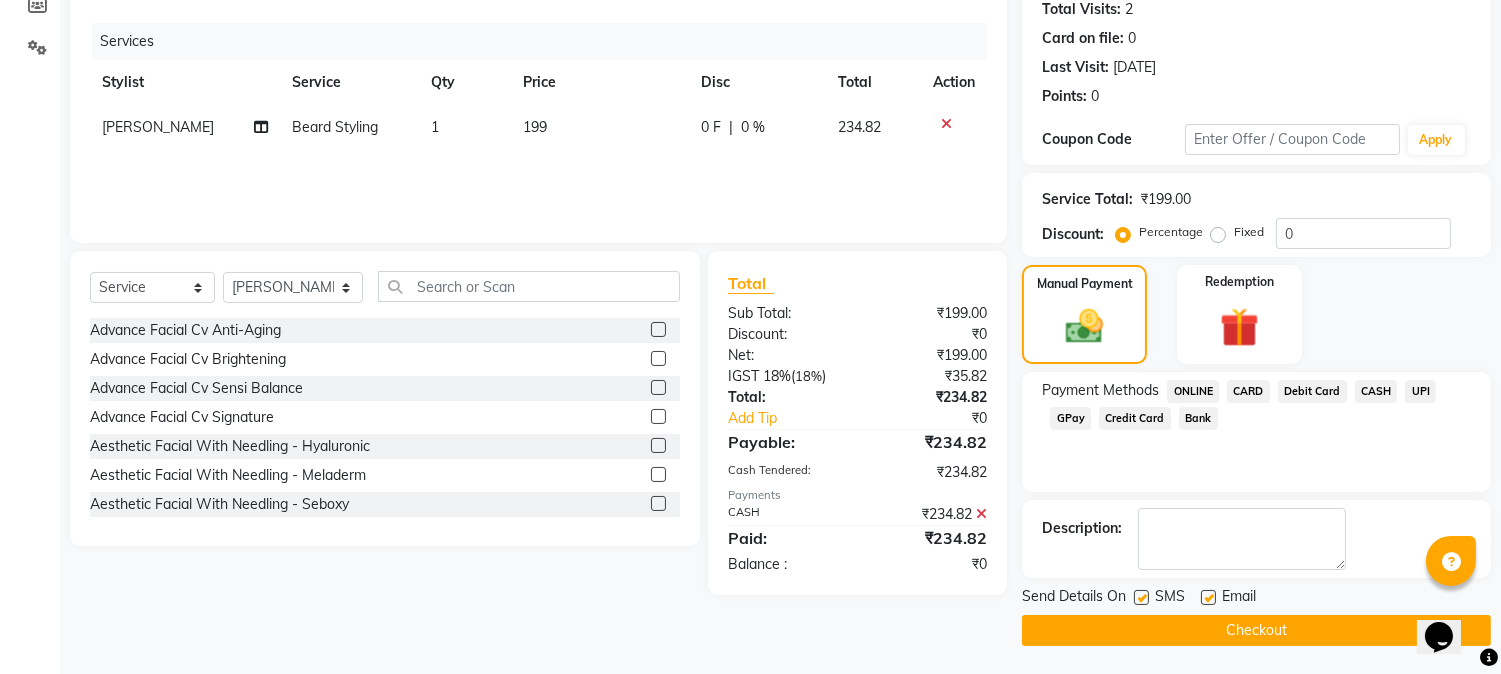 click on "Checkout" 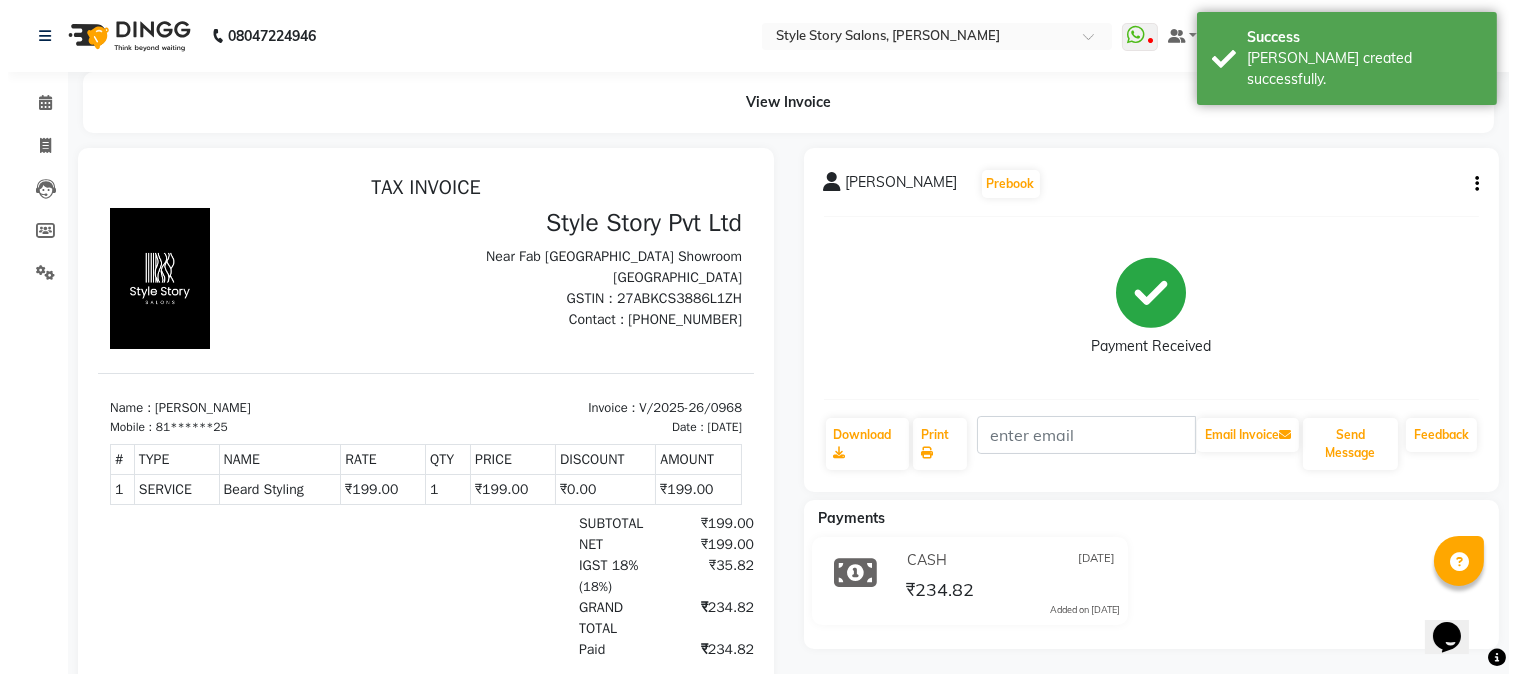 scroll, scrollTop: 0, scrollLeft: 0, axis: both 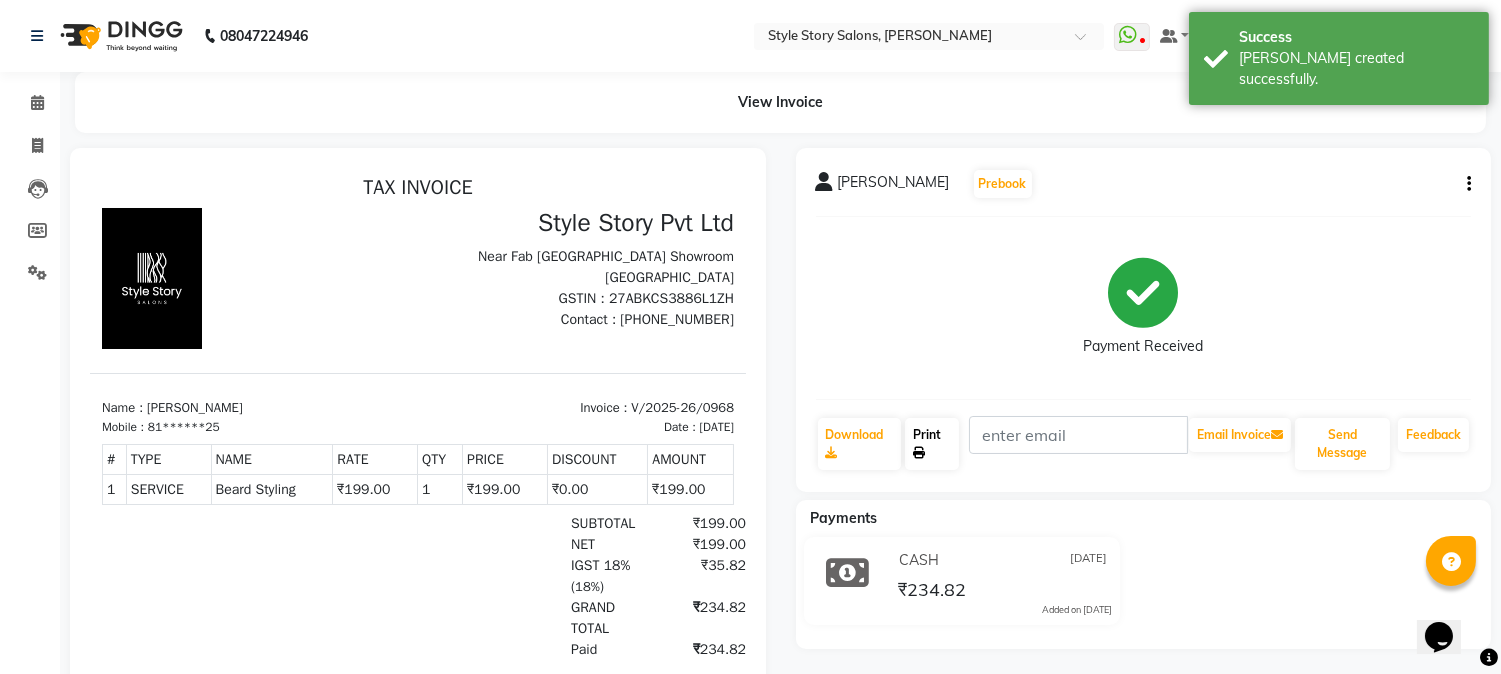 click on "Print" 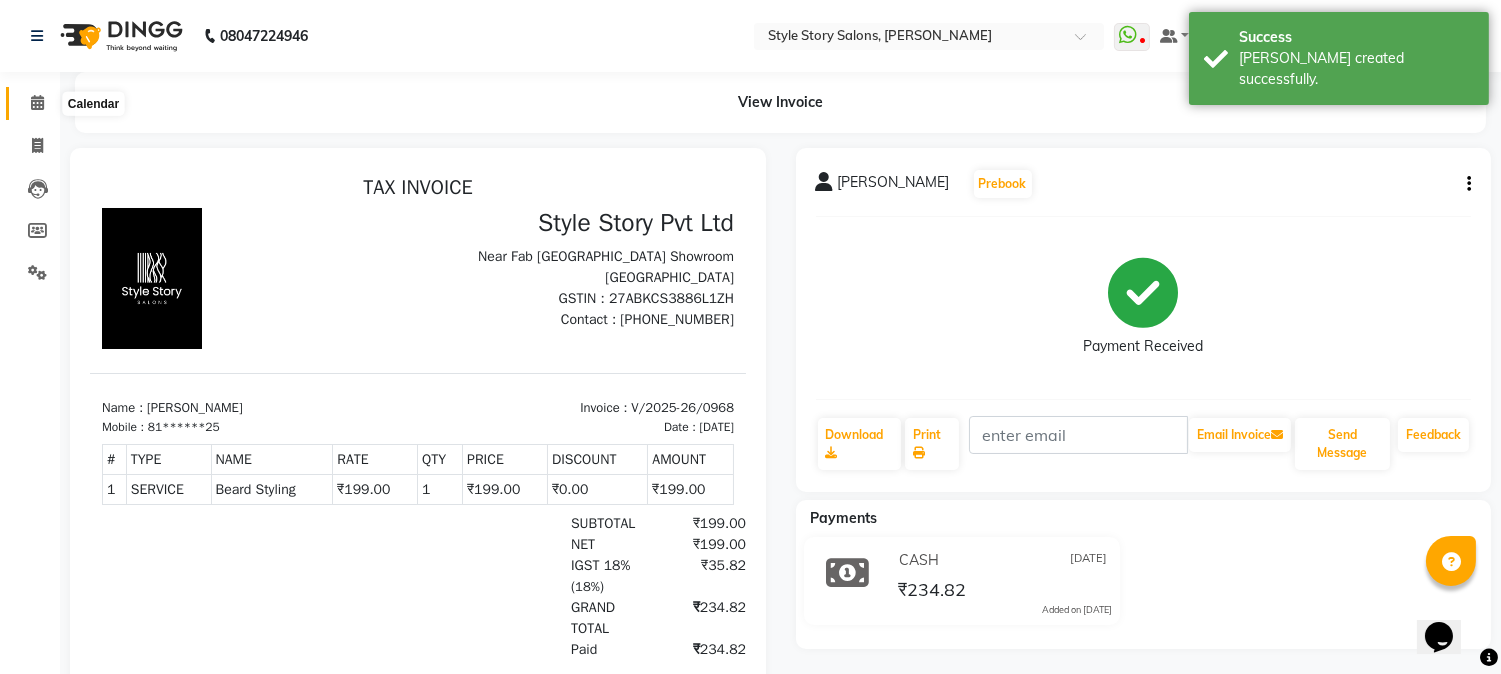 click 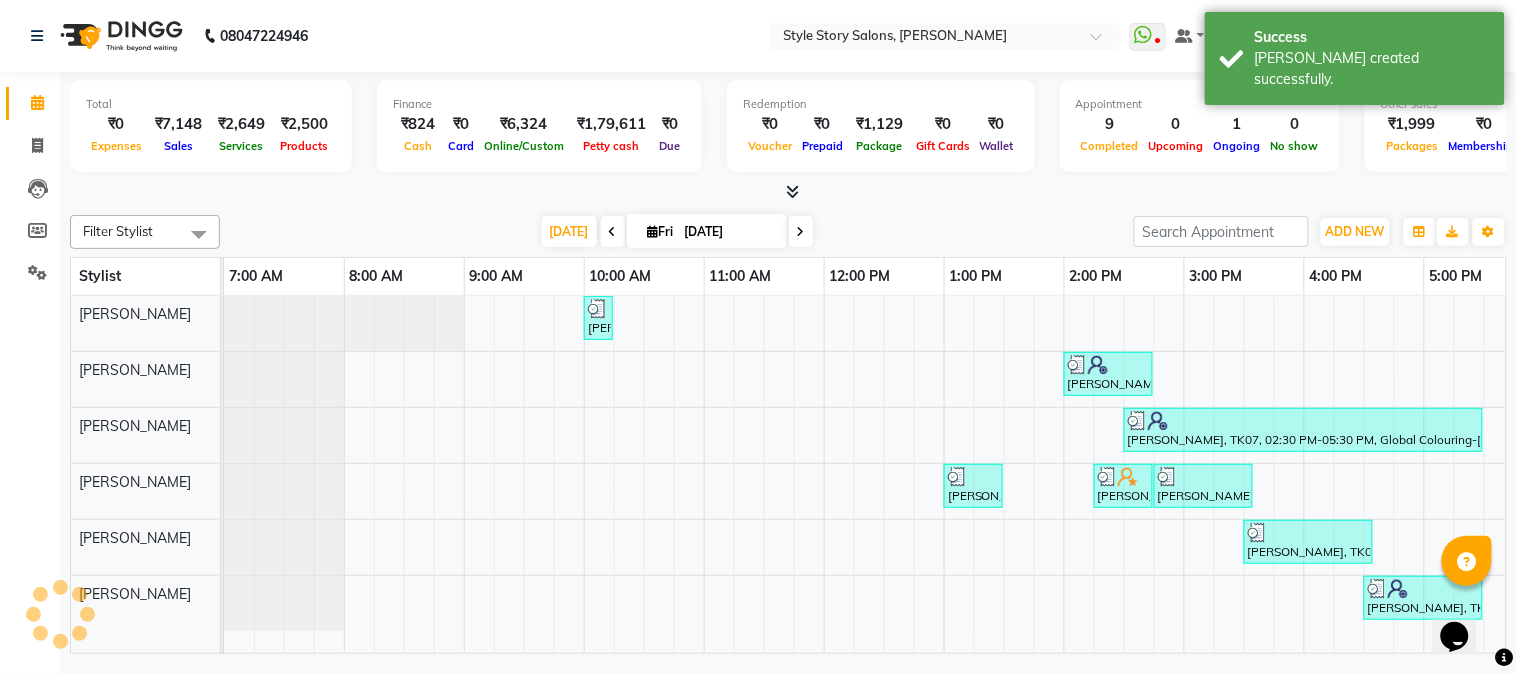 scroll, scrollTop: 0, scrollLeft: 637, axis: horizontal 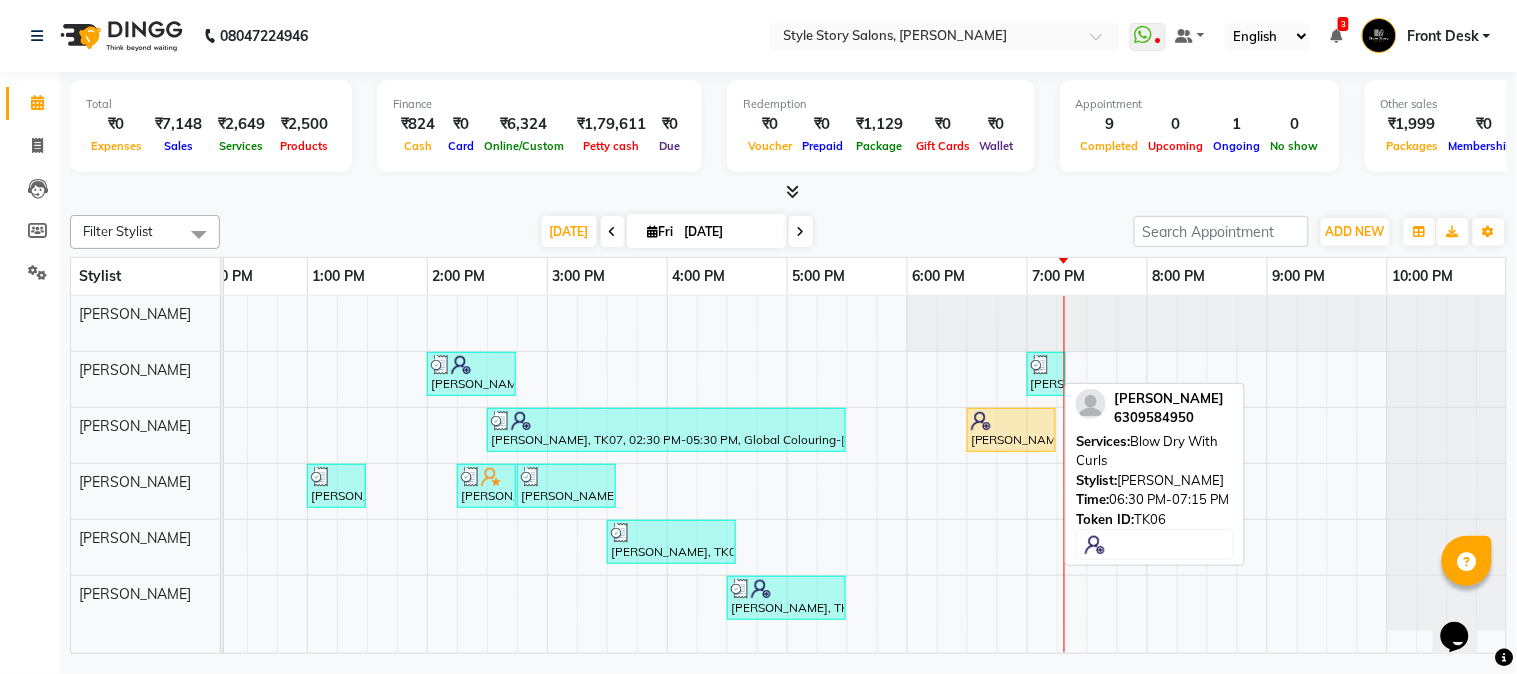 click at bounding box center [981, 421] 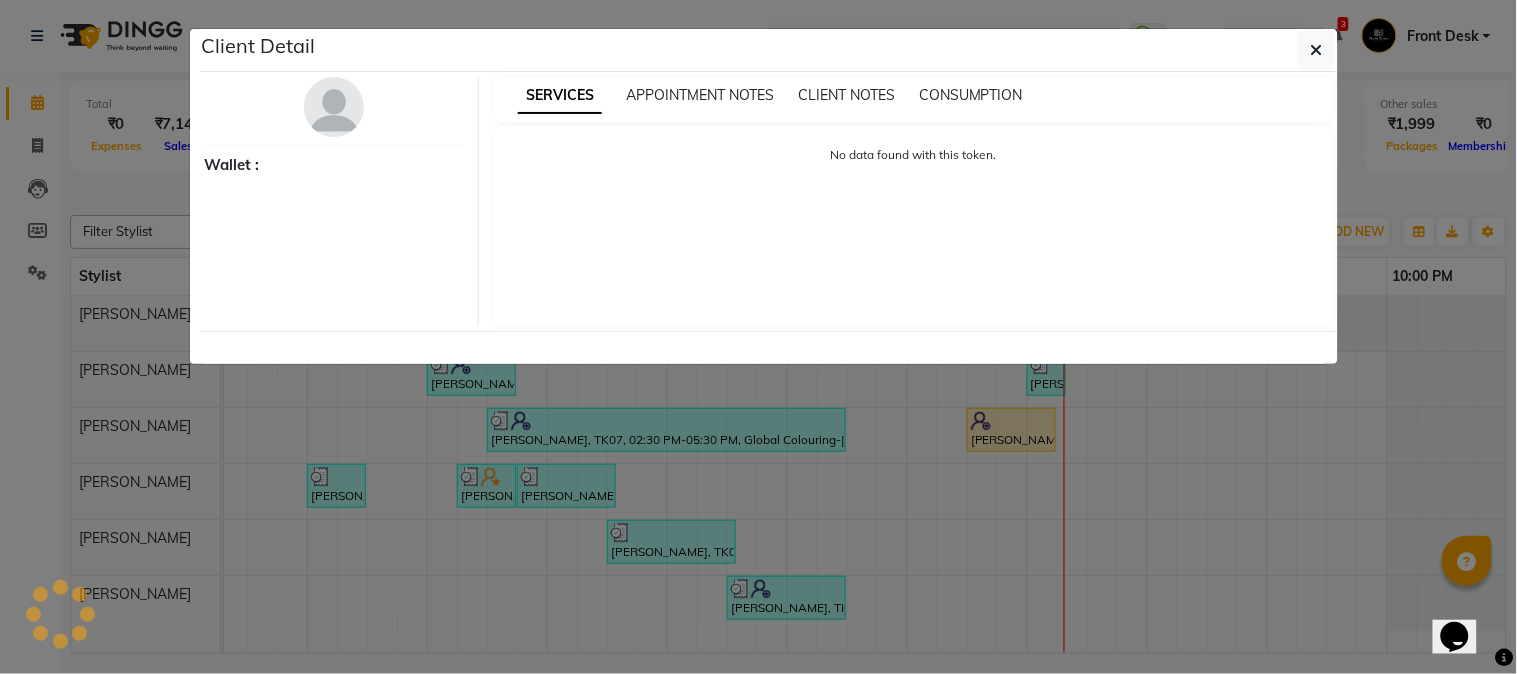 select on "1" 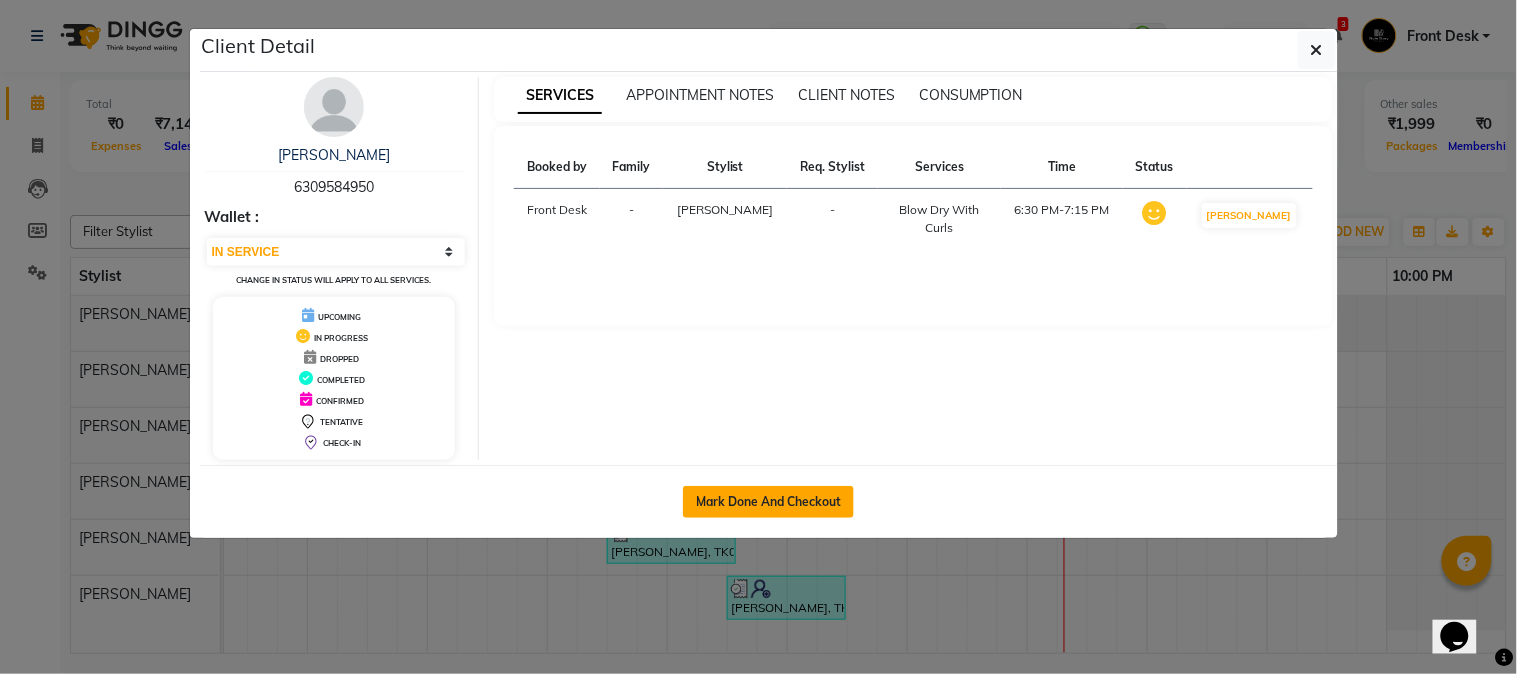click on "Mark Done And Checkout" 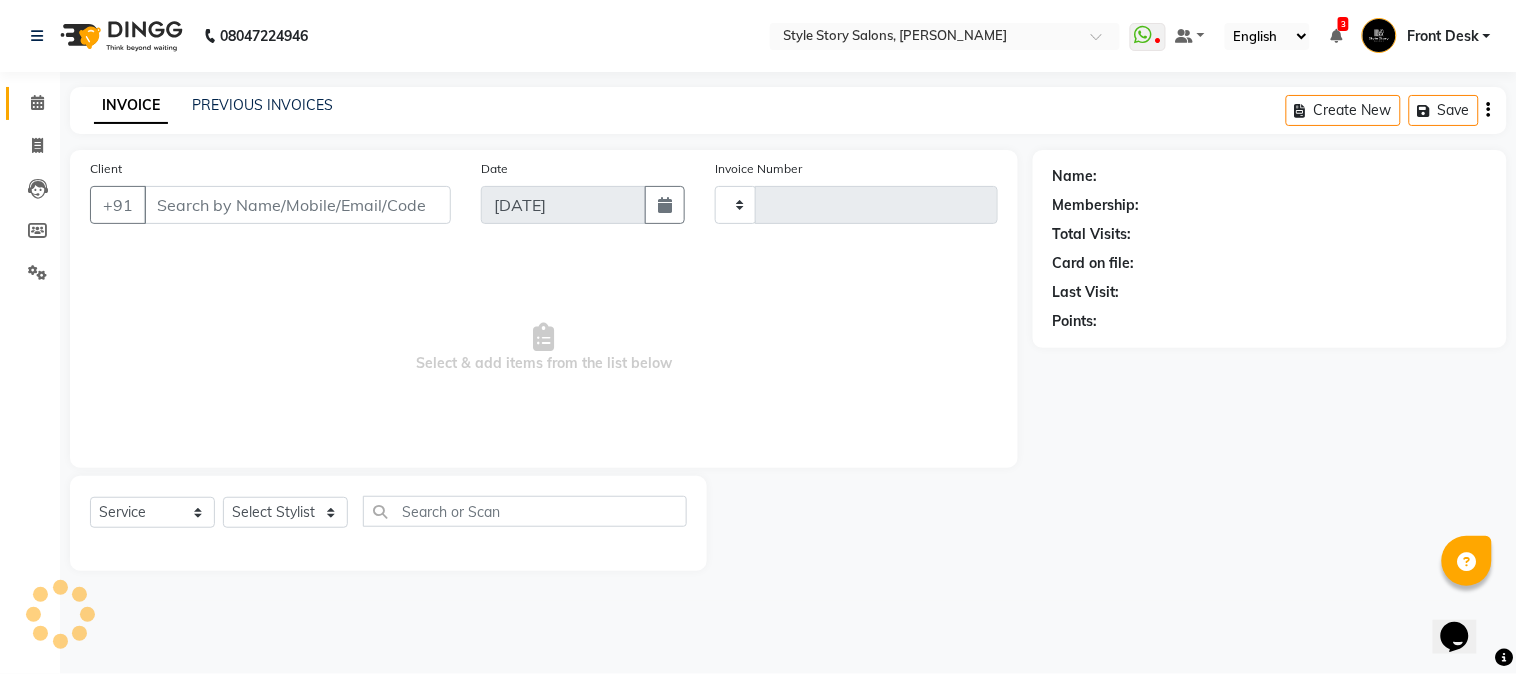 select on "3" 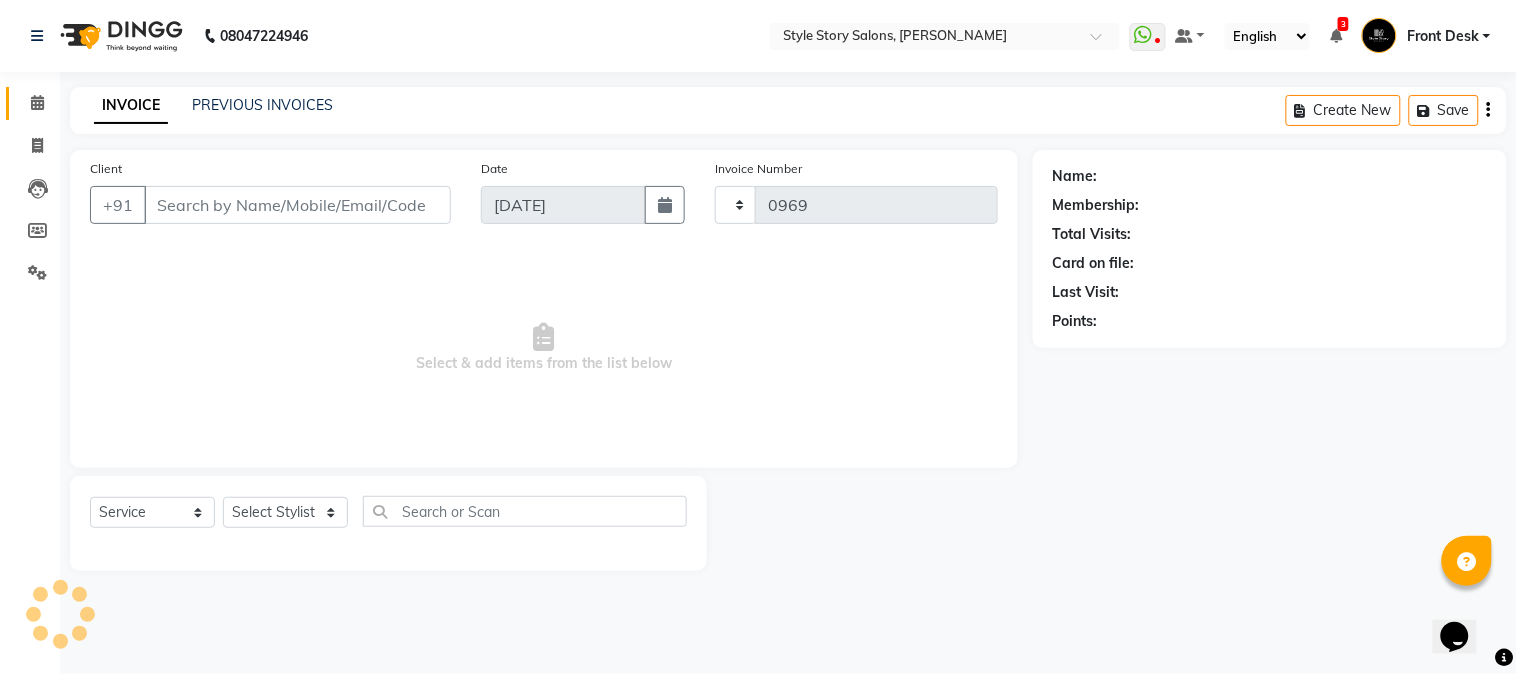 select on "6249" 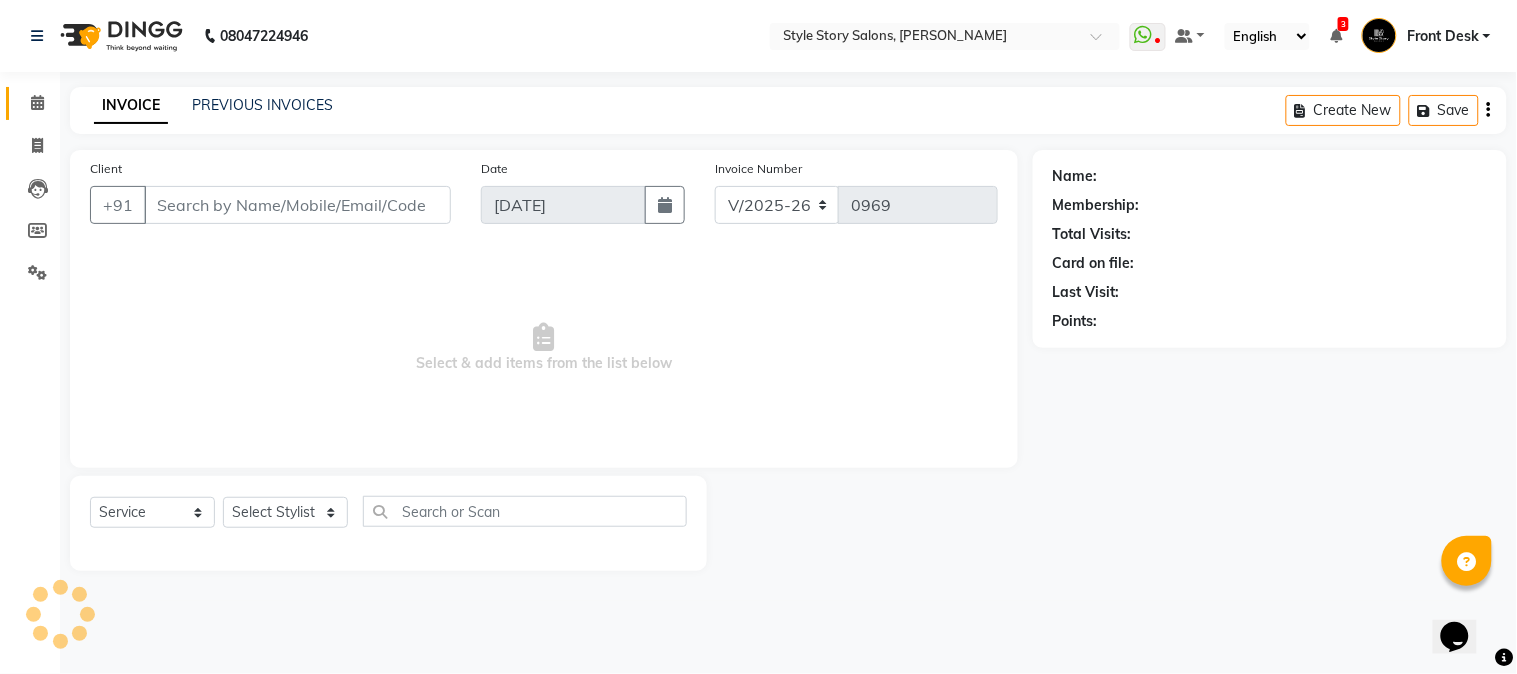 type on "63******50" 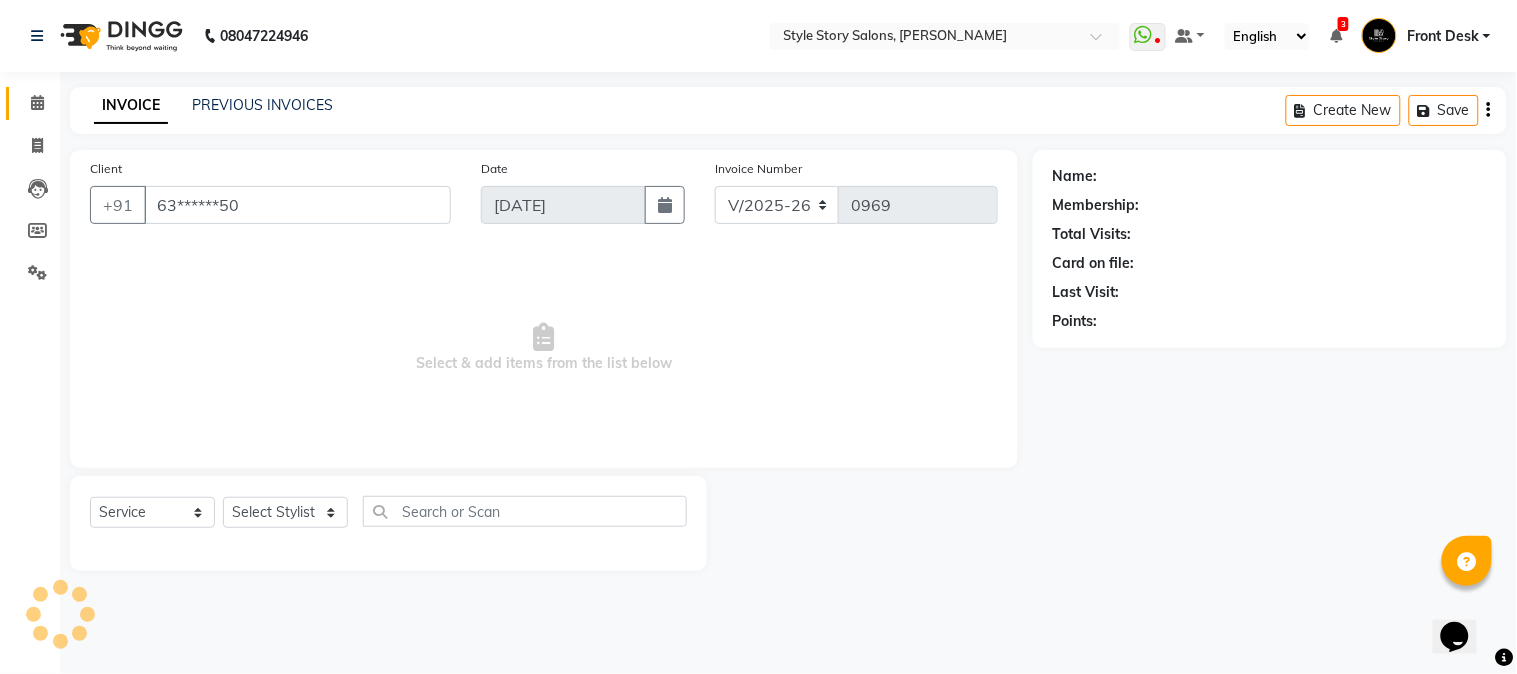 select on "62113" 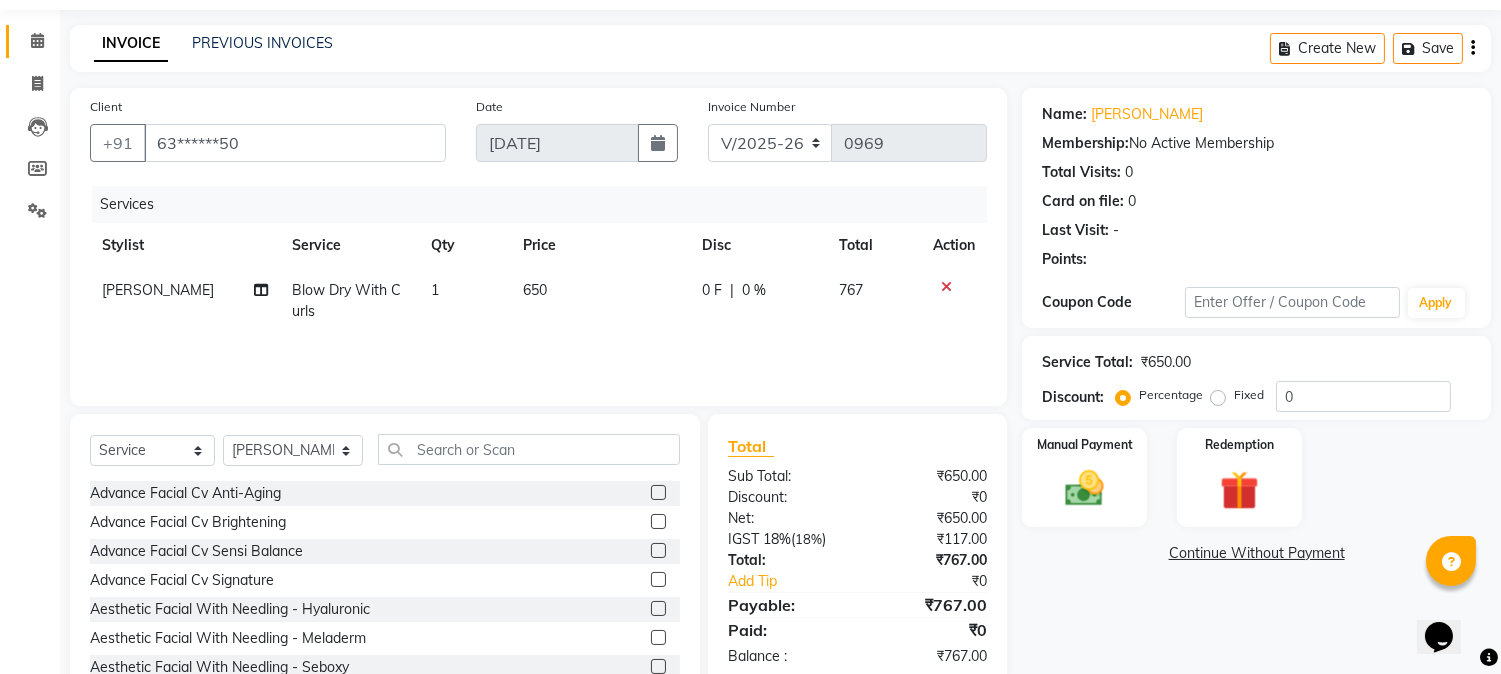 scroll, scrollTop: 126, scrollLeft: 0, axis: vertical 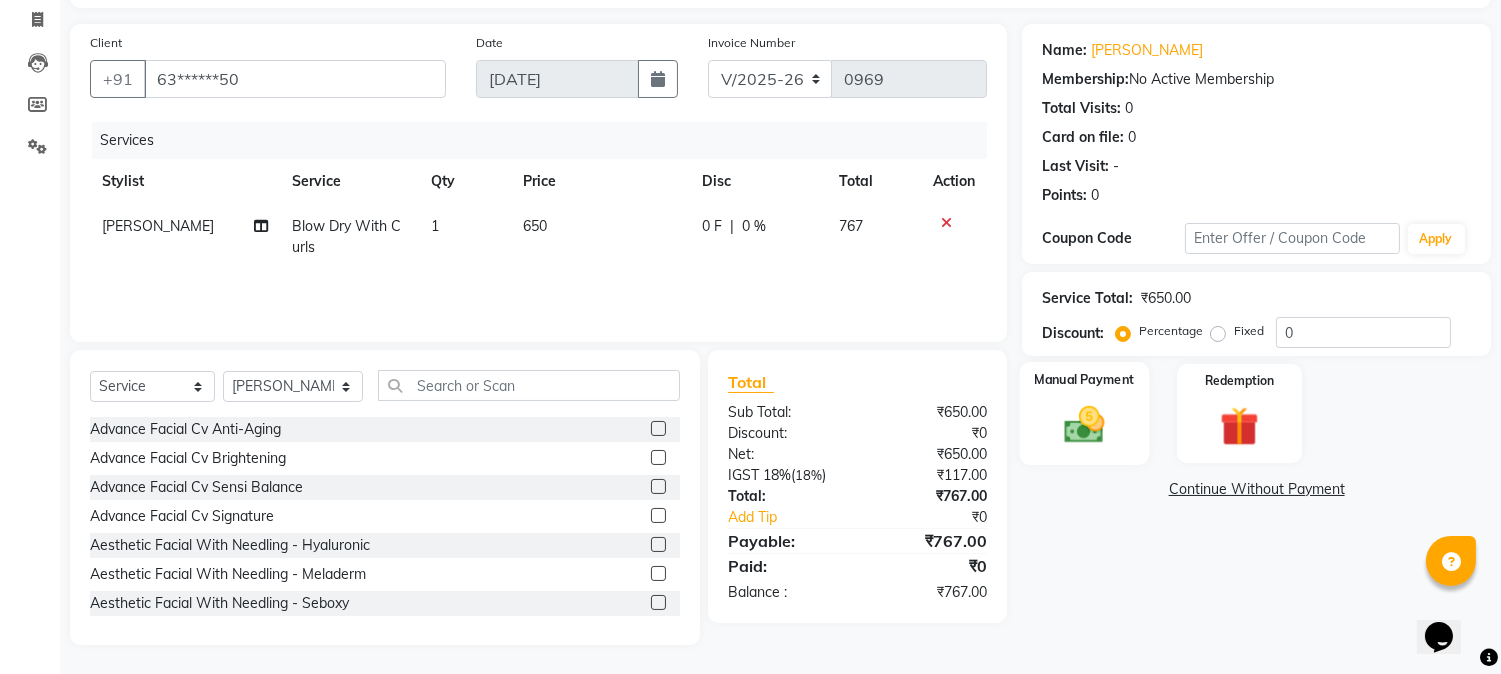 click on "Manual Payment" 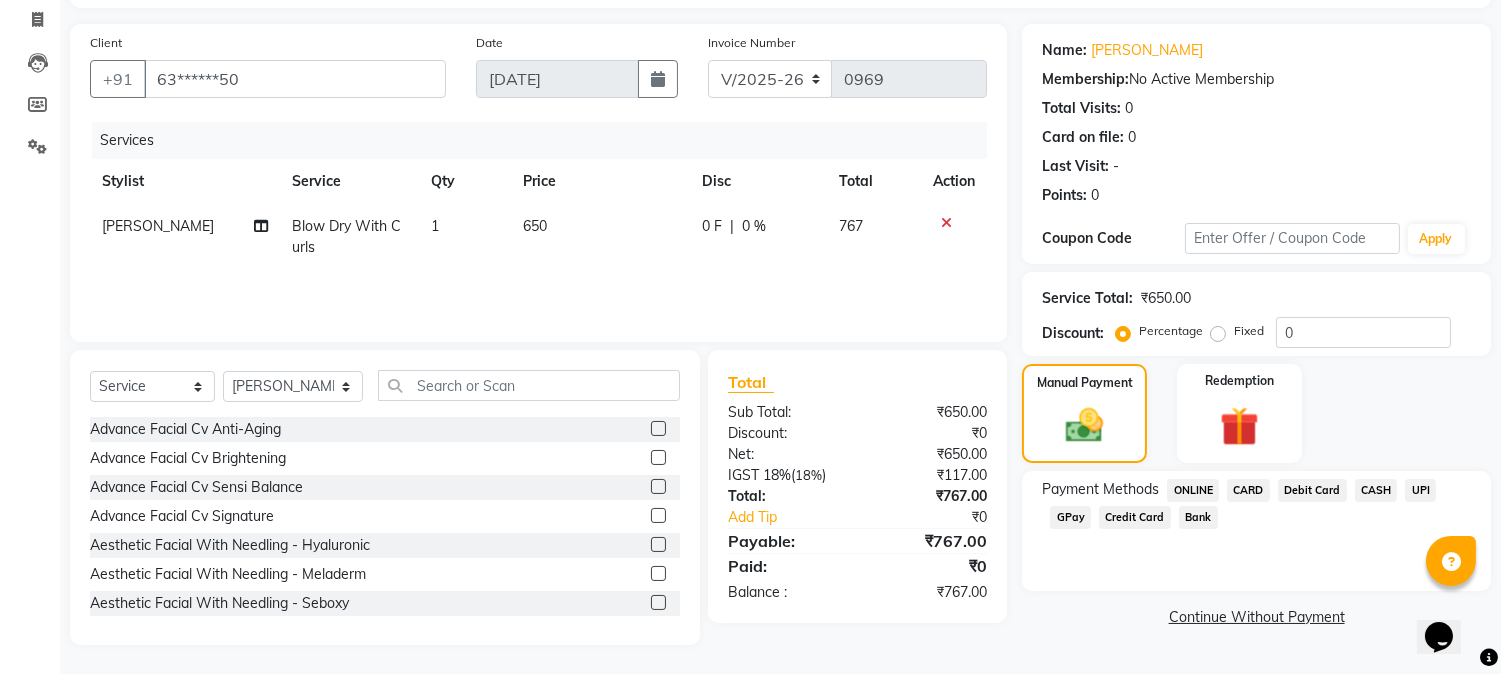 click on "UPI" 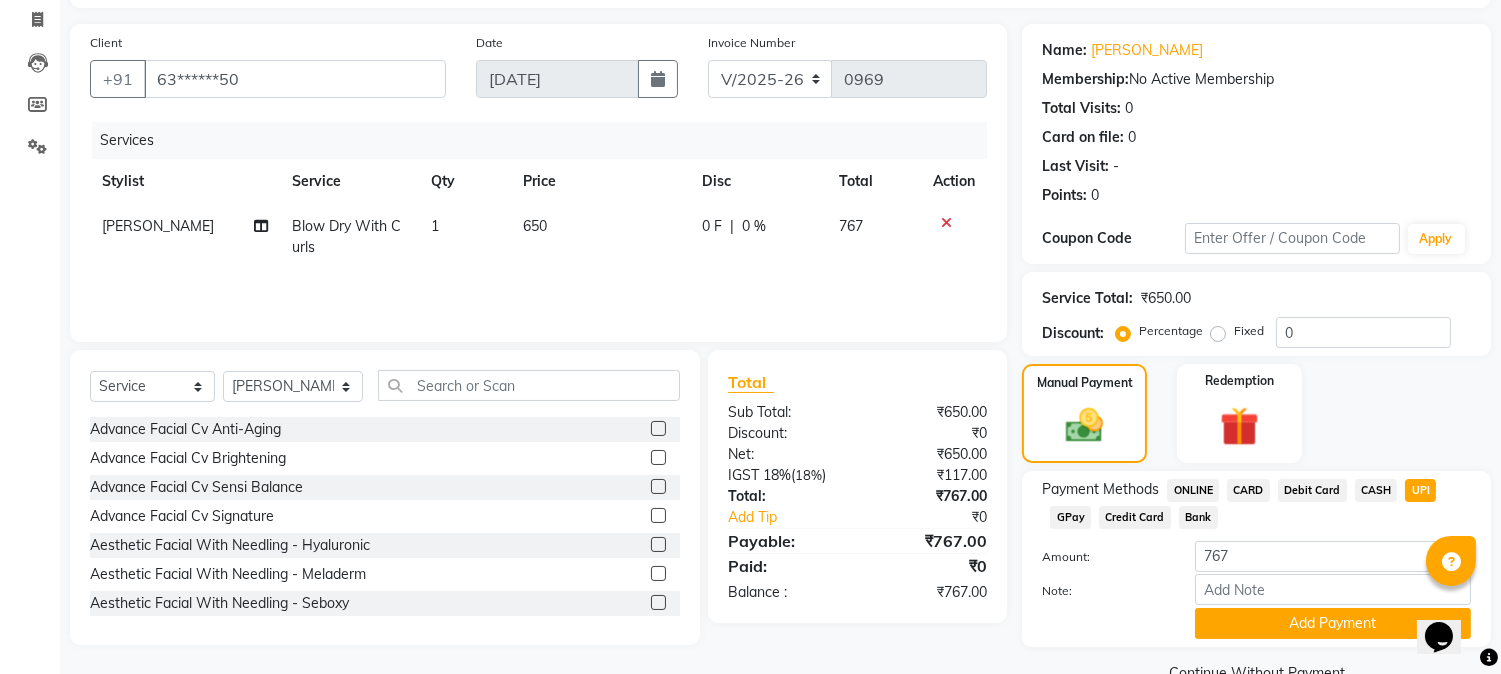 scroll, scrollTop: 170, scrollLeft: 0, axis: vertical 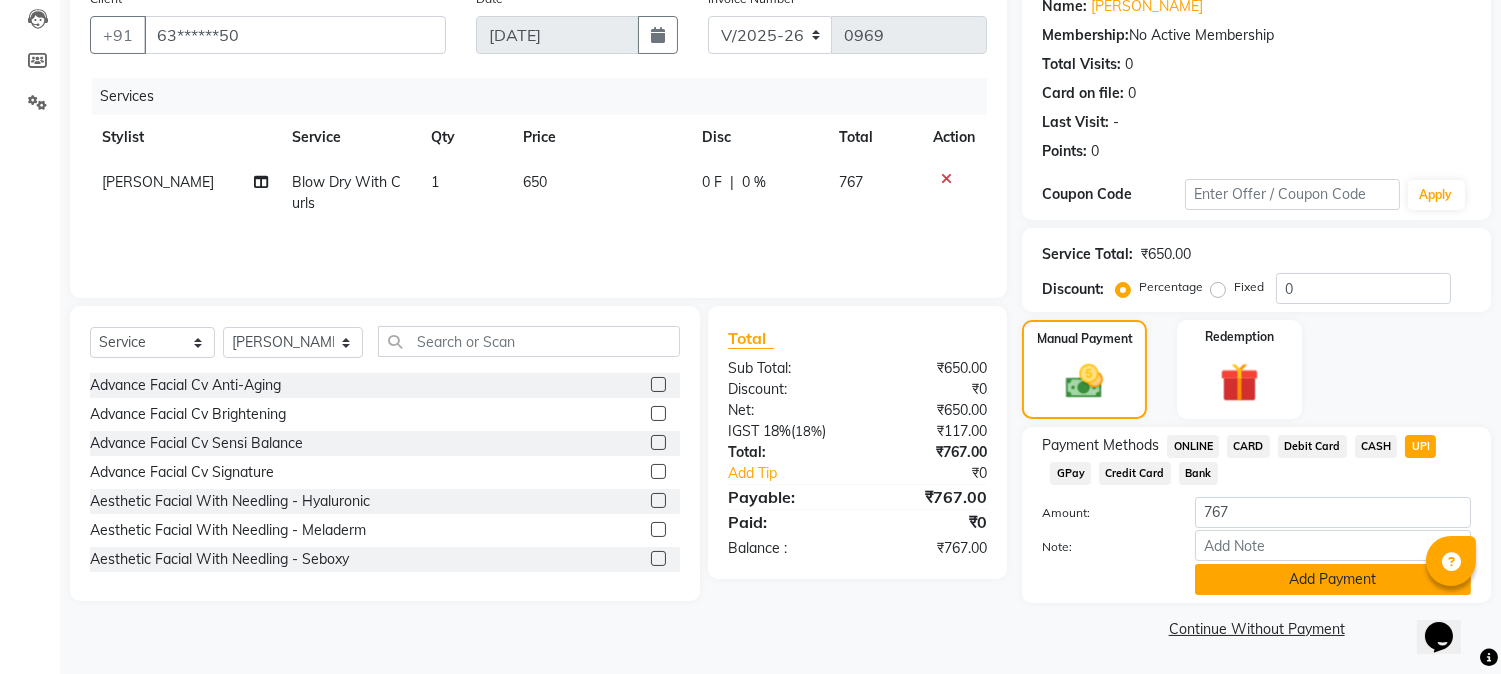 click on "Add Payment" 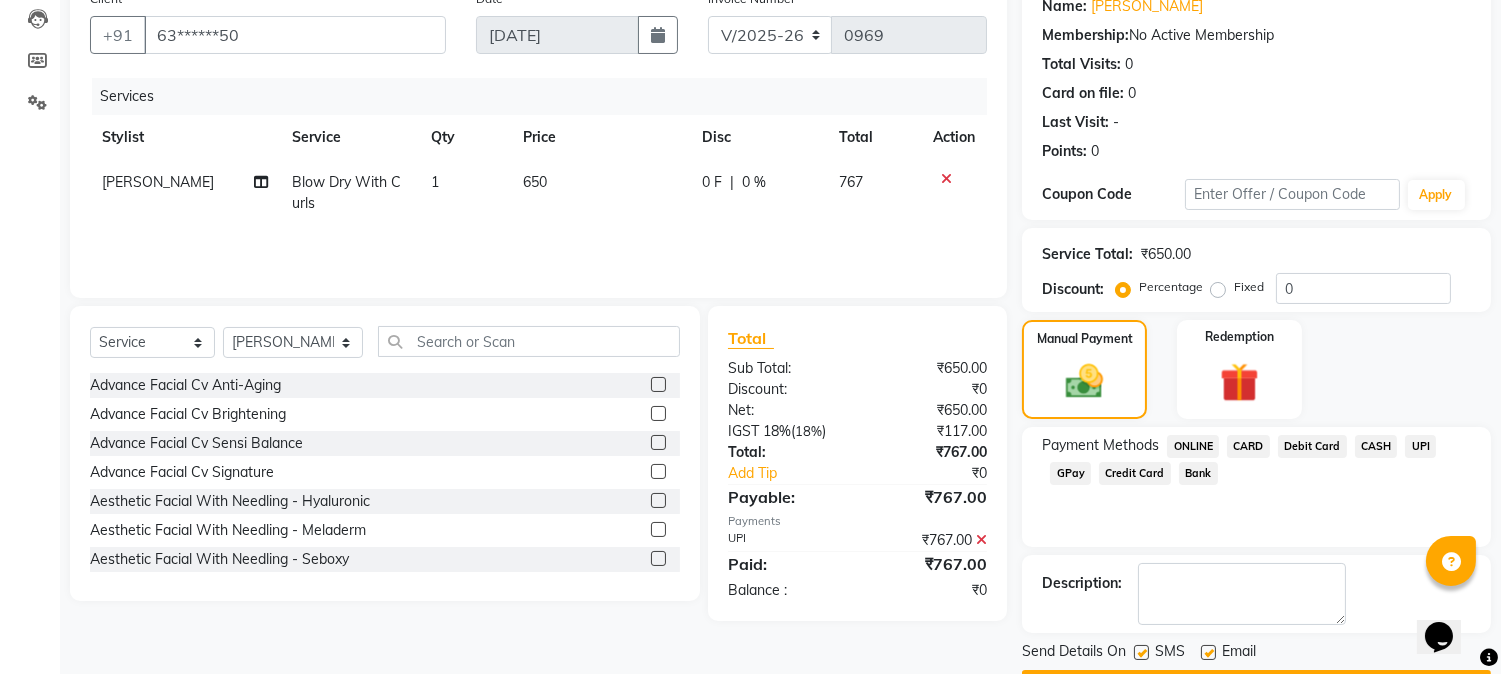 scroll, scrollTop: 225, scrollLeft: 0, axis: vertical 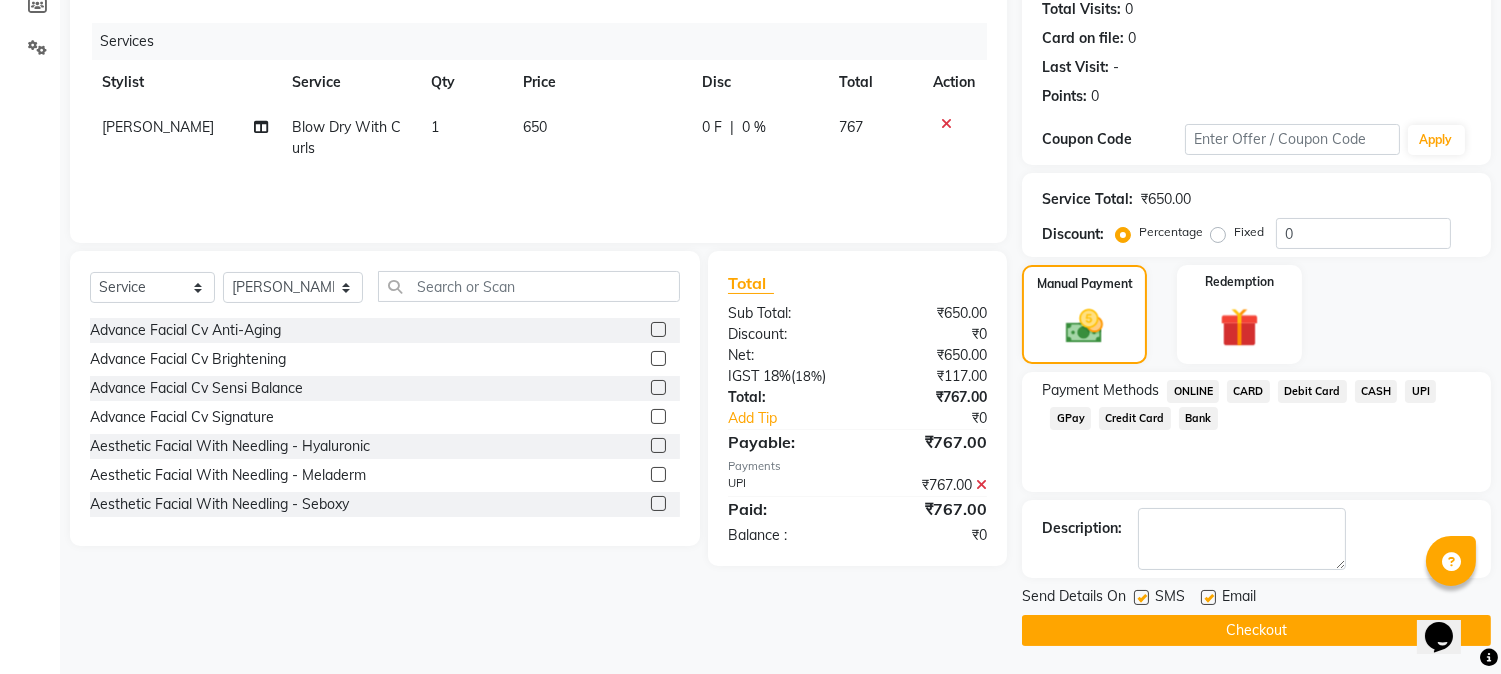click on "Checkout" 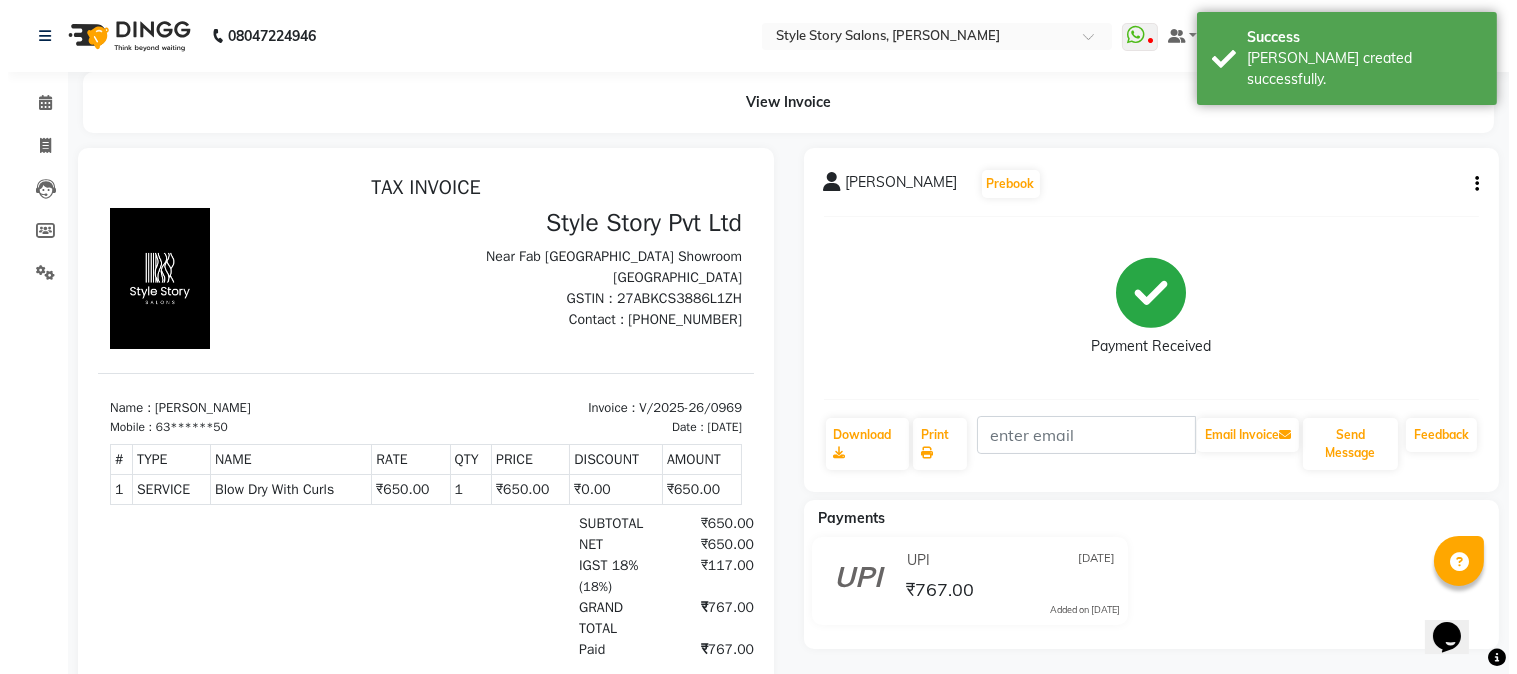 scroll, scrollTop: 0, scrollLeft: 0, axis: both 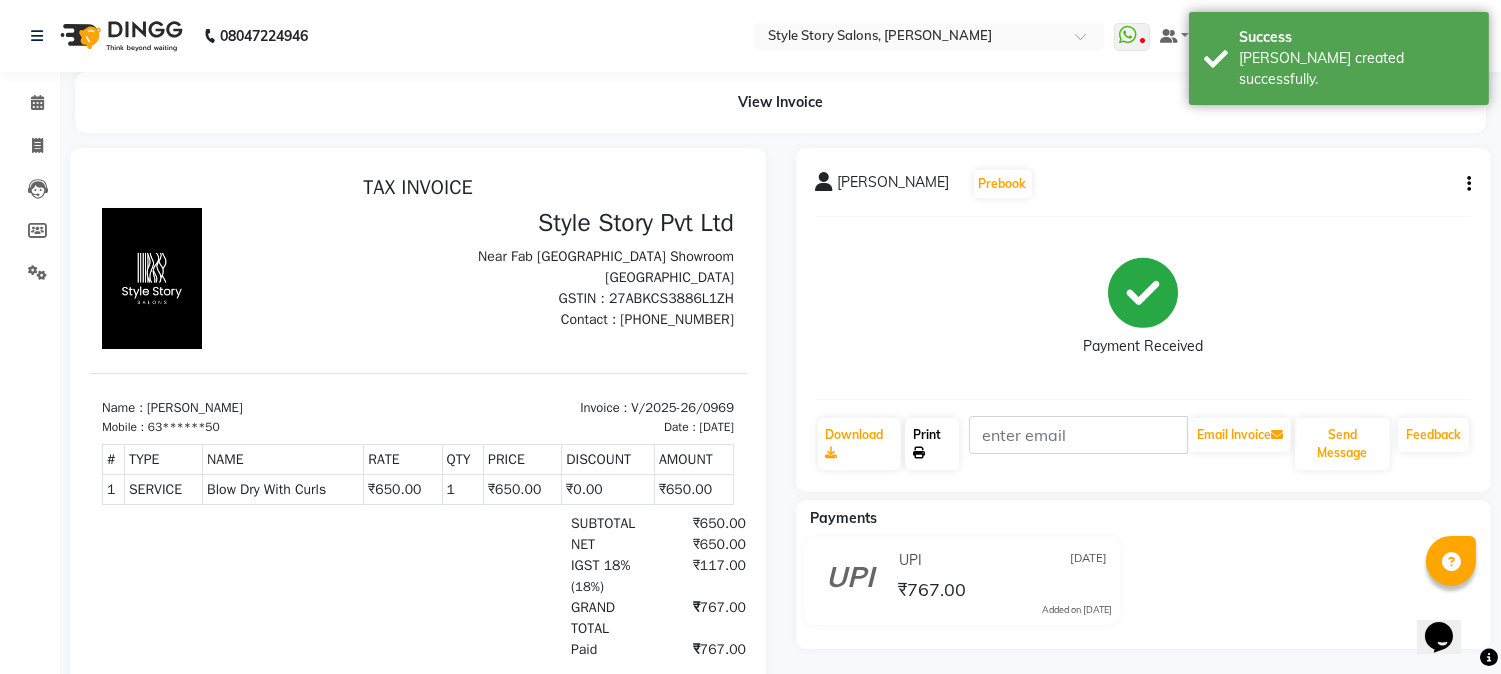 click on "Print" 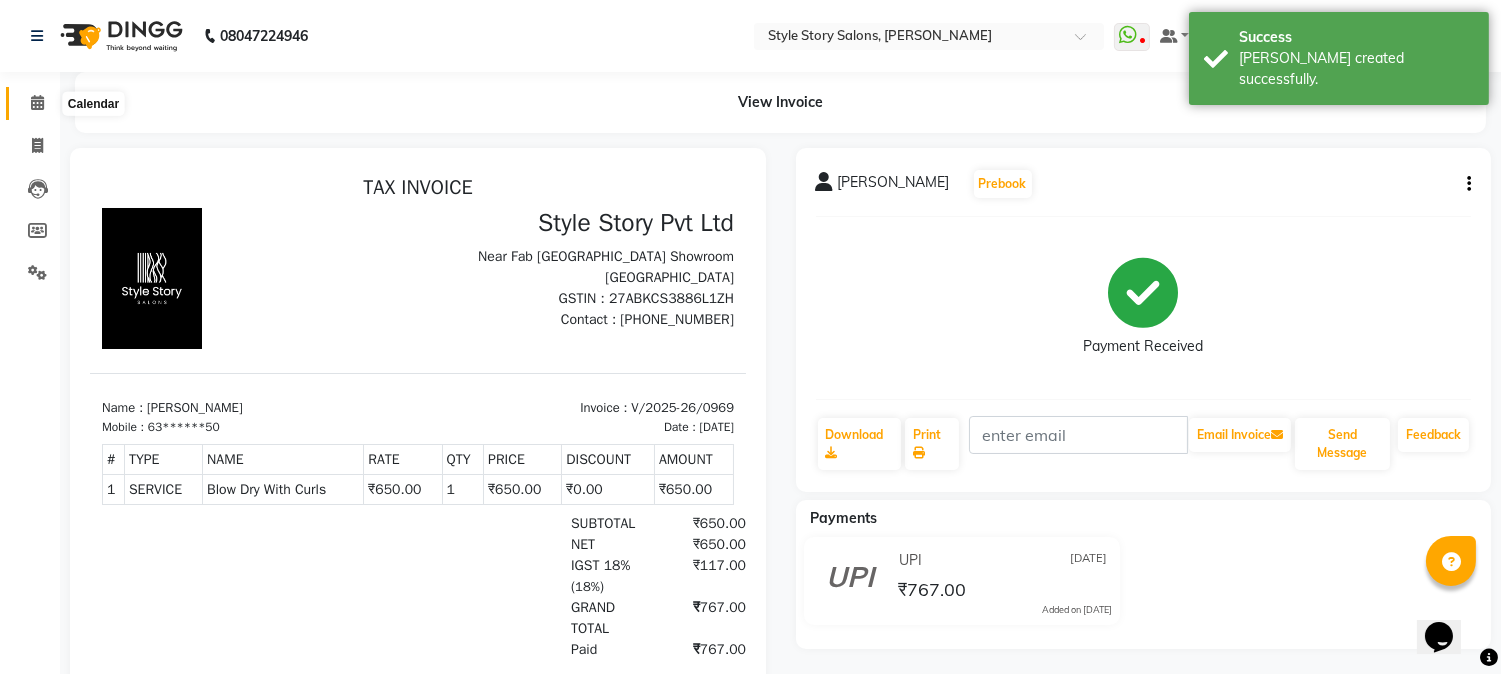 click 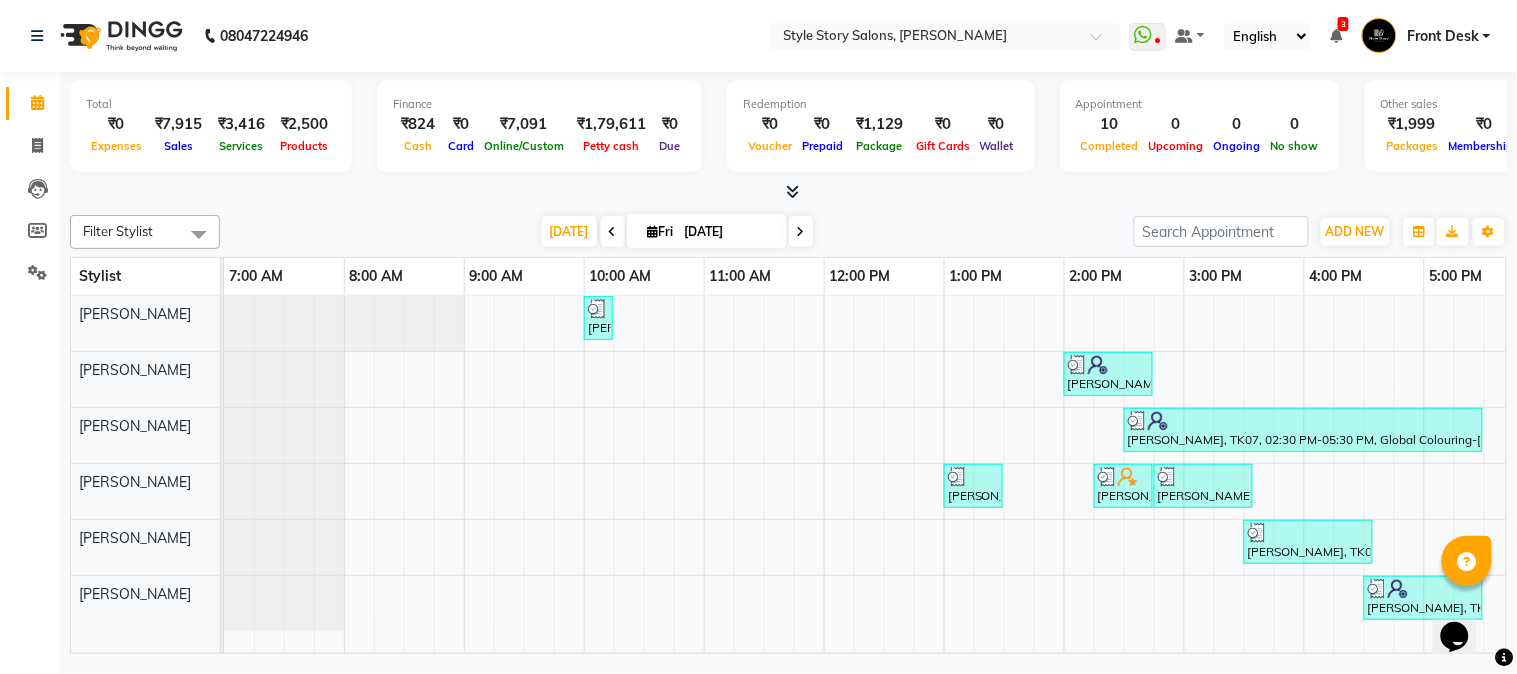 scroll, scrollTop: 0, scrollLeft: 206, axis: horizontal 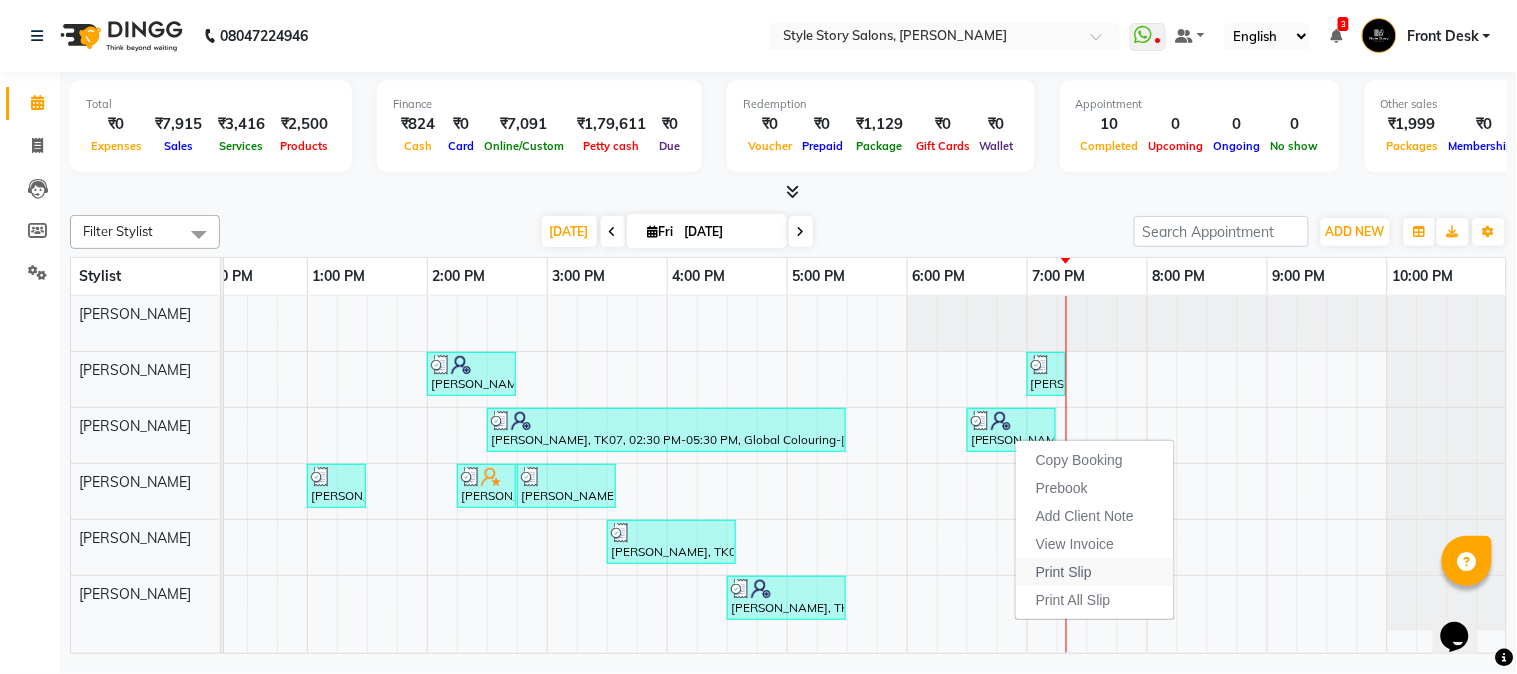 click on "Print Slip" at bounding box center (1064, 572) 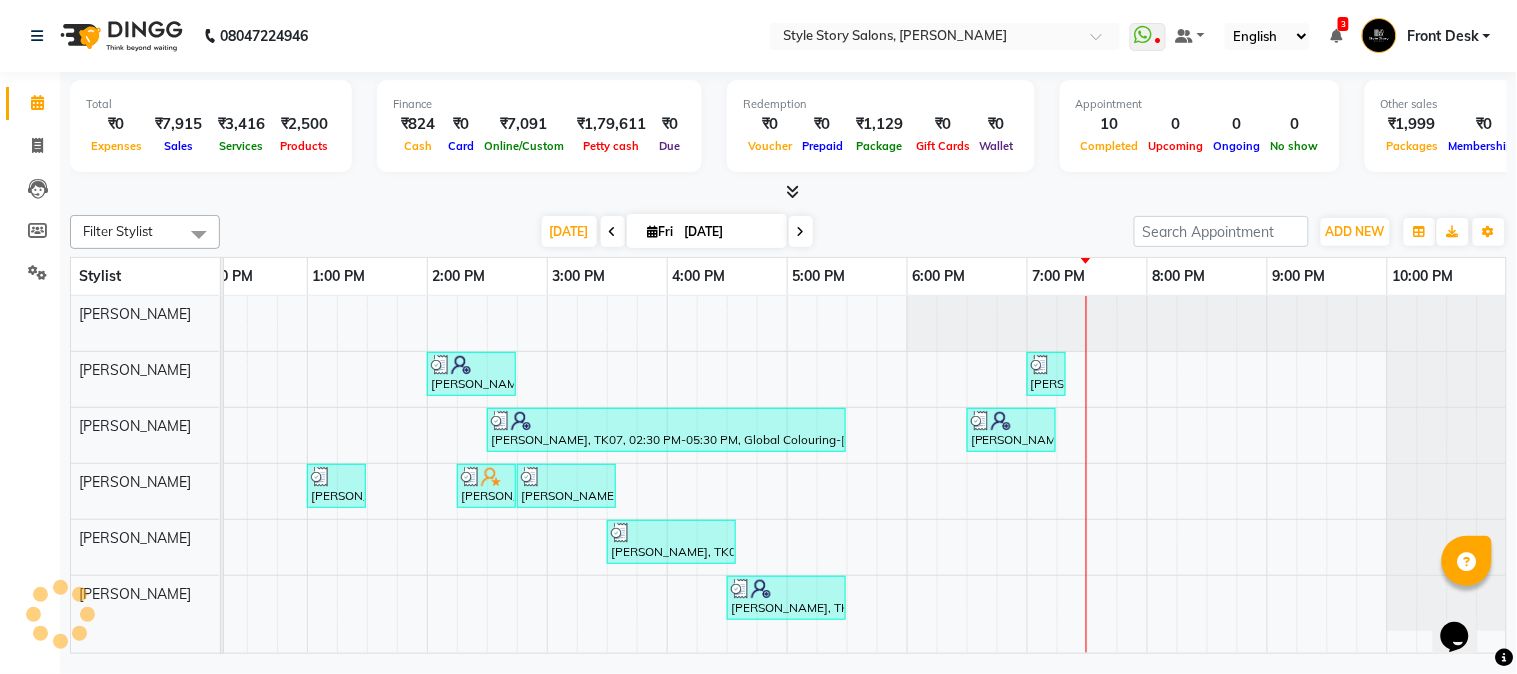 click on "Sejal Virulkar, TK01, 10:00 AM-10:15 AM, Threading Upperlip     Muskan Agrawal, TK03, 02:00 PM-02:45 PM, Hair Cut - Master - Female     Anurag Mankar, TK08, 07:00 PM-07:20 PM, Beard Styling     Neha wadhwa, TK07, 02:30 PM-05:30 PM, Global Colouring-Female (₹2500)     Sai sathwik, TK06, 06:30 PM-07:15 PM, Blow Dry With Curls     Garima Bhartia, TK02, 01:00 PM-01:30 PM, Blow Dry Regular     Sunny J sir, TK04, 02:15 PM-02:45 PM, Beard Styling     Atharva Pohankar, TK05, 02:45 PM-03:35 PM, Hair Cut - Master - Male,Beard Styling (₹199)     Atharva Pohankar, TK05, 03:30 PM-04:35 PM, Cleanup Express (₹800),Face Pack/De Tan (₹500)     Neha wadhwa, TK07, 04:30 PM-05:30 PM, No More Tan Pedicure" at bounding box center (547, 475) 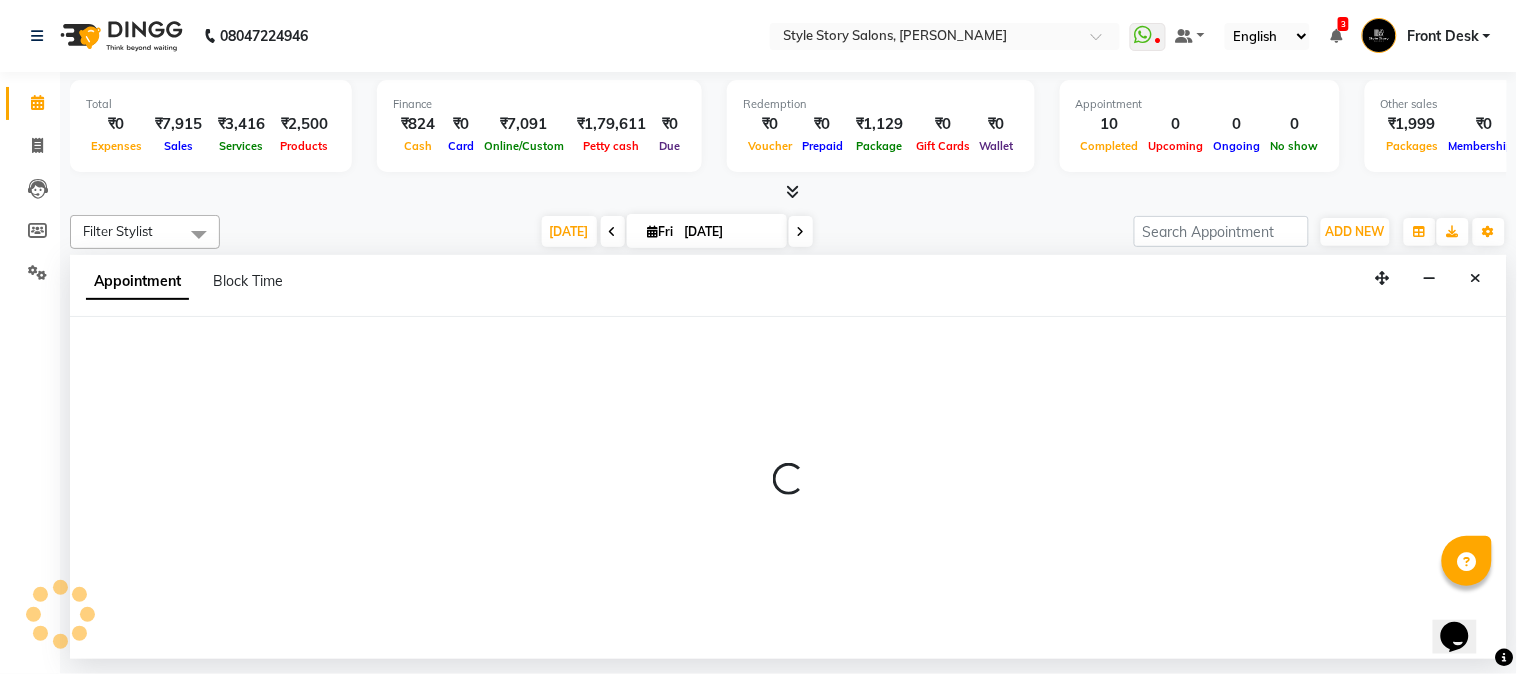 select on "62113" 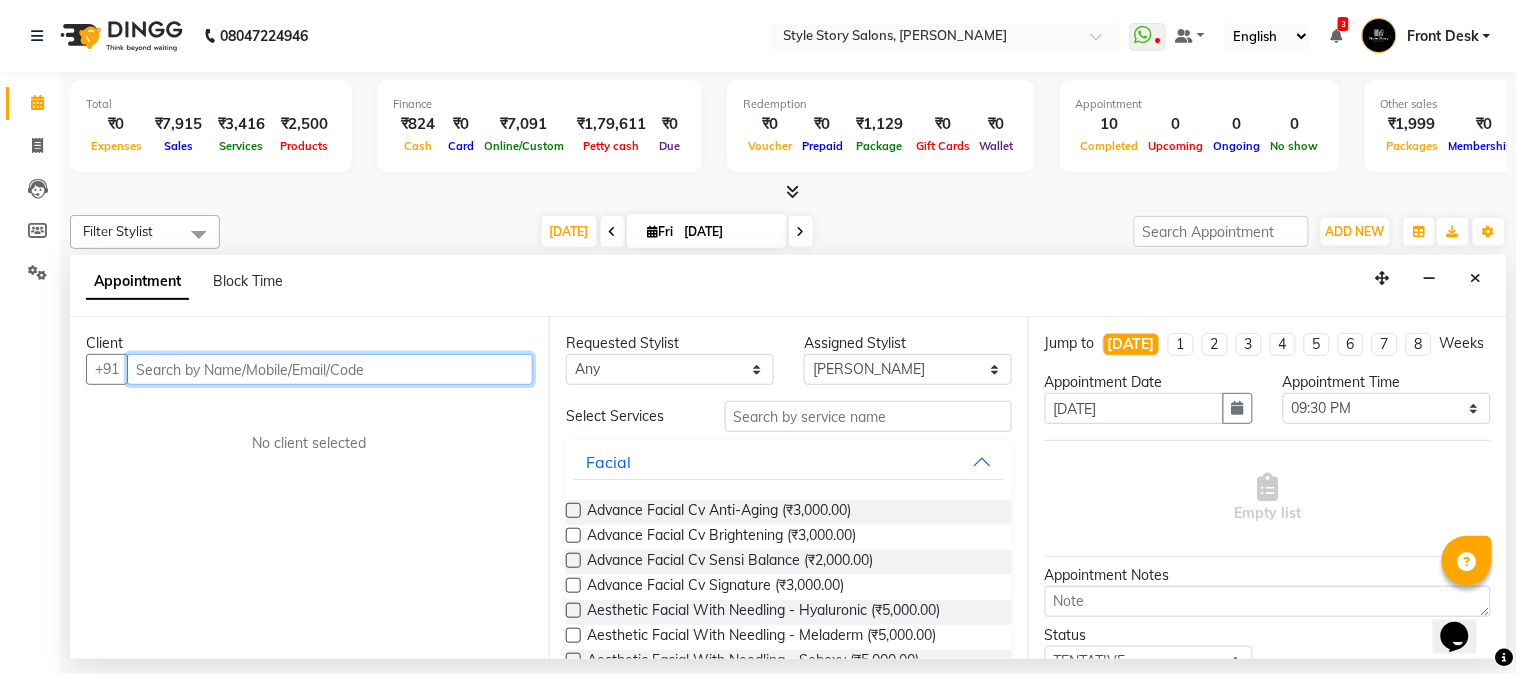 click at bounding box center [330, 369] 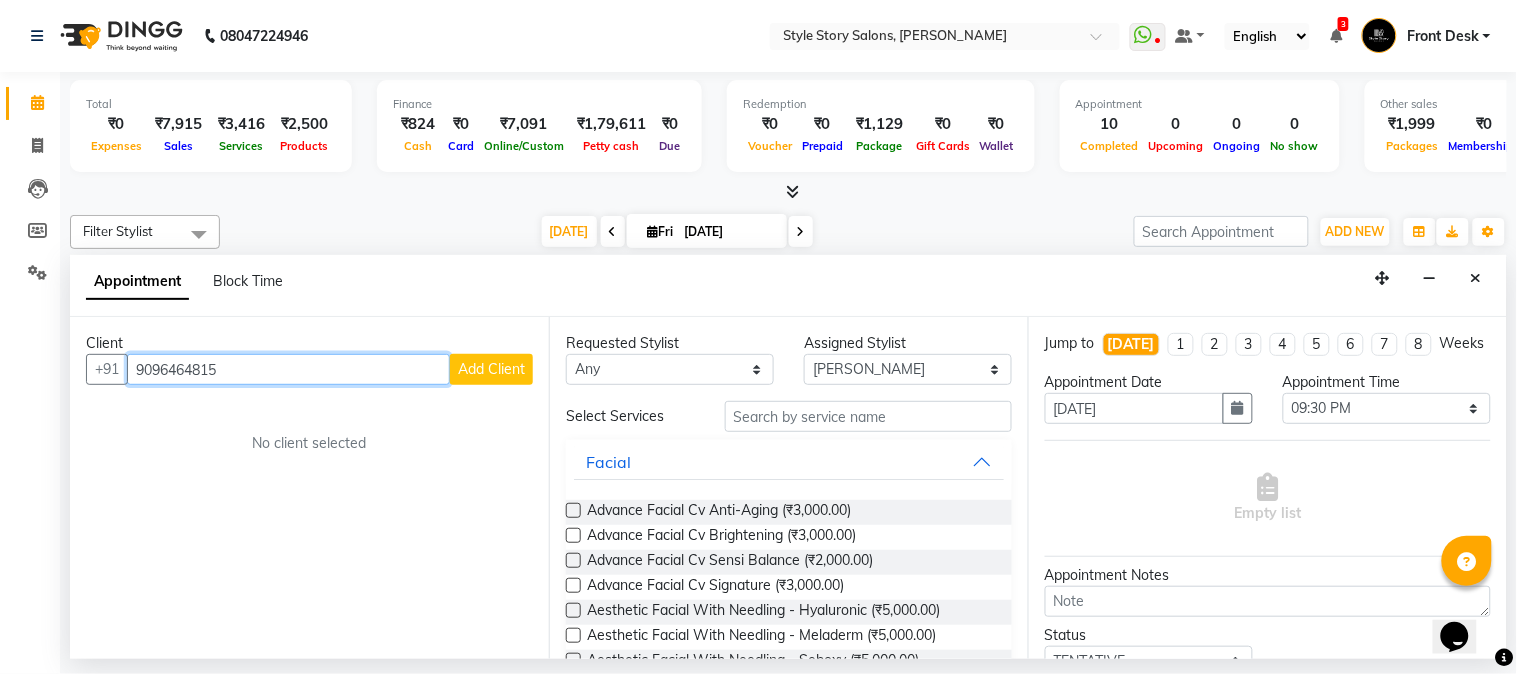 type on "9096464815" 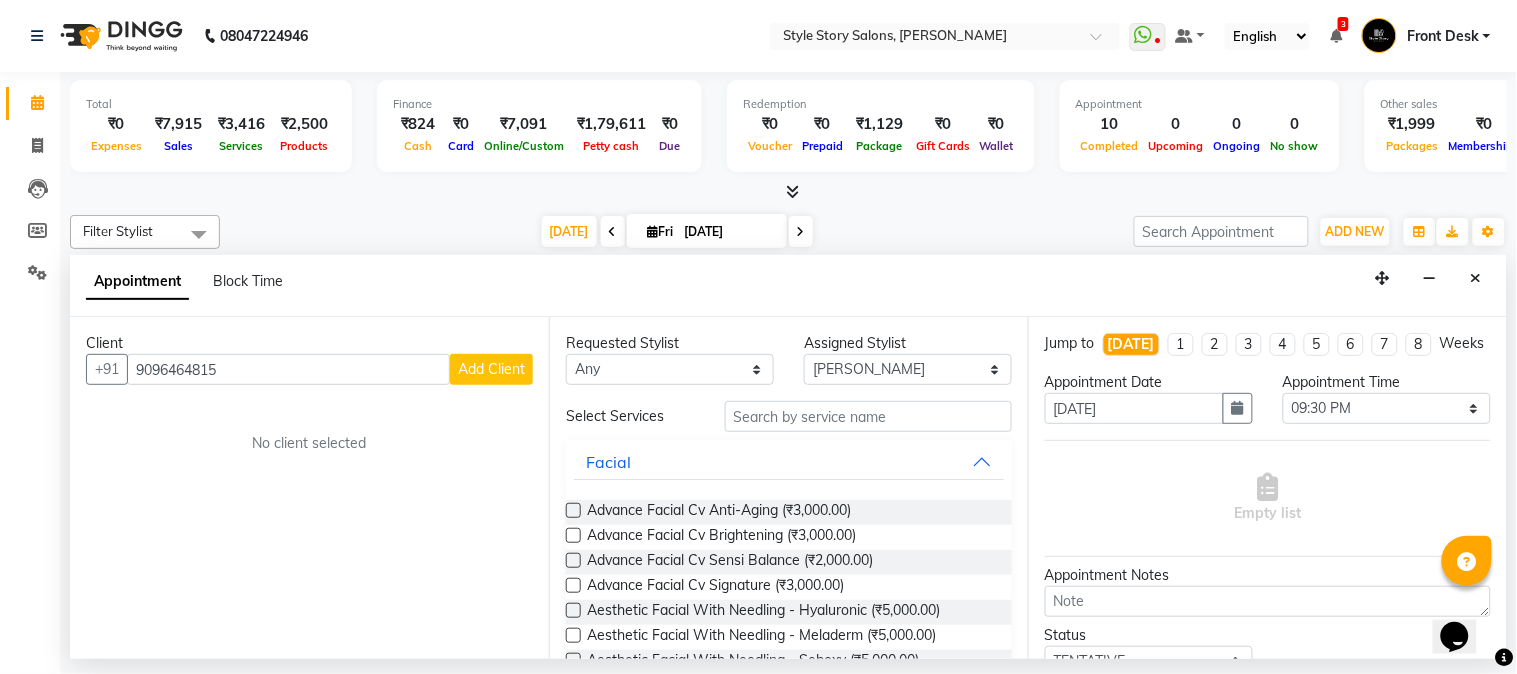 click on "Add Client" at bounding box center (491, 369) 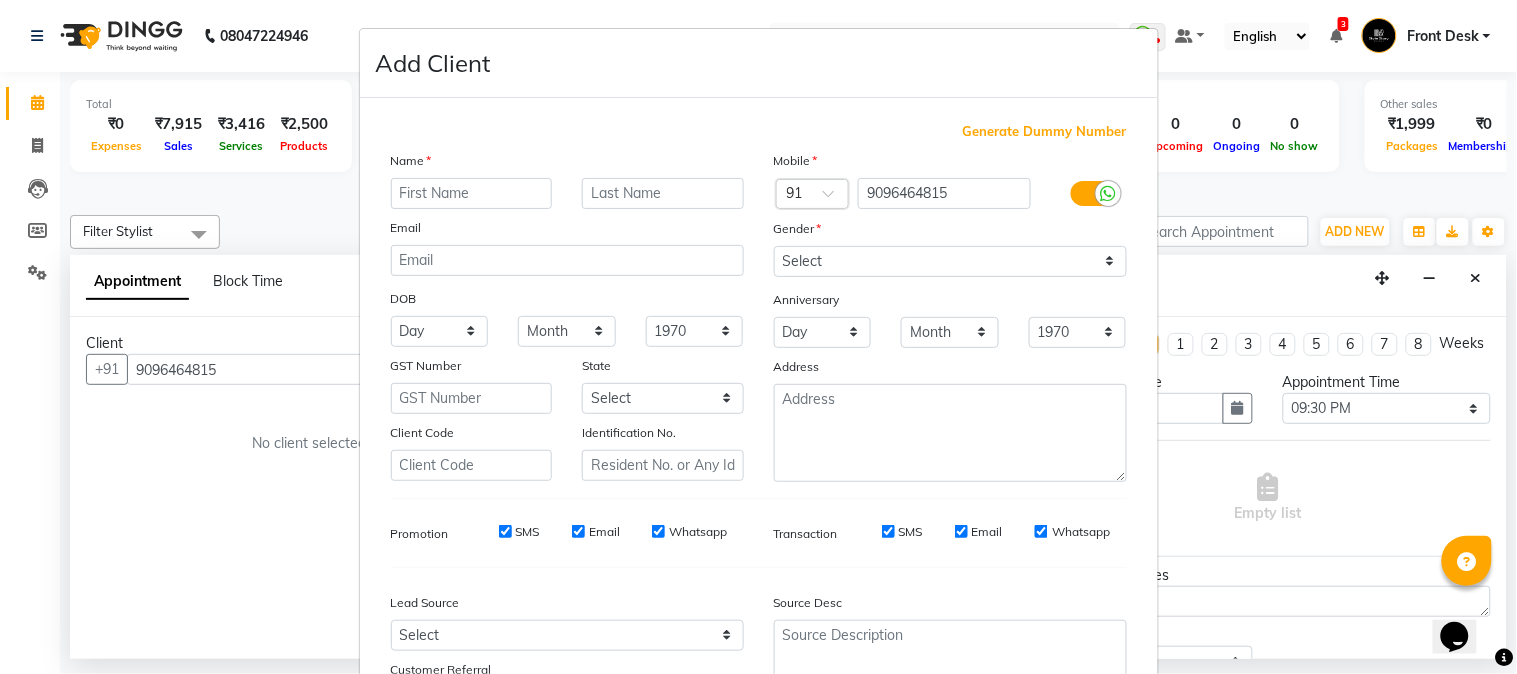 click at bounding box center (472, 193) 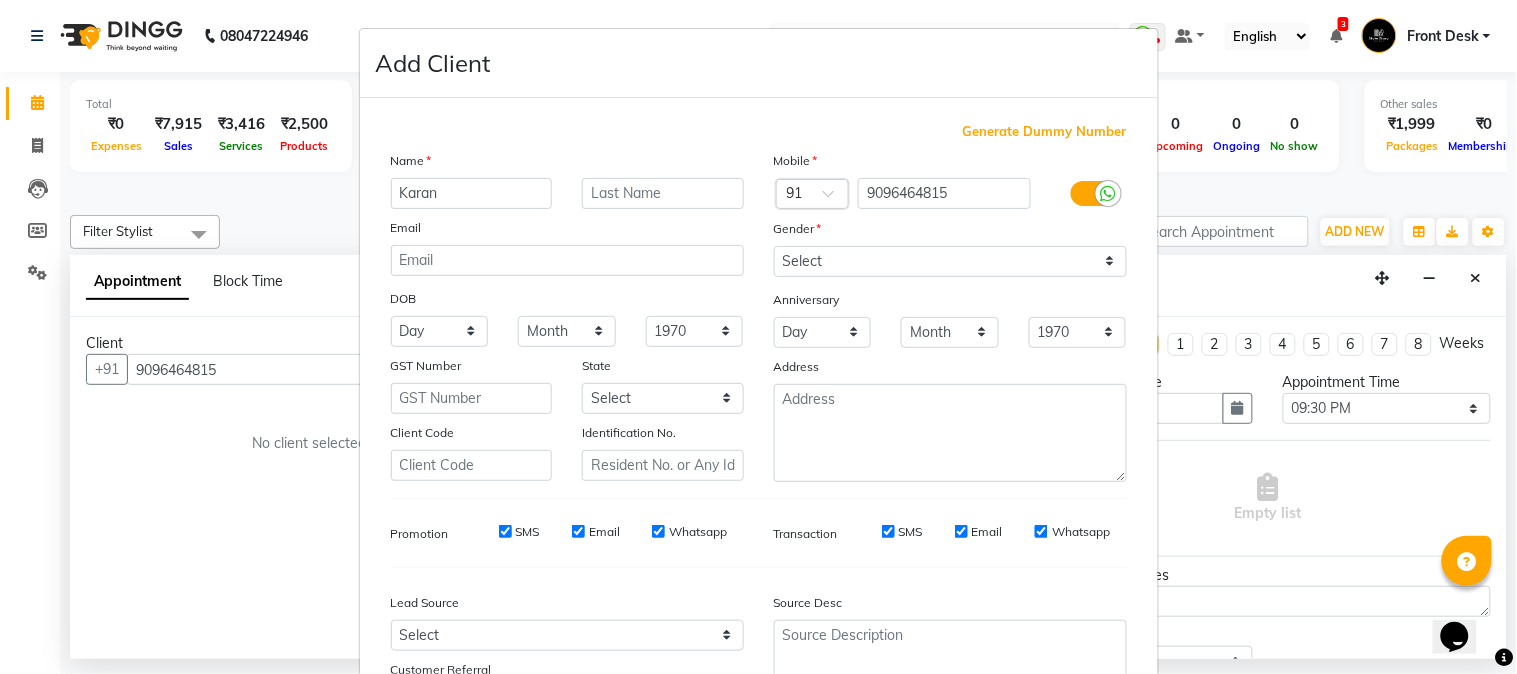 type on "Karan" 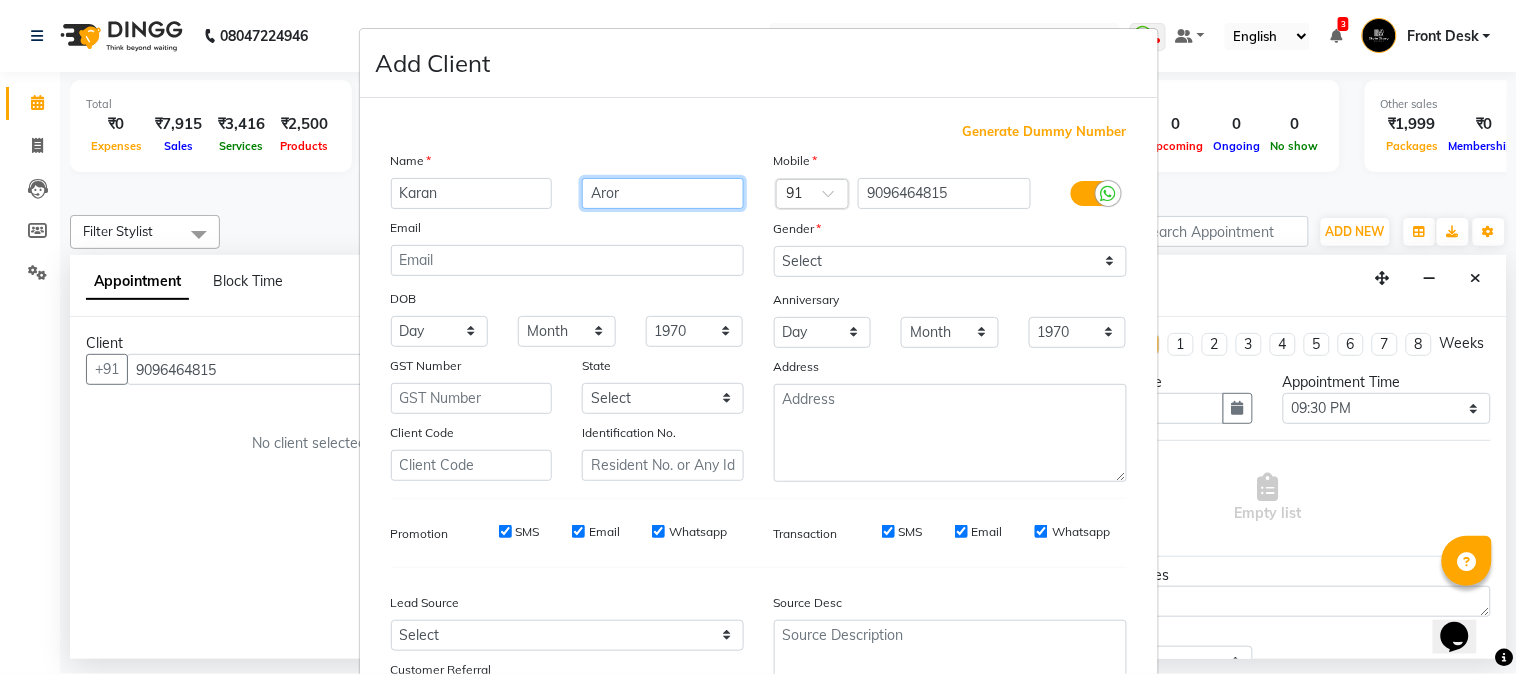type on "Arora" 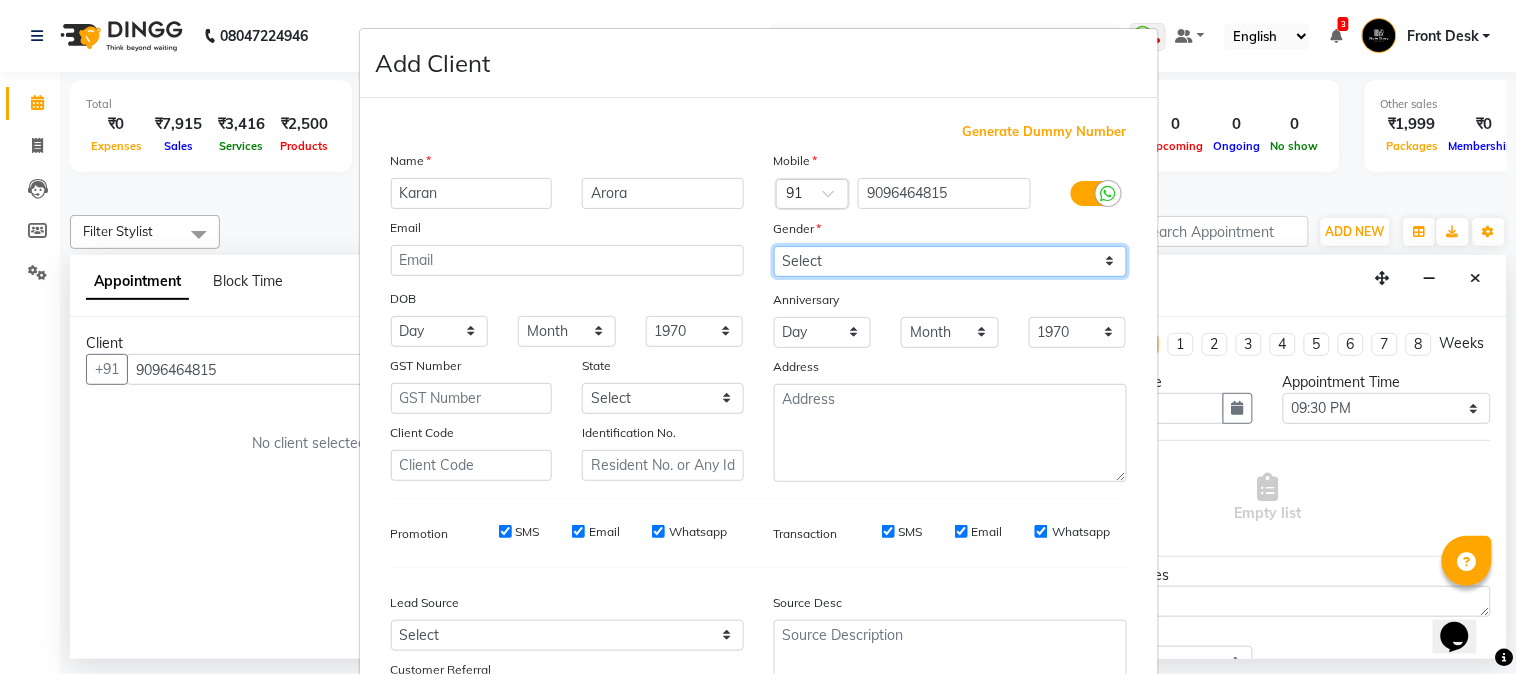 click on "Select Male Female Other Prefer Not To Say" at bounding box center [950, 261] 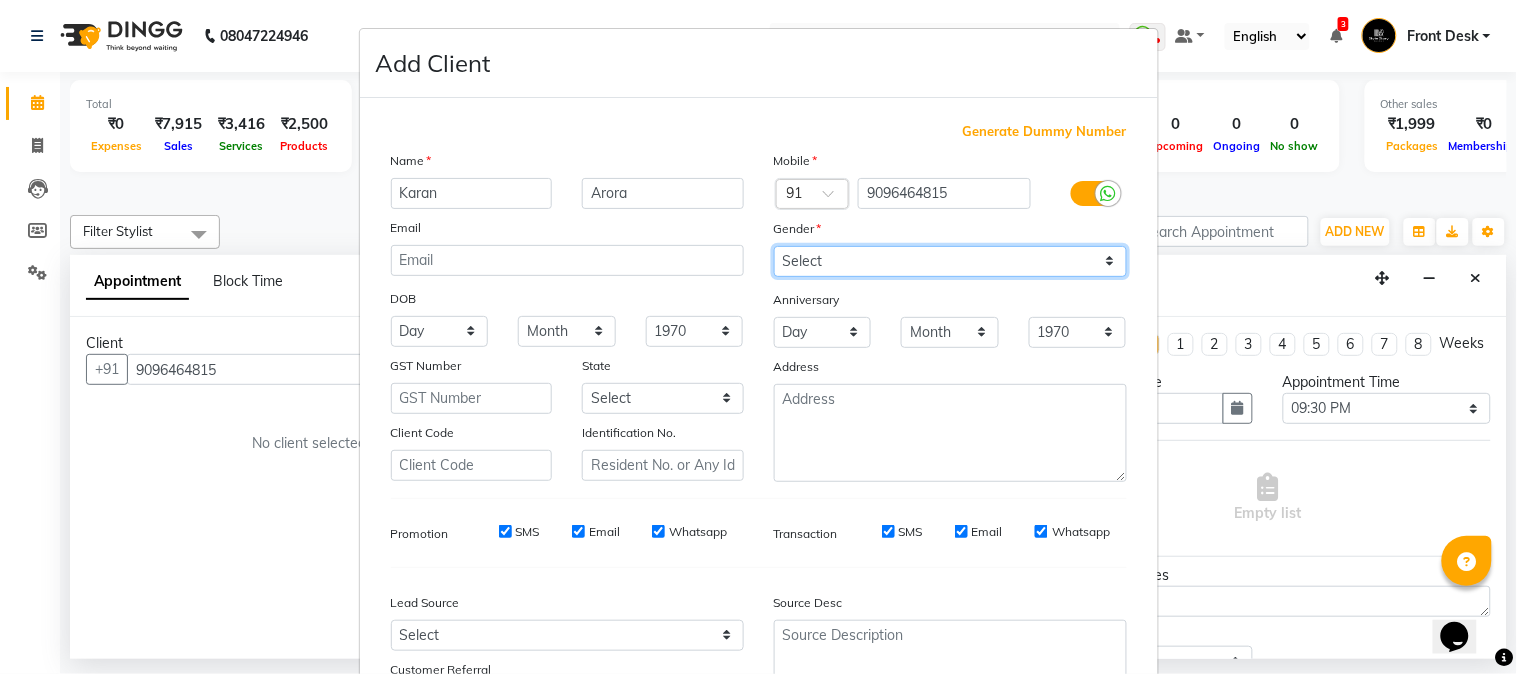 click on "Select Male Female Other Prefer Not To Say" at bounding box center [950, 261] 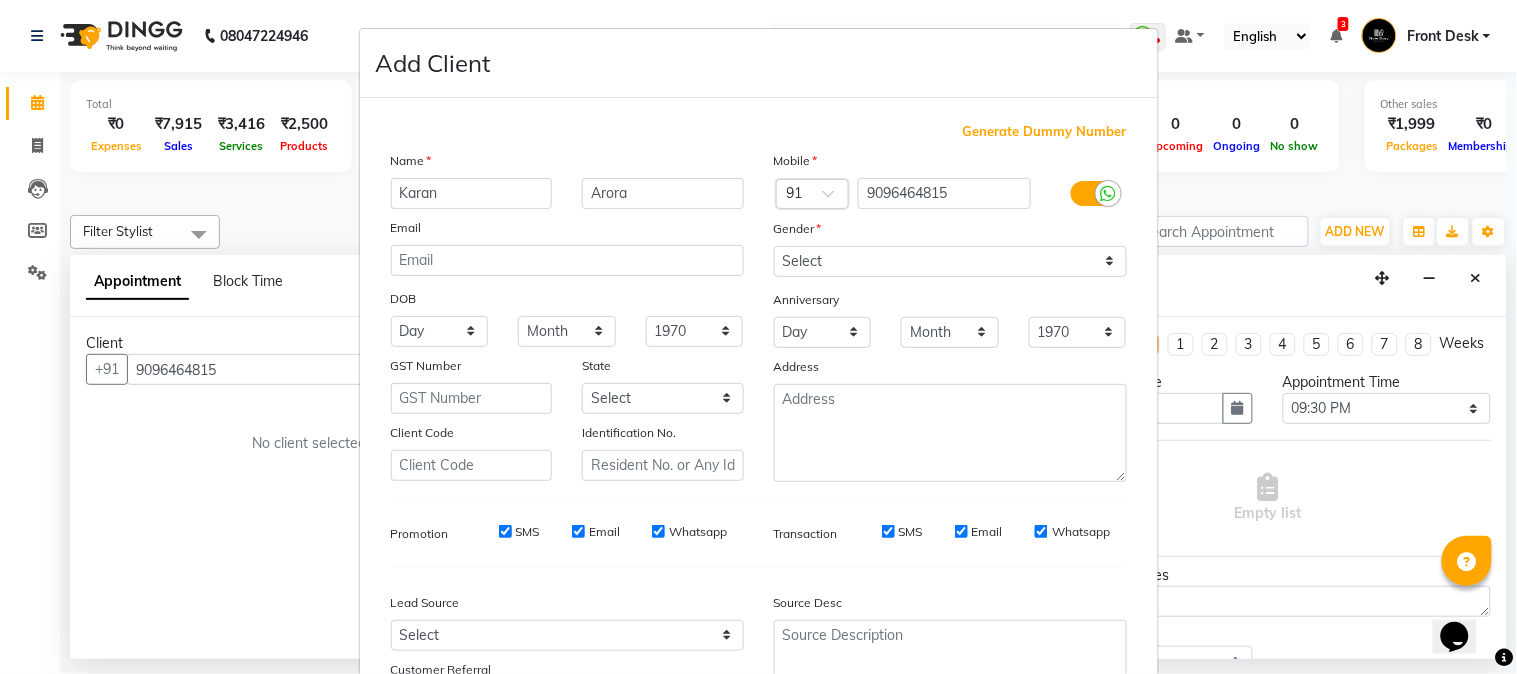 click on "Add" at bounding box center (1025, 781) 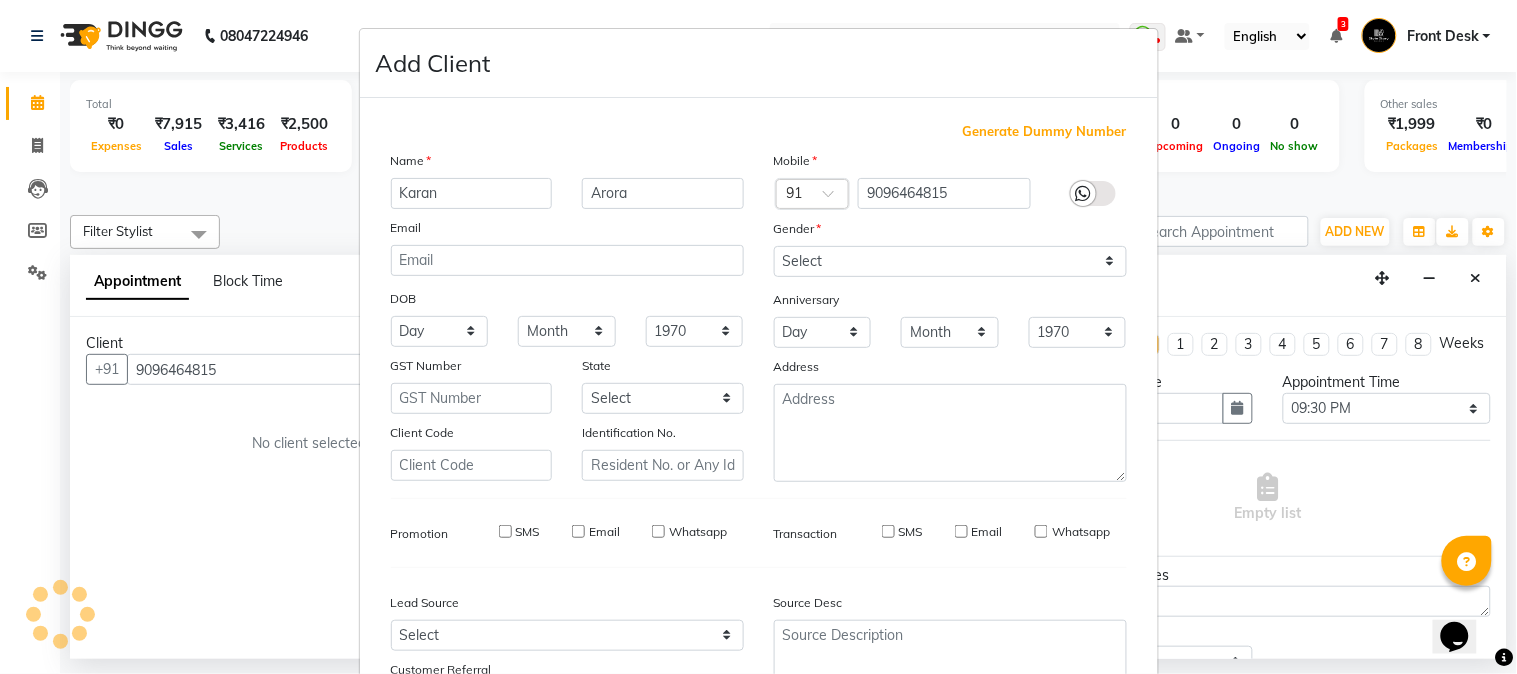 type on "90******15" 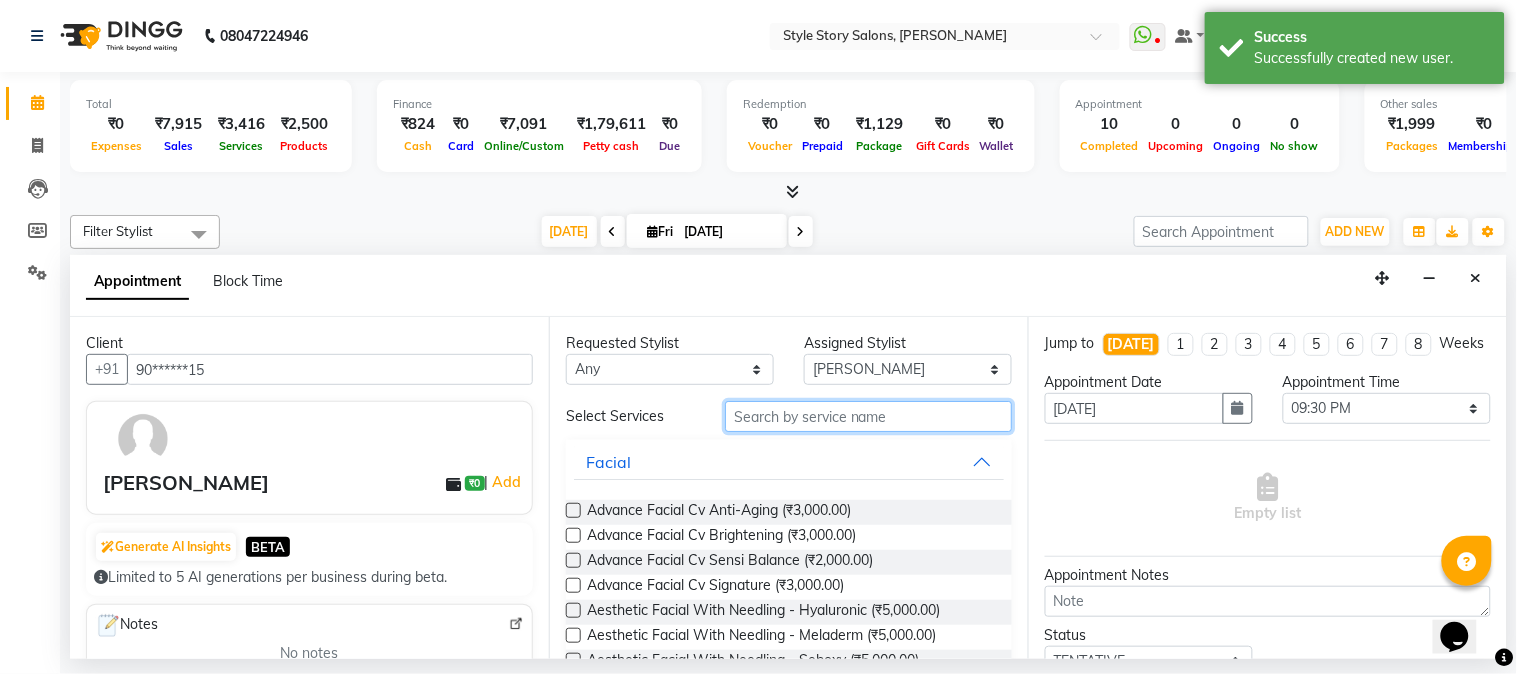 click at bounding box center (868, 416) 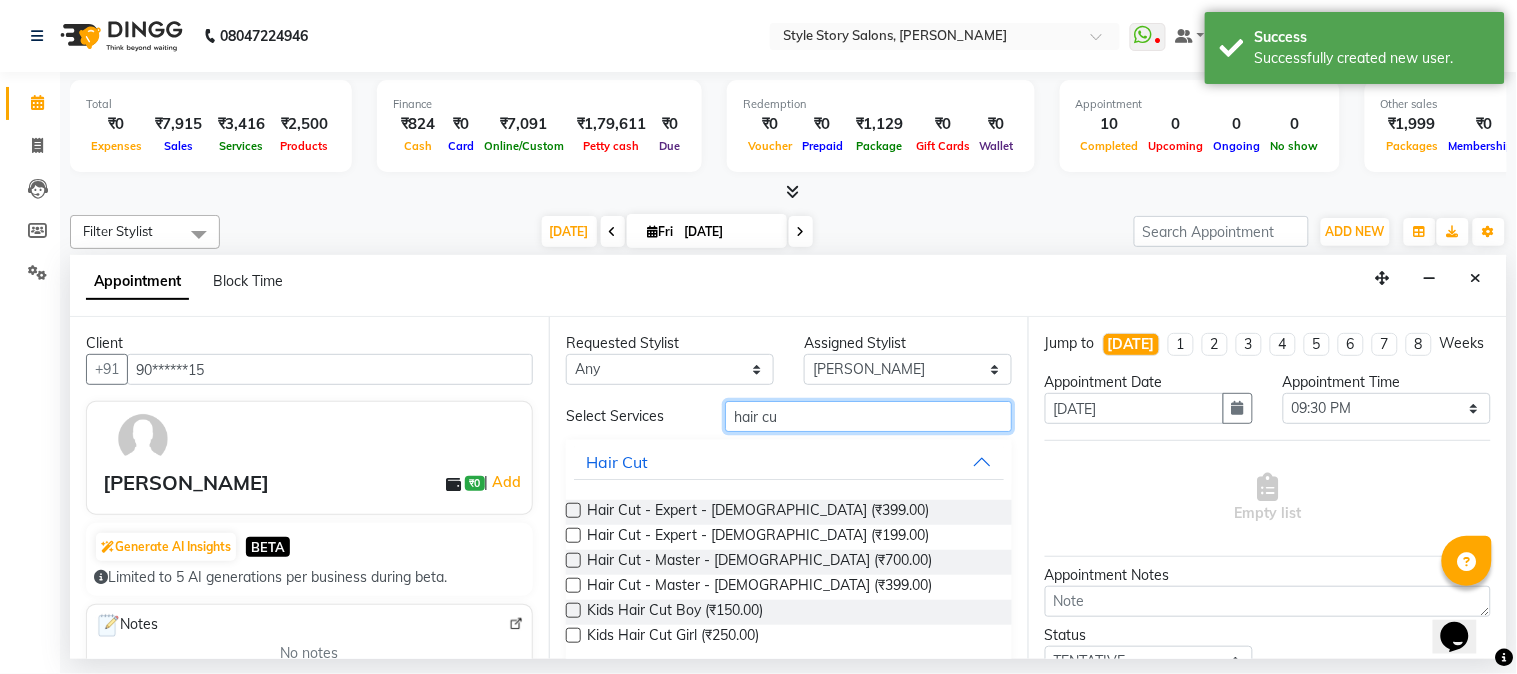 type on "hair cut" 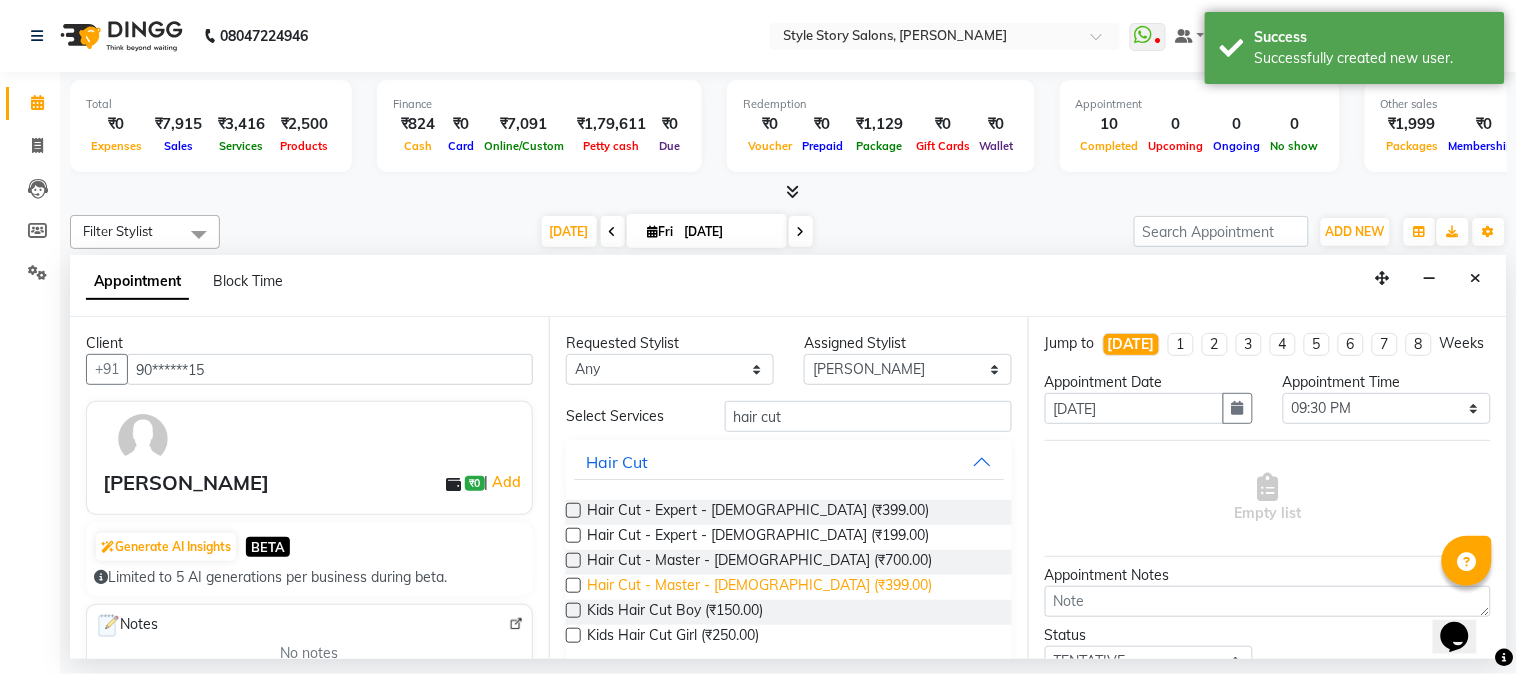 click on "Hair Cut - Master - Male (₹399.00)" at bounding box center [759, 587] 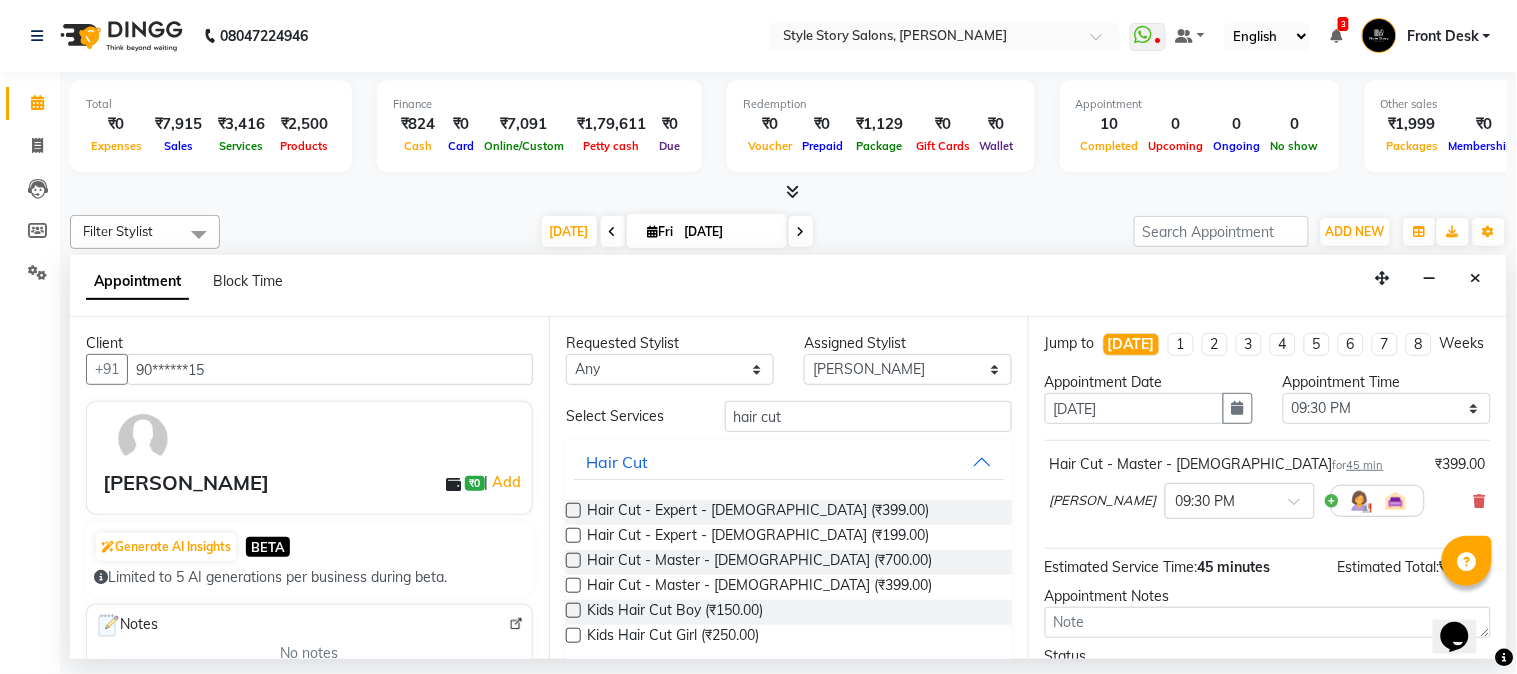 click on "Book" at bounding box center (1268, 790) 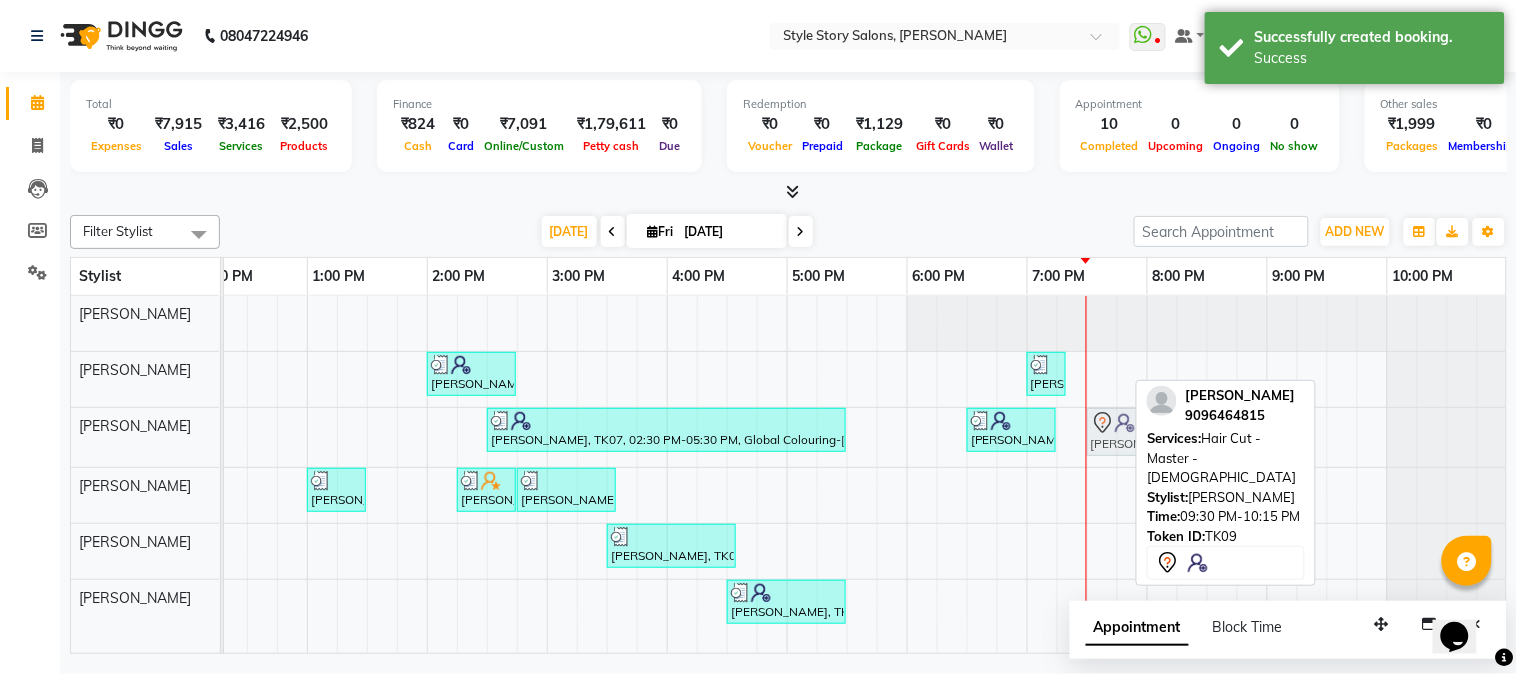 drag, startPoint x: 1380, startPoint y: 430, endPoint x: 1127, endPoint y: 442, distance: 253.28442 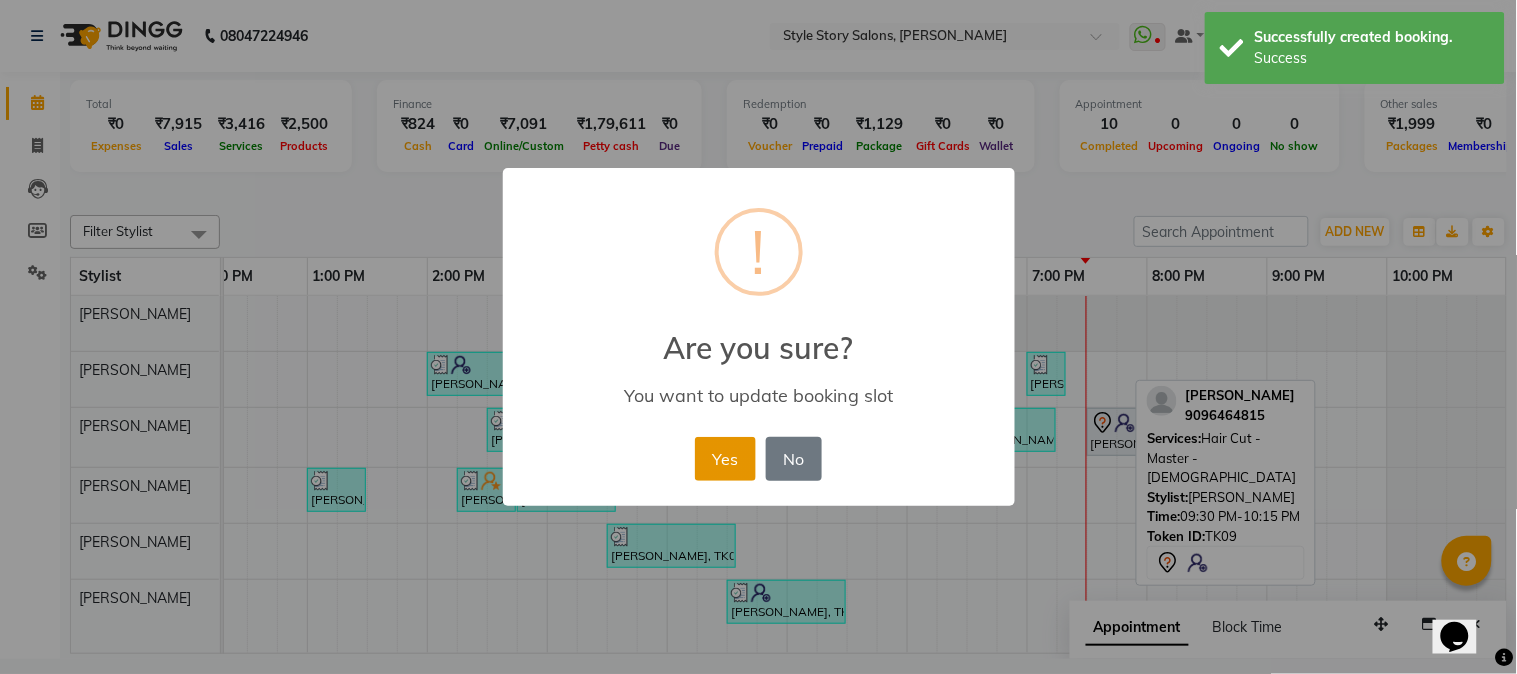 click on "Yes" at bounding box center [725, 459] 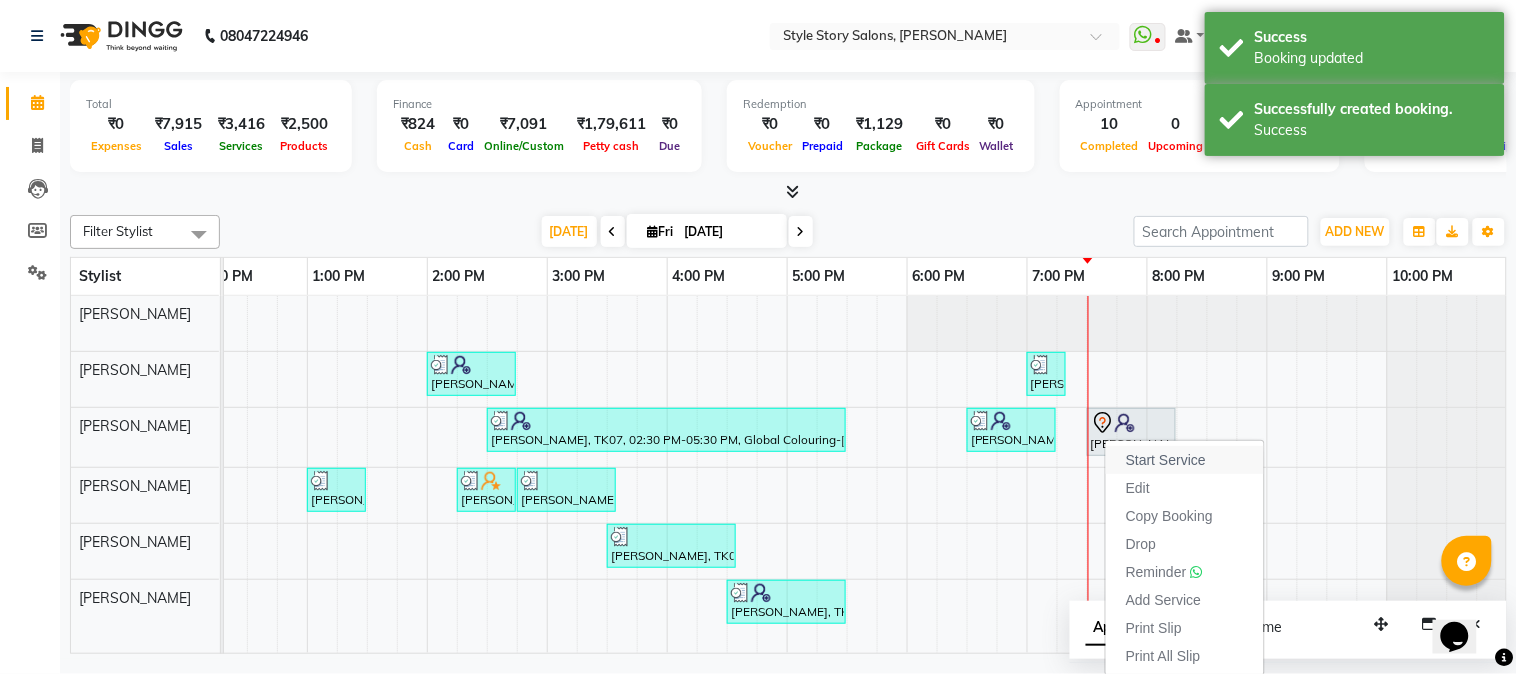 click on "Start Service" at bounding box center (1166, 460) 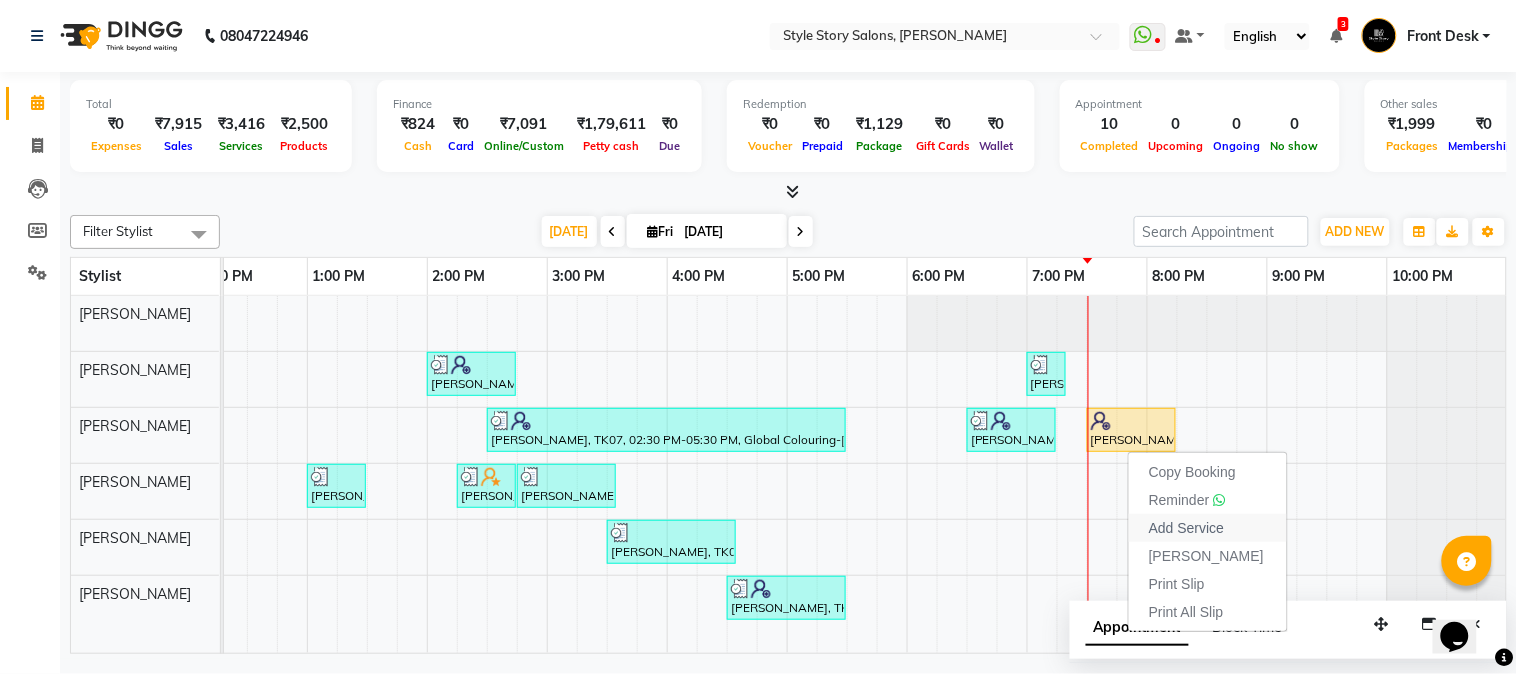 click on "Add Service" at bounding box center [1186, 528] 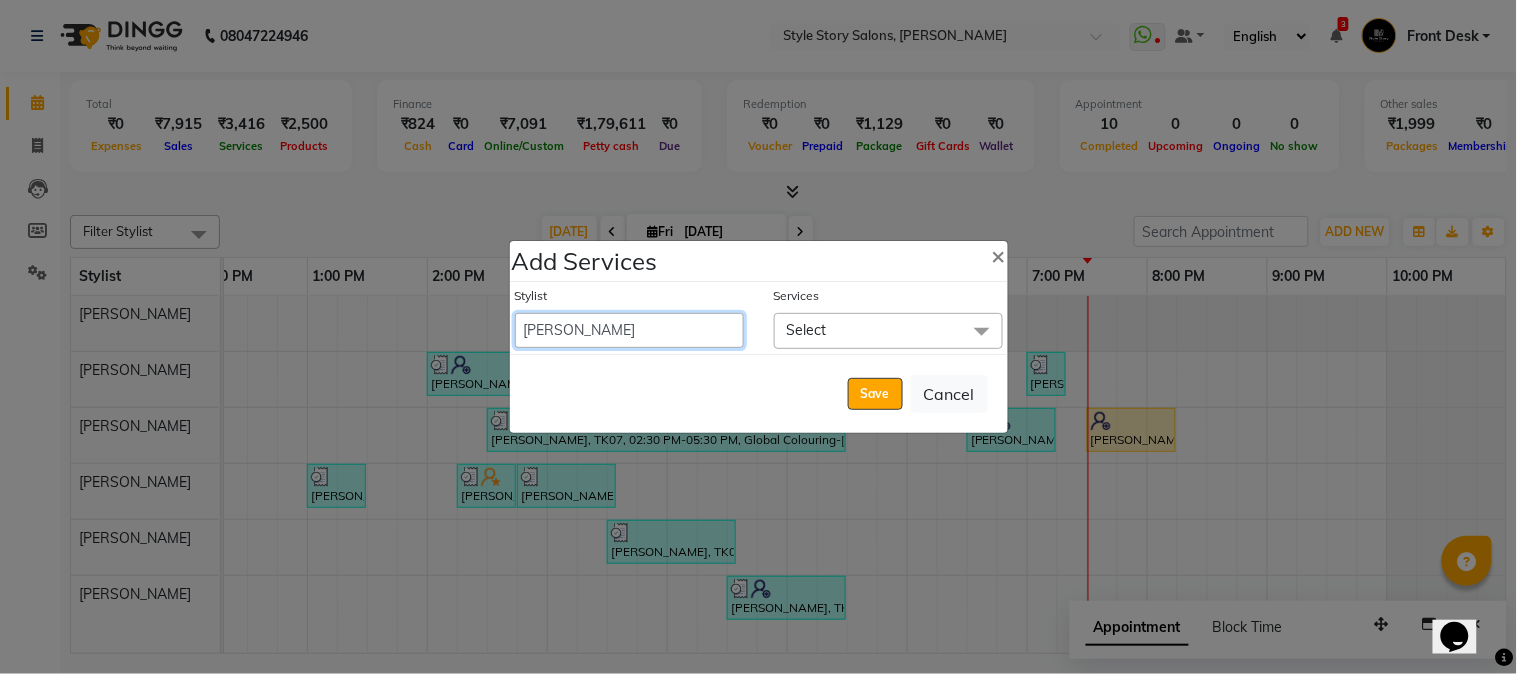 click on "[PERSON_NAME]   [PERSON_NAME]   [PERSON_NAME] Front Desk   [PERSON_NAME]   [PERSON_NAME]   [PERSON_NAME]   Front Desk   [PERSON_NAME] Front Desk   [DATE][PERSON_NAME]    [PERSON_NAME] Senior Accountant   [PERSON_NAME]   [PERSON_NAME]   [PERSON_NAME] Inventory Manager   [PERSON_NAME] (HR Admin)   [PERSON_NAME] (Hair Artist)   [PERSON_NAME]    [PERSON_NAME]   [PERSON_NAME]   [PERSON_NAME]    Shruti Raut   [PERSON_NAME]   [PERSON_NAME] HR Manager   [PERSON_NAME] ([PERSON_NAME])   [PERSON_NAME]   [PERSON_NAME]   [PERSON_NAME]   [PERSON_NAME]   [PERSON_NAME] Accountant" at bounding box center (629, 330) 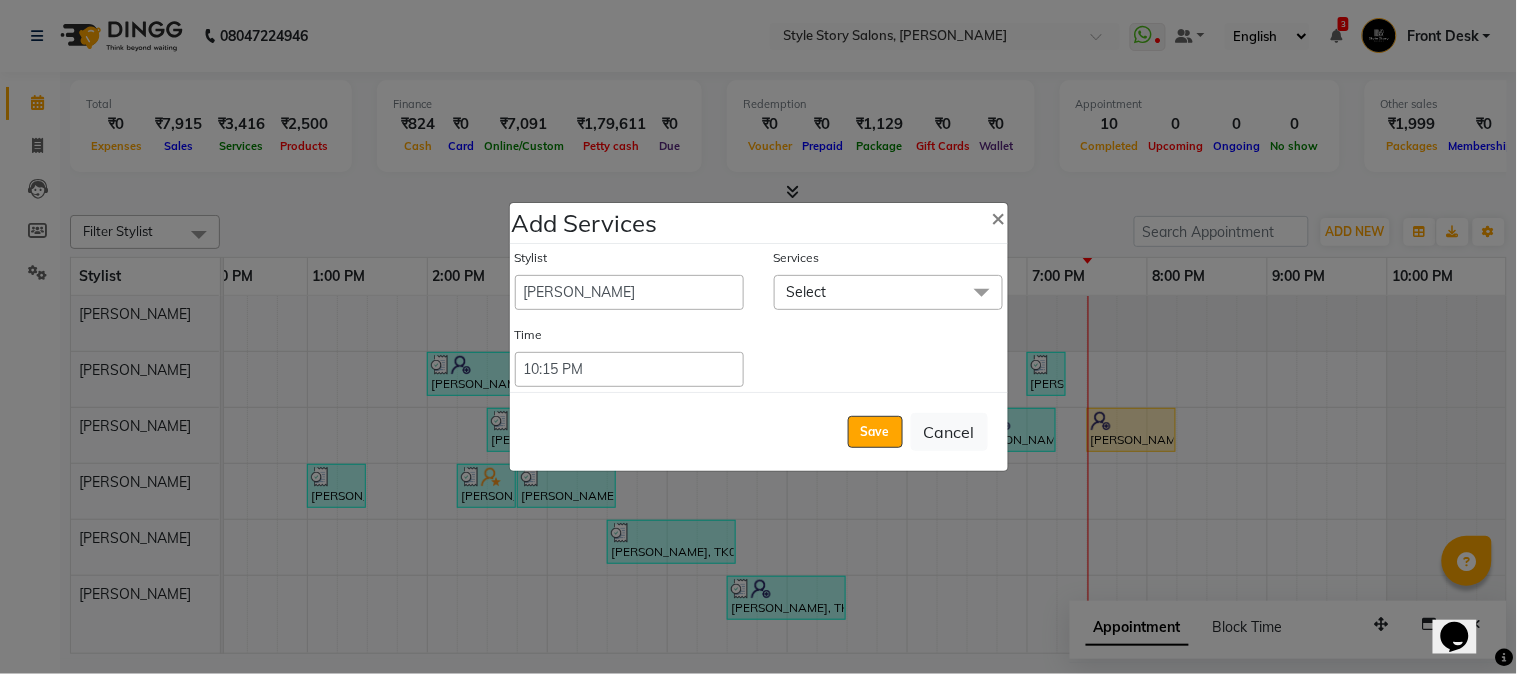 click on "Select" 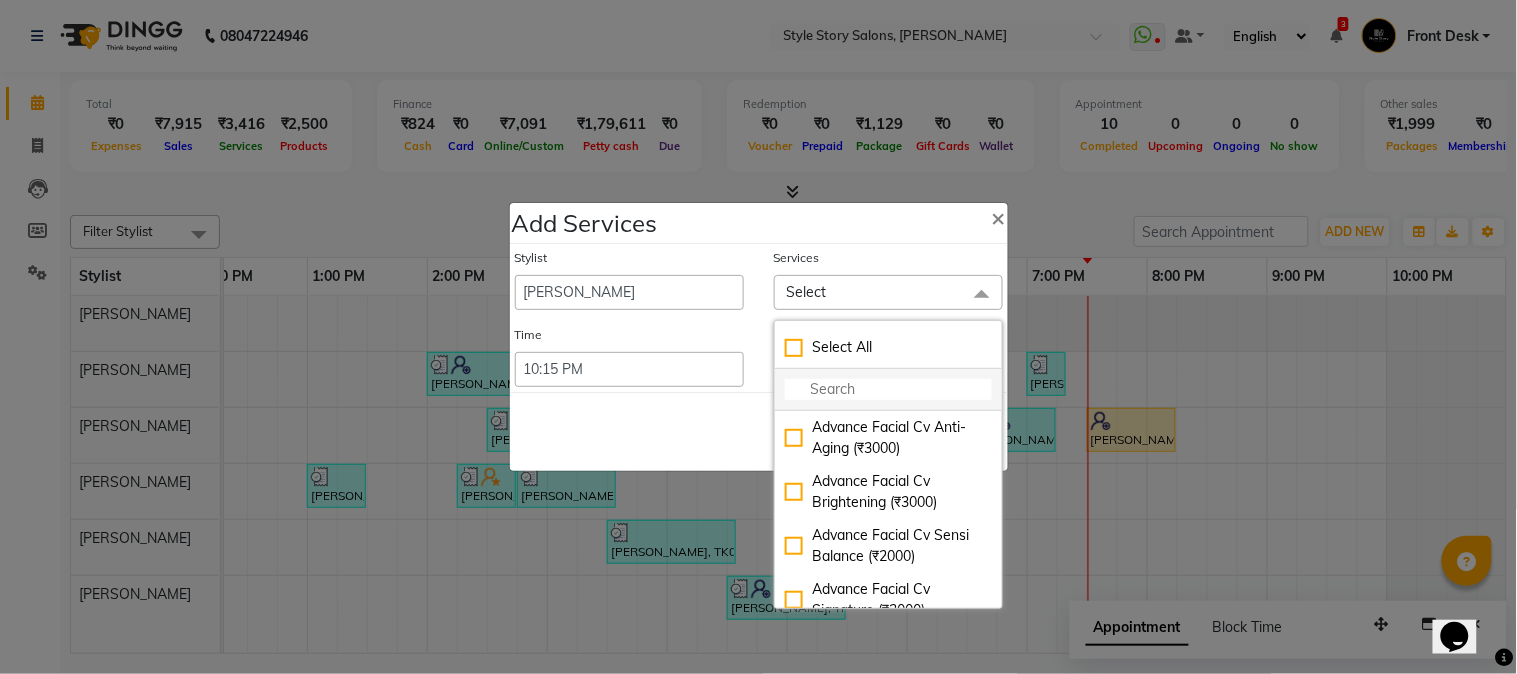 click 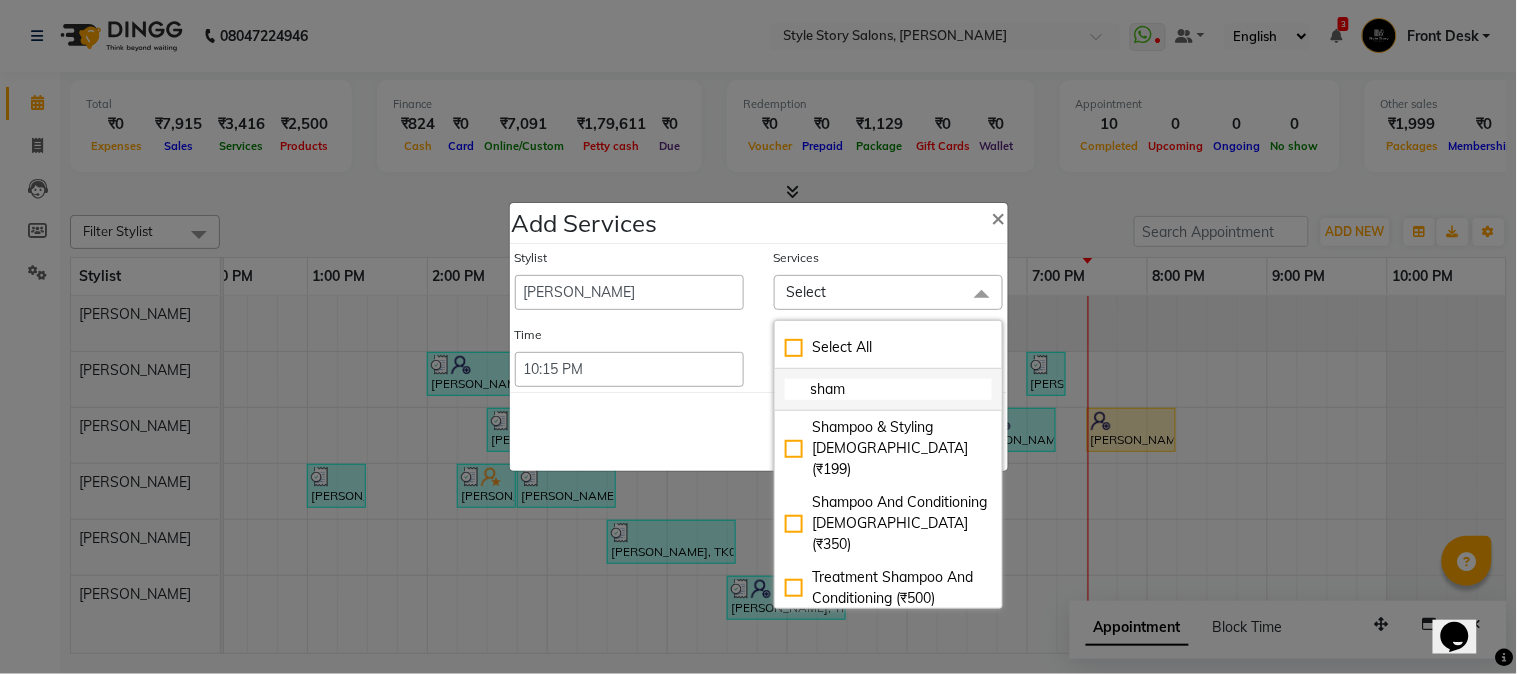 type on "shamp" 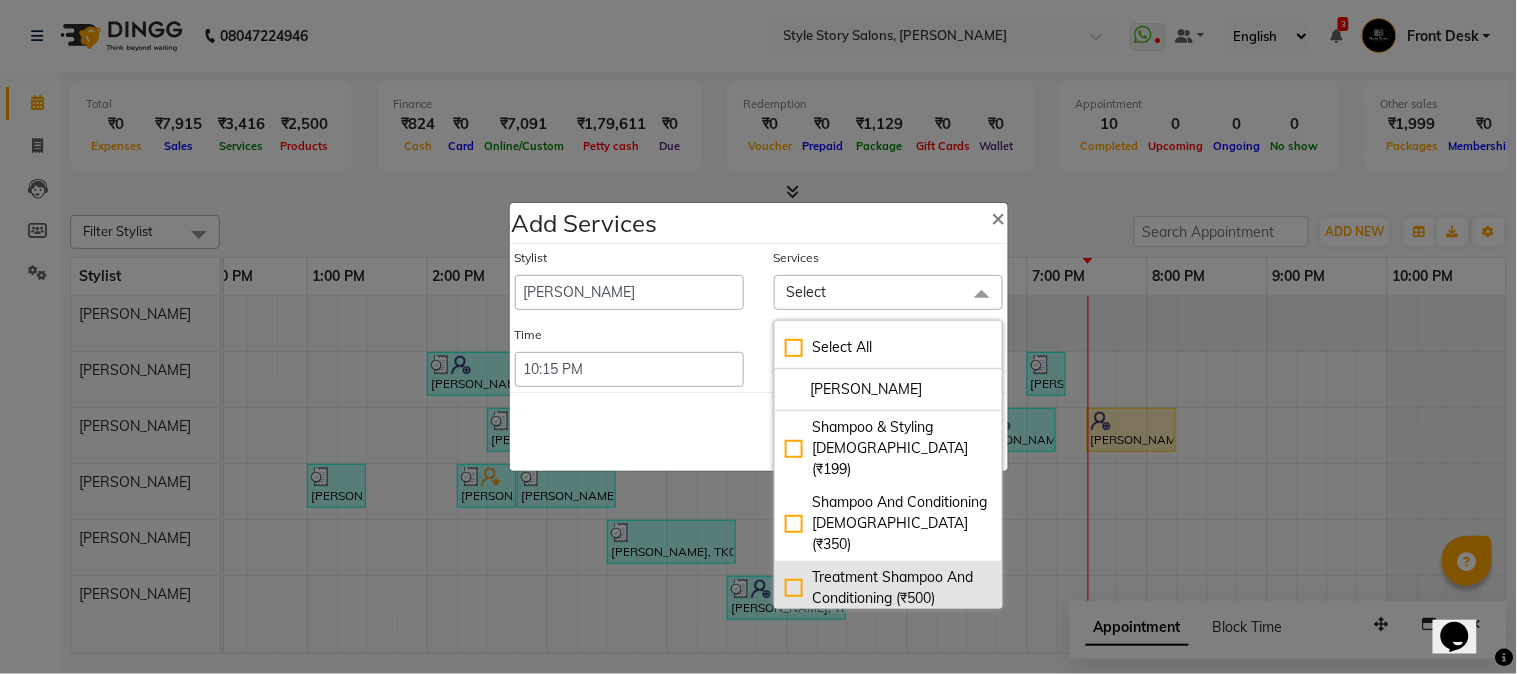 click on "Treatment Shampoo And Conditioning (₹500)" 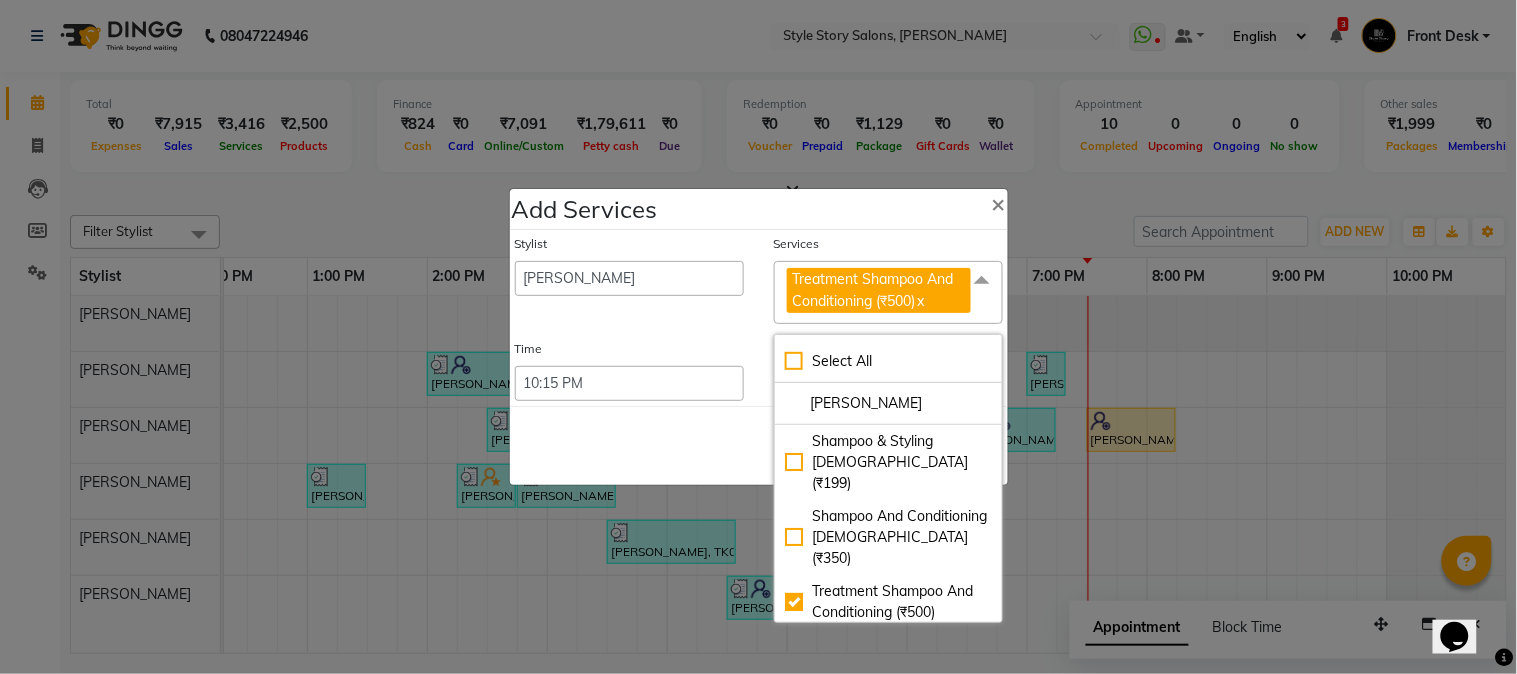 click on "Save   Cancel" 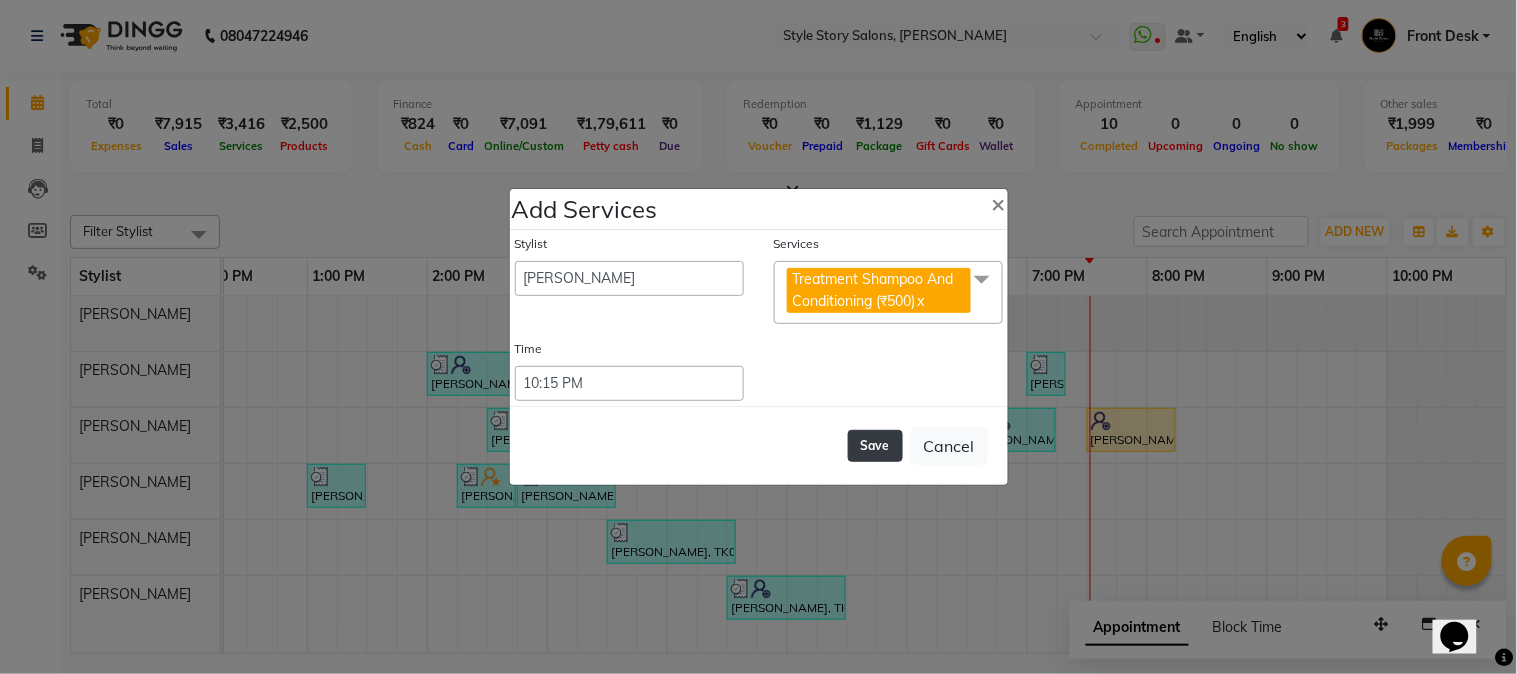 click on "Save" 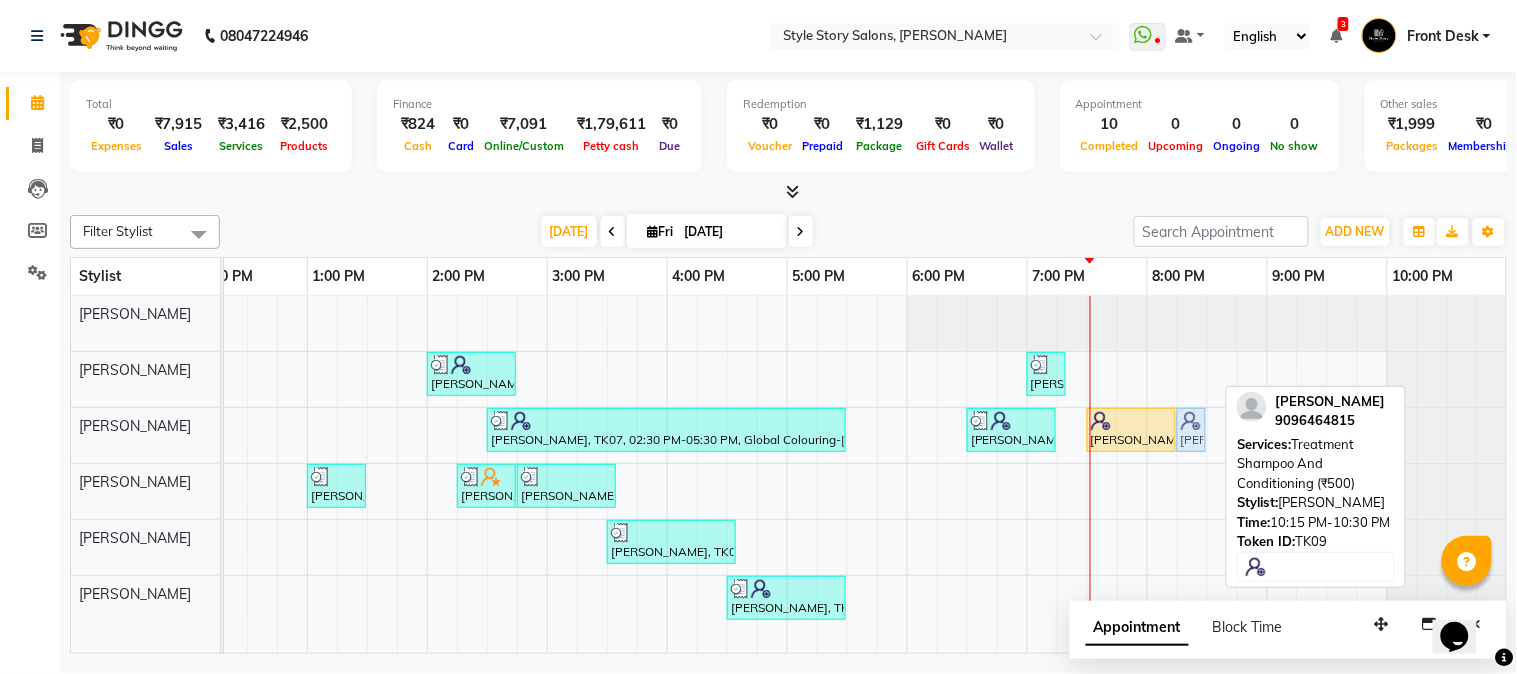 drag, startPoint x: 1433, startPoint y: 358, endPoint x: 1194, endPoint y: 437, distance: 251.7181 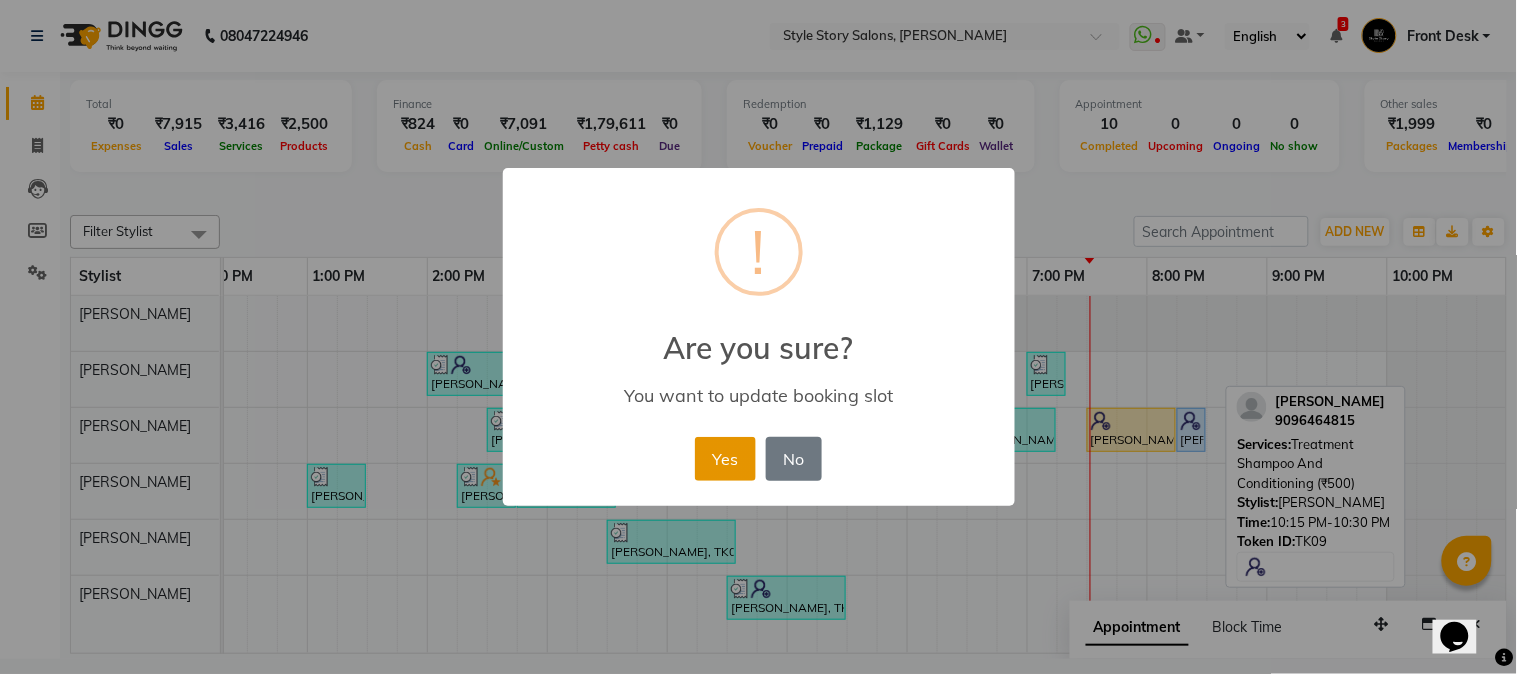 click on "Yes" at bounding box center (725, 459) 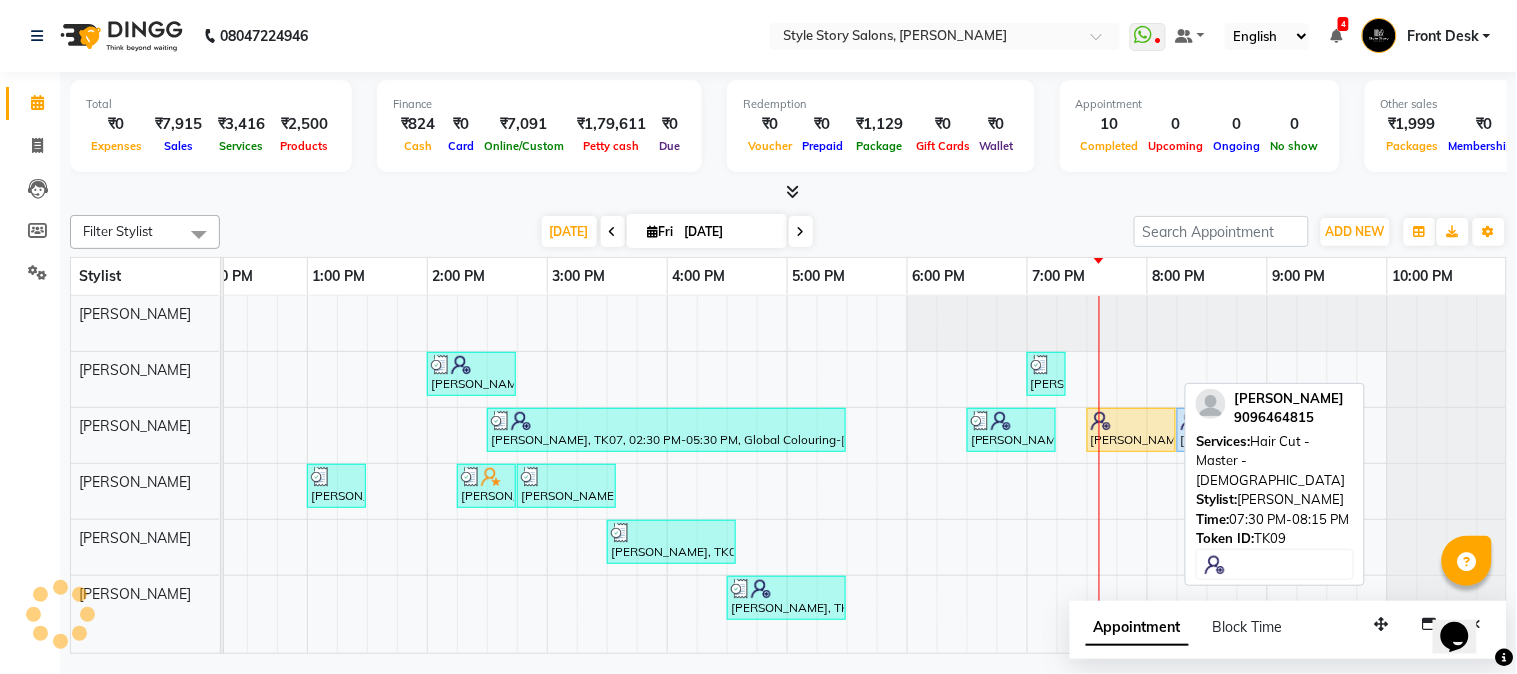 click at bounding box center (1131, 421) 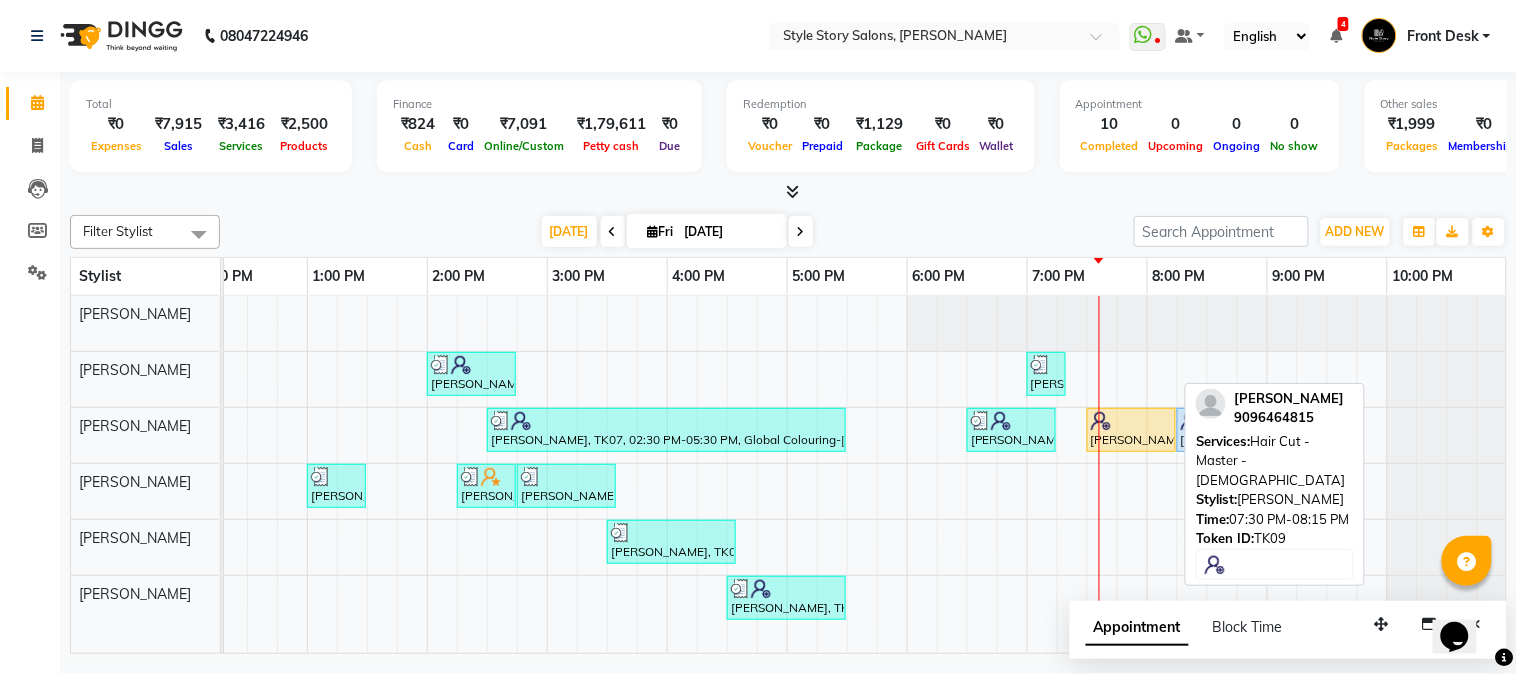 click at bounding box center [1131, 421] 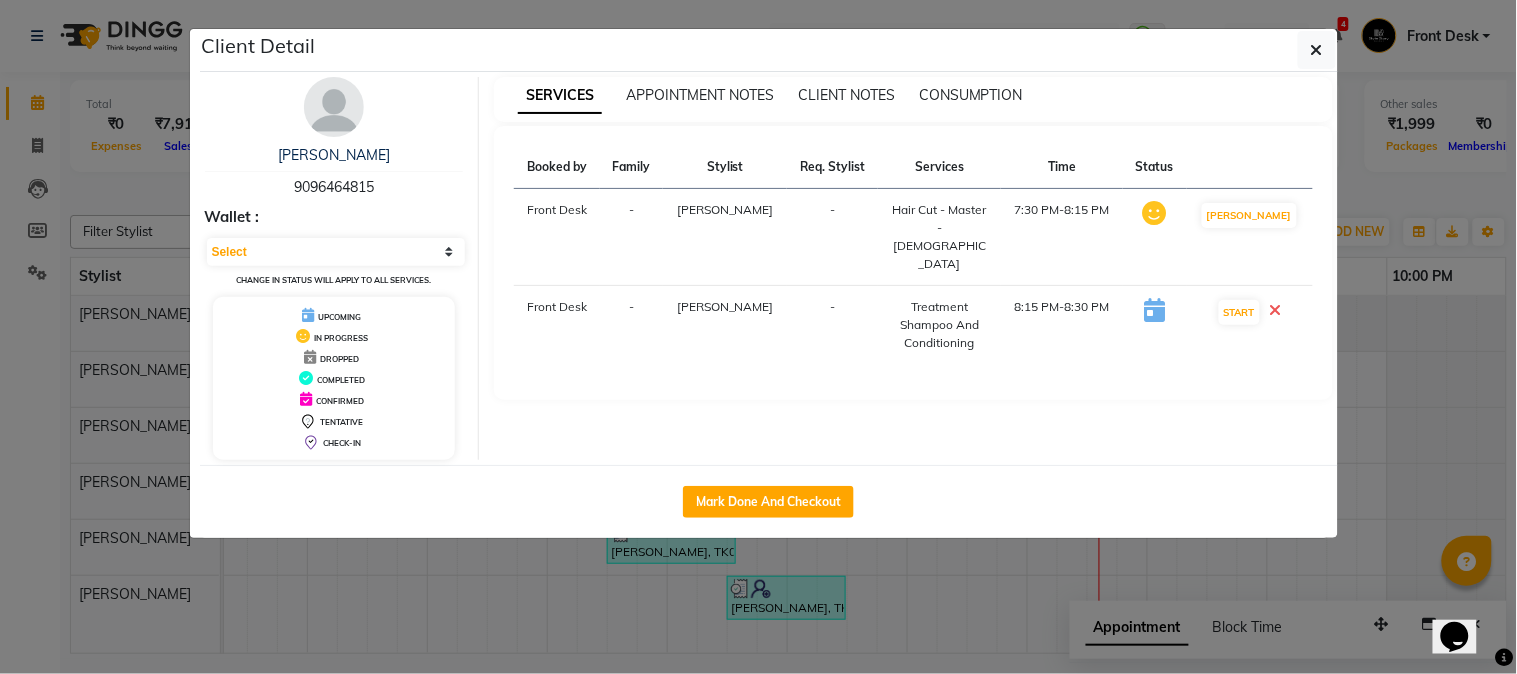 click at bounding box center (1276, 310) 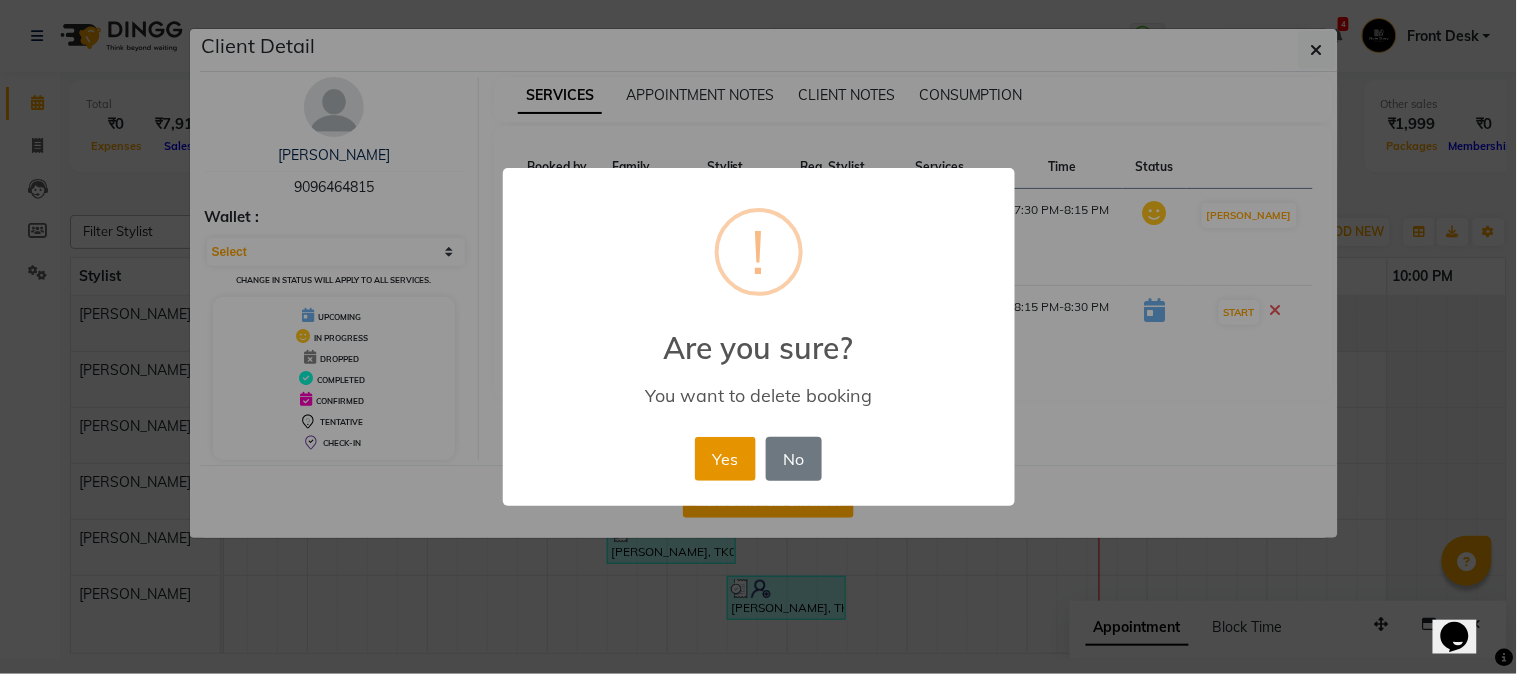 click on "Yes" at bounding box center (725, 459) 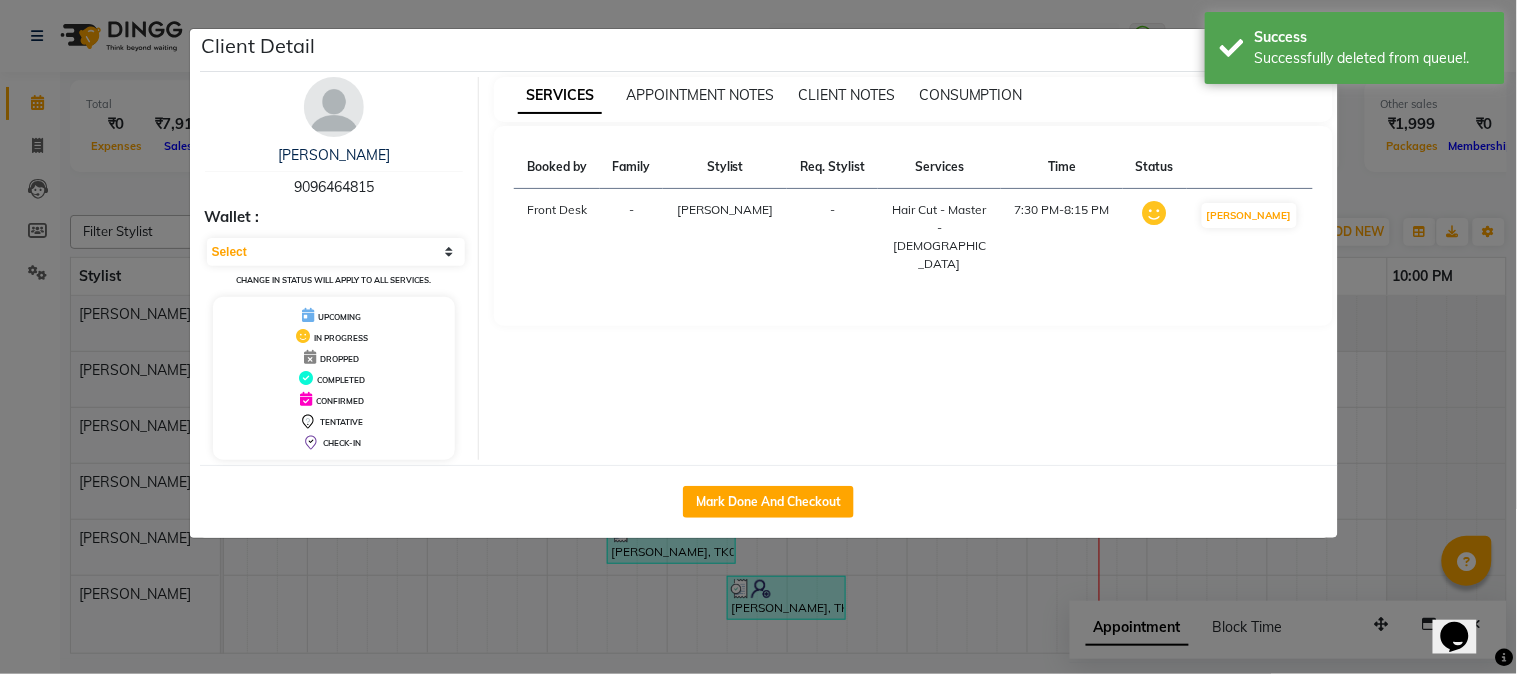 click on "Client Detail  Karan Arora   9096464815 Wallet : Select IN SERVICE CONFIRMED TENTATIVE CHECK IN MARK DONE DROPPED UPCOMING Change in status will apply to all services. UPCOMING IN PROGRESS DROPPED COMPLETED CONFIRMED TENTATIVE CHECK-IN SERVICES APPOINTMENT NOTES CLIENT NOTES CONSUMPTION Booked by Family Stylist Req. Stylist Services Time Status  Front Desk  - Arshad Ansari -  Hair Cut - Master - Male   7:30 PM-8:15 PM   MARK DONE   Mark Done And Checkout" 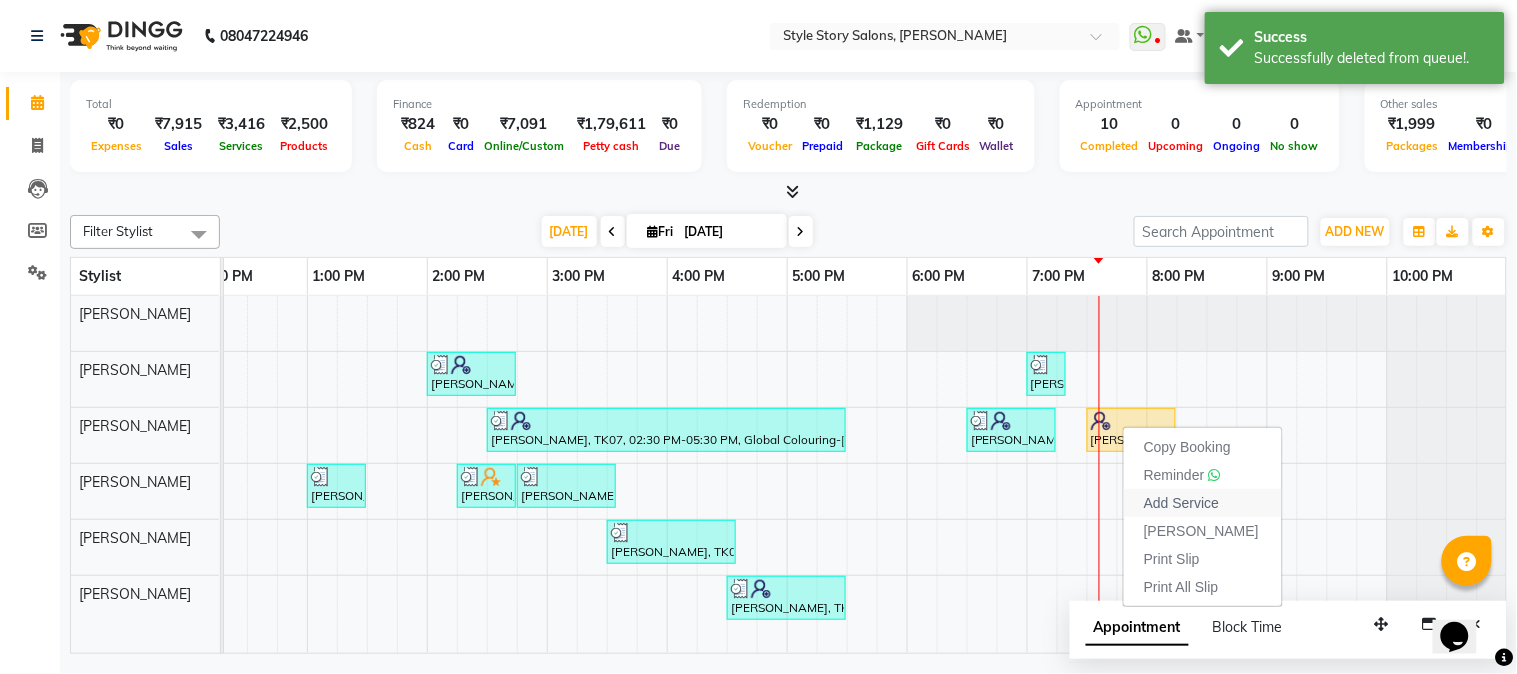 click on "Add Service" at bounding box center [1181, 503] 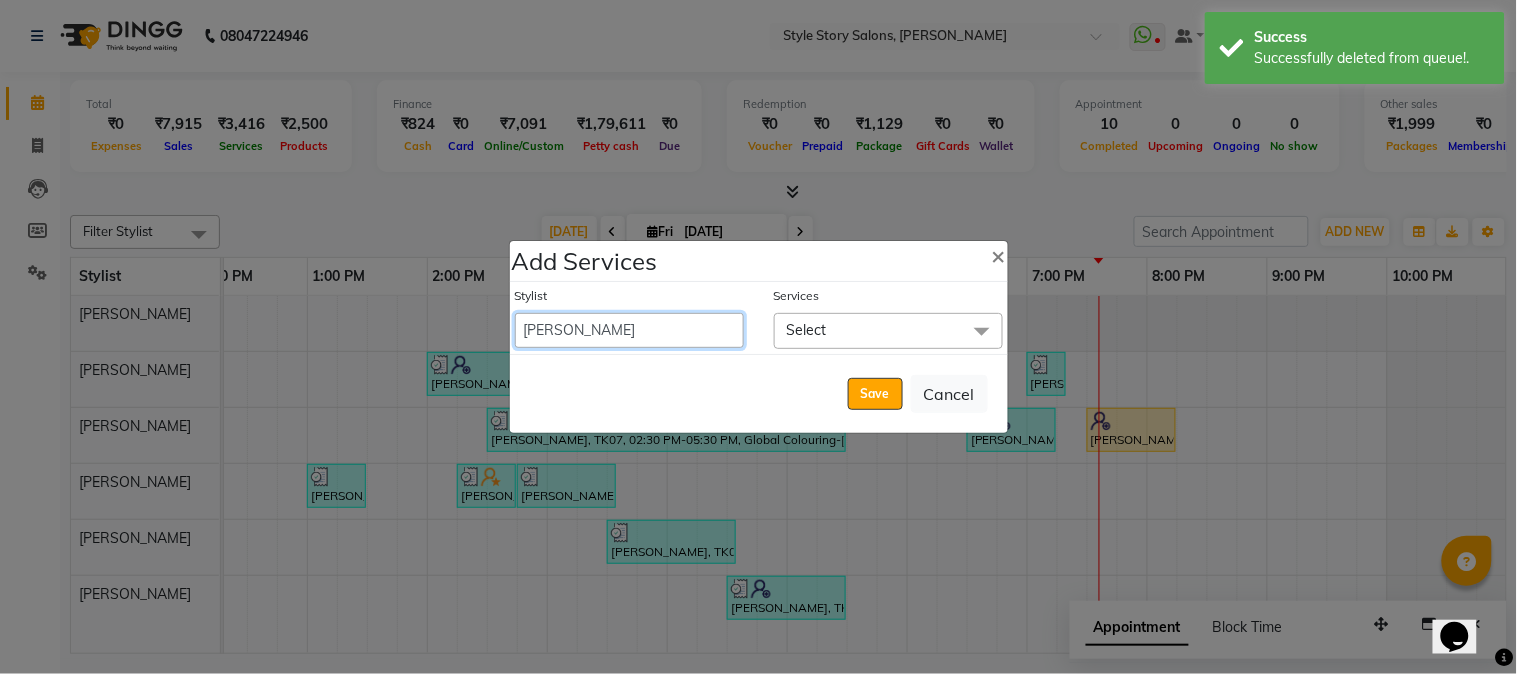 click on "[PERSON_NAME]   [PERSON_NAME]   [PERSON_NAME] Front Desk   [PERSON_NAME]   [PERSON_NAME]   [PERSON_NAME]   Front Desk   [PERSON_NAME] Front Desk   [DATE][PERSON_NAME]    [PERSON_NAME] Senior Accountant   [PERSON_NAME]   [PERSON_NAME]   [PERSON_NAME] Inventory Manager   [PERSON_NAME] (HR Admin)   [PERSON_NAME] (Hair Artist)   [PERSON_NAME]    [PERSON_NAME]   [PERSON_NAME]   [PERSON_NAME]    Shruti Raut   [PERSON_NAME]   [PERSON_NAME] HR Manager   [PERSON_NAME] ([PERSON_NAME])   [PERSON_NAME]   [PERSON_NAME]   [PERSON_NAME]   [PERSON_NAME]   [PERSON_NAME] Accountant" at bounding box center (629, 330) 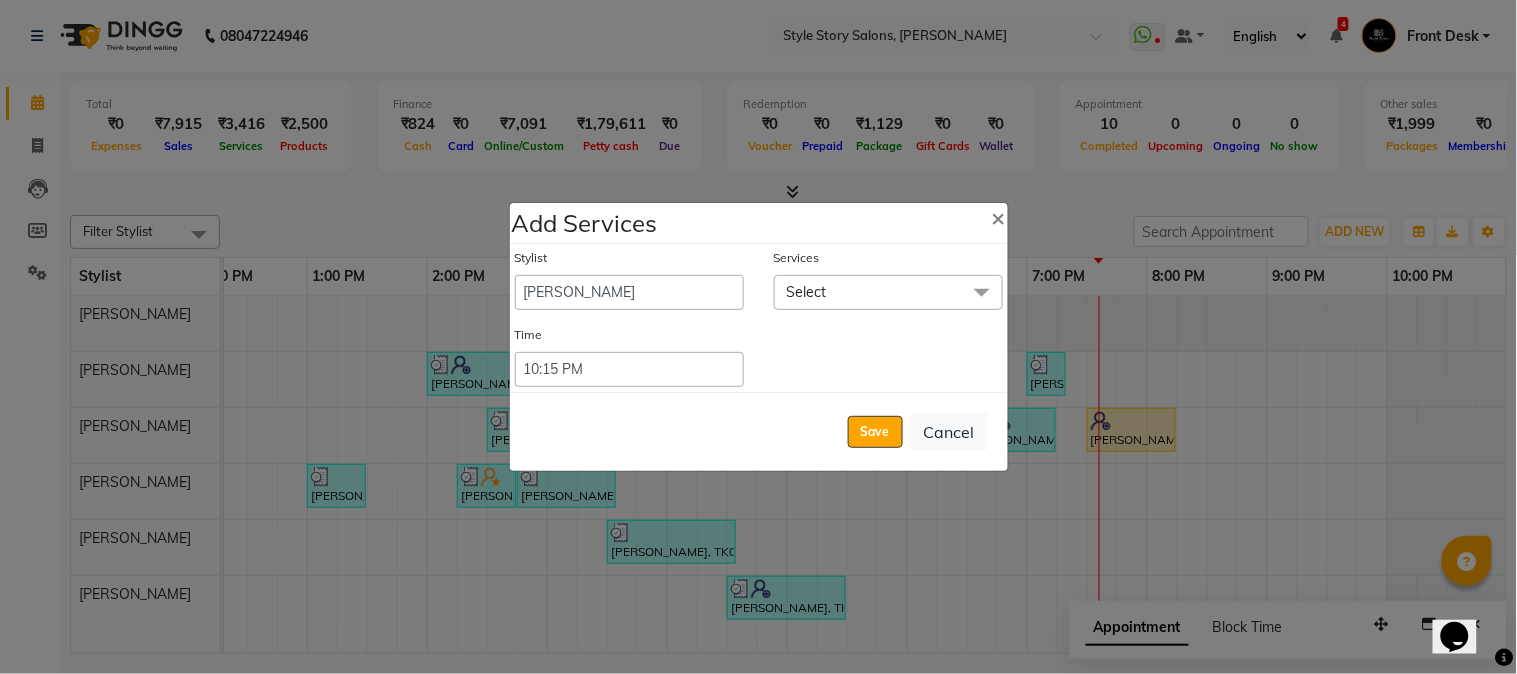 click on "Select" 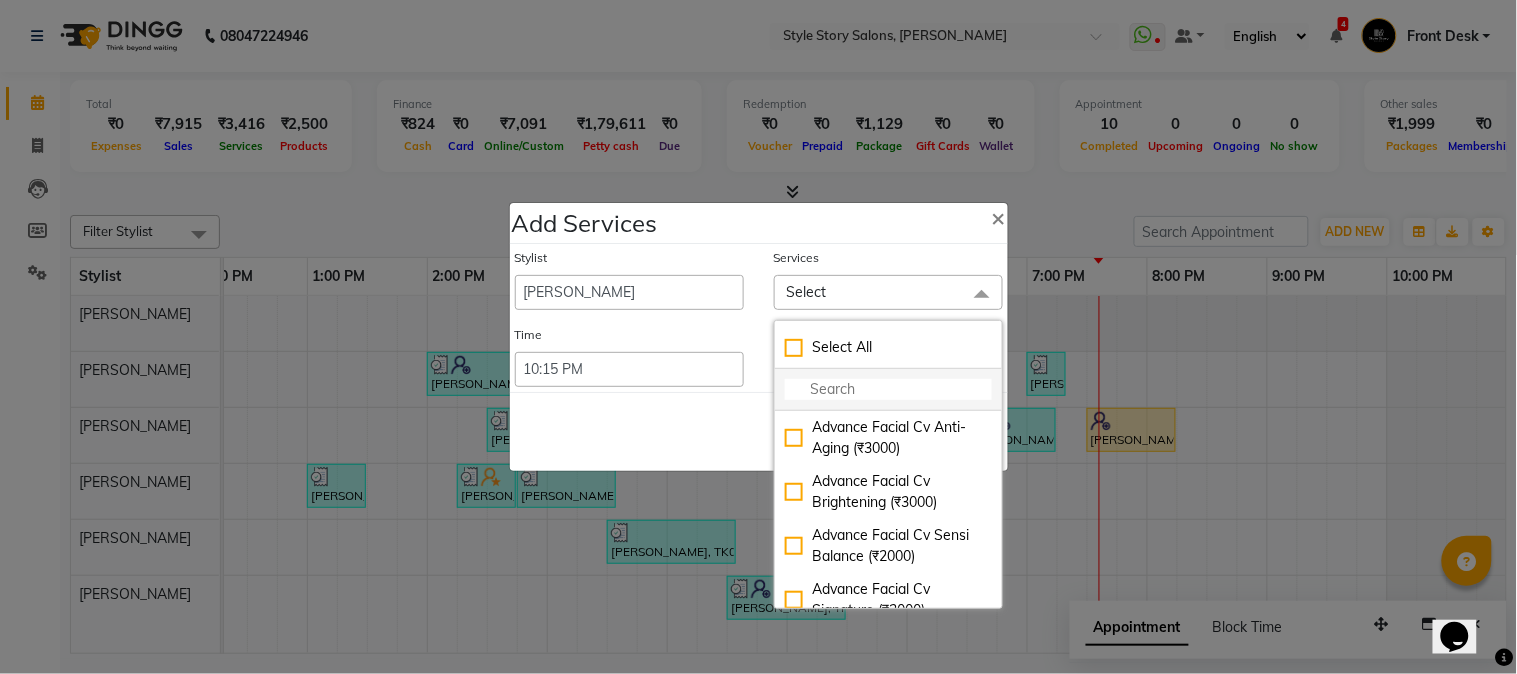 click 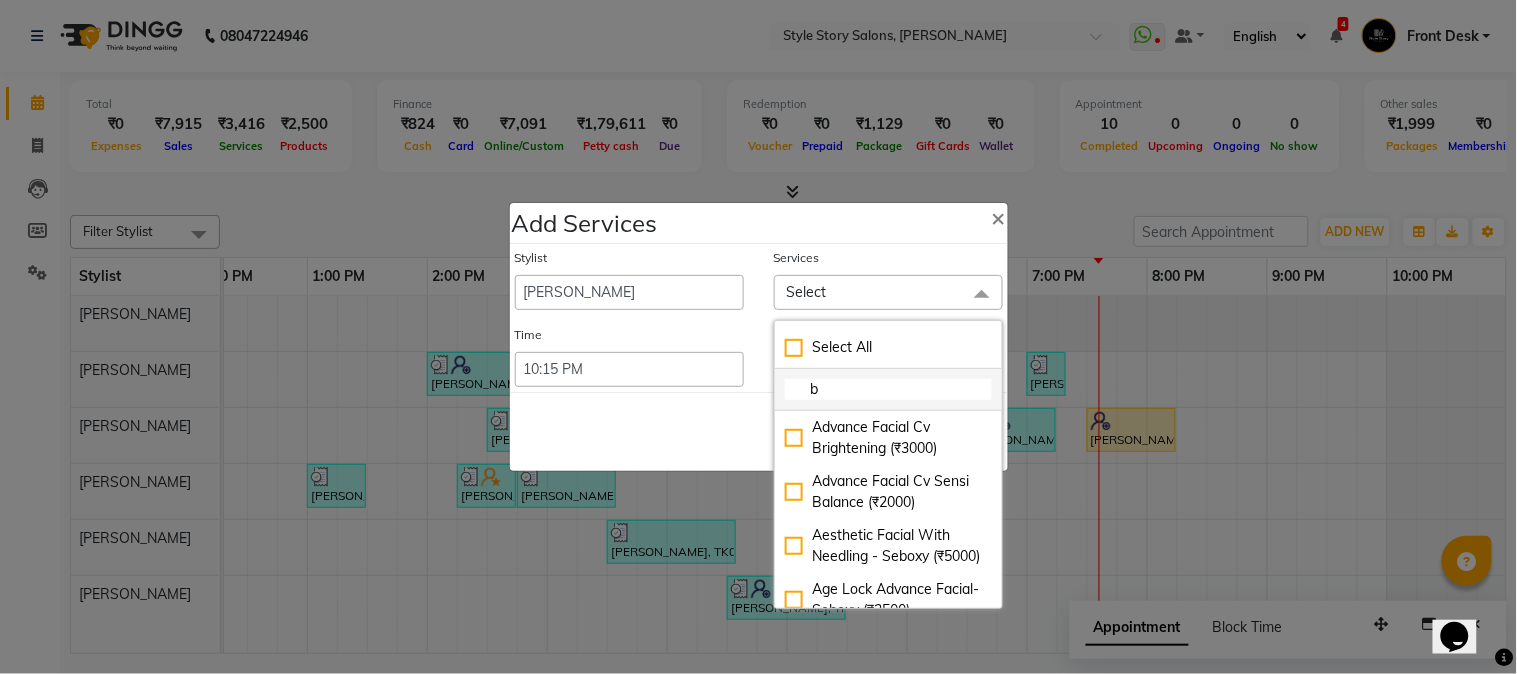 type on "bl" 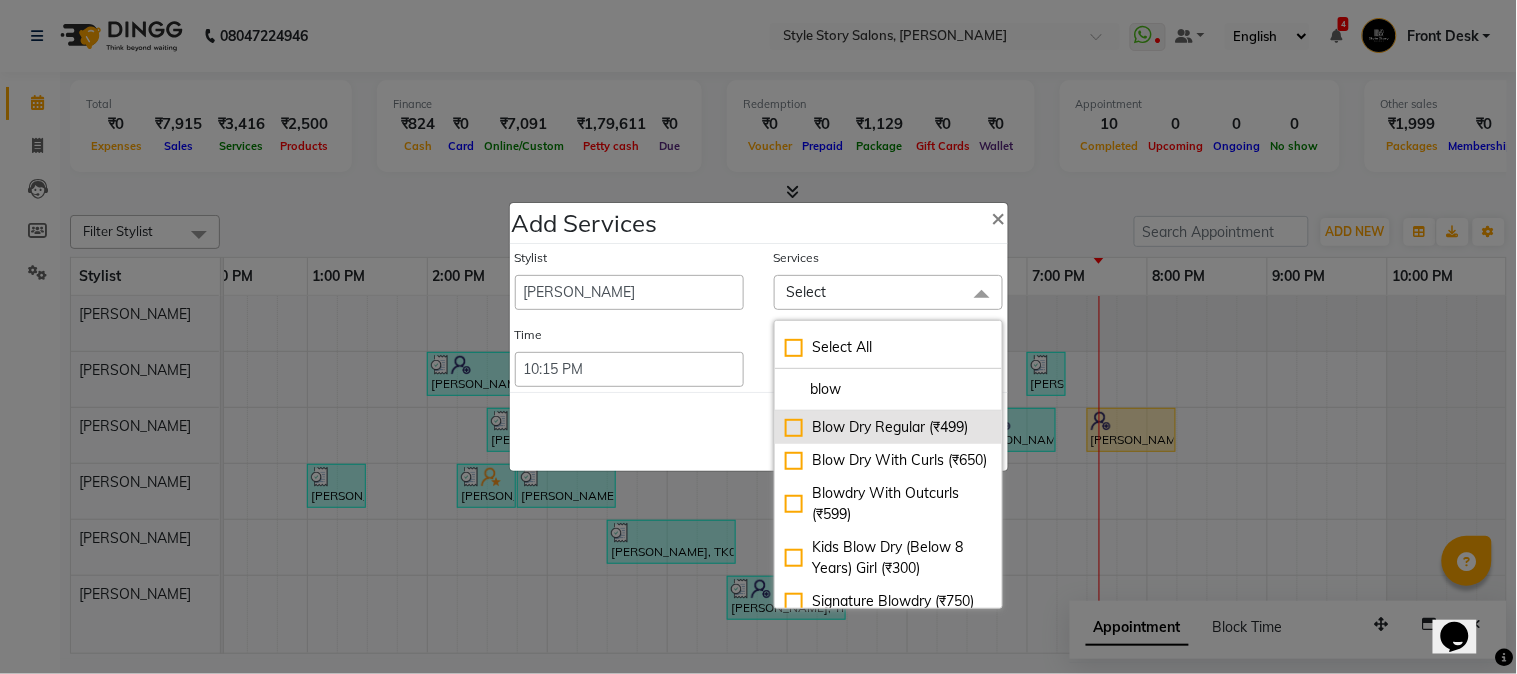 click on "Blow Dry Regular (₹499)" 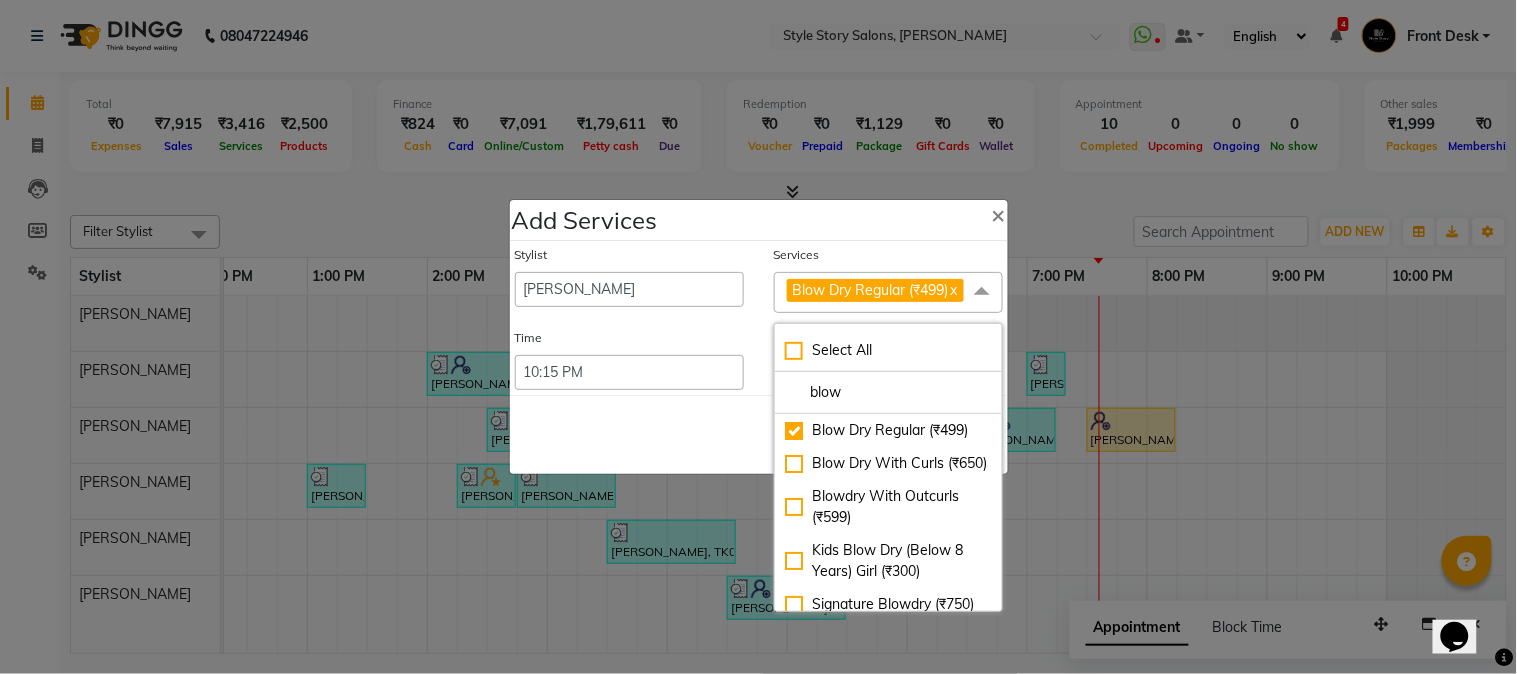 click on "Save   Cancel" 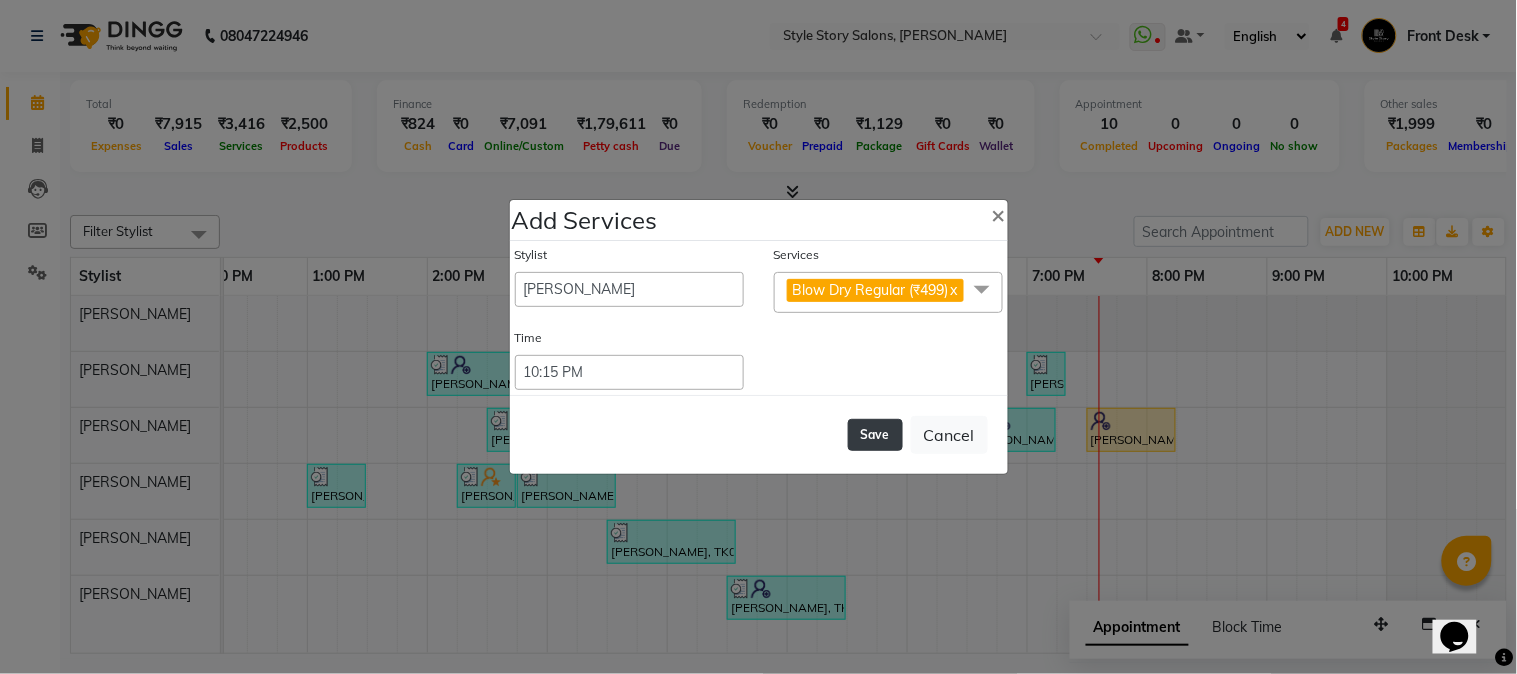 click on "Save" 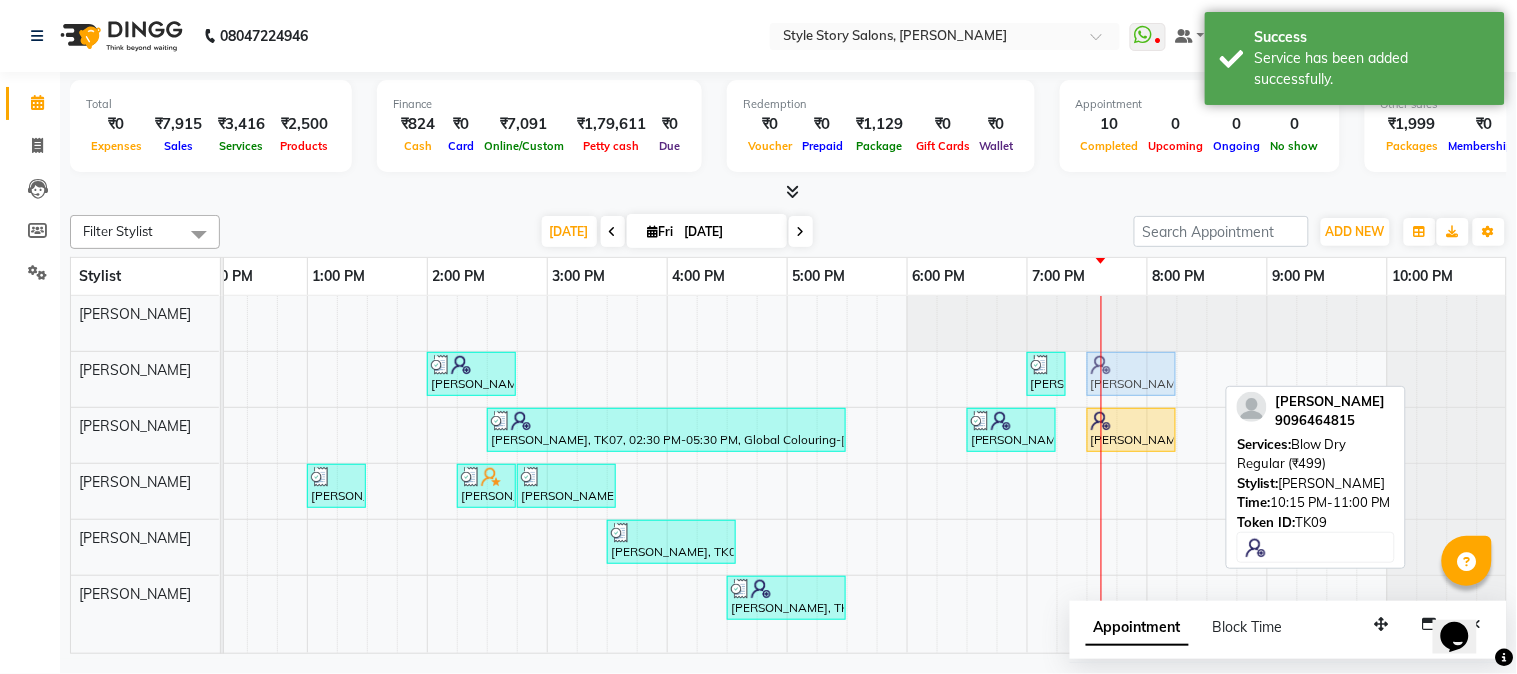 drag, startPoint x: 1455, startPoint y: 366, endPoint x: 1126, endPoint y: 374, distance: 329.09726 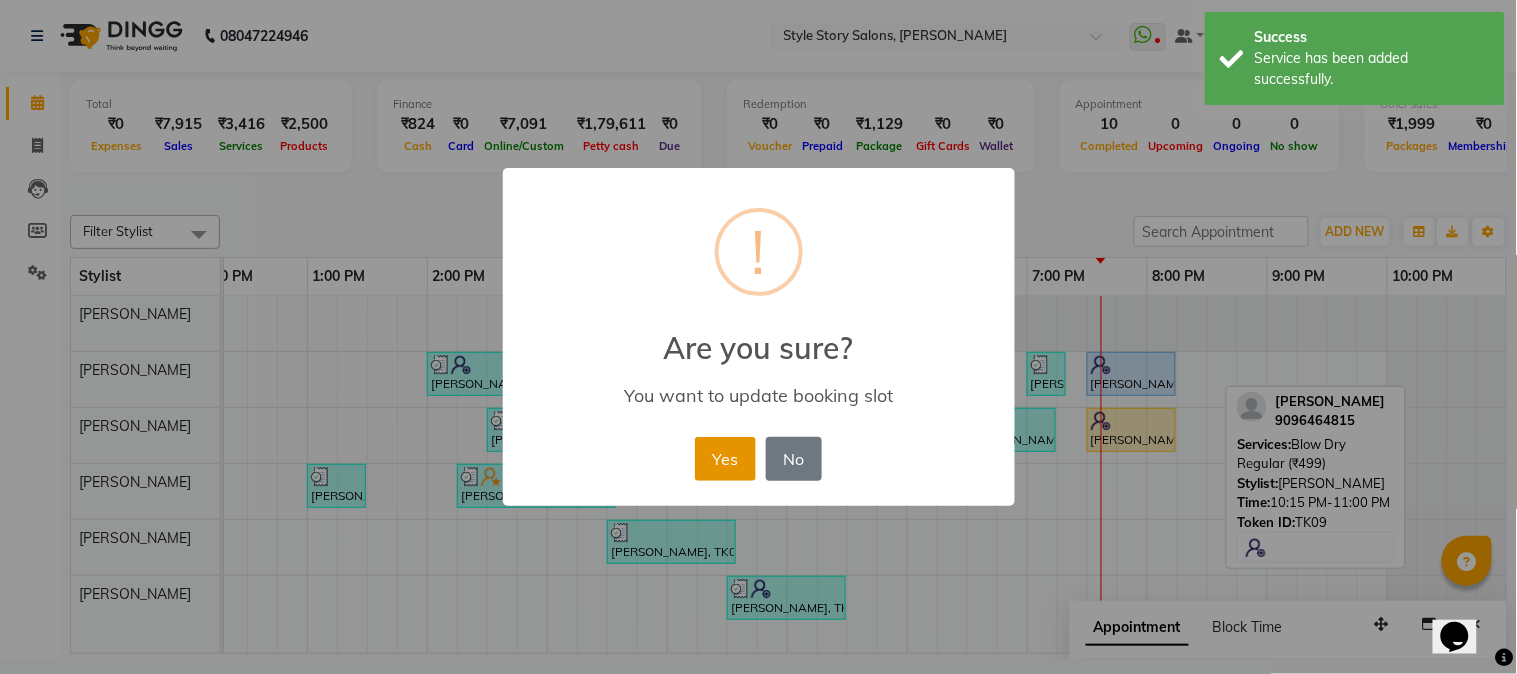 click on "Yes" at bounding box center [725, 459] 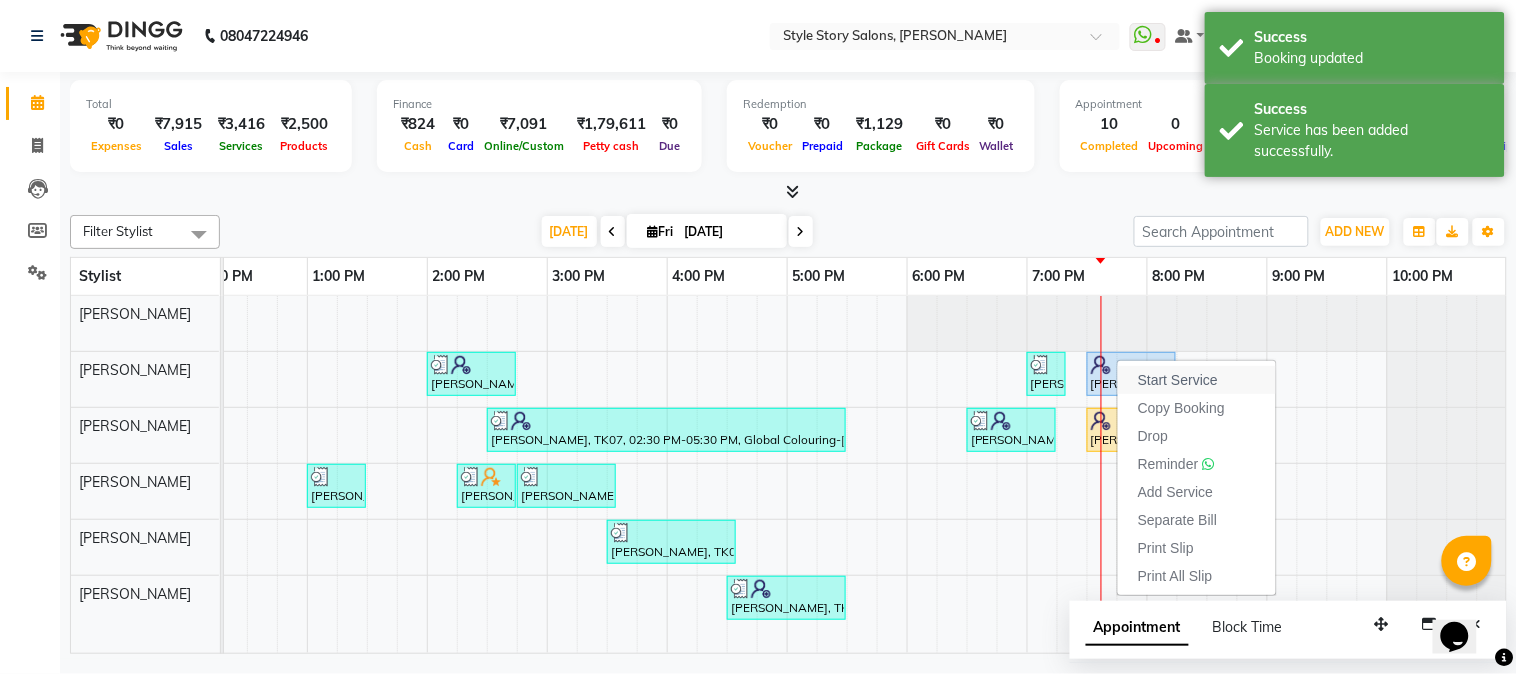 click on "Start Service" at bounding box center (1178, 380) 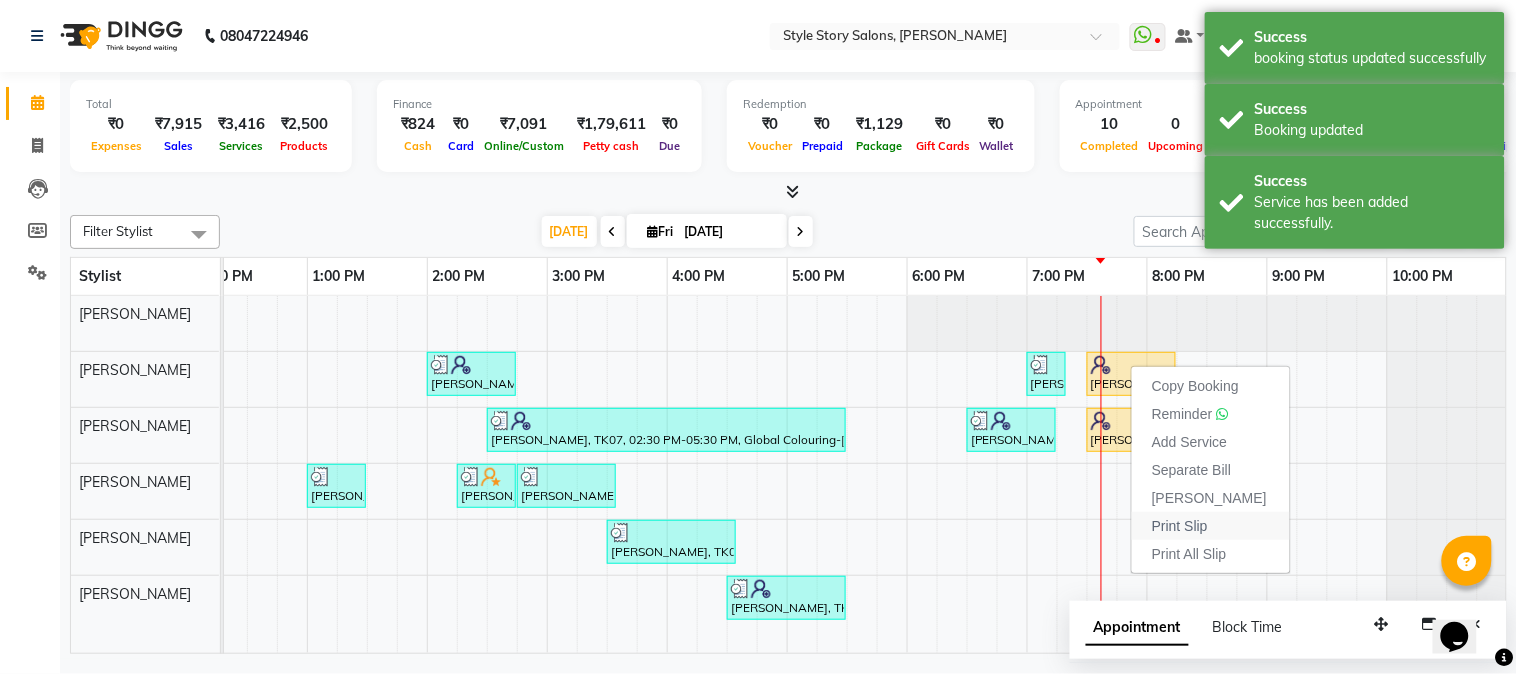 click on "Print Slip" at bounding box center (1211, 526) 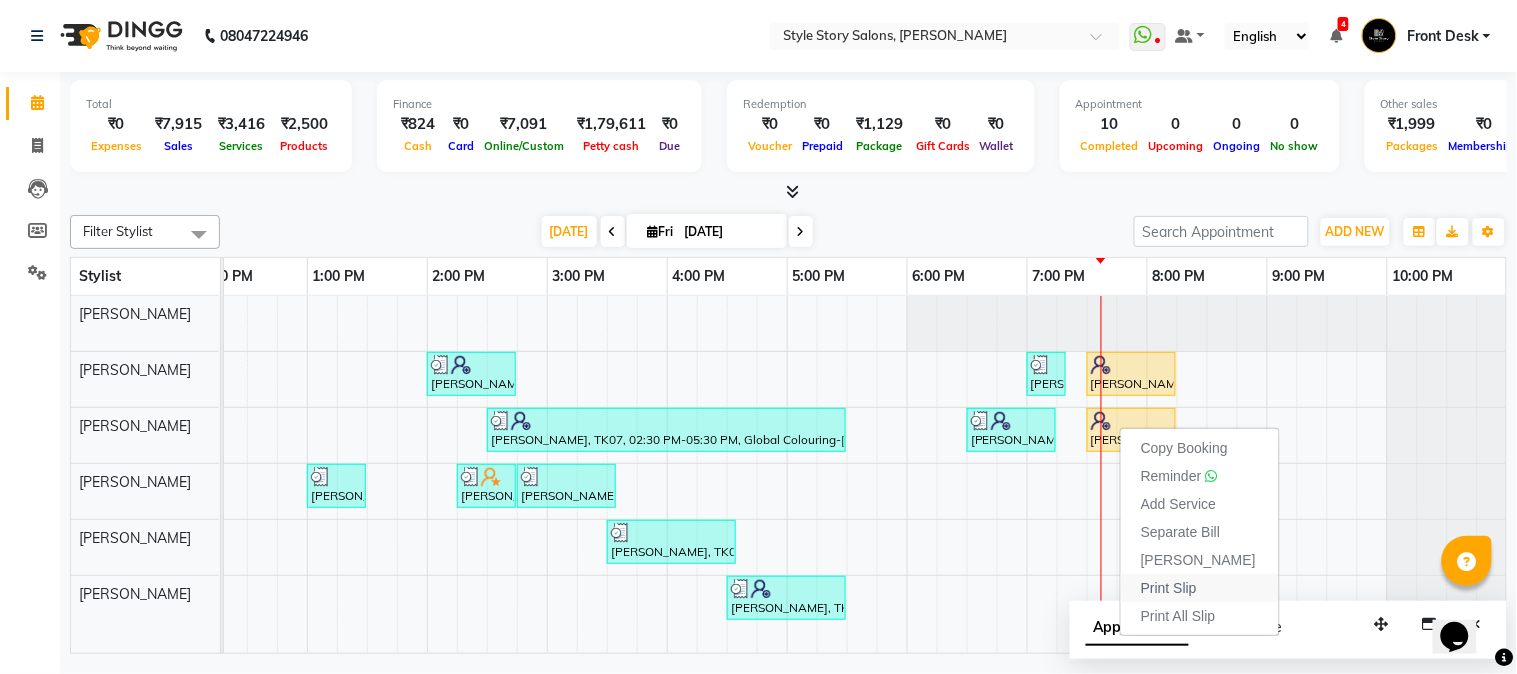click on "Print Slip" at bounding box center (1200, 588) 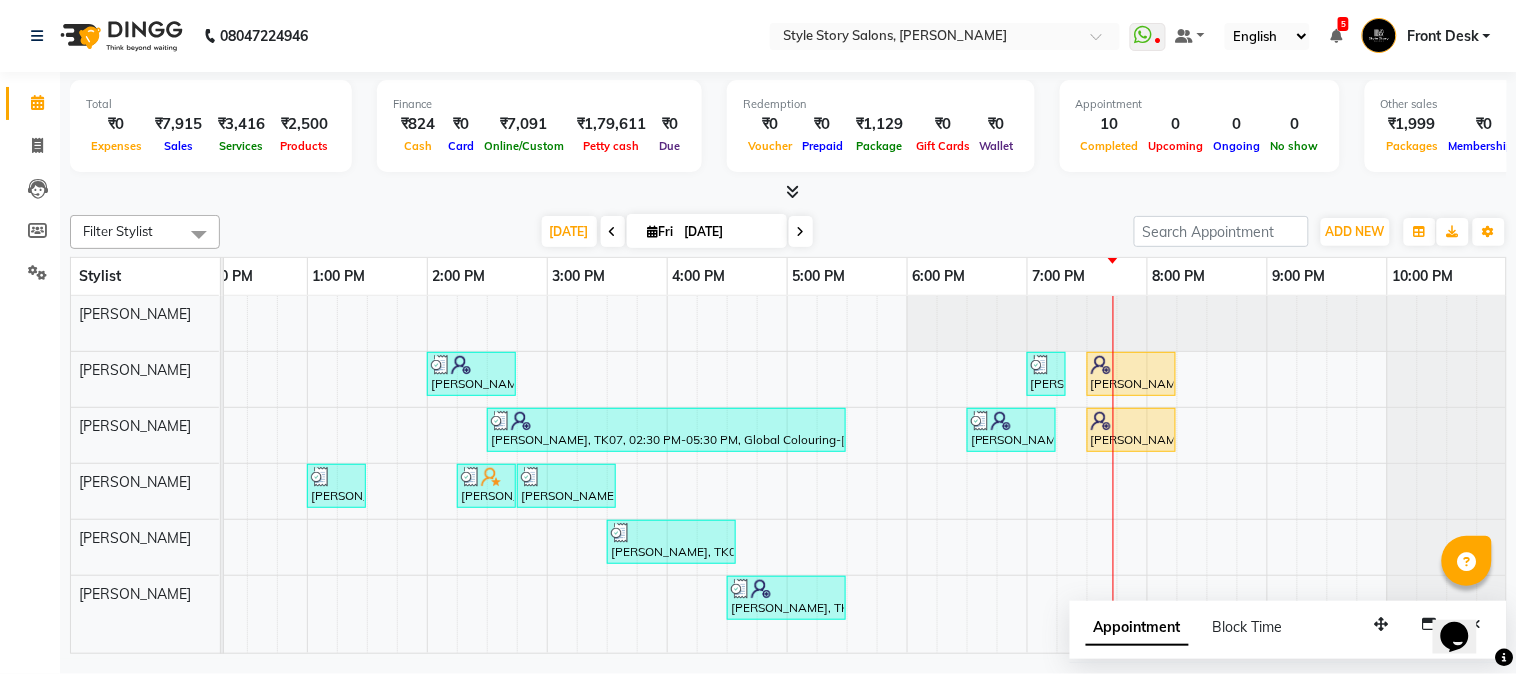 click on "Appointment" at bounding box center (1137, 628) 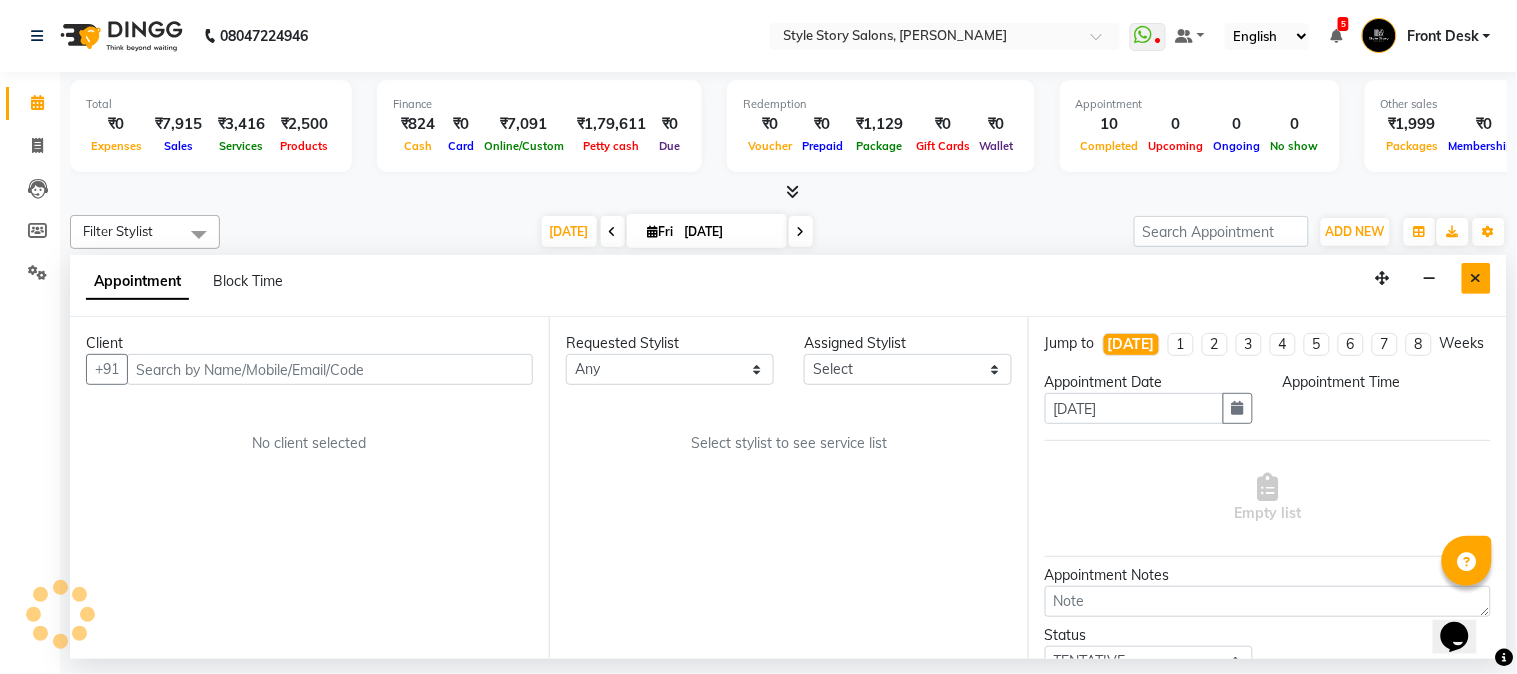 click at bounding box center [1476, 278] 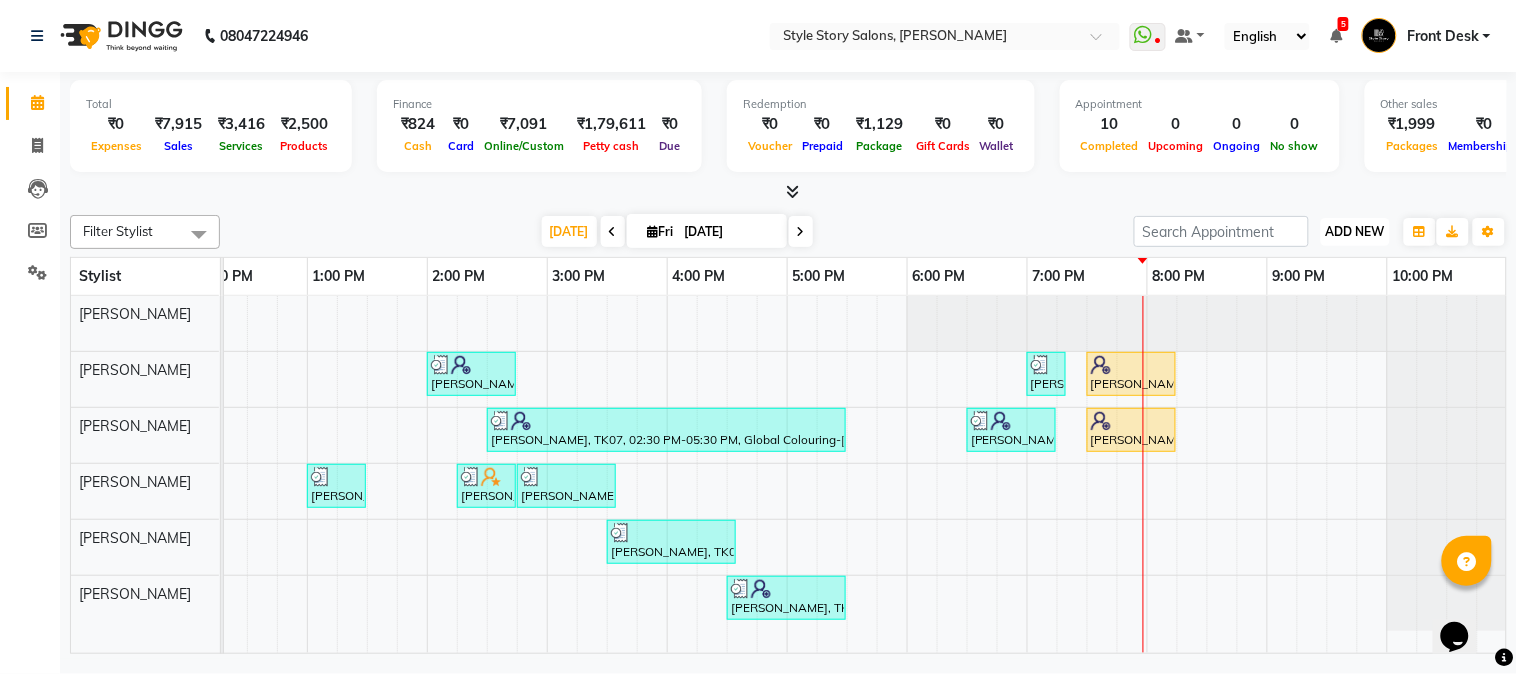 click on "ADD NEW" at bounding box center [1355, 231] 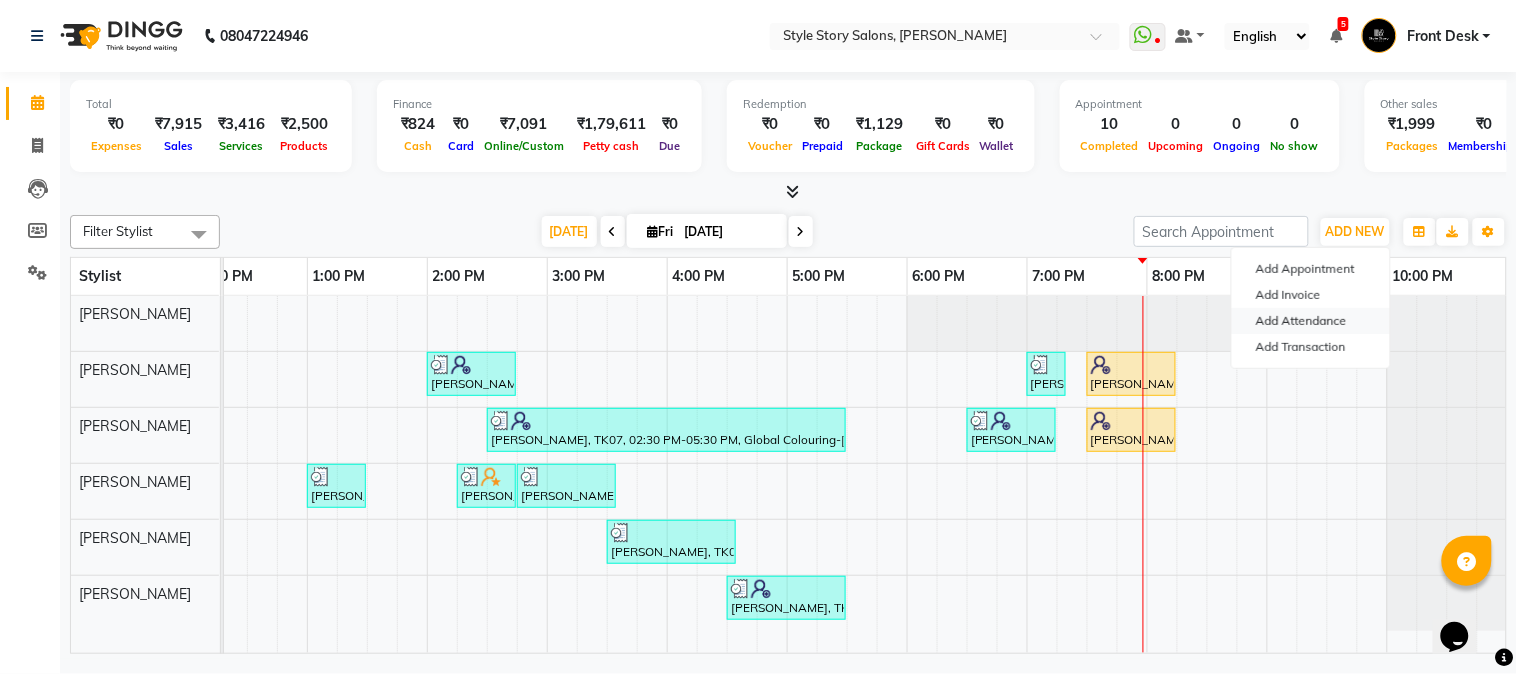 click on "Add Attendance" at bounding box center [1311, 321] 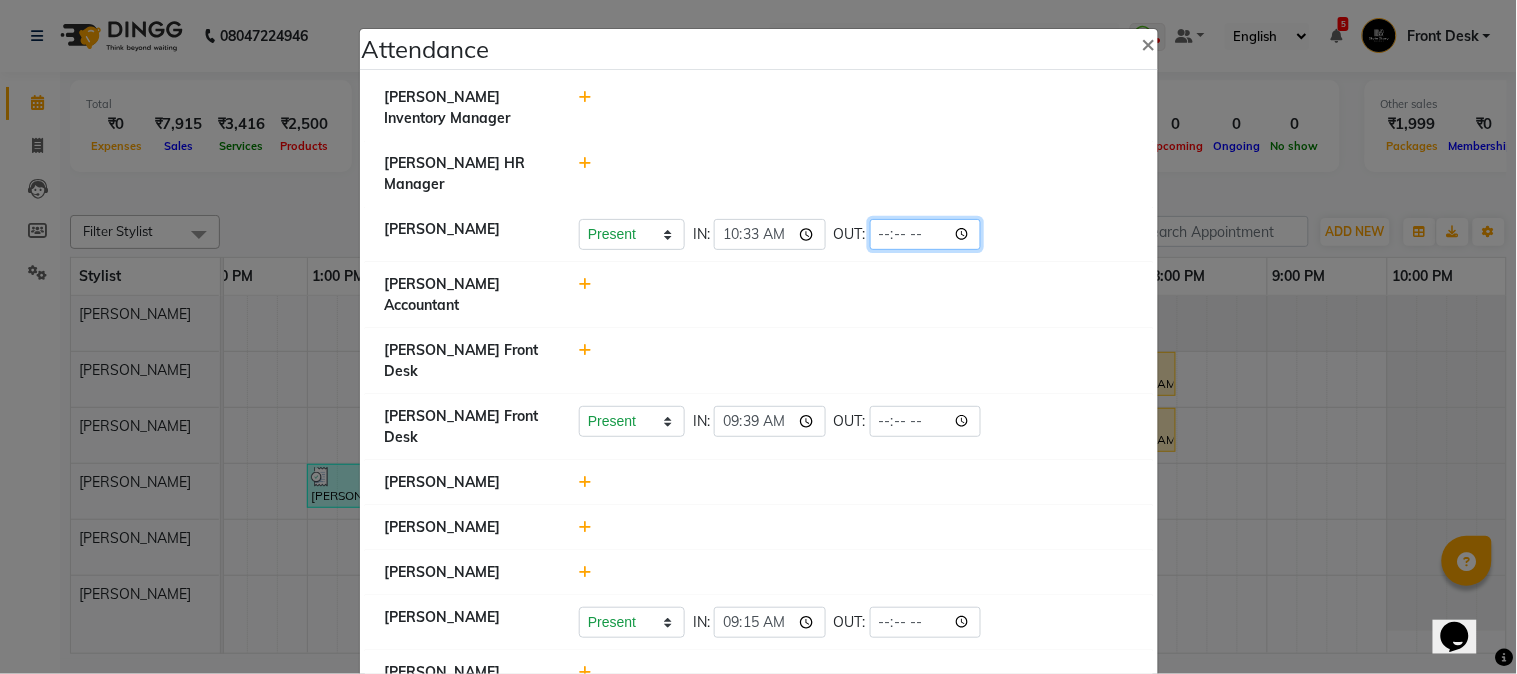 click 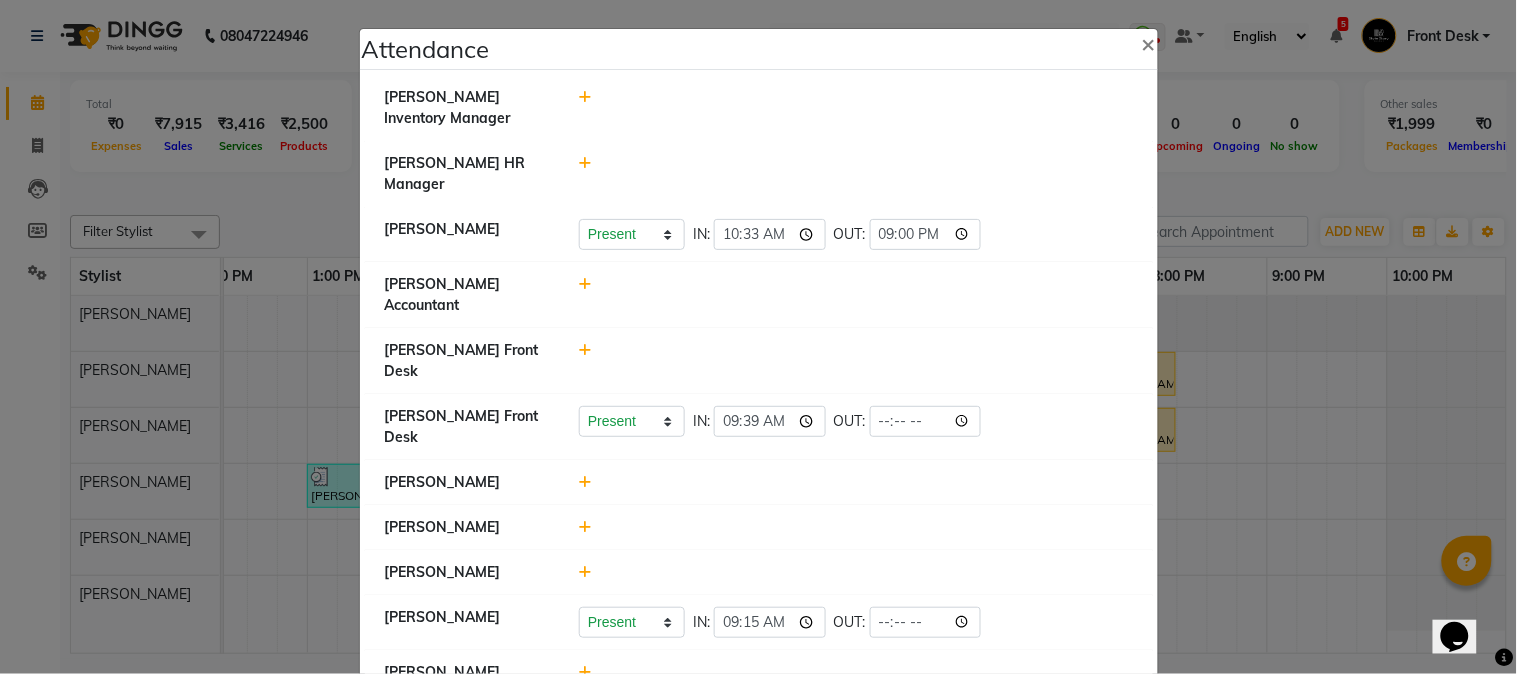 type on "21:00" 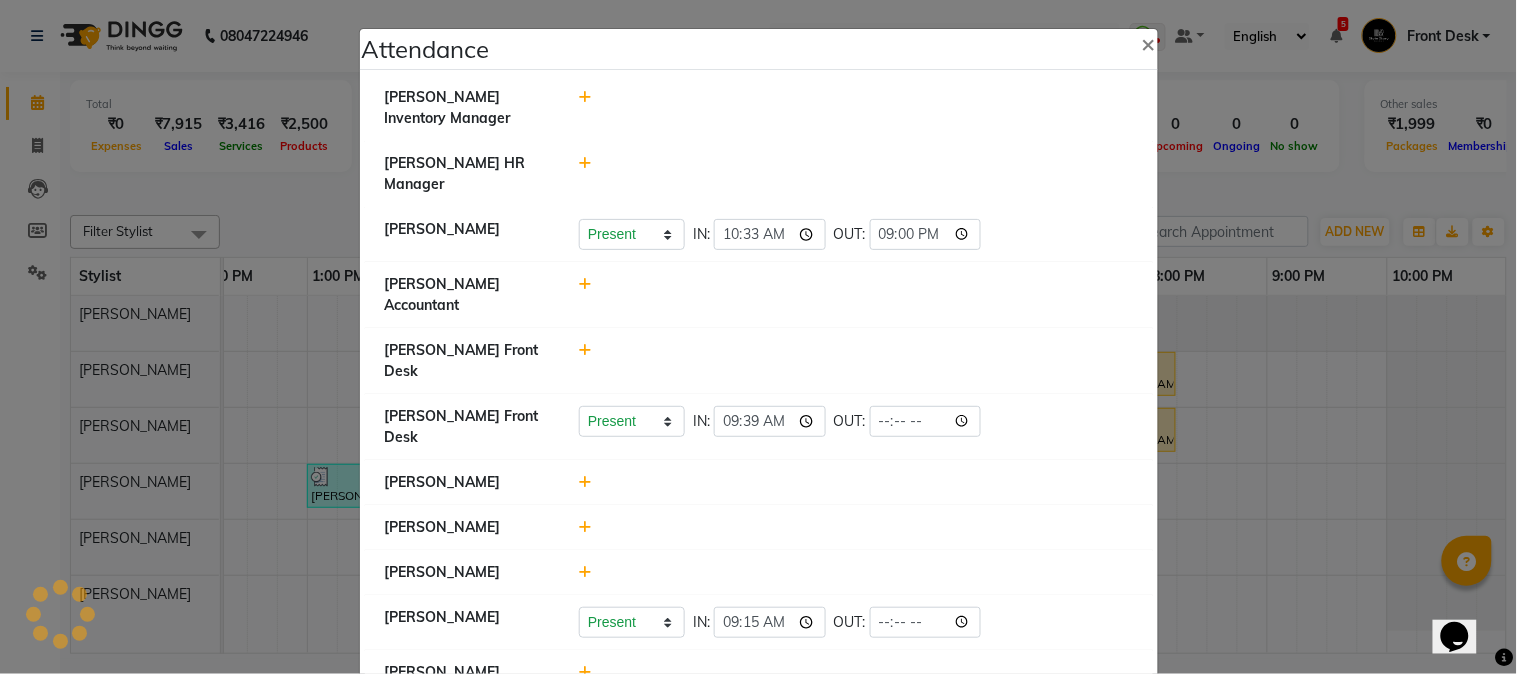 click on "[PERSON_NAME] Accountant" 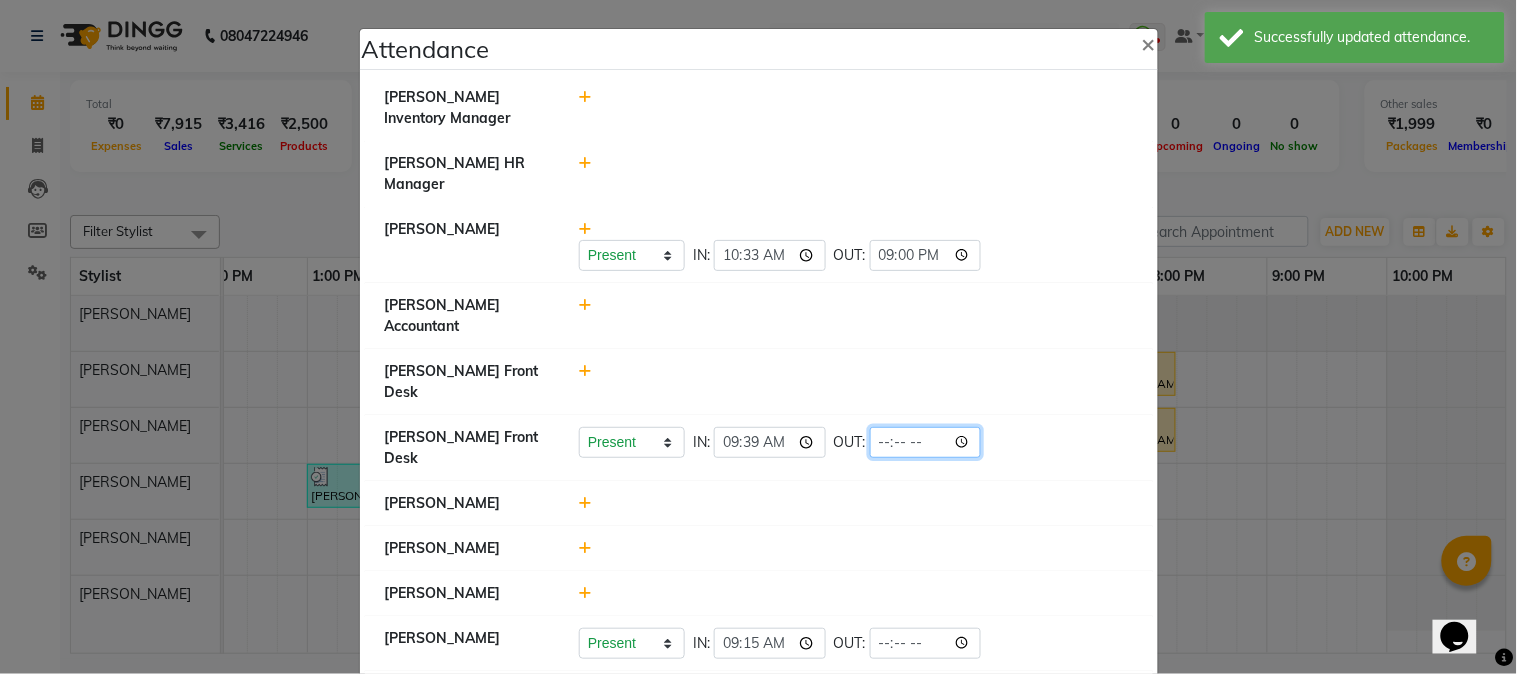 click 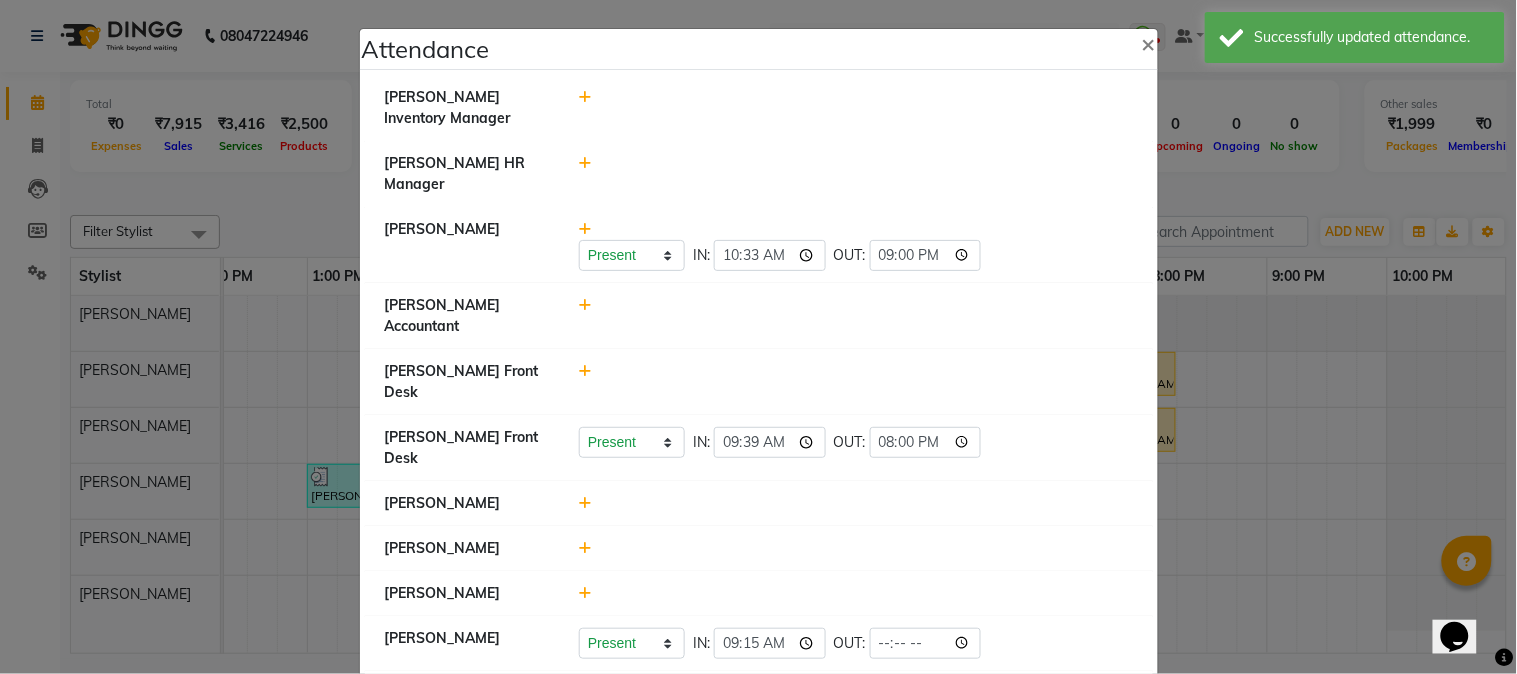 type on "20:00" 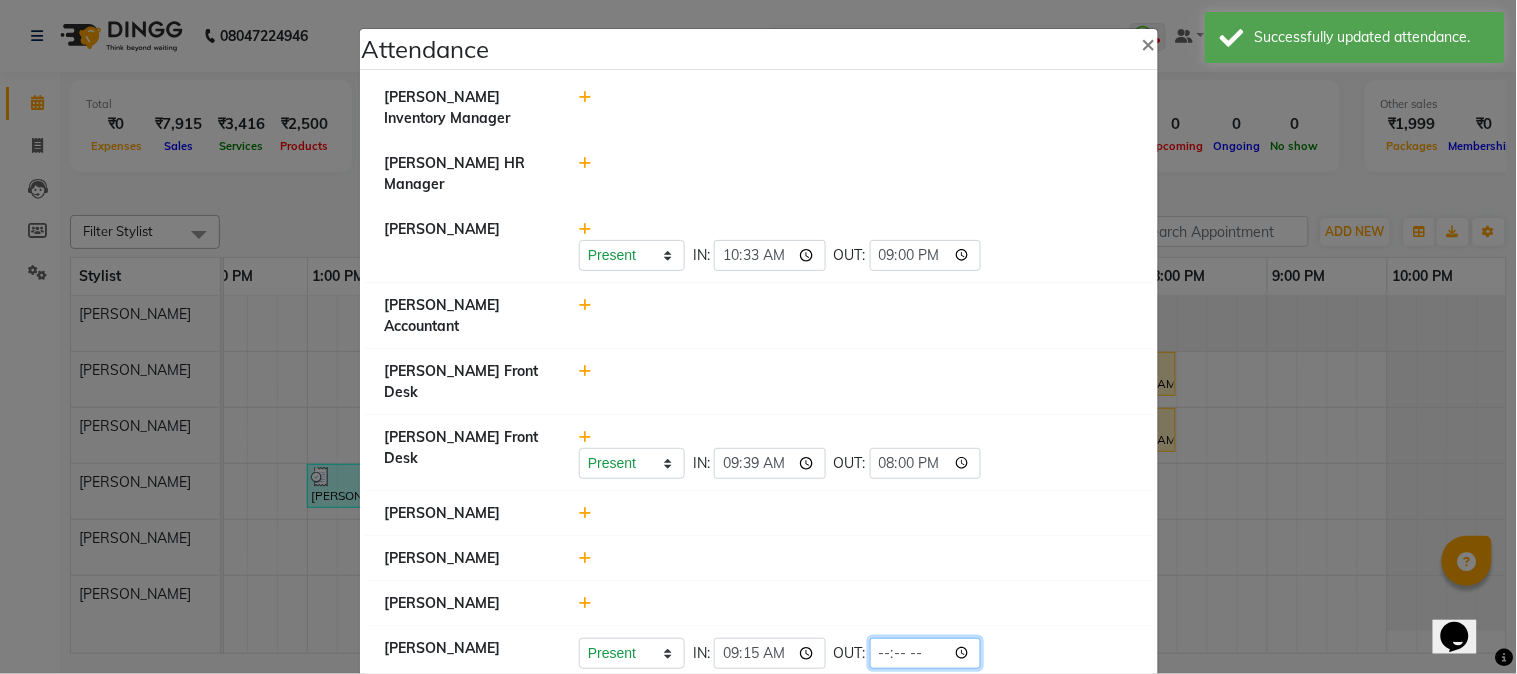 click 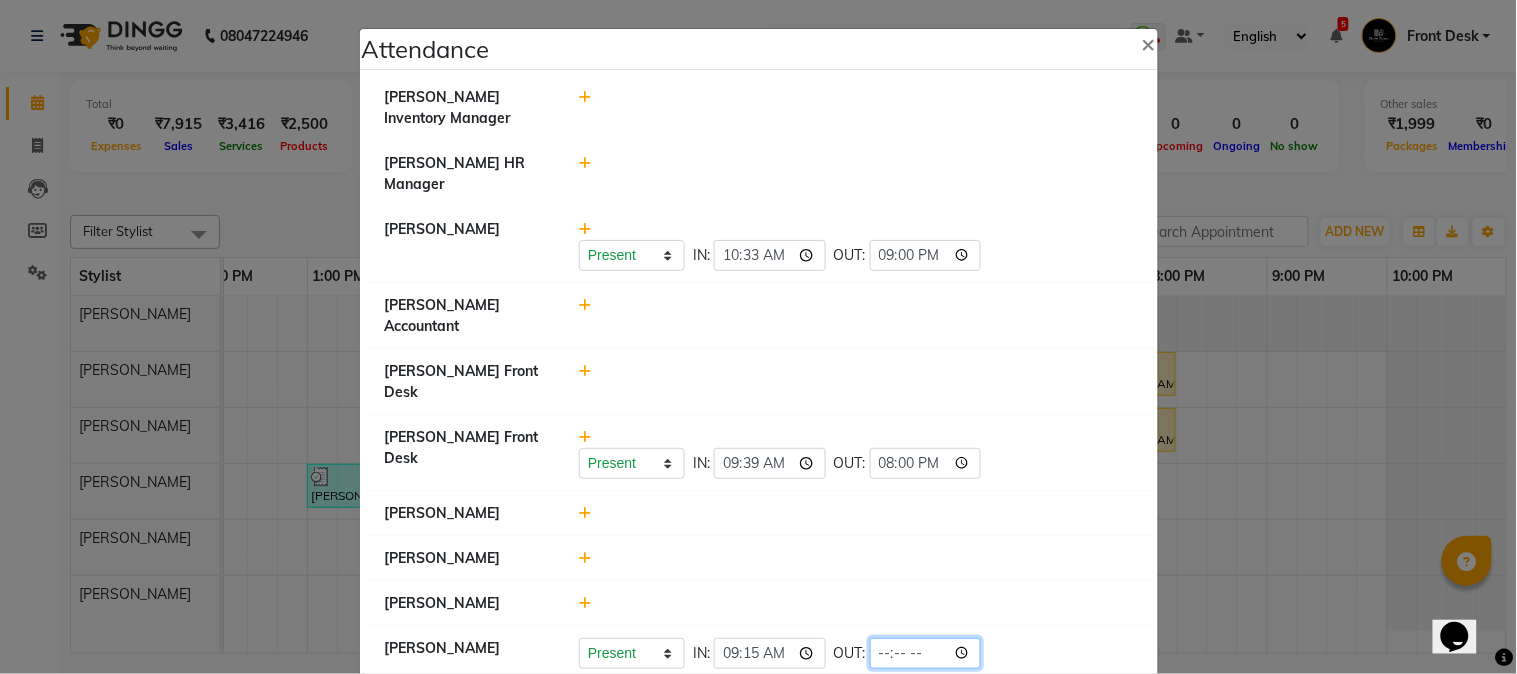 type on "19:00" 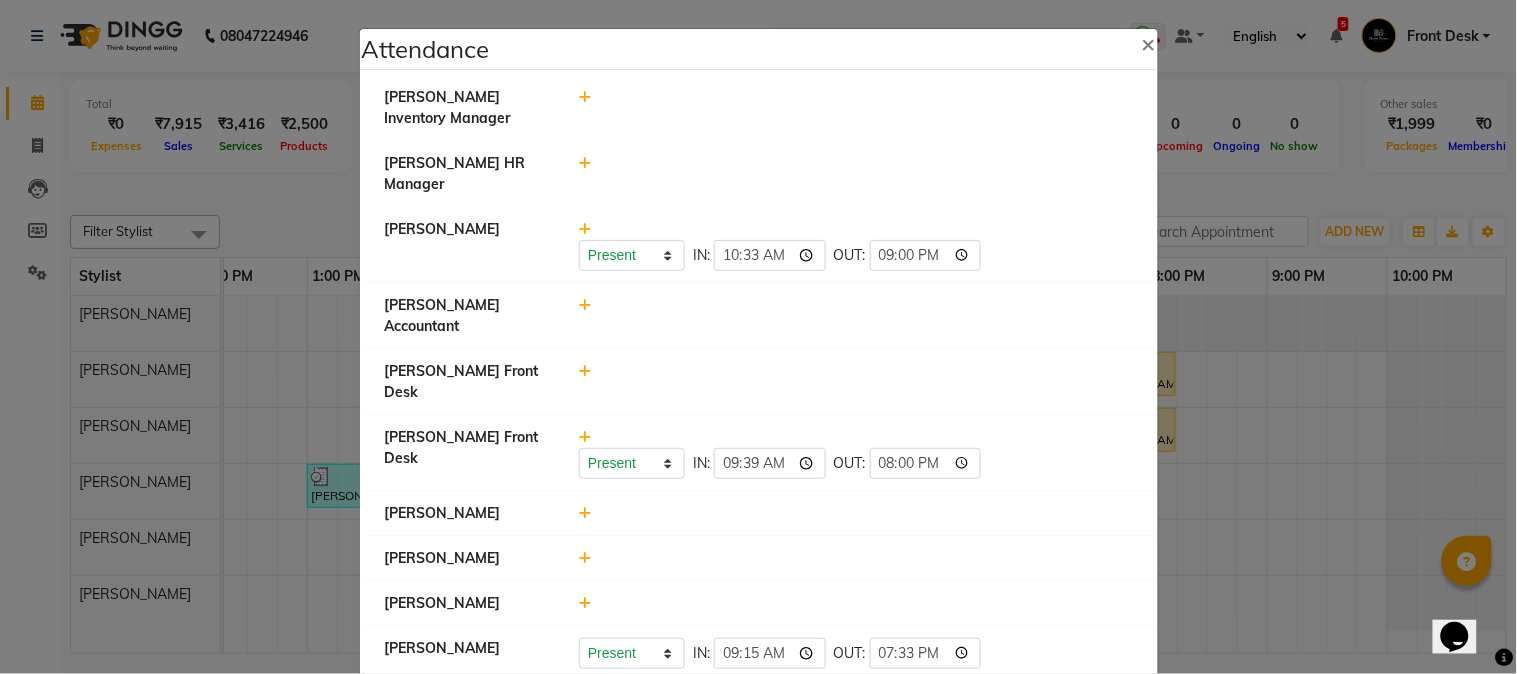 click on "[PERSON_NAME]" 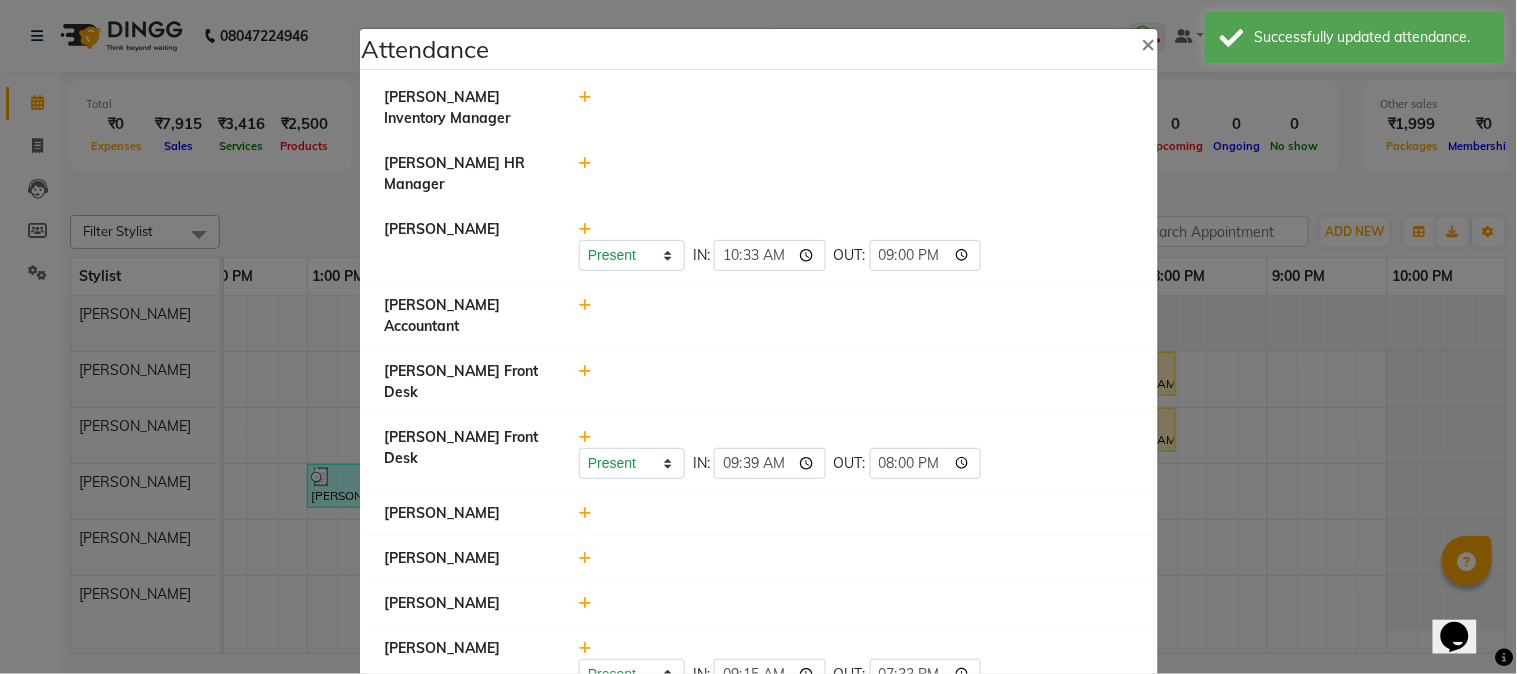 click 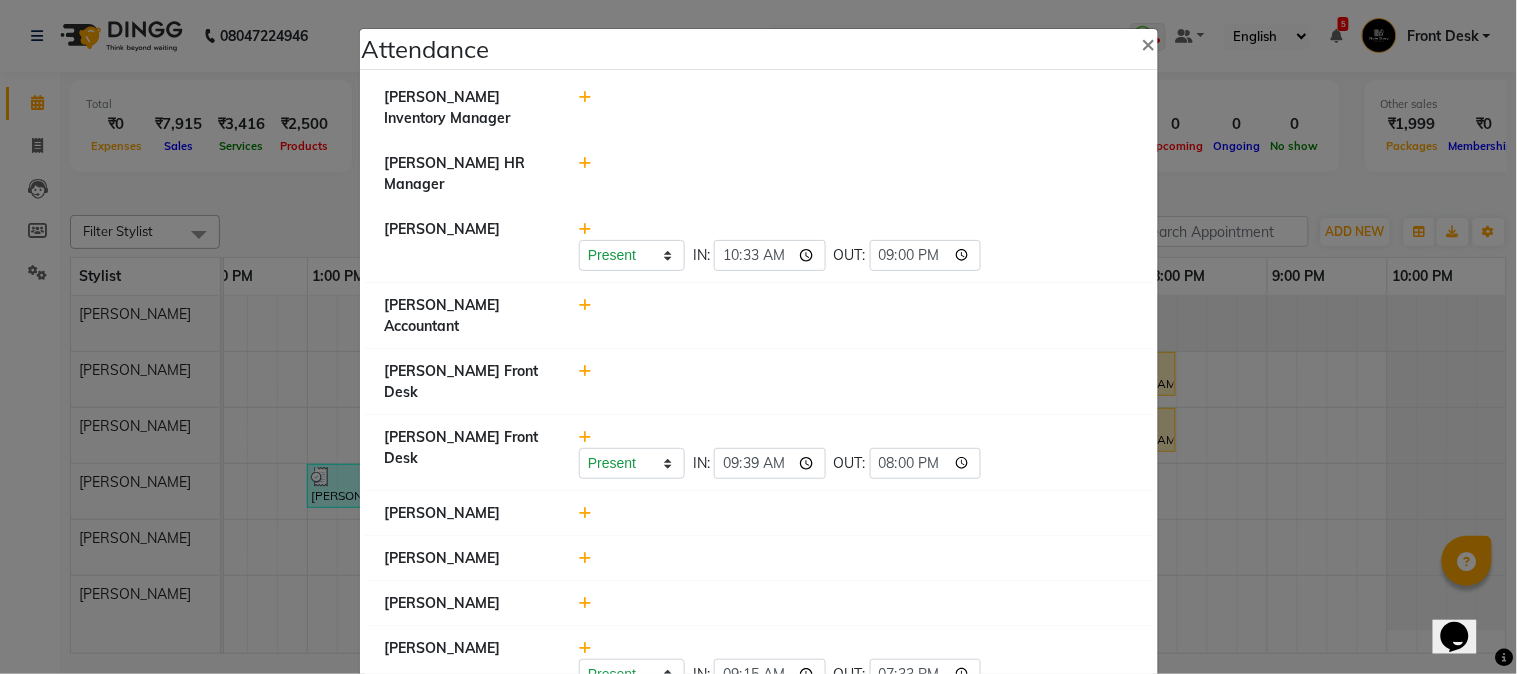 click 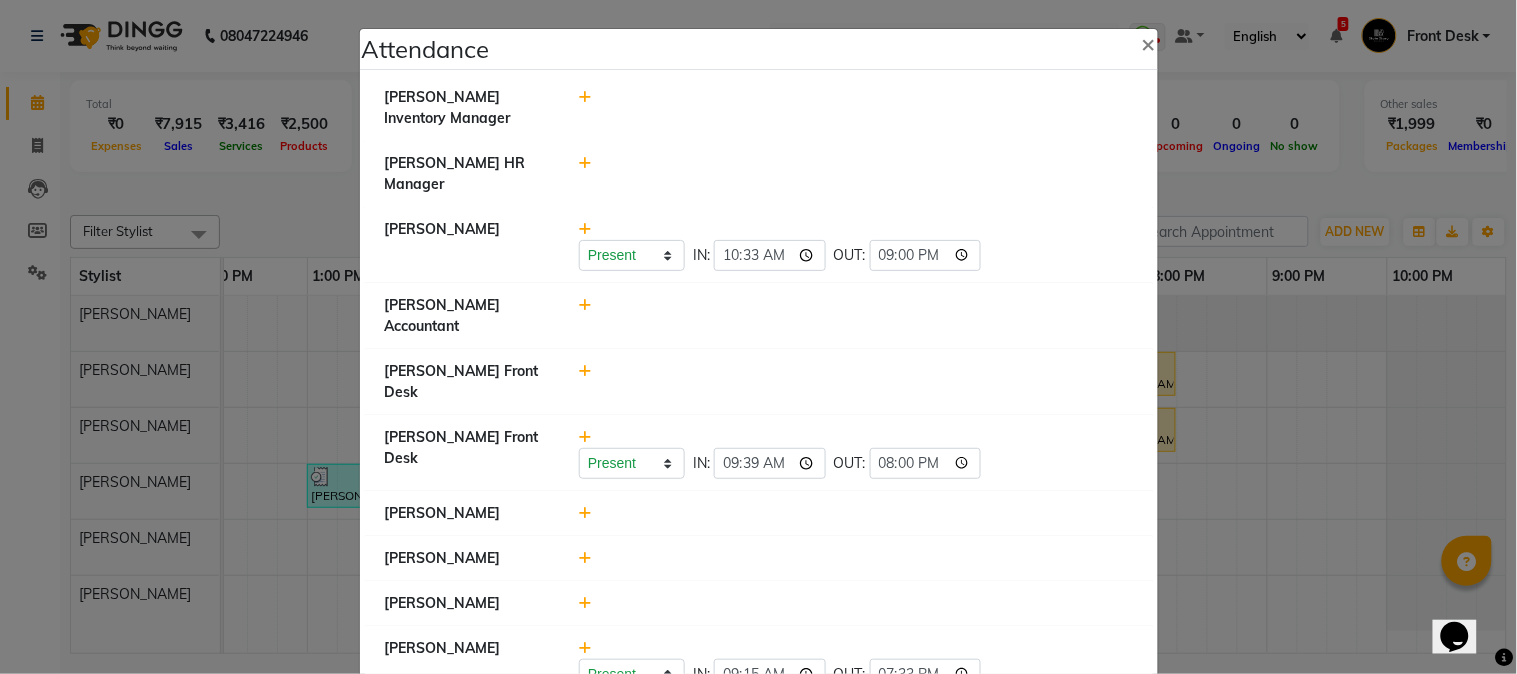 click 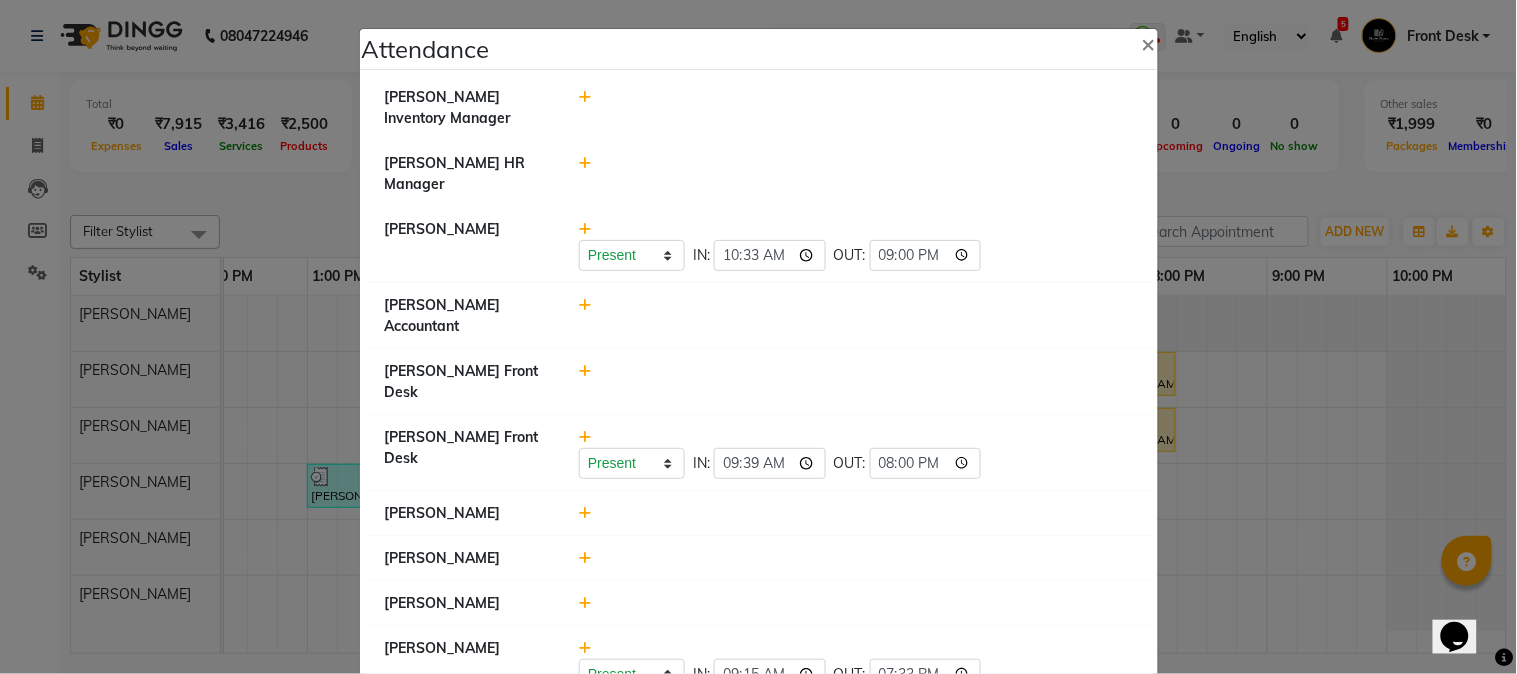 click on "Present   Absent   Late   Half Day   Weekly Off  IN:  10:55 OUT:  21:00" 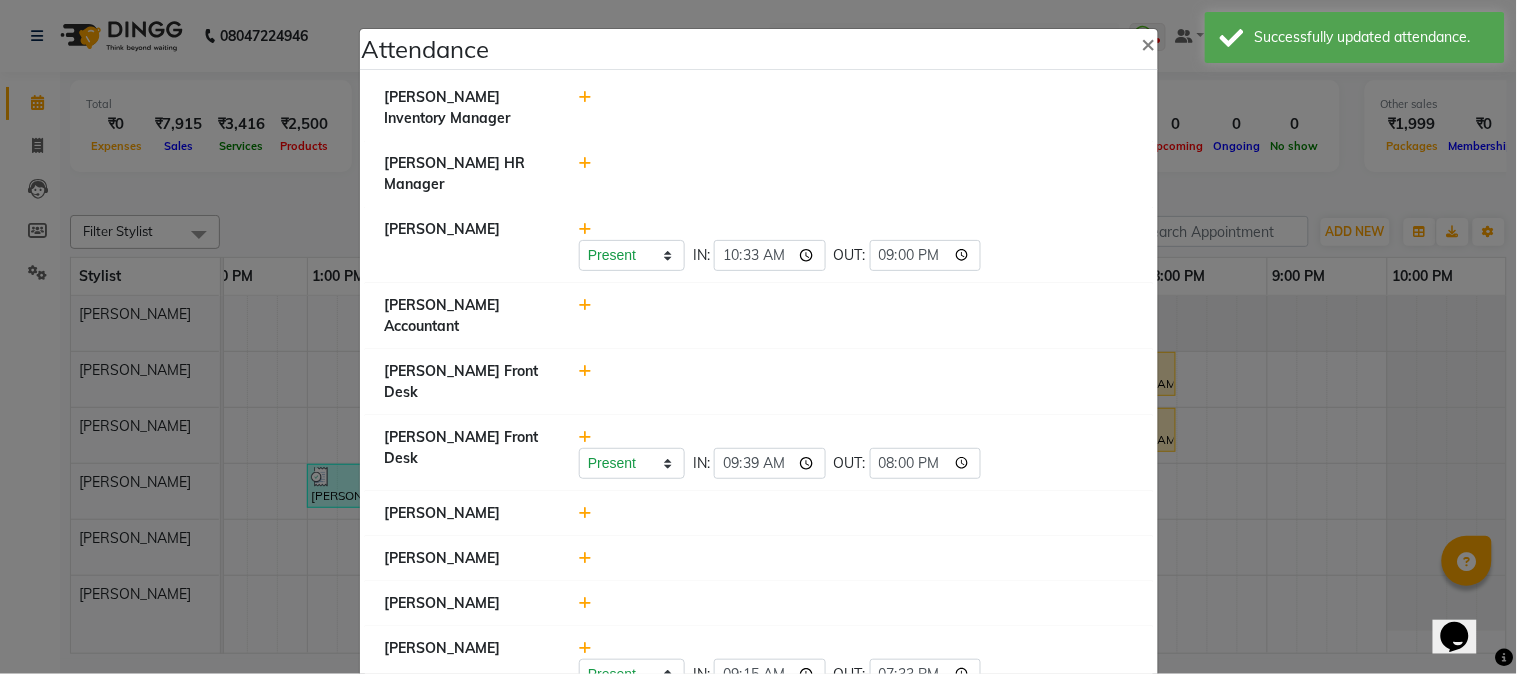 click 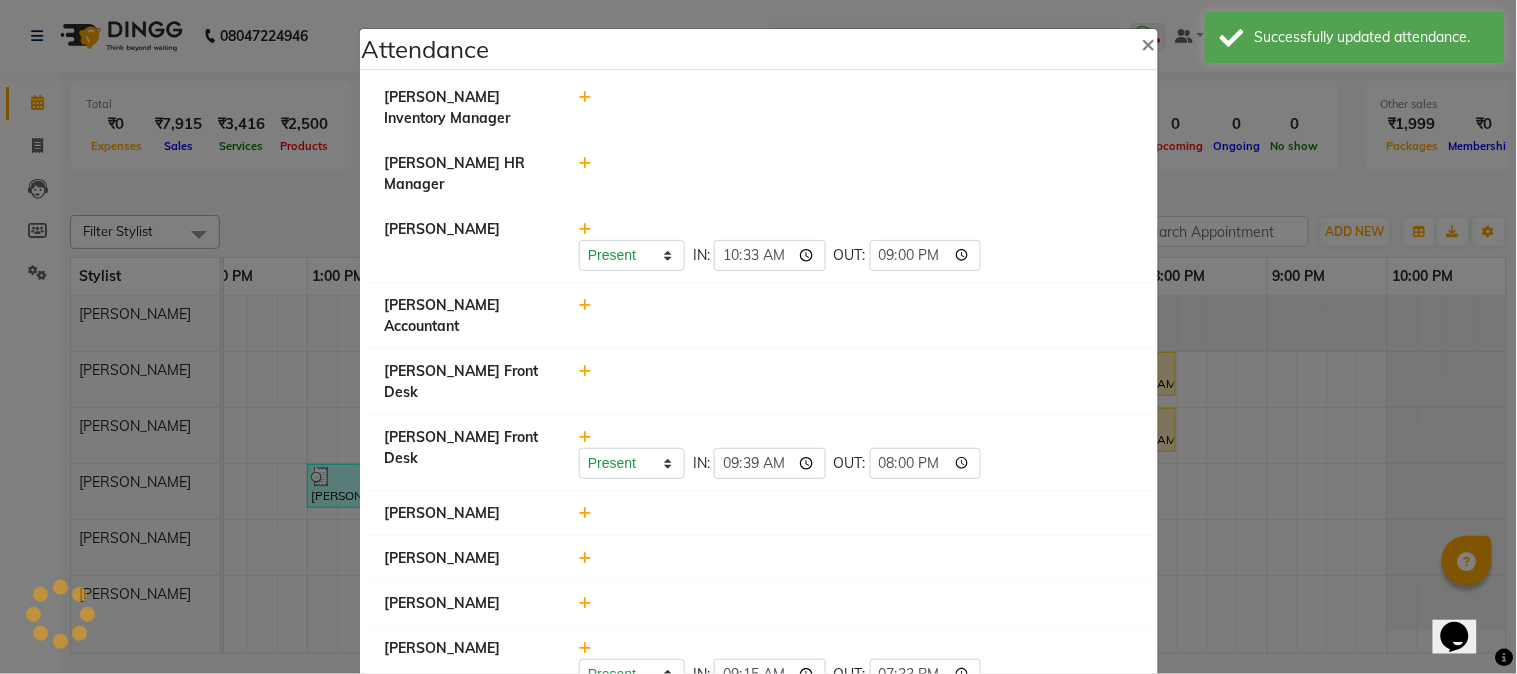 click on "[PERSON_NAME]" 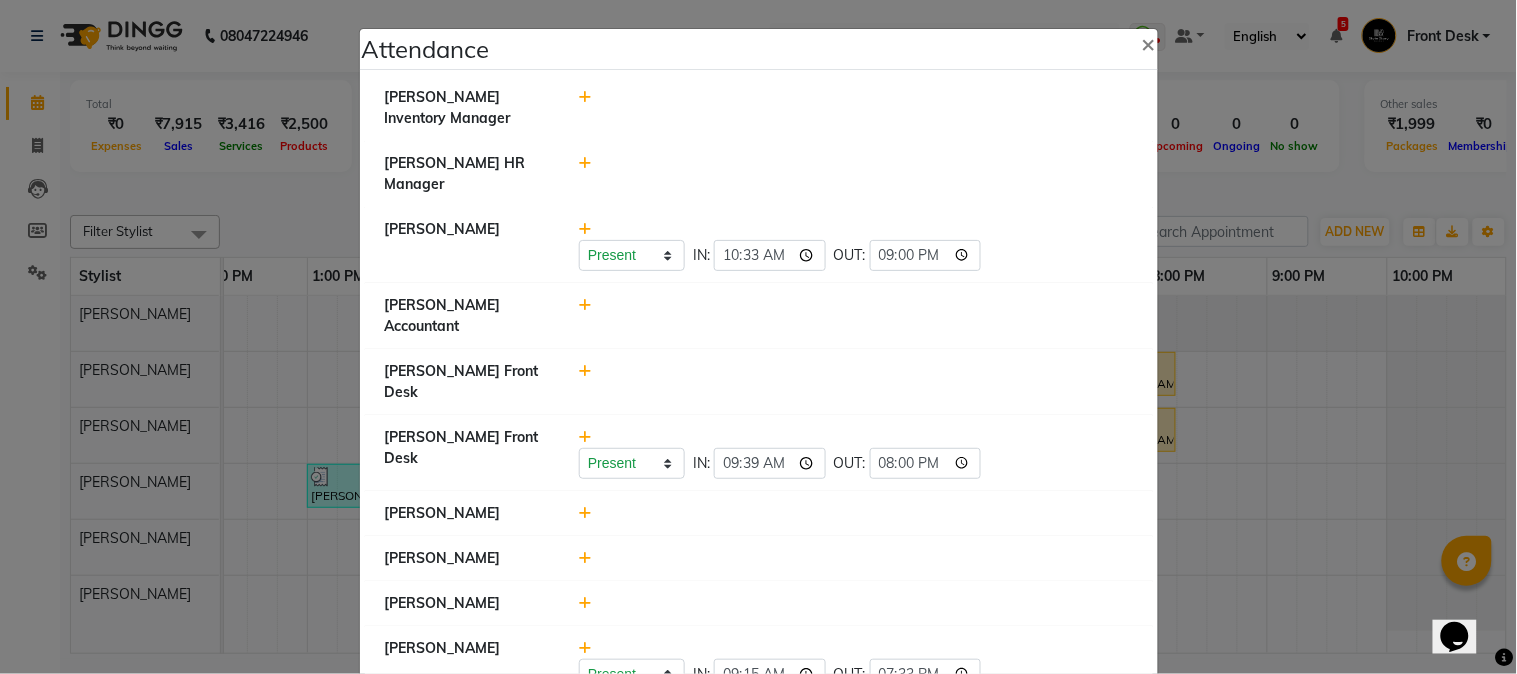 click 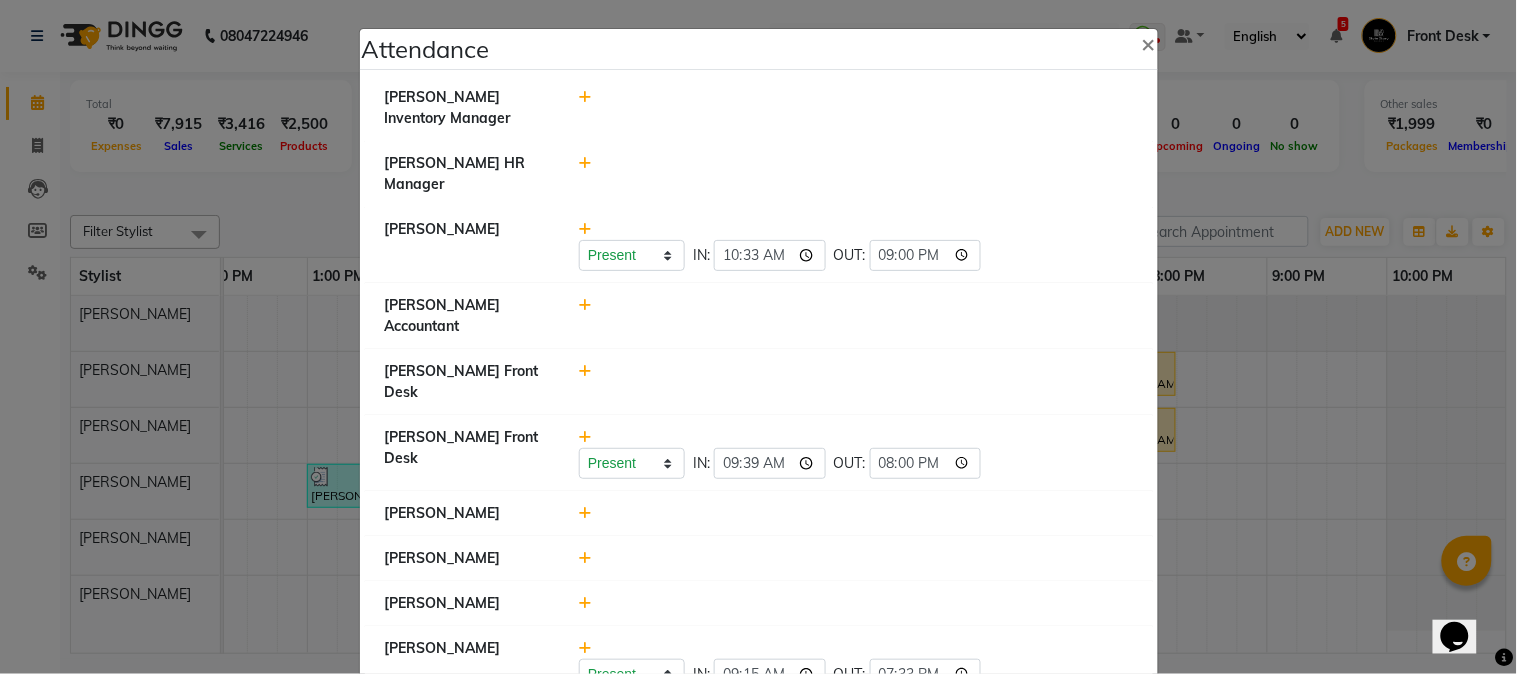 type on "19:04" 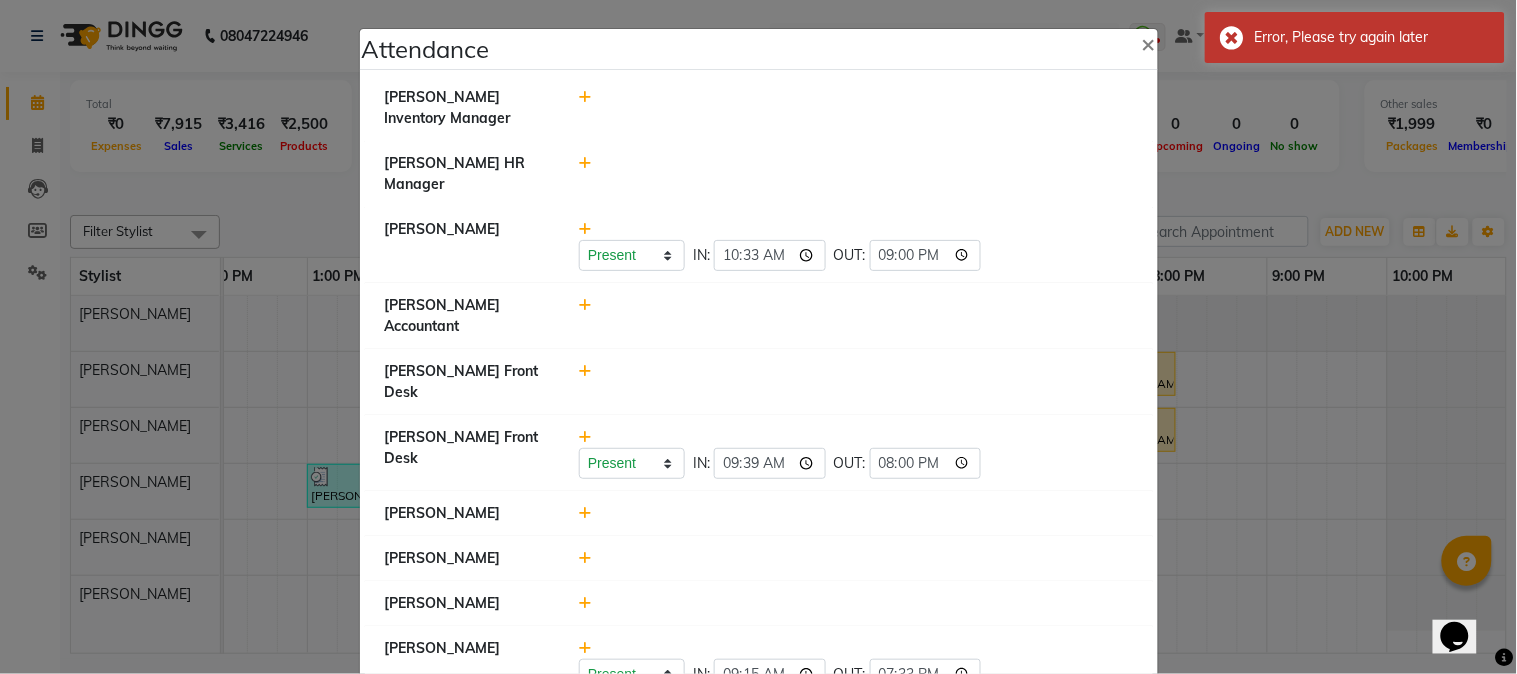 click 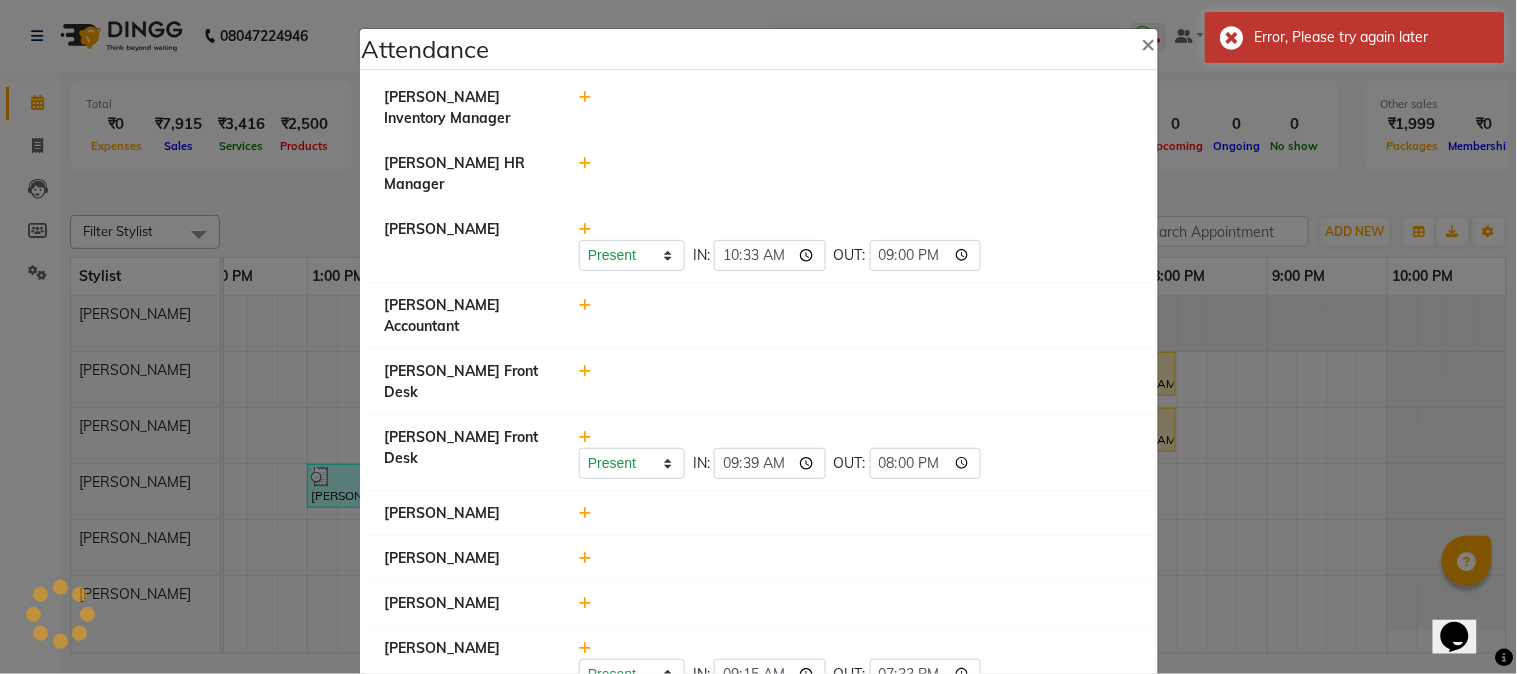 click on "Present   Absent   Late   Half Day   Weekly Off  IN:  09:00 OUT:  19:04" 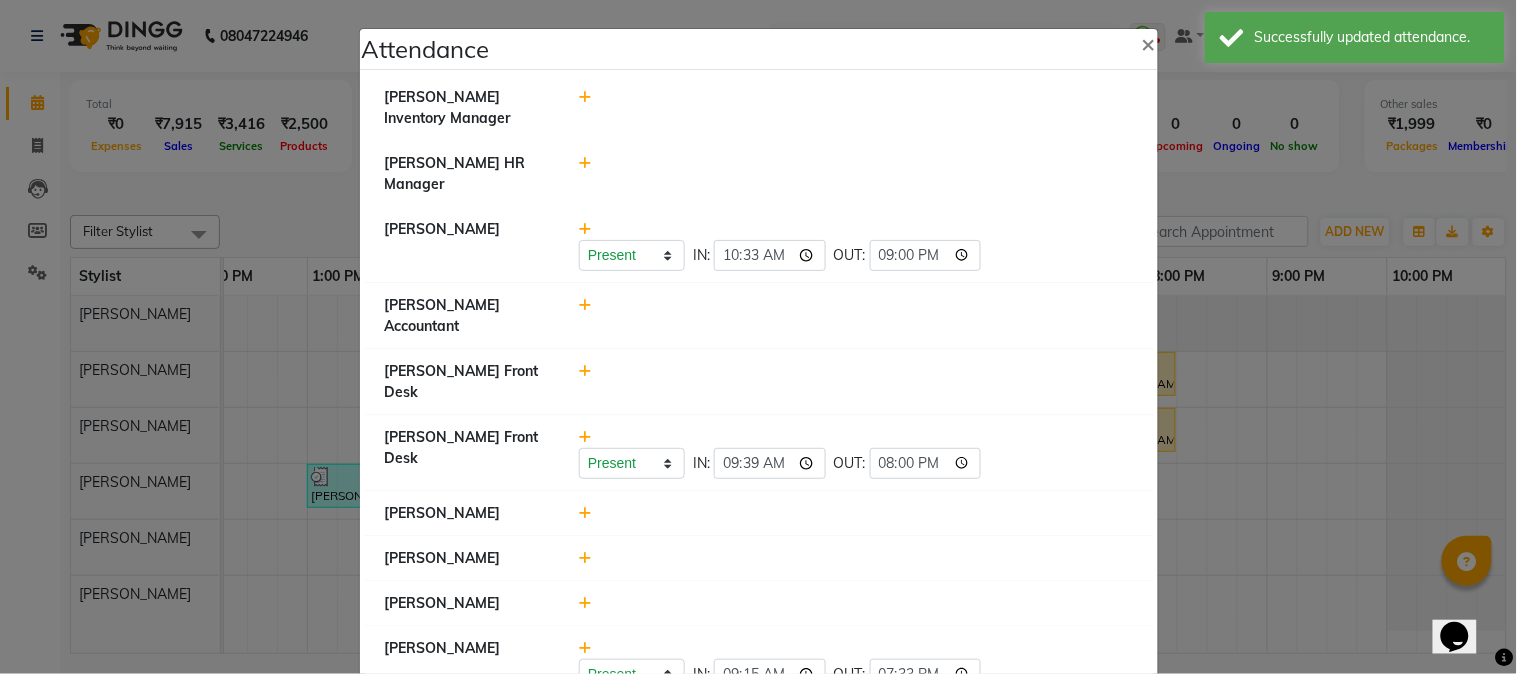 click 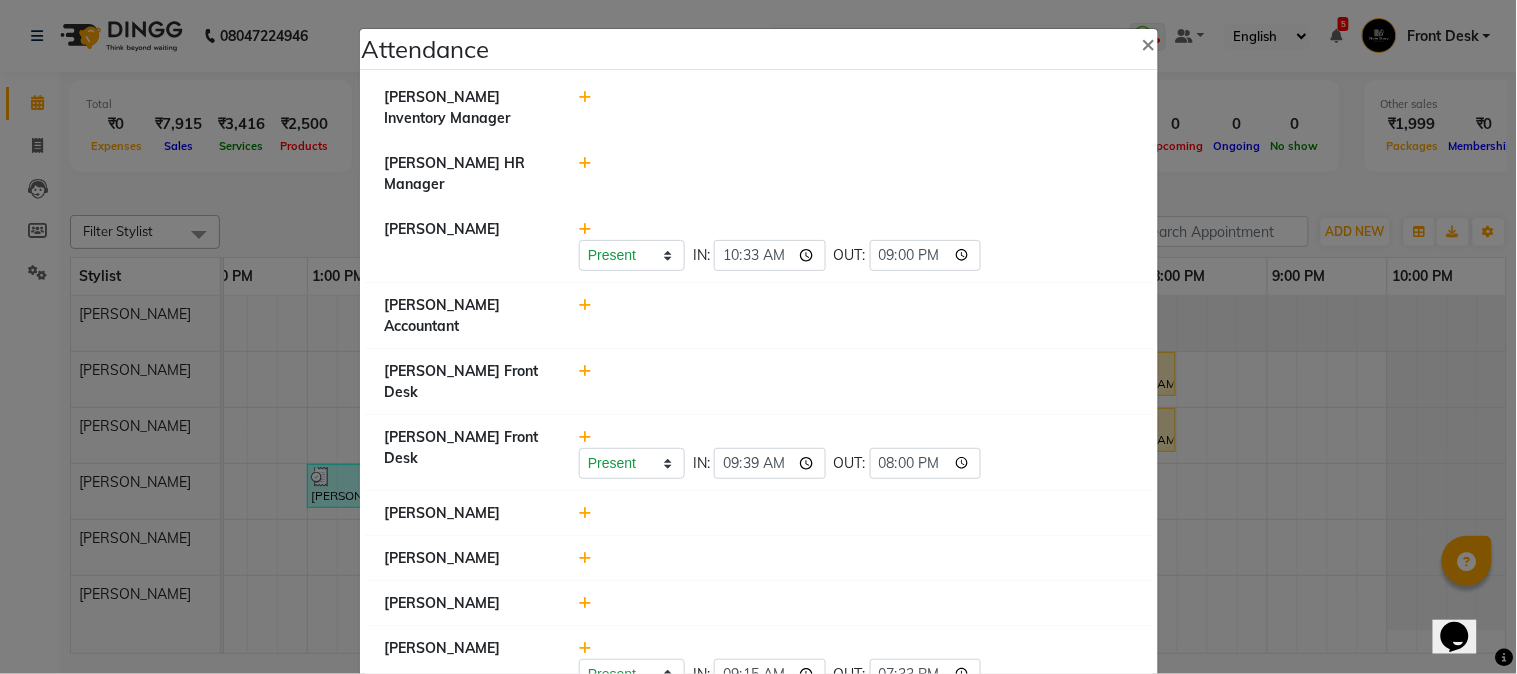 click on "[PERSON_NAME]" 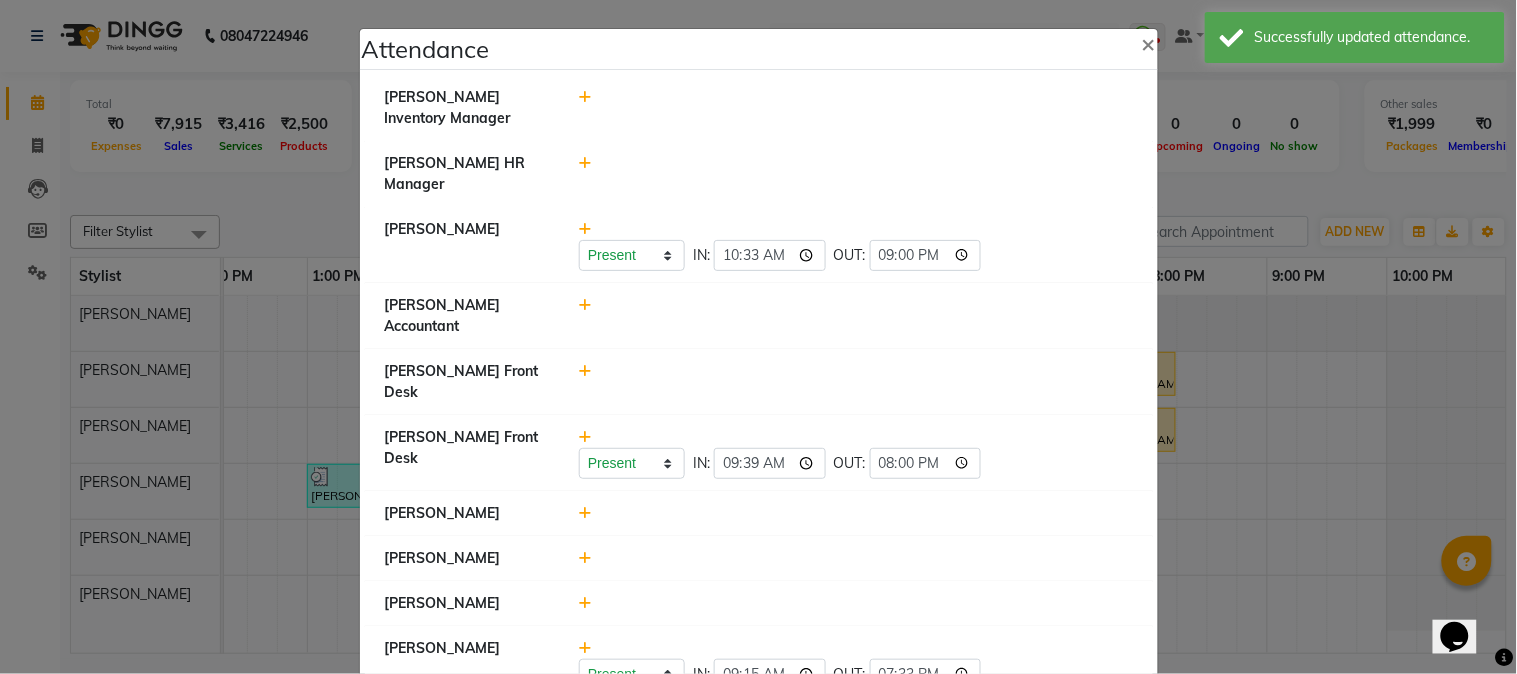click 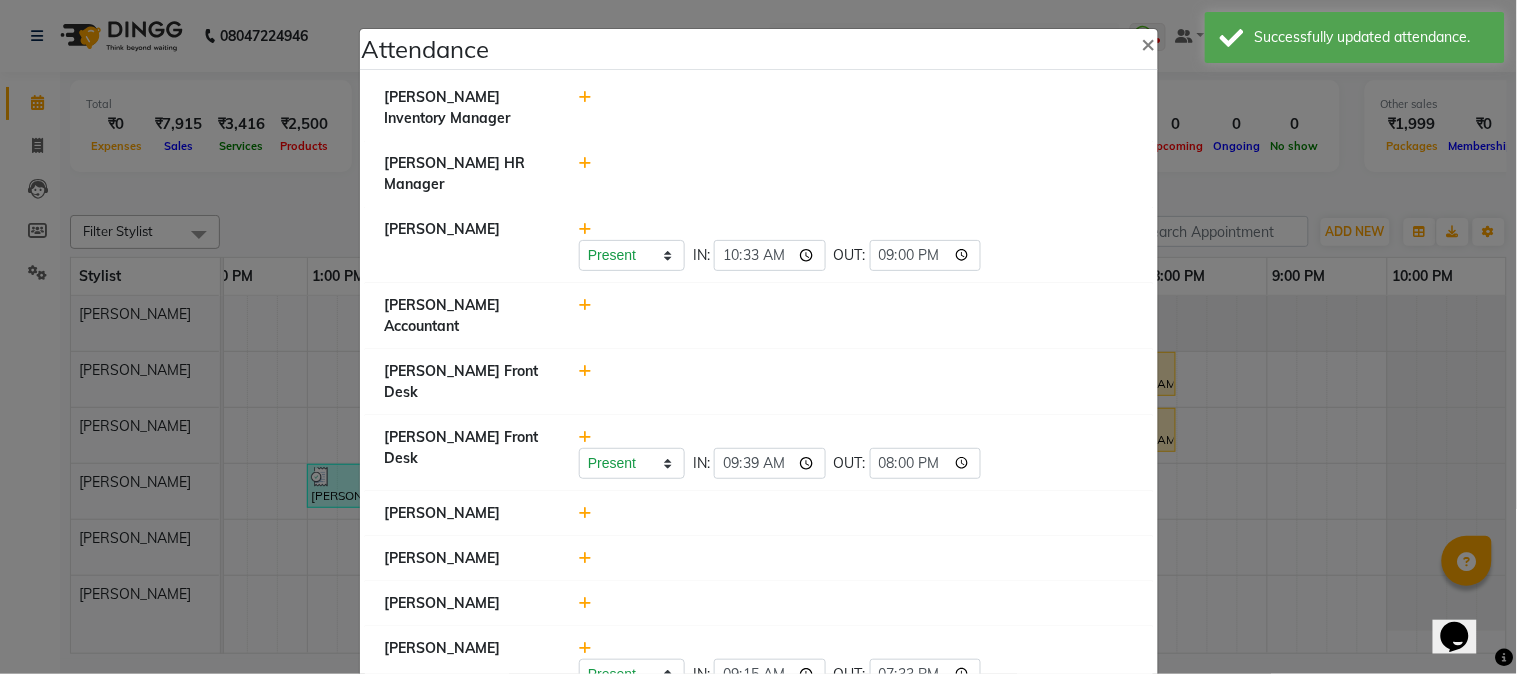 type on "21:01" 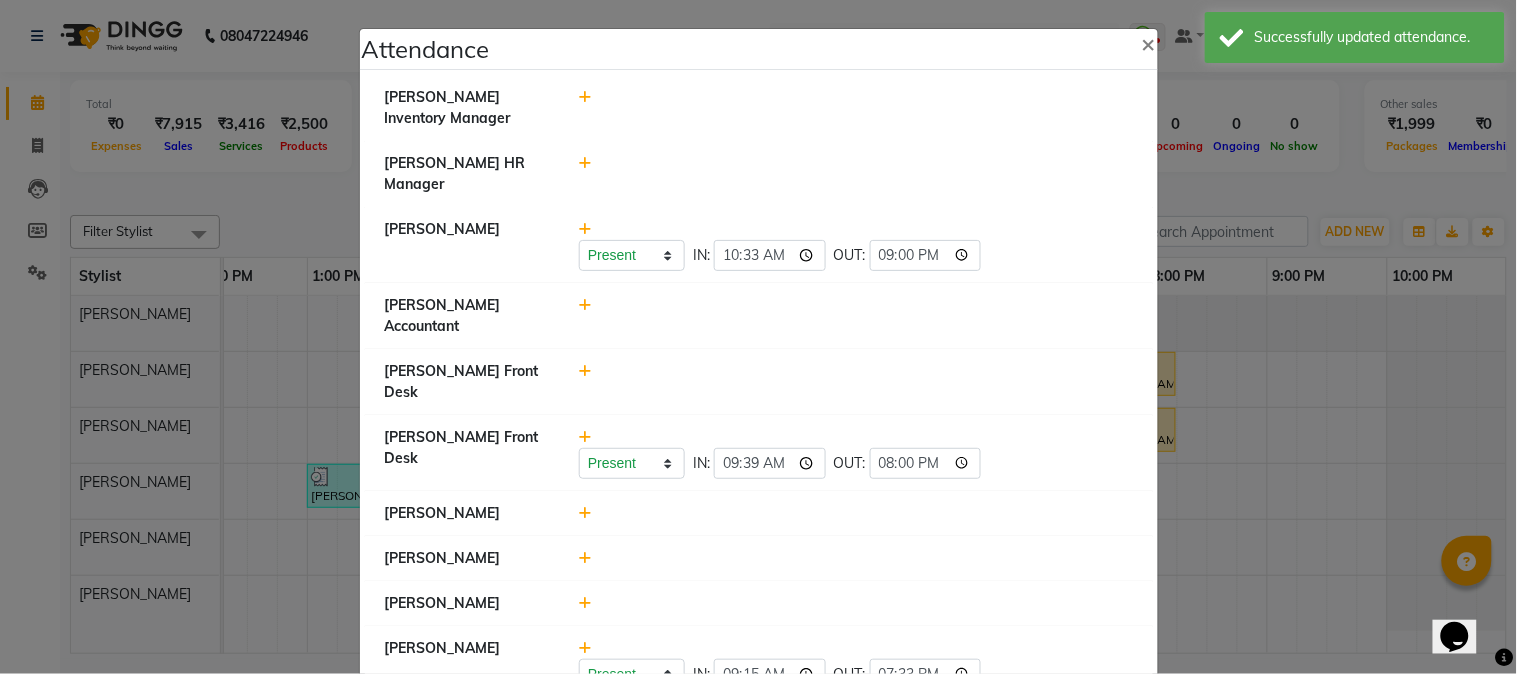 click 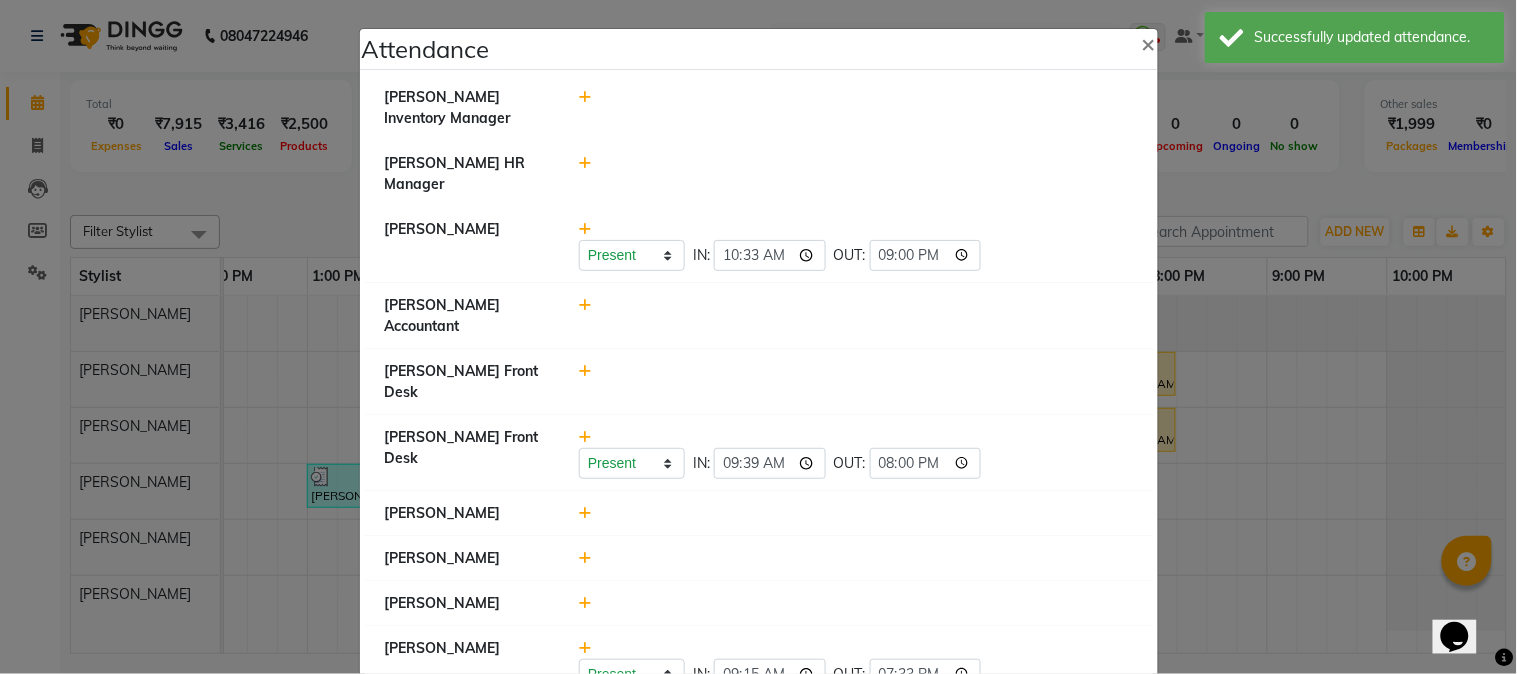 type on "20:01" 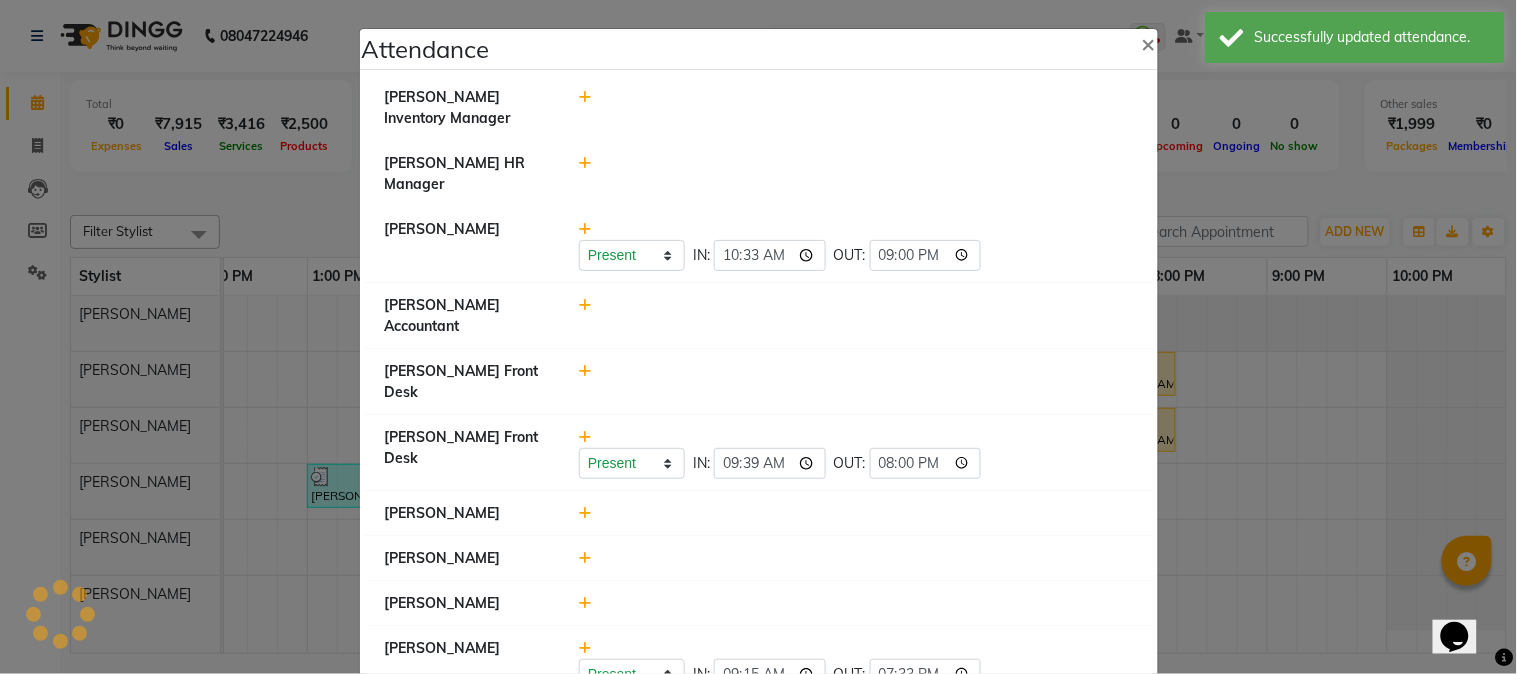 click on "Priyanshi Meshram   Present   Absent   Late   Half Day   Weekly Off  IN:  10:15 OUT:  19:01" 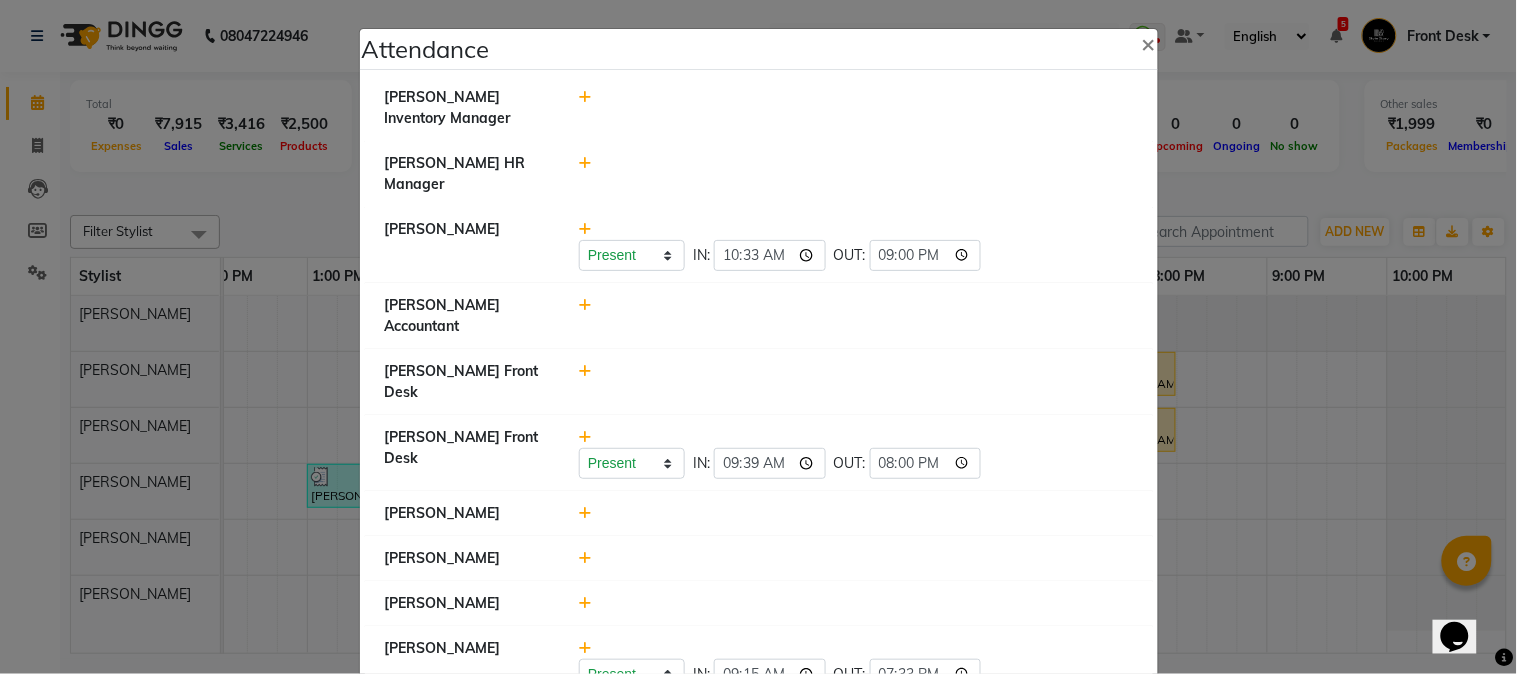 click on "Attendance ×  Nikhil Pillay Inventory Manager   Sonam Nashine HR Manager   Ritesh Pande   Present   Absent   Late   Half Day   Weekly Off  IN:  10:33 OUT:  21:00  Vishal Gajbhiye Accountant   Ambika Dhadse Front Desk   Kajal Thapa Front Desk   Present   Absent   Late   Half Day   Weekly Off  IN:  09:39 OUT:  20:00  Adesh khadse   Ram Thakur    Vinod Pandit   Sonali Sarode   Present   Absent   Late   Half Day   Weekly Off  IN:  09:15 OUT:  19:33  Neelam Nag   Khushal Bhoyar Senior Accountant   Front Desk   Kartik Balpande    Suchita Mankar (Tina Beautician)   Prathm Chaudhari (Hair Artist)   Durga Gawai   Shabnam Ansari    Nilofar Ali (HR Admin)   Ritesh Shrivas   Present   Absent   Late   Half Day   Weekly Off  IN:  10:55 OUT:  21:00  Shruti Raut   Arshad Ansari   Present   Absent   Late   Half Day   Weekly Off  IN:  10:55 OUT:  21:00  Vikas Kumar   Present   Absent   Late   Half Day   Weekly Off  IN:  09:00 OUT:  19:04  Komal Thakur   Tushar Pandey   Priyanshi Meshram   Present   Absent   Late   Half Day" 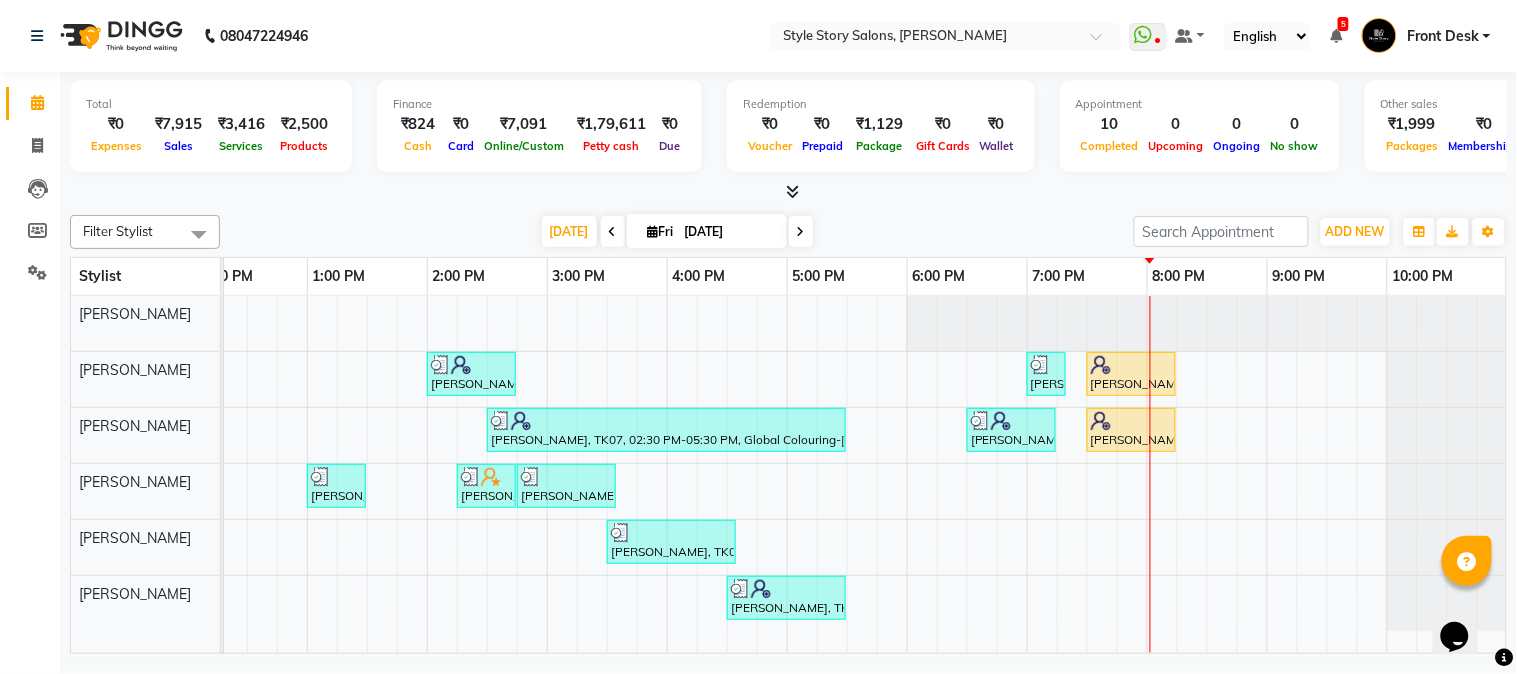 click at bounding box center [792, 191] 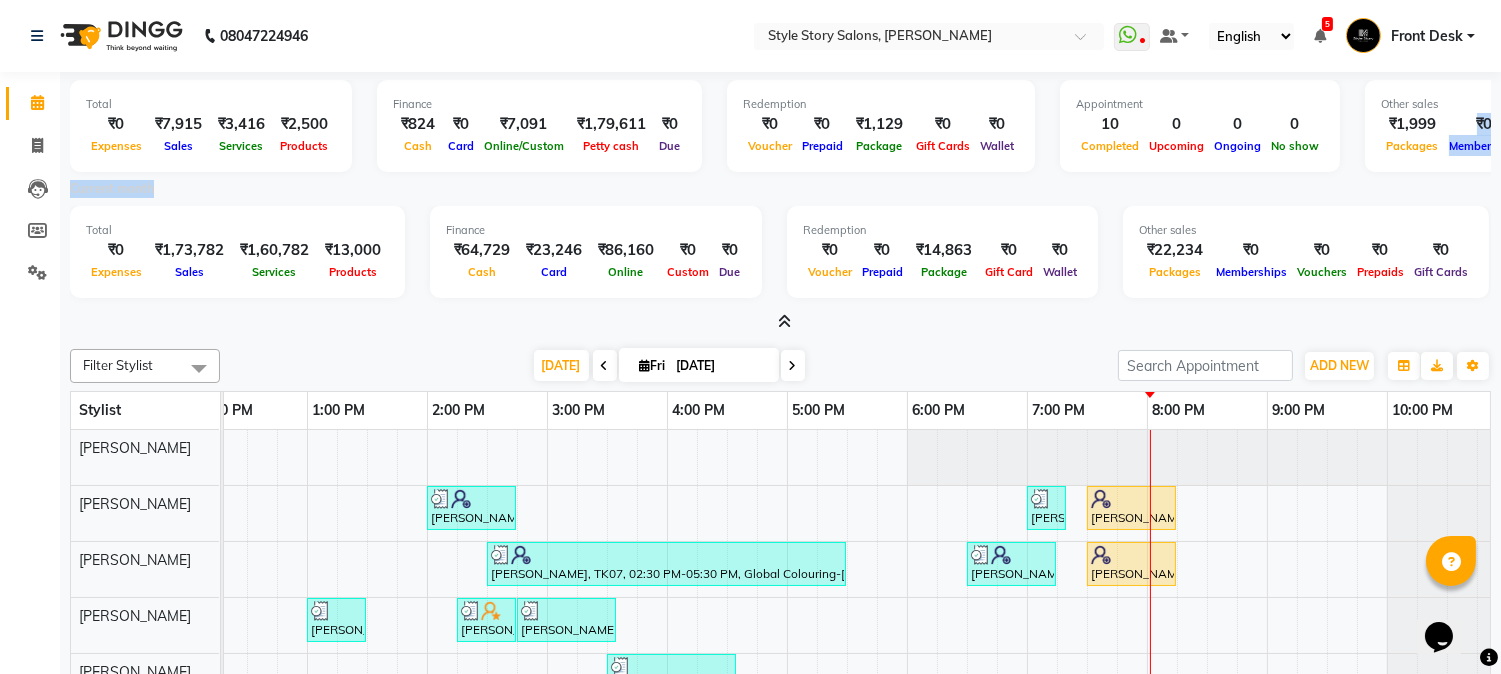 drag, startPoint x: 1447, startPoint y: 128, endPoint x: 1345, endPoint y: 193, distance: 120.9504 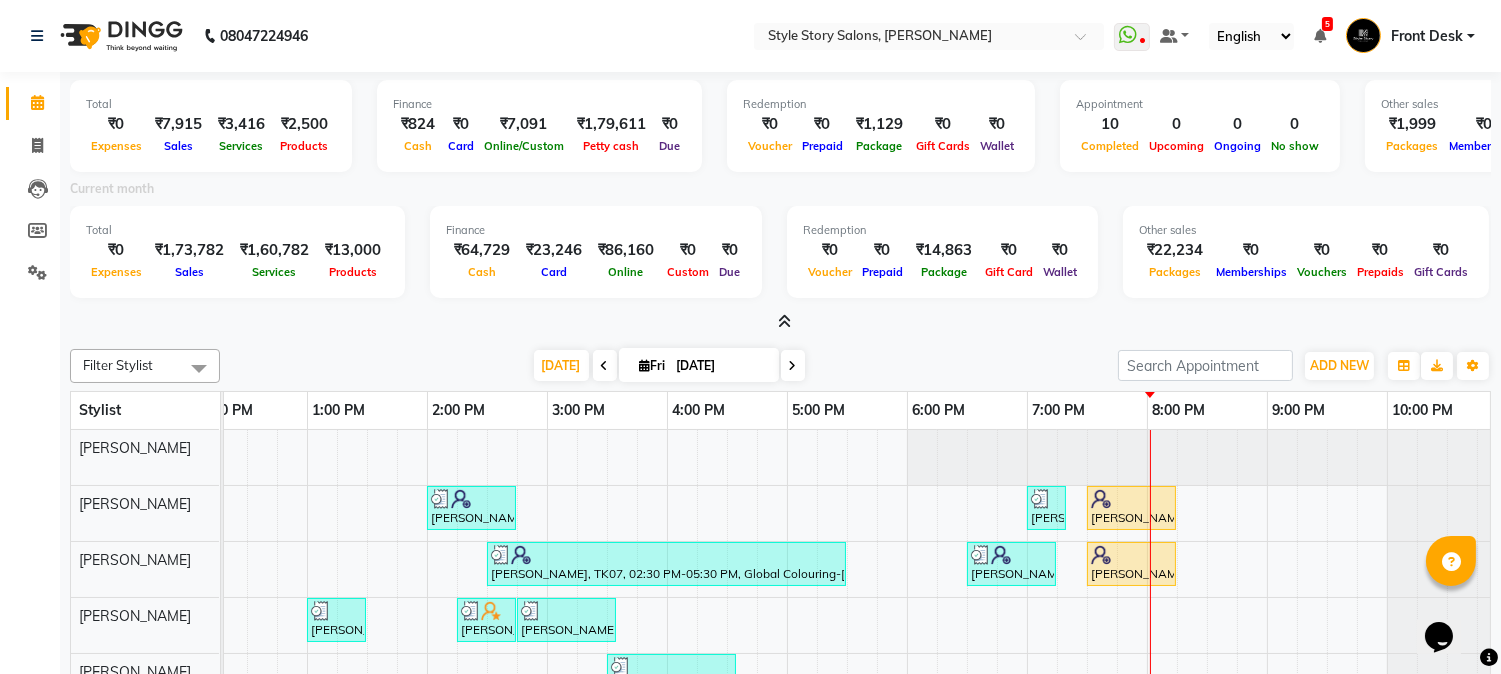 click on "Current month" at bounding box center (780, 192) 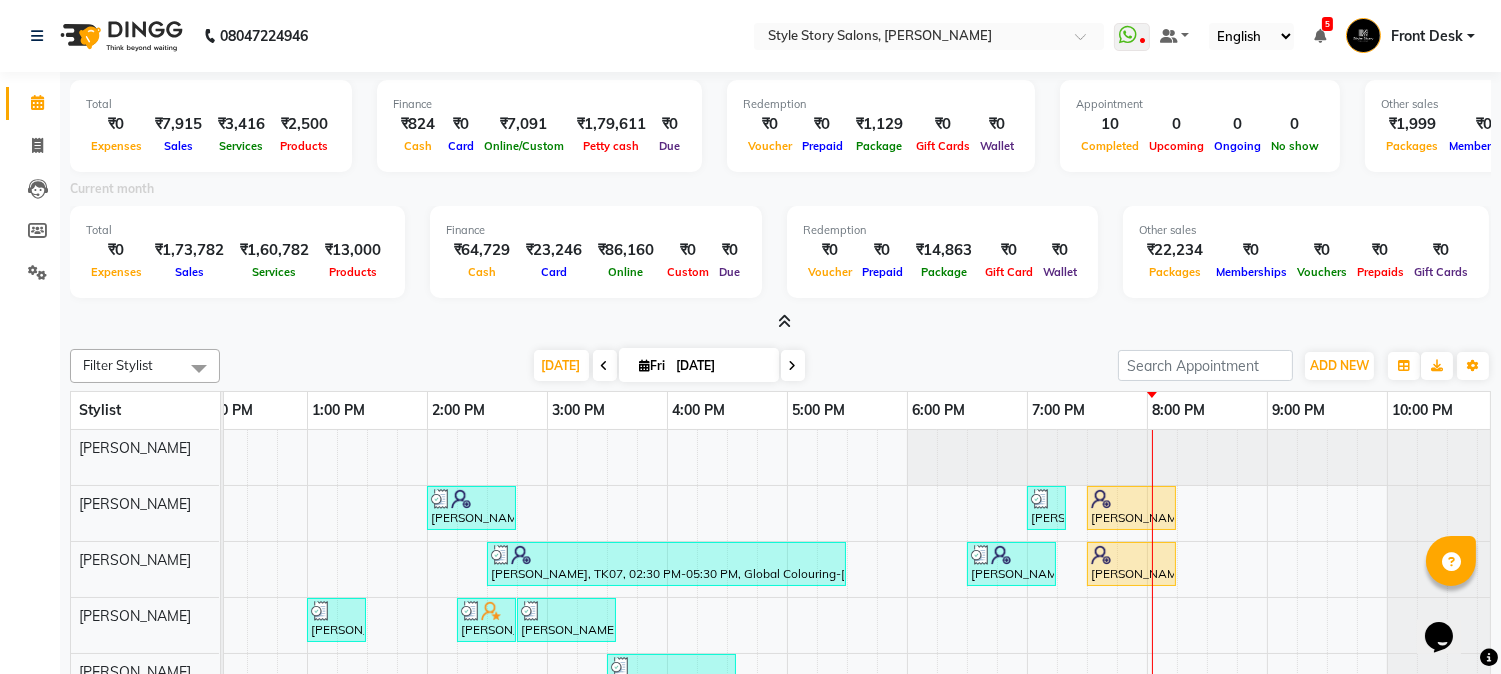 click at bounding box center [780, 322] 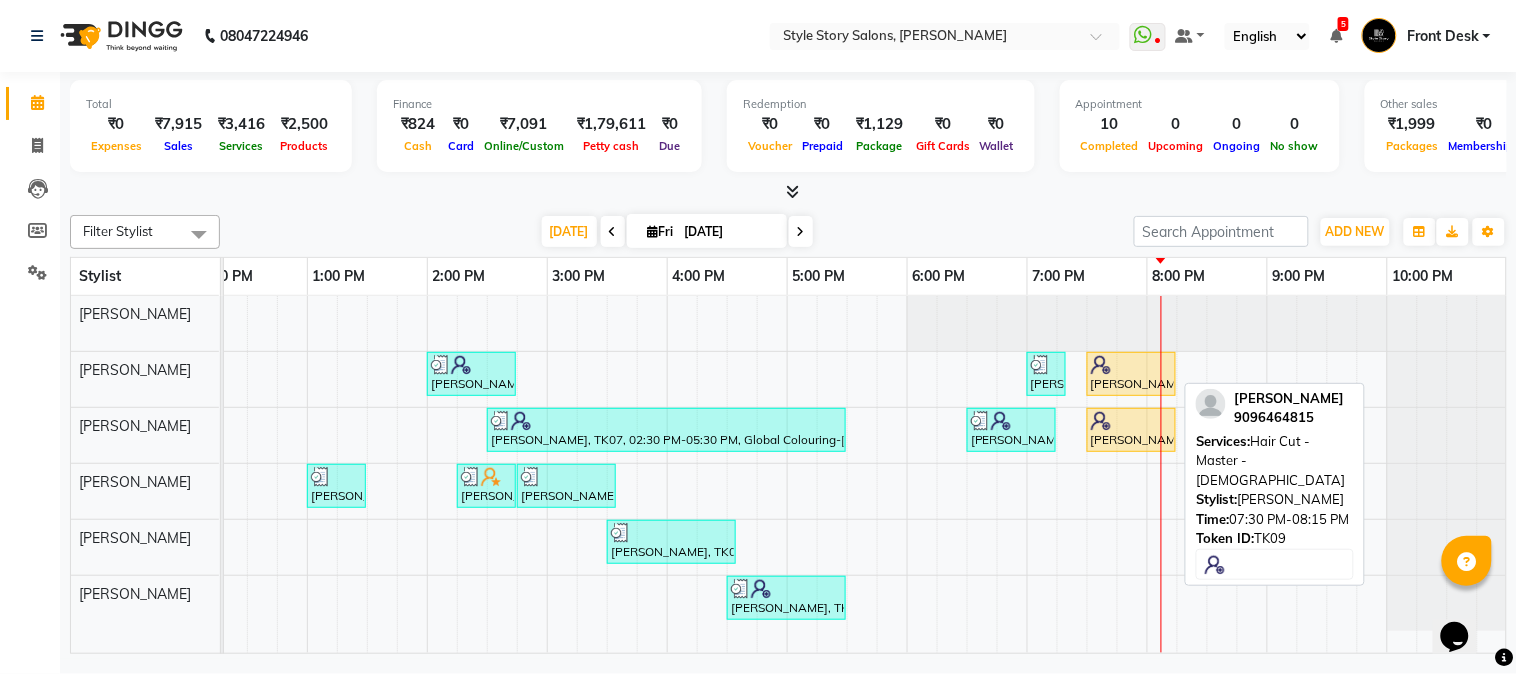 click at bounding box center [1131, 421] 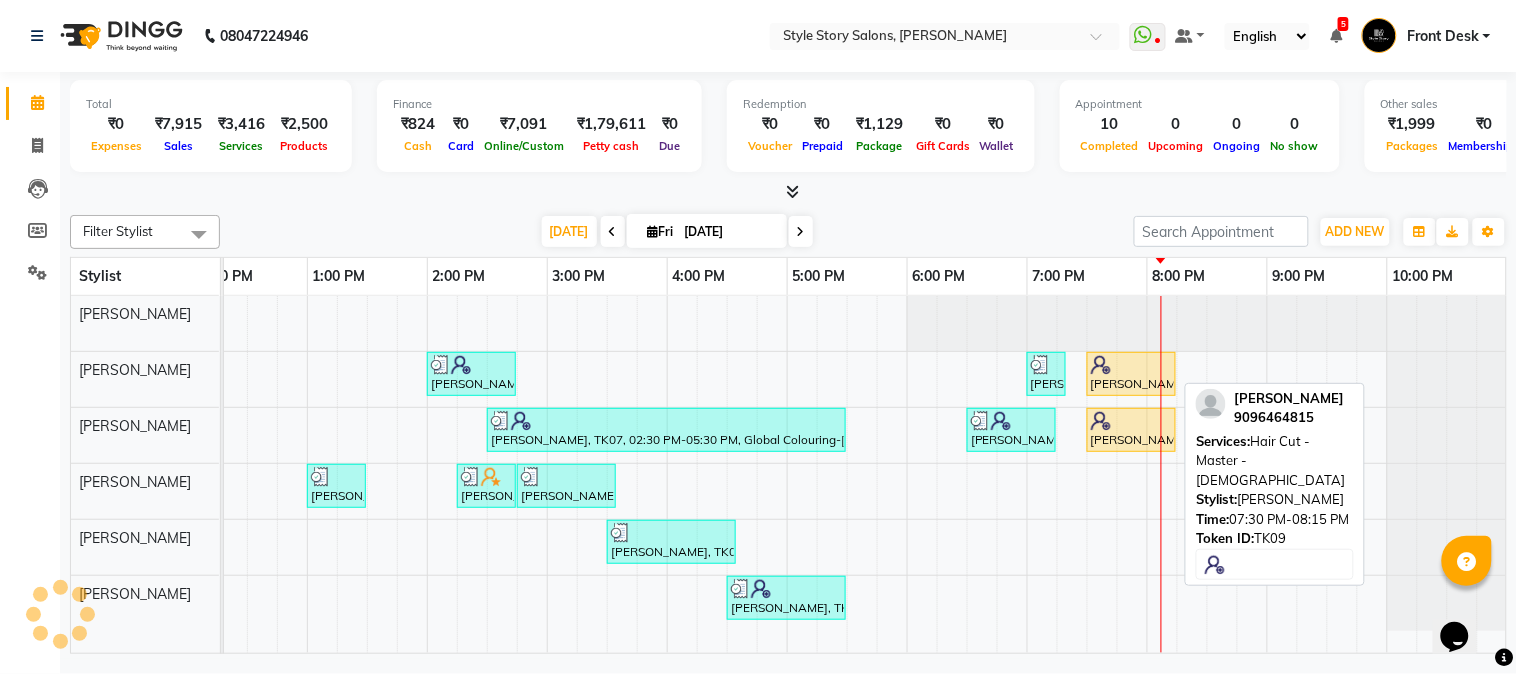 click at bounding box center [1131, 421] 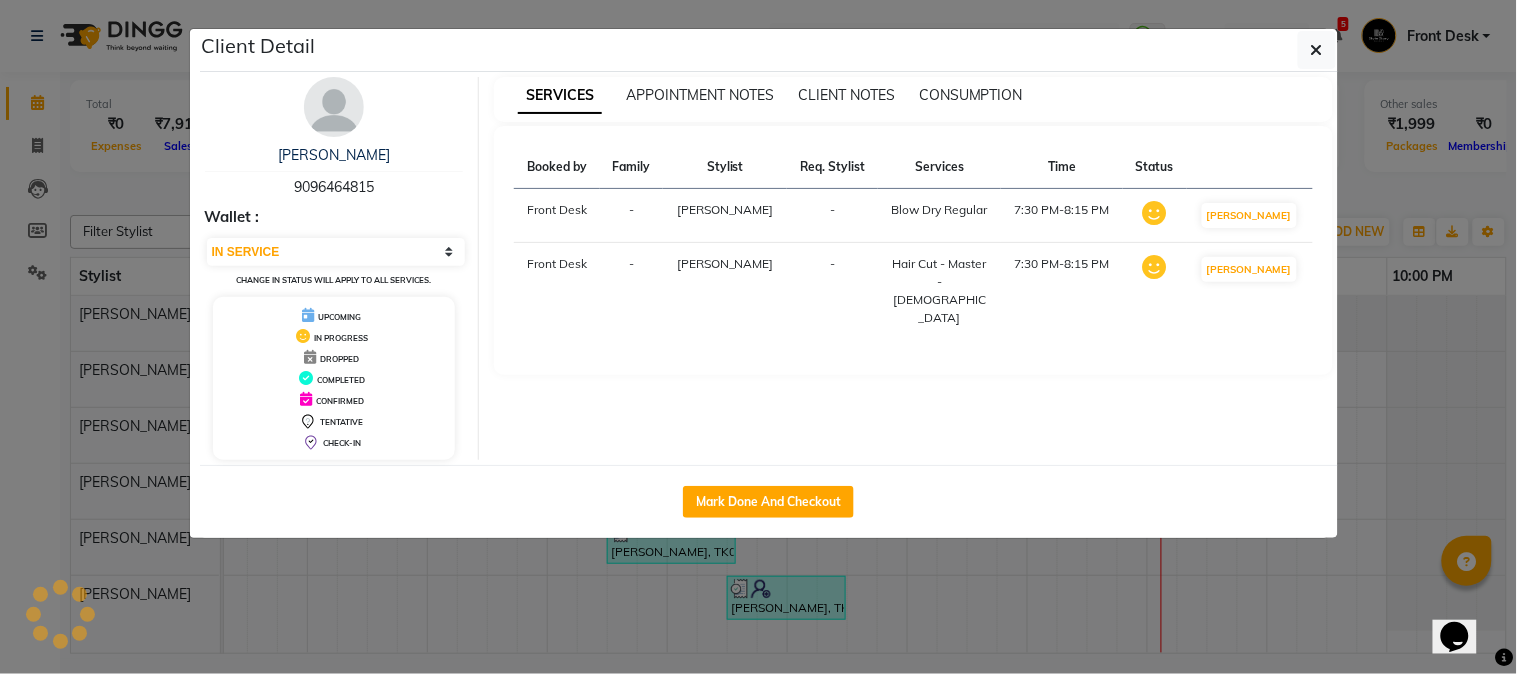 click on "SERVICES APPOINTMENT NOTES CLIENT NOTES CONSUMPTION Booked by Family Stylist Req. Stylist Services Time Status  Front Desk  - Ritesh Shrivas -  Blow Dry Regular   7:30 PM-8:15 PM   MARK DONE   Front Desk  - Arshad Ansari -  Hair Cut - Master - Male   7:30 PM-8:15 PM   MARK DONE" at bounding box center (913, 268) 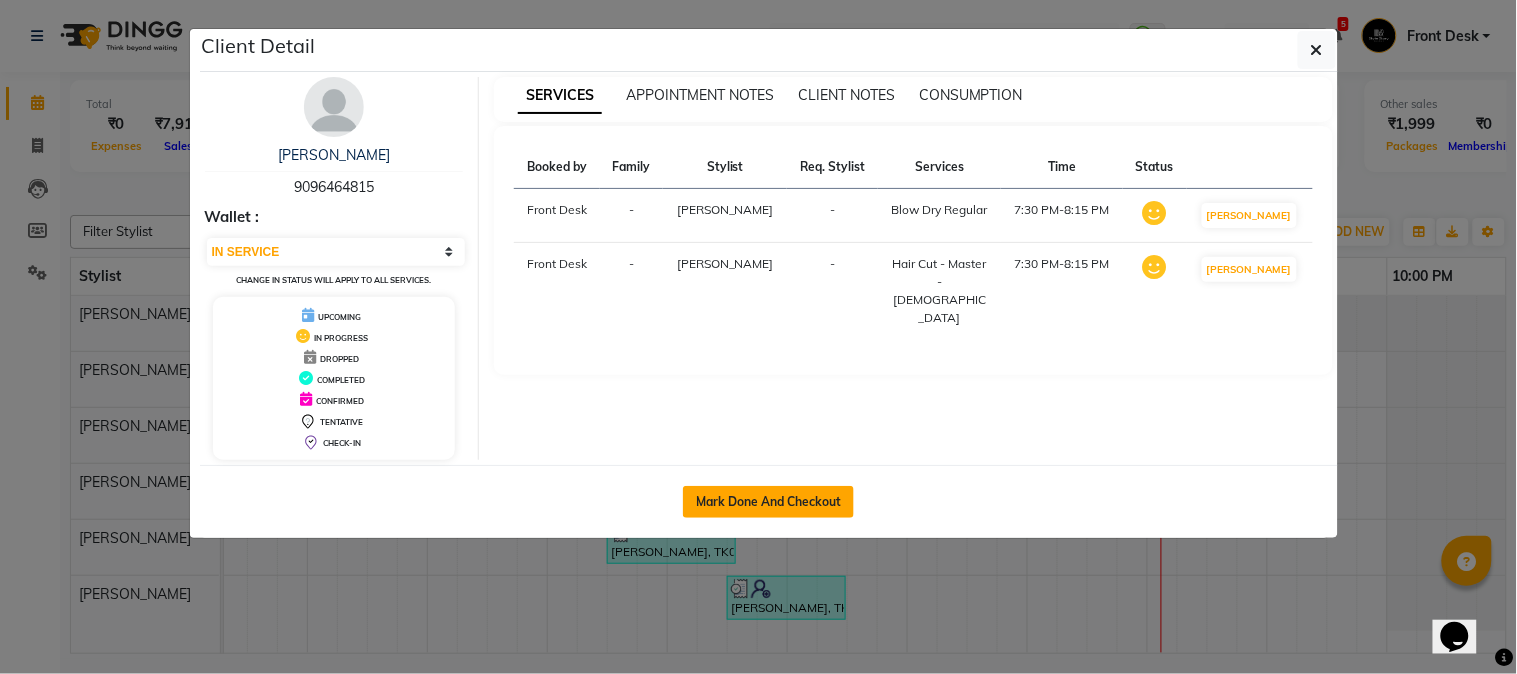 click on "Mark Done And Checkout" 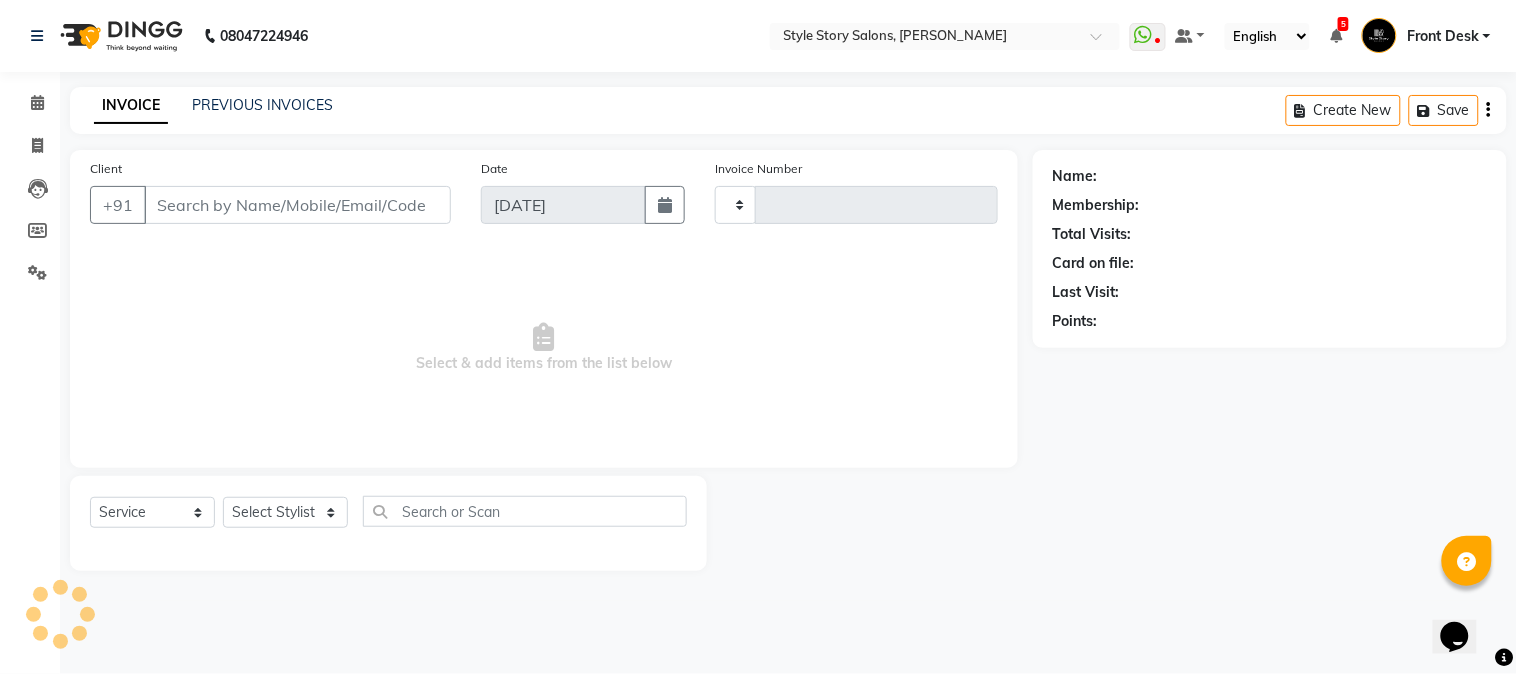 type on "0970" 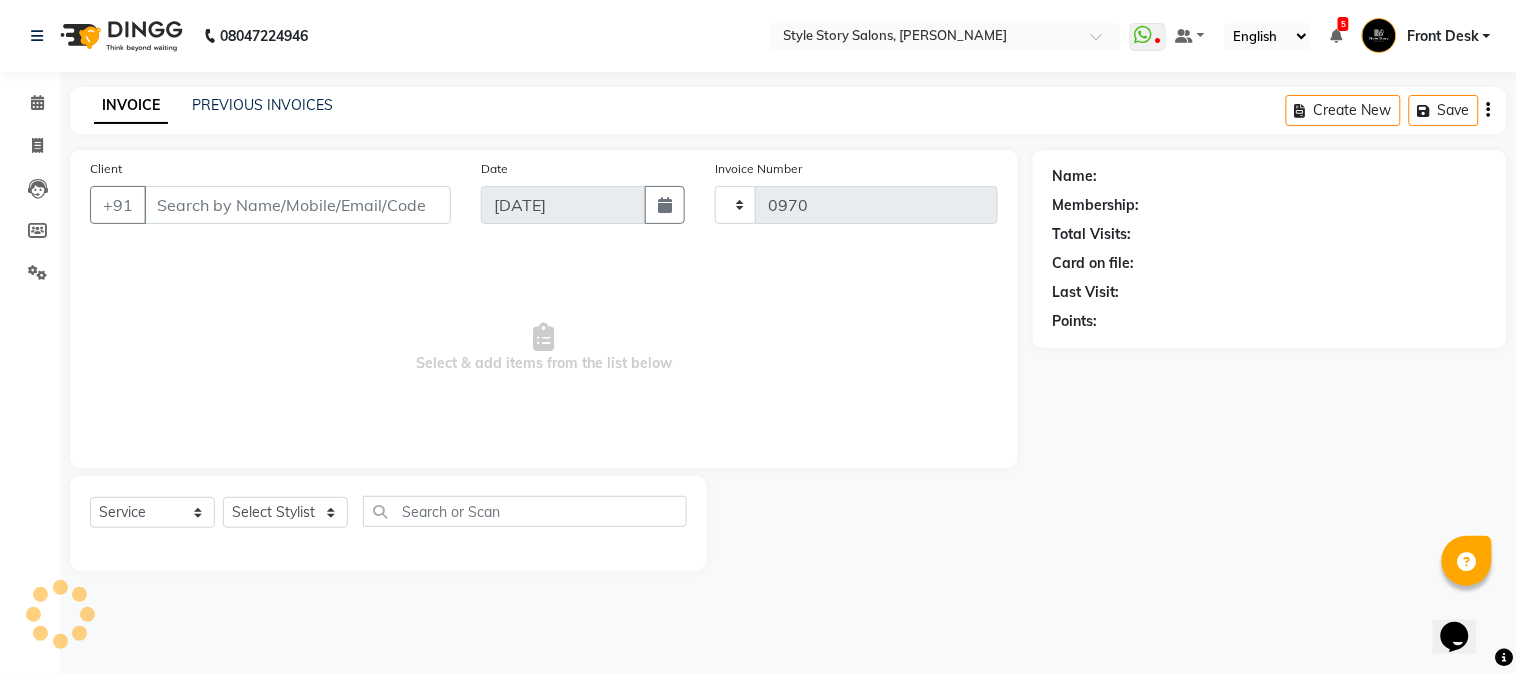 select on "6249" 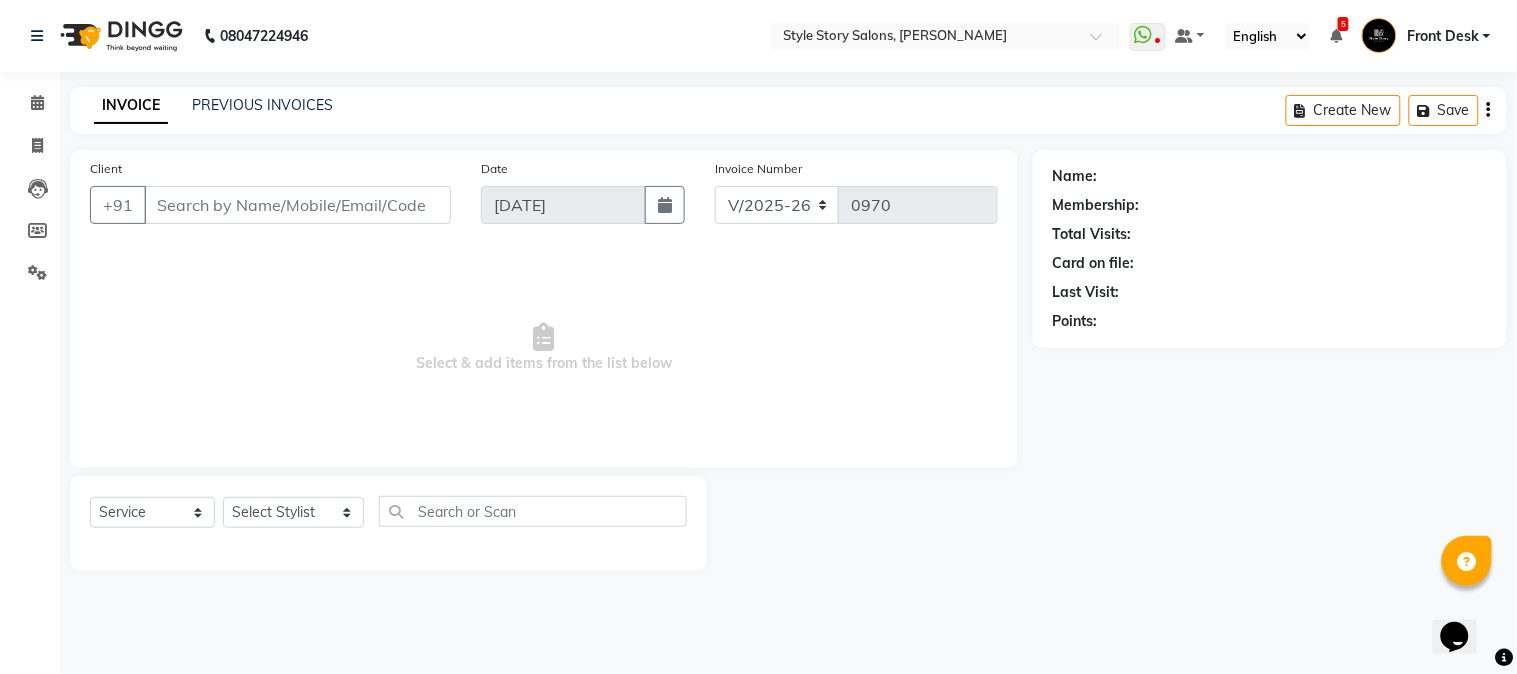 type on "90******15" 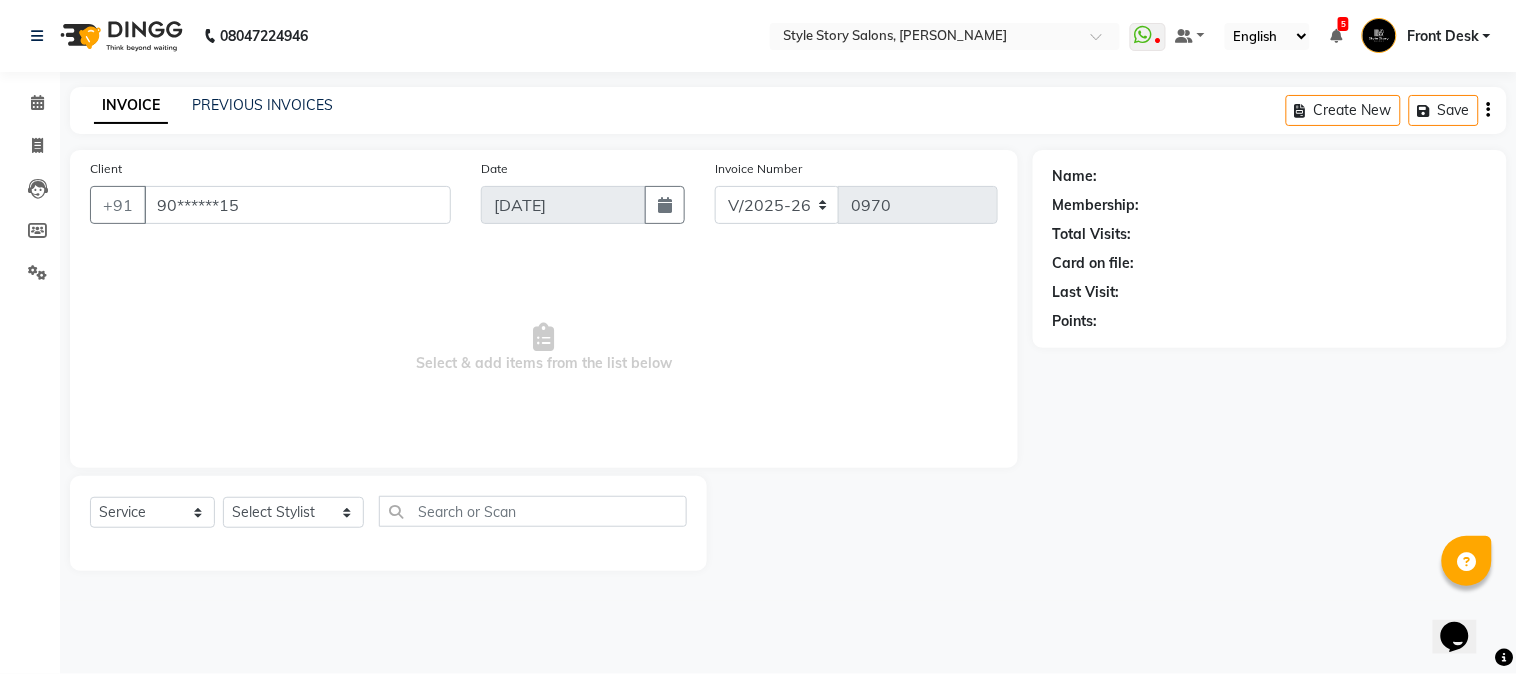select on "61197" 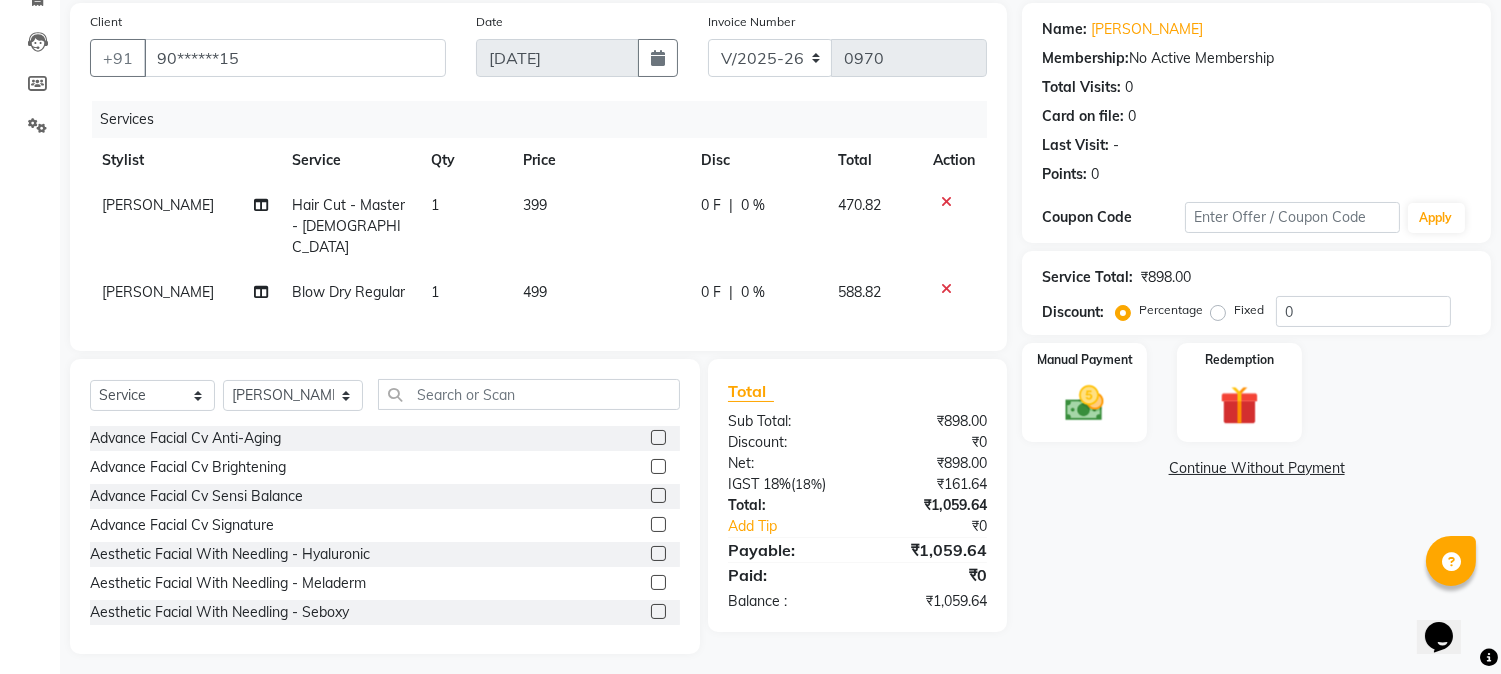 scroll, scrollTop: 152, scrollLeft: 0, axis: vertical 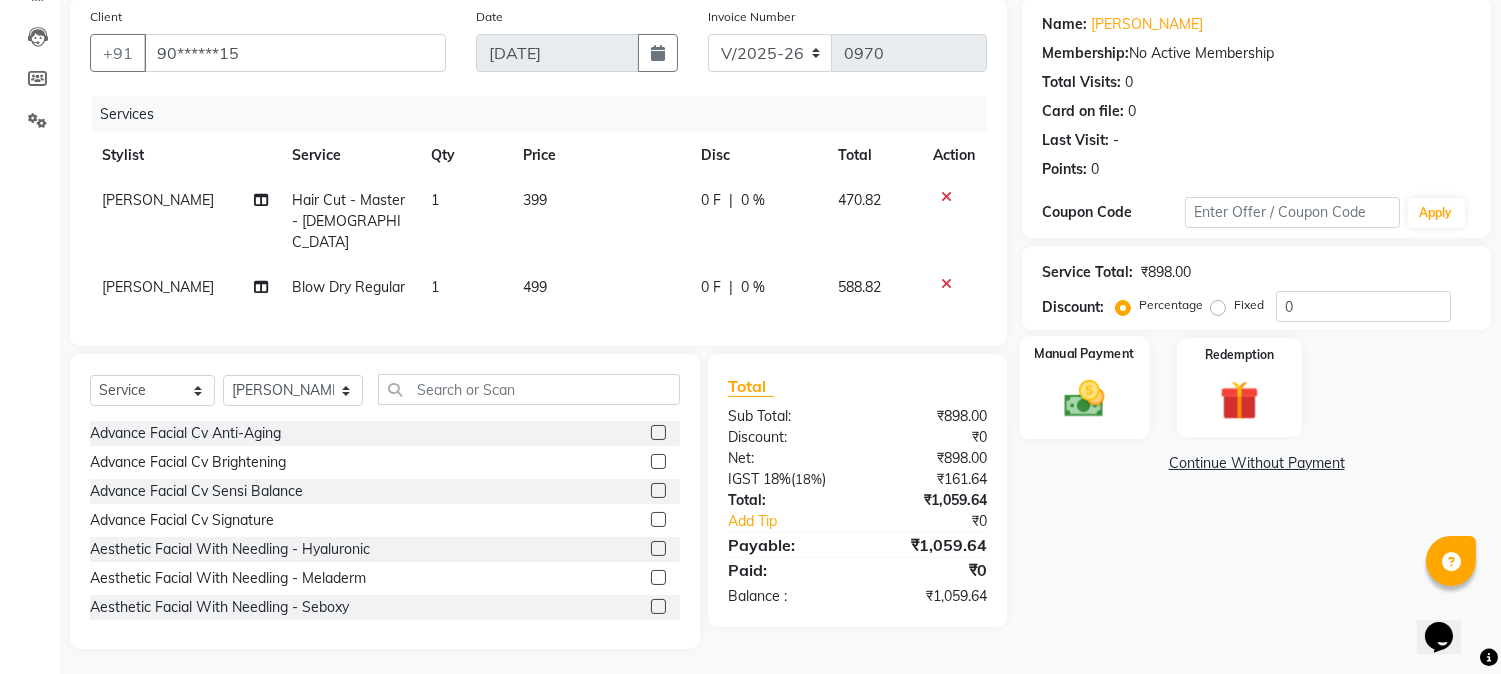click 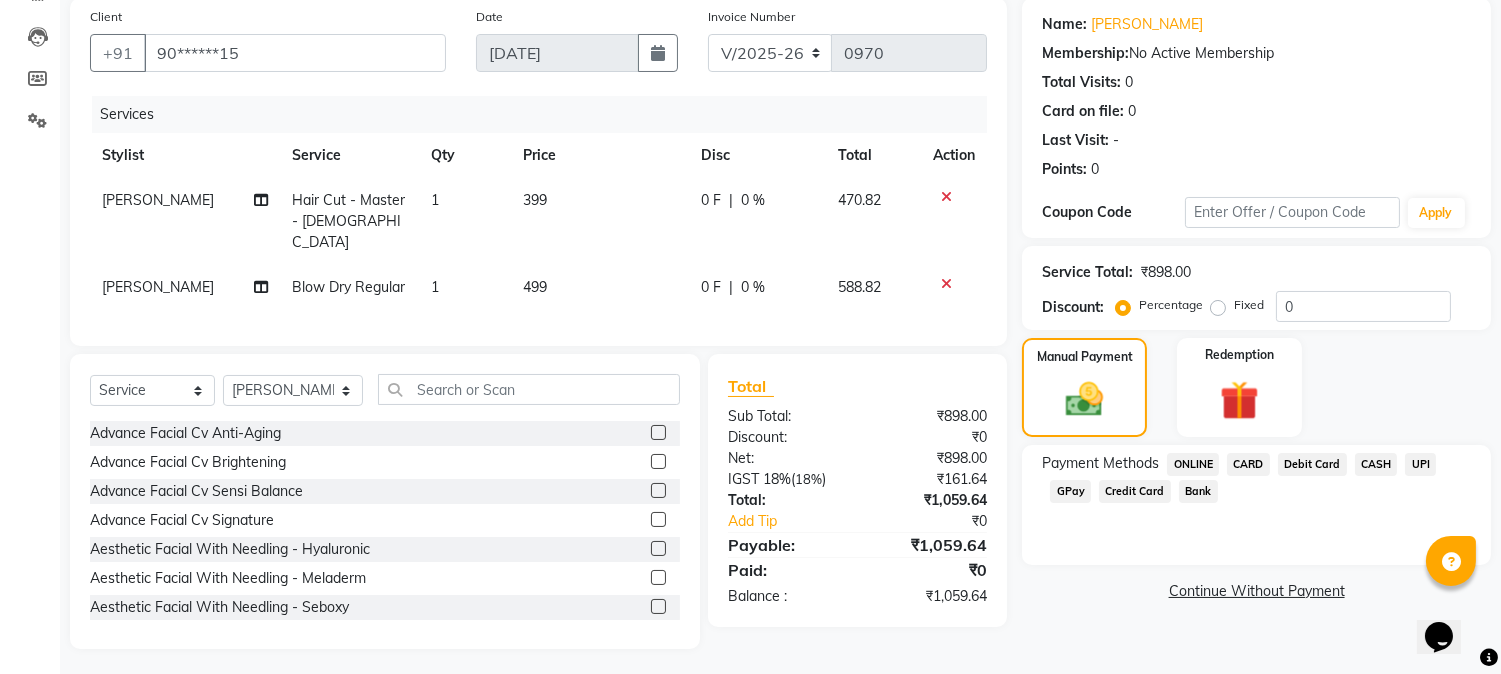 click on "UPI" 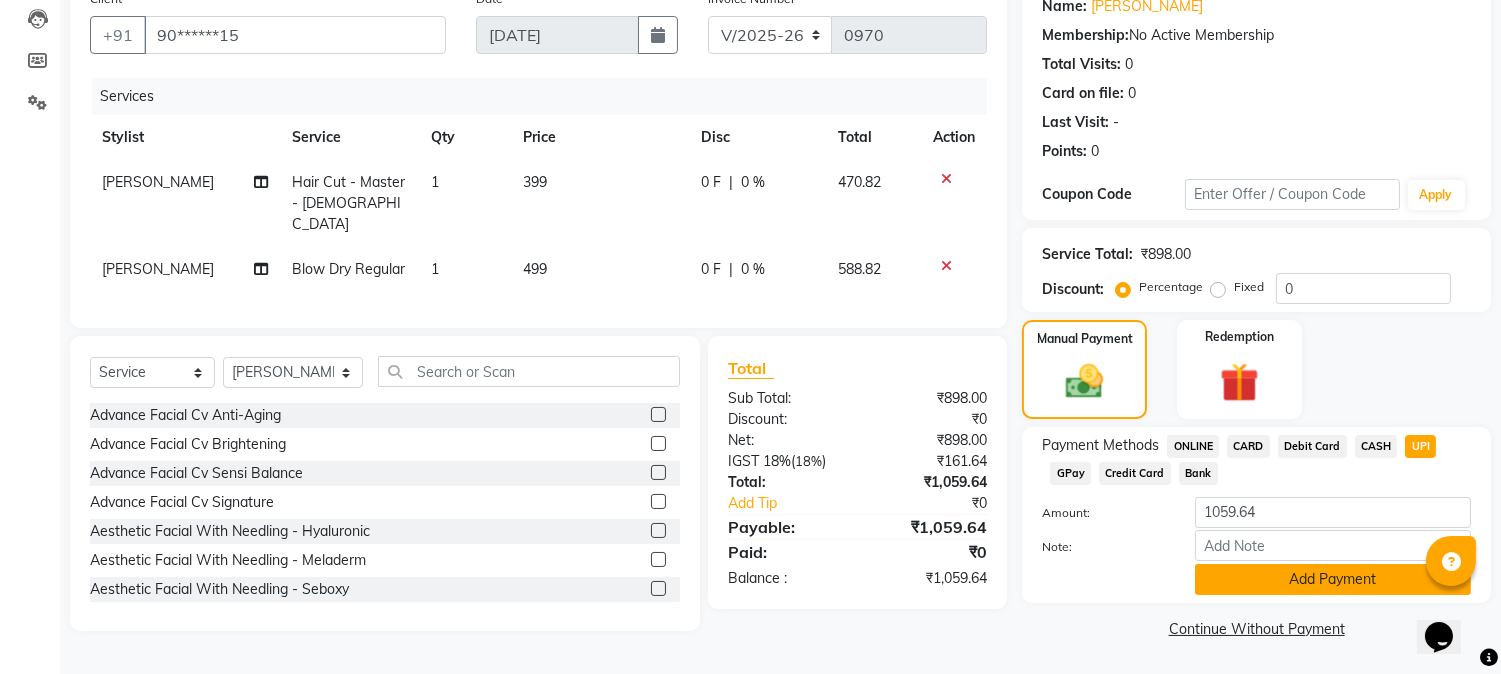 click on "Add Payment" 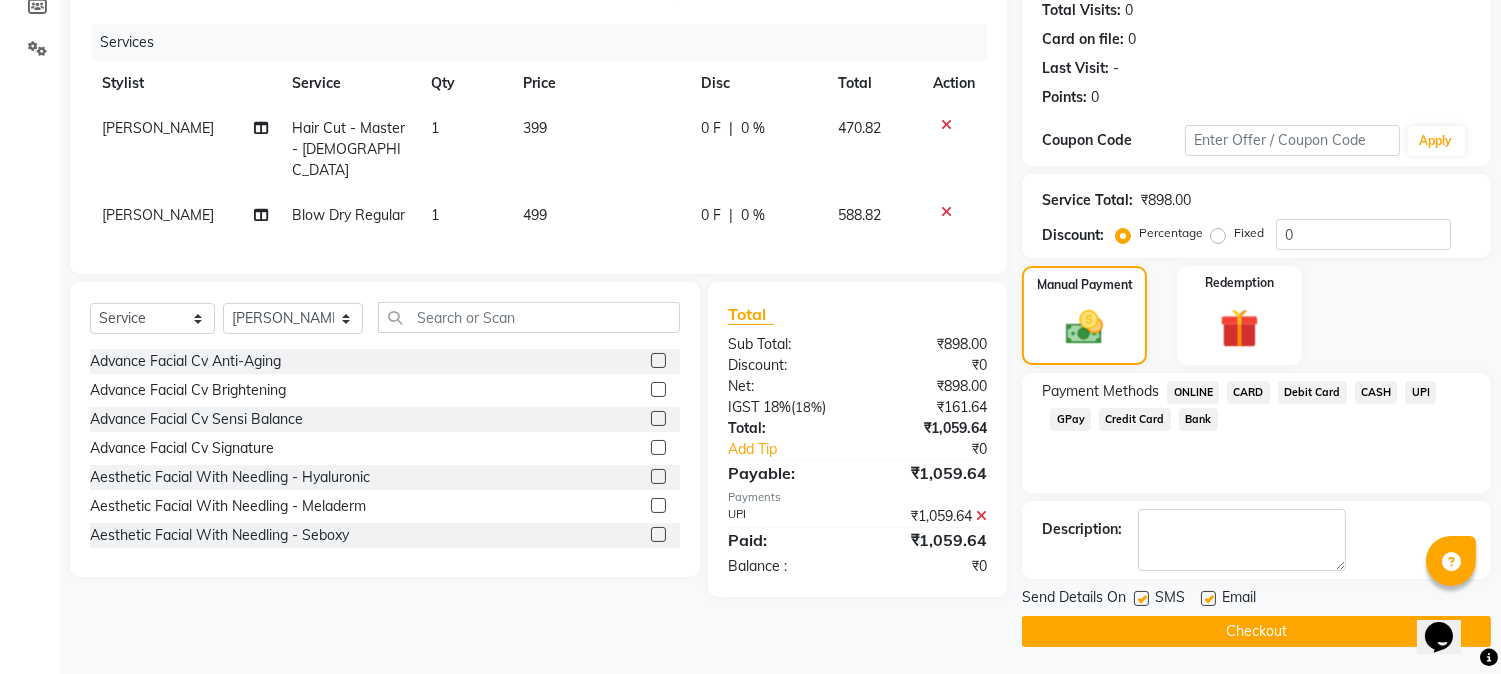 scroll, scrollTop: 225, scrollLeft: 0, axis: vertical 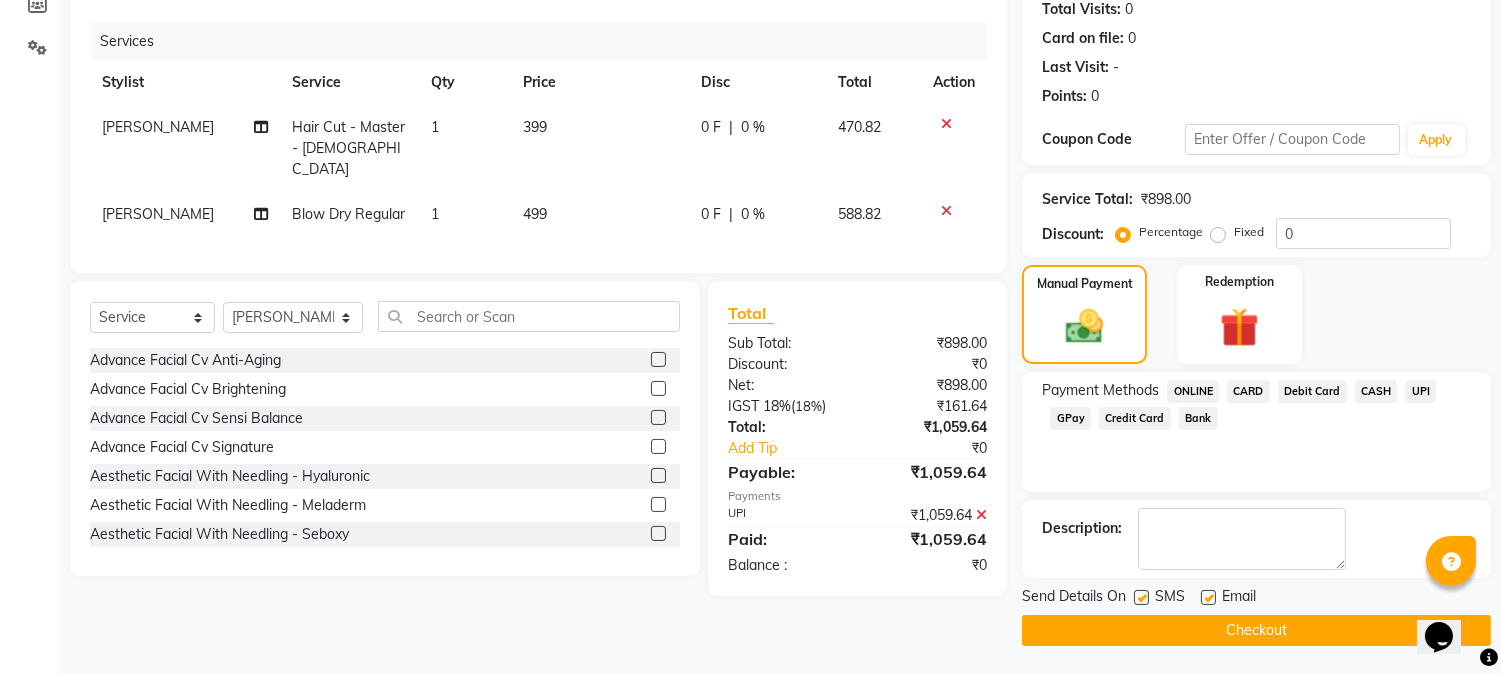 click on "Checkout" 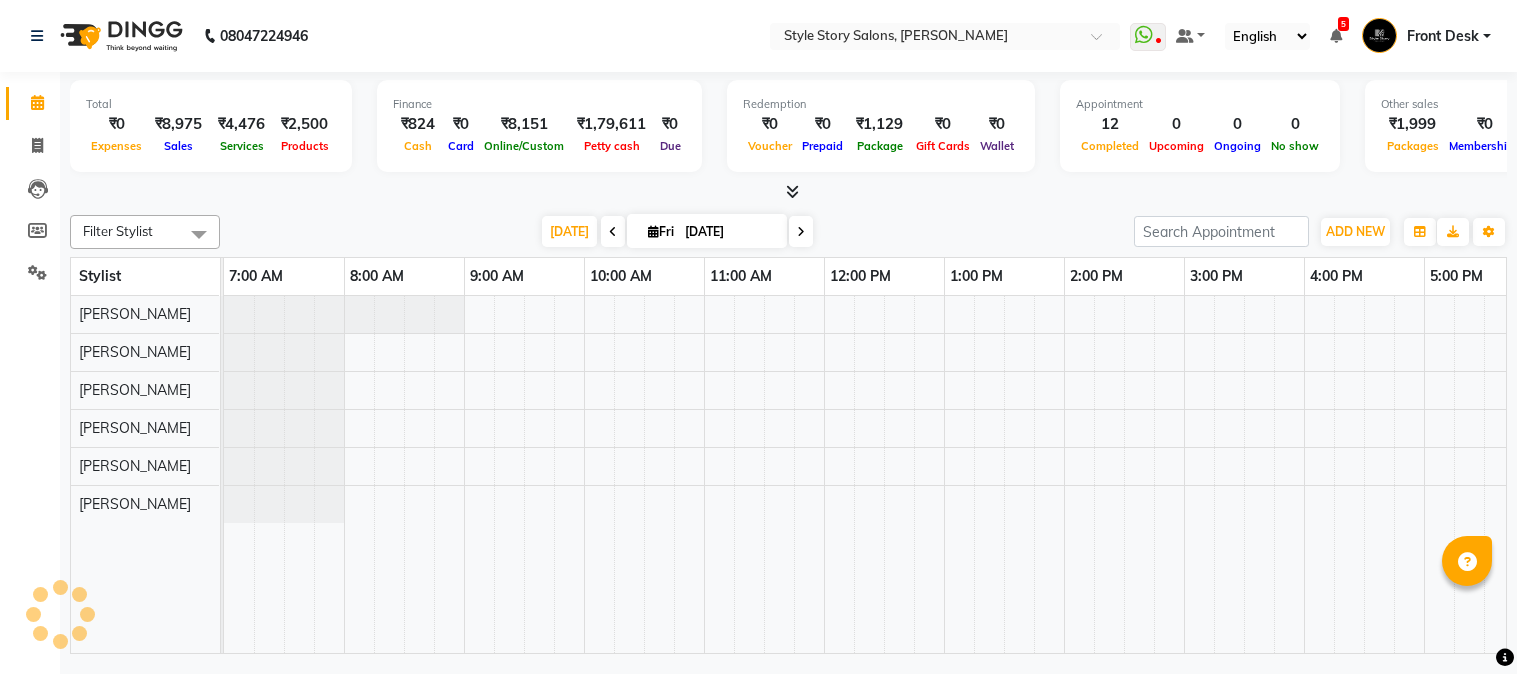 scroll, scrollTop: 0, scrollLeft: 0, axis: both 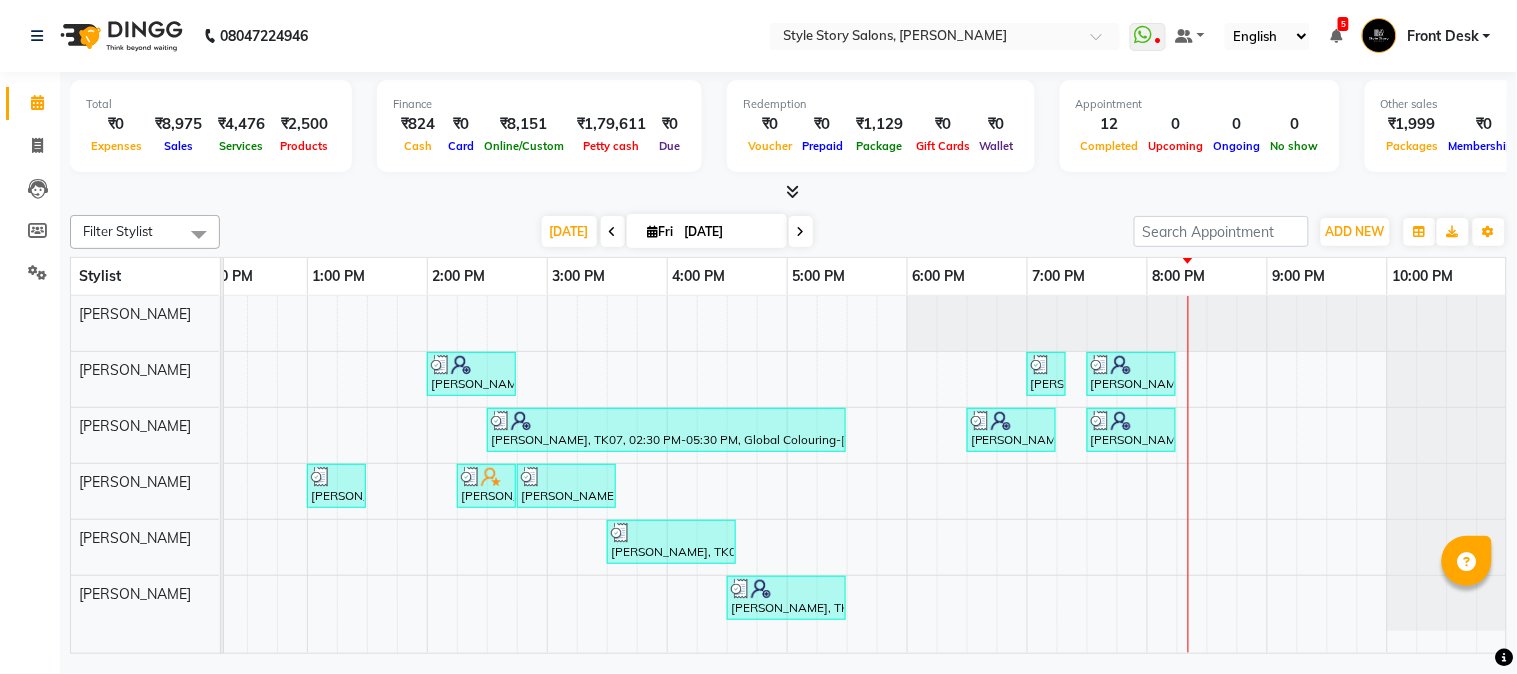 click on "[PERSON_NAME], TK01, 10:00 AM-10:15 AM, Threading Upperlip     [PERSON_NAME], TK03, 02:00 PM-02:45 PM, Hair Cut - Master - [DEMOGRAPHIC_DATA]     [PERSON_NAME], TK08, 07:00 PM-07:20 PM, [PERSON_NAME] Styling     [PERSON_NAME], TK09, 07:30 PM-08:15 PM, Blow Dry Regular (₹499)     [PERSON_NAME], TK07, 02:30 PM-05:30 PM, Global Colouring-[DEMOGRAPHIC_DATA] (₹2500)     Sai [PERSON_NAME], TK06, 06:30 PM-07:15 PM, Blow Dry With Curls     [PERSON_NAME], TK09, 07:30 PM-08:15 PM, Hair Cut - Master - [DEMOGRAPHIC_DATA]     [PERSON_NAME], TK02, 01:00 PM-01:30 PM, Blow Dry Regular     Sunny J sir, TK04, 02:15 PM-02:45 PM, [PERSON_NAME] Styling     [PERSON_NAME], TK05, 02:45 PM-03:35 PM, Hair Cut - Master - [DEMOGRAPHIC_DATA],[PERSON_NAME] Styling (₹199)     [PERSON_NAME], TK05, 03:30 PM-04:35 PM, Cleanup Express (₹800),Face Pack/De Tan (₹500)     [PERSON_NAME], TK07, 04:30 PM-05:30 PM, No More Tan Pedicure" at bounding box center [547, 475] 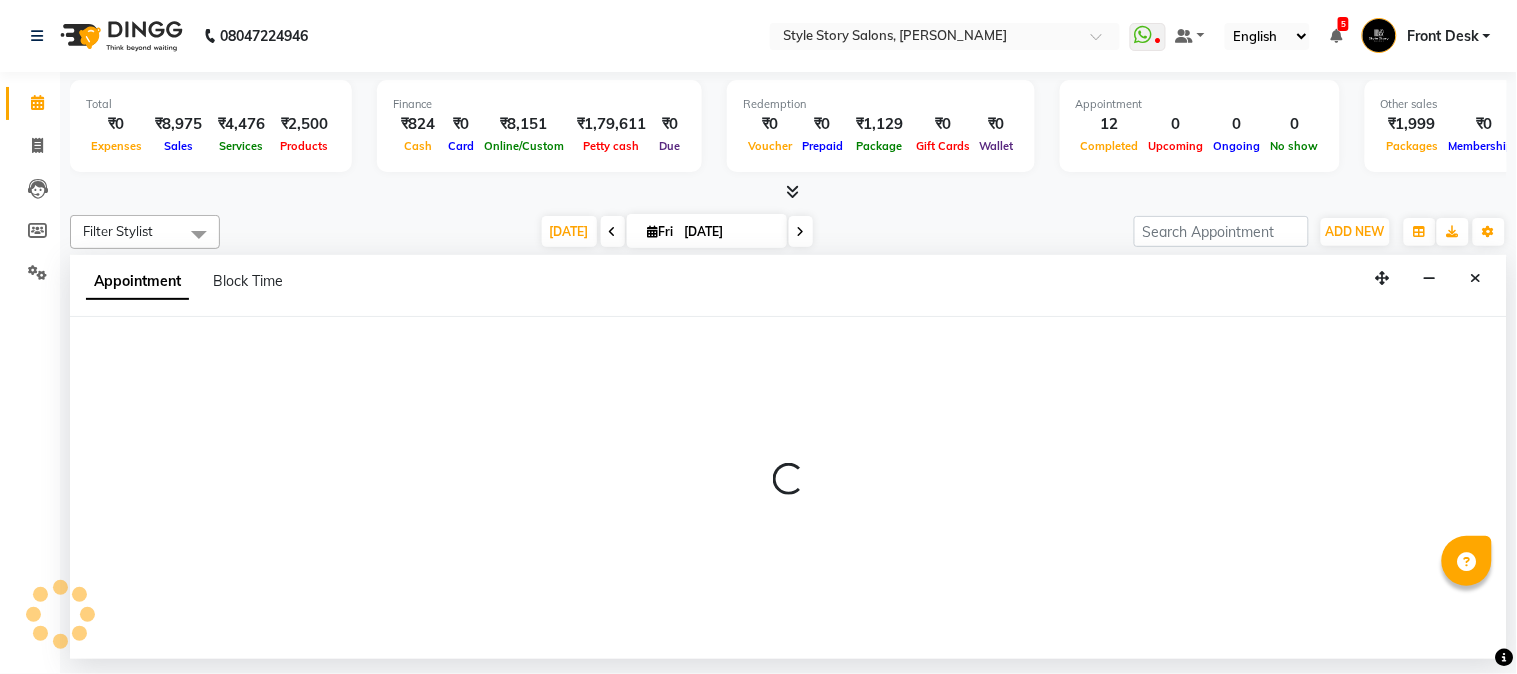 select on "61197" 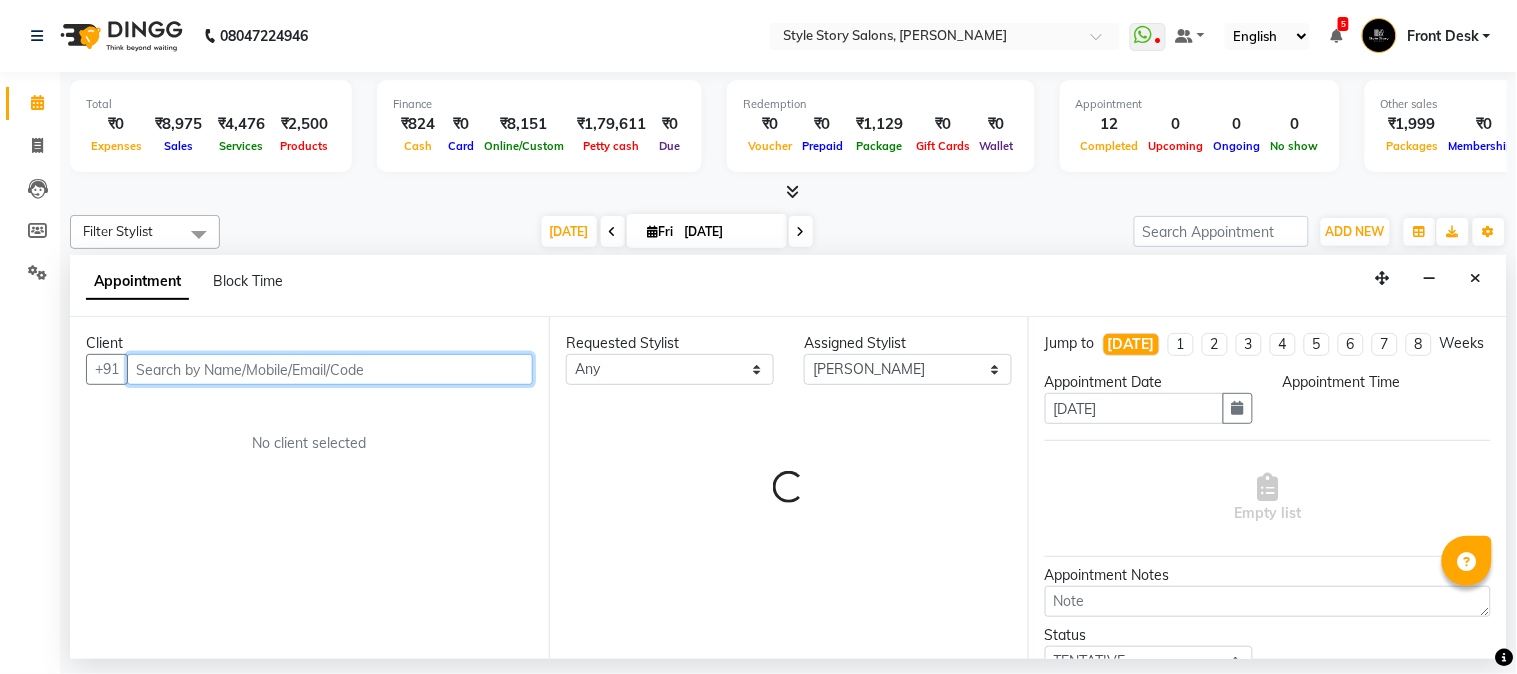 select on "1215" 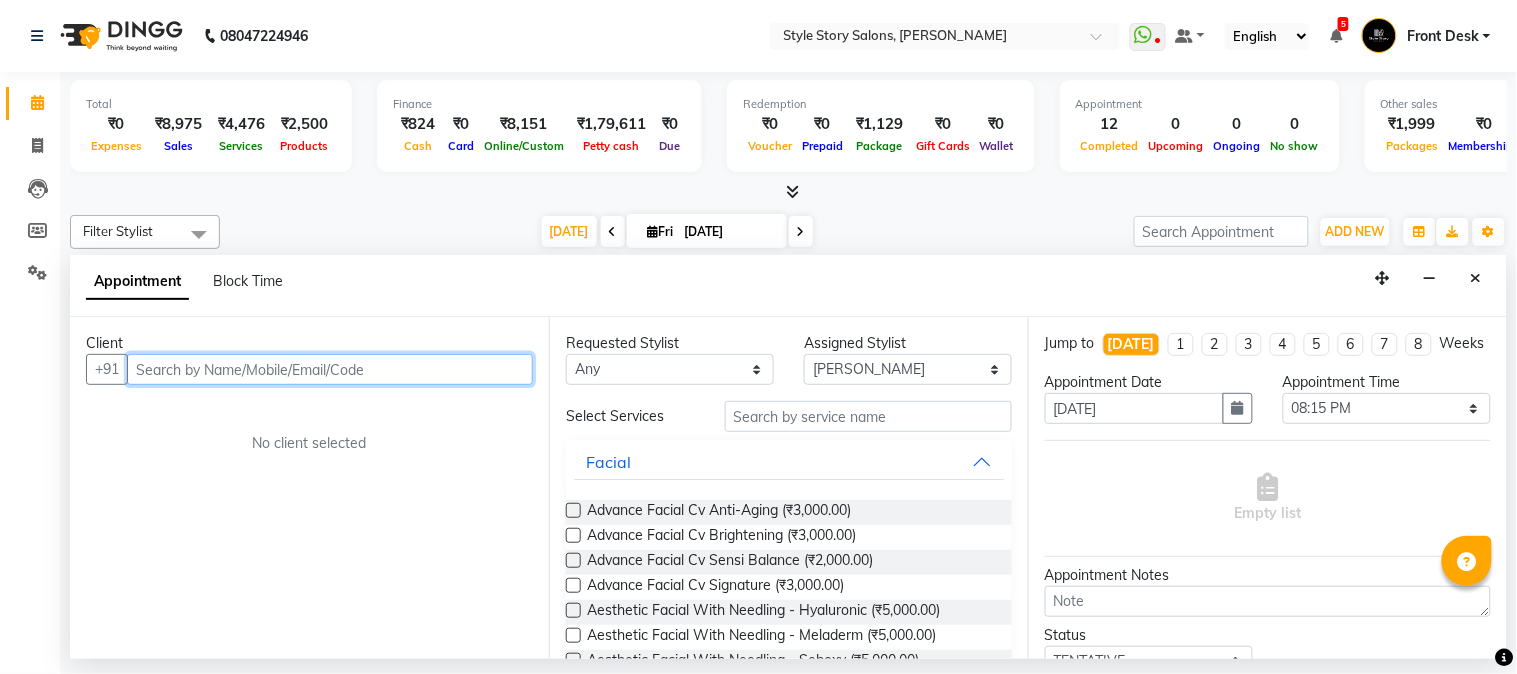 click at bounding box center (330, 369) 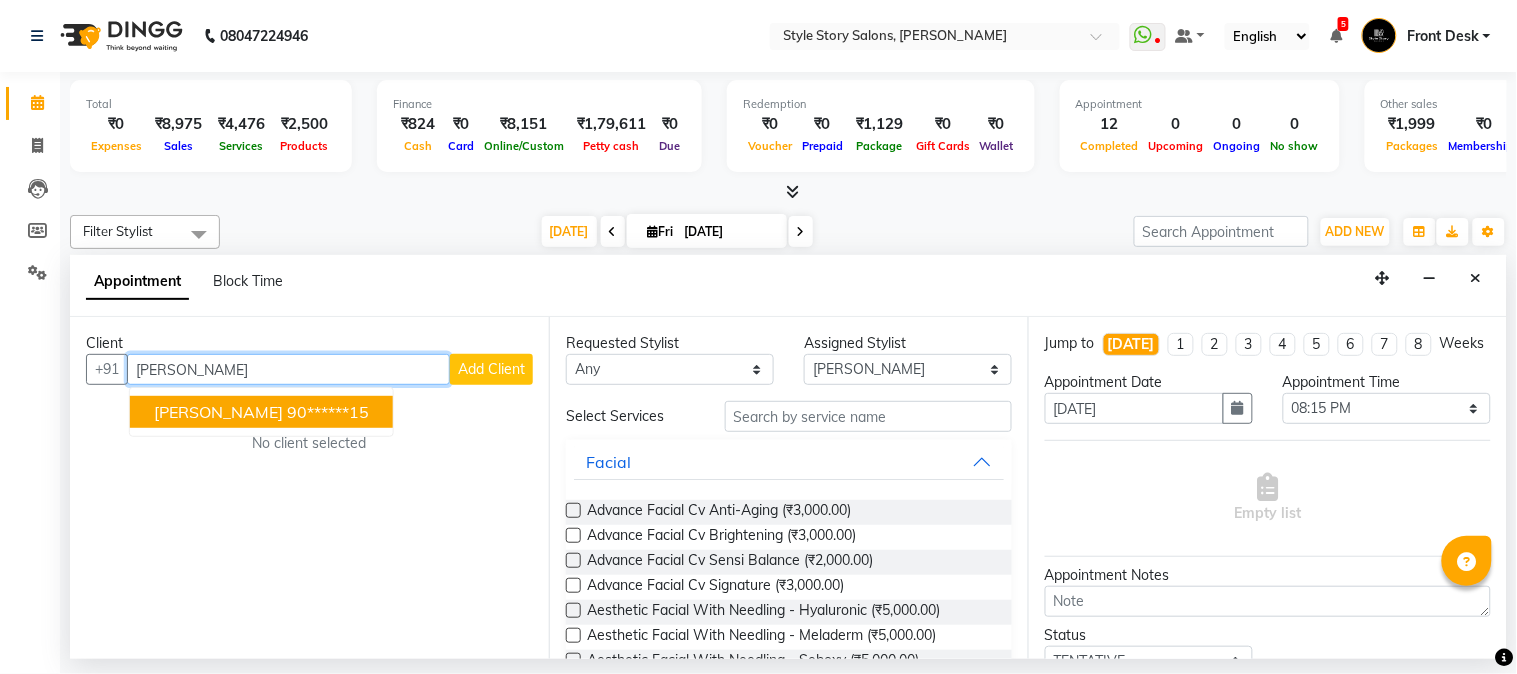 click on "90******15" at bounding box center (328, 412) 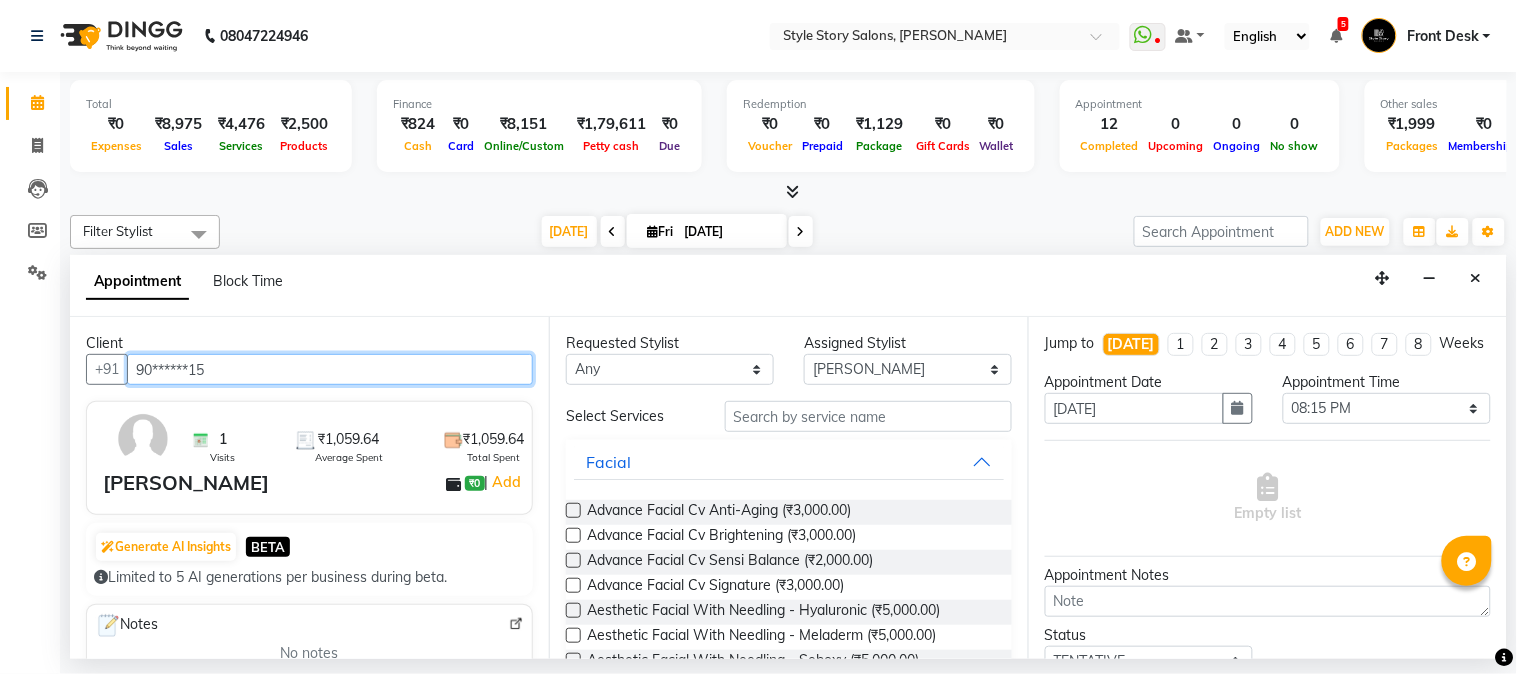 type on "90******15" 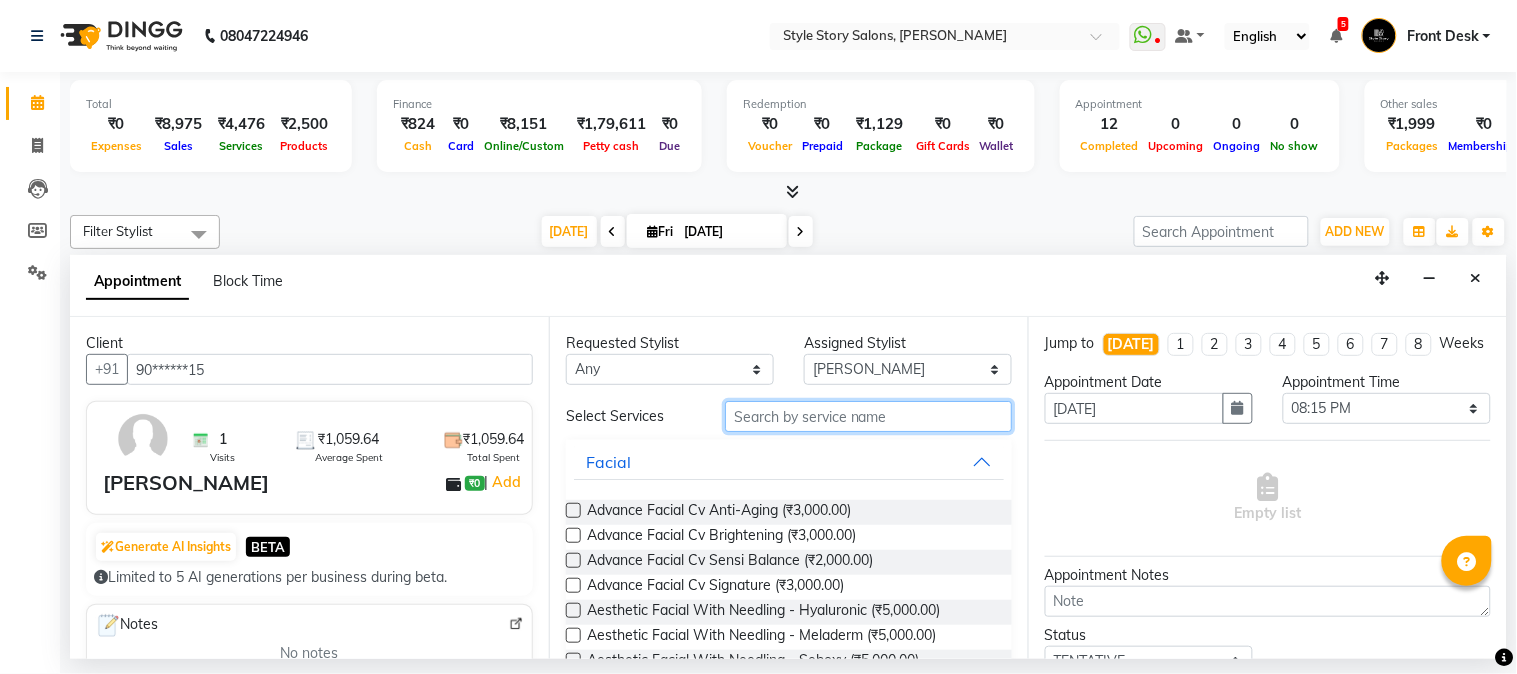 click at bounding box center (868, 416) 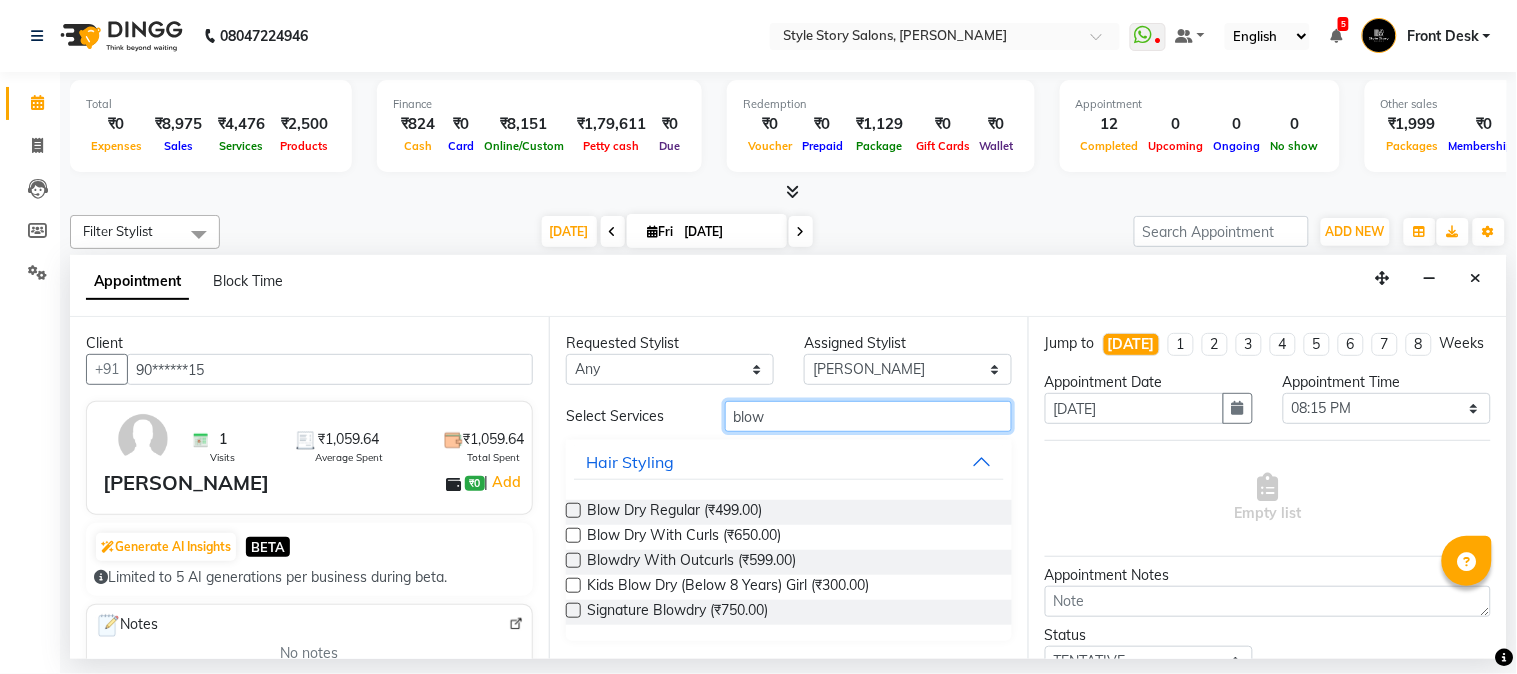 type on "blow" 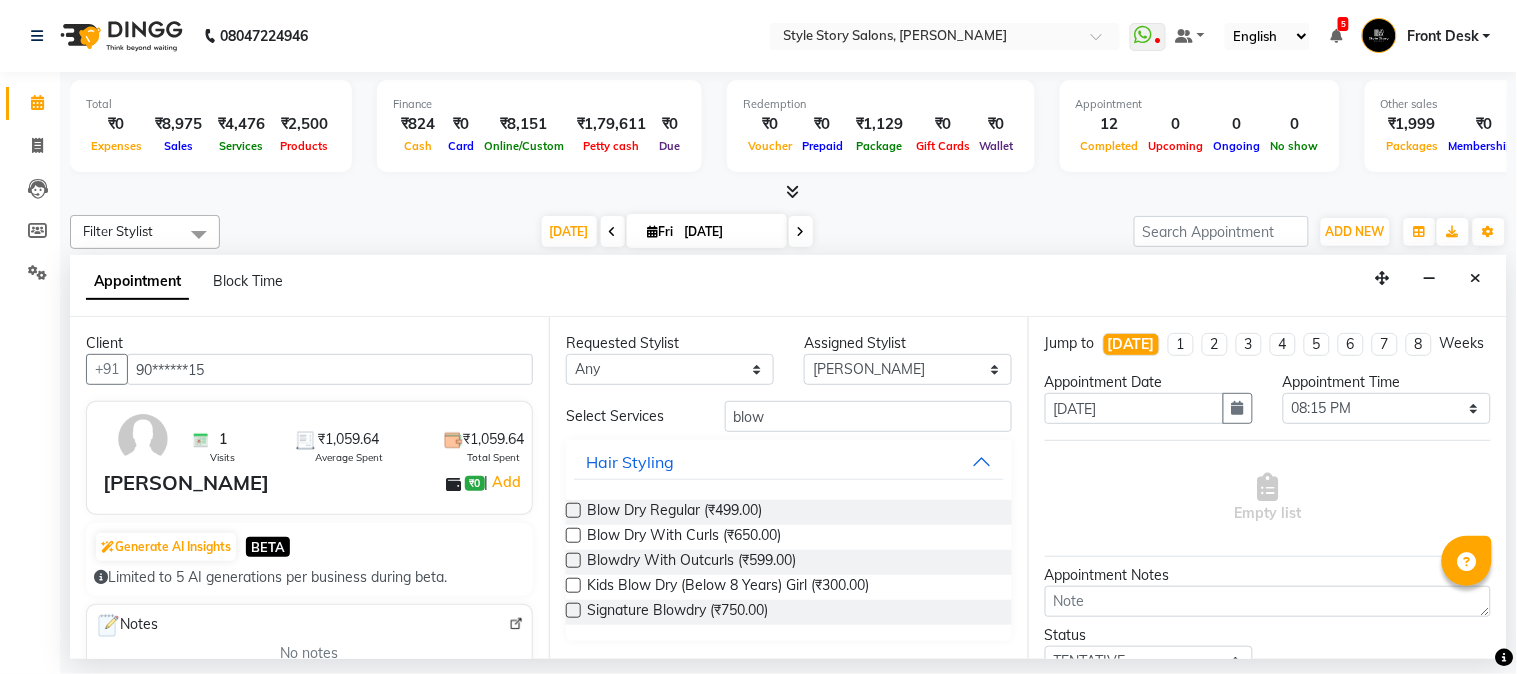 click on "Blow Dry Regular (₹499.00)" at bounding box center (789, 512) 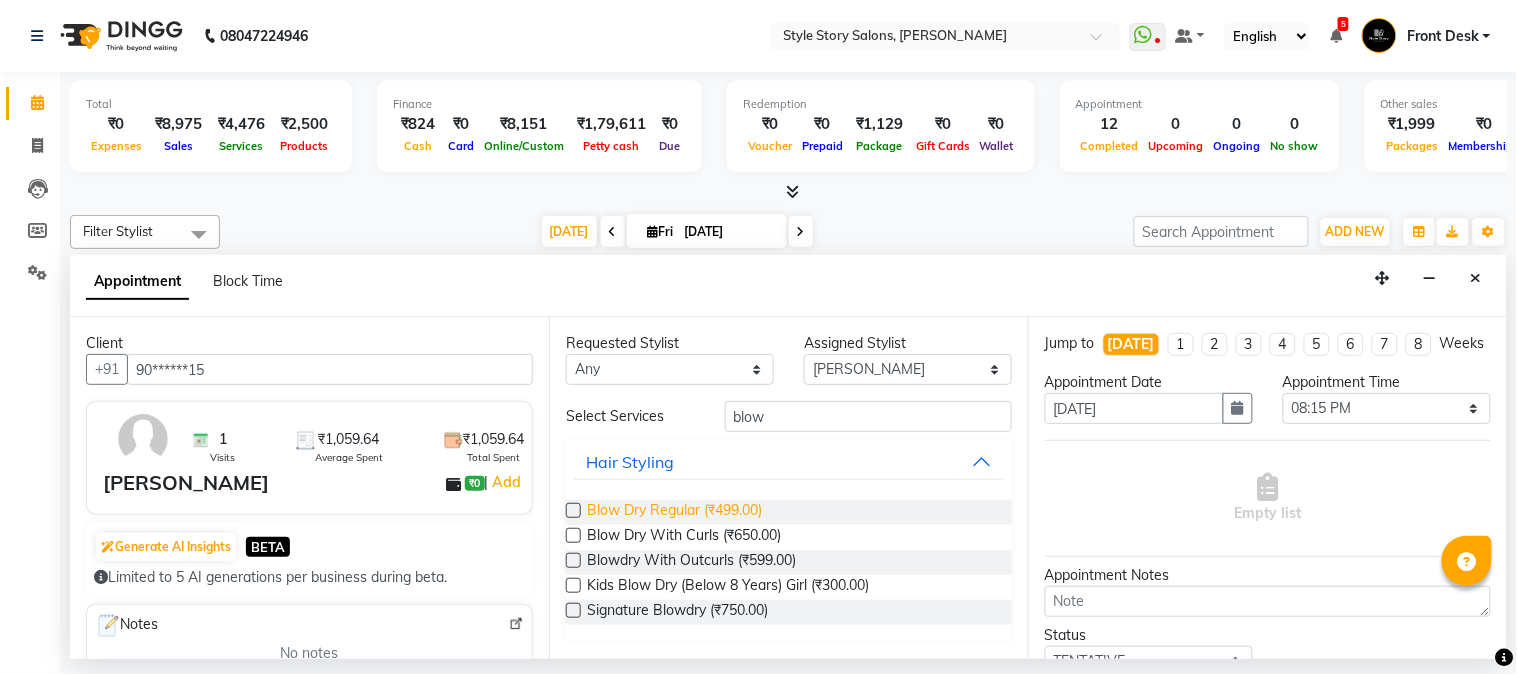click on "Blow Dry Regular (₹499.00)" at bounding box center [674, 512] 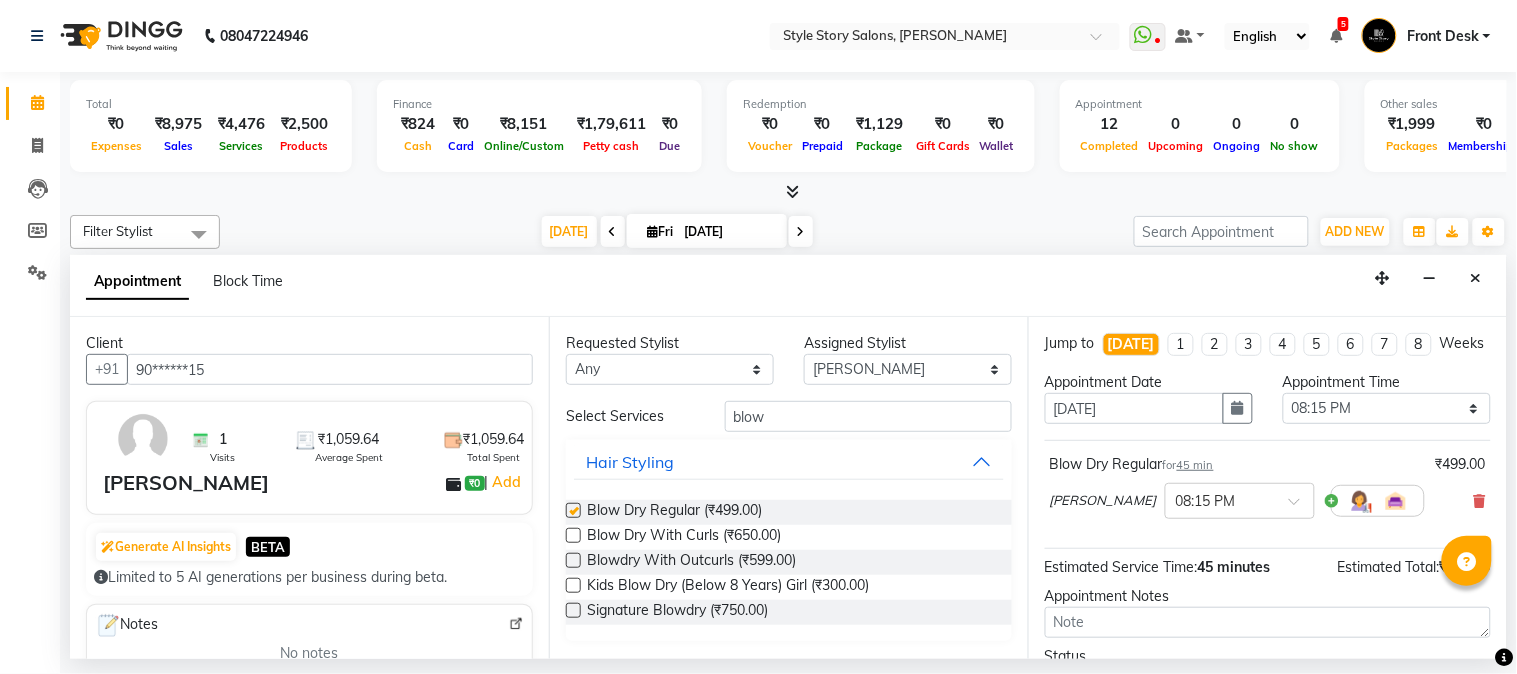 checkbox on "false" 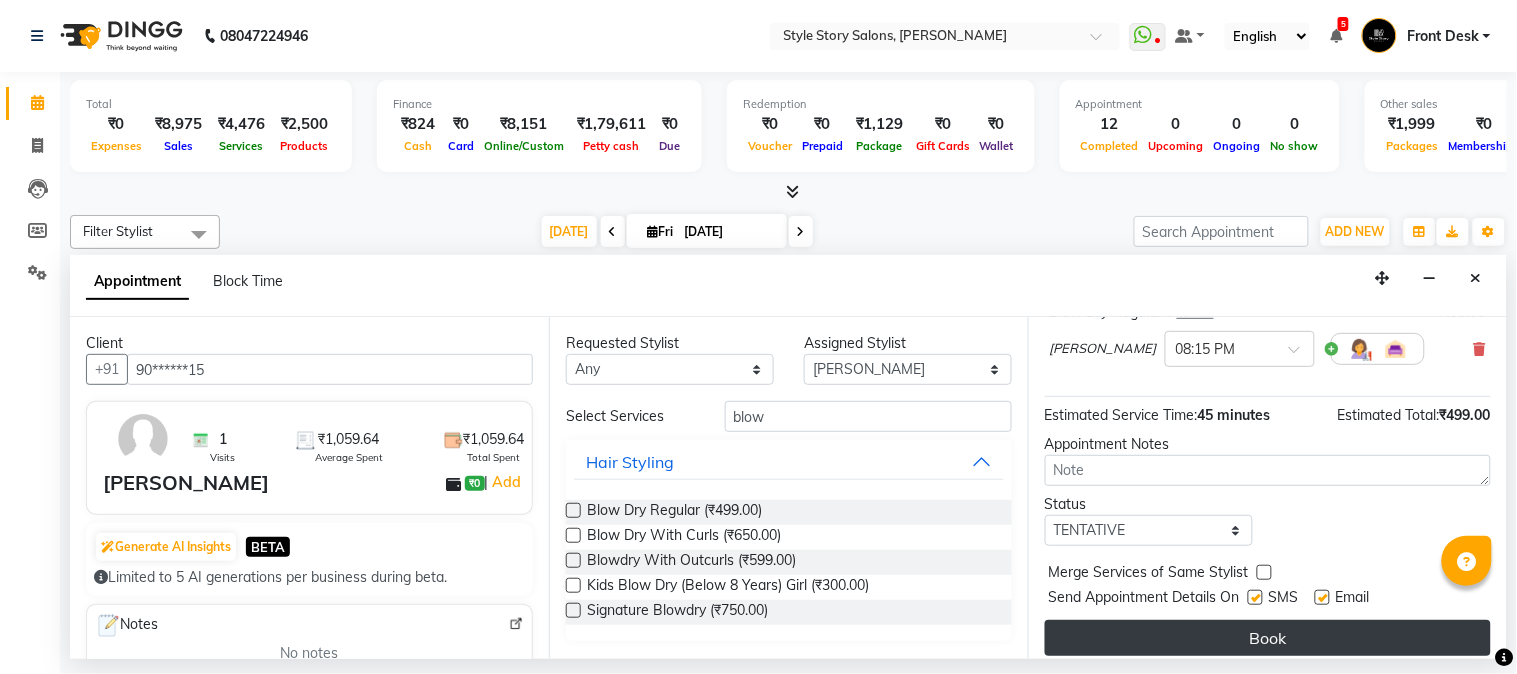 scroll, scrollTop: 183, scrollLeft: 0, axis: vertical 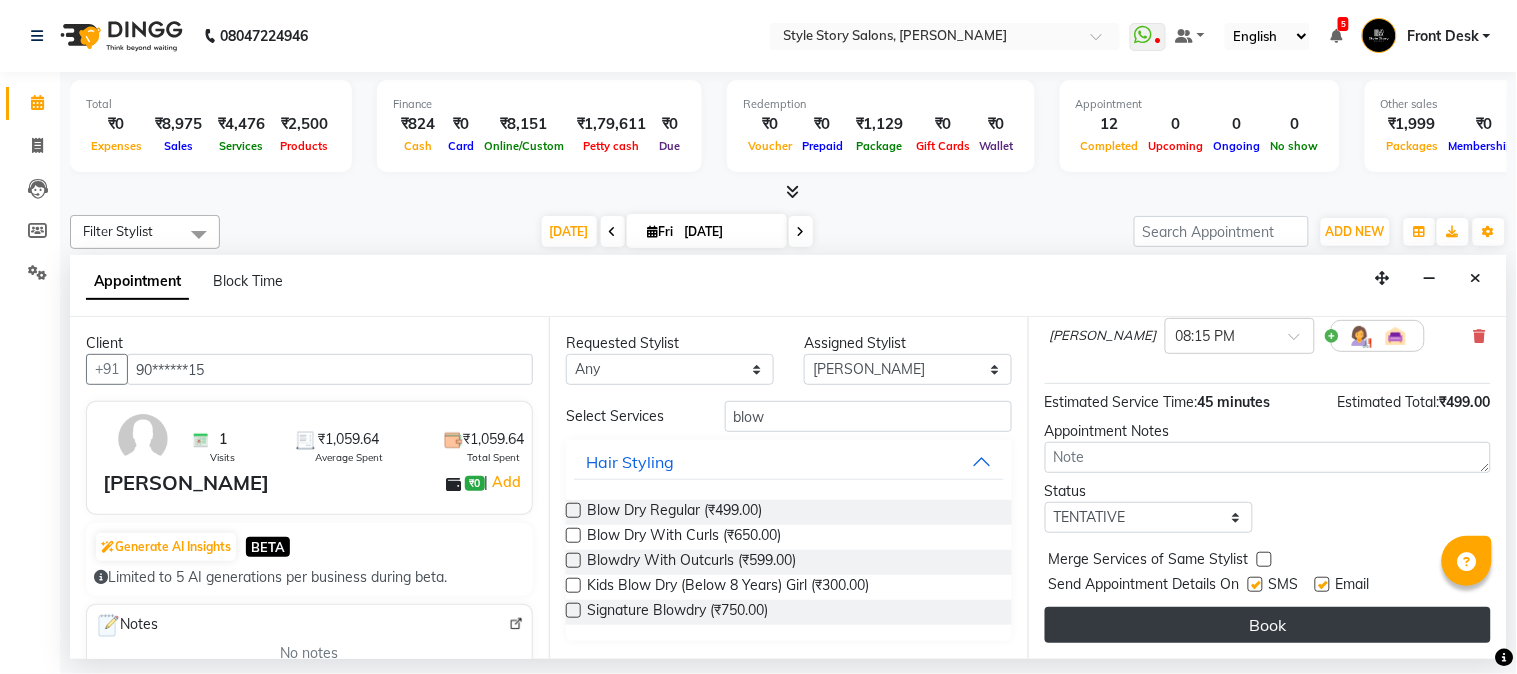 click on "Book" at bounding box center (1268, 625) 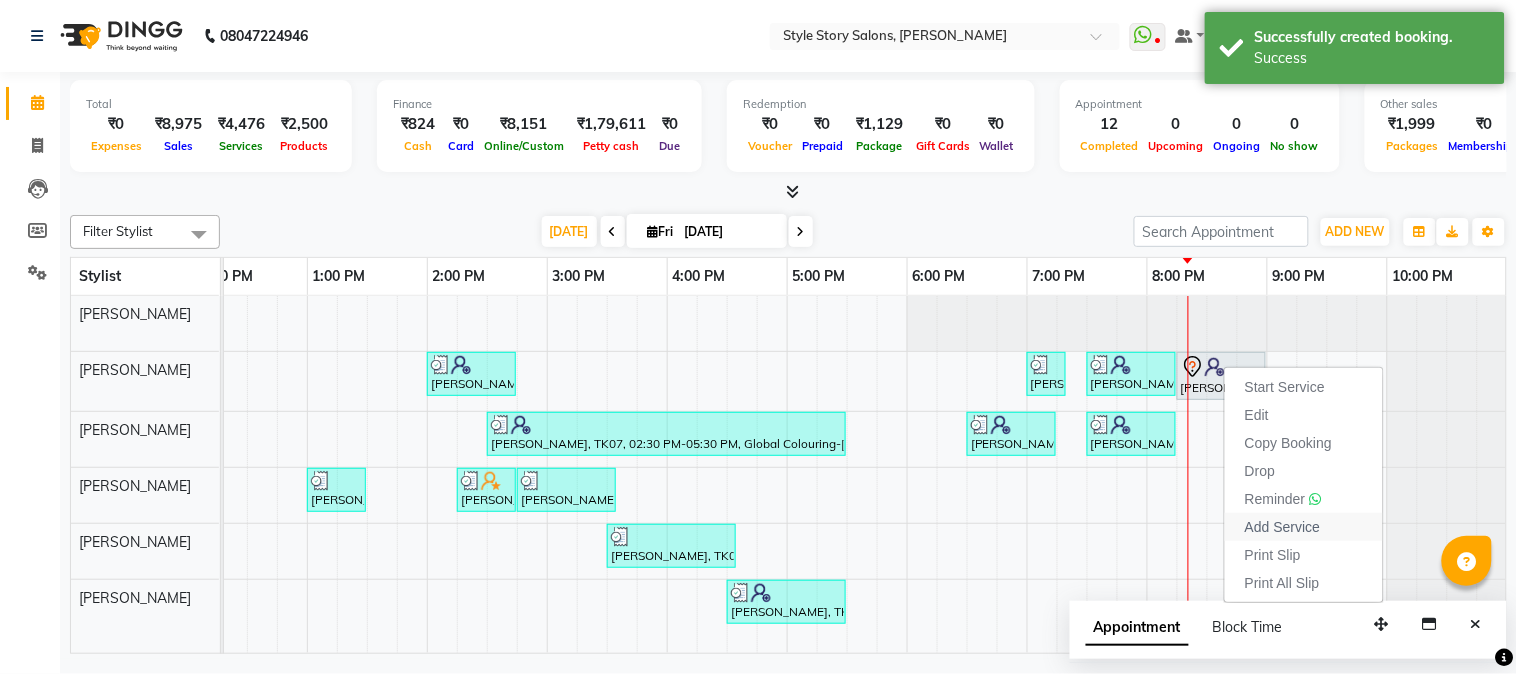 click on "Add Service" at bounding box center (1282, 527) 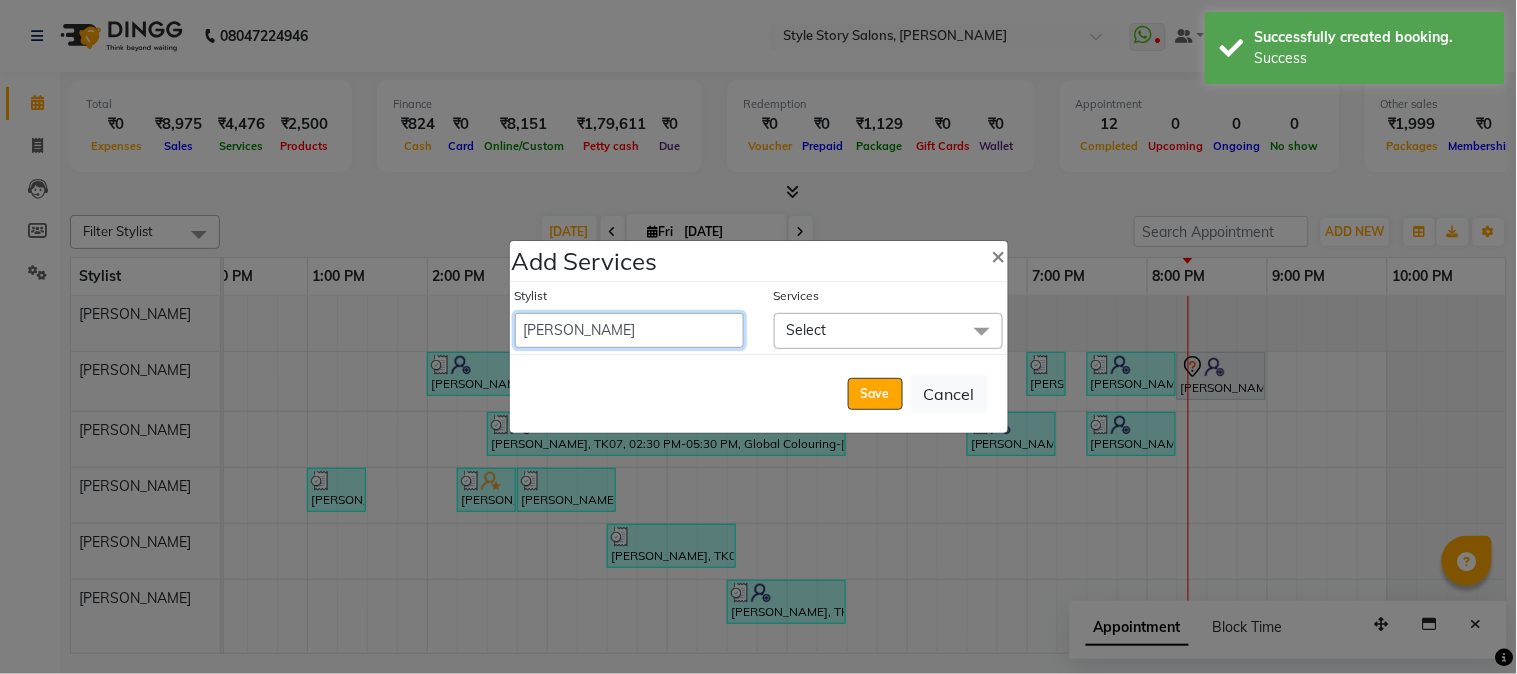 click on "[PERSON_NAME]   [PERSON_NAME]   [PERSON_NAME] Front Desk   [PERSON_NAME]   [PERSON_NAME]   [PERSON_NAME]   Front Desk   [PERSON_NAME] Front Desk   [DATE][PERSON_NAME]    [PERSON_NAME] Senior Accountant   [PERSON_NAME]   [PERSON_NAME]   [PERSON_NAME] Inventory Manager   [PERSON_NAME] (HR Admin)   [PERSON_NAME] (Hair Artist)   [PERSON_NAME]    [PERSON_NAME]   [PERSON_NAME]   [PERSON_NAME]    Shruti Raut   [PERSON_NAME]   [PERSON_NAME] HR Manager   [PERSON_NAME] ([PERSON_NAME])   [PERSON_NAME]   [PERSON_NAME]   [PERSON_NAME]   [PERSON_NAME]   [PERSON_NAME] Accountant" at bounding box center (629, 330) 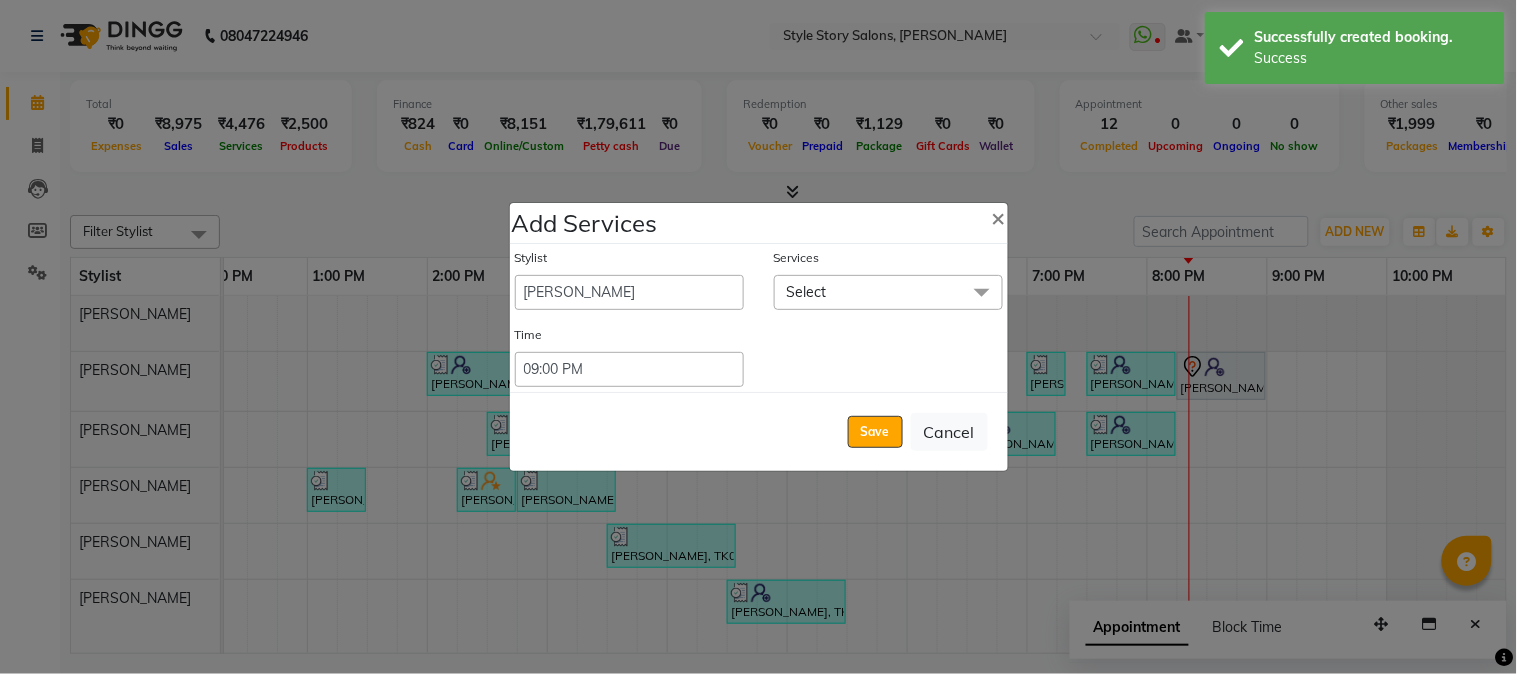 click on "Select" 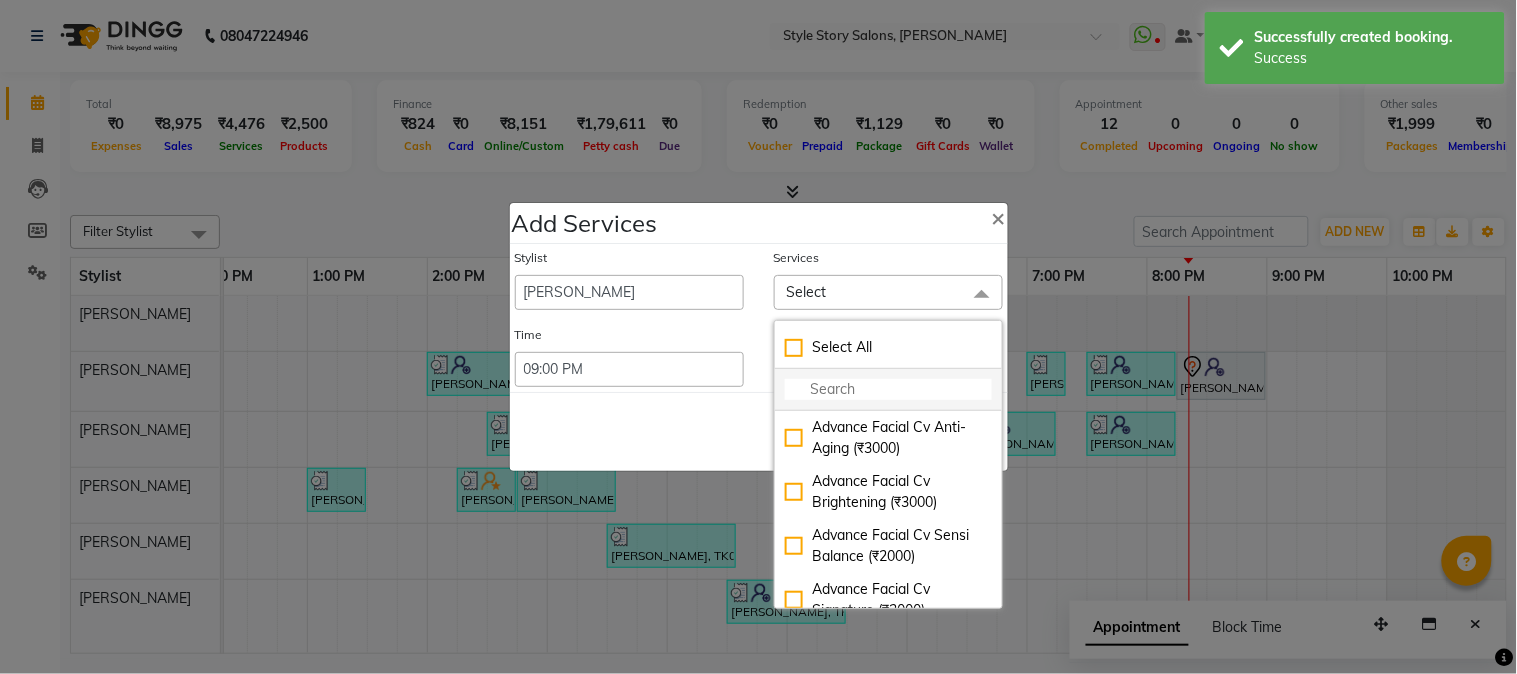 click 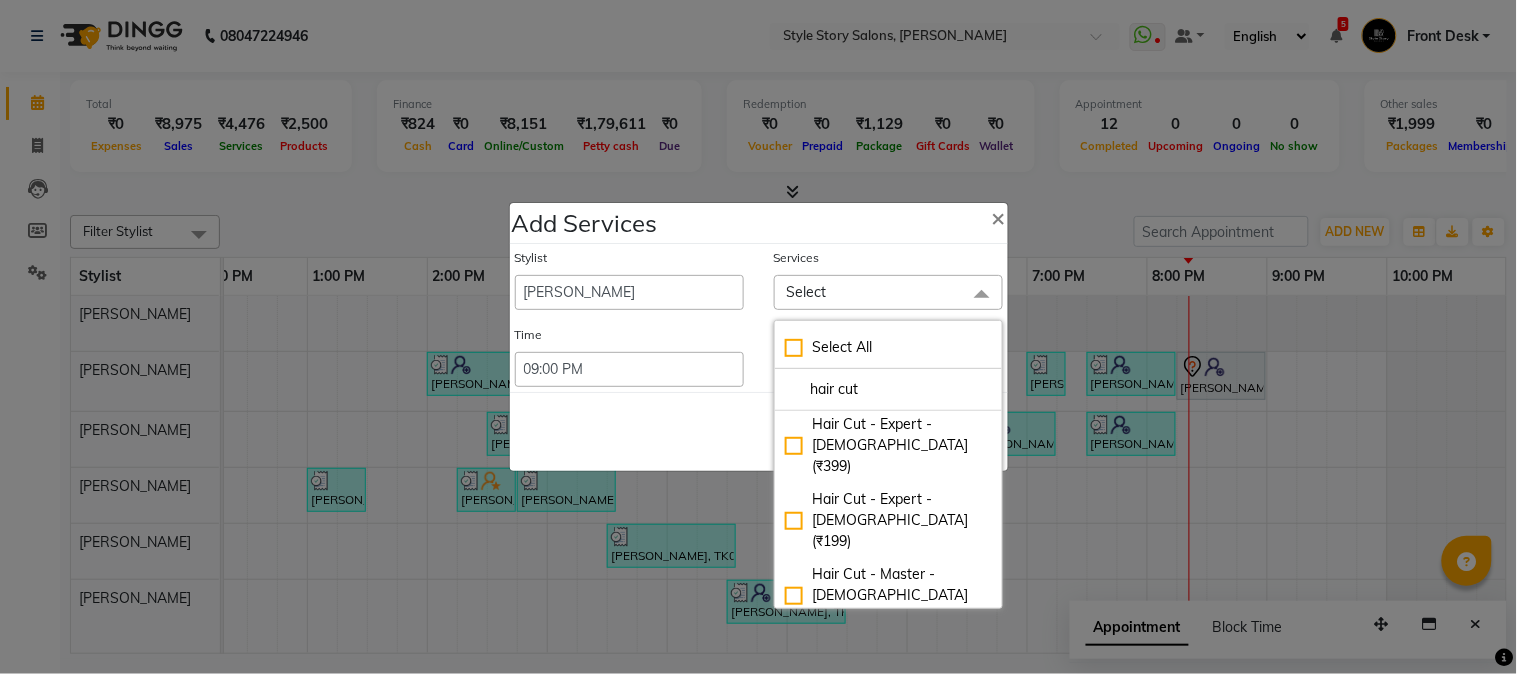 scroll, scrollTop: 0, scrollLeft: 0, axis: both 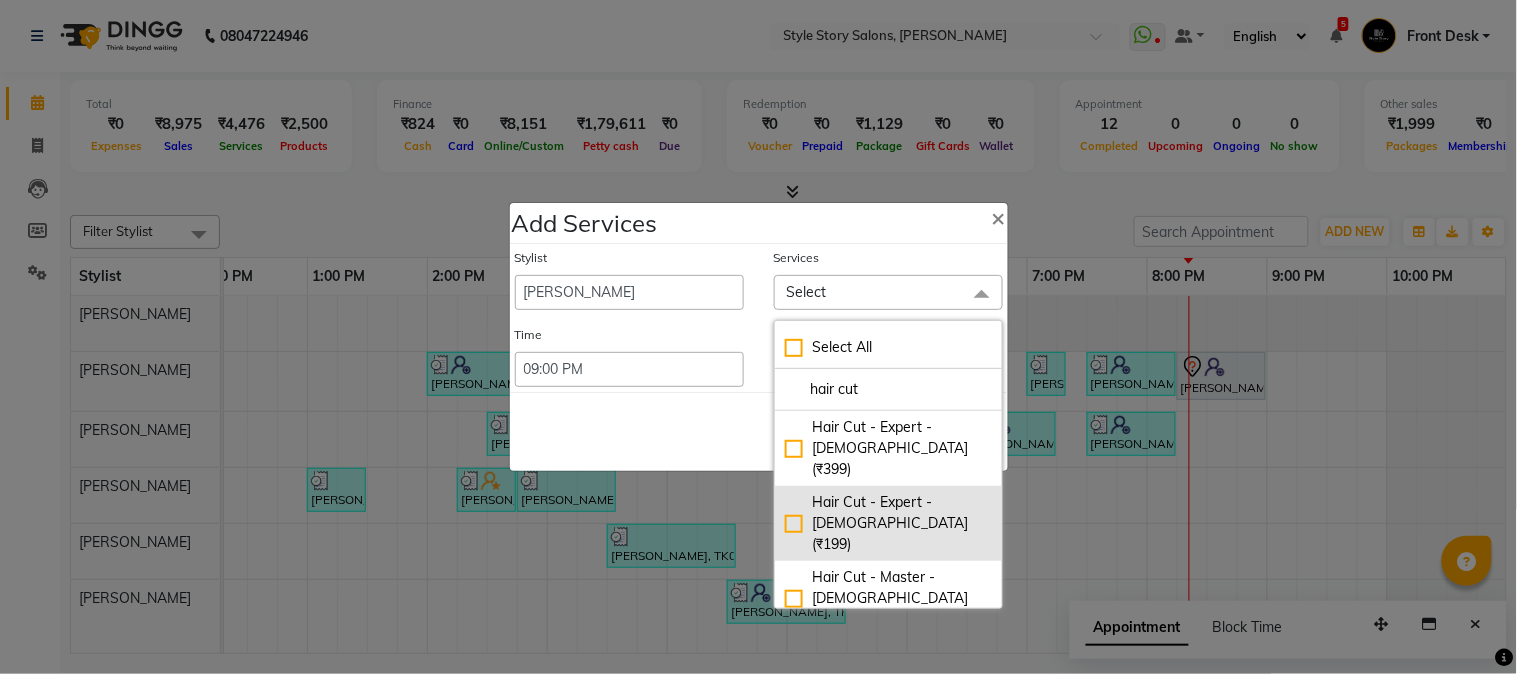 type on "hair cut" 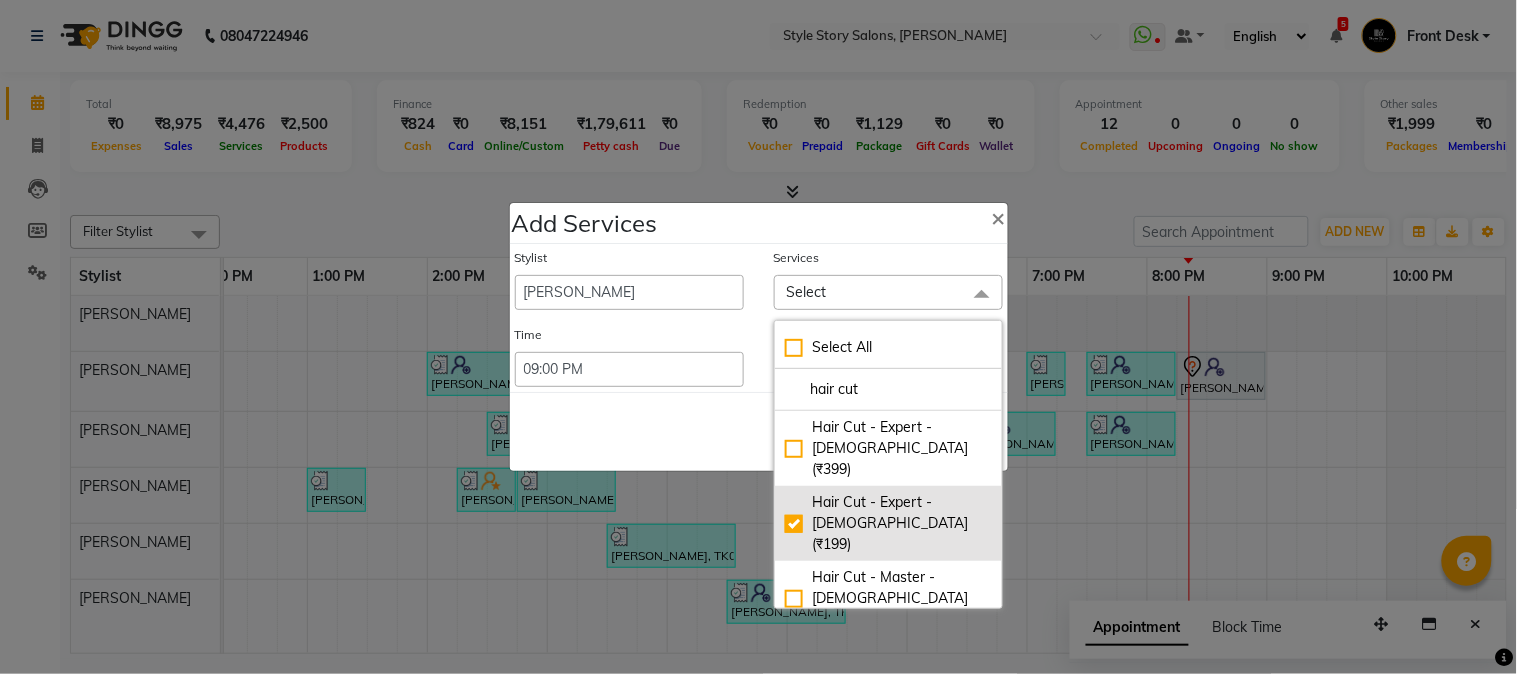 checkbox on "true" 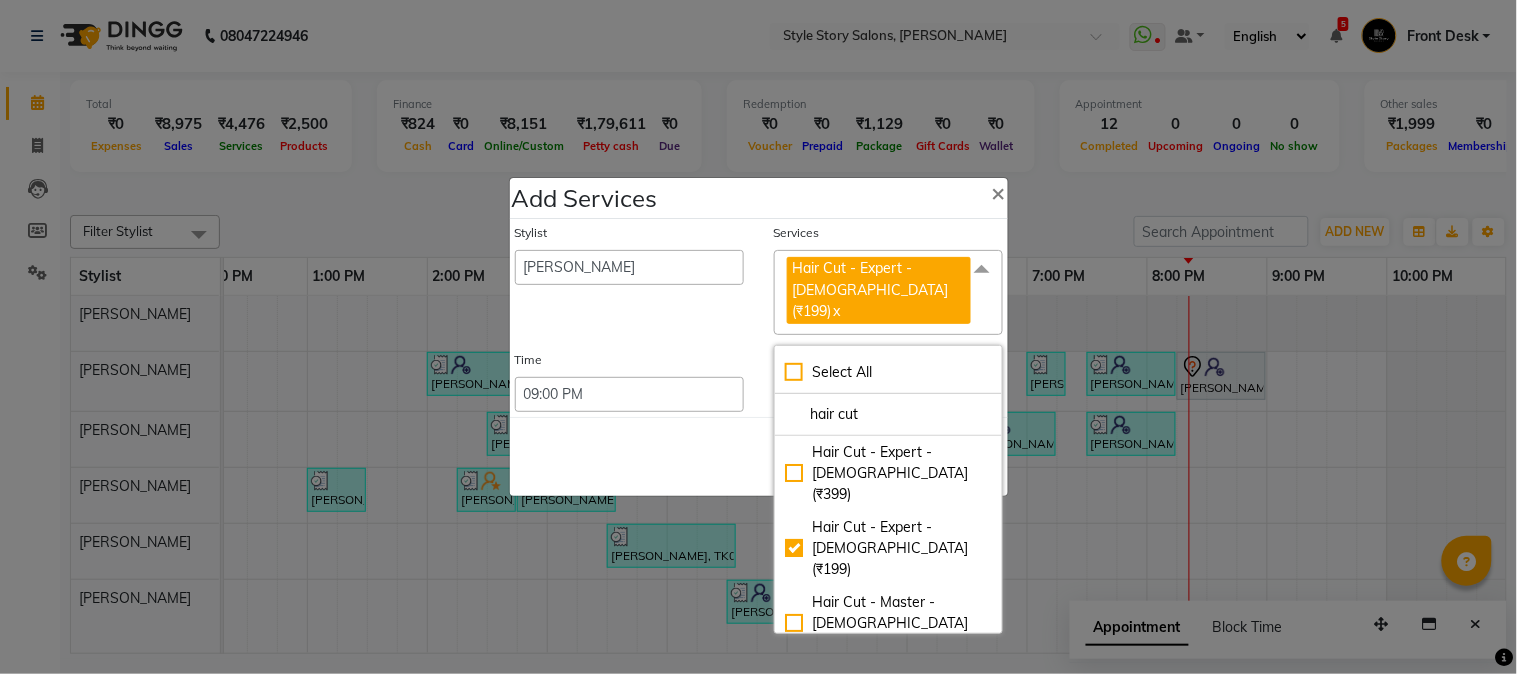 click on "Save   Cancel" 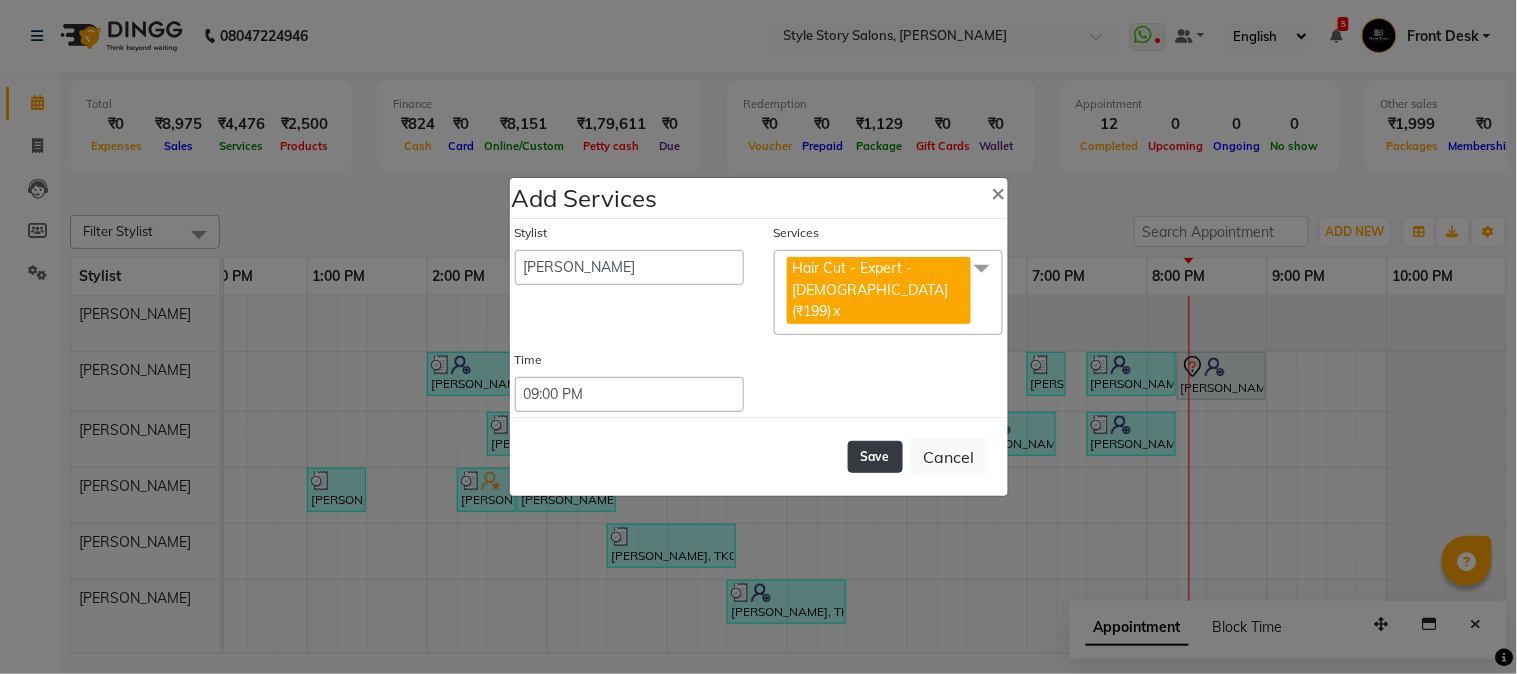 click on "Save" 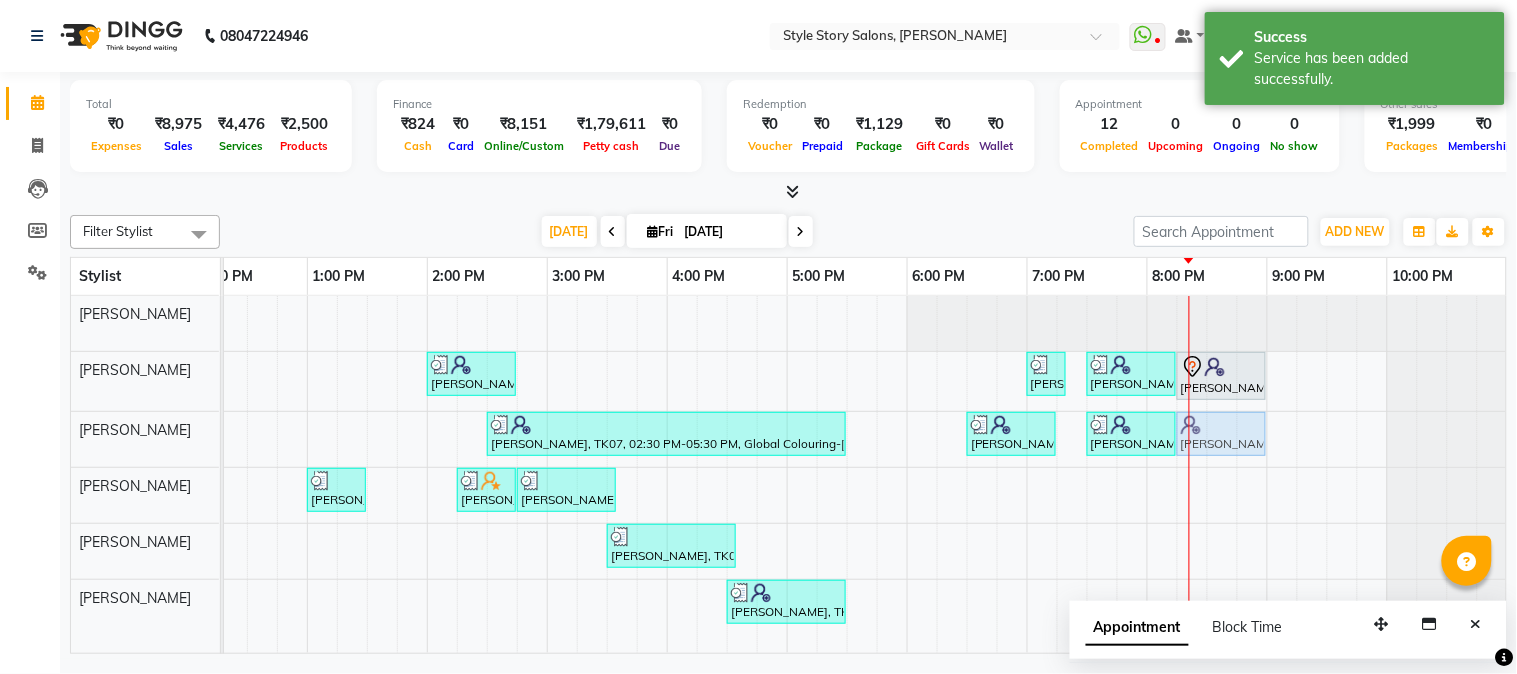 drag, startPoint x: 1277, startPoint y: 434, endPoint x: 1190, endPoint y: 446, distance: 87.823685 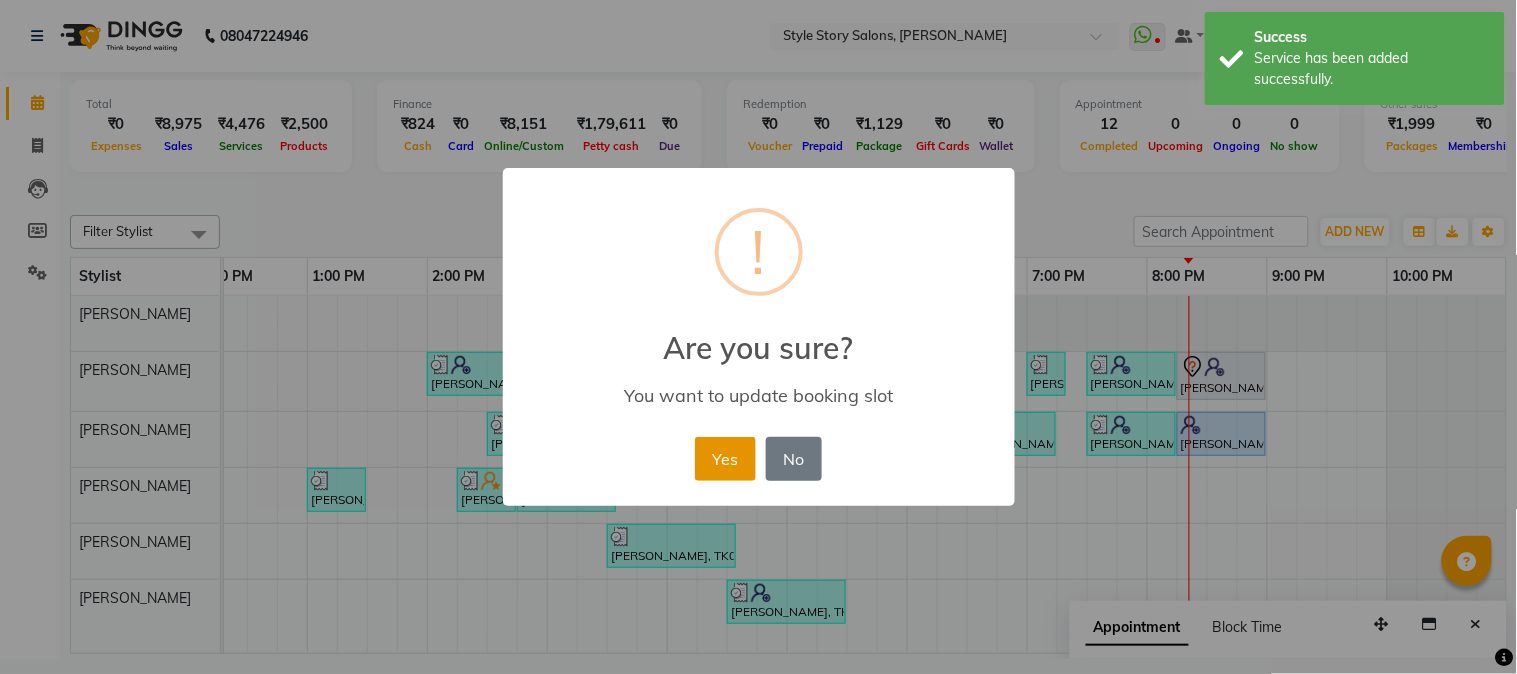 click on "Yes" at bounding box center (725, 459) 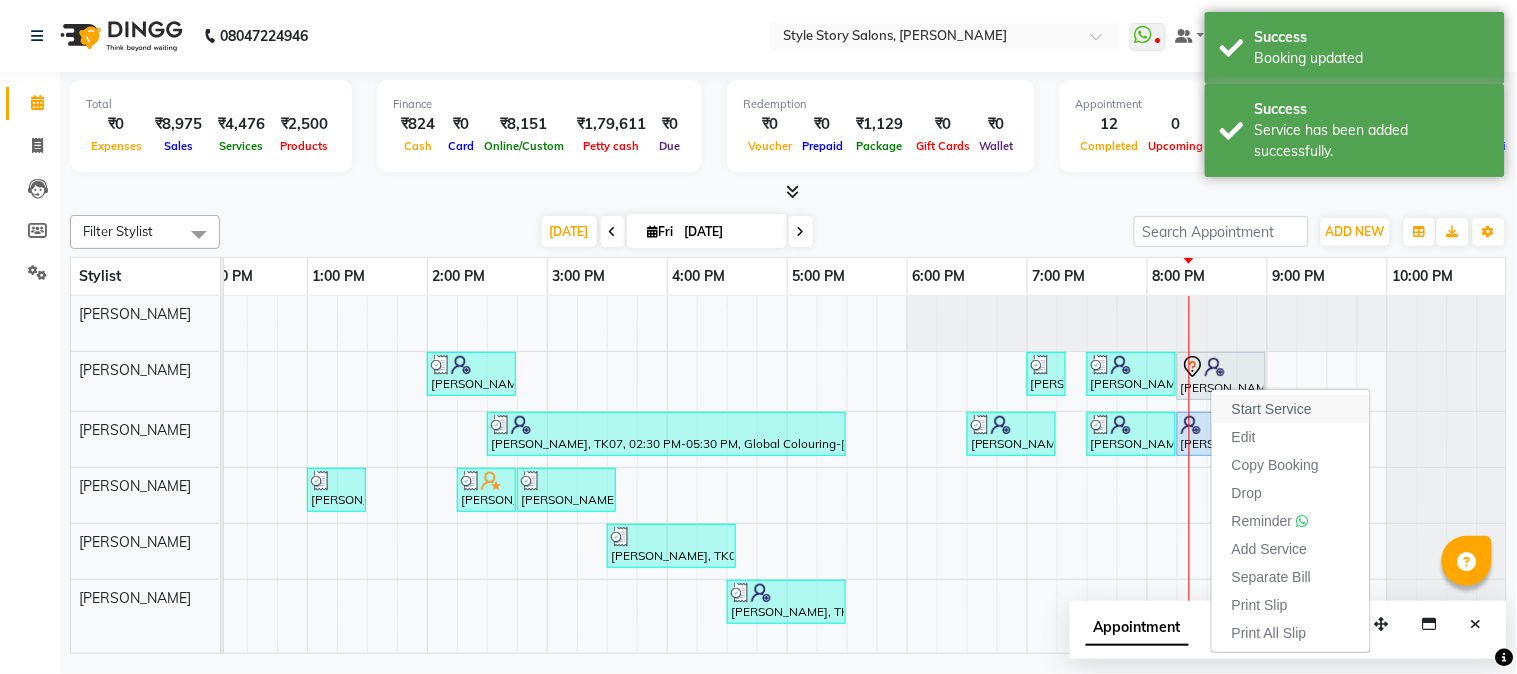 click on "Start Service" at bounding box center [1272, 409] 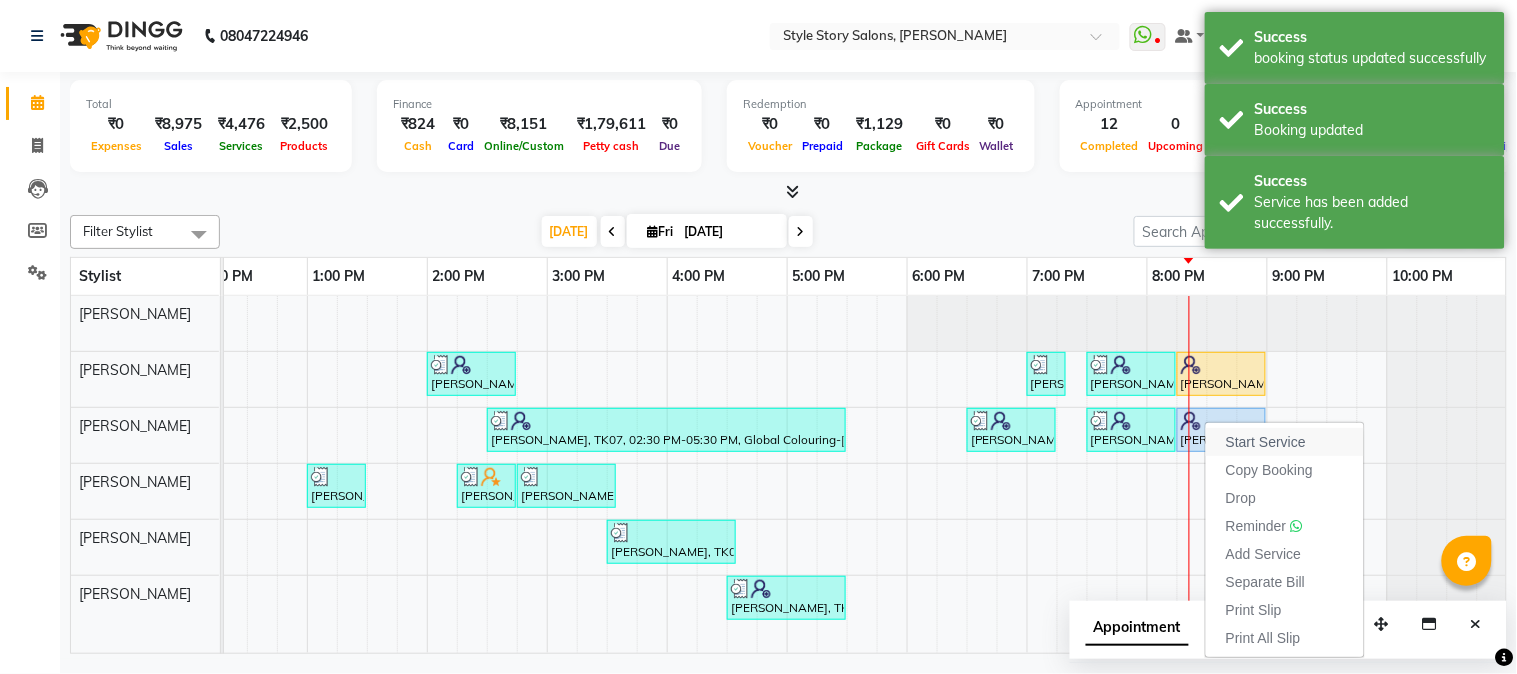 click on "Start Service" at bounding box center (1285, 442) 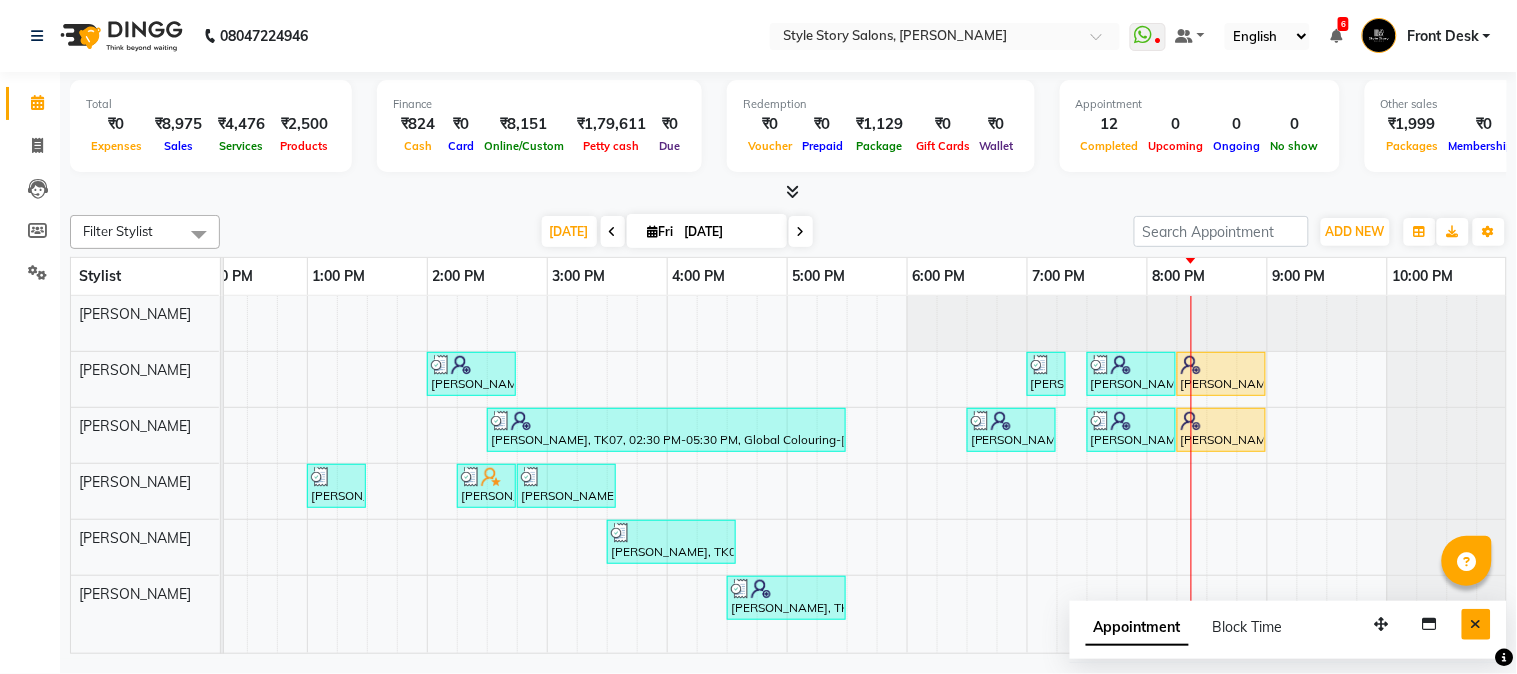 click at bounding box center (1476, 624) 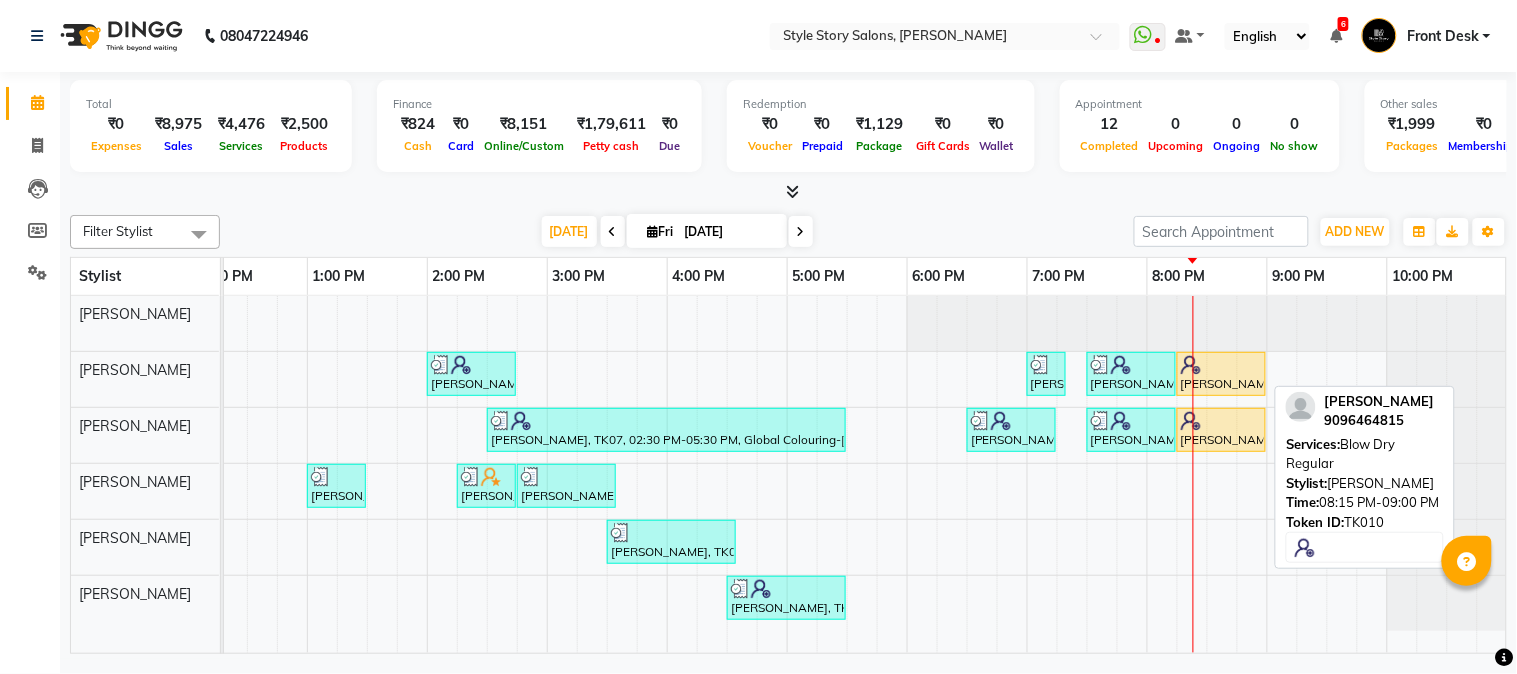 click at bounding box center (1221, 365) 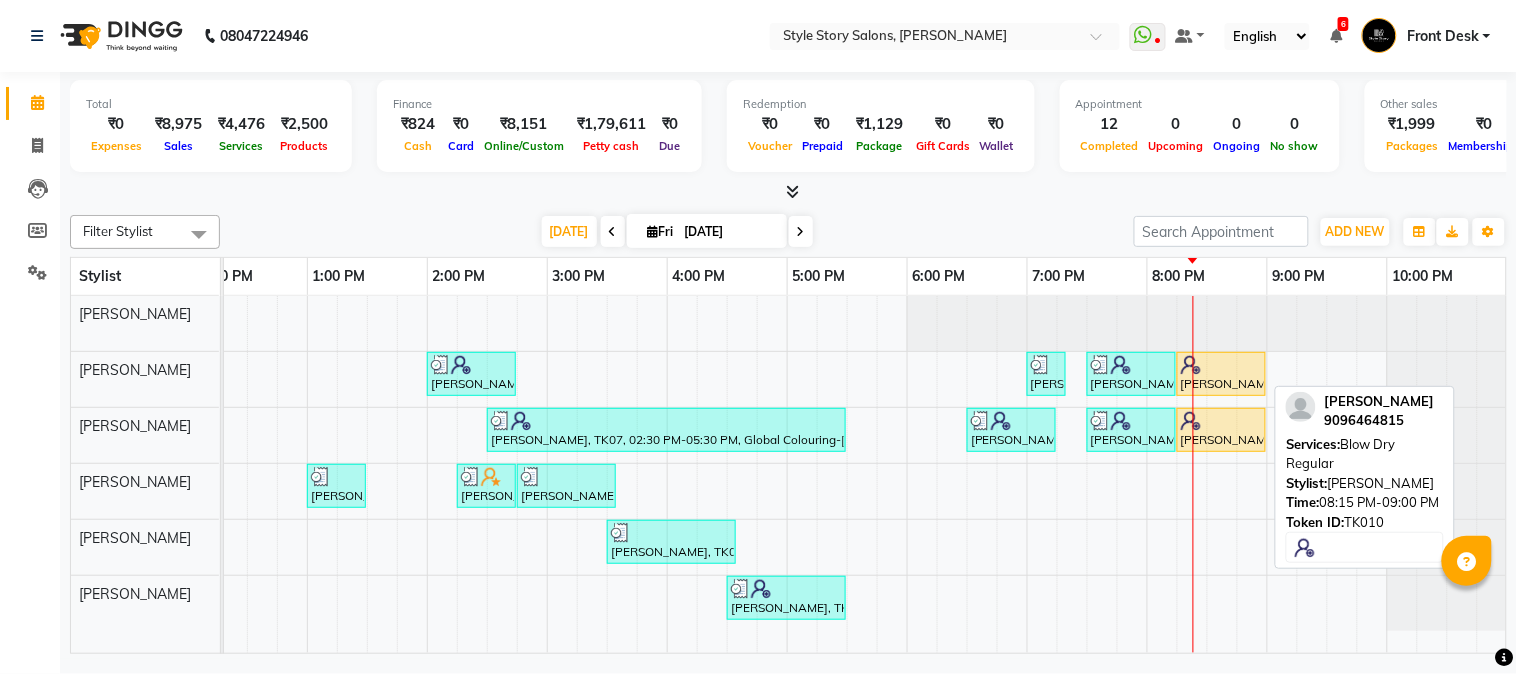 click at bounding box center [1221, 365] 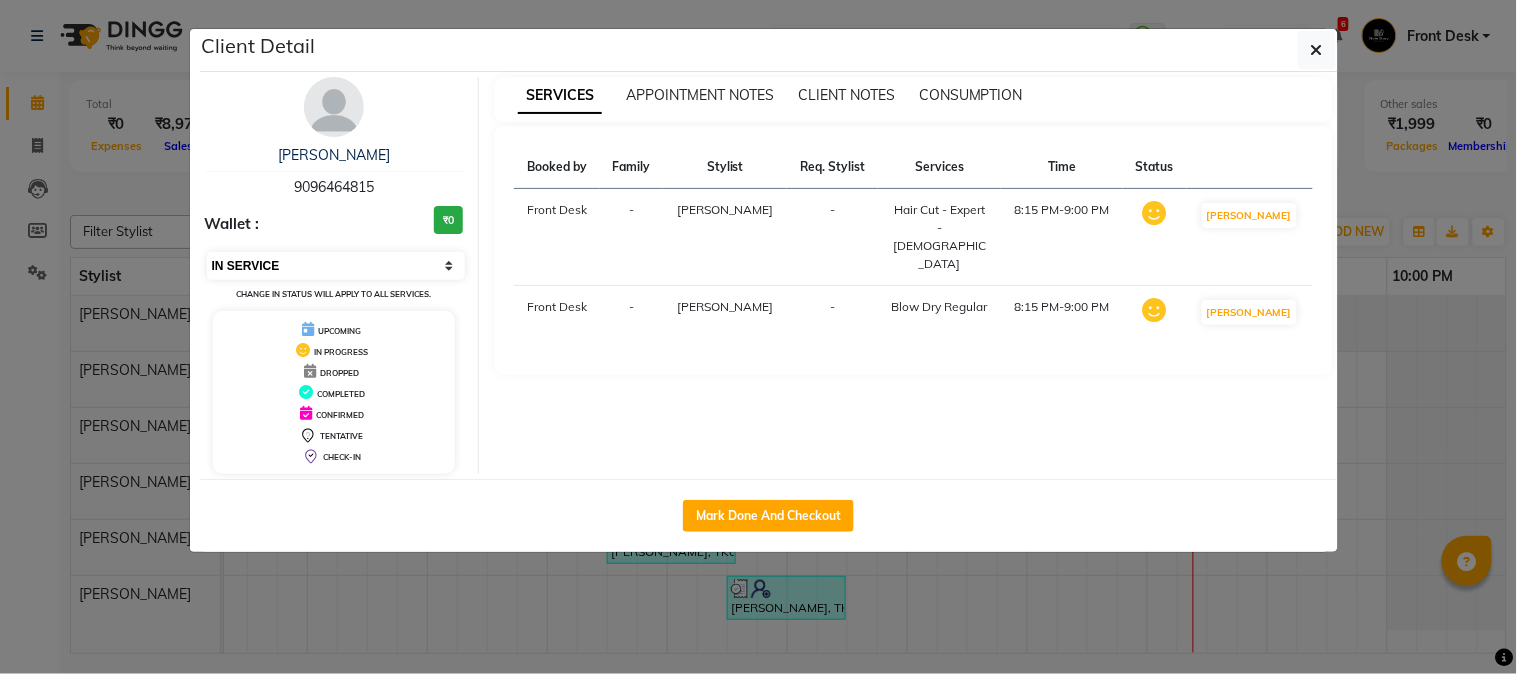 click on "Select IN SERVICE CONFIRMED TENTATIVE CHECK IN MARK DONE DROPPED UPCOMING" at bounding box center (336, 266) 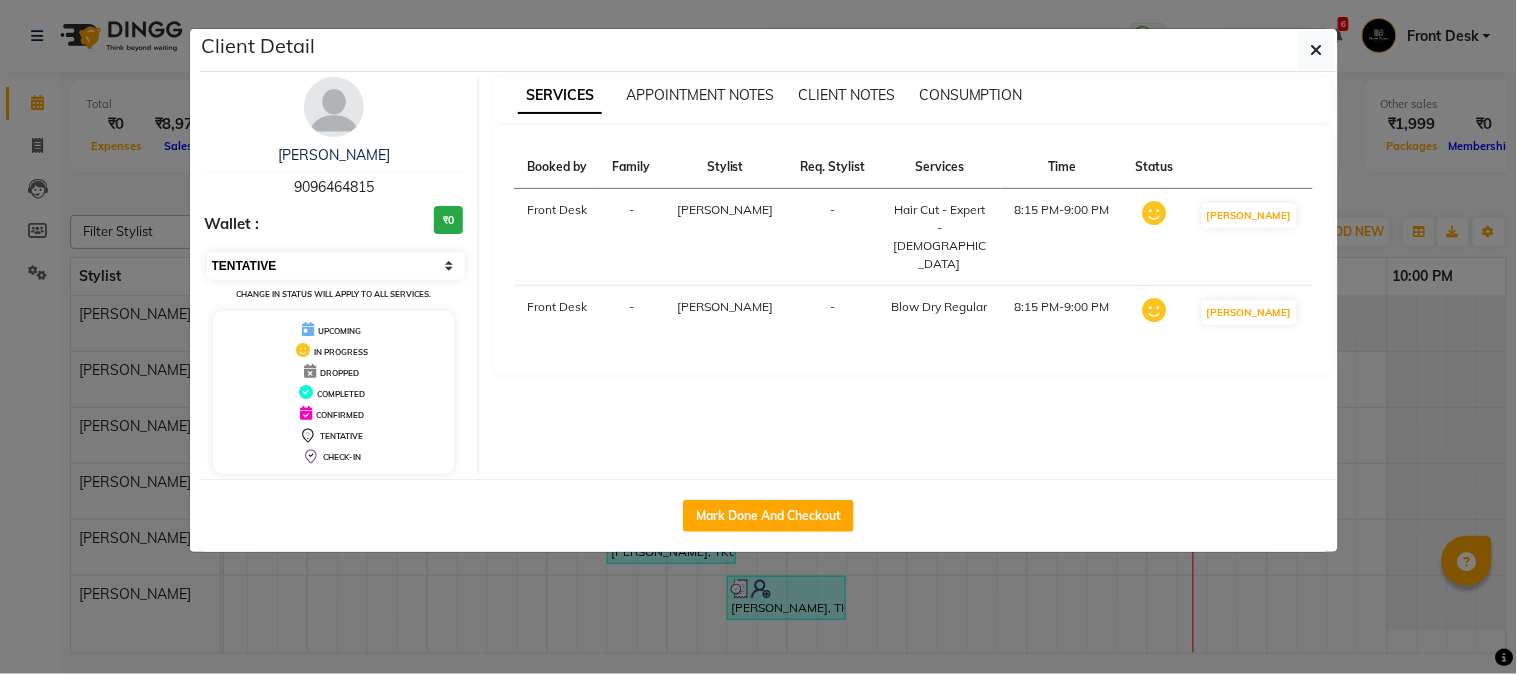 click on "Select IN SERVICE CONFIRMED TENTATIVE CHECK IN MARK DONE DROPPED UPCOMING" at bounding box center (336, 266) 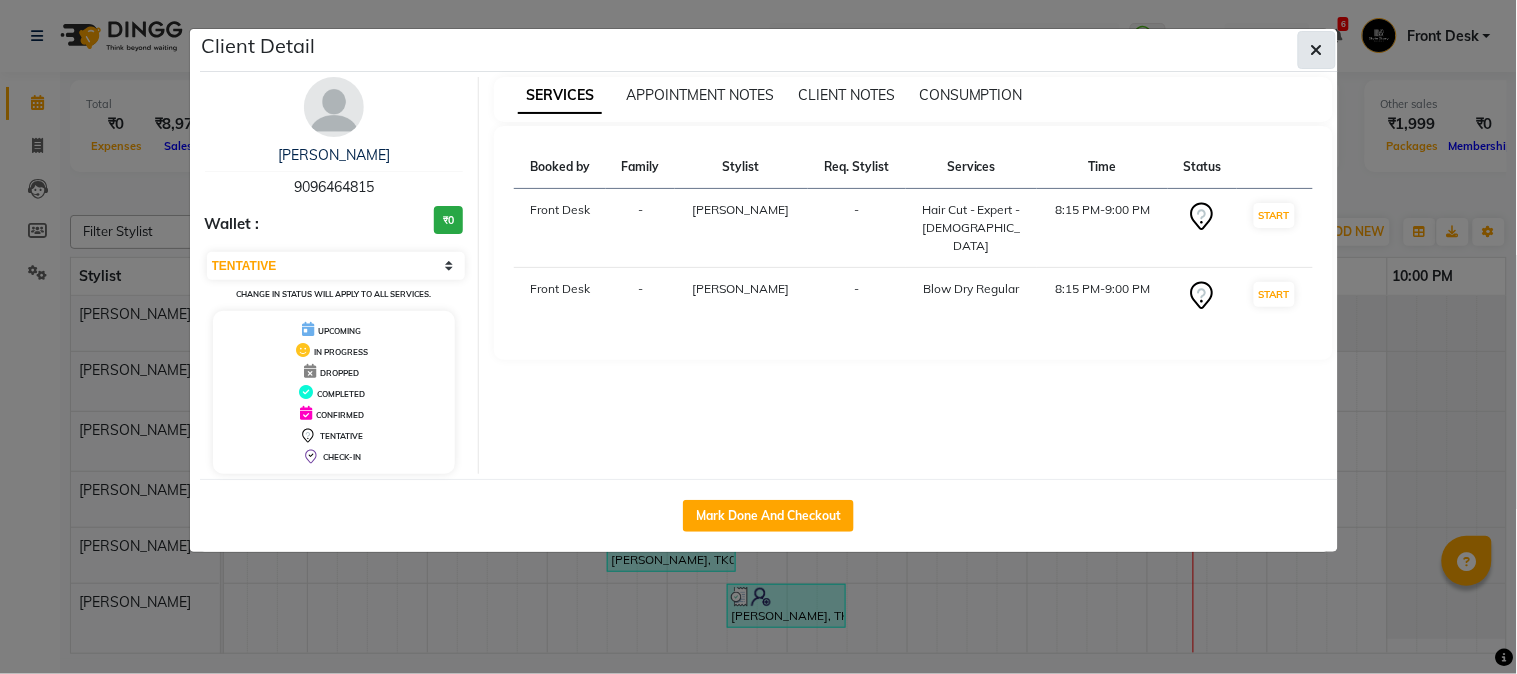 click 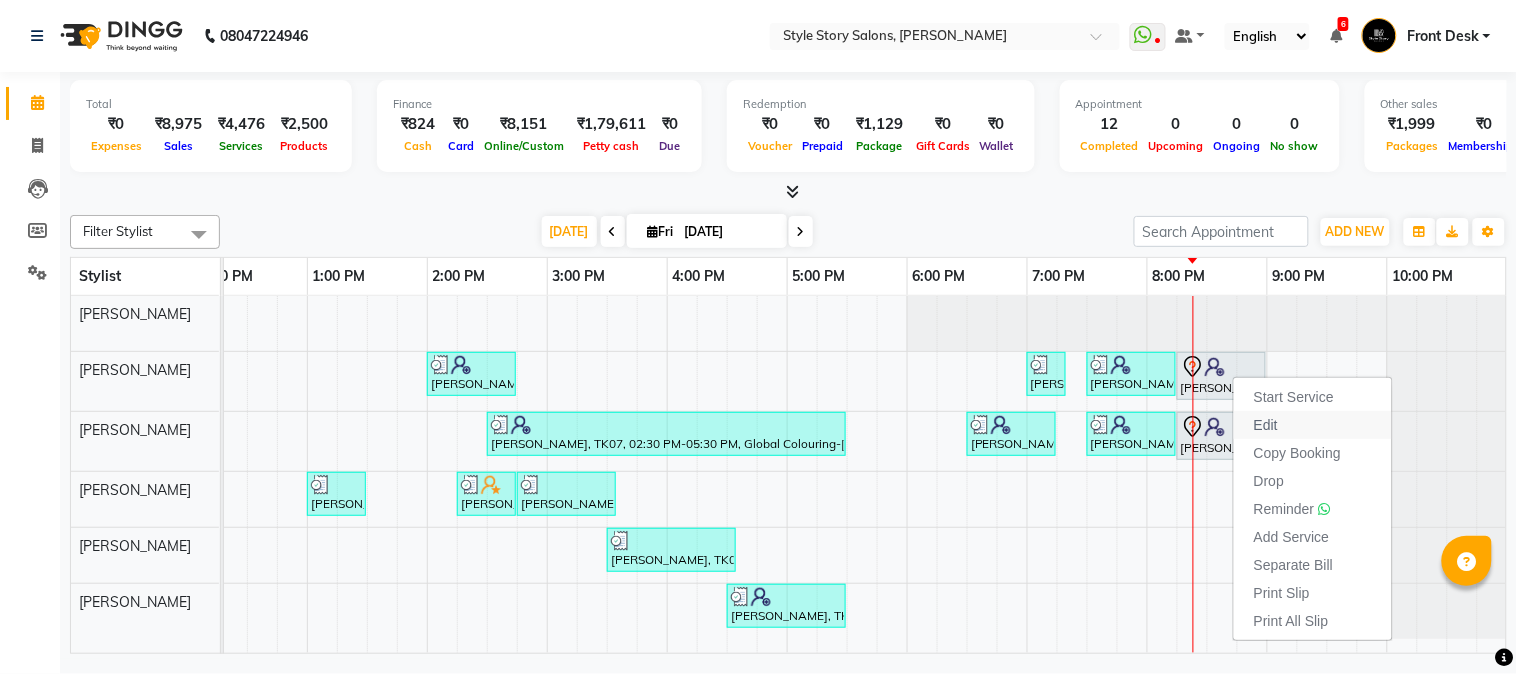 click on "Edit" at bounding box center (1266, 425) 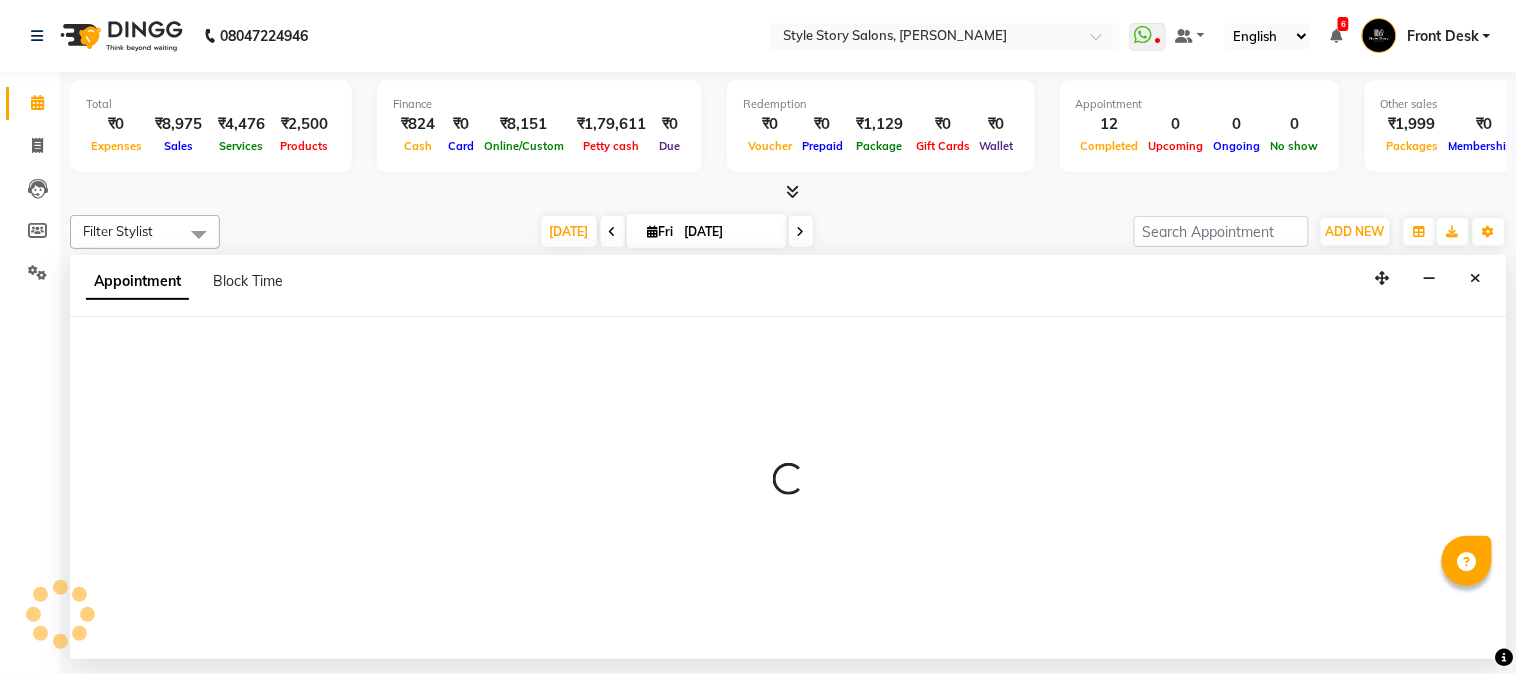 select on "tentative" 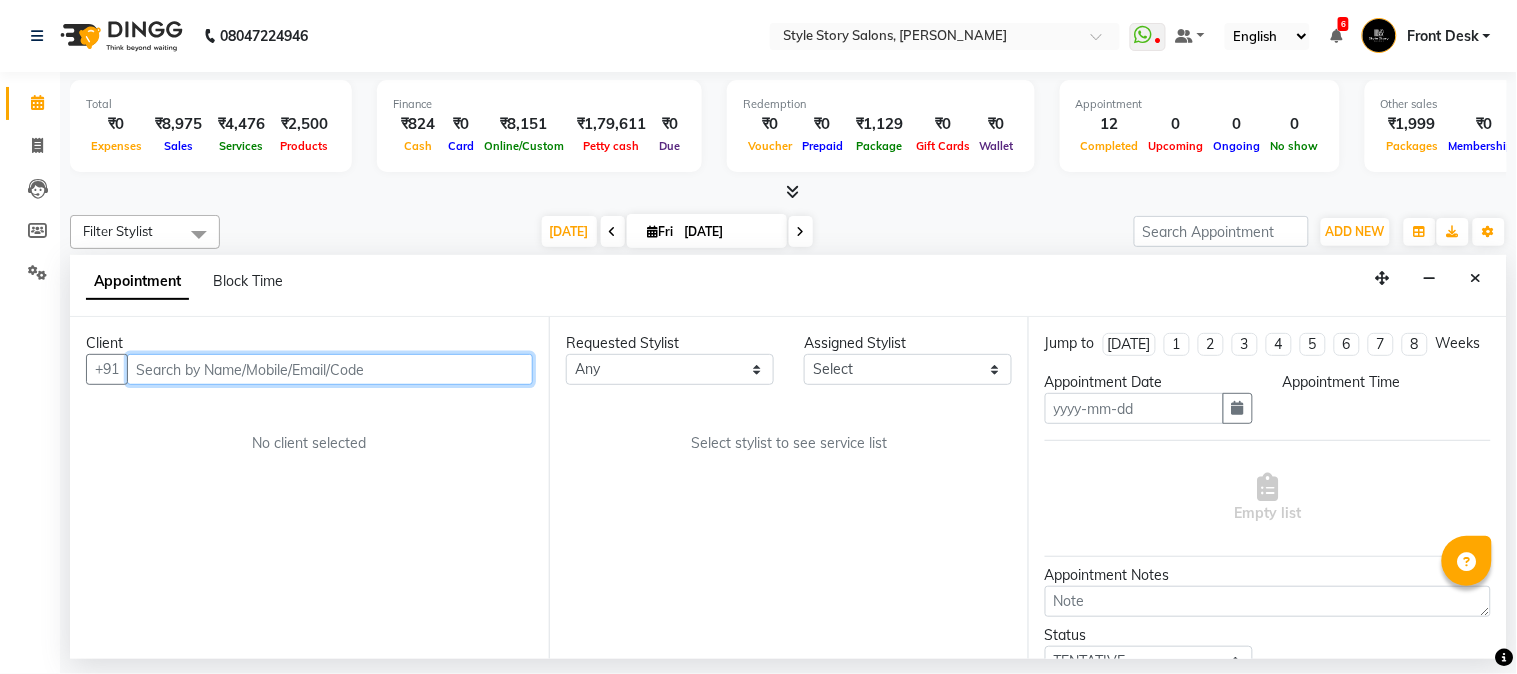 type on "[DATE]" 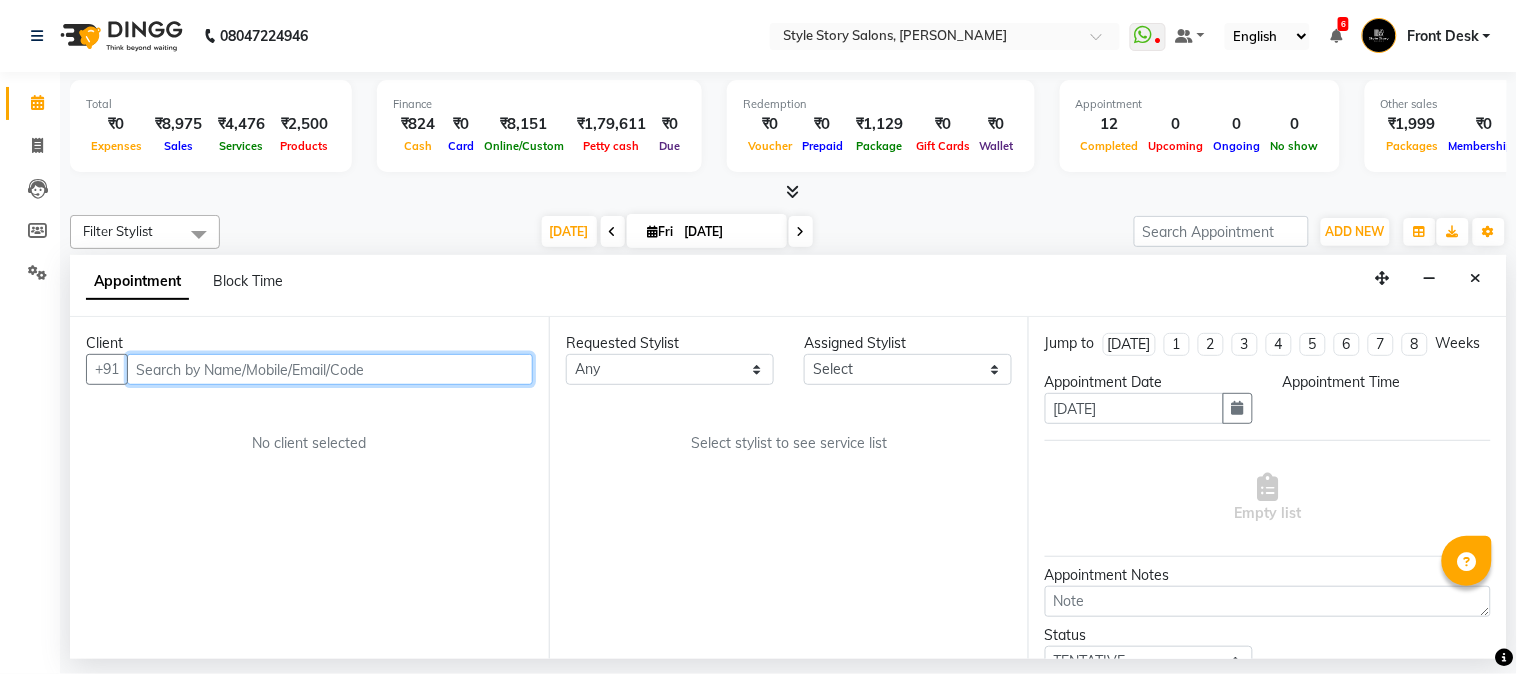select on "1215" 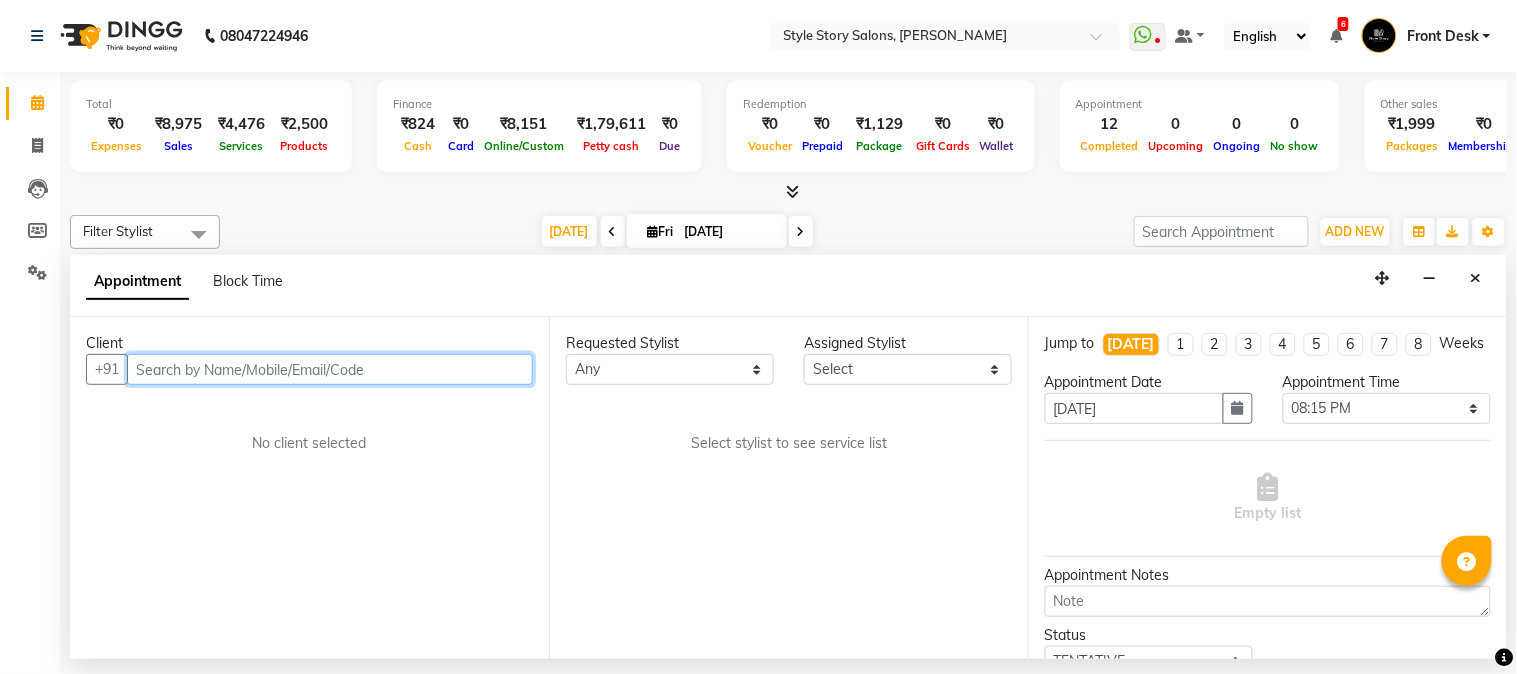 select on "61197" 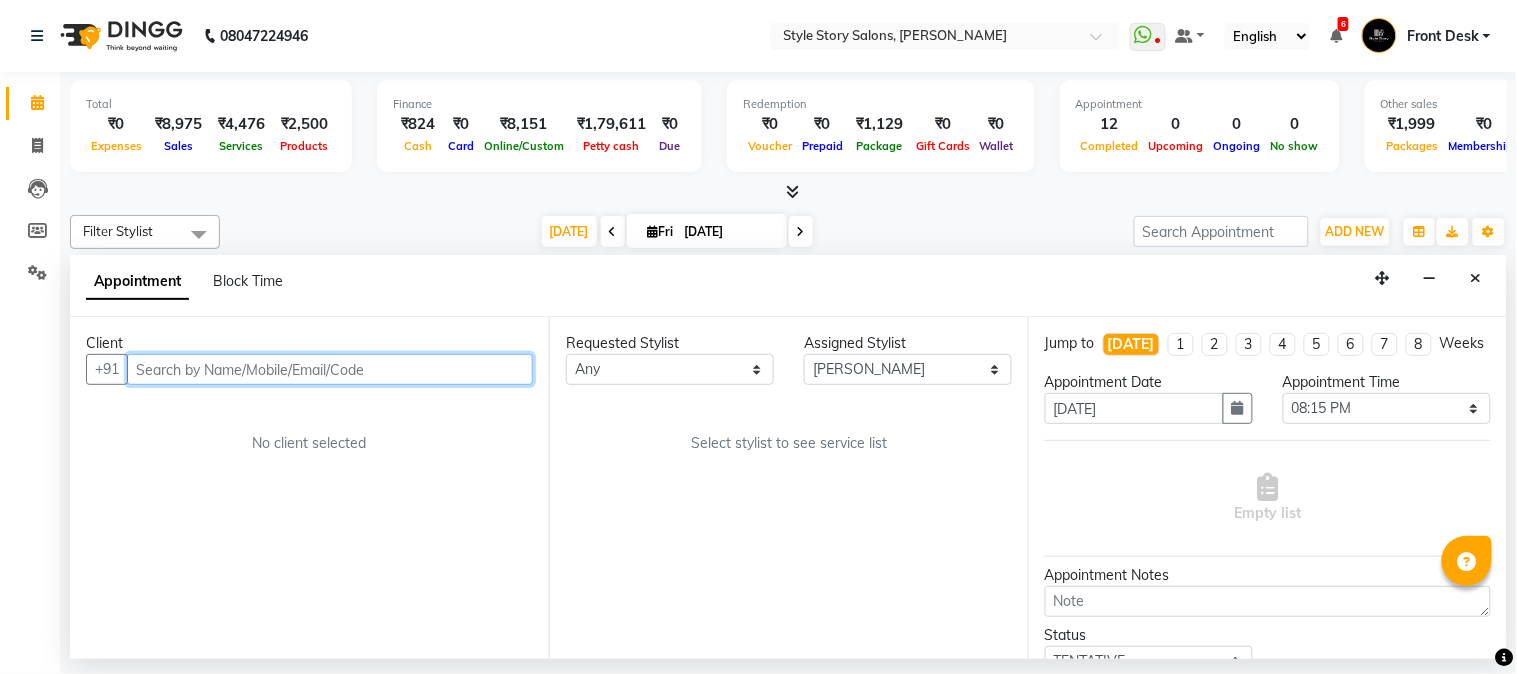 scroll, scrollTop: 0, scrollLeft: 637, axis: horizontal 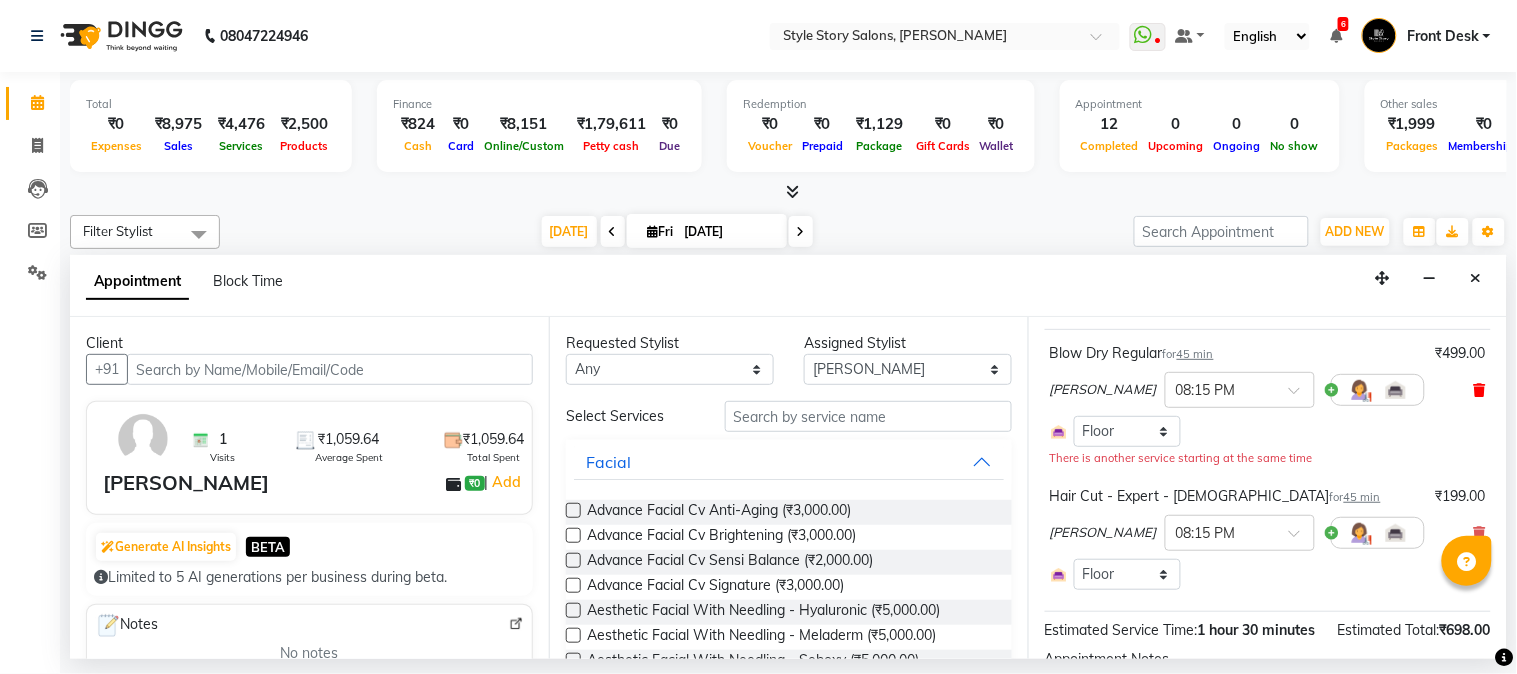 click at bounding box center [1480, 390] 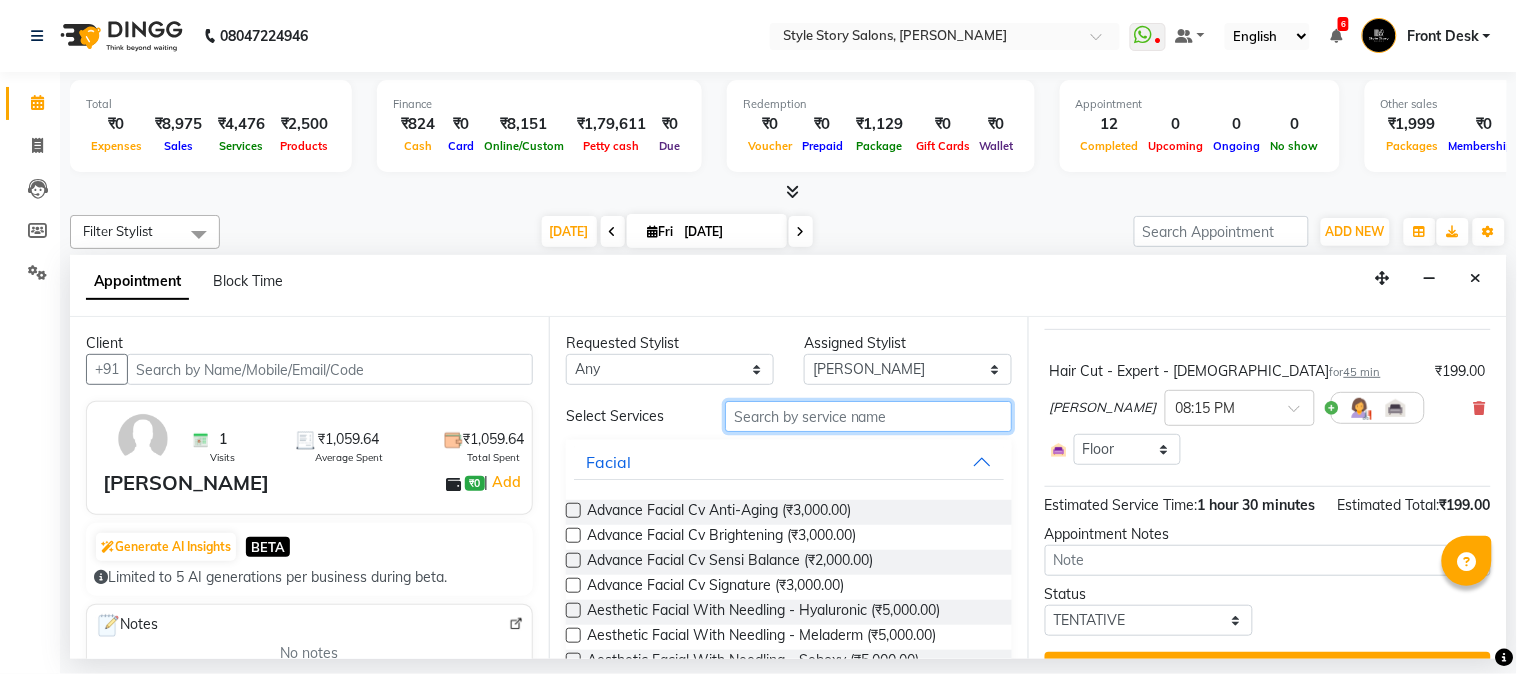 click at bounding box center (868, 416) 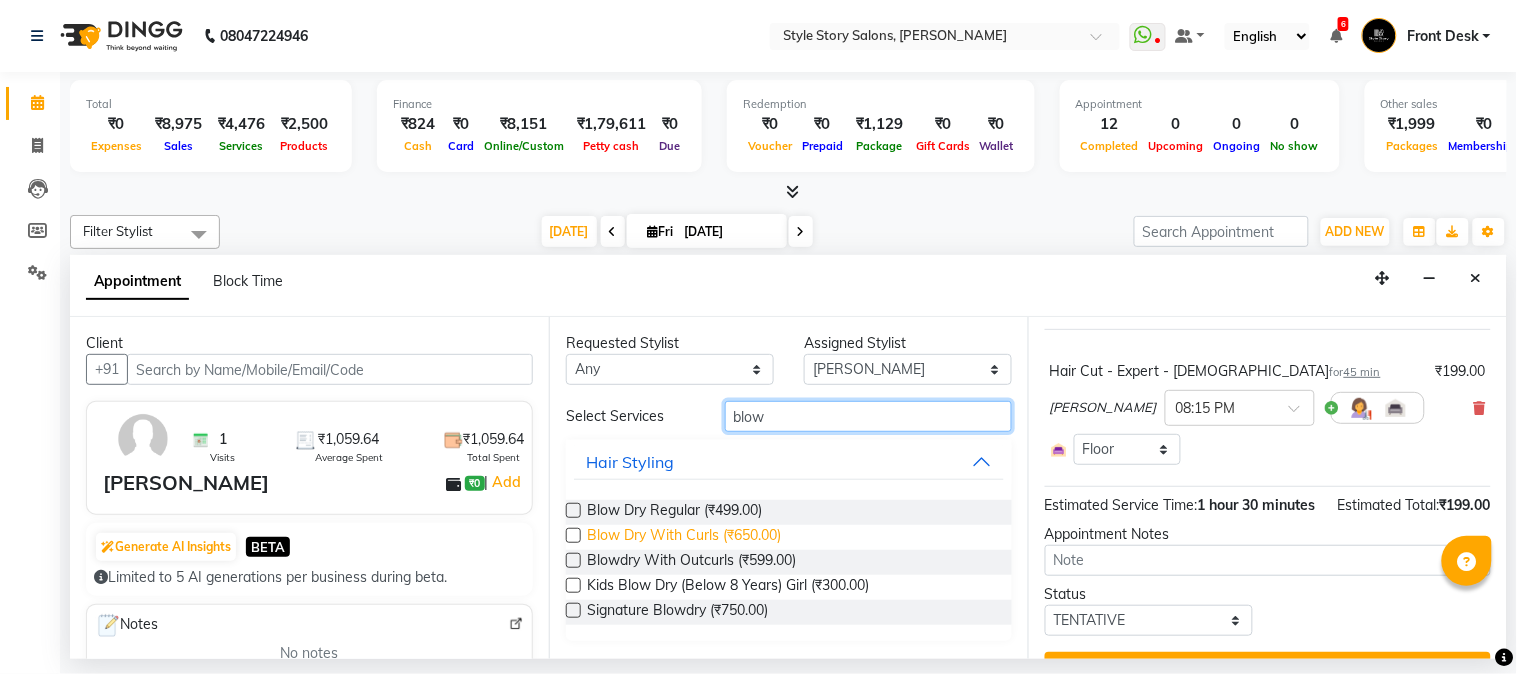 type on "blow" 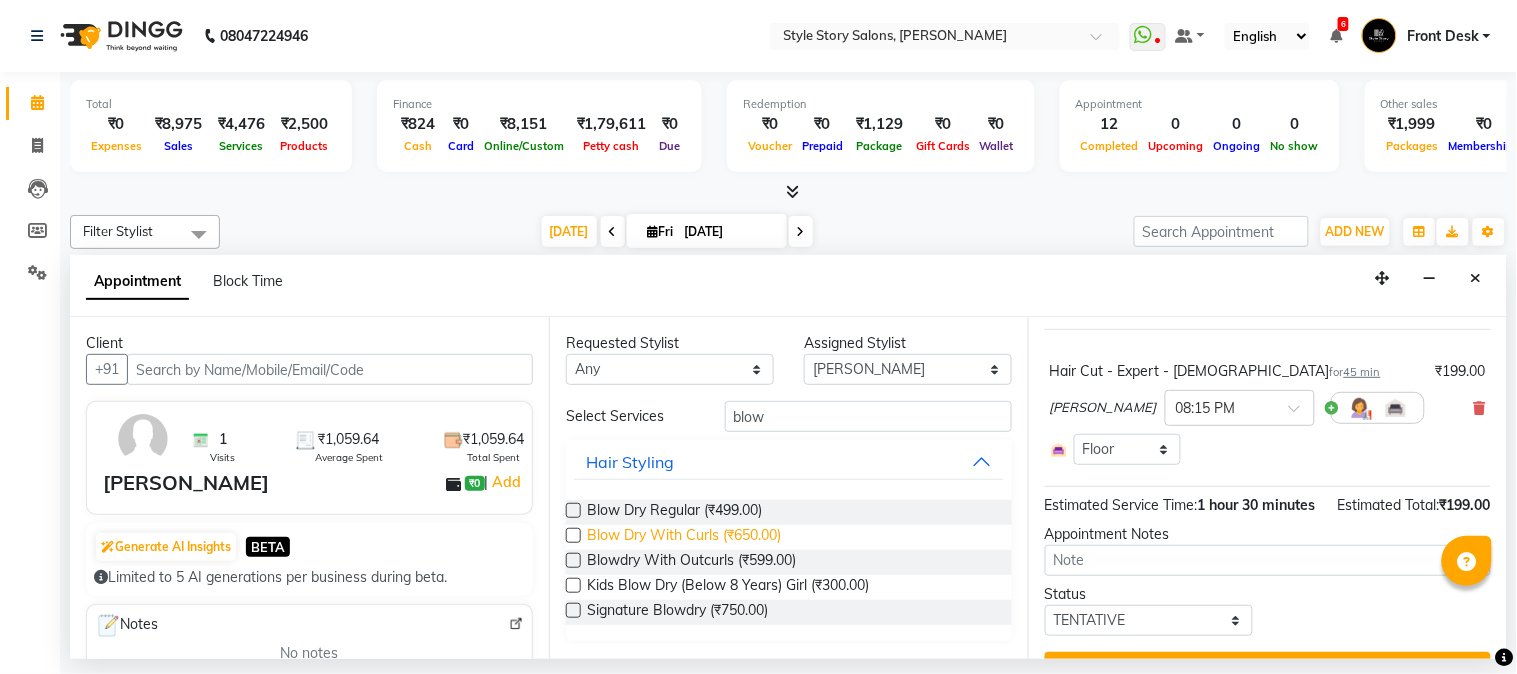 click on "Blow Dry With Curls (₹650.00)" at bounding box center [684, 537] 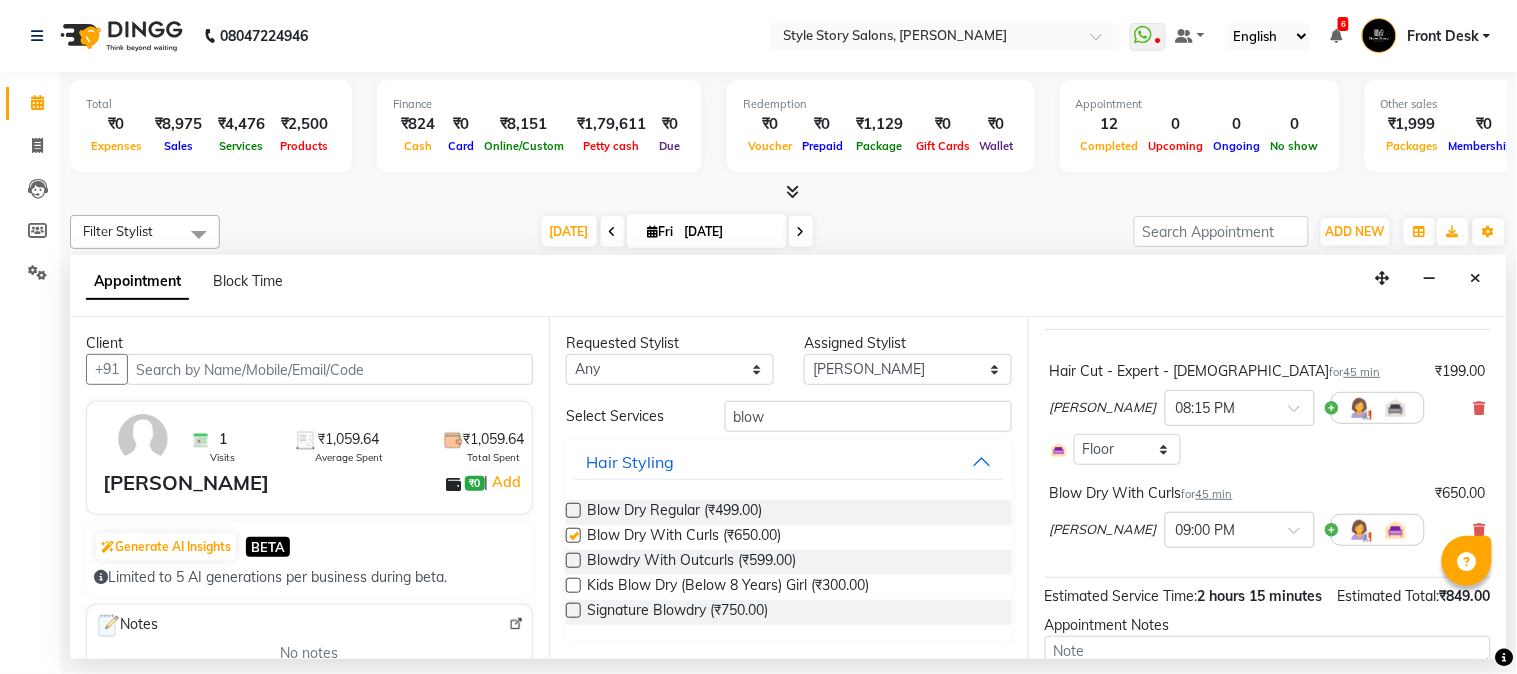 checkbox on "false" 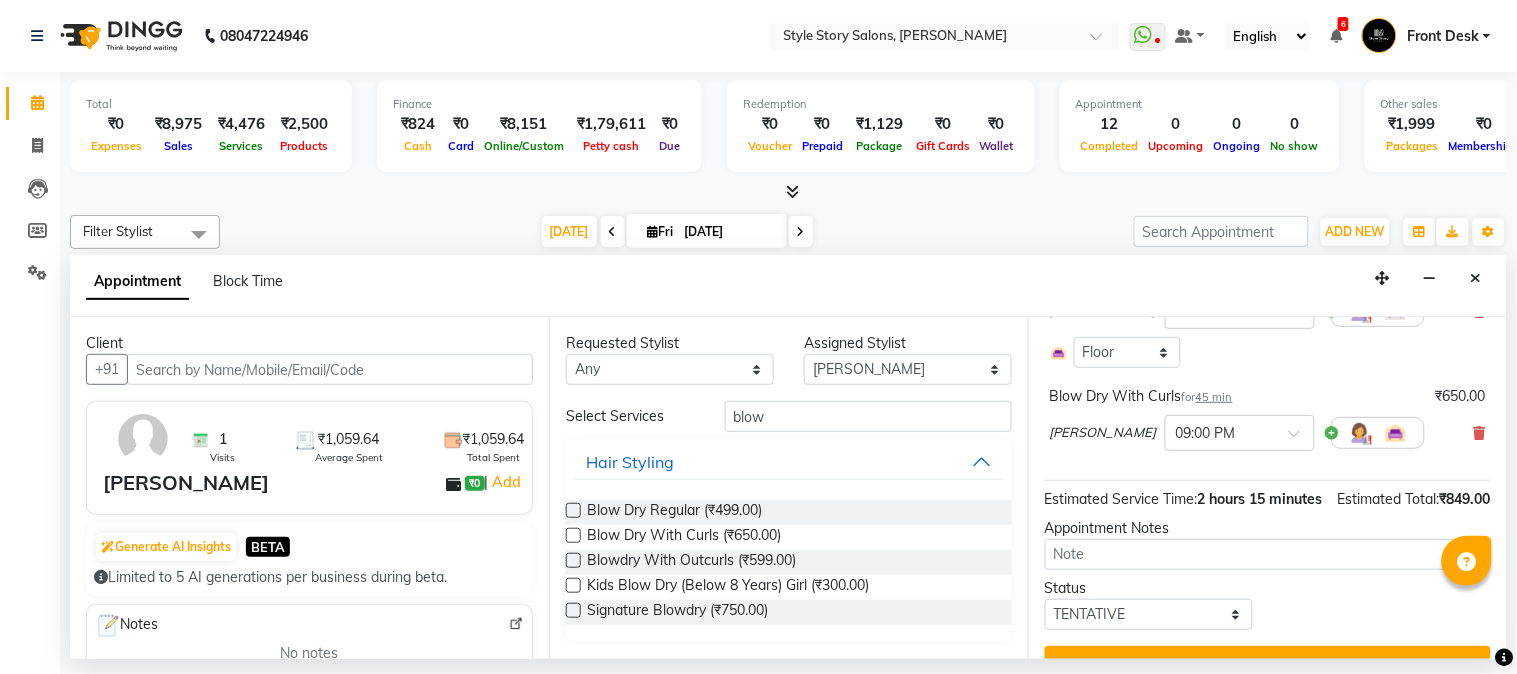 scroll, scrollTop: 175, scrollLeft: 0, axis: vertical 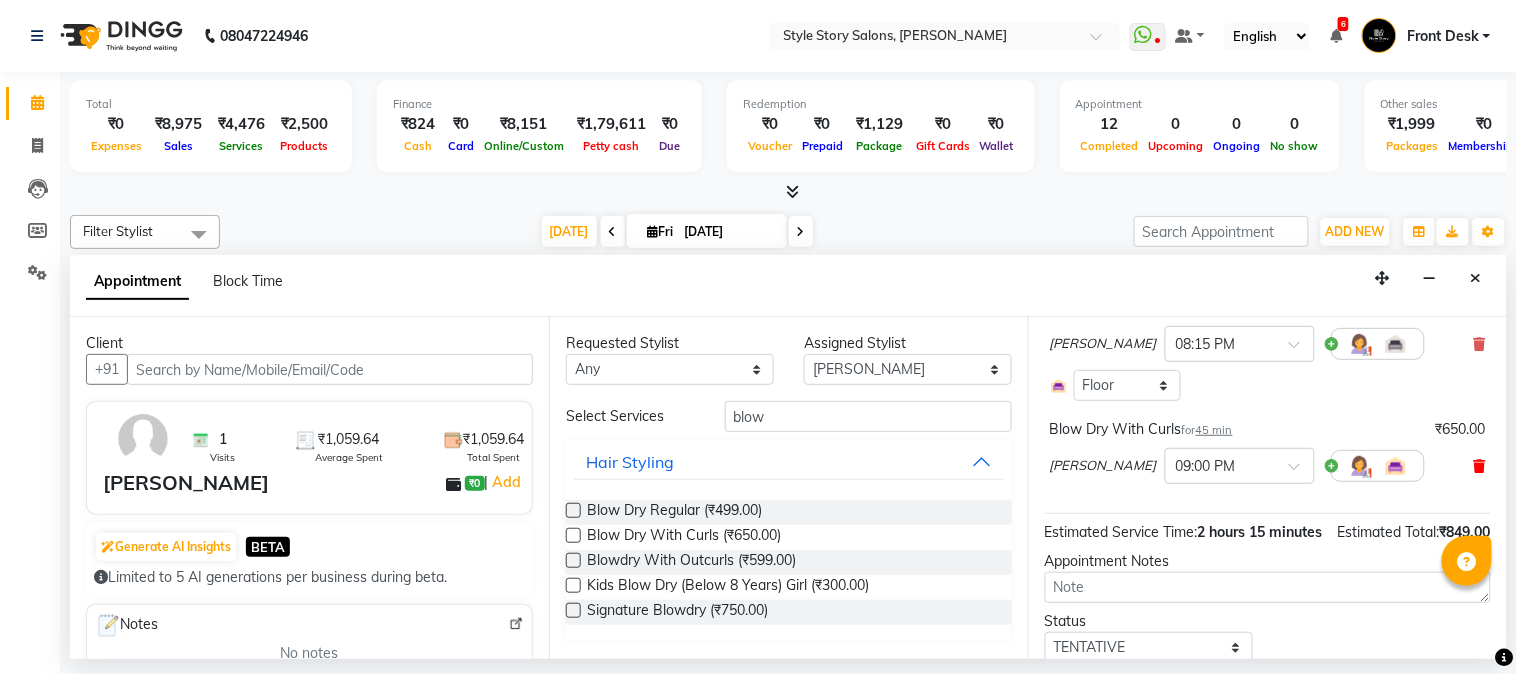 click at bounding box center [1480, 466] 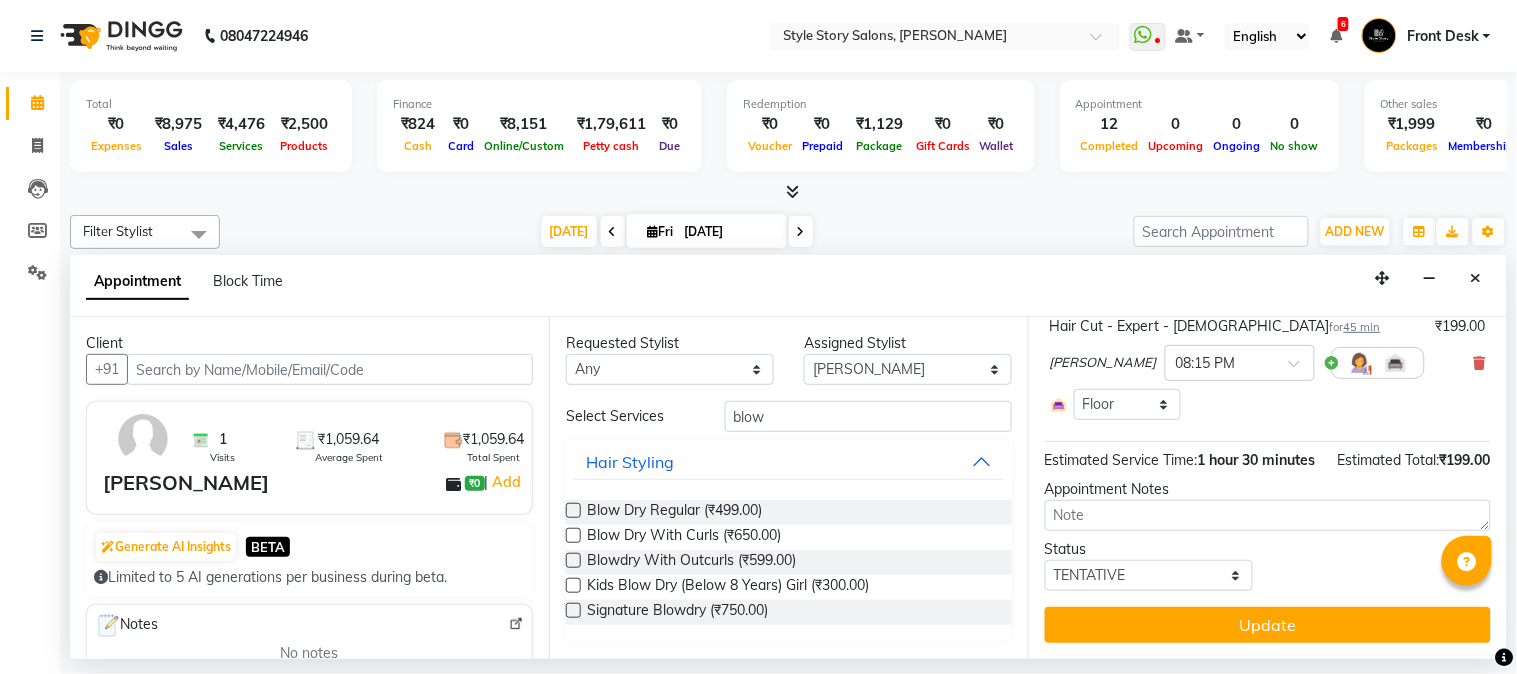 scroll, scrollTop: 195, scrollLeft: 0, axis: vertical 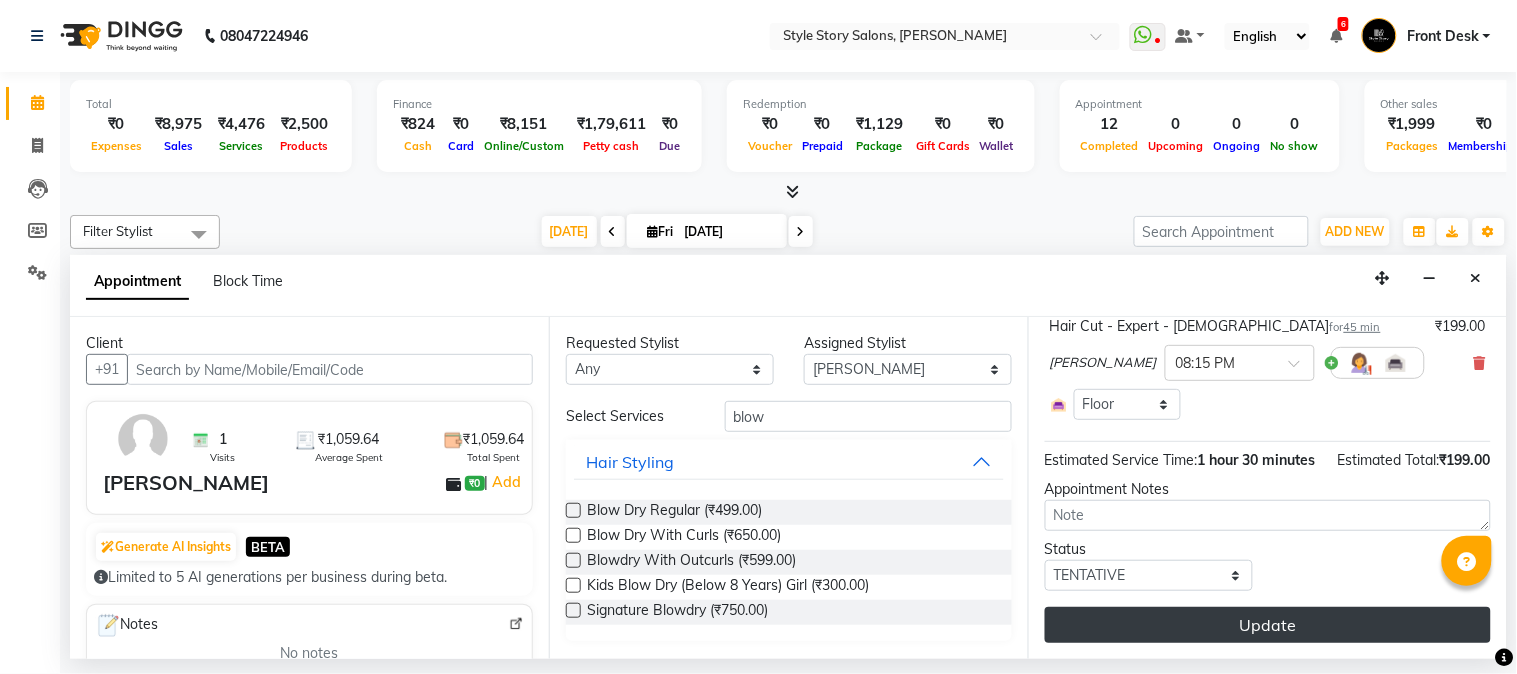 click on "Update" at bounding box center [1268, 625] 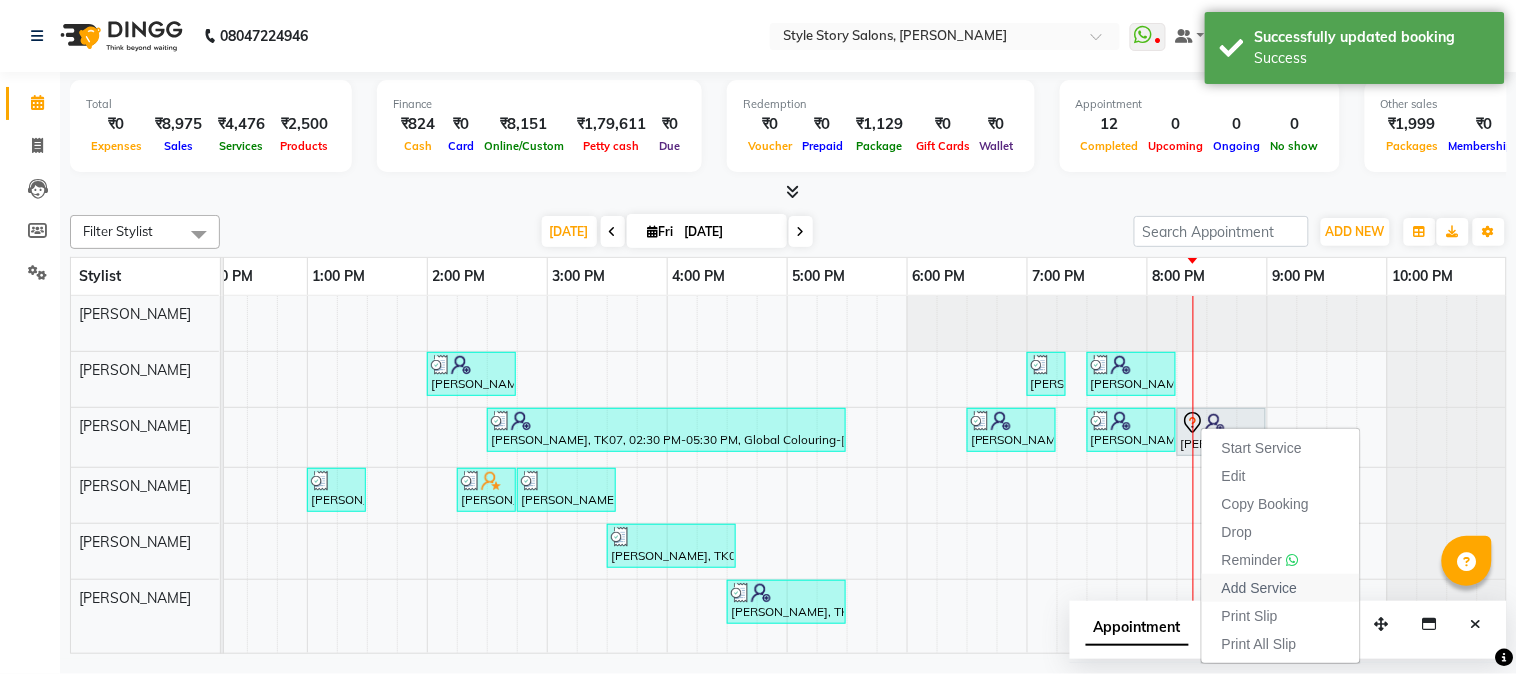 click on "Add Service" at bounding box center (1259, 588) 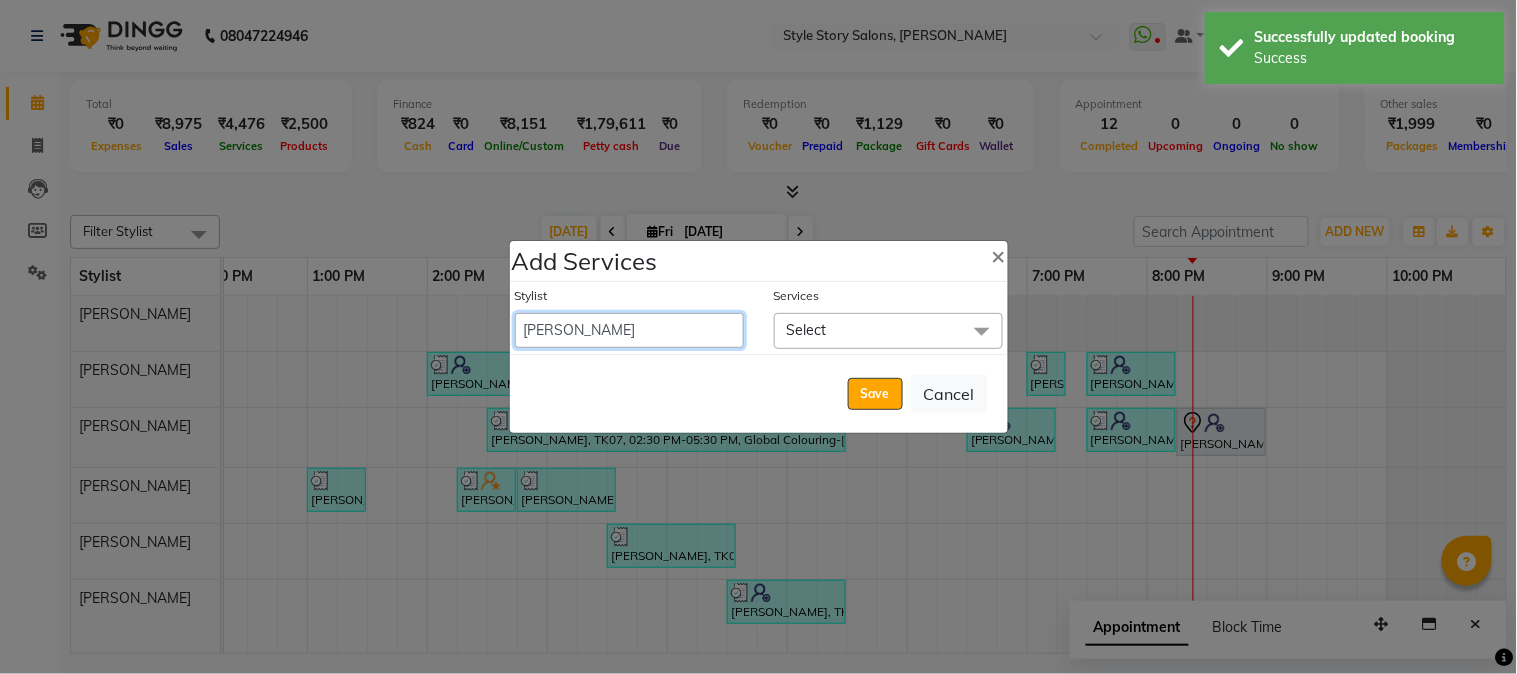 click on "[PERSON_NAME]   [PERSON_NAME]   [PERSON_NAME] Front Desk   [PERSON_NAME]   [PERSON_NAME]   [PERSON_NAME]   Front Desk   [PERSON_NAME] Front Desk   [DATE][PERSON_NAME]    [PERSON_NAME] Senior Accountant   [PERSON_NAME]   [PERSON_NAME]   [PERSON_NAME] Inventory Manager   [PERSON_NAME] (HR Admin)   [PERSON_NAME] (Hair Artist)   [PERSON_NAME]    [PERSON_NAME]   [PERSON_NAME]   [PERSON_NAME]    Shruti Raut   [PERSON_NAME]   [PERSON_NAME] HR Manager   [PERSON_NAME] ([PERSON_NAME])   [PERSON_NAME]   [PERSON_NAME]   [PERSON_NAME]   [PERSON_NAME]   [PERSON_NAME] Accountant" at bounding box center (629, 330) 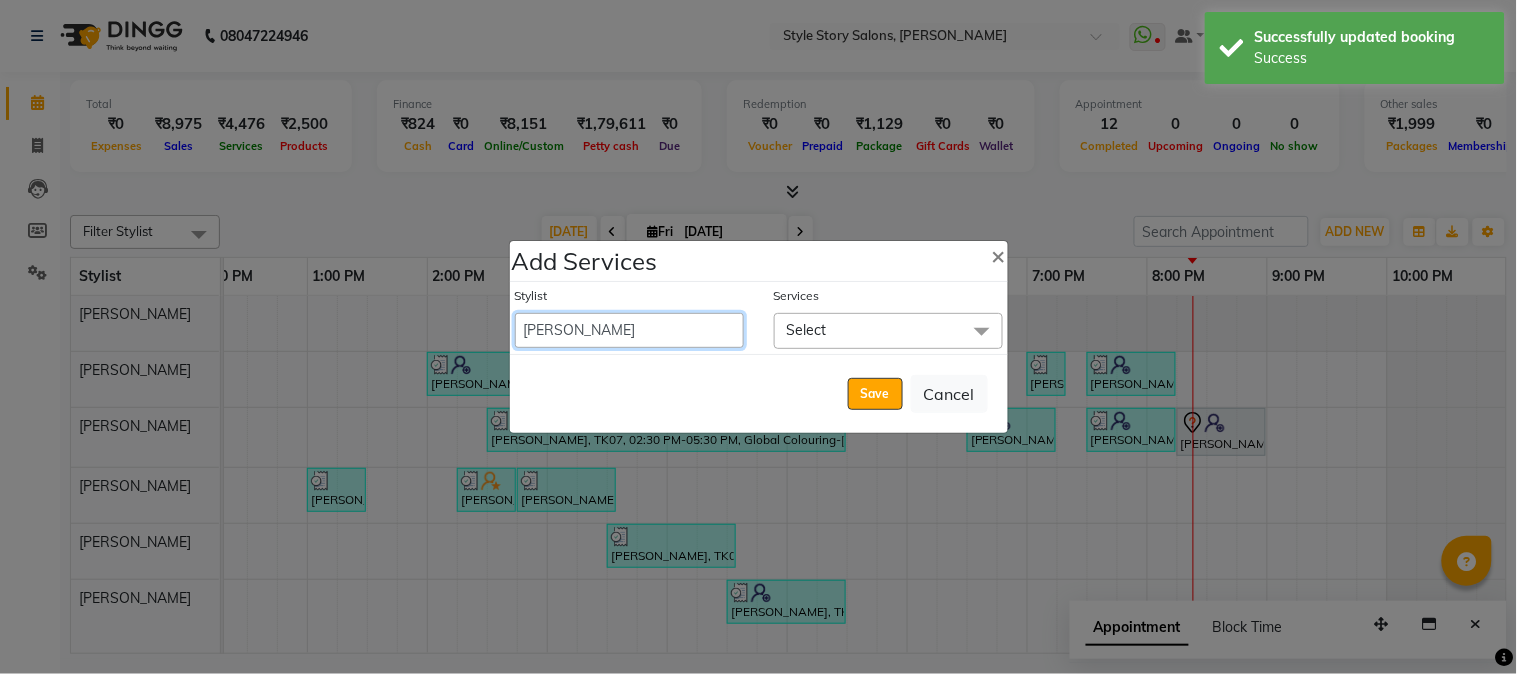 select on "61197" 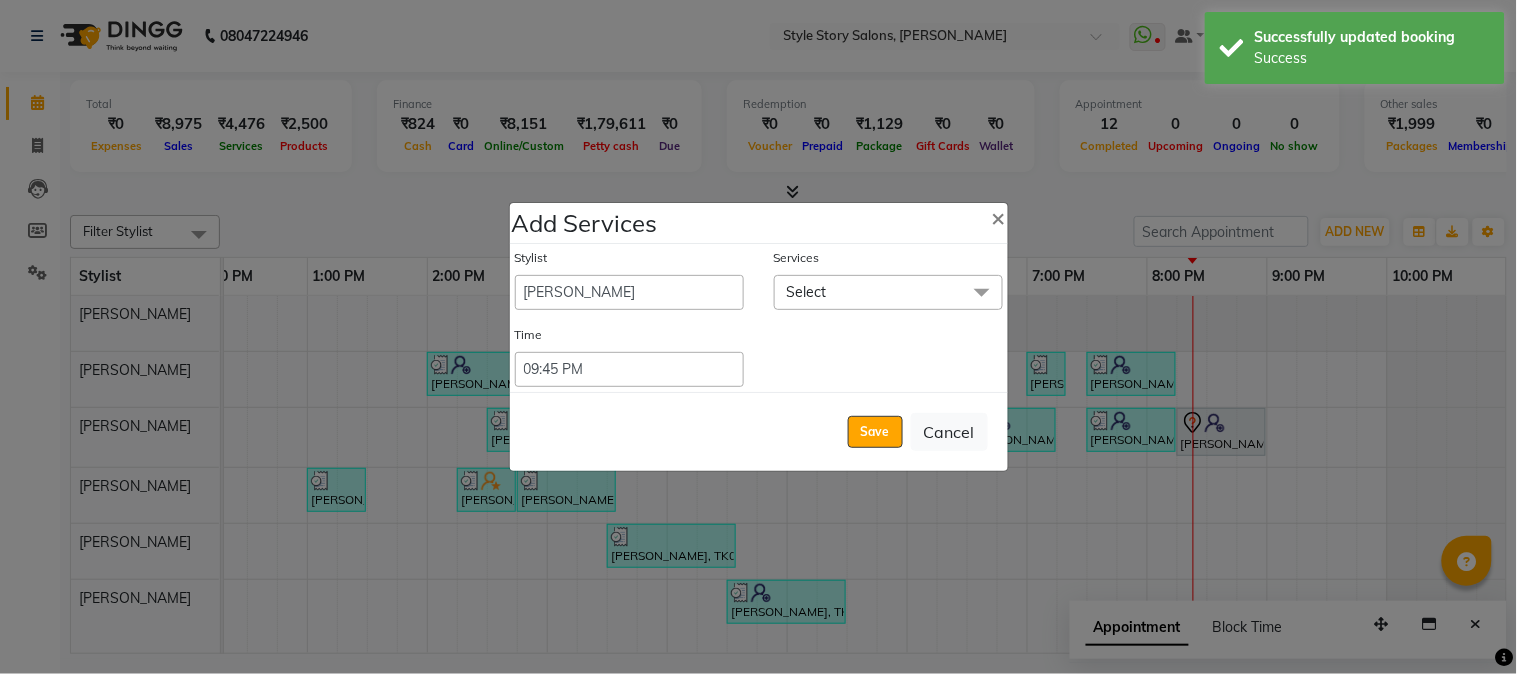 click on "Select" 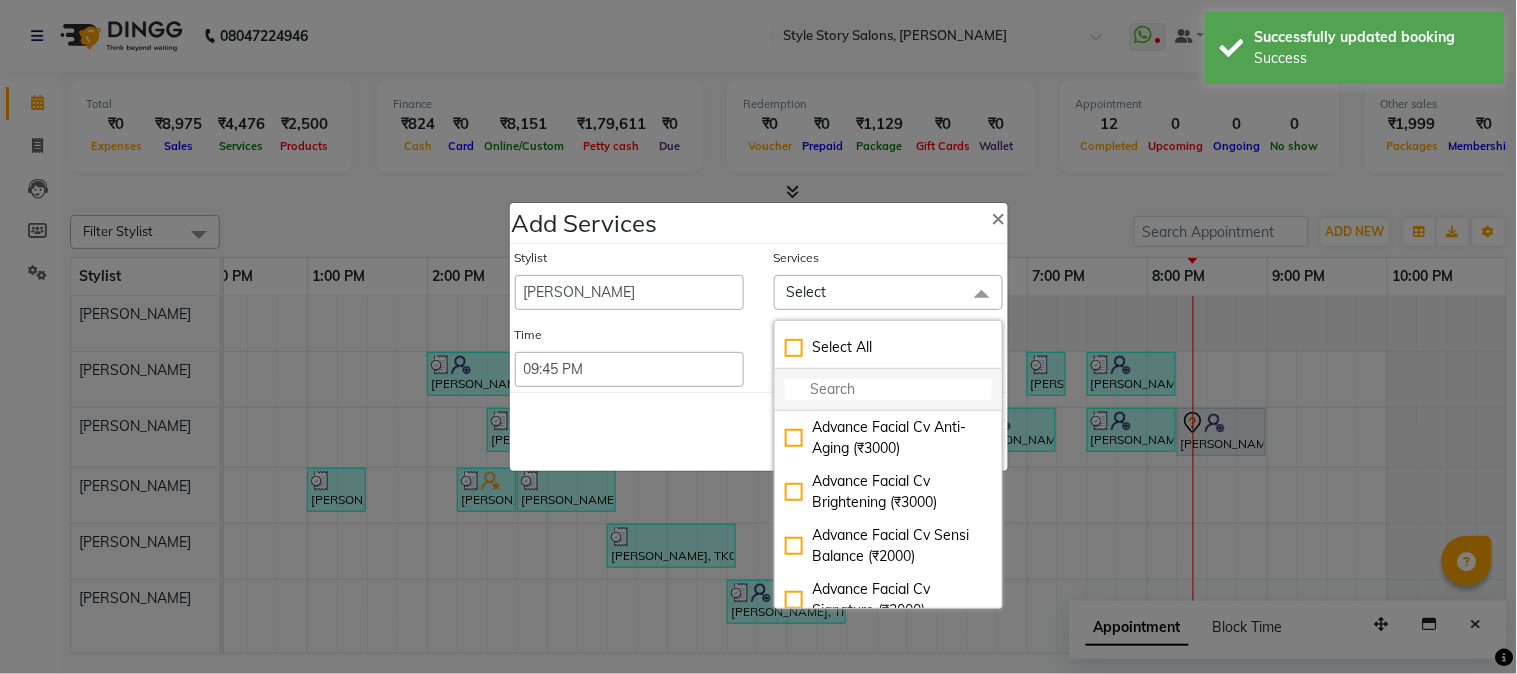 click 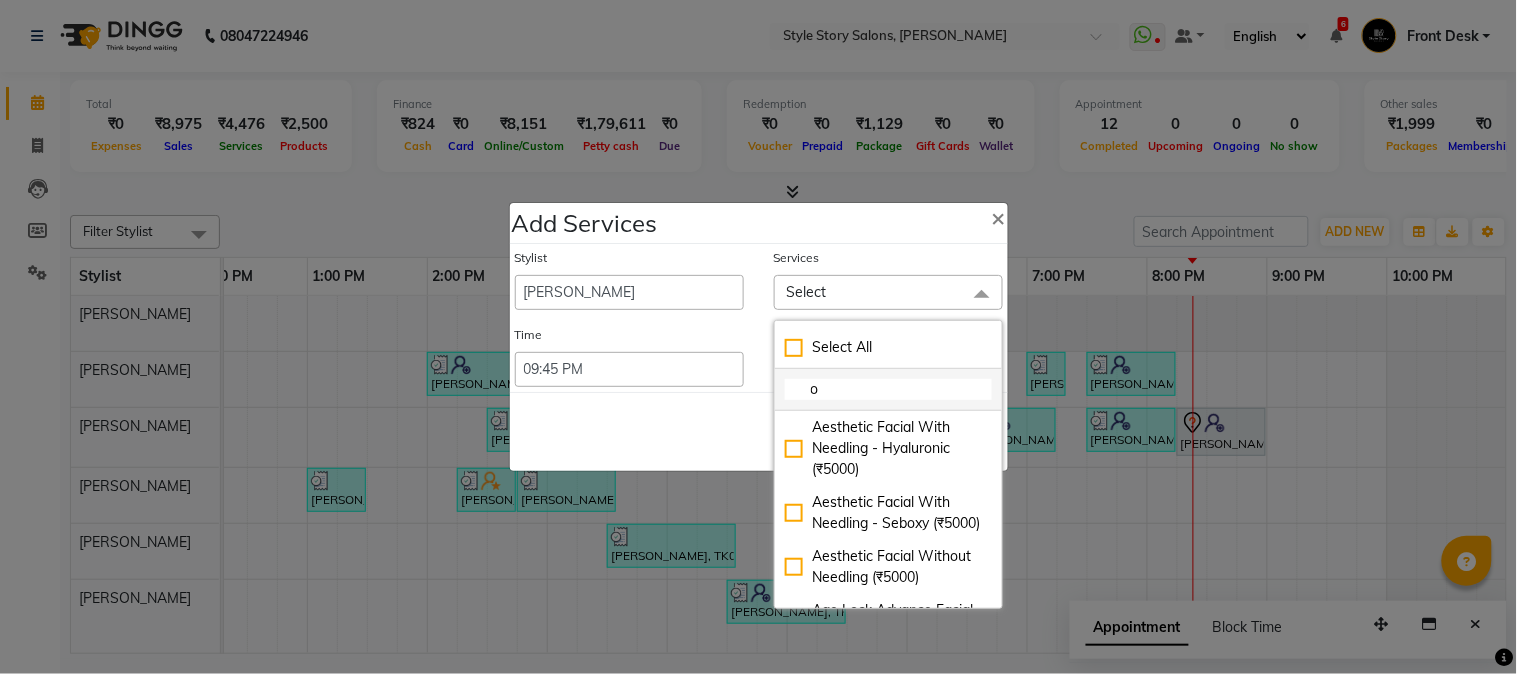 type on "ou" 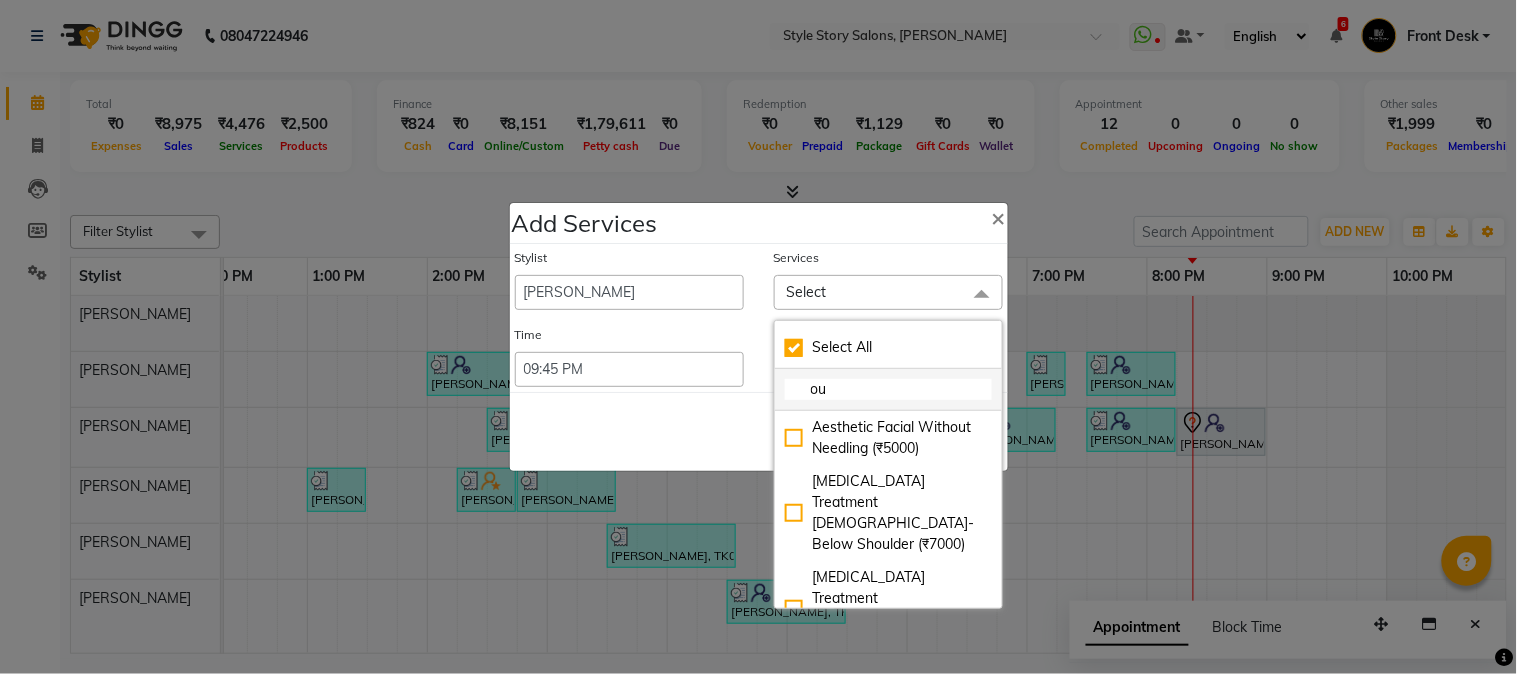 checkbox on "true" 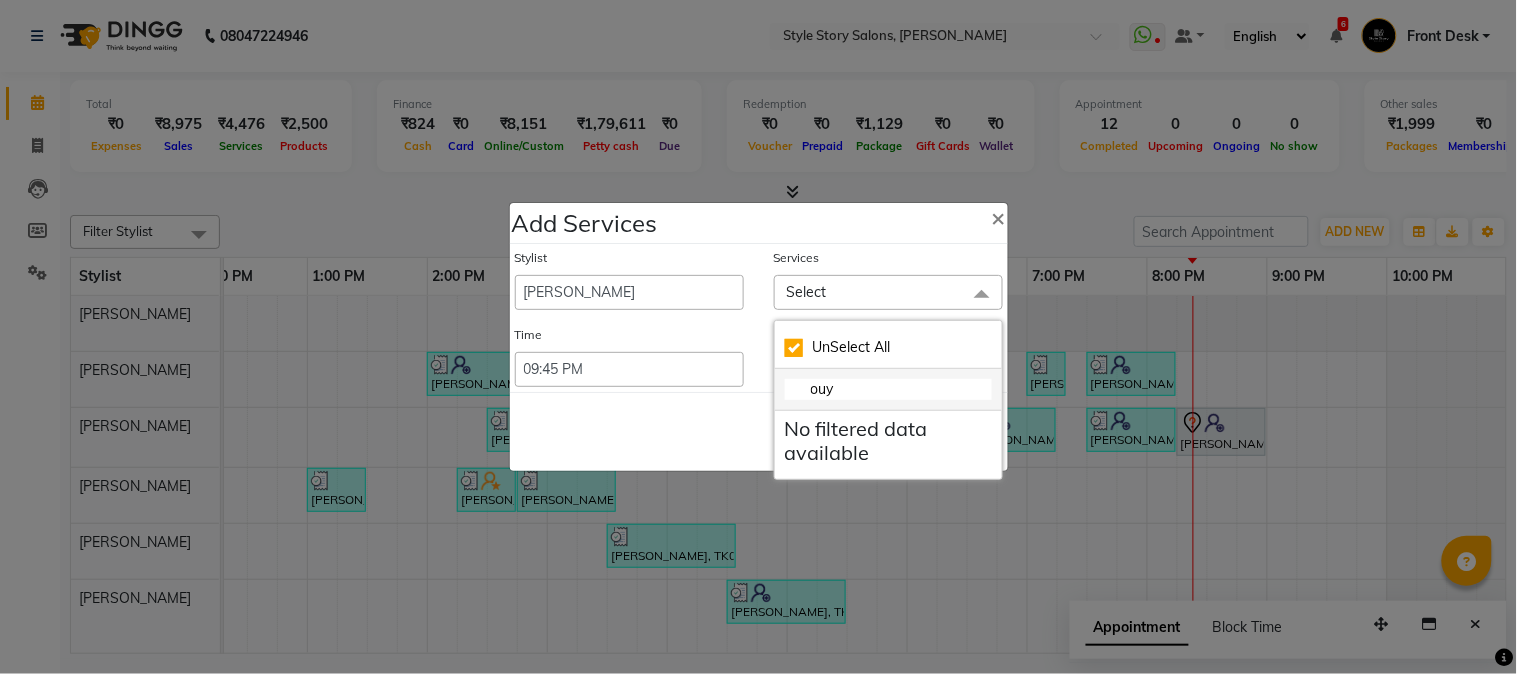 checkbox on "false" 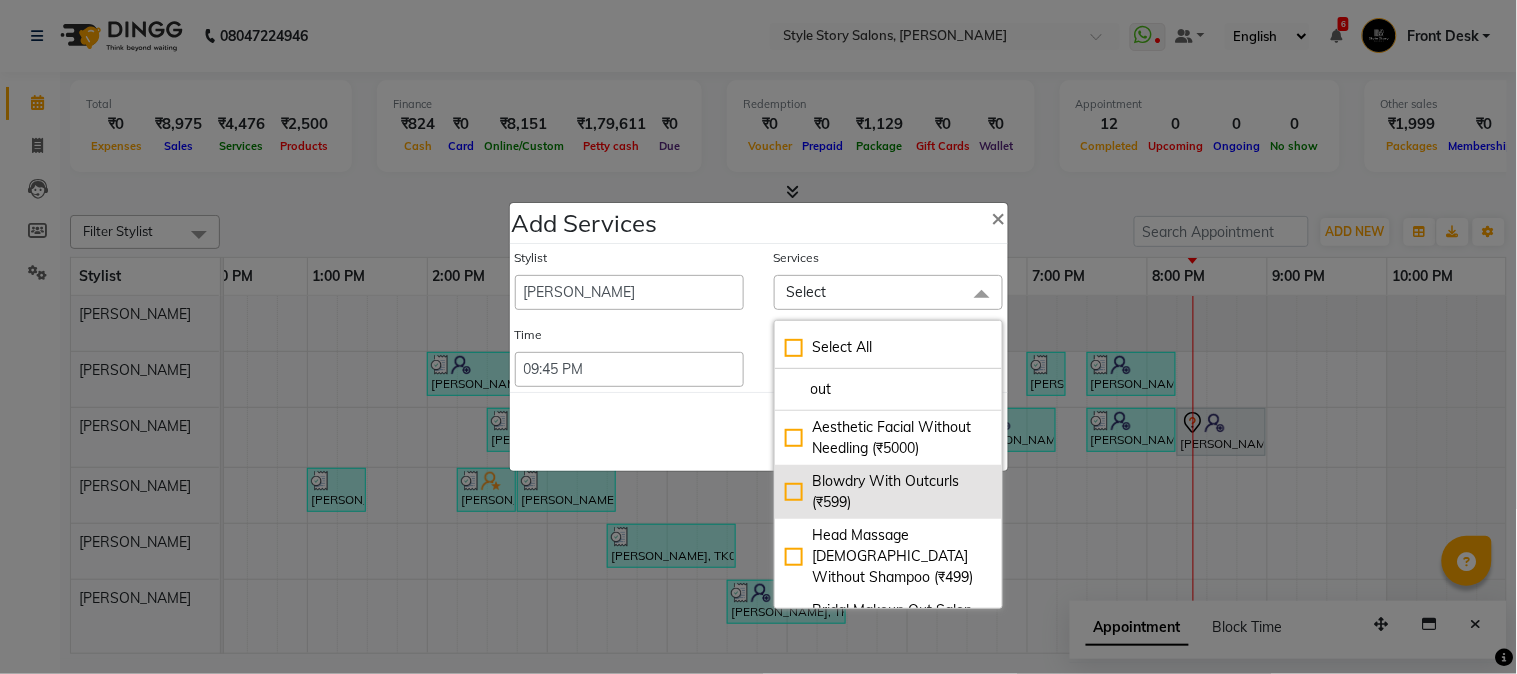 type on "out" 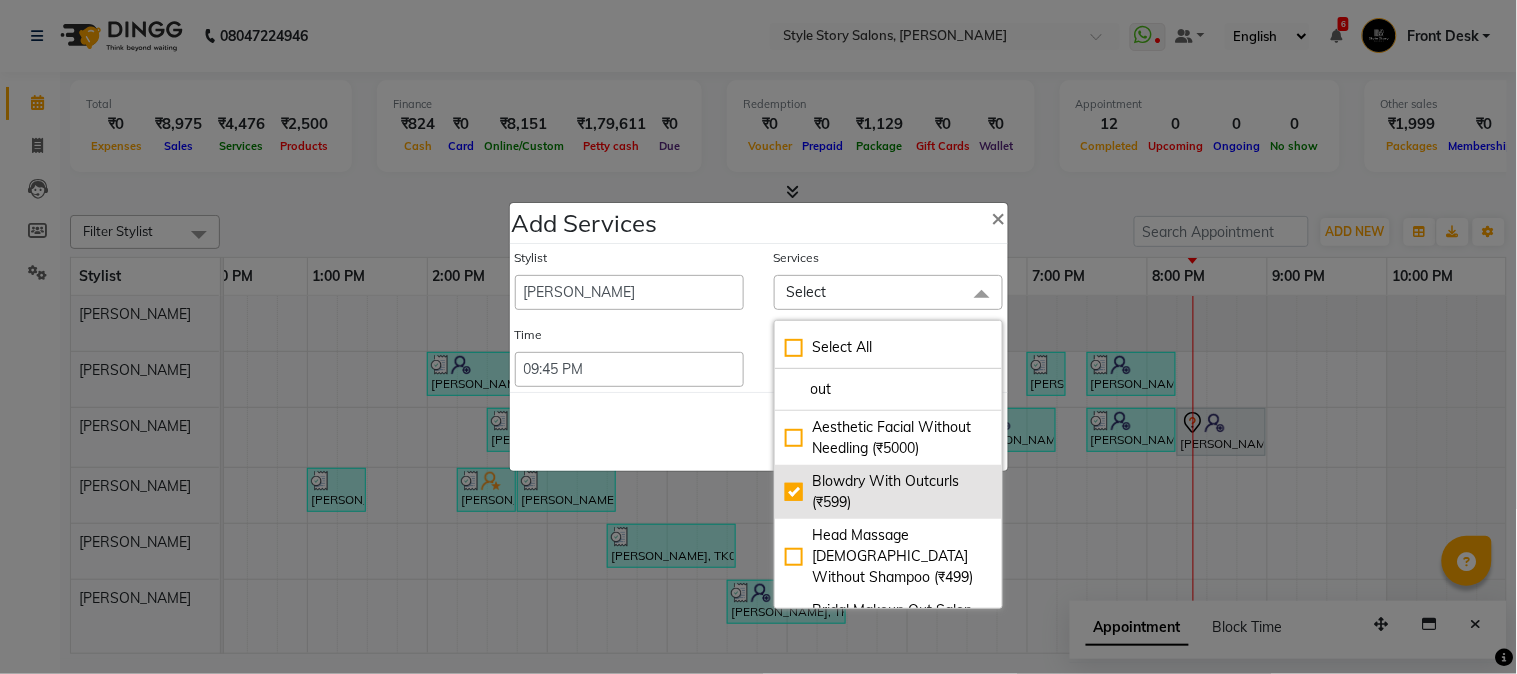 checkbox on "true" 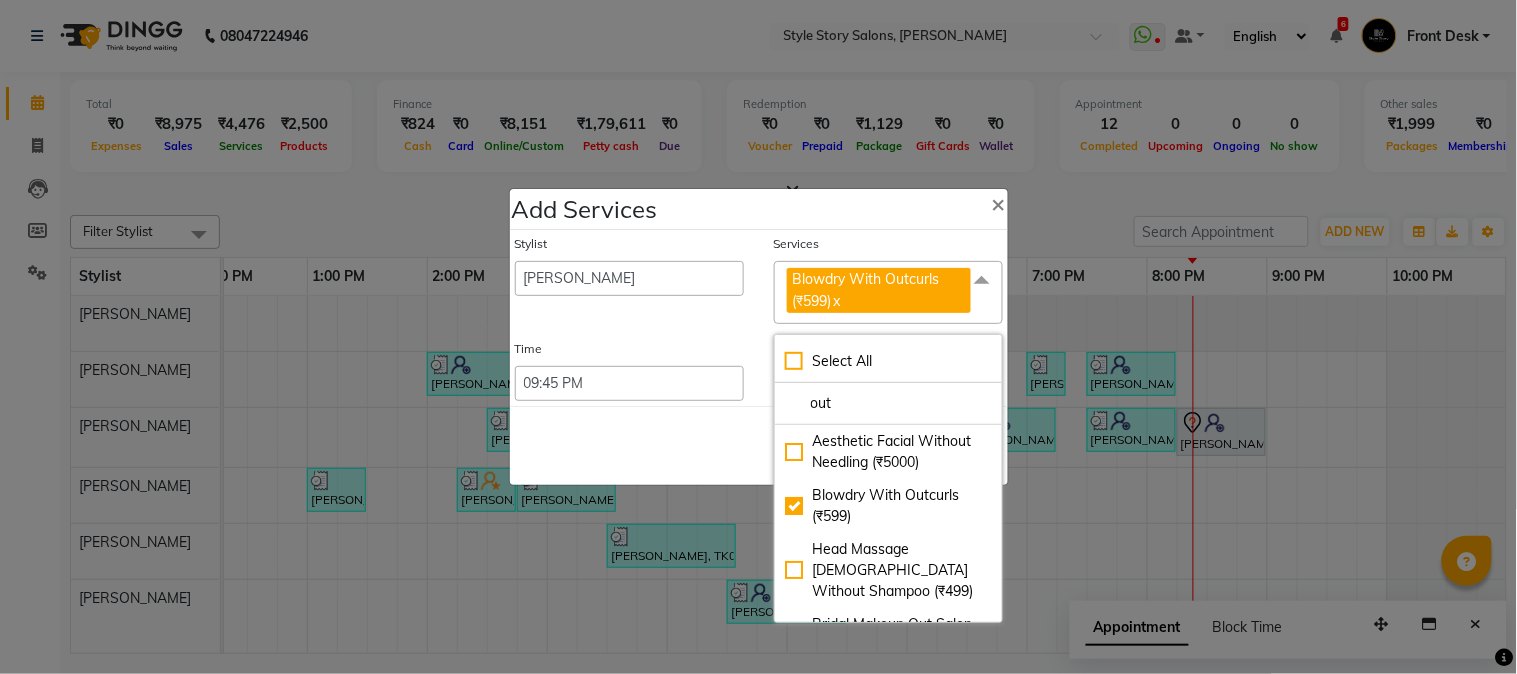 click on "Save   Cancel" 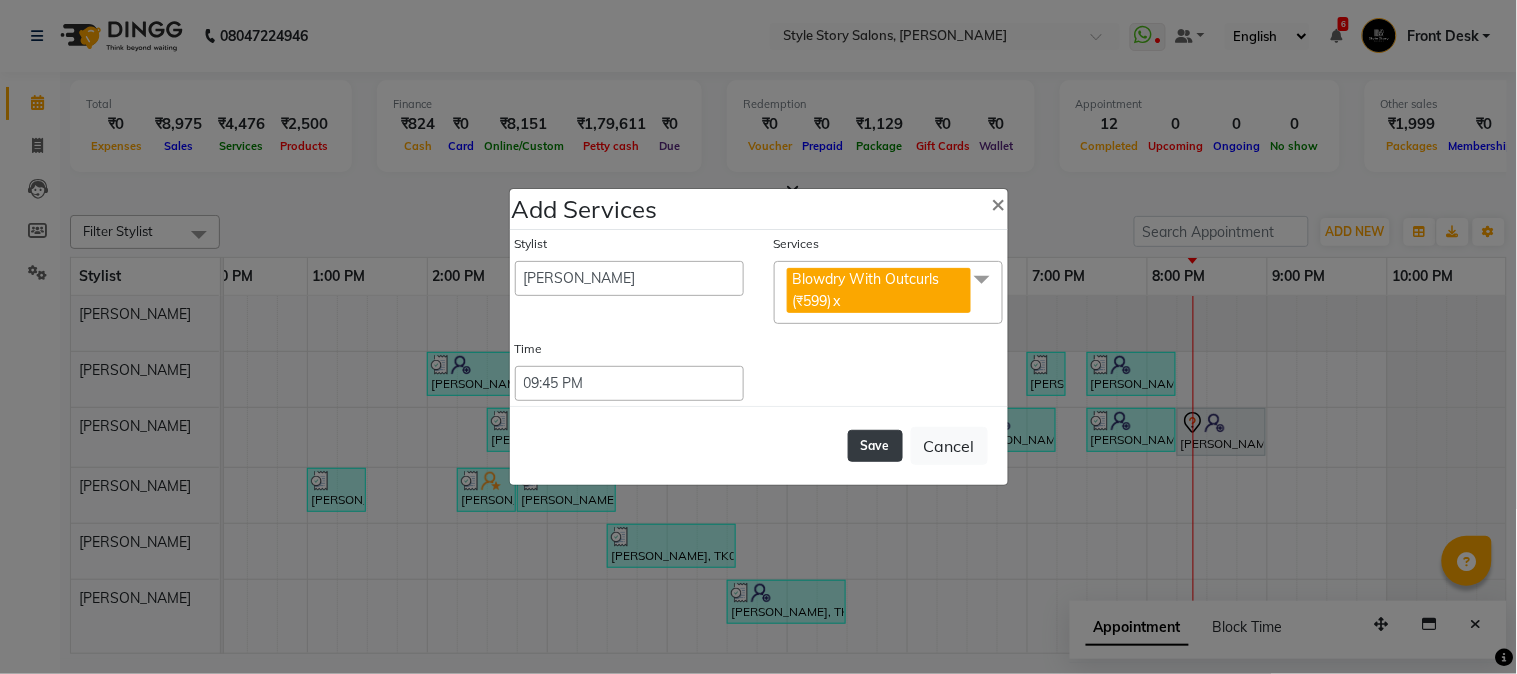 click on "Save" 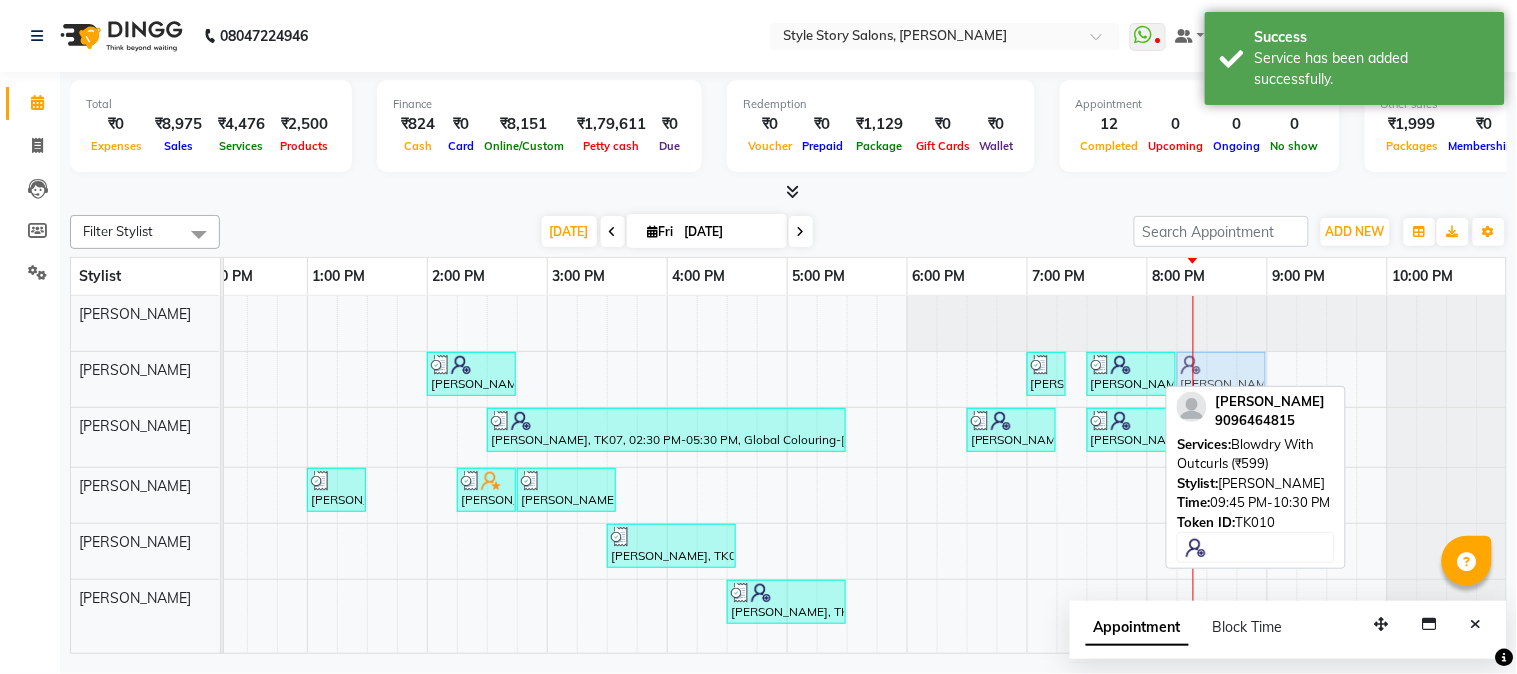 drag, startPoint x: 1371, startPoint y: 367, endPoint x: 1202, endPoint y: 393, distance: 170.9883 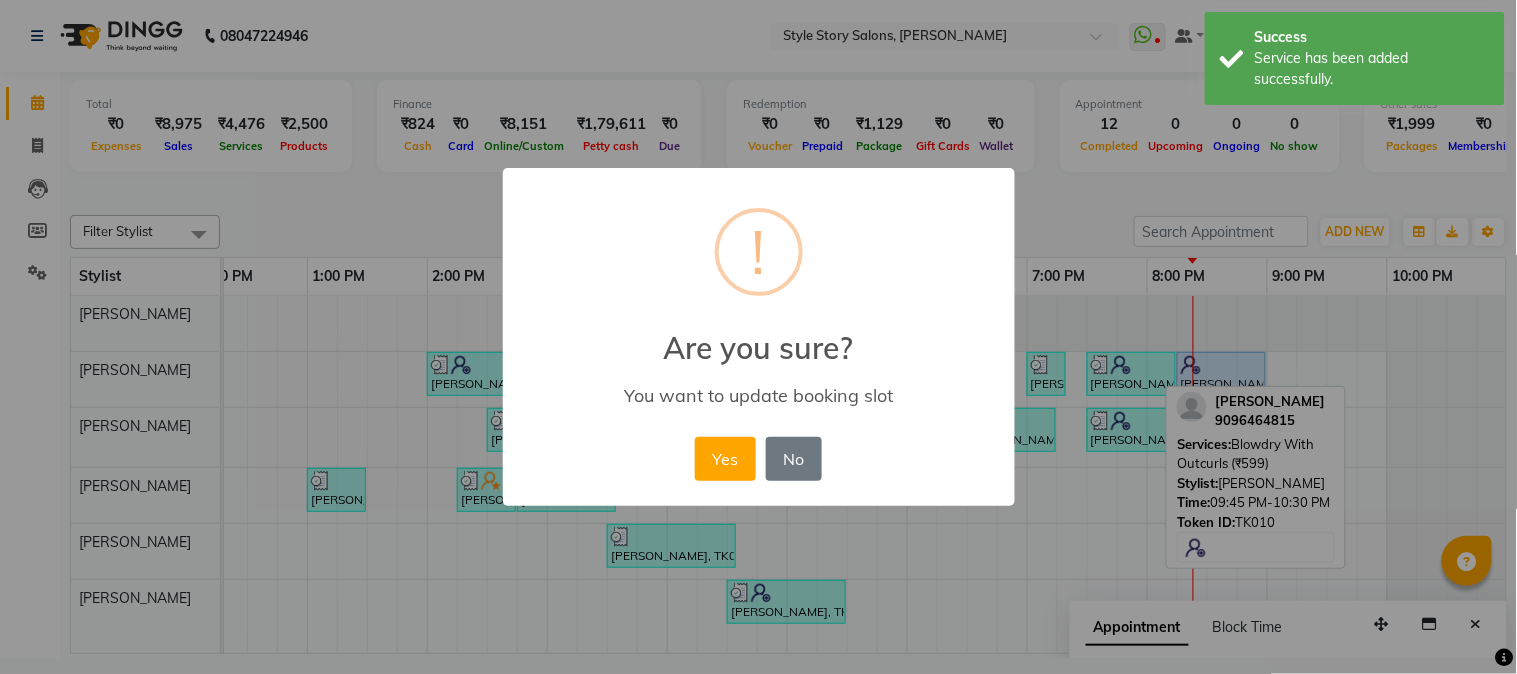 drag, startPoint x: 718, startPoint y: 446, endPoint x: 736, endPoint y: 446, distance: 18 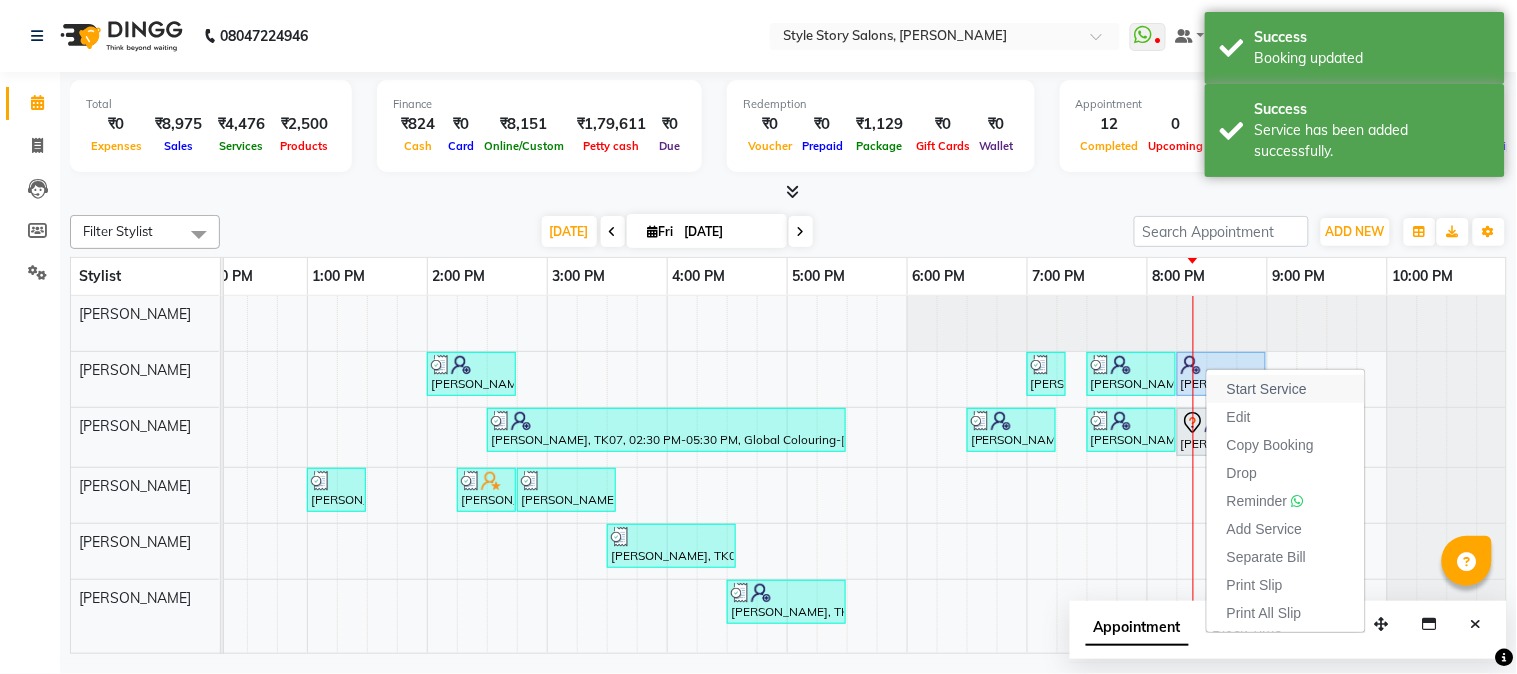 click on "Start Service" at bounding box center [1267, 389] 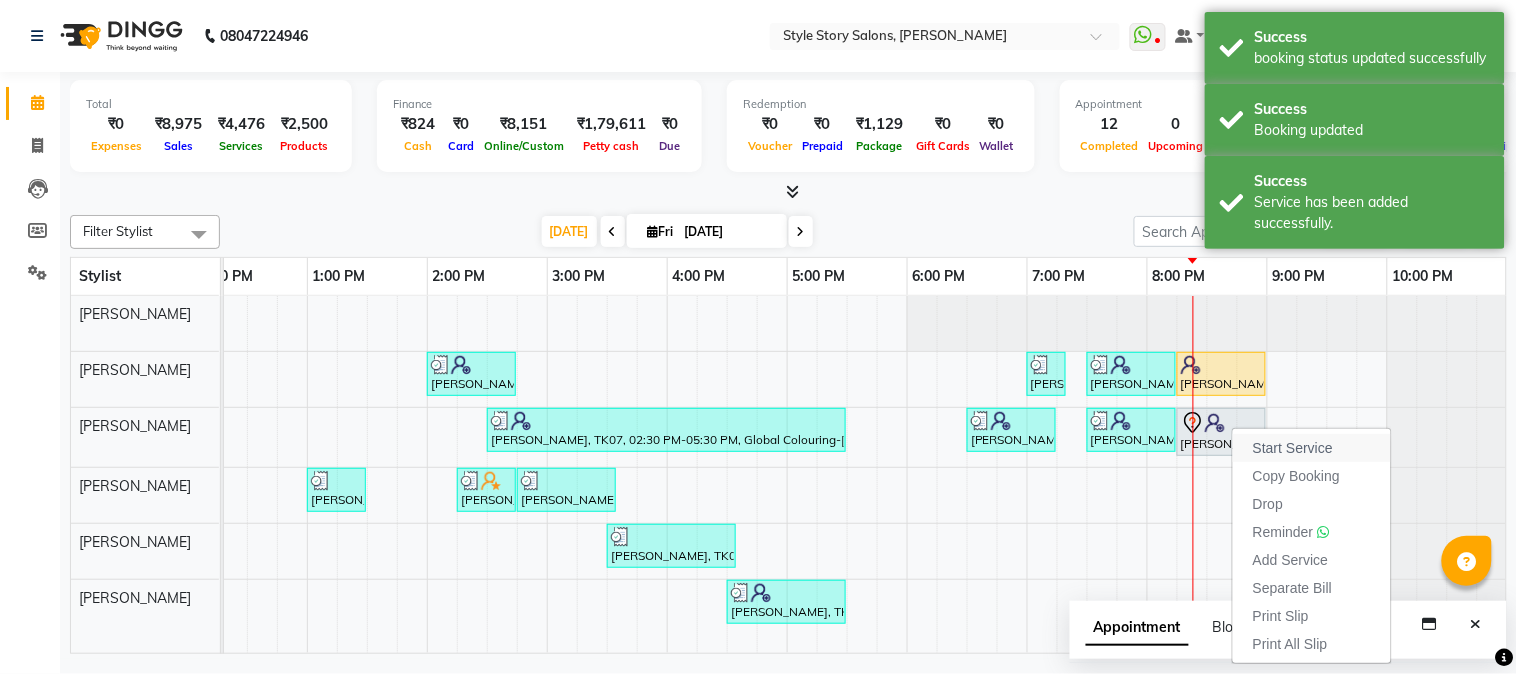 click on "Start Service" at bounding box center [1293, 448] 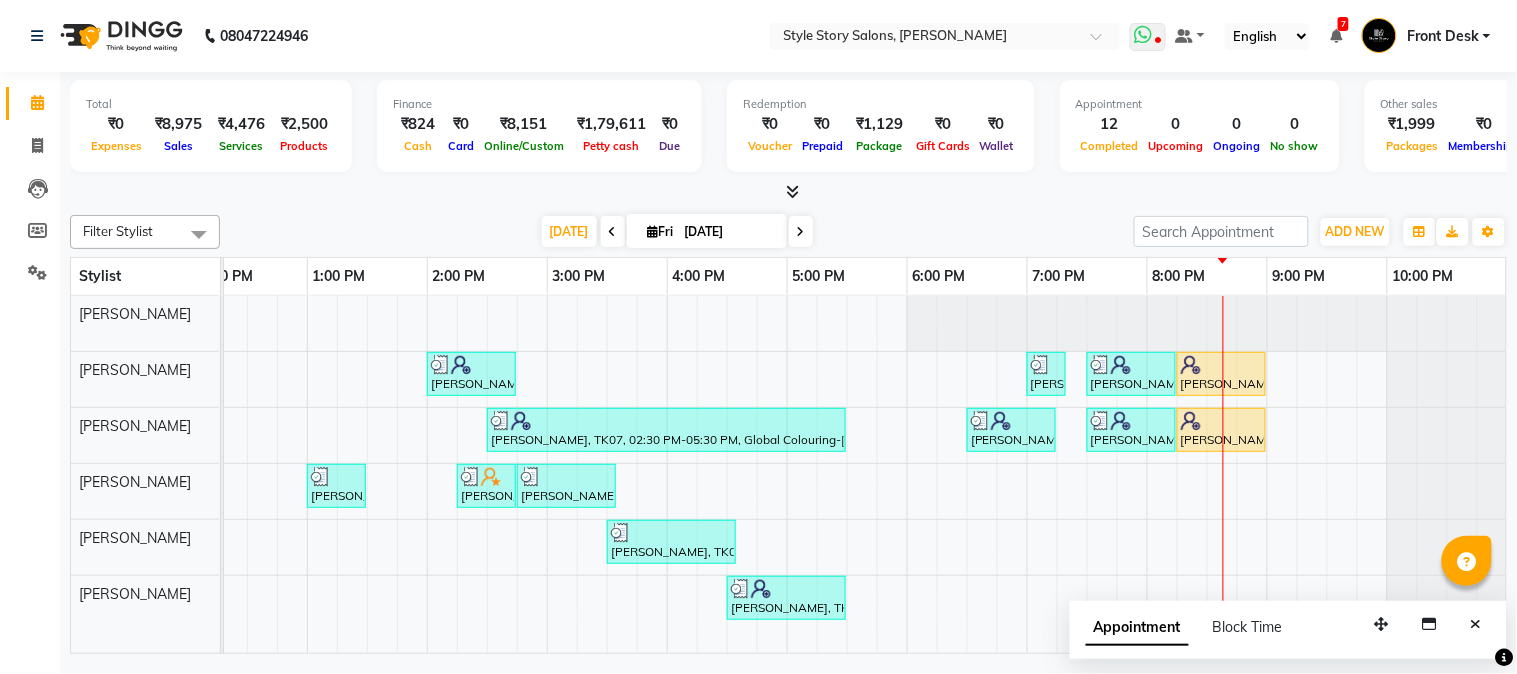 click at bounding box center [1144, 35] 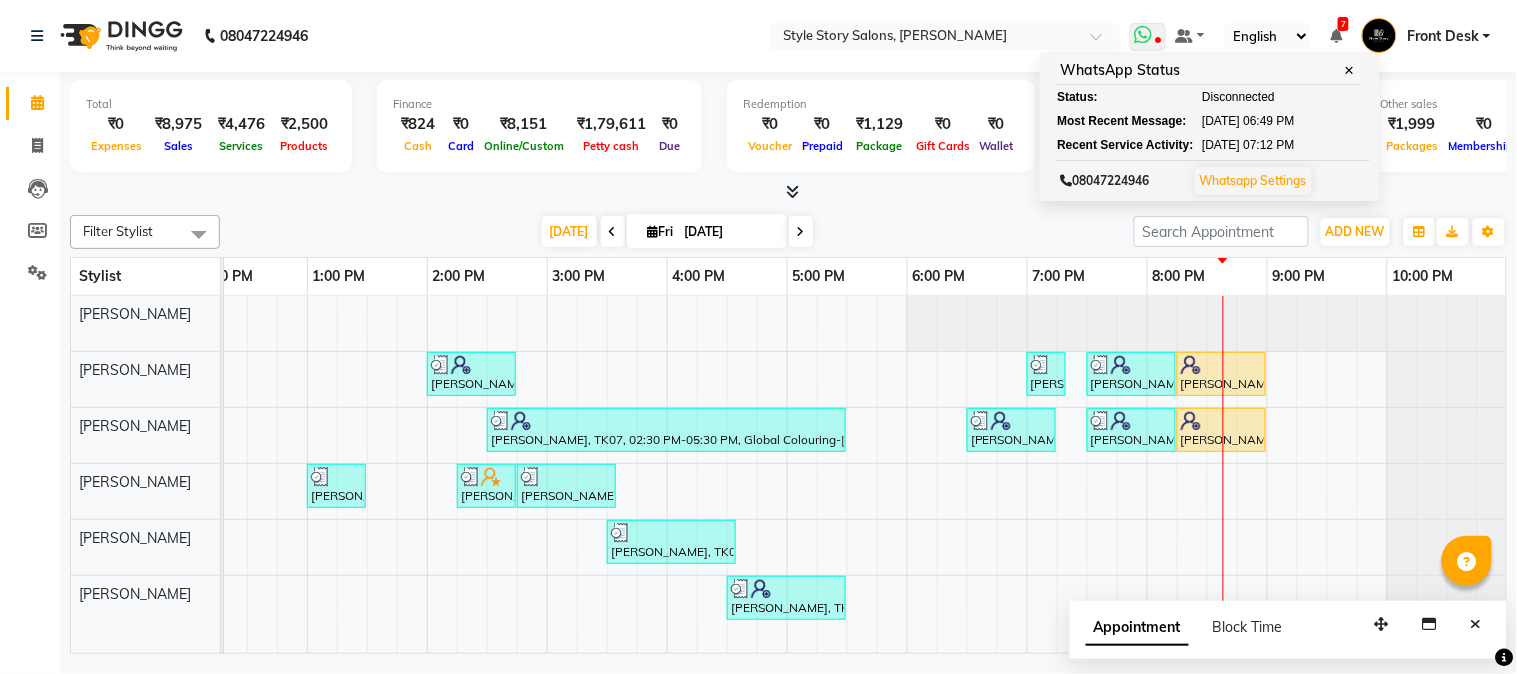 click at bounding box center (1144, 35) 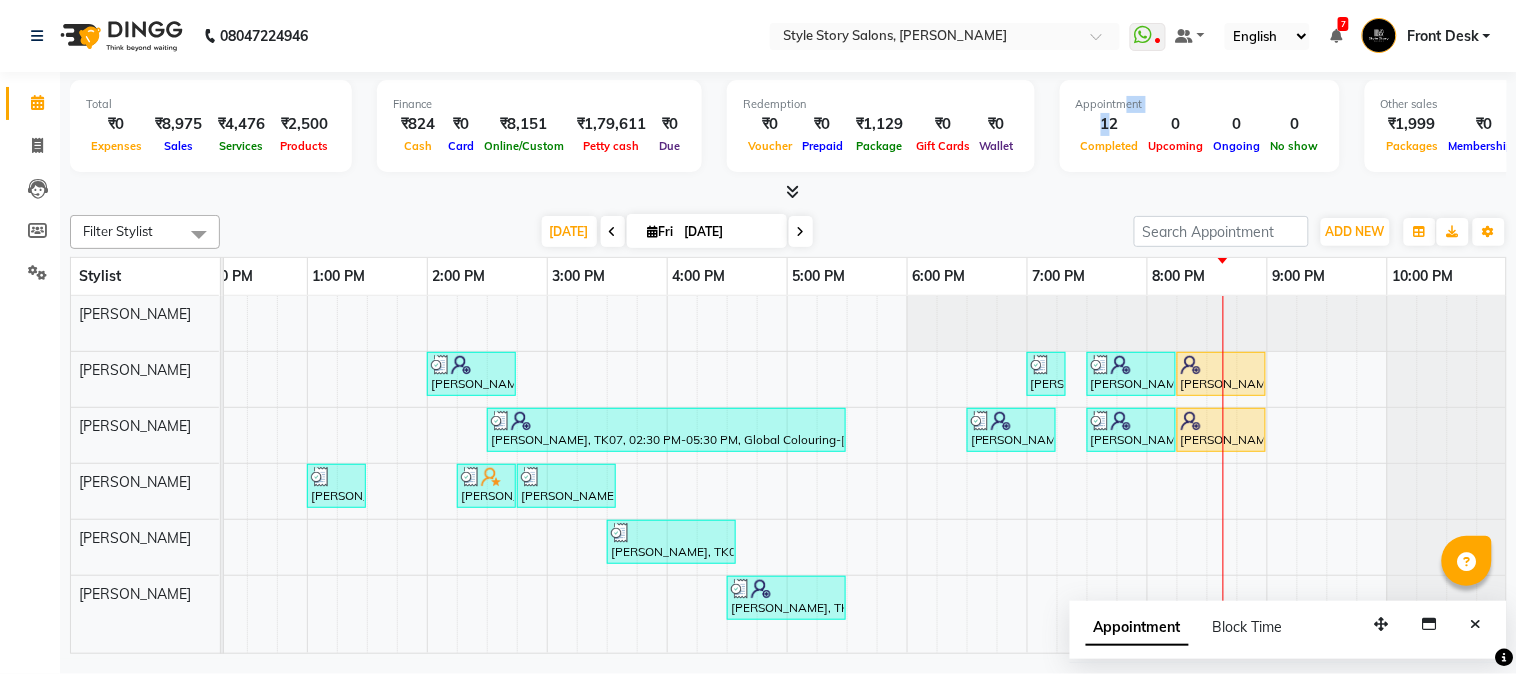 click on "Appointment  12 Completed 0 Upcoming 0 Ongoing 0 No show" at bounding box center (1200, 126) 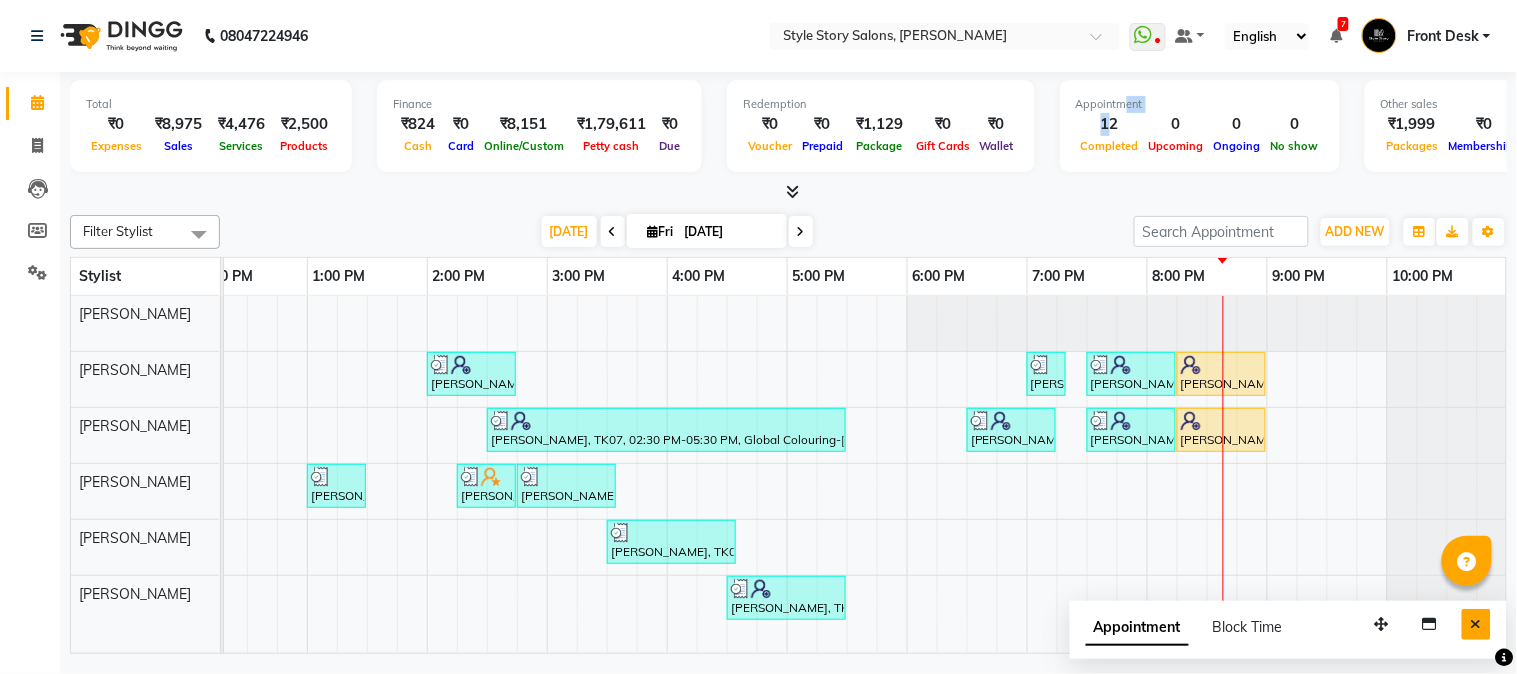 click at bounding box center (1476, 624) 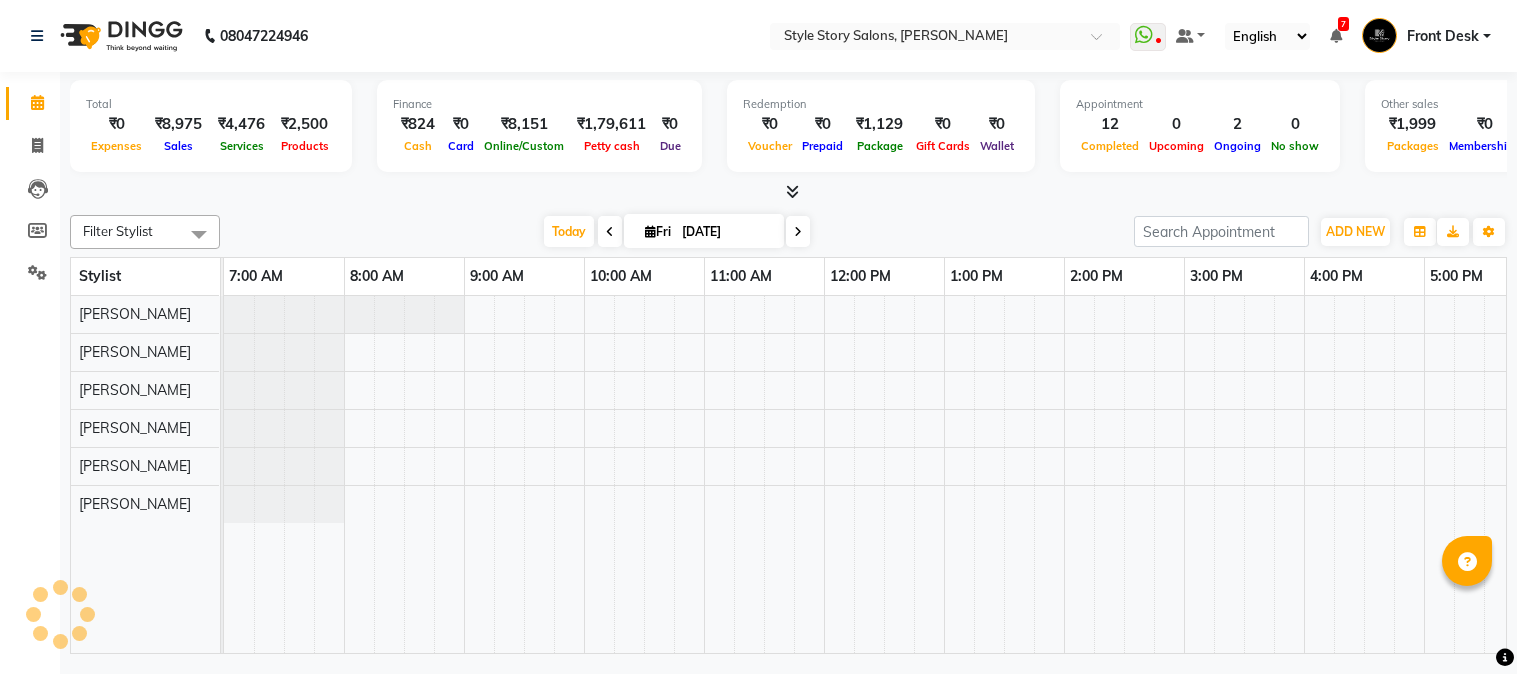 scroll, scrollTop: 0, scrollLeft: 0, axis: both 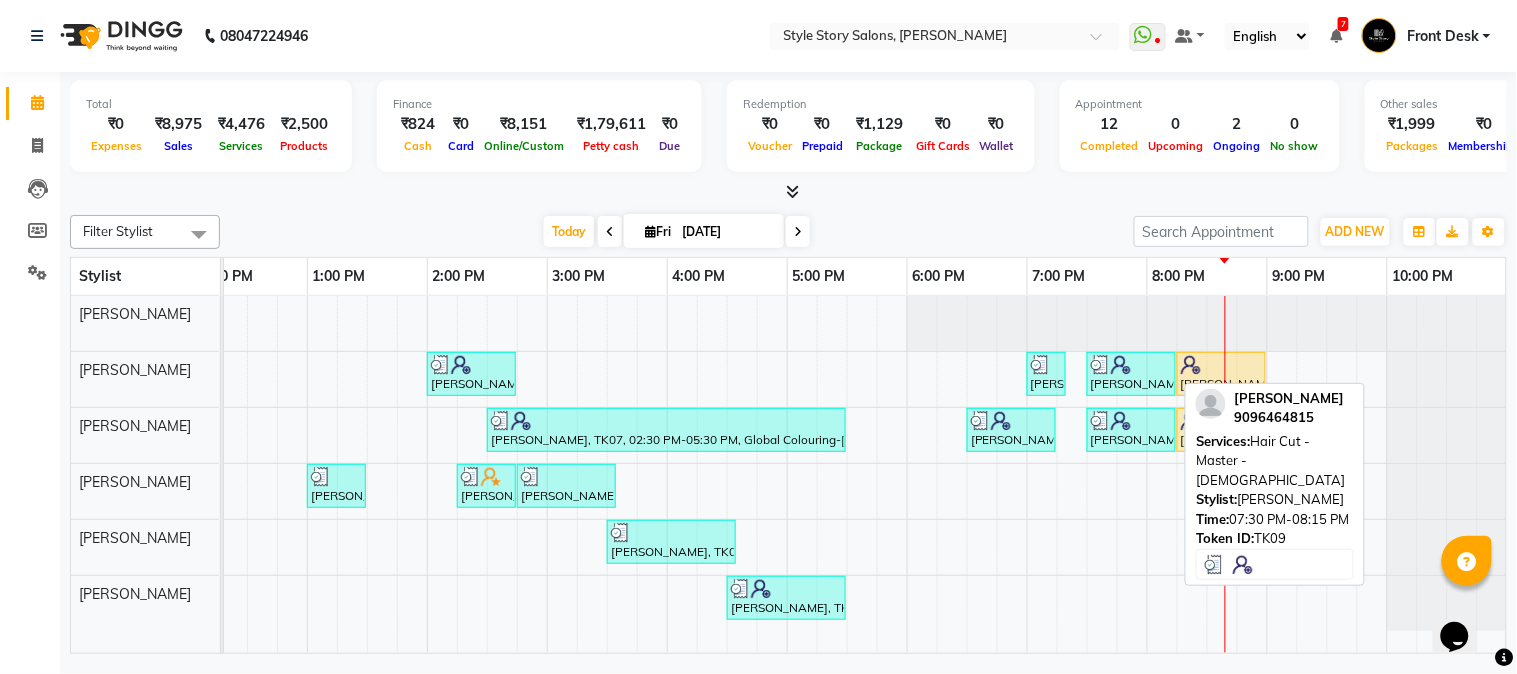 click at bounding box center [1121, 421] 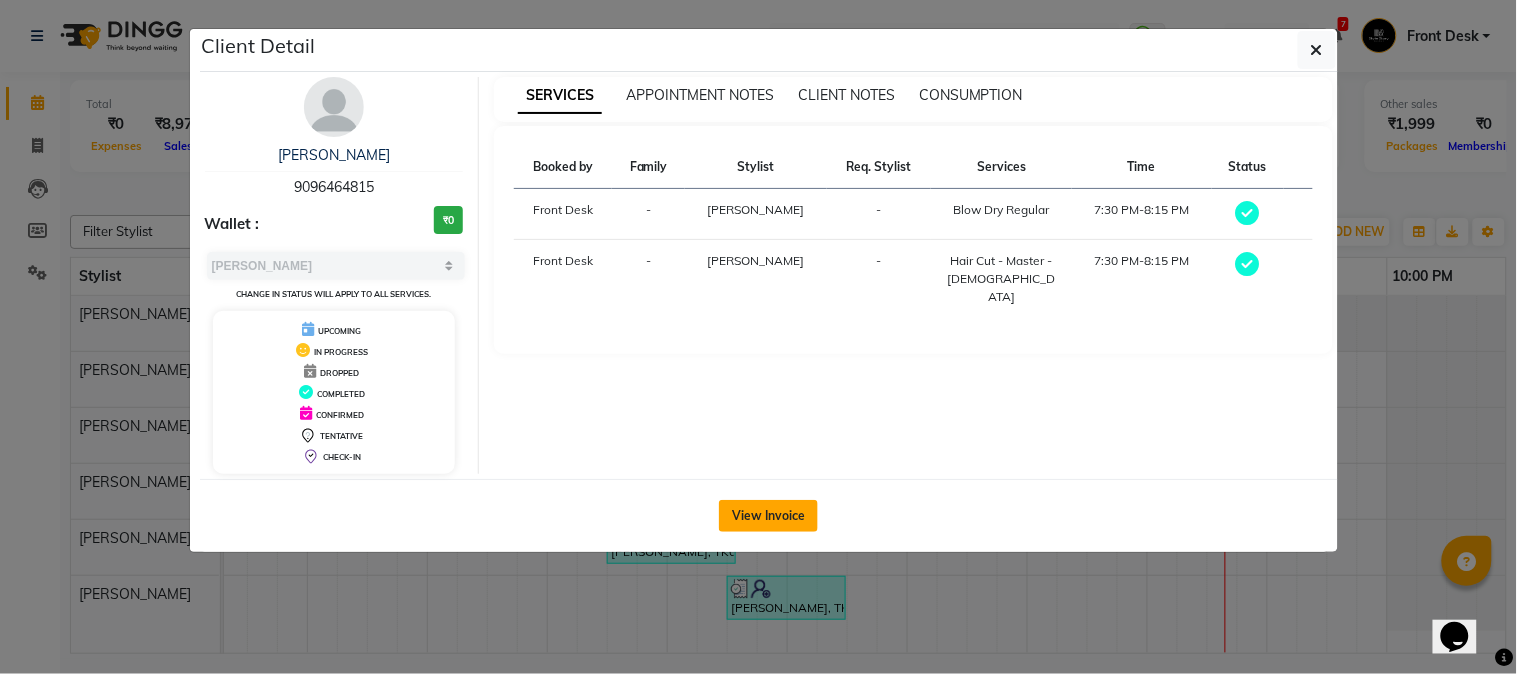 drag, startPoint x: 1111, startPoint y: 421, endPoint x: 792, endPoint y: 511, distance: 331.45285 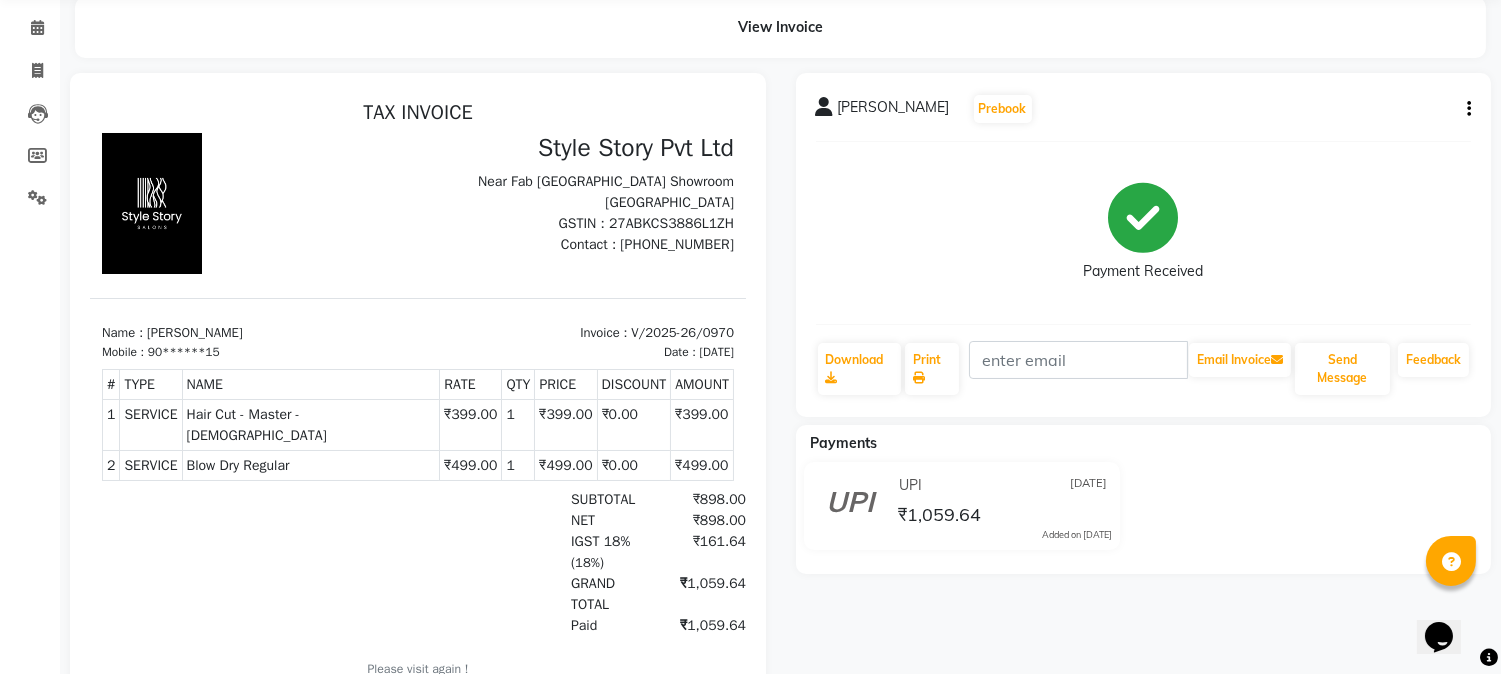 scroll, scrollTop: 148, scrollLeft: 0, axis: vertical 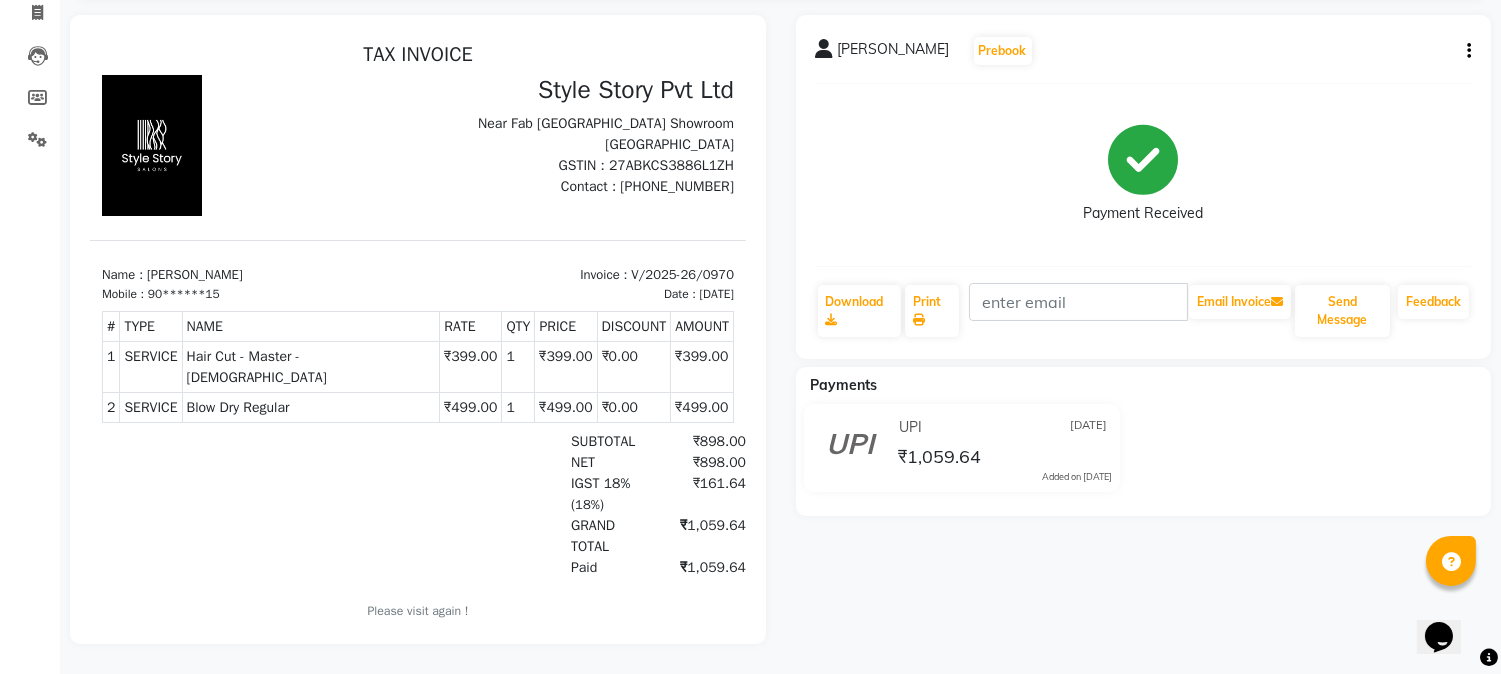 click 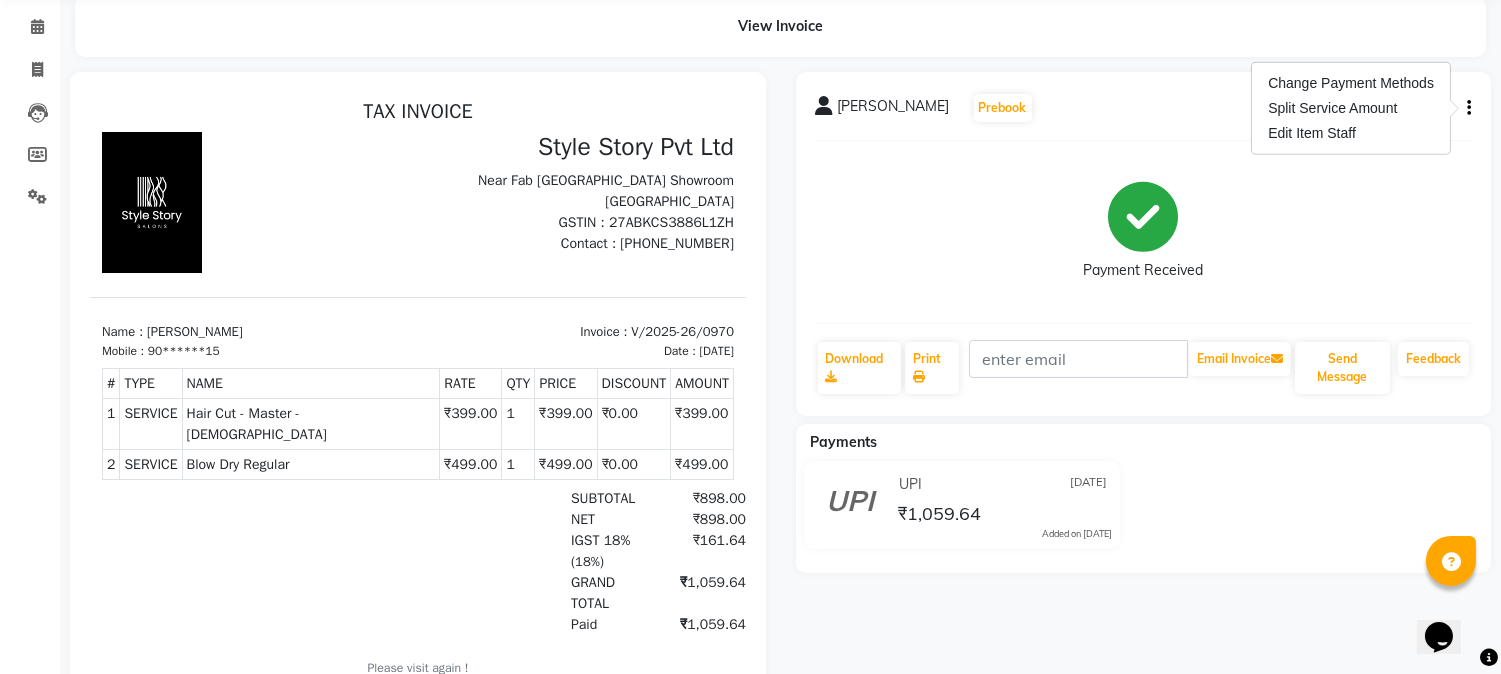 scroll, scrollTop: 37, scrollLeft: 0, axis: vertical 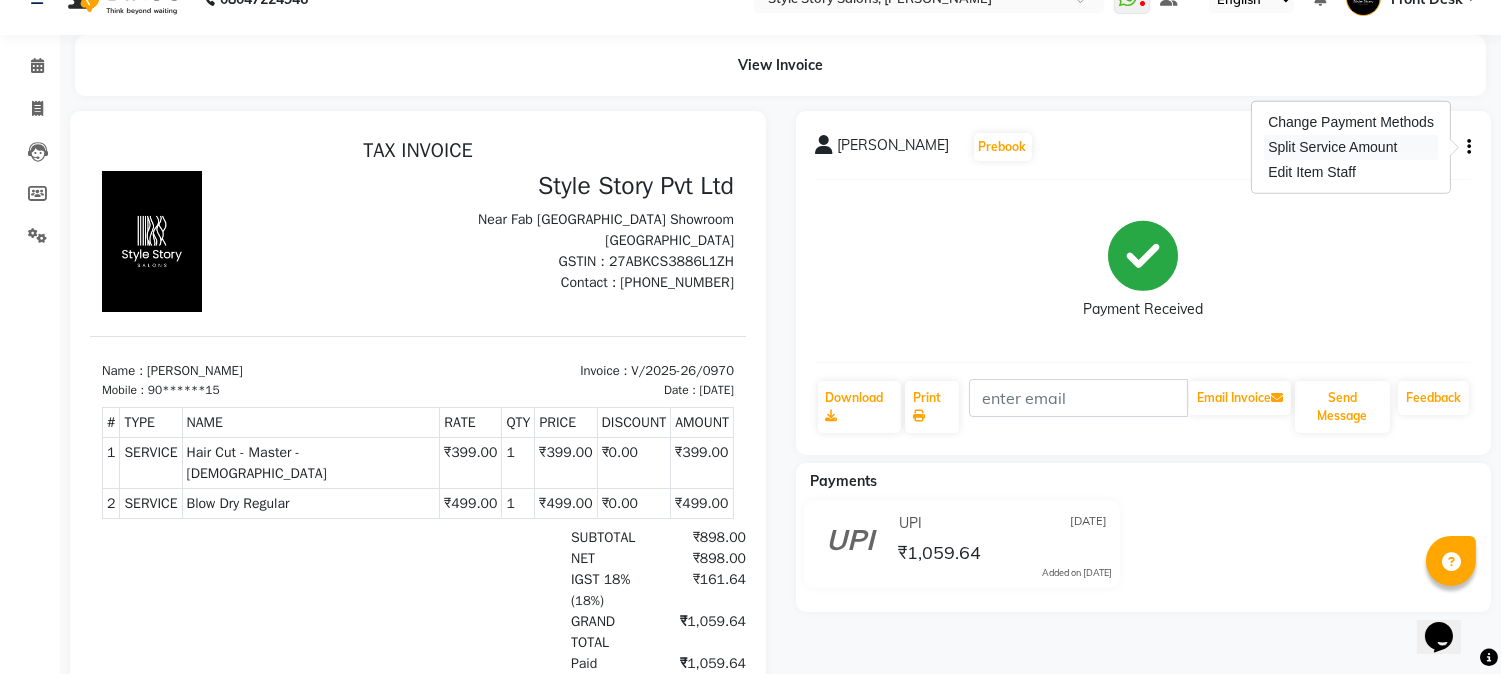 click on "Split Service Amount" at bounding box center [1351, 147] 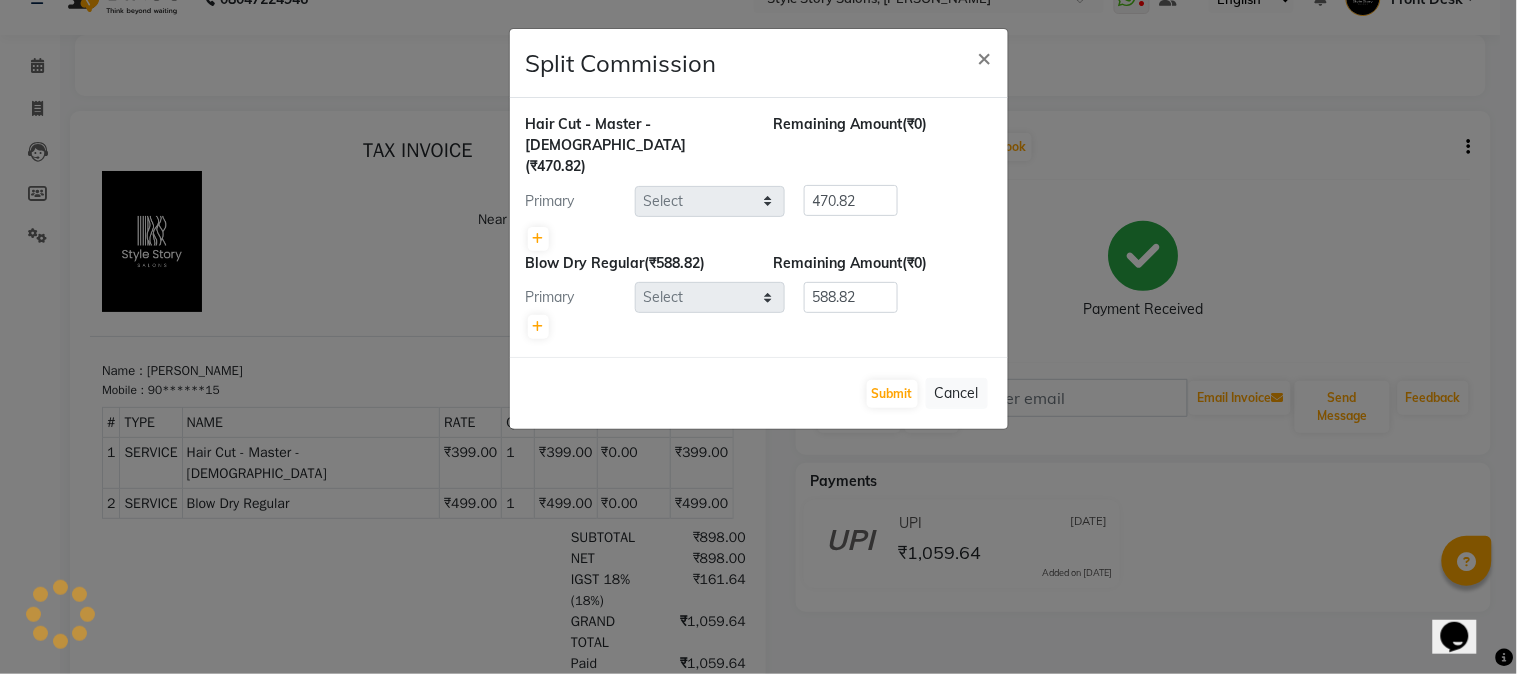 select on "62113" 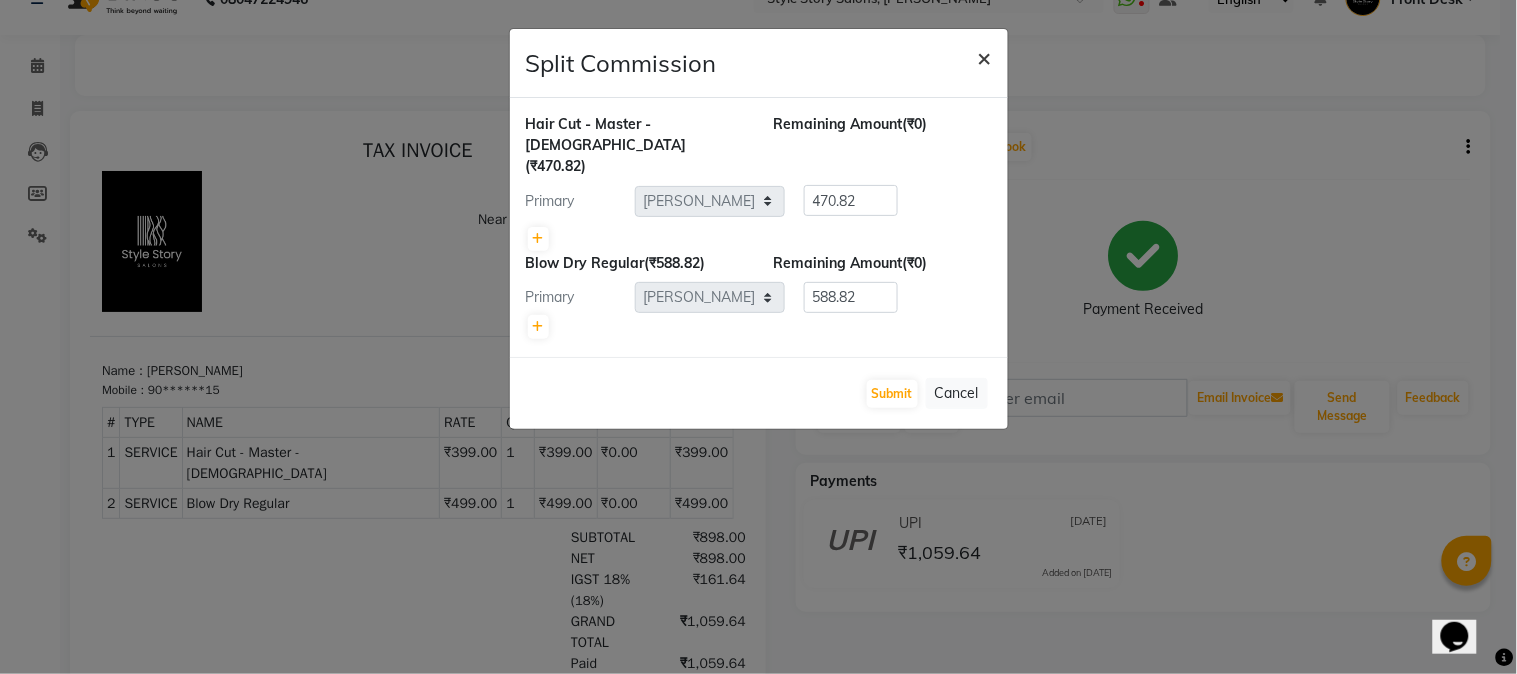 click on "×" 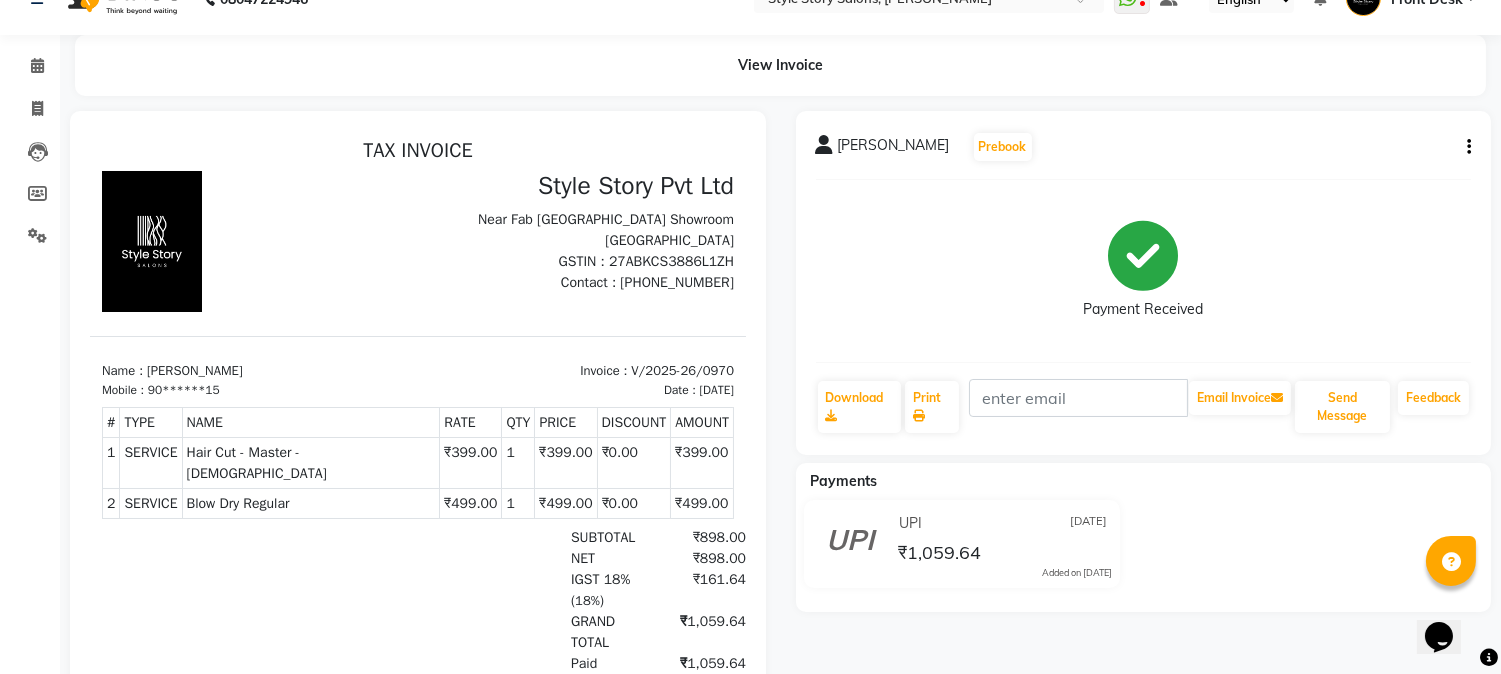 drag, startPoint x: 1461, startPoint y: 141, endPoint x: 1177, endPoint y: 197, distance: 289.46848 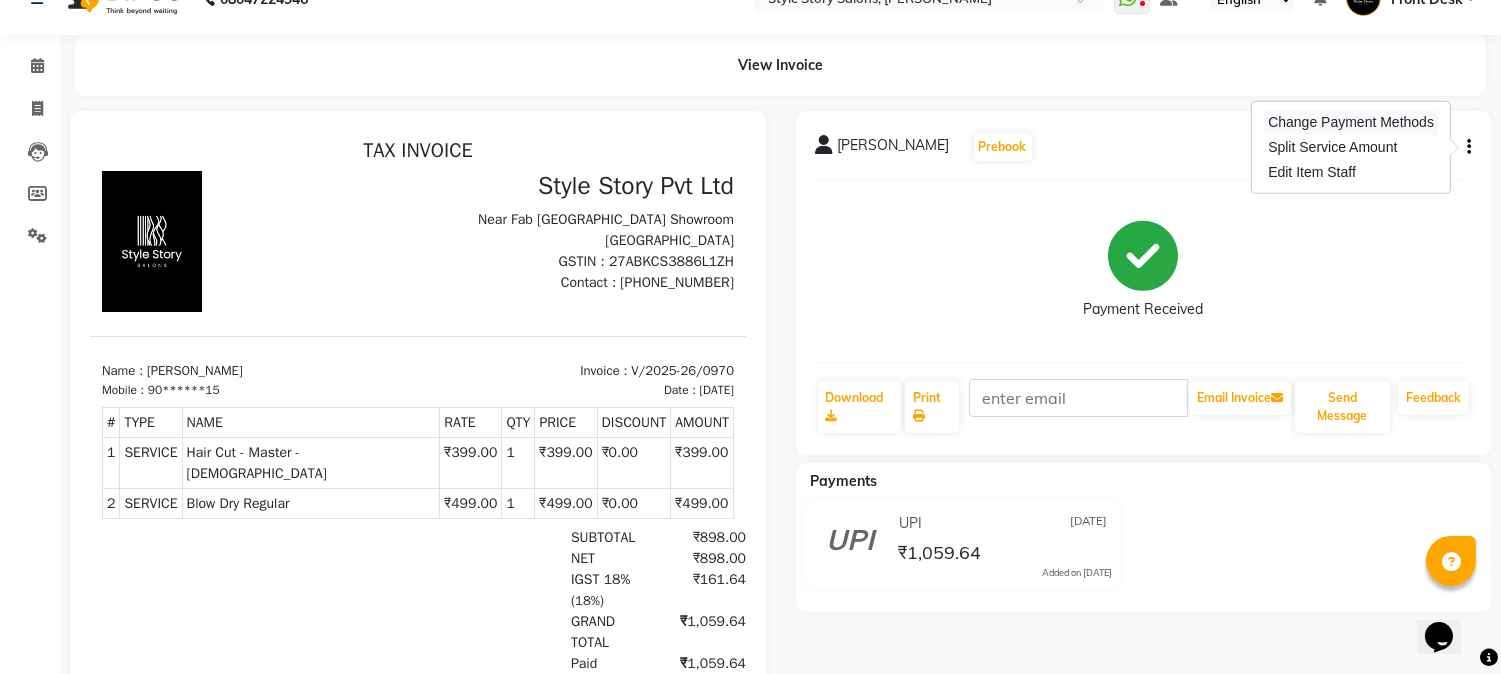 click on "Change Payment Methods" at bounding box center (1351, 122) 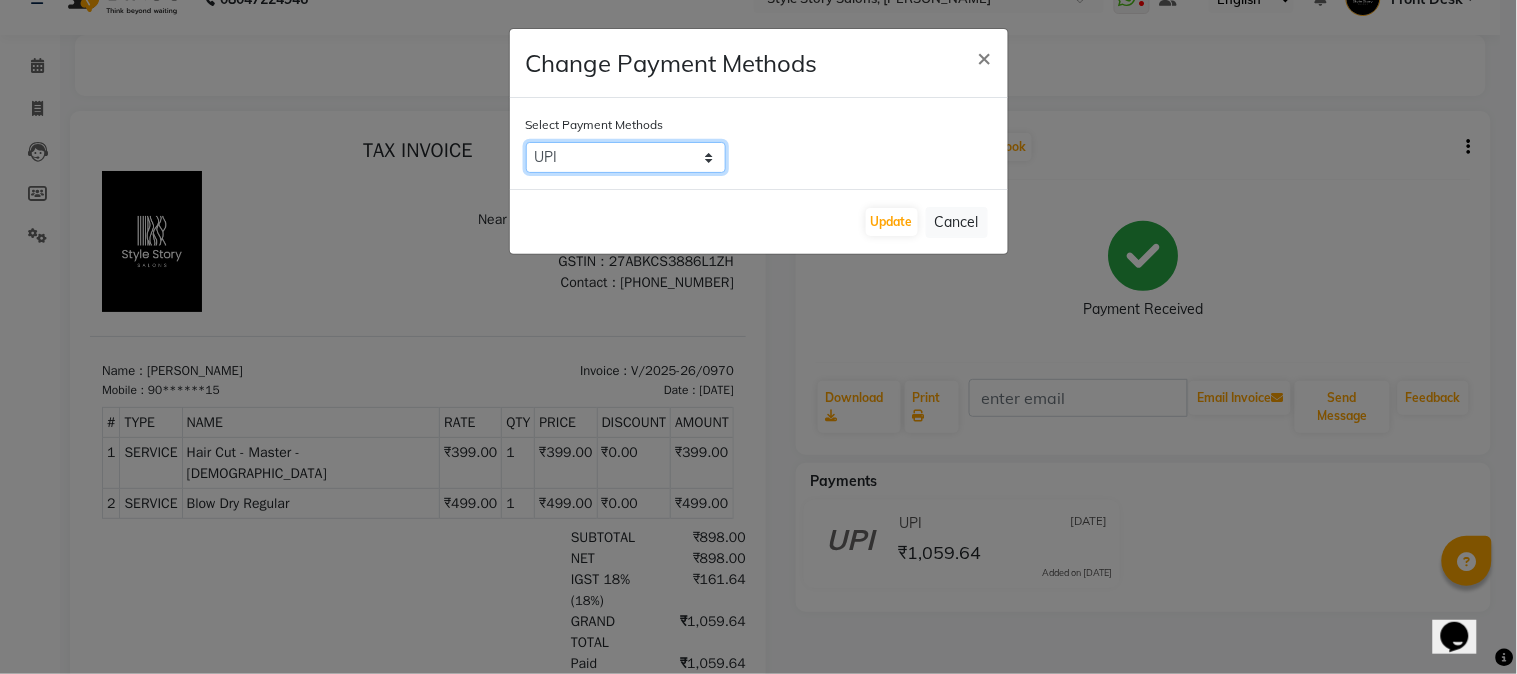click on "ONLINE   CARD   Debit Card   CASH   UPI   GPay   Credit Card   Bank" 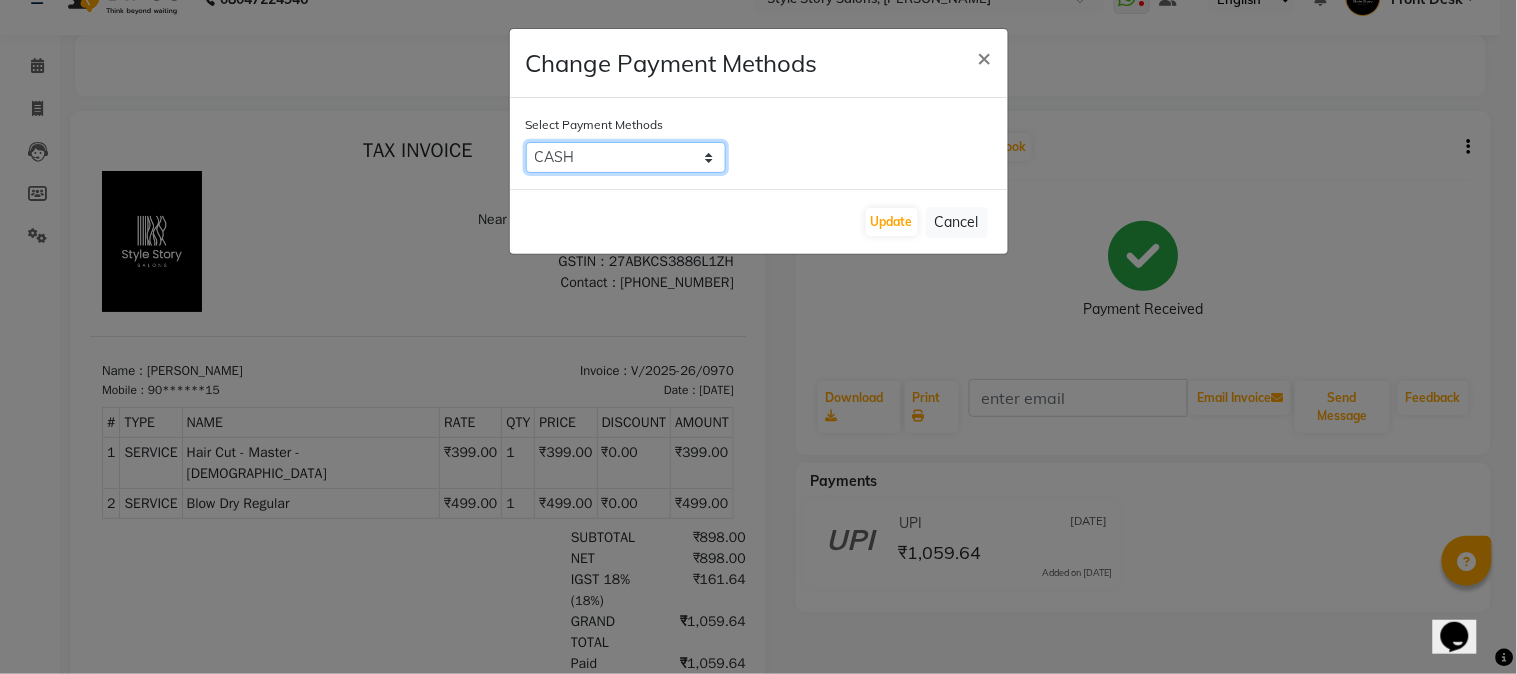 click on "ONLINE   CARD   Debit Card   CASH   UPI   GPay   Credit Card   Bank" 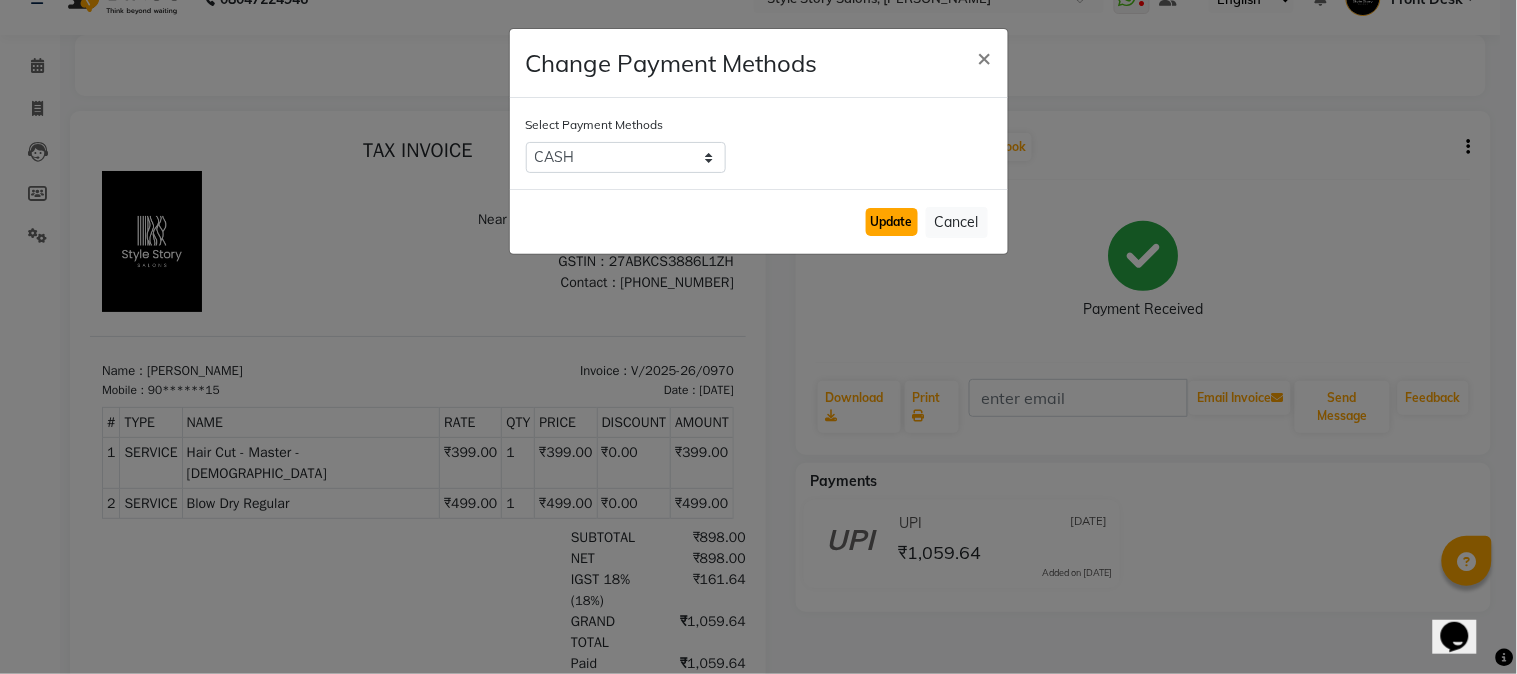 click on "Update" 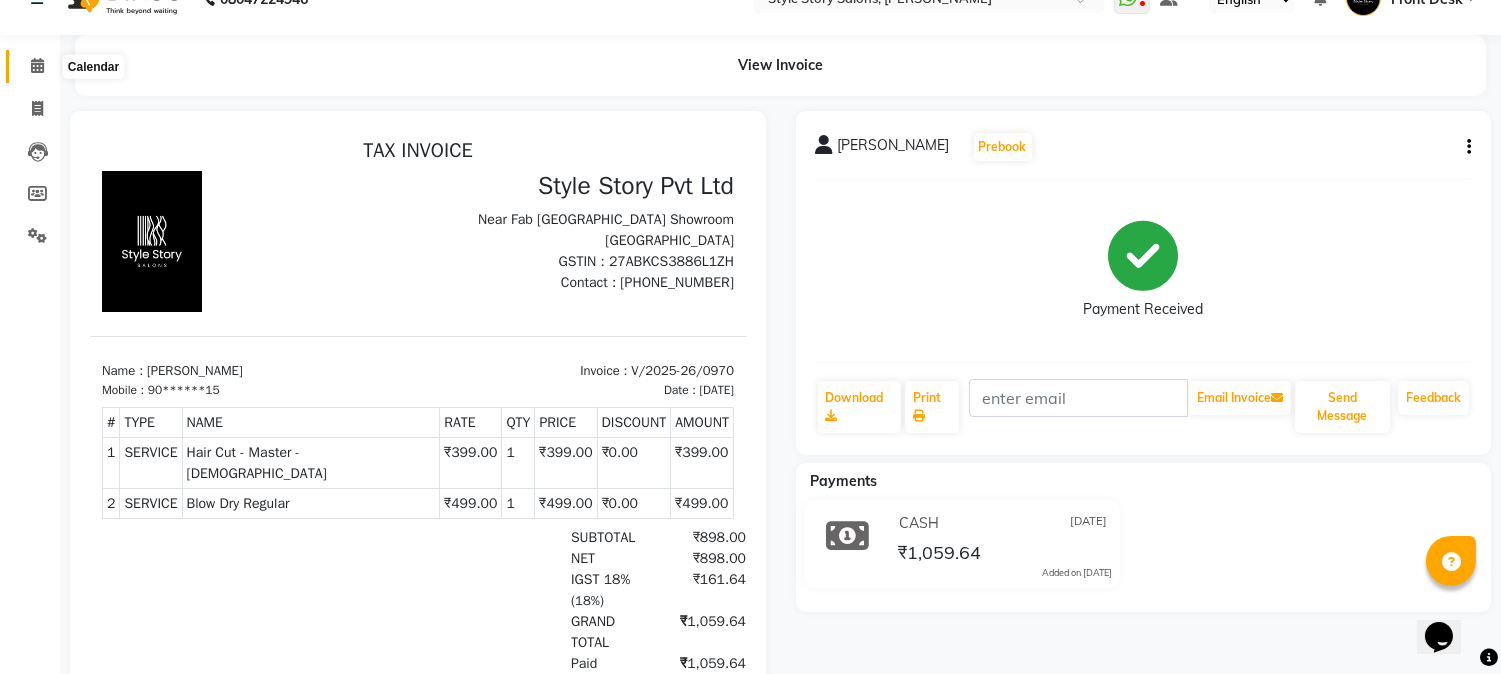click 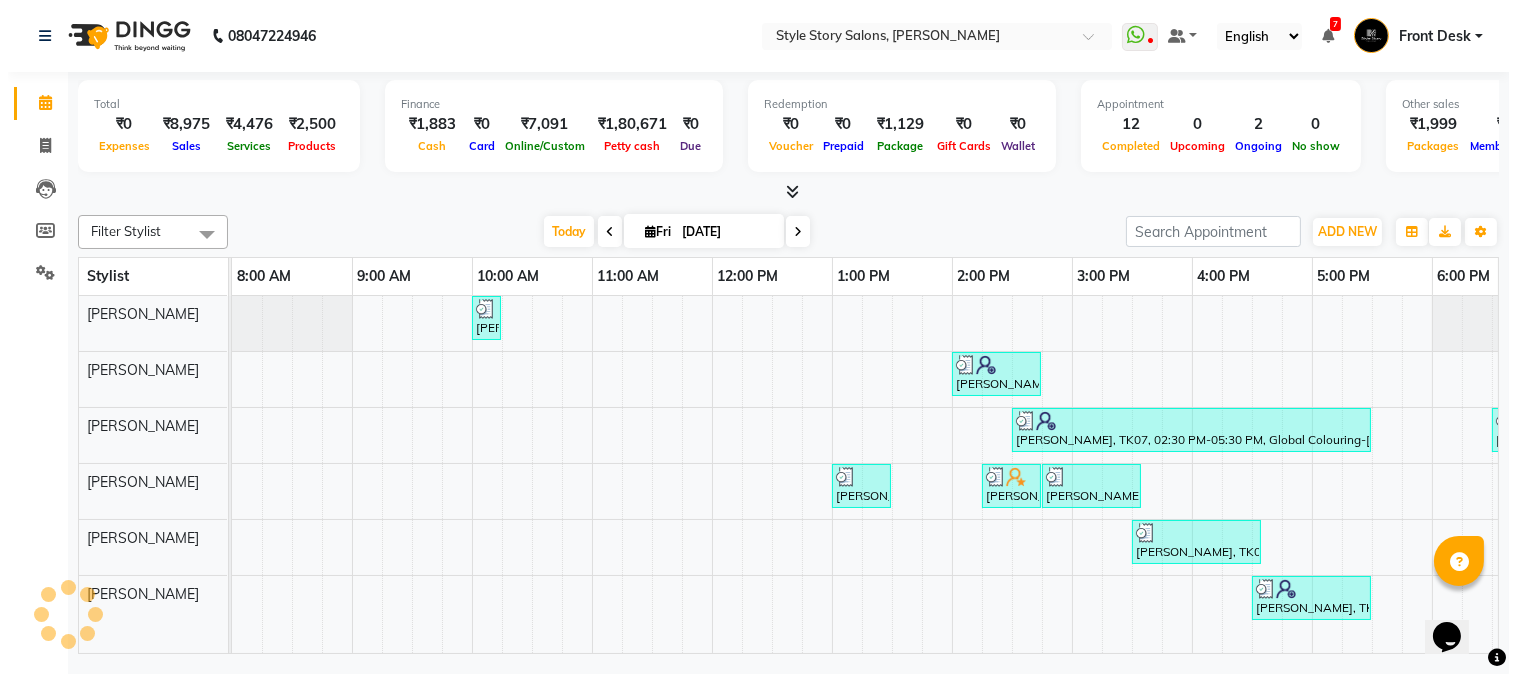 scroll, scrollTop: 0, scrollLeft: 0, axis: both 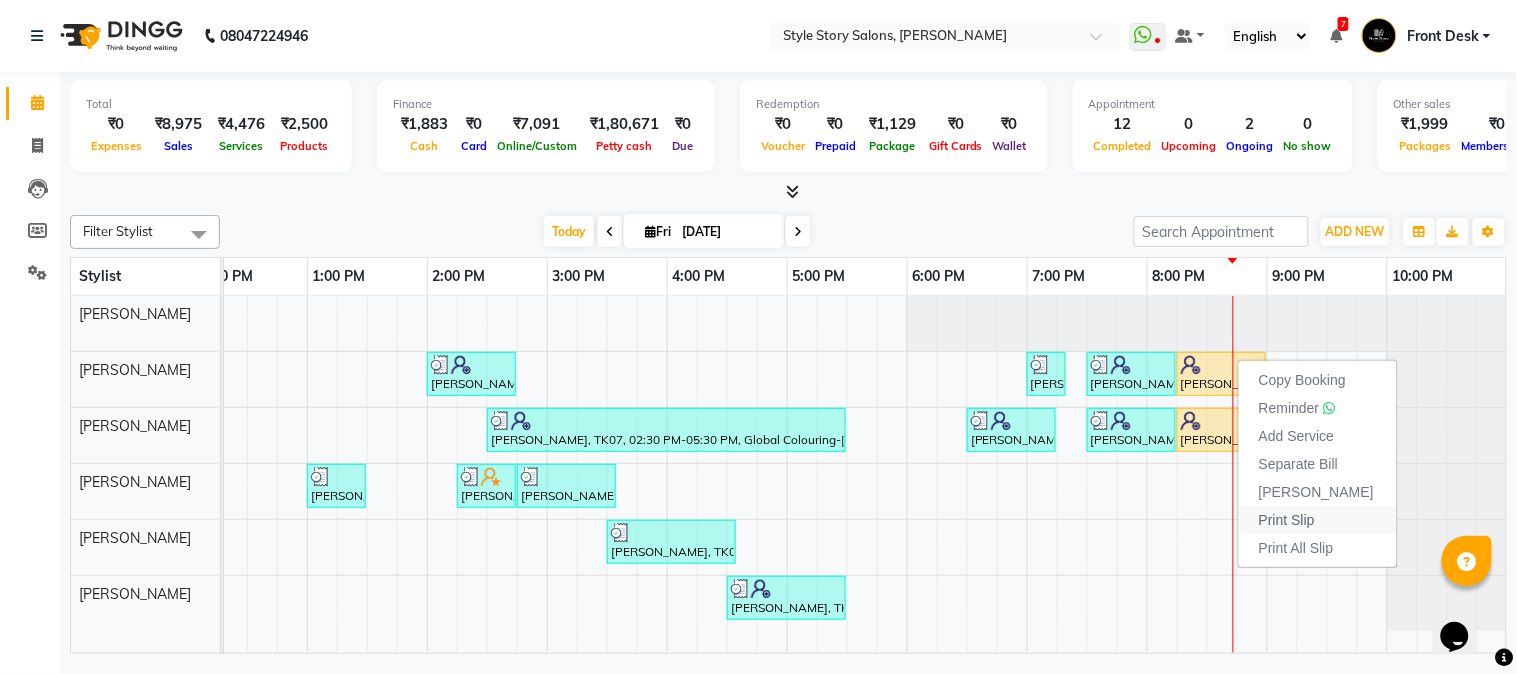 click on "Print Slip" at bounding box center [1287, 520] 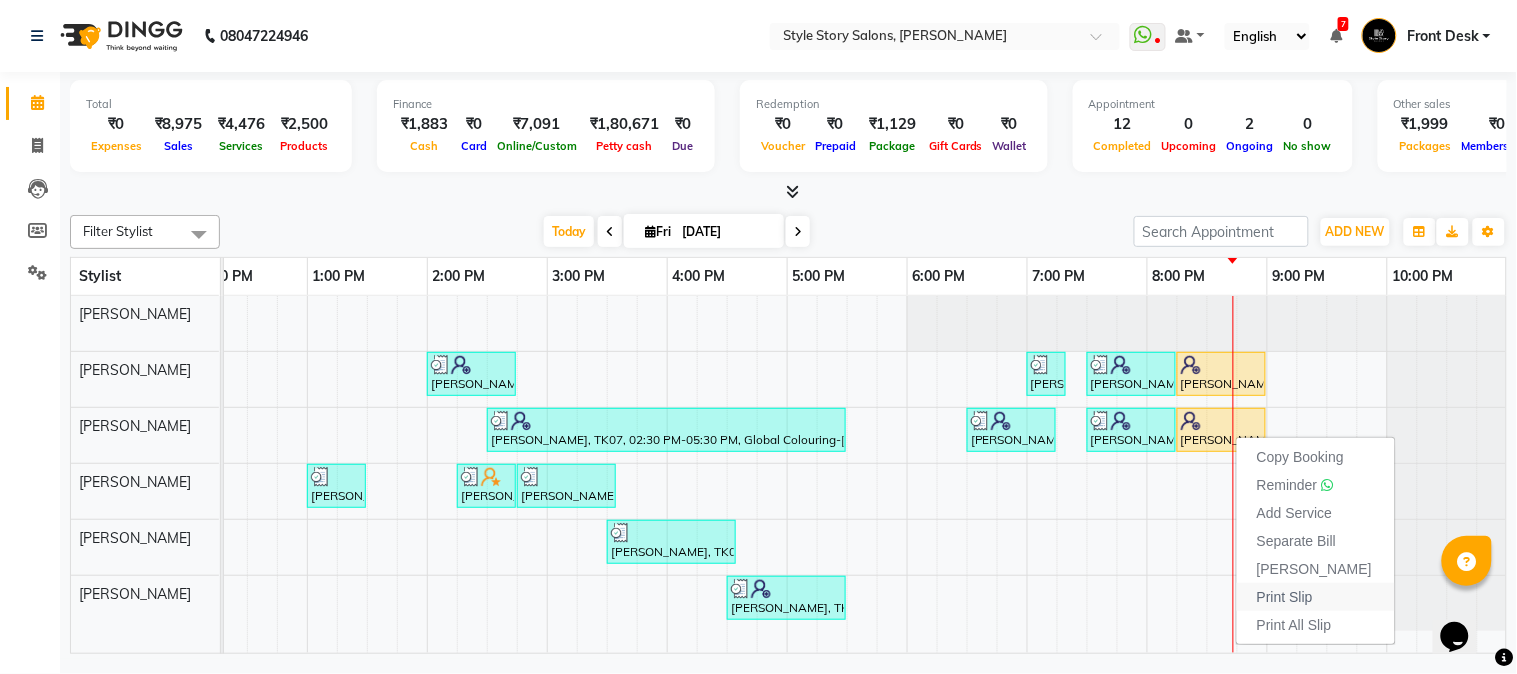 click on "Print Slip" at bounding box center (1285, 597) 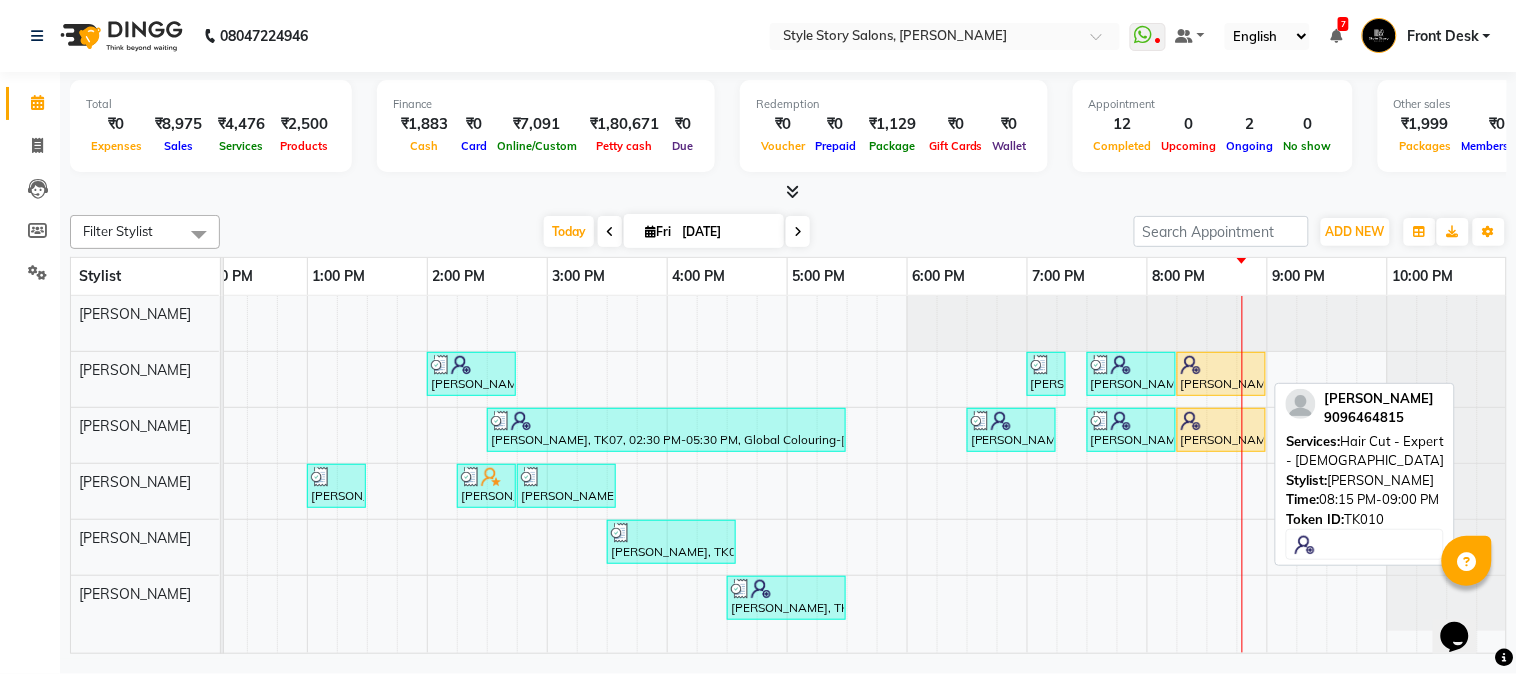 click at bounding box center [1221, 421] 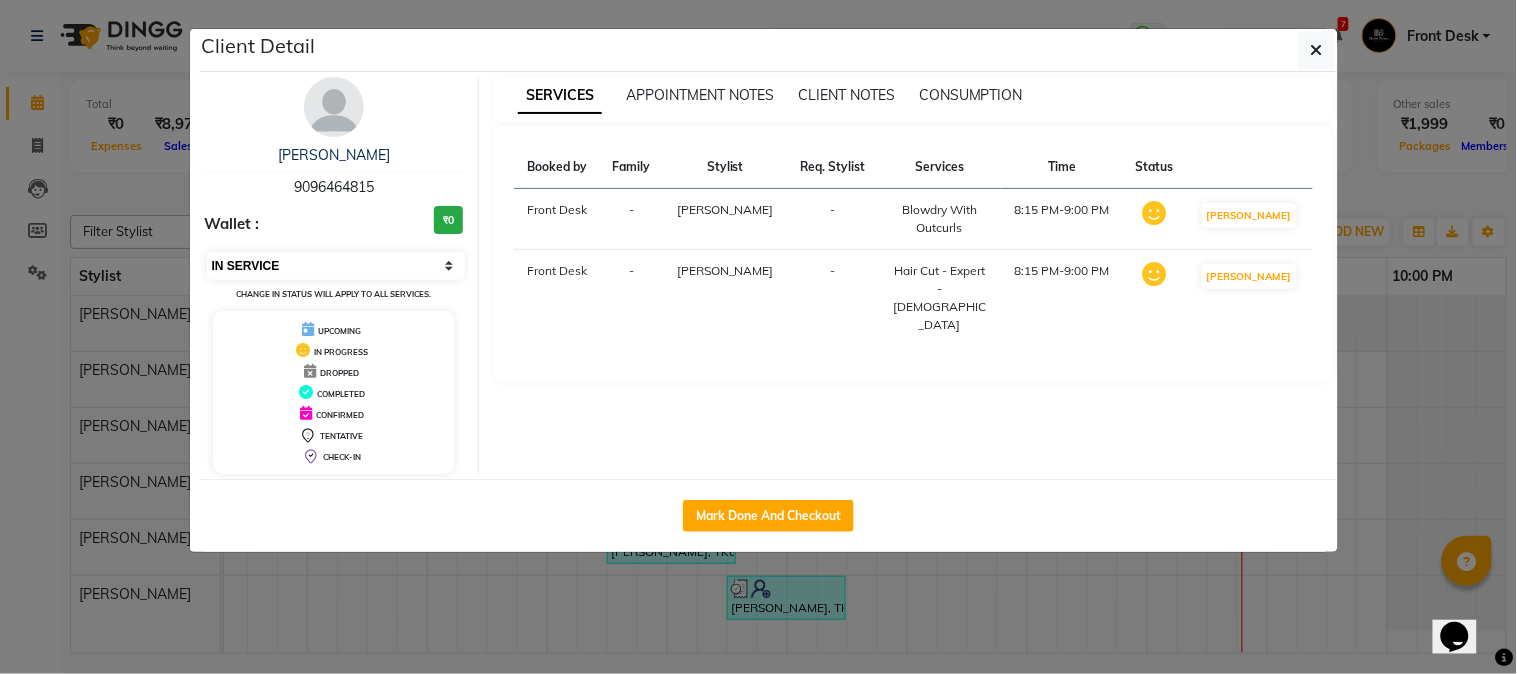 drag, startPoint x: 277, startPoint y: 267, endPoint x: 275, endPoint y: 278, distance: 11.18034 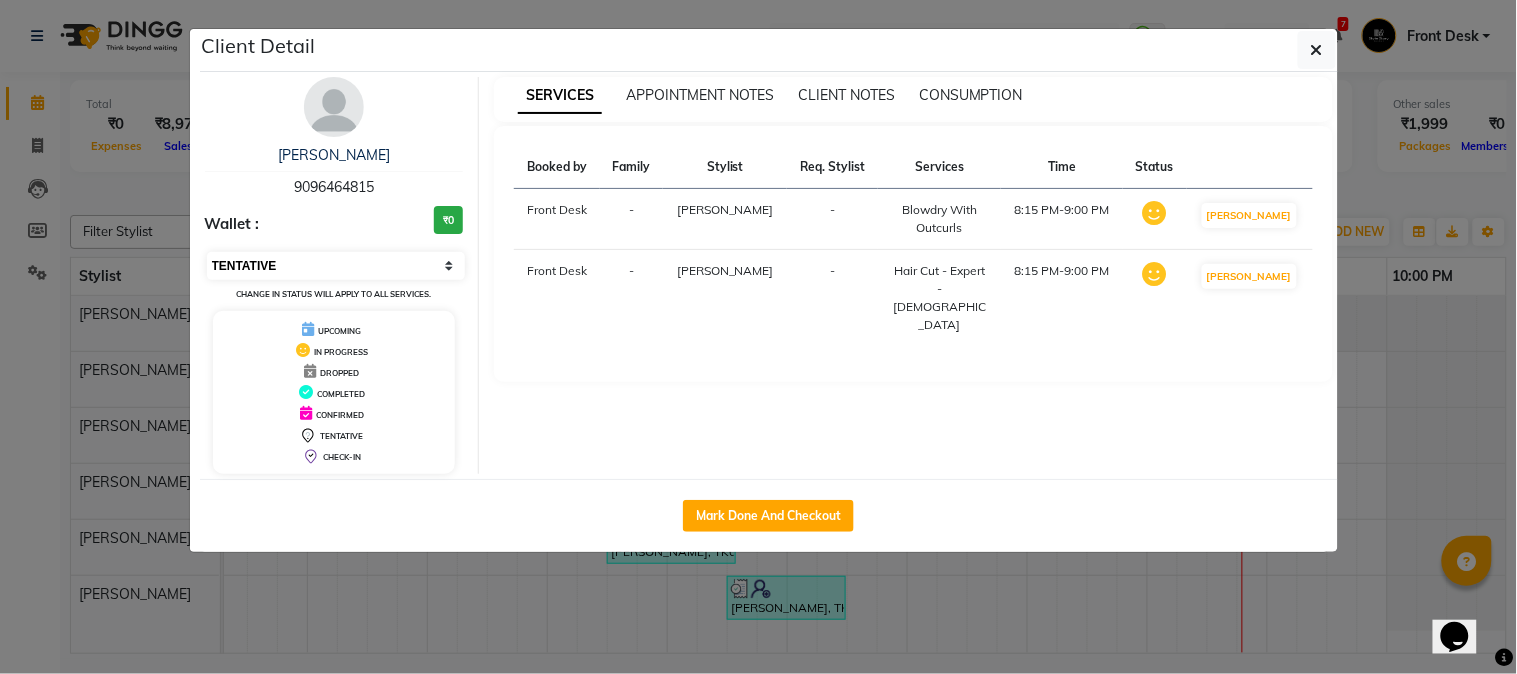 click on "Select IN SERVICE CONFIRMED TENTATIVE CHECK IN MARK DONE DROPPED UPCOMING" at bounding box center (336, 266) 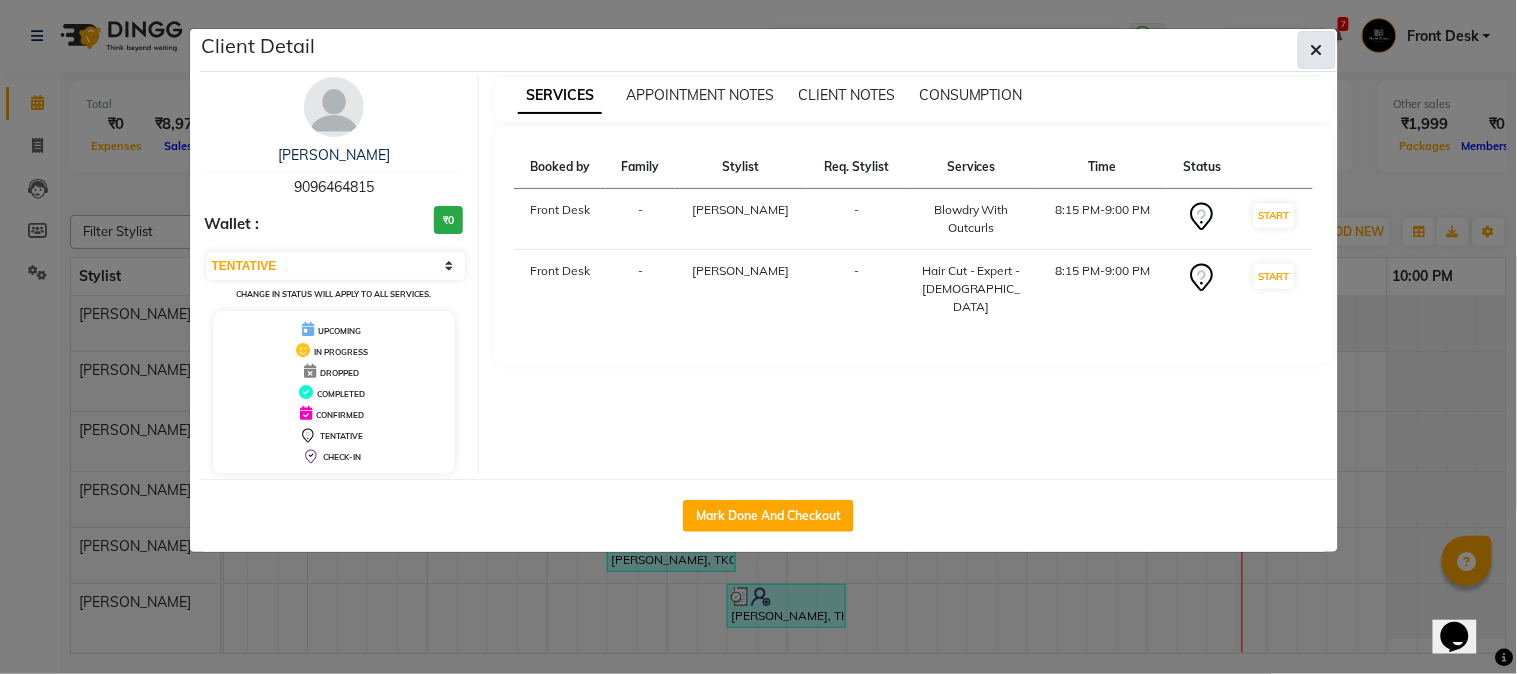 click 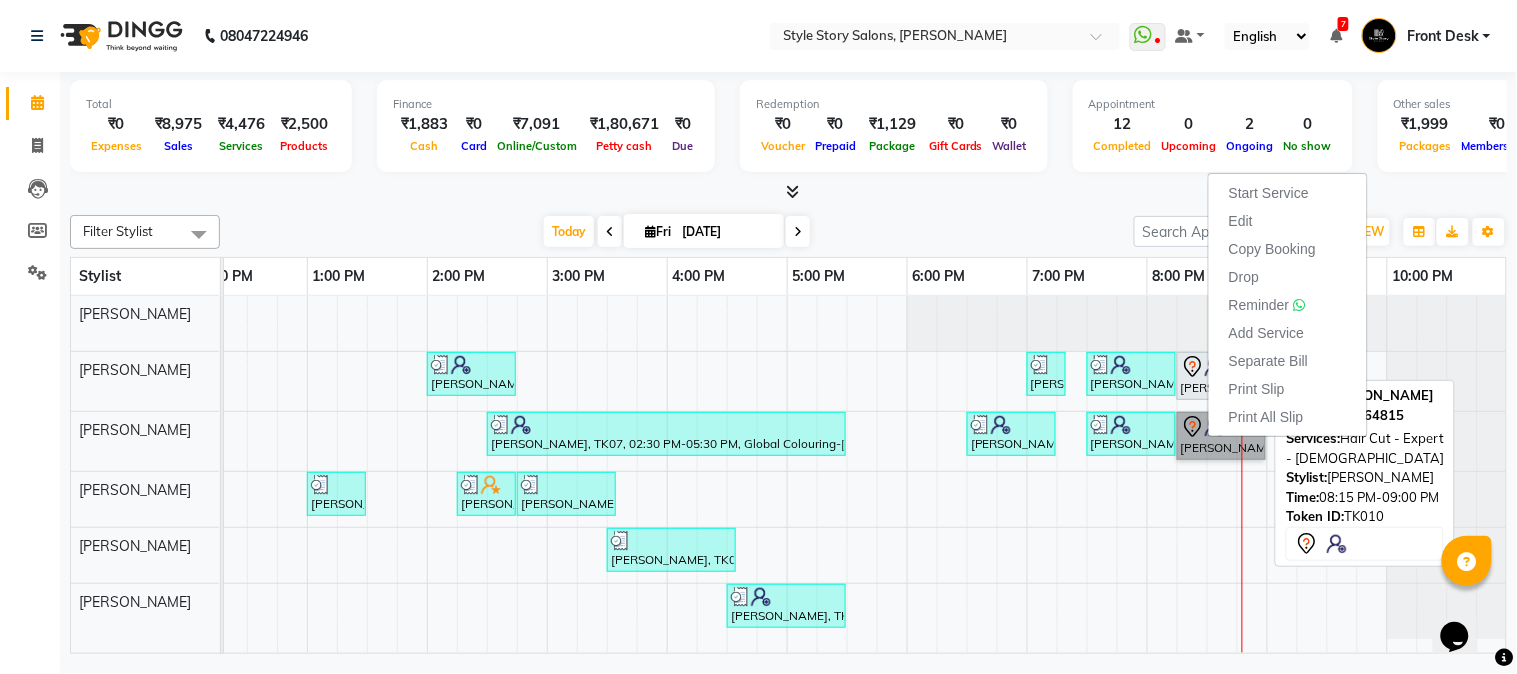 click on "[PERSON_NAME], TK10, 08:15 PM-09:00 PM, Hair Cut - Expert - [DEMOGRAPHIC_DATA]" at bounding box center [1221, 436] 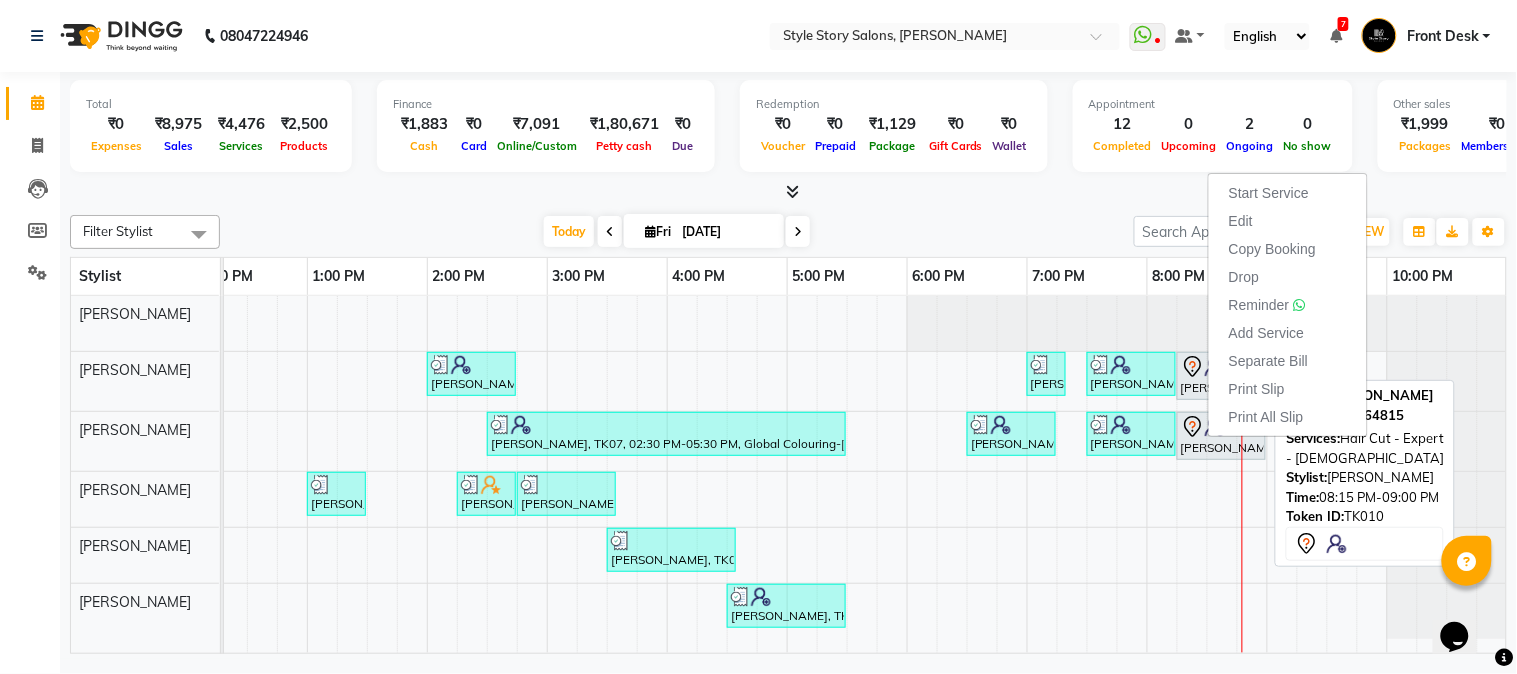 select on "7" 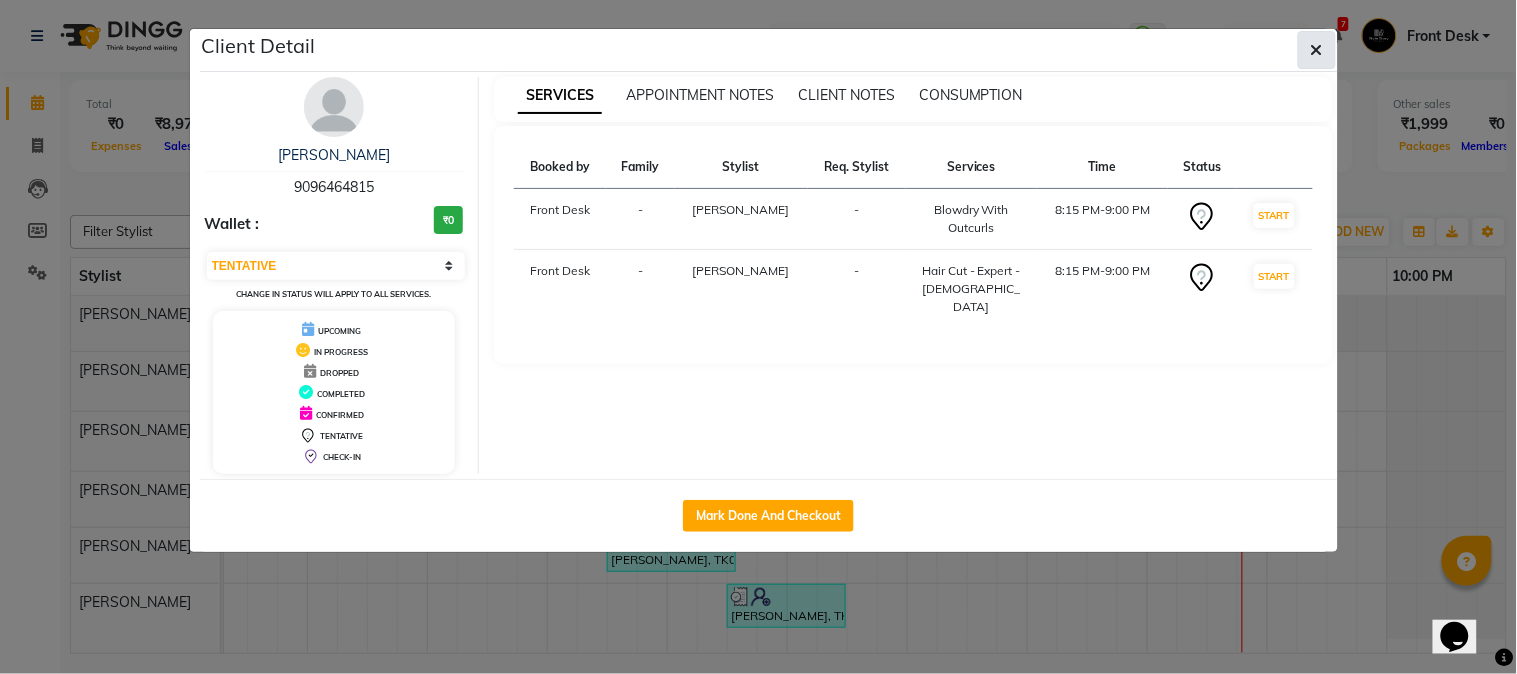 click 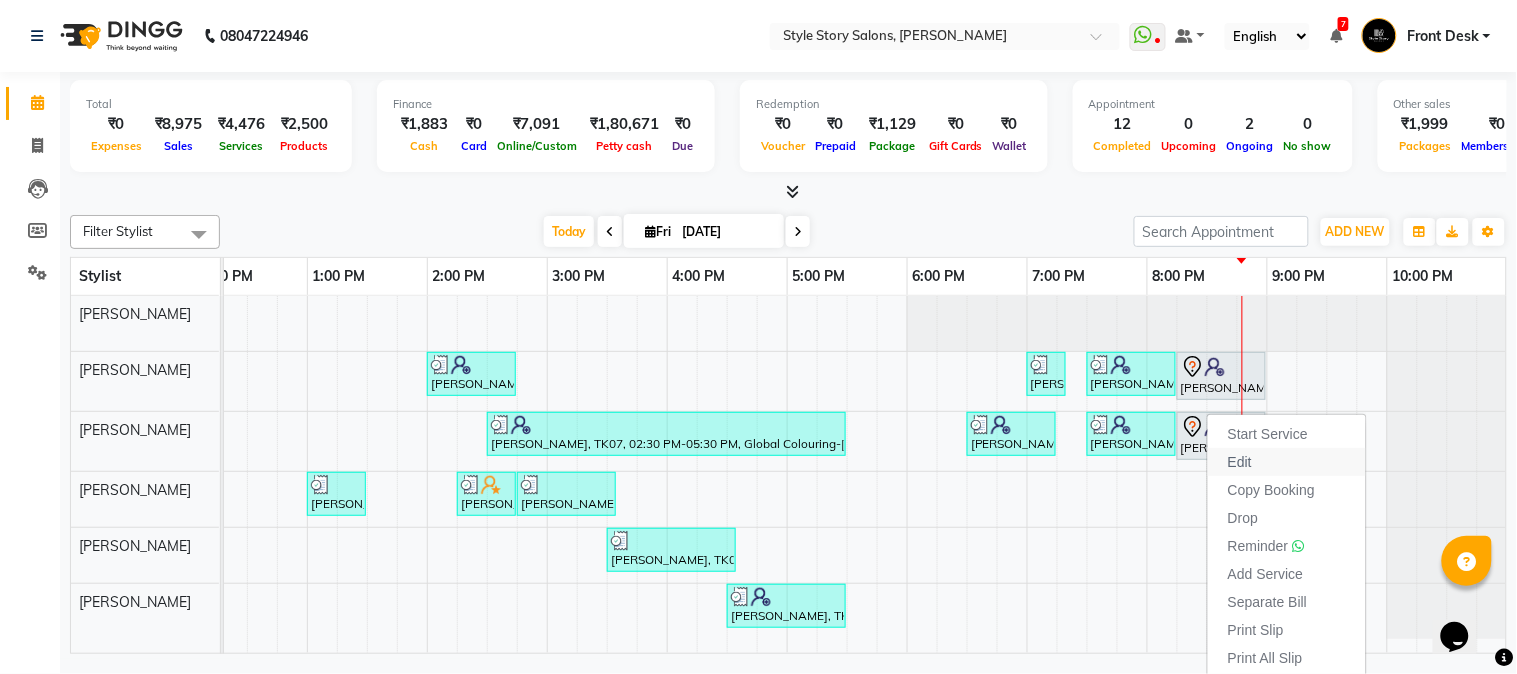 click on "Edit" at bounding box center [1240, 462] 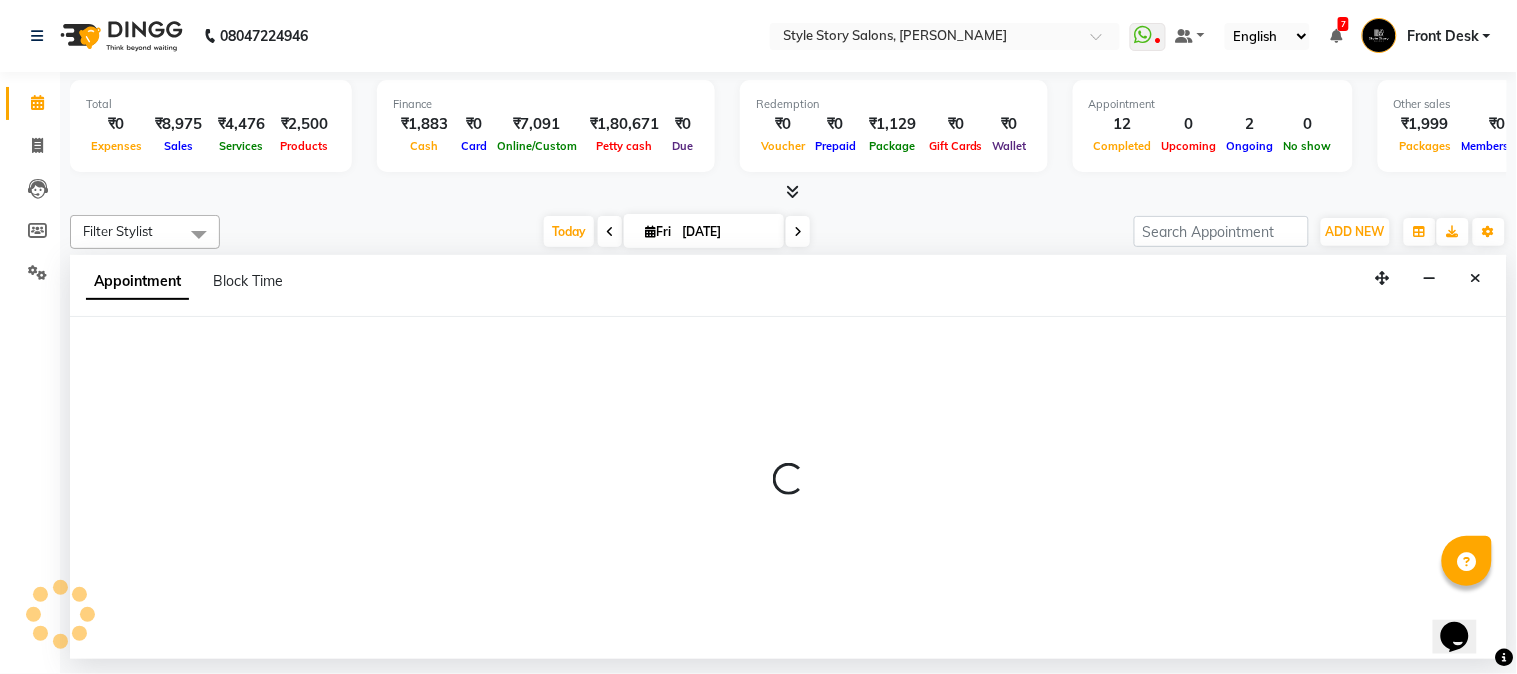 select on "tentative" 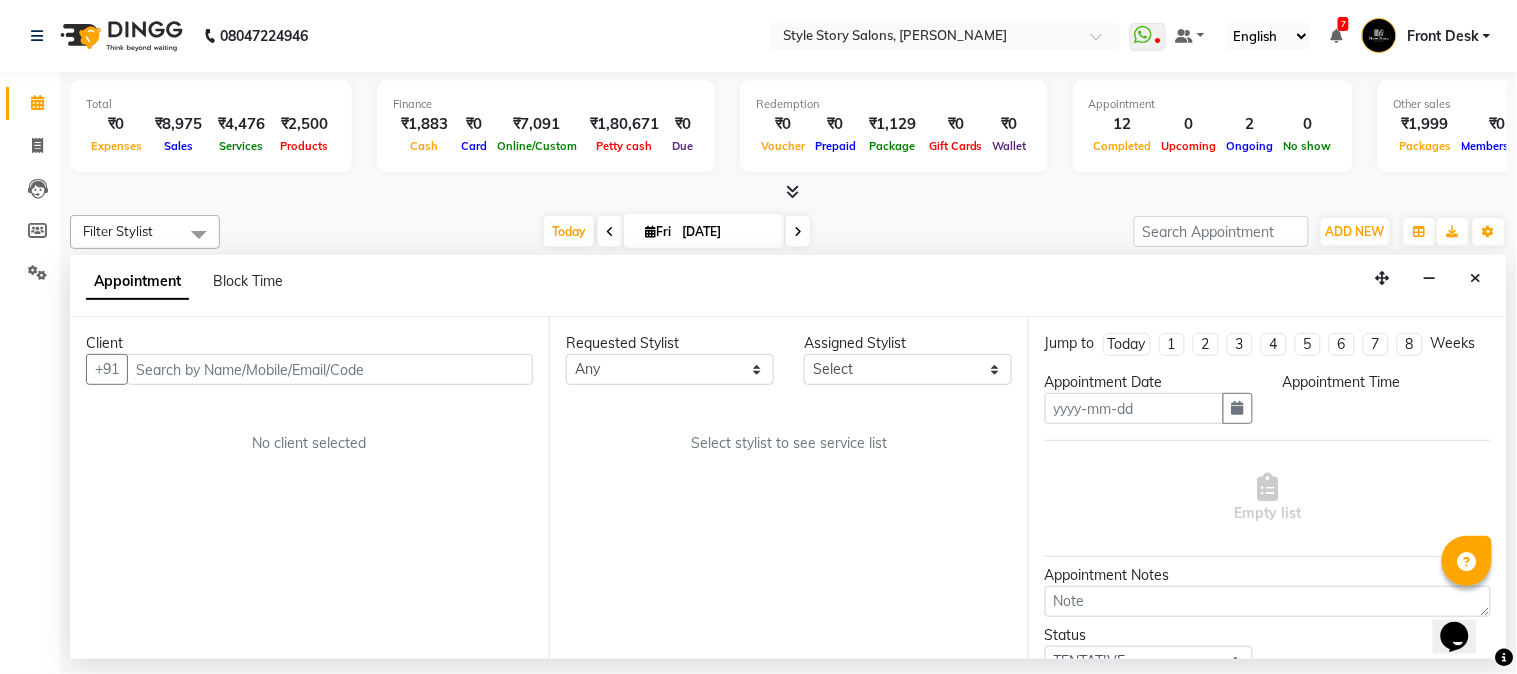 type on "[DATE]" 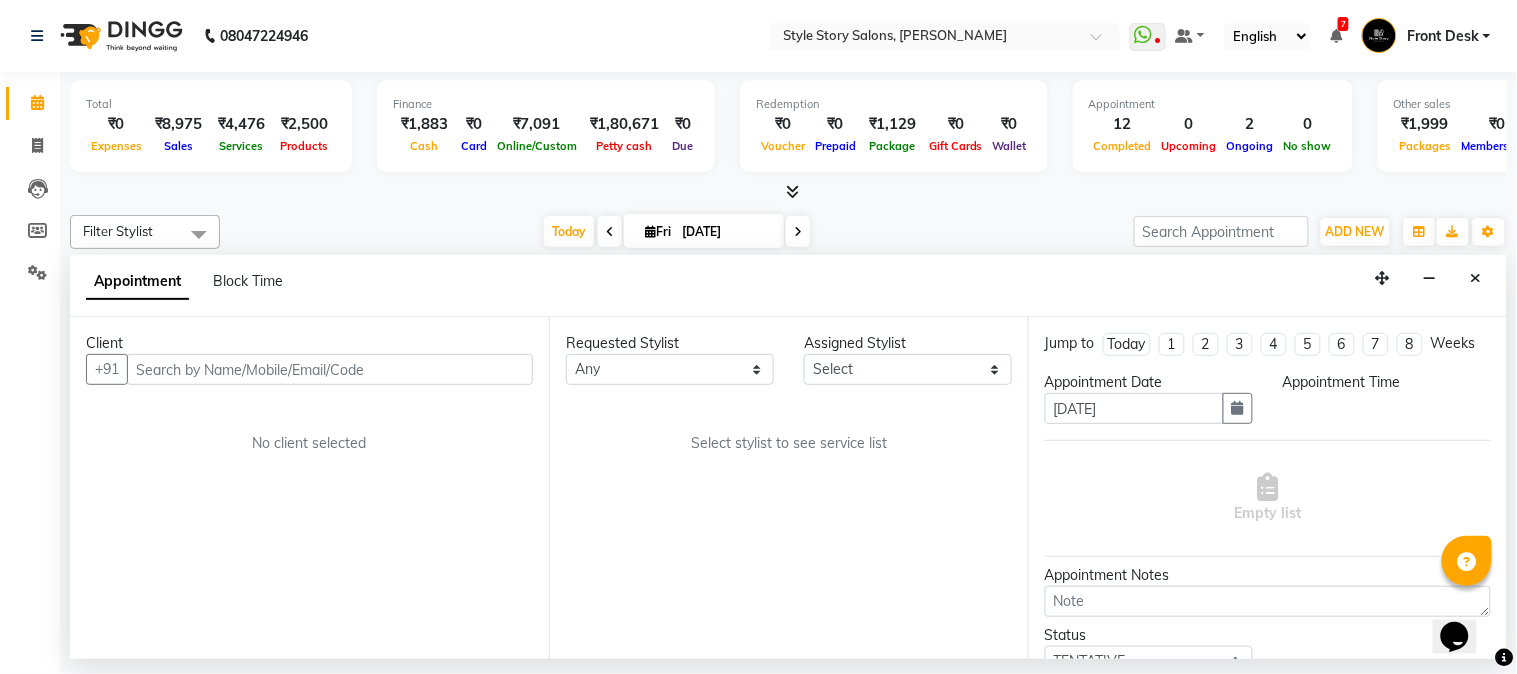 select on "1215" 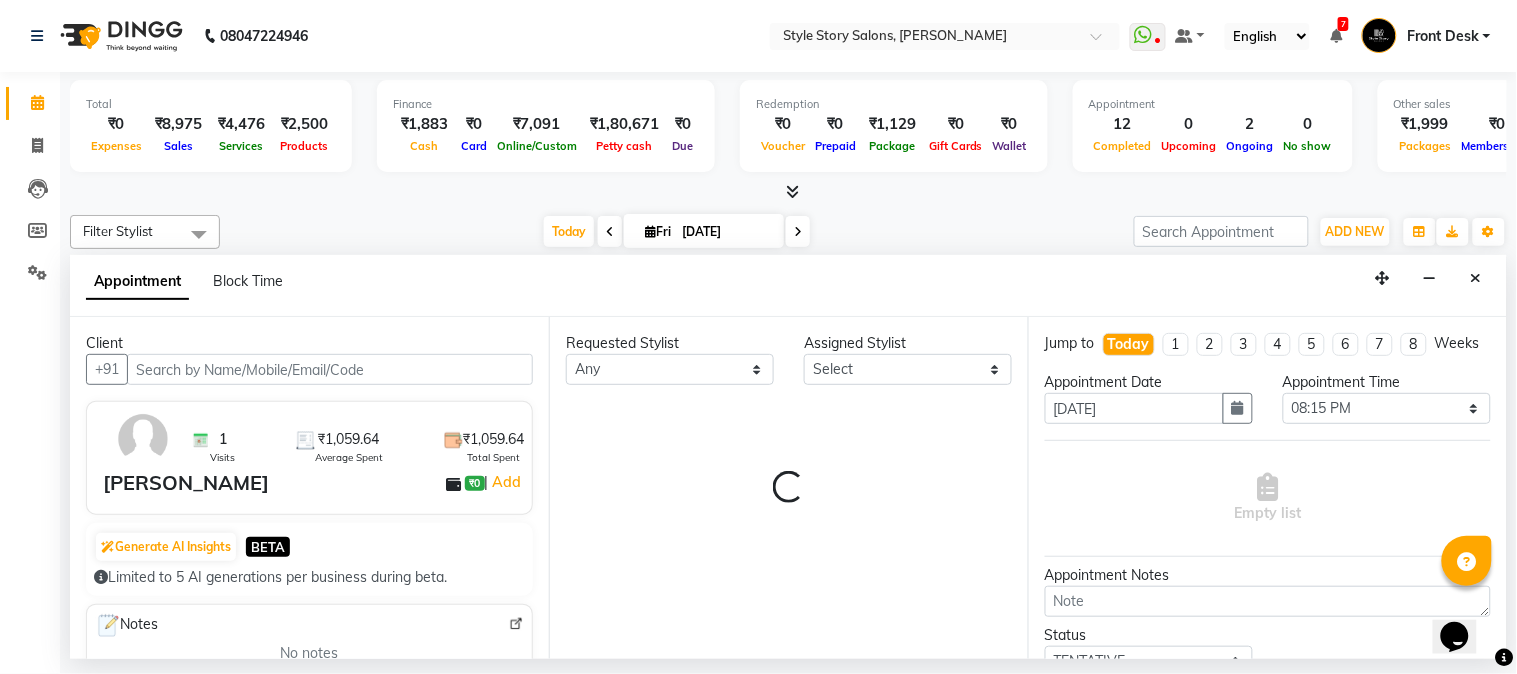select on "61197" 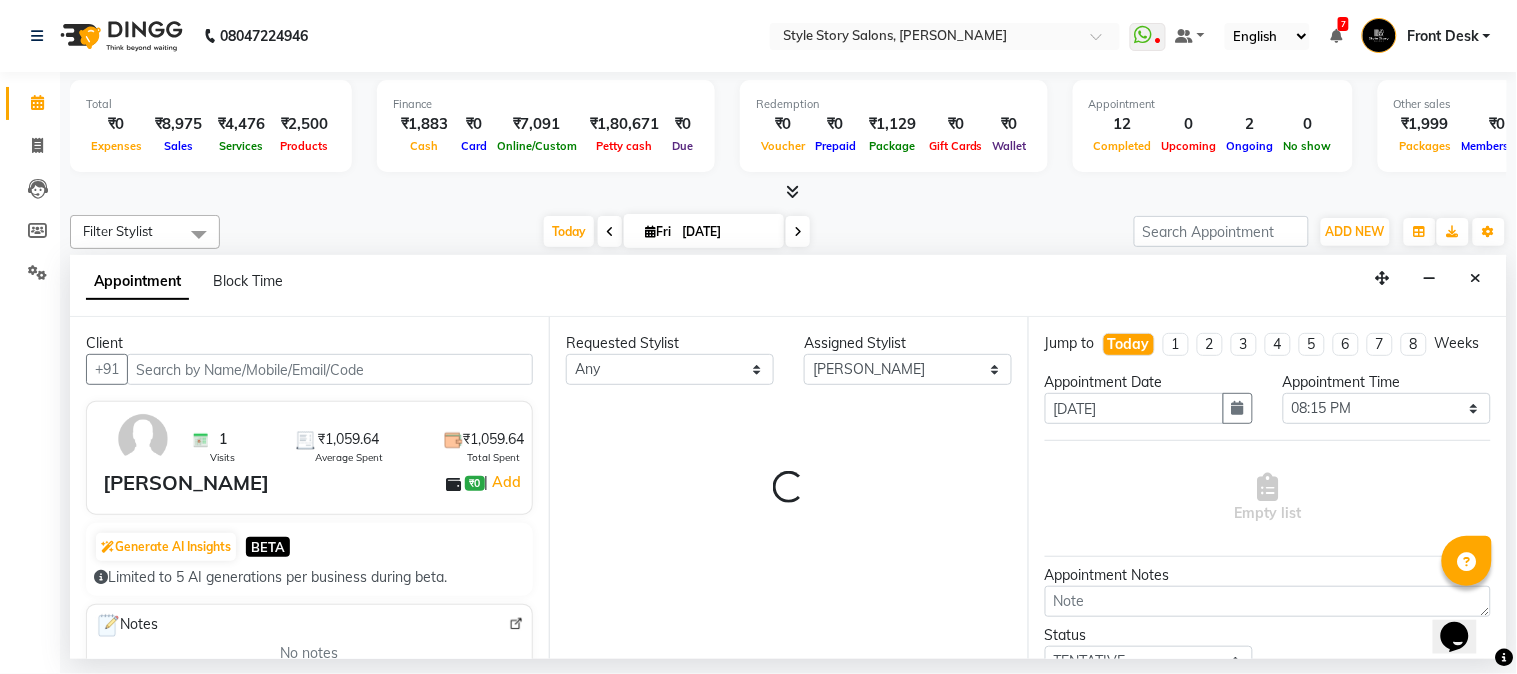 scroll, scrollTop: 0, scrollLeft: 637, axis: horizontal 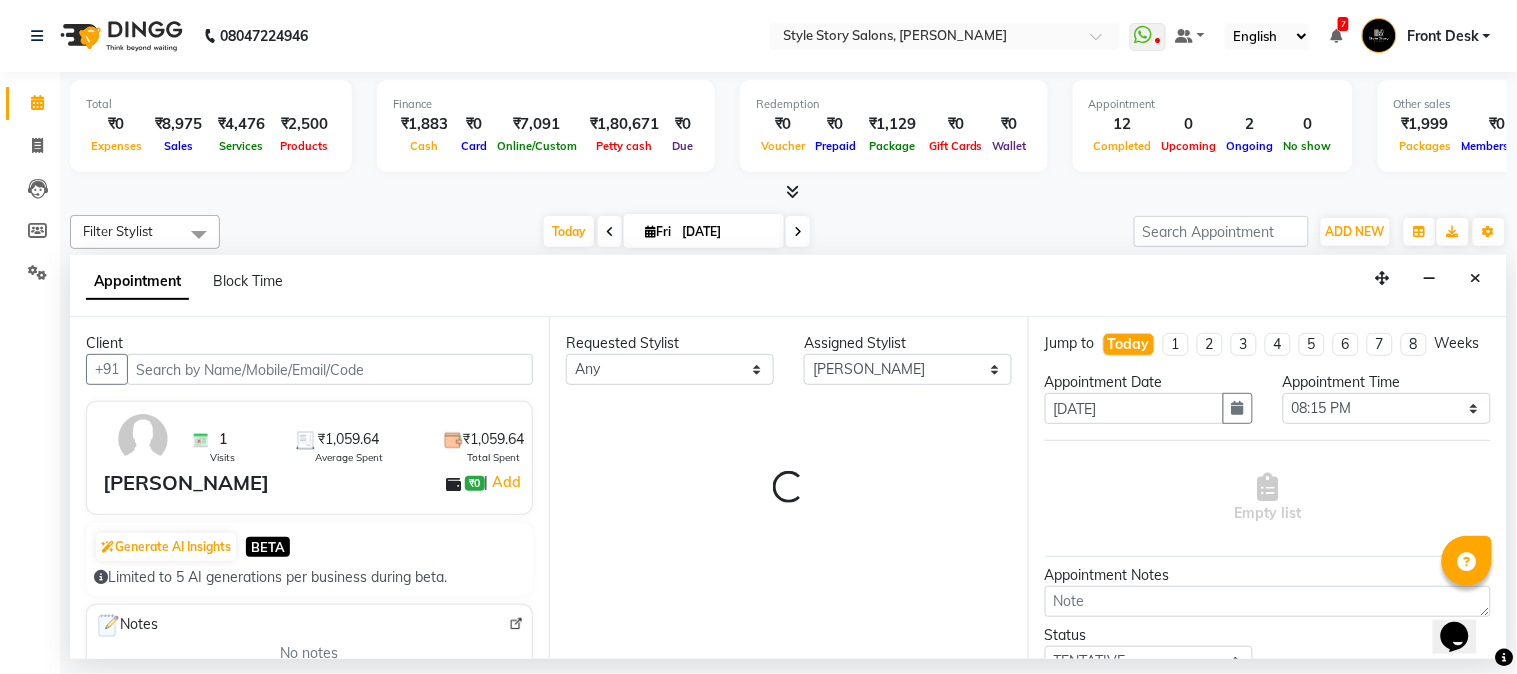 select on "3090" 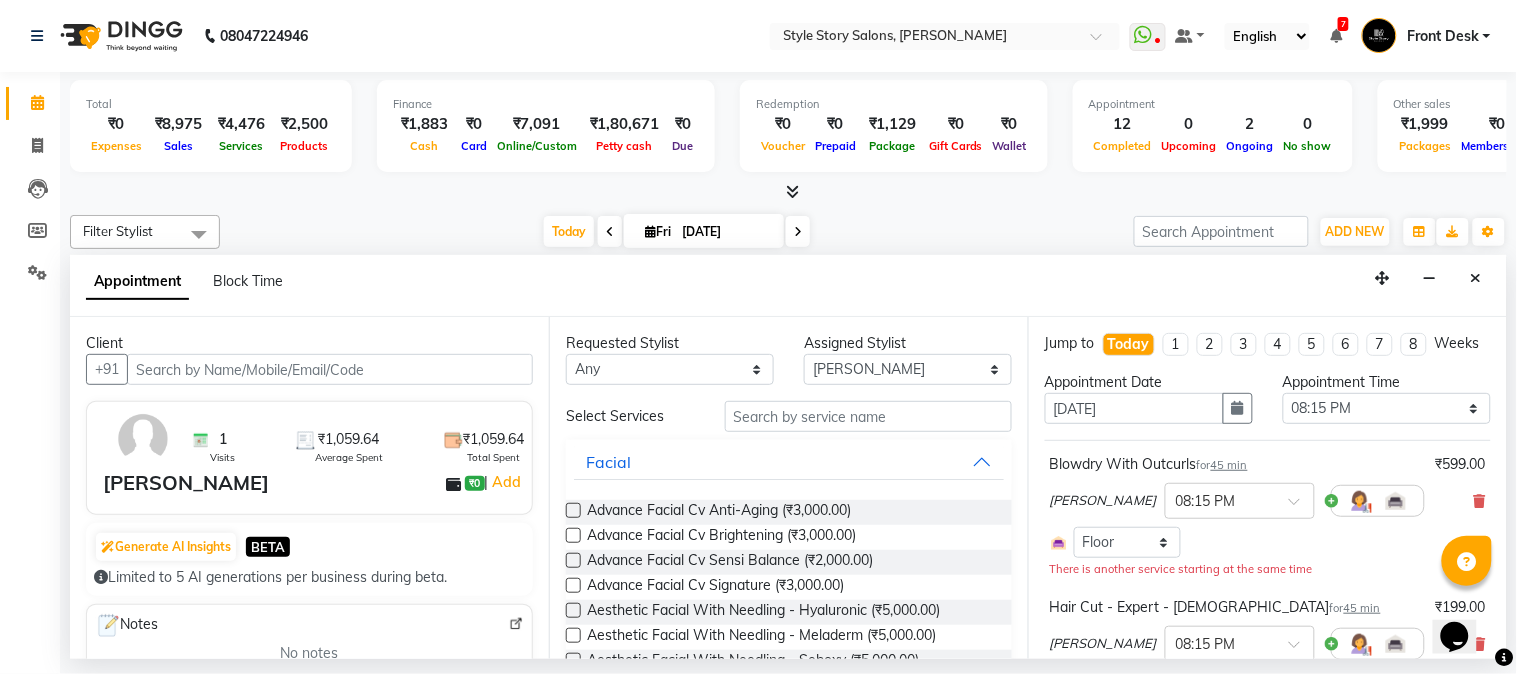 scroll, scrollTop: 2, scrollLeft: 0, axis: vertical 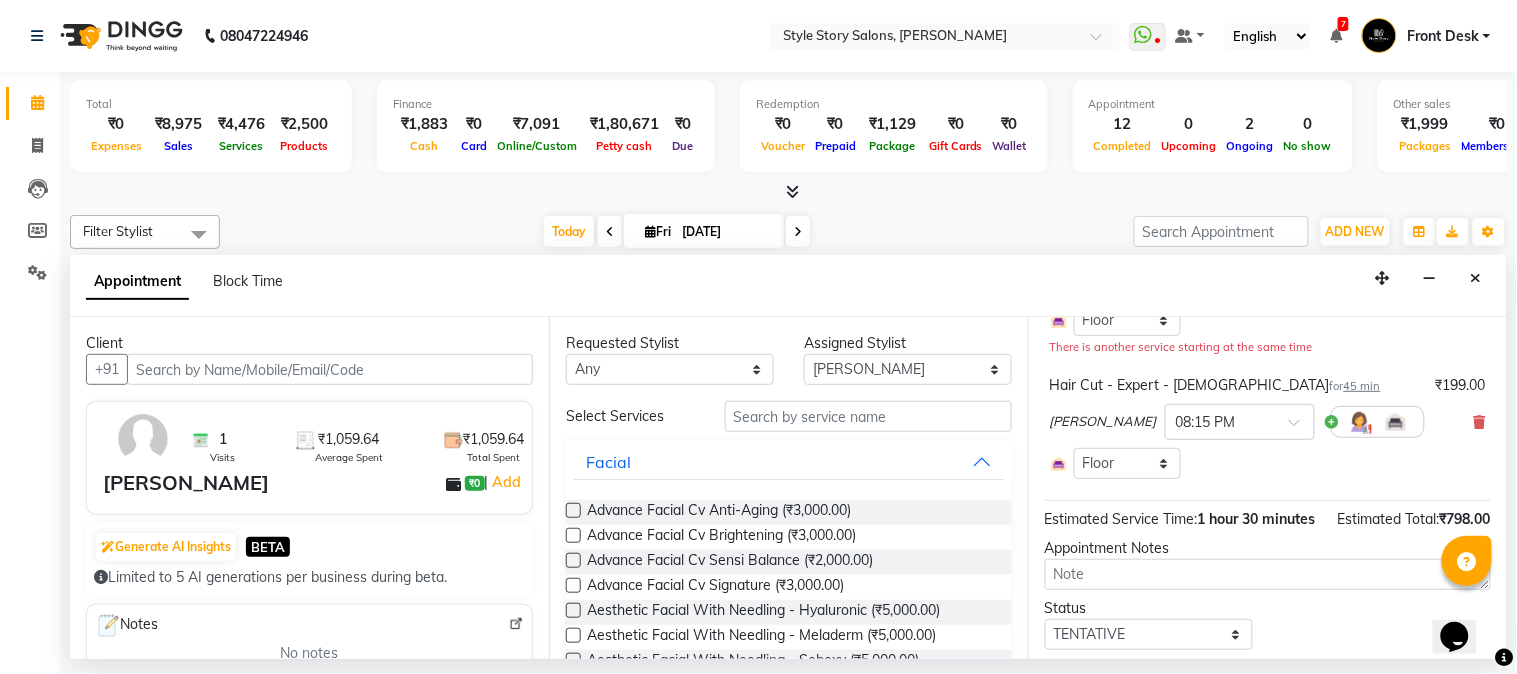 click on "[PERSON_NAME] × 08:15 PM" at bounding box center (1268, 422) 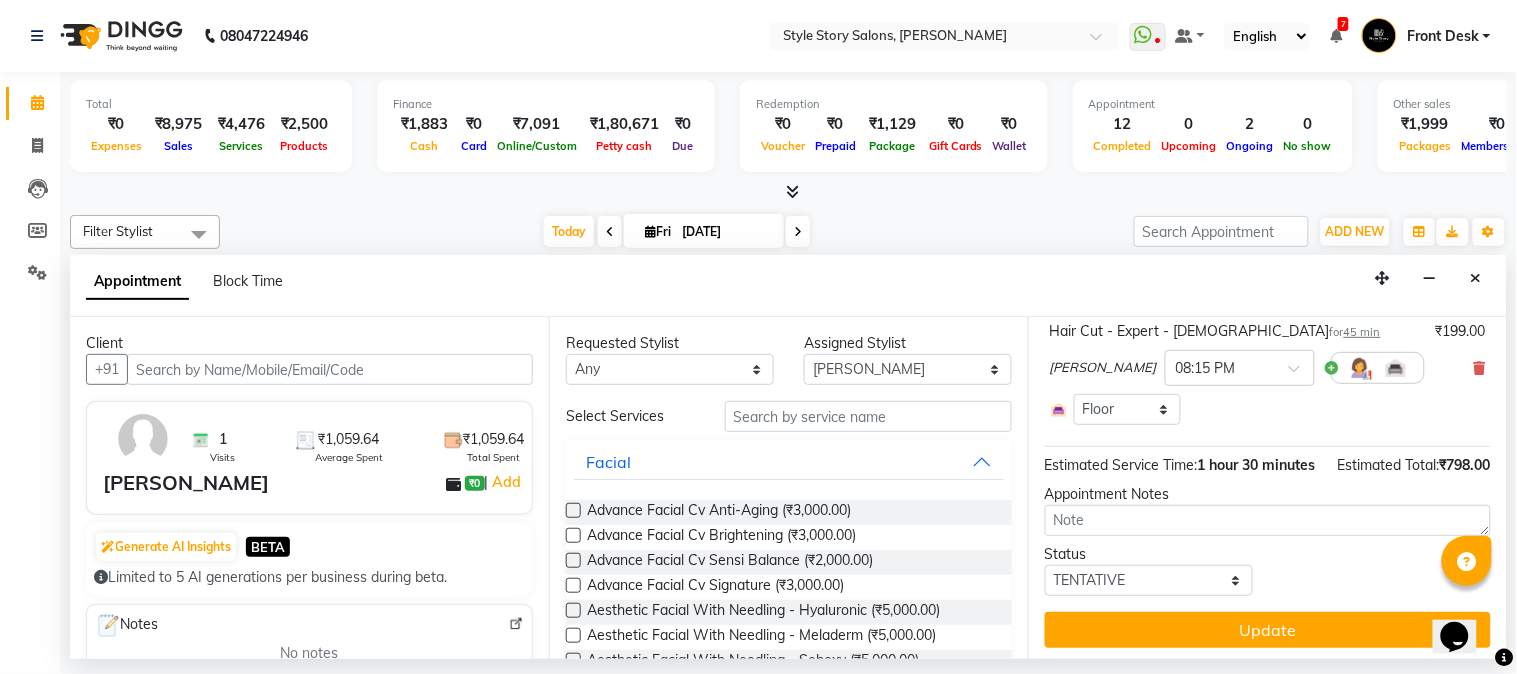 scroll, scrollTop: 321, scrollLeft: 0, axis: vertical 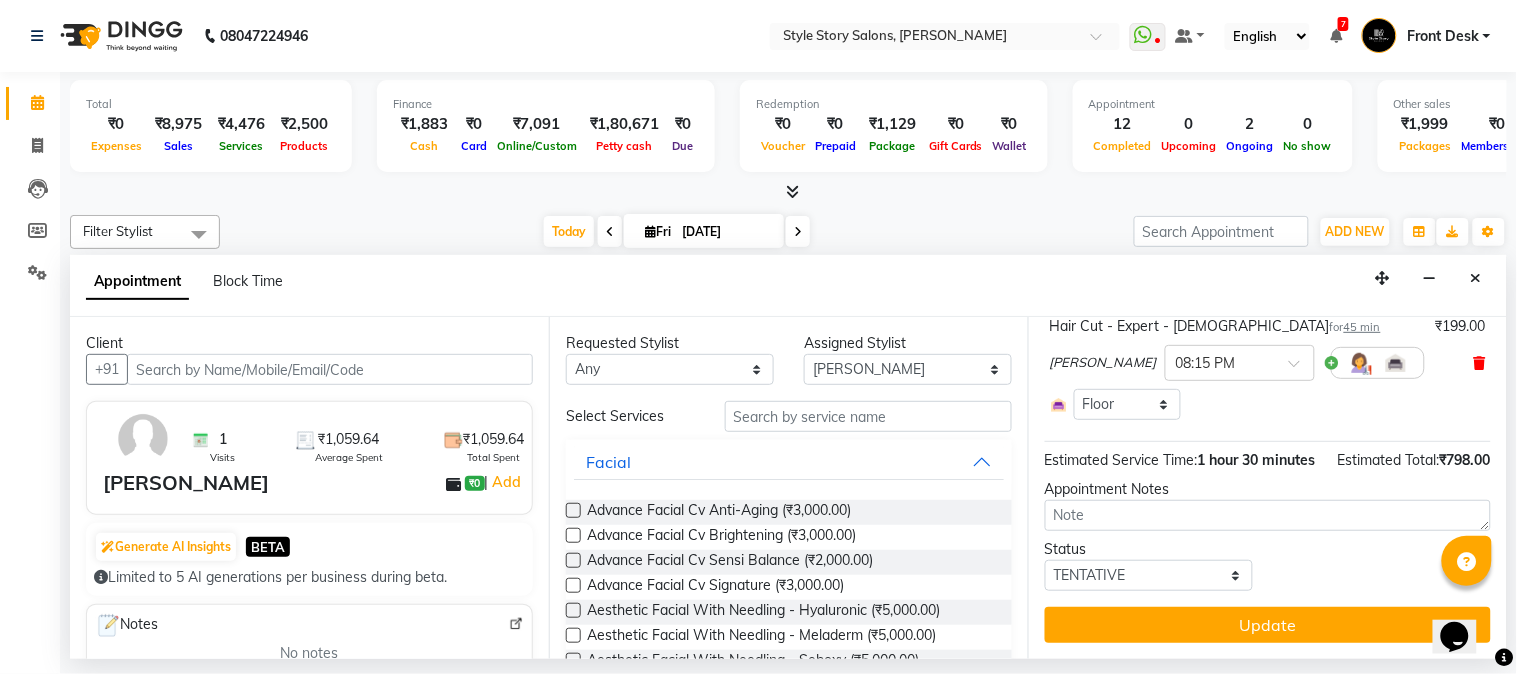click at bounding box center (1480, 363) 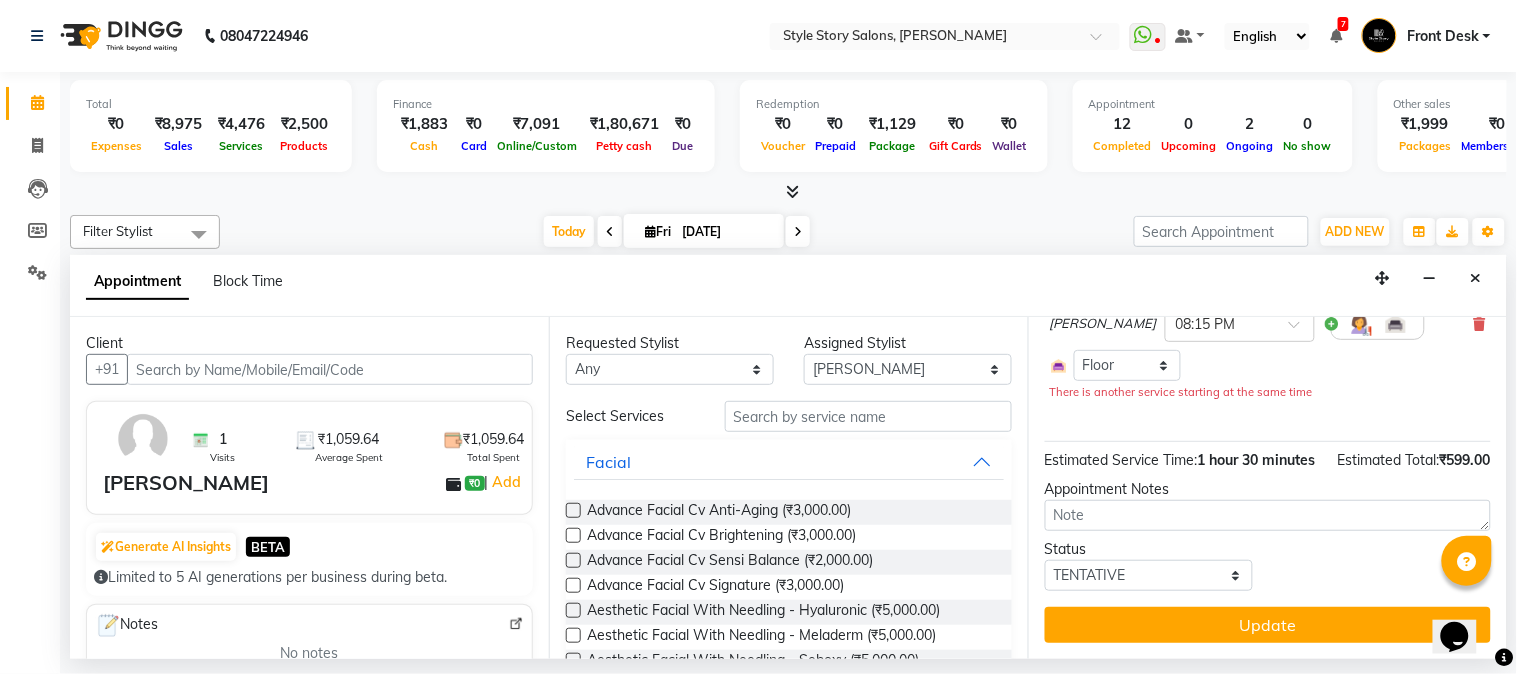 scroll, scrollTop: 216, scrollLeft: 0, axis: vertical 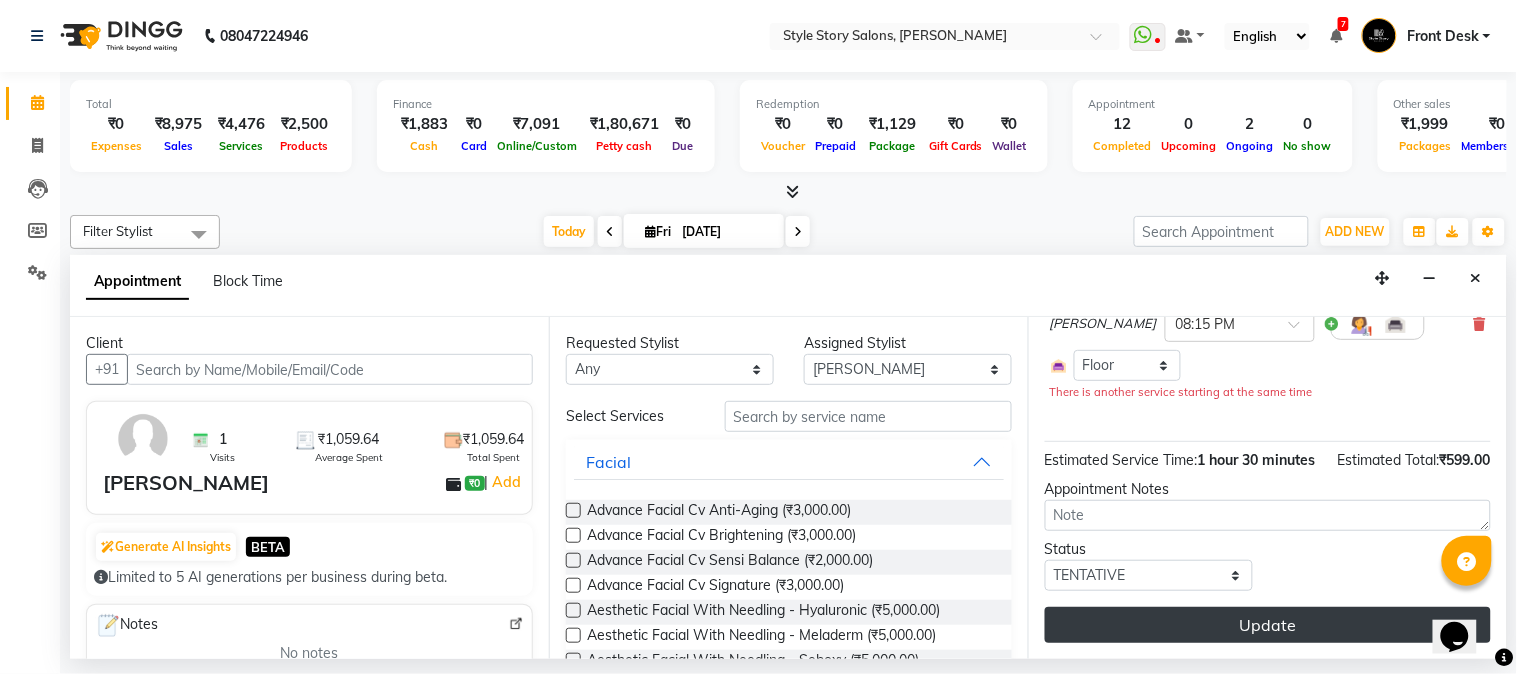 click on "Update" at bounding box center (1268, 625) 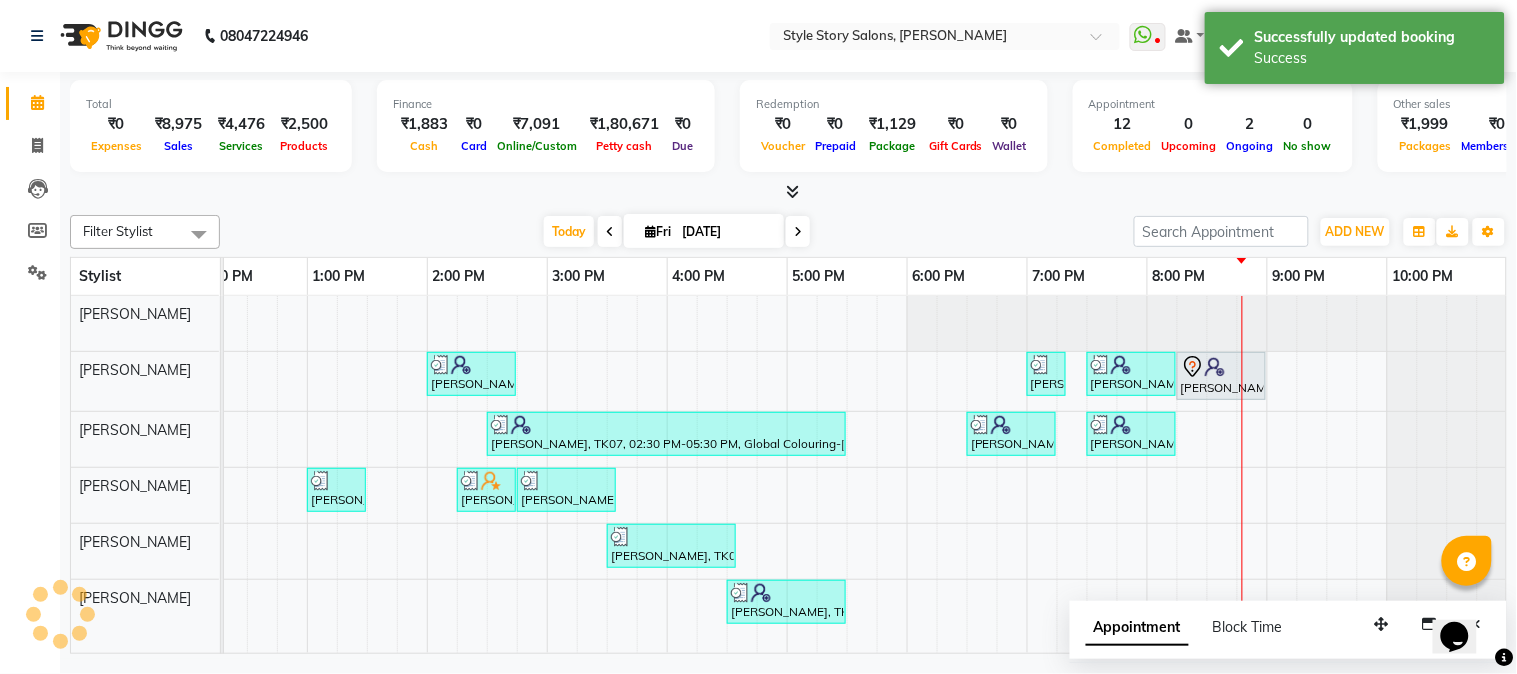 scroll, scrollTop: 0, scrollLeft: 0, axis: both 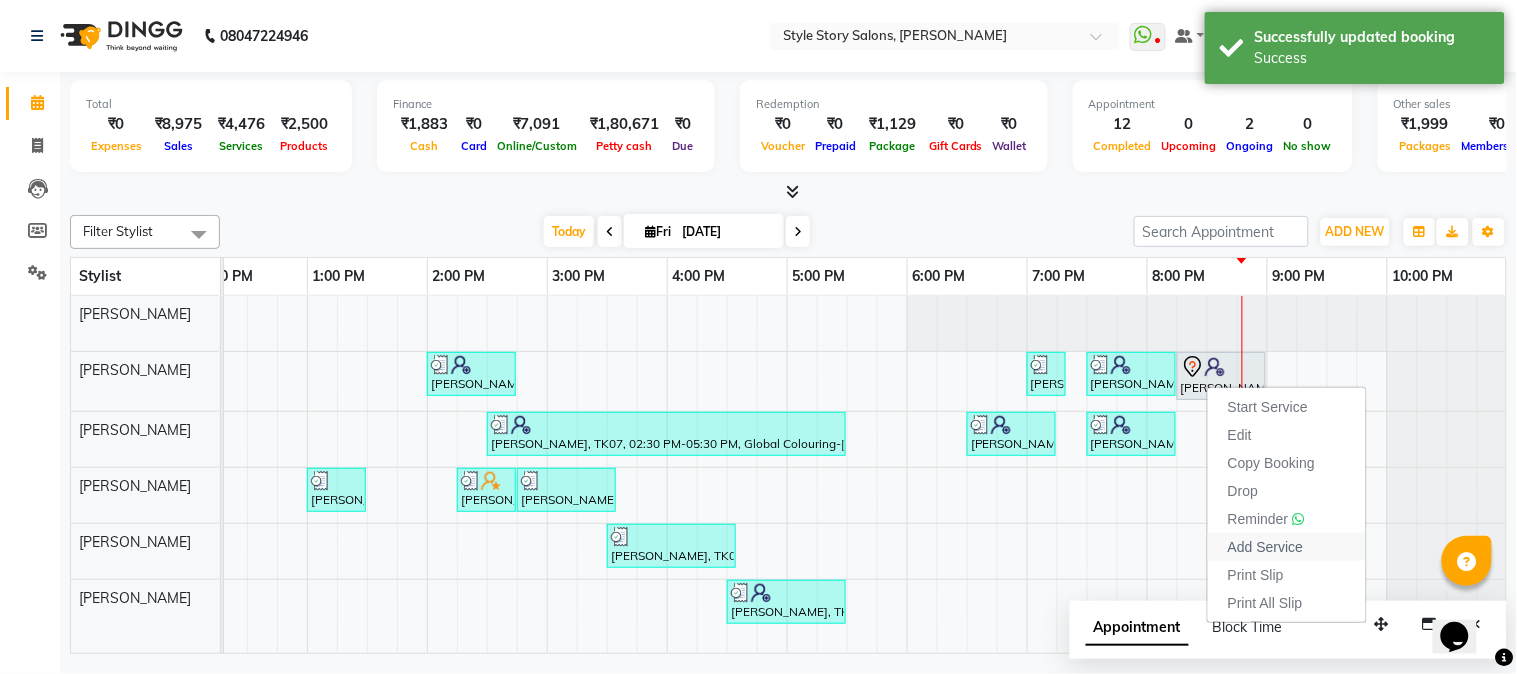 click on "Add Service" at bounding box center (1265, 547) 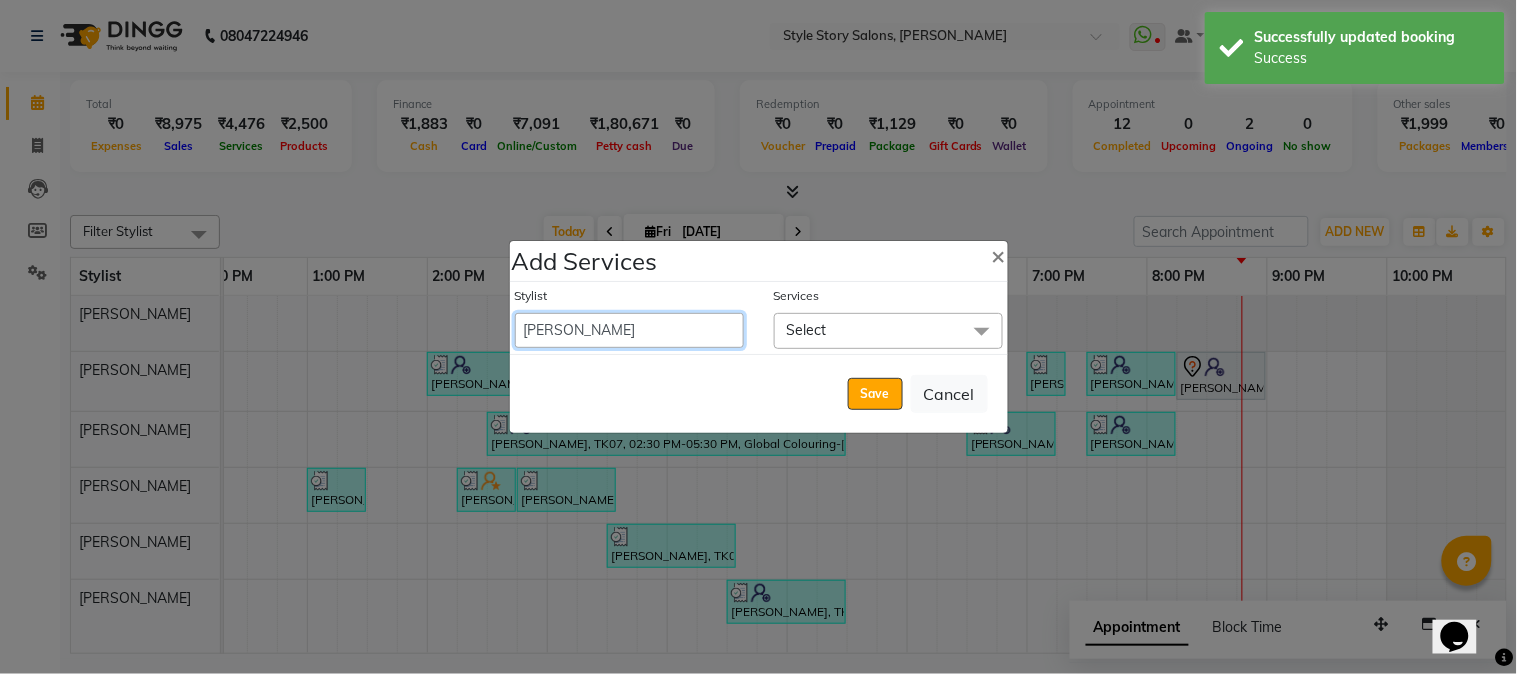 click on "[PERSON_NAME]   [PERSON_NAME]   [PERSON_NAME] Front Desk   [PERSON_NAME]   [PERSON_NAME]   [PERSON_NAME]   Front Desk   [PERSON_NAME] Front Desk   [DATE][PERSON_NAME]    [PERSON_NAME] Senior Accountant   [PERSON_NAME]   [PERSON_NAME]   [PERSON_NAME] Inventory Manager   [PERSON_NAME] (HR Admin)   [PERSON_NAME] (Hair Artist)   [PERSON_NAME]    [PERSON_NAME]   [PERSON_NAME]   [PERSON_NAME]    Shruti Raut   [PERSON_NAME]   [PERSON_NAME] HR Manager   [PERSON_NAME] ([PERSON_NAME])   [PERSON_NAME]   [PERSON_NAME]   [PERSON_NAME]   [PERSON_NAME]   [PERSON_NAME] Accountant" at bounding box center (629, 330) 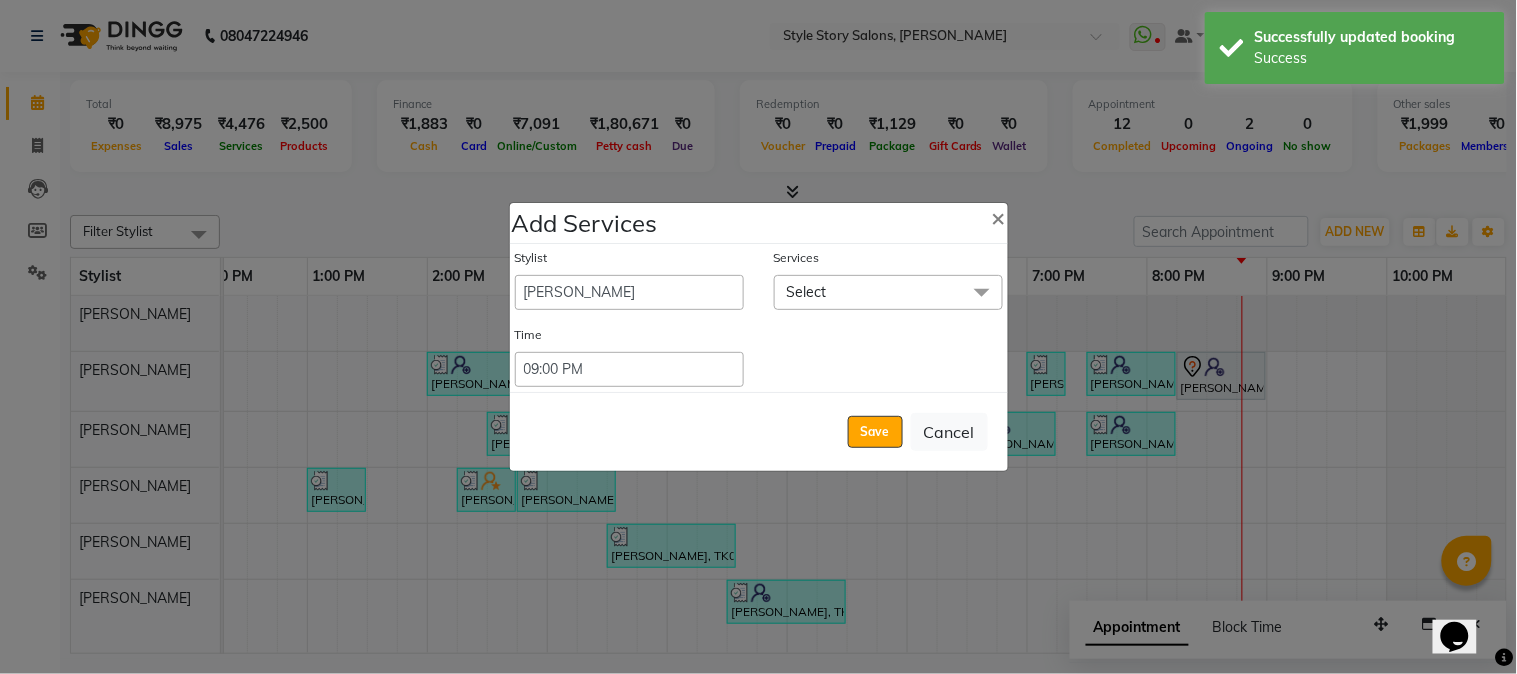 click on "Select" 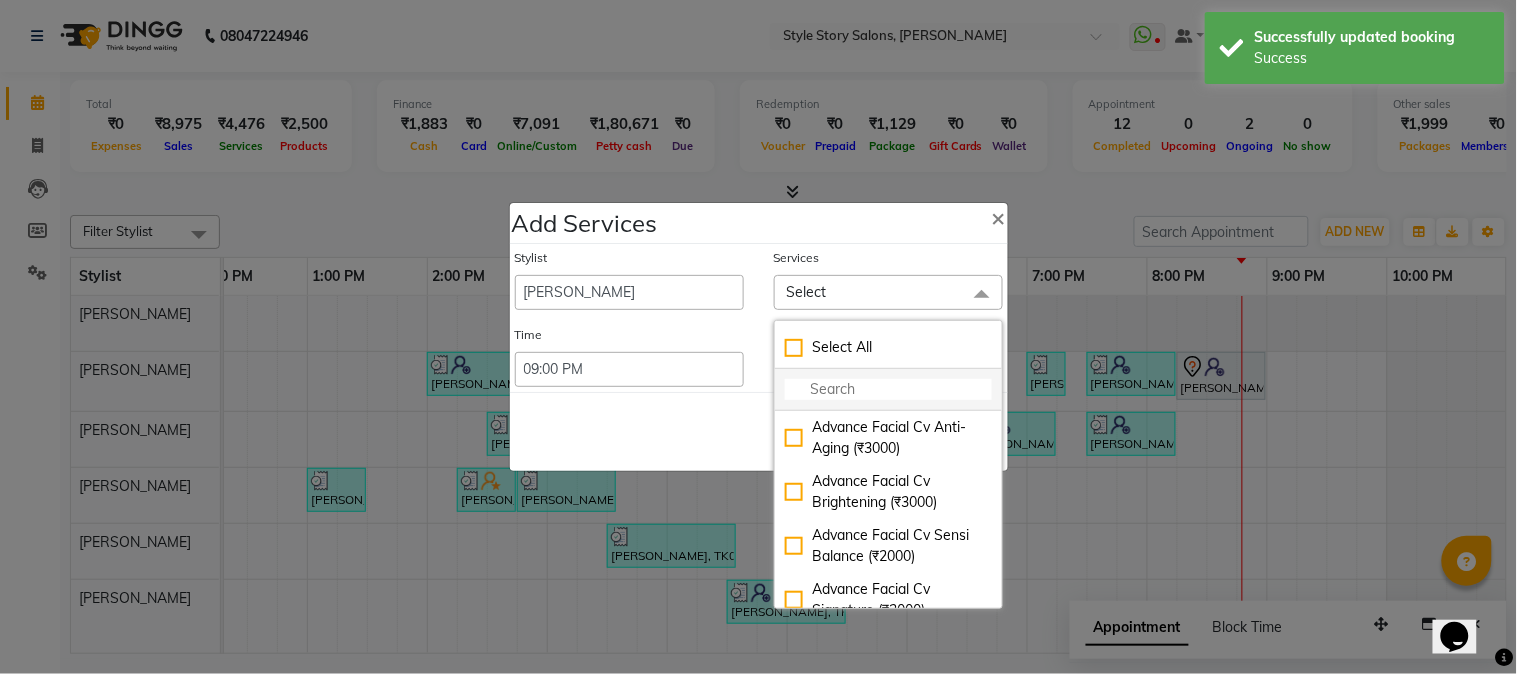 click 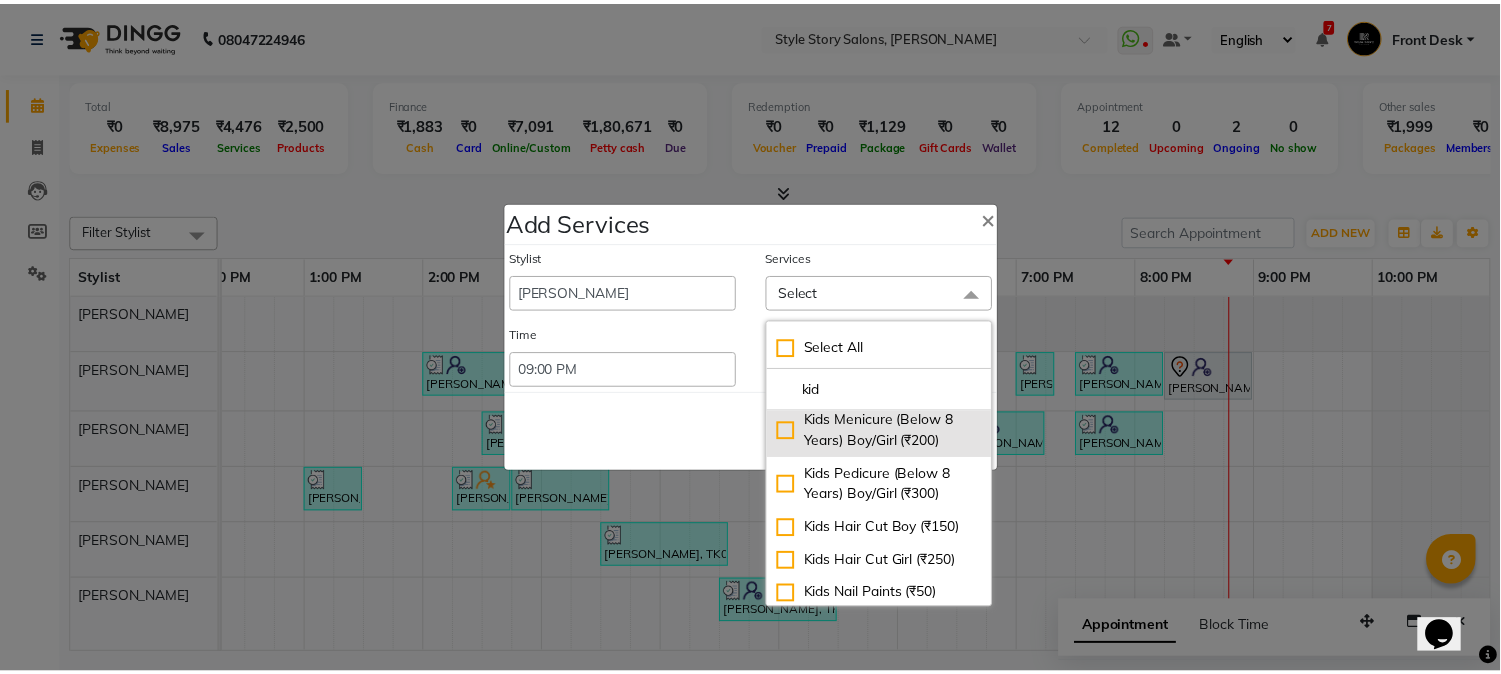 scroll, scrollTop: 225, scrollLeft: 0, axis: vertical 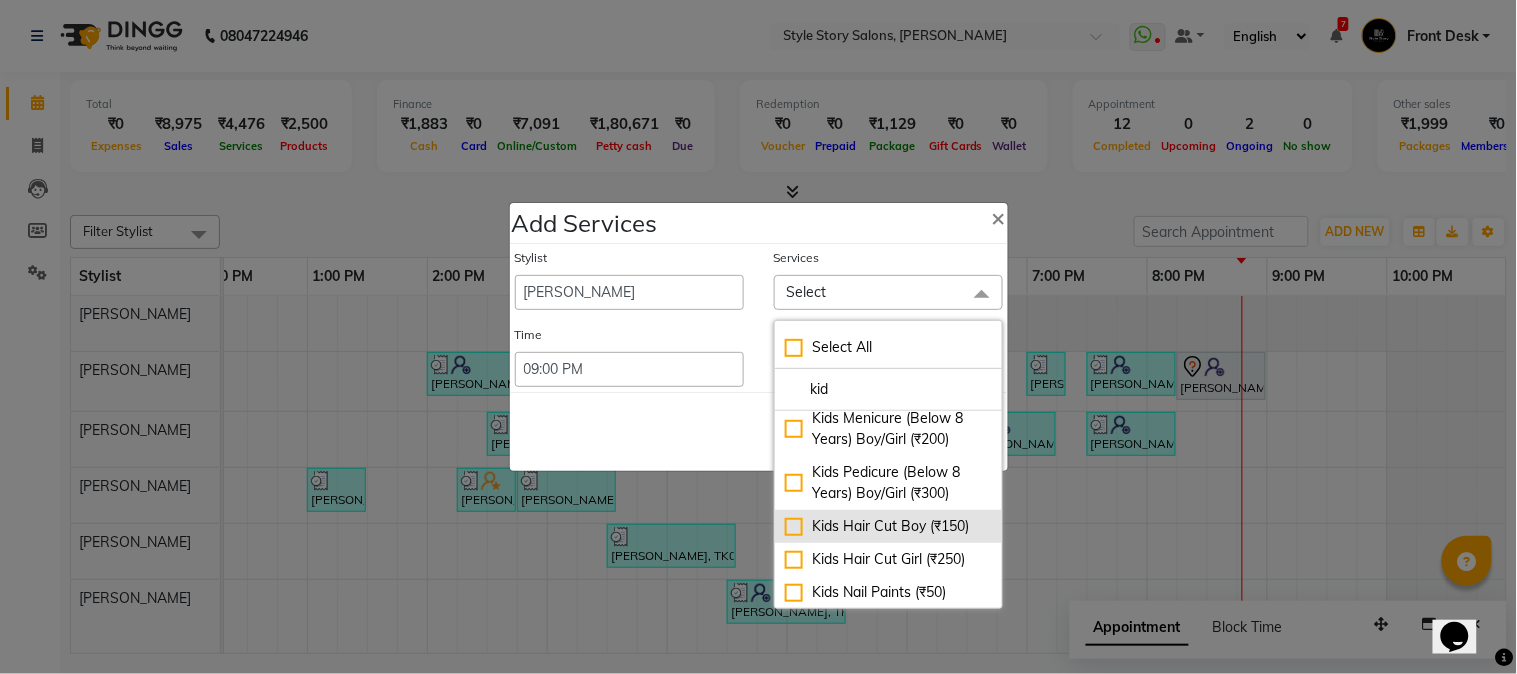 type on "kid" 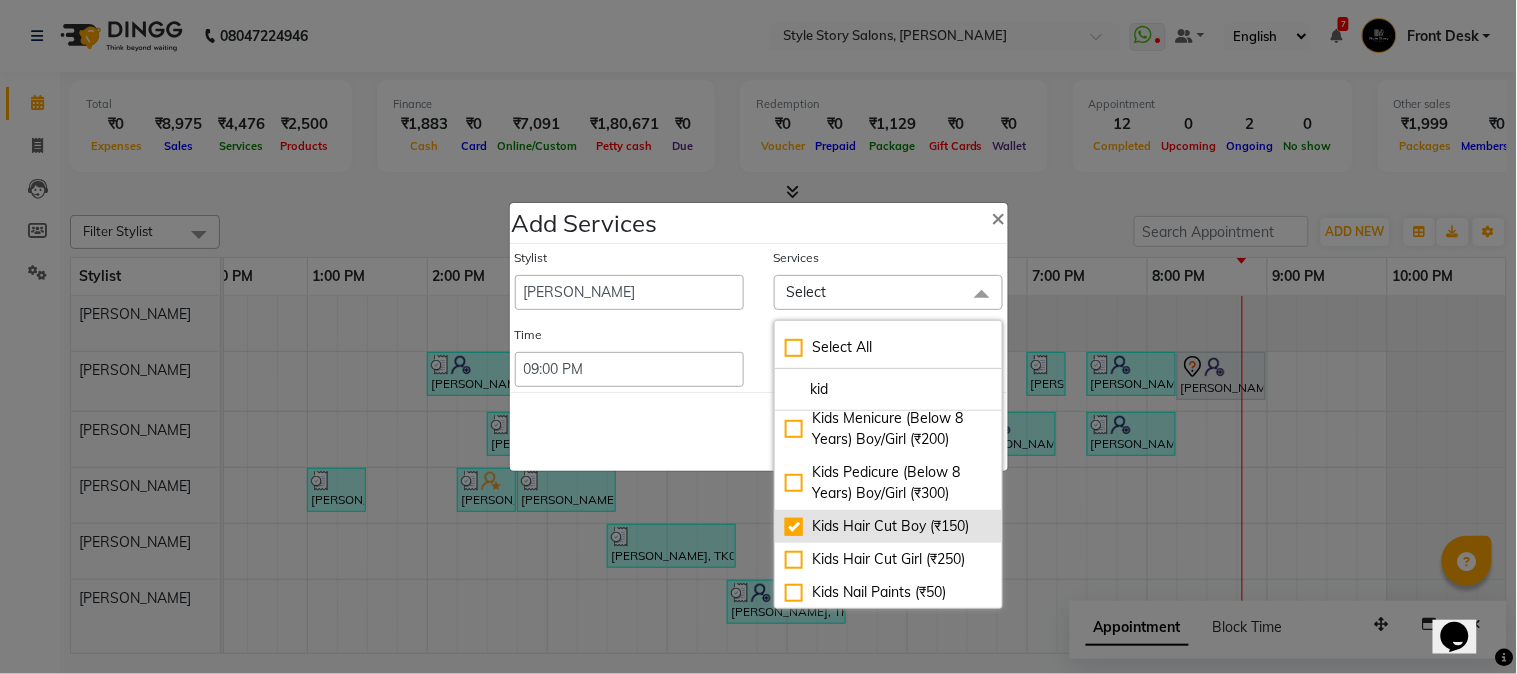 checkbox on "true" 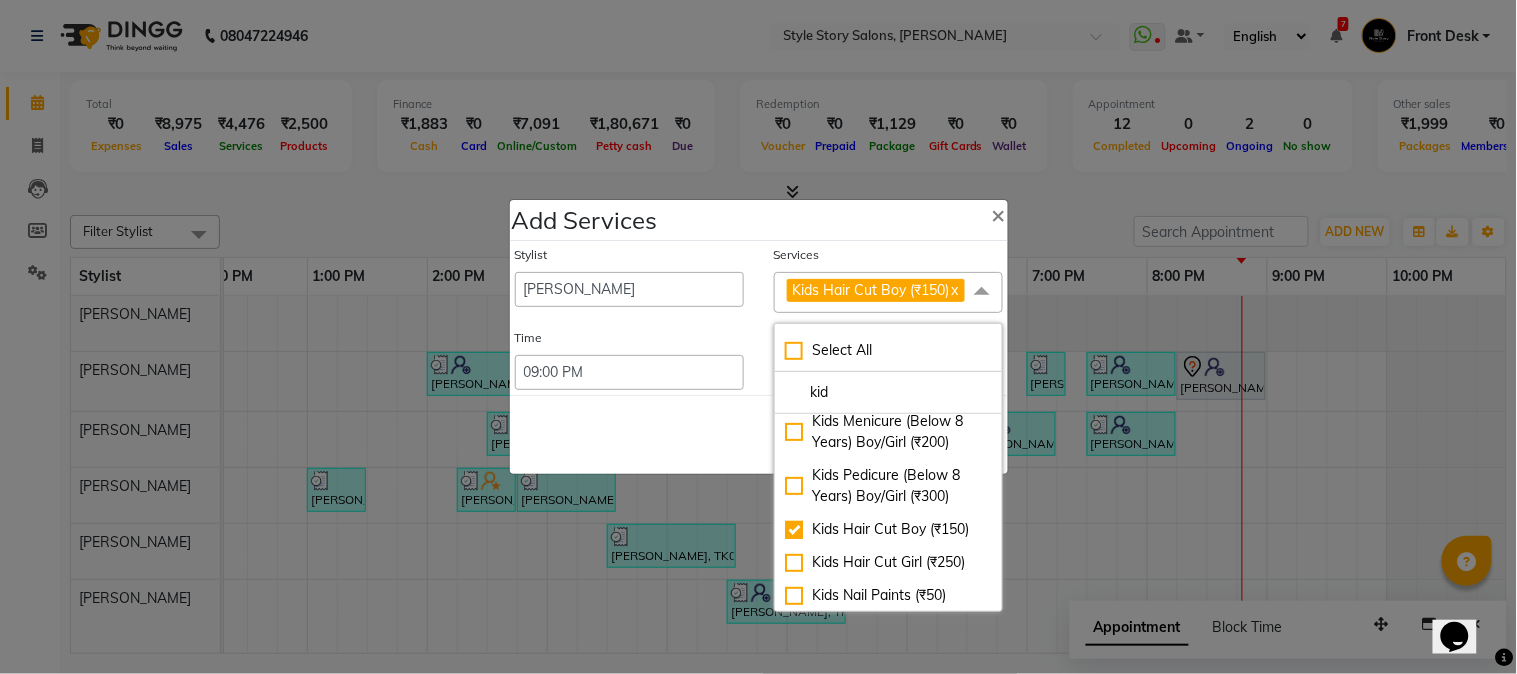 click on "Save   Cancel" 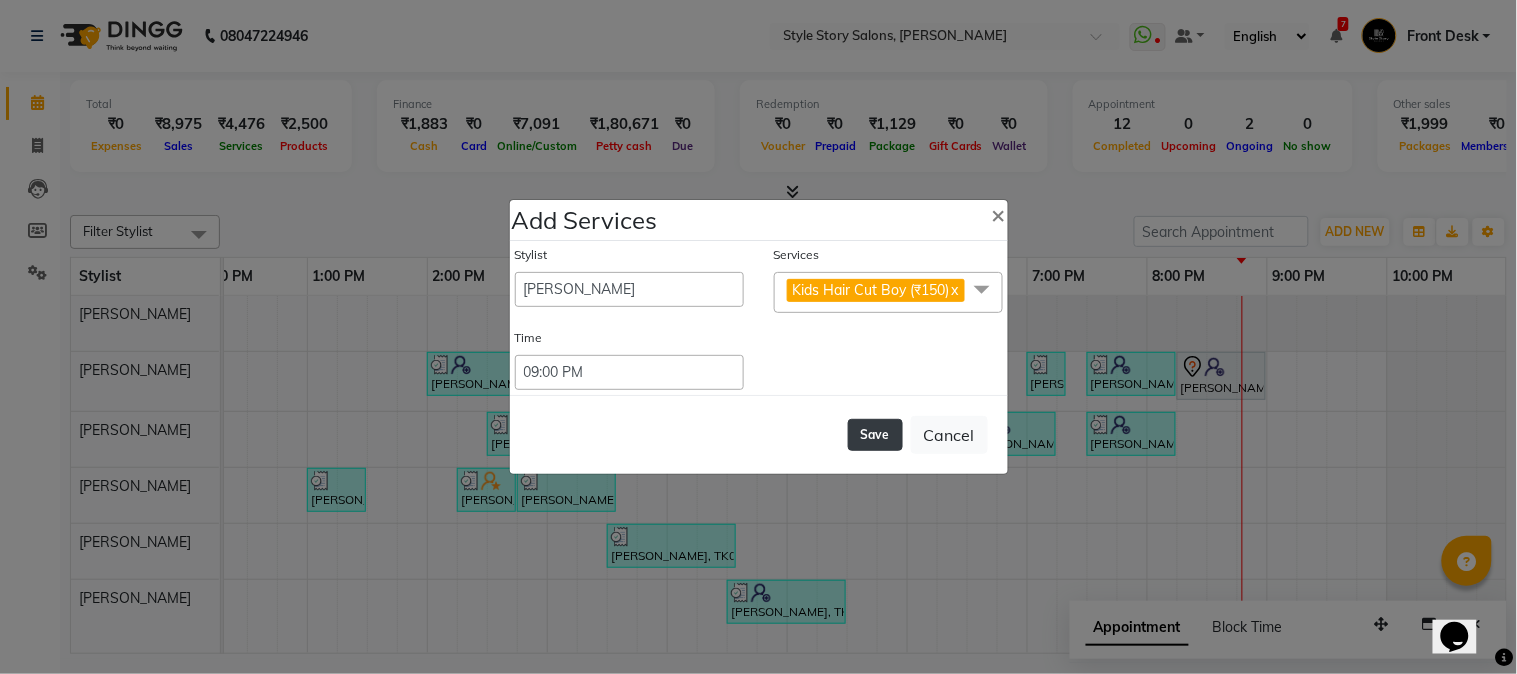 click on "Save" 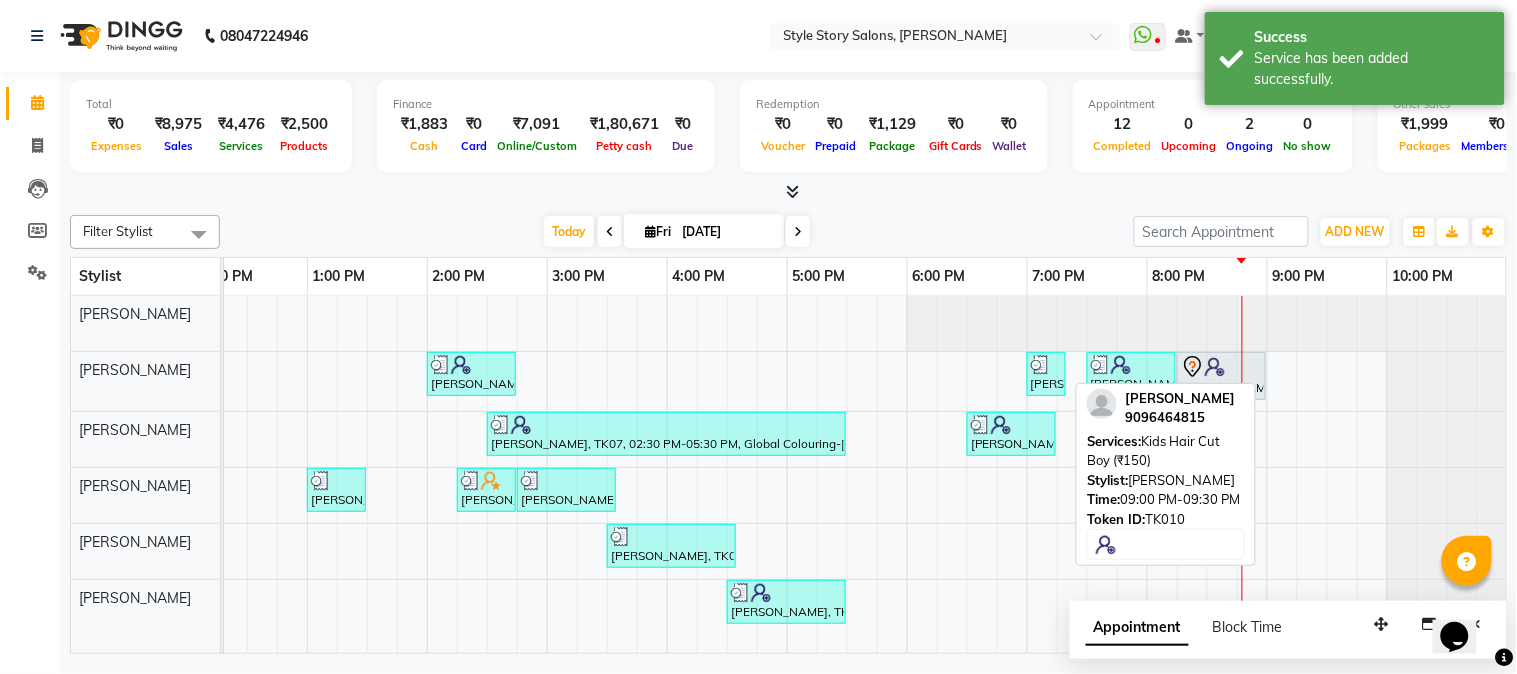 drag, startPoint x: 1252, startPoint y: 435, endPoint x: 1210, endPoint y: 441, distance: 42.426407 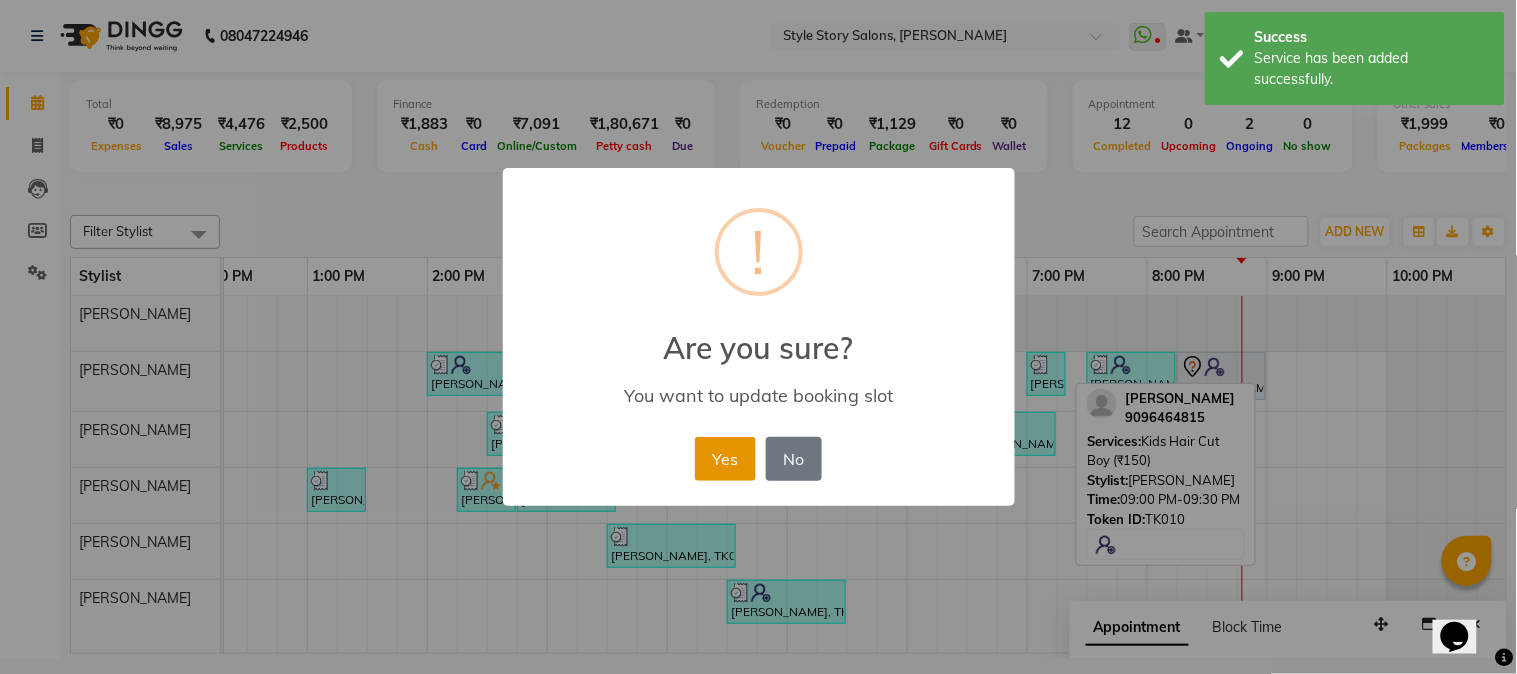 click on "Yes" at bounding box center [725, 459] 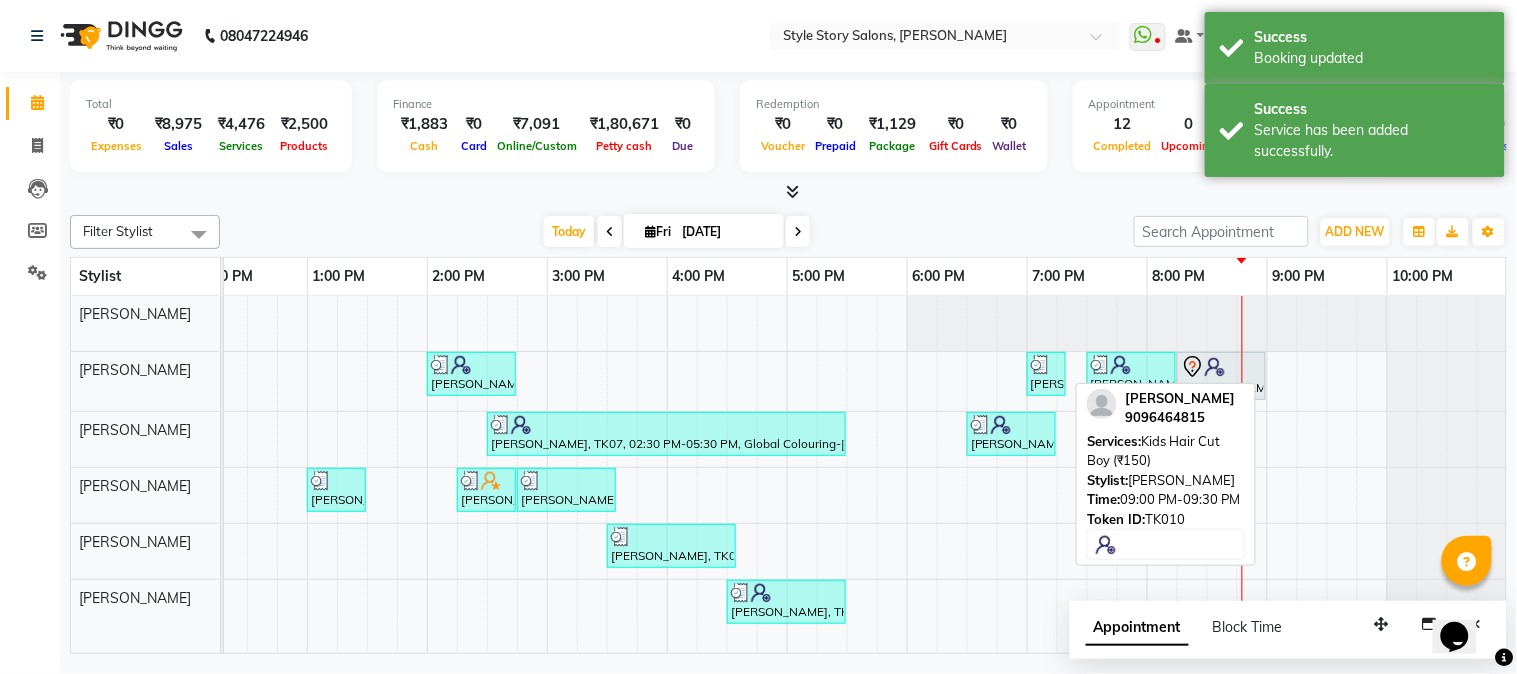 click on "[DATE]  [DATE]" at bounding box center (677, 232) 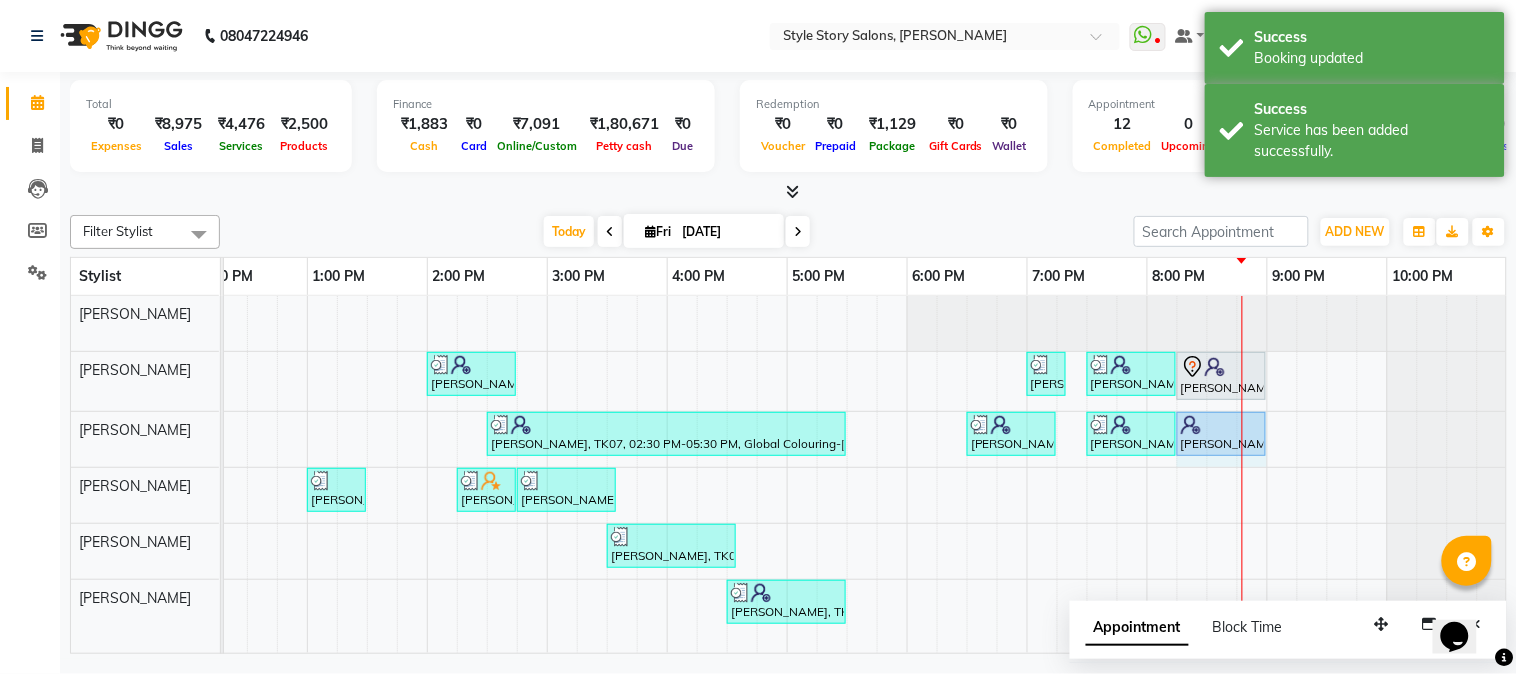 drag, startPoint x: 1234, startPoint y: 438, endPoint x: 1258, endPoint y: 433, distance: 24.5153 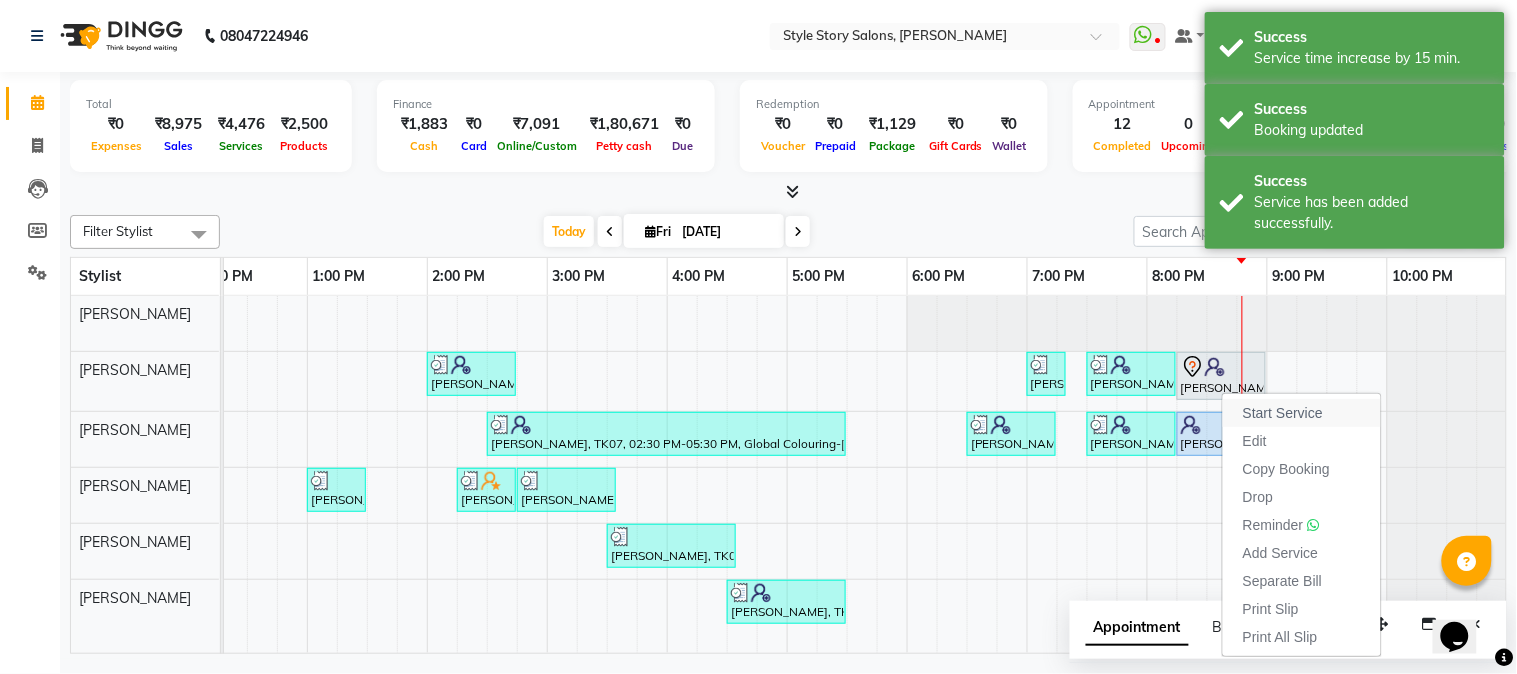 click on "Start Service" at bounding box center (1283, 413) 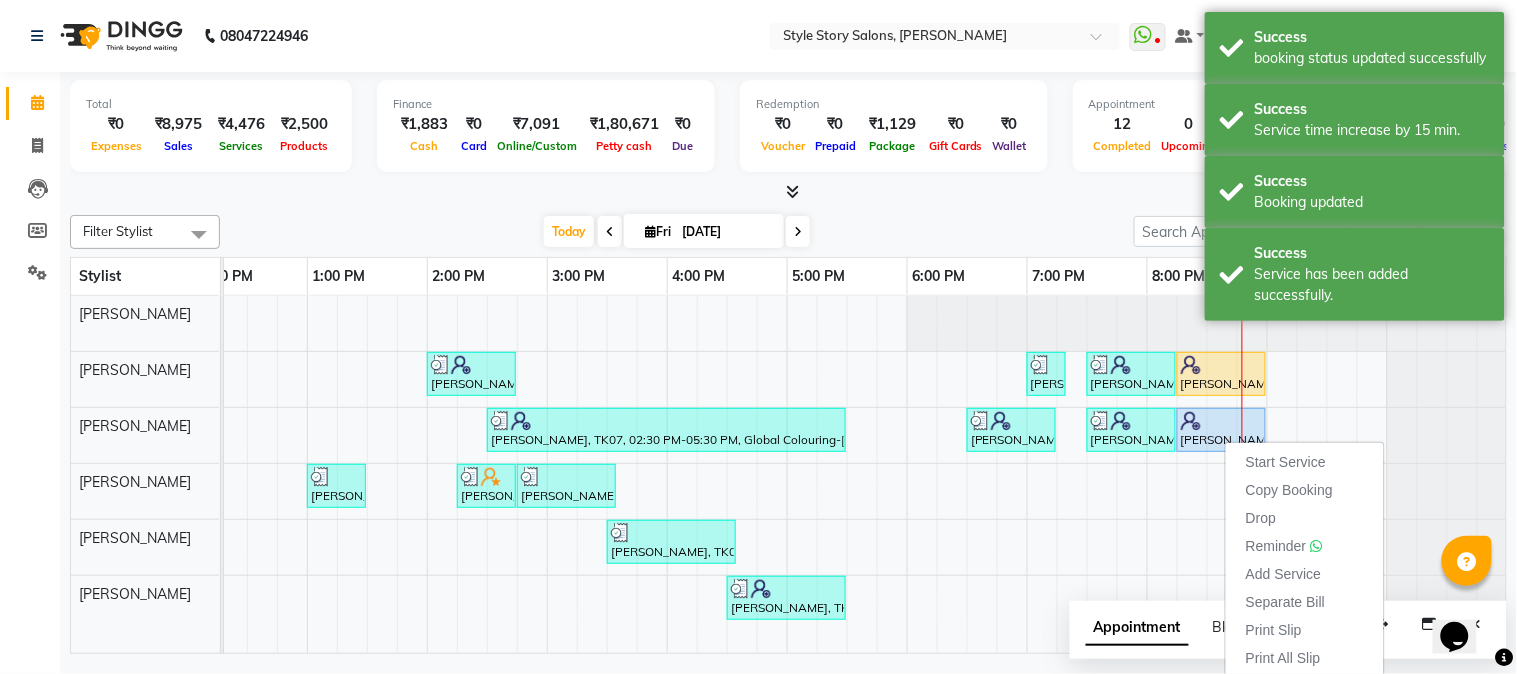 drag, startPoint x: 1254, startPoint y: 456, endPoint x: 1324, endPoint y: 412, distance: 82.68011 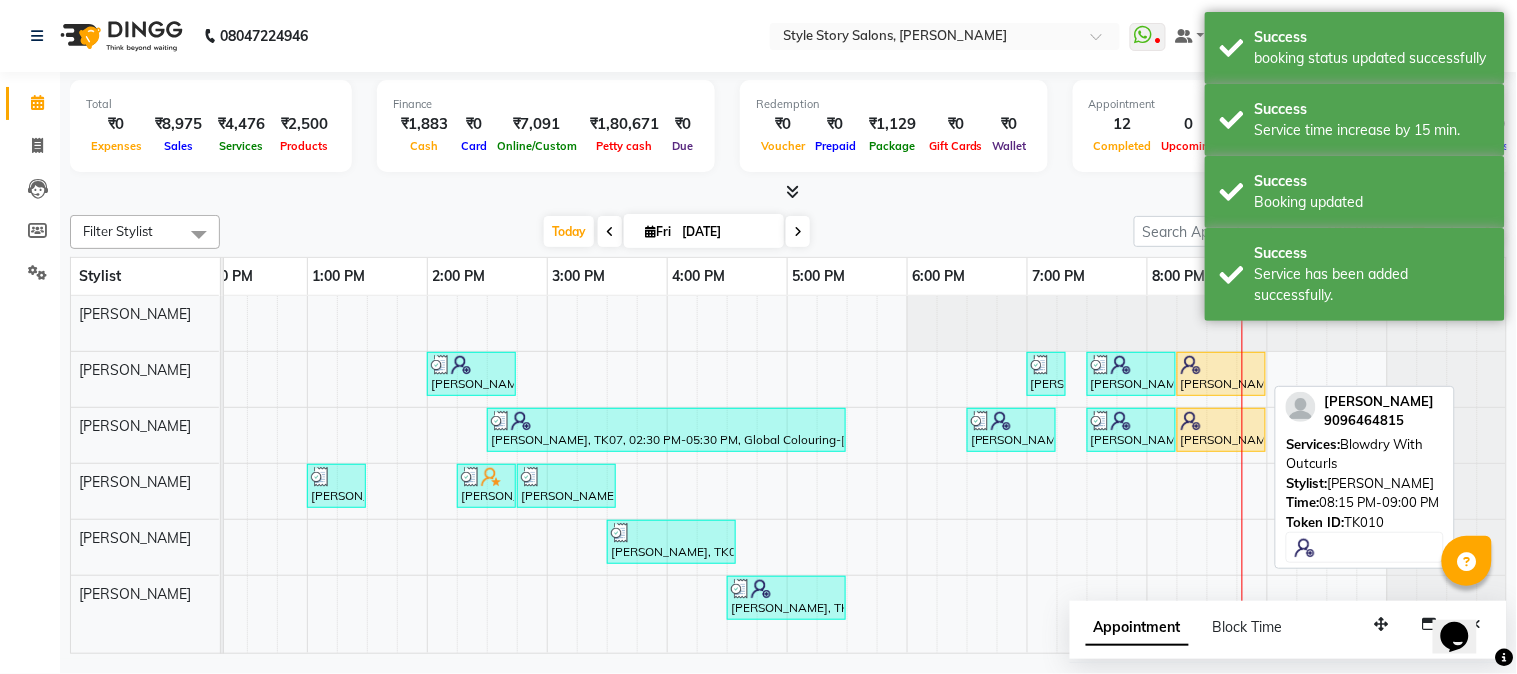 click at bounding box center (1221, 365) 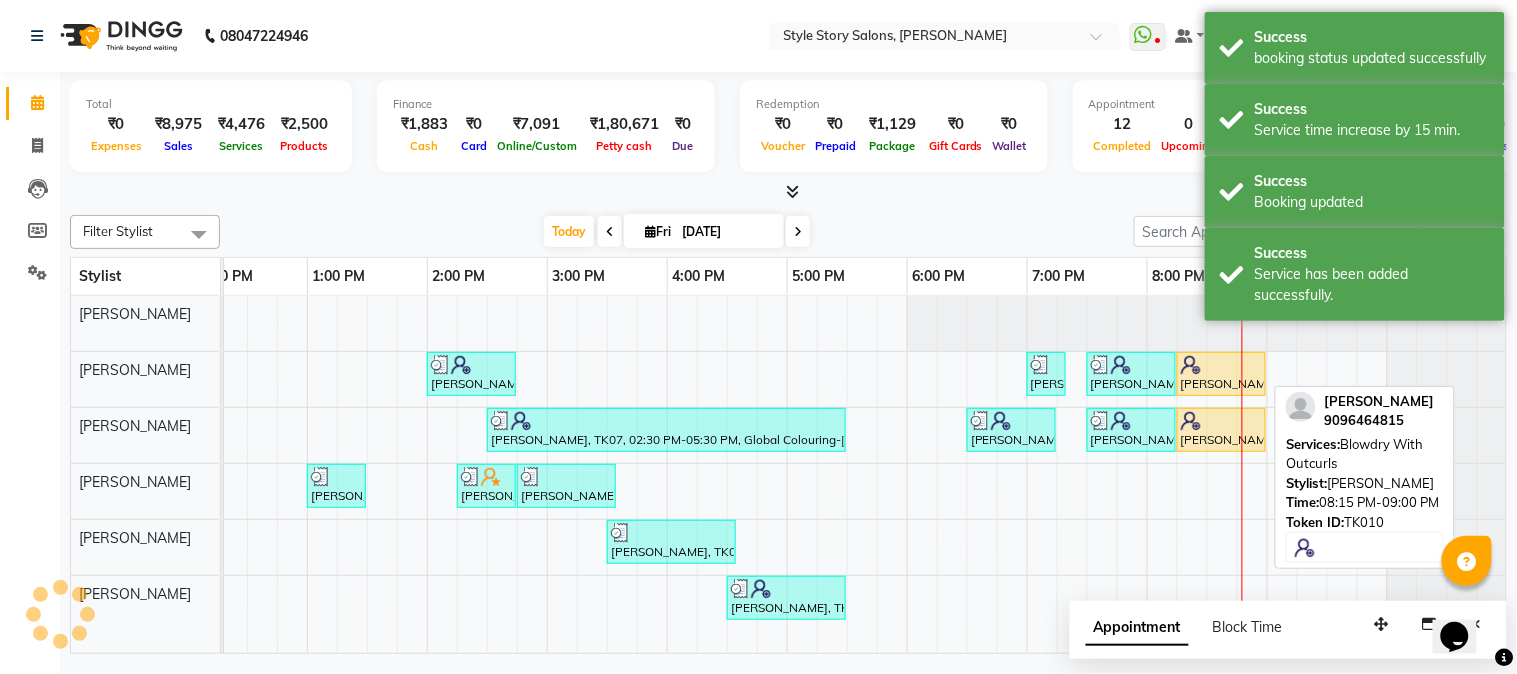 click at bounding box center [1221, 365] 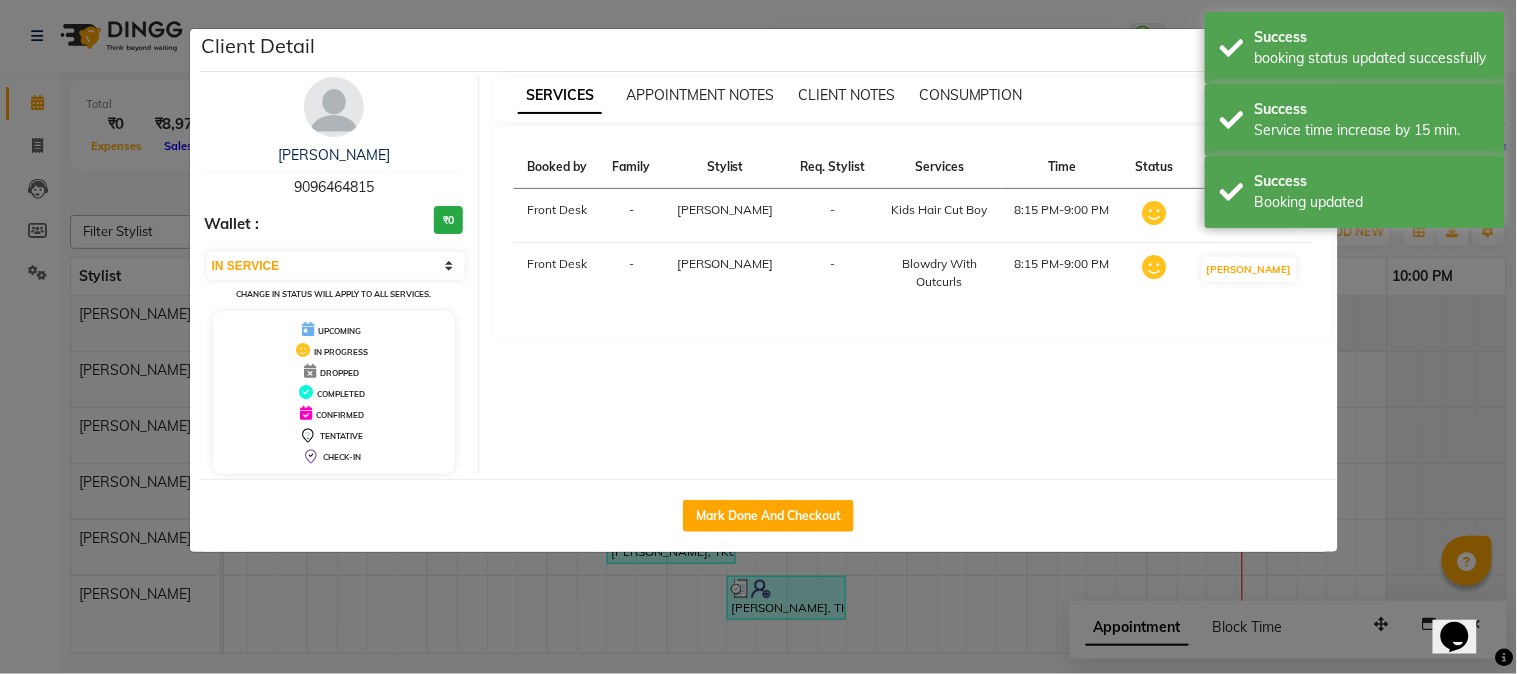 click on "Client Detail  [PERSON_NAME]   9096464815 Wallet : ₹0 Select IN SERVICE CONFIRMED TENTATIVE CHECK IN MARK DONE DROPPED UPCOMING Change in status will apply to all services. UPCOMING IN PROGRESS DROPPED COMPLETED CONFIRMED TENTATIVE CHECK-IN SERVICES APPOINTMENT NOTES CLIENT NOTES CONSUMPTION Booked by Family Stylist Req. Stylist Services Time Status  Front Desk  - [PERSON_NAME] -  Kids Hair Cut Boy   [DEMOGRAPHIC_DATA]:15 PM-9:00 PM   MARK DONE   Front Desk  - [PERSON_NAME] -  Blowdry With Outcurls   8:15 PM-9:00 PM   MARK DONE   Mark Done And Checkout" 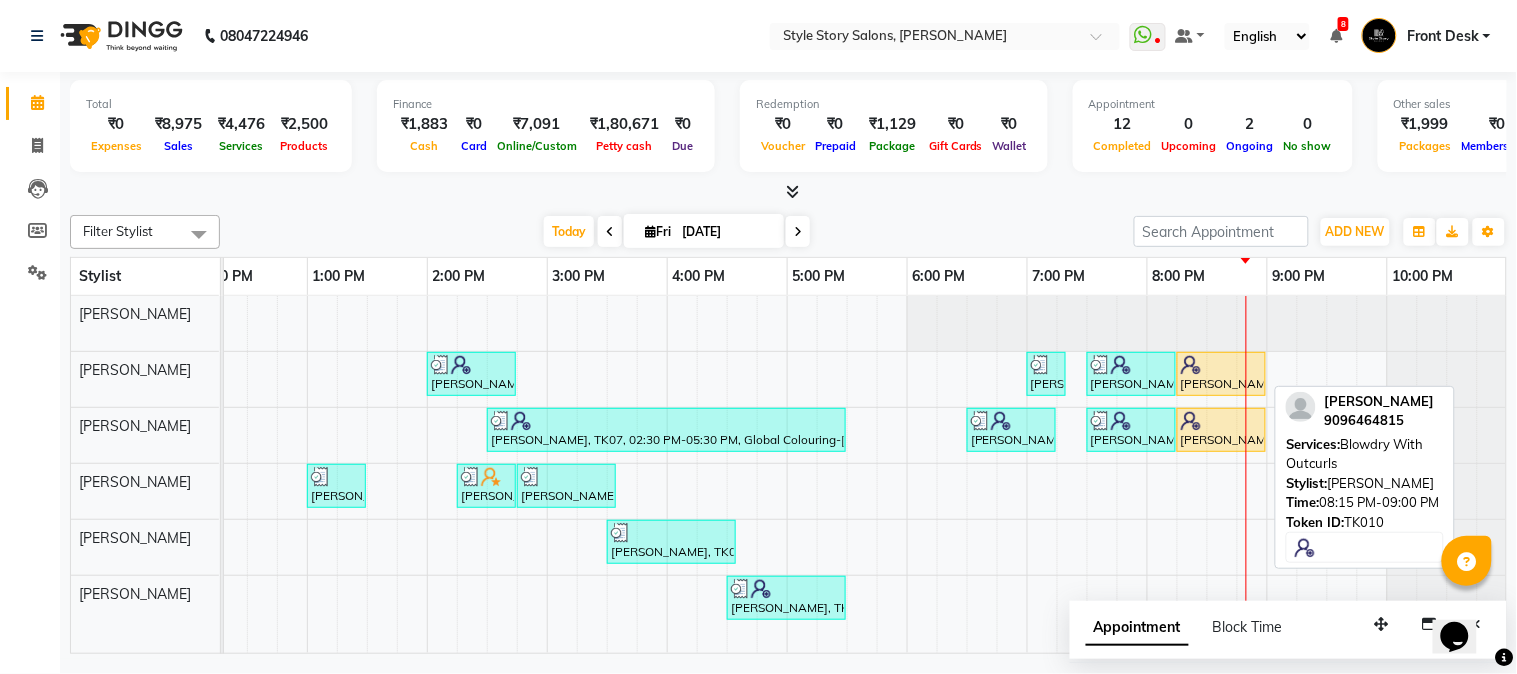 click at bounding box center [1221, 365] 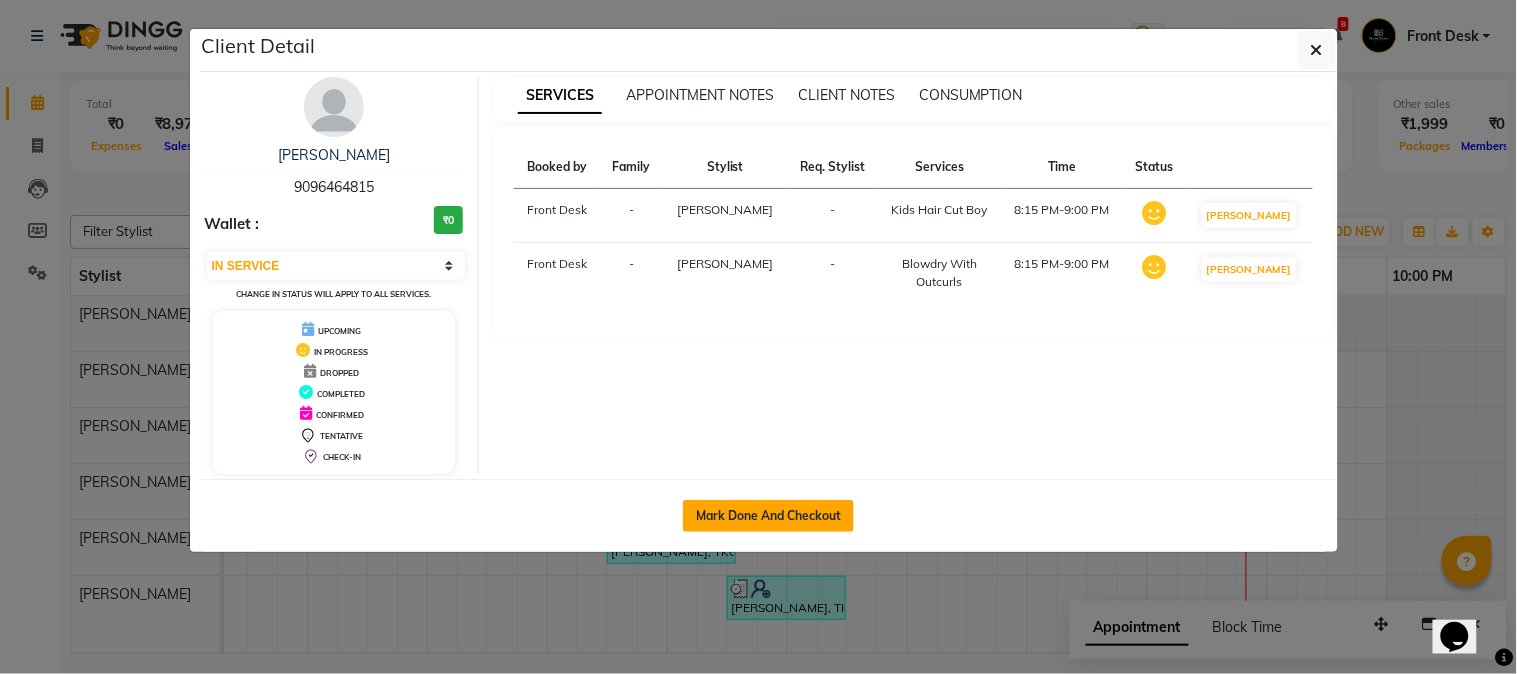 click on "Mark Done And Checkout" 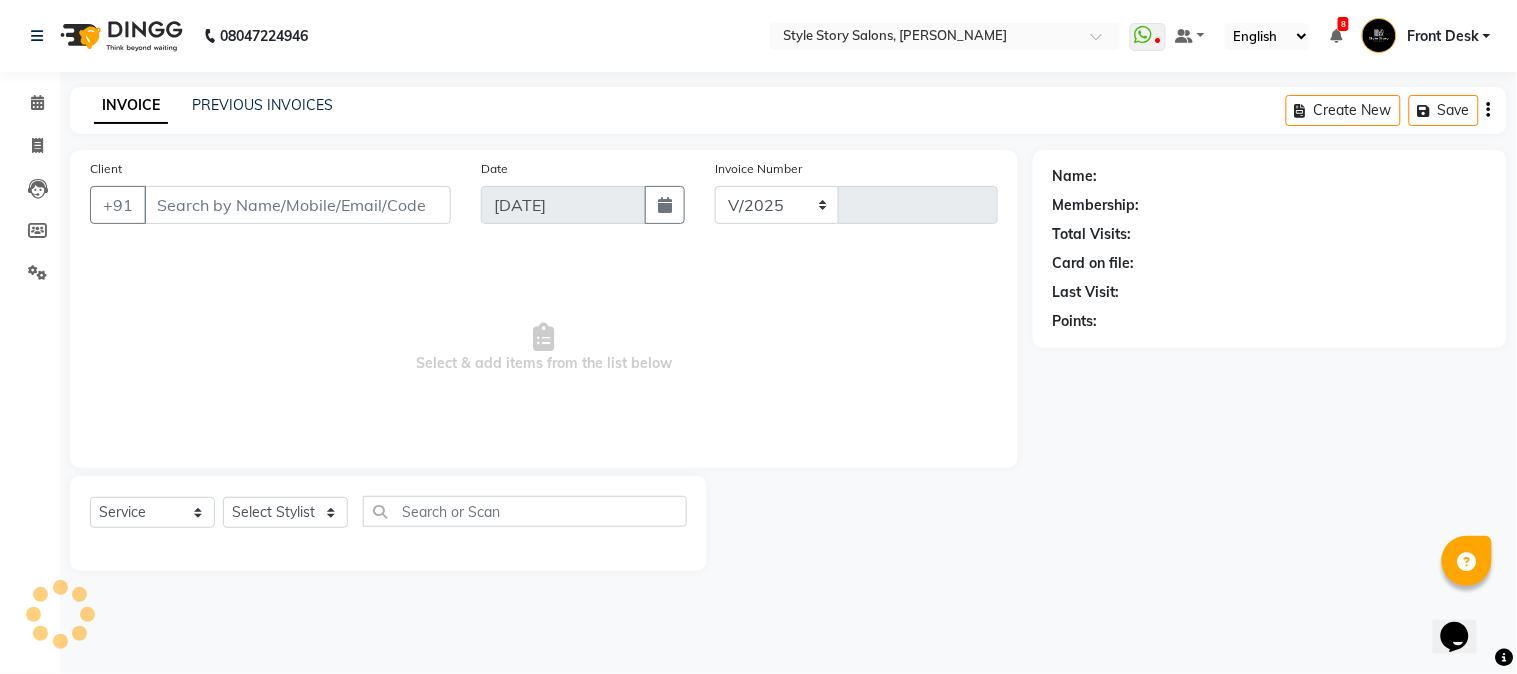 select on "6249" 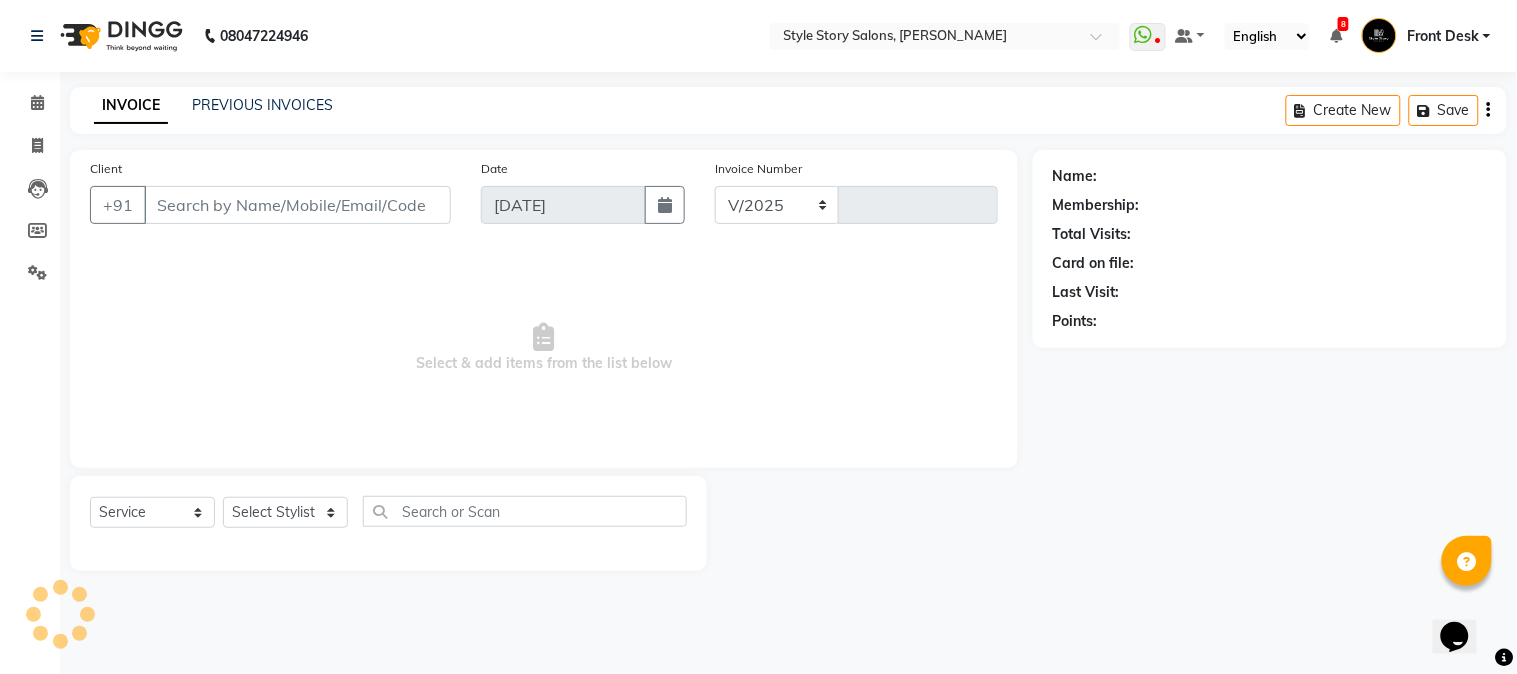 type on "0971" 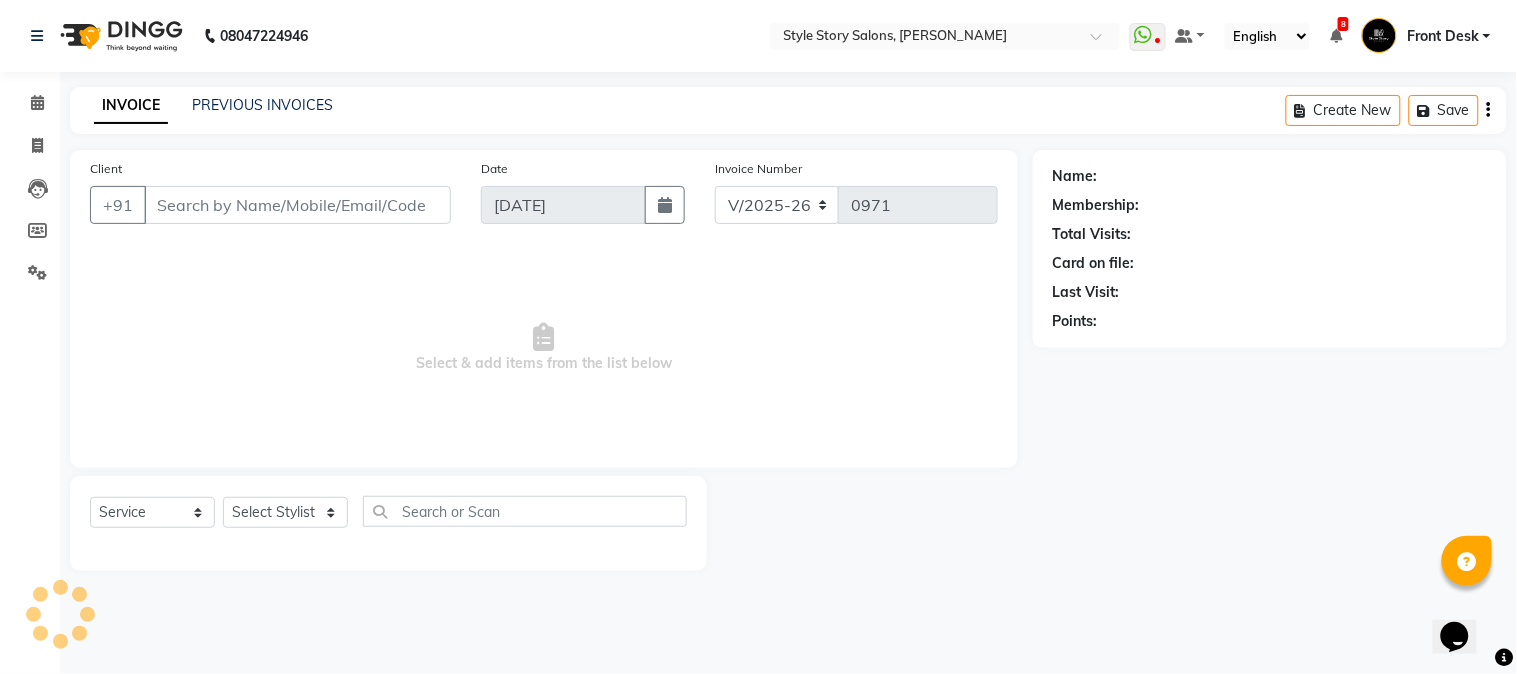 type on "90******15" 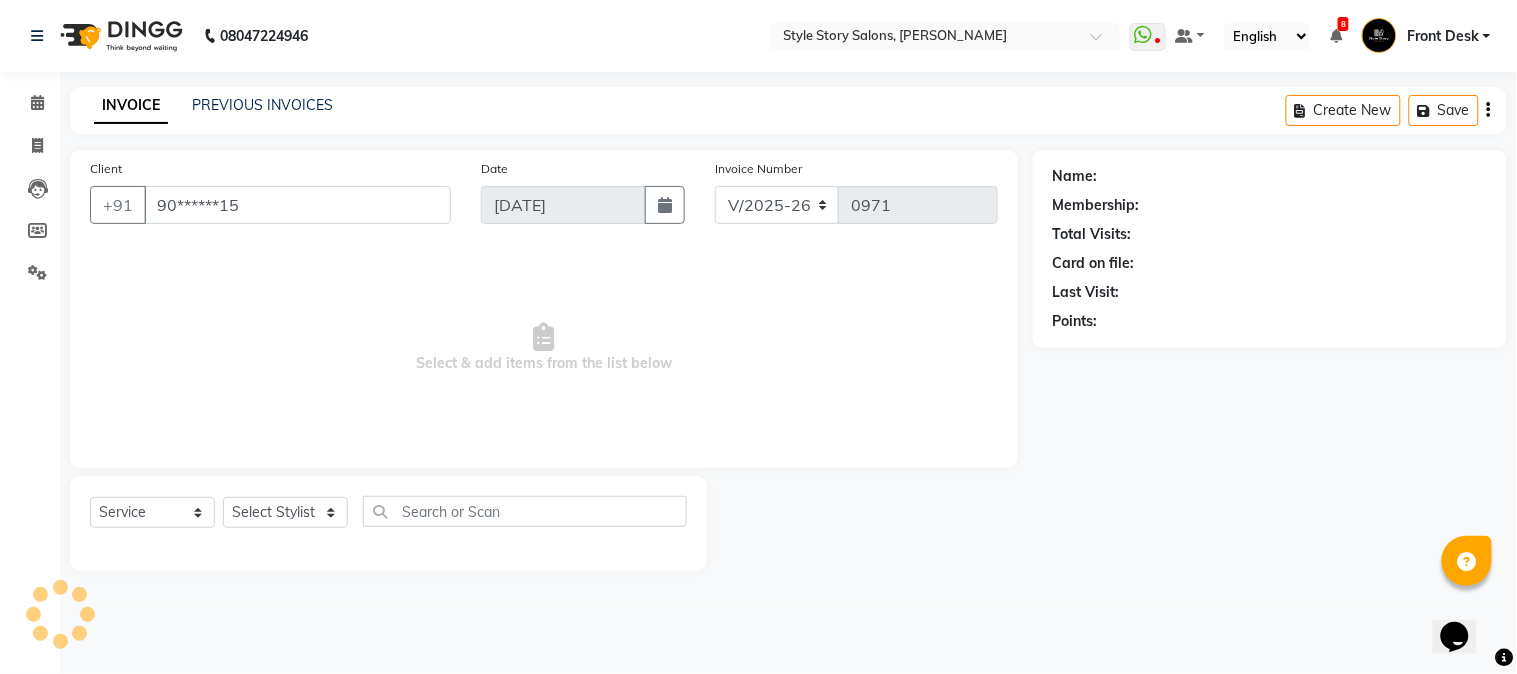 select on "62113" 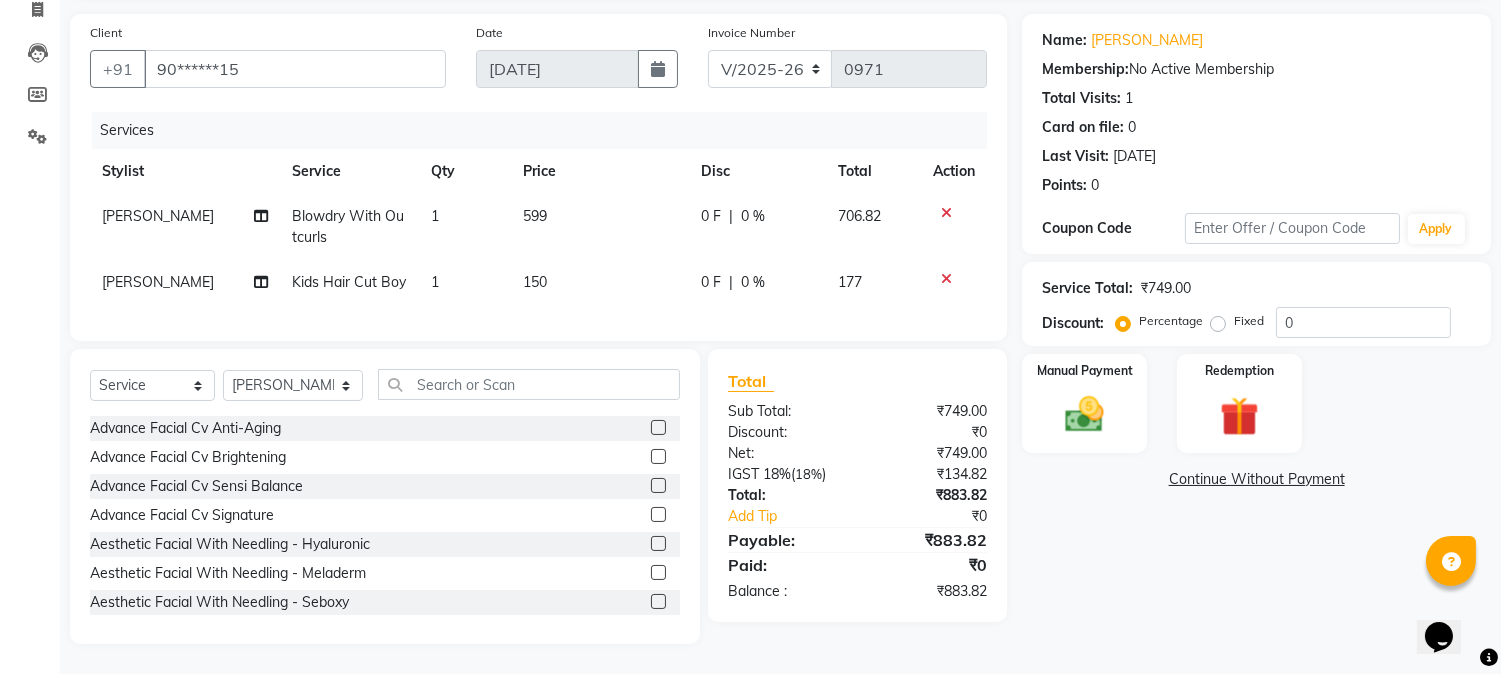 scroll, scrollTop: 152, scrollLeft: 0, axis: vertical 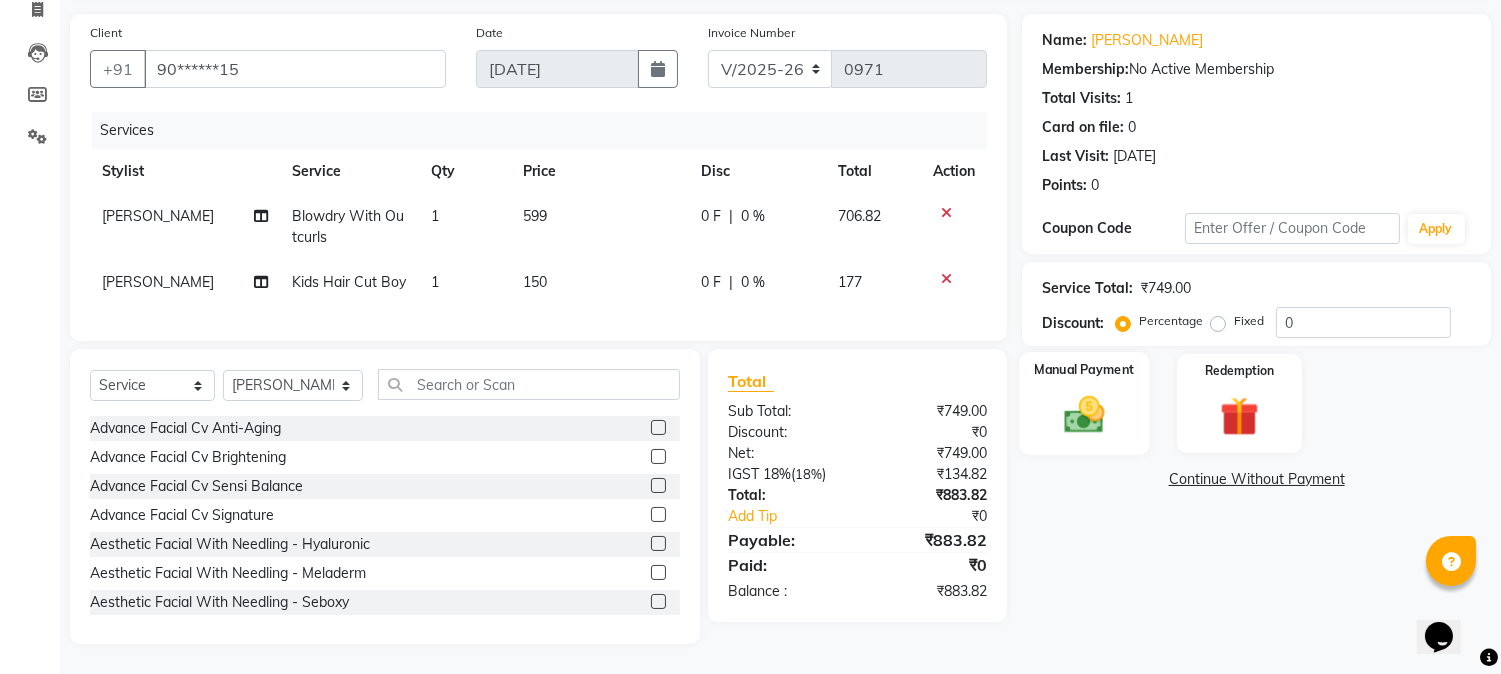 click on "Manual Payment" 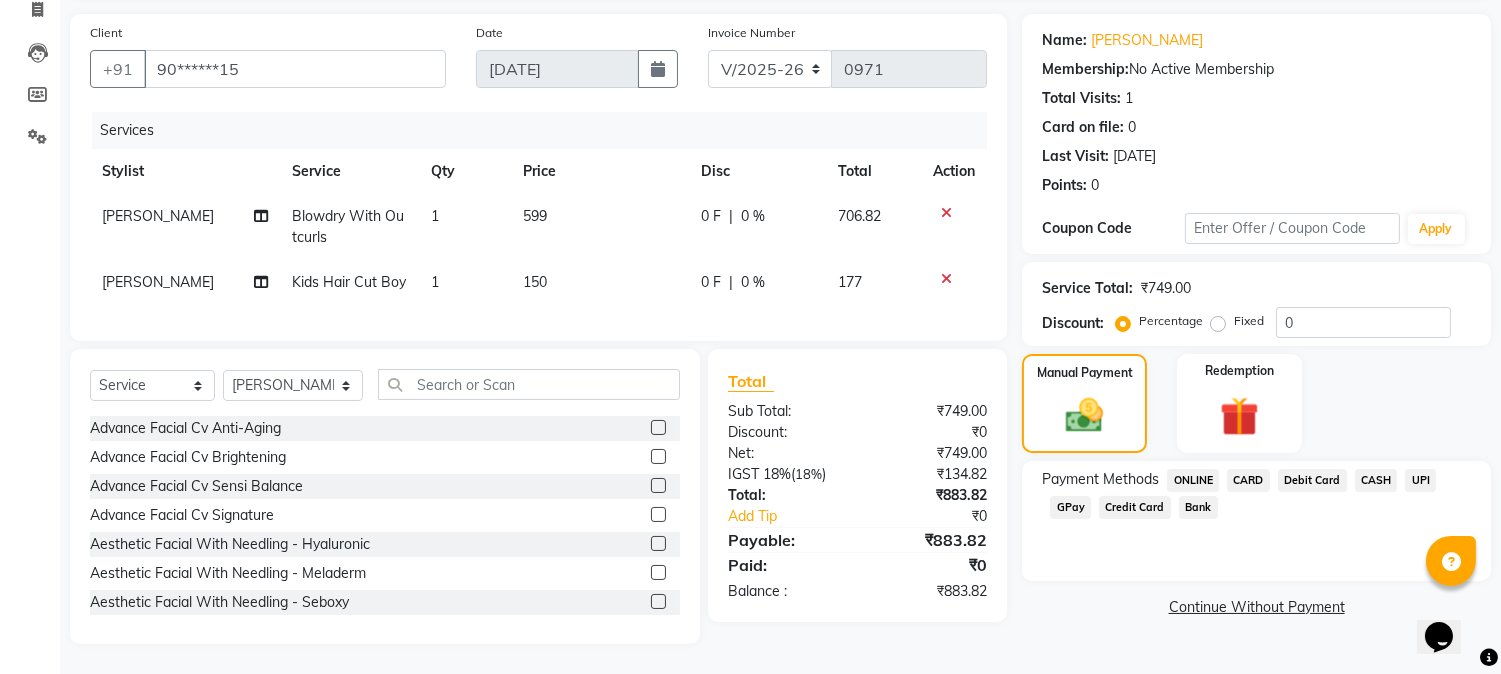 click on "CASH" 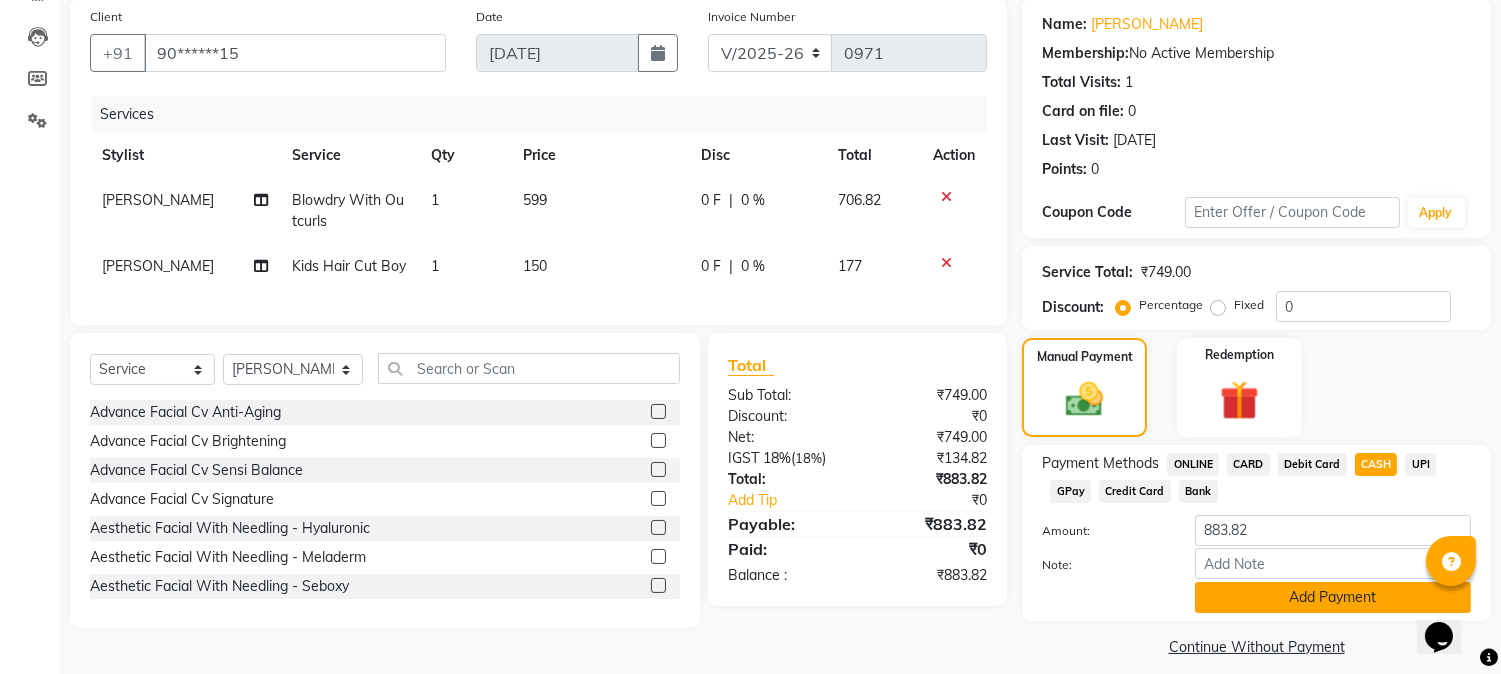 click on "Add Payment" 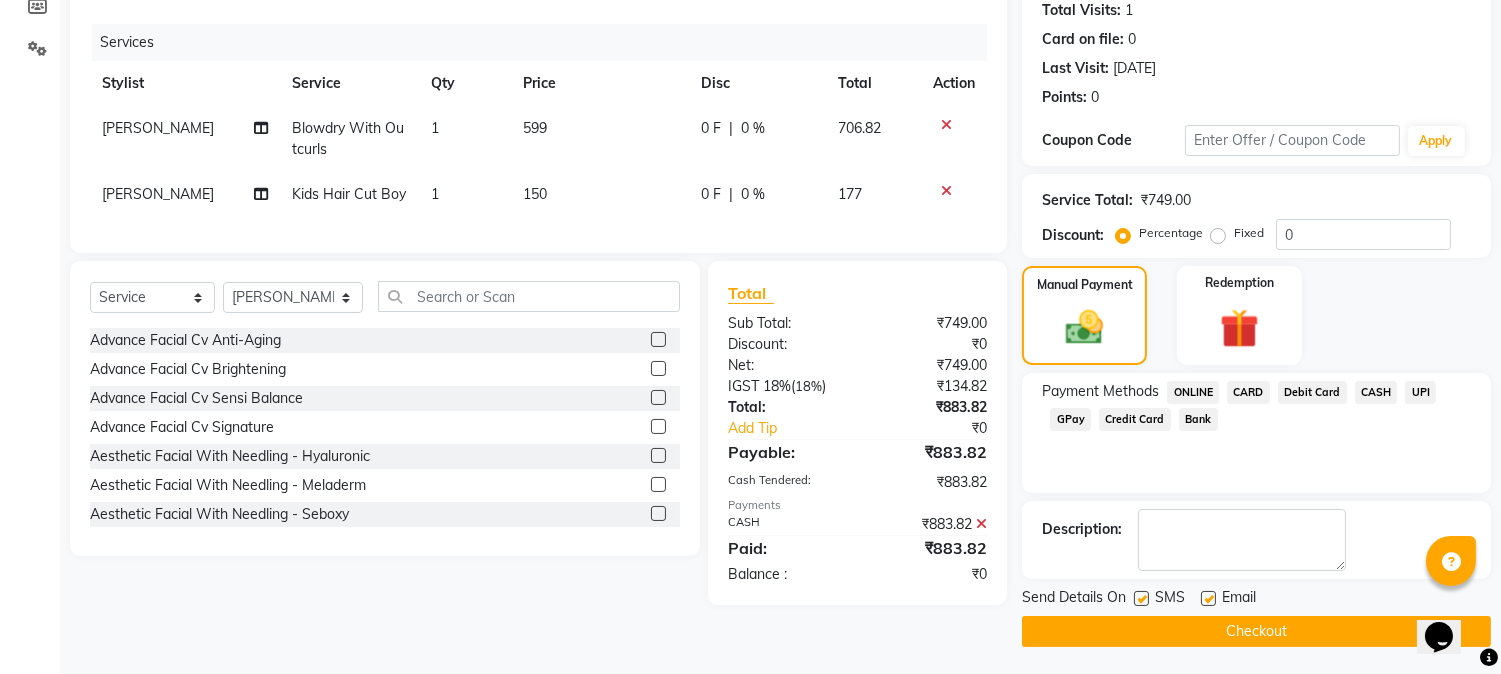 scroll, scrollTop: 225, scrollLeft: 0, axis: vertical 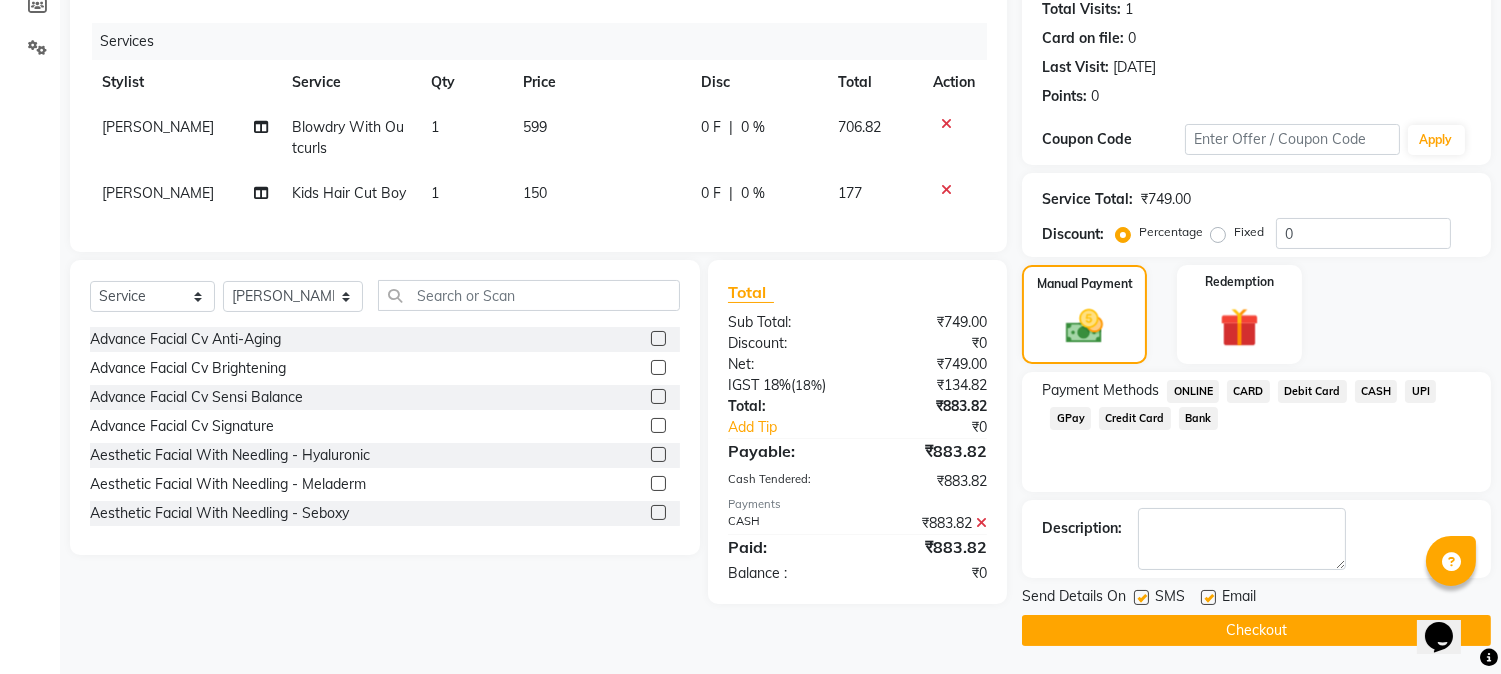 click on "Checkout" 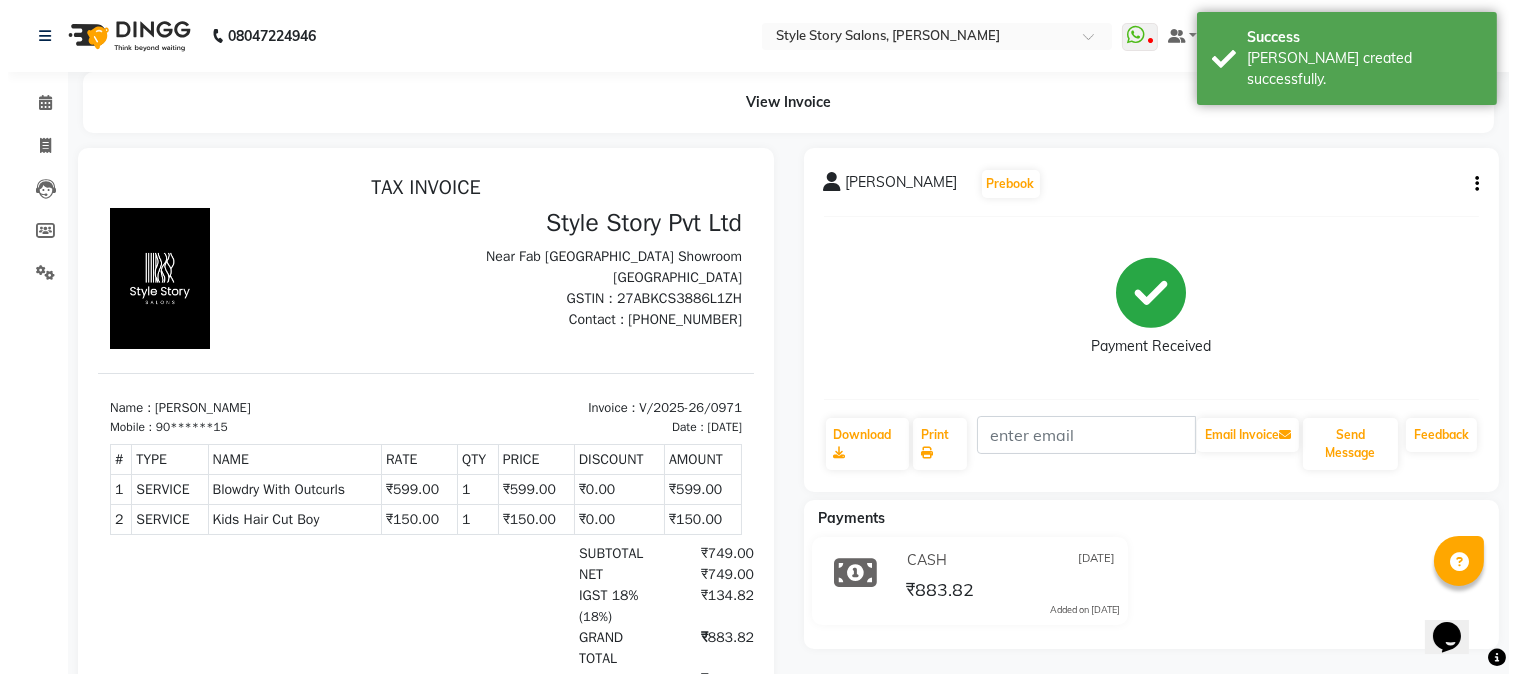scroll, scrollTop: 0, scrollLeft: 0, axis: both 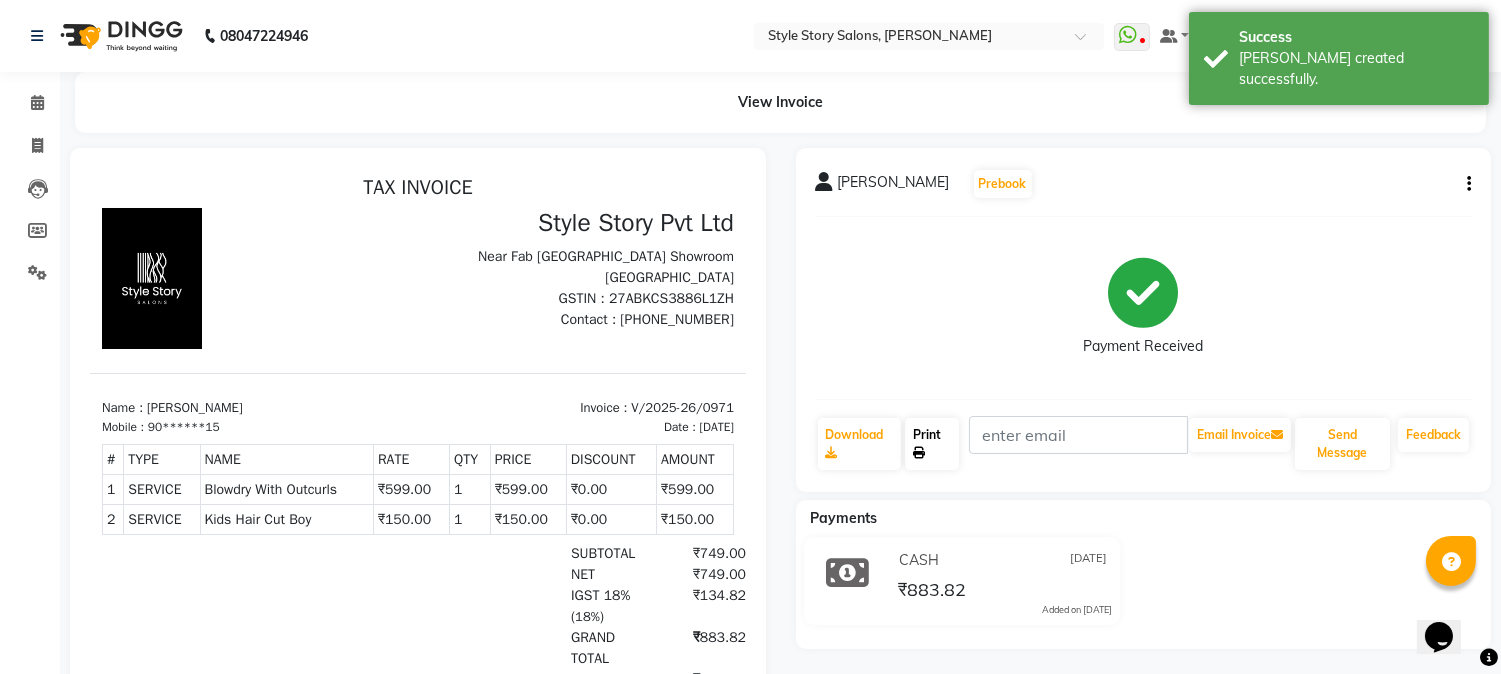 click on "Print" 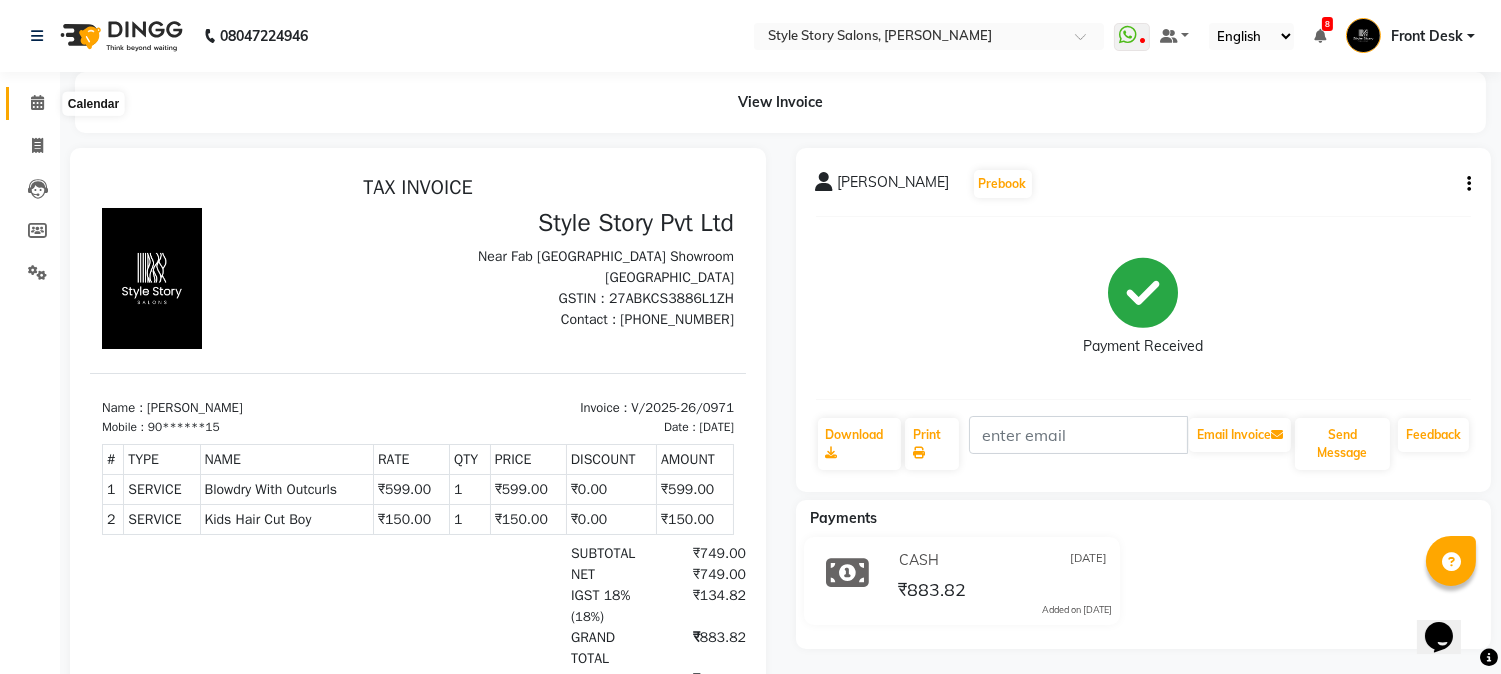 click 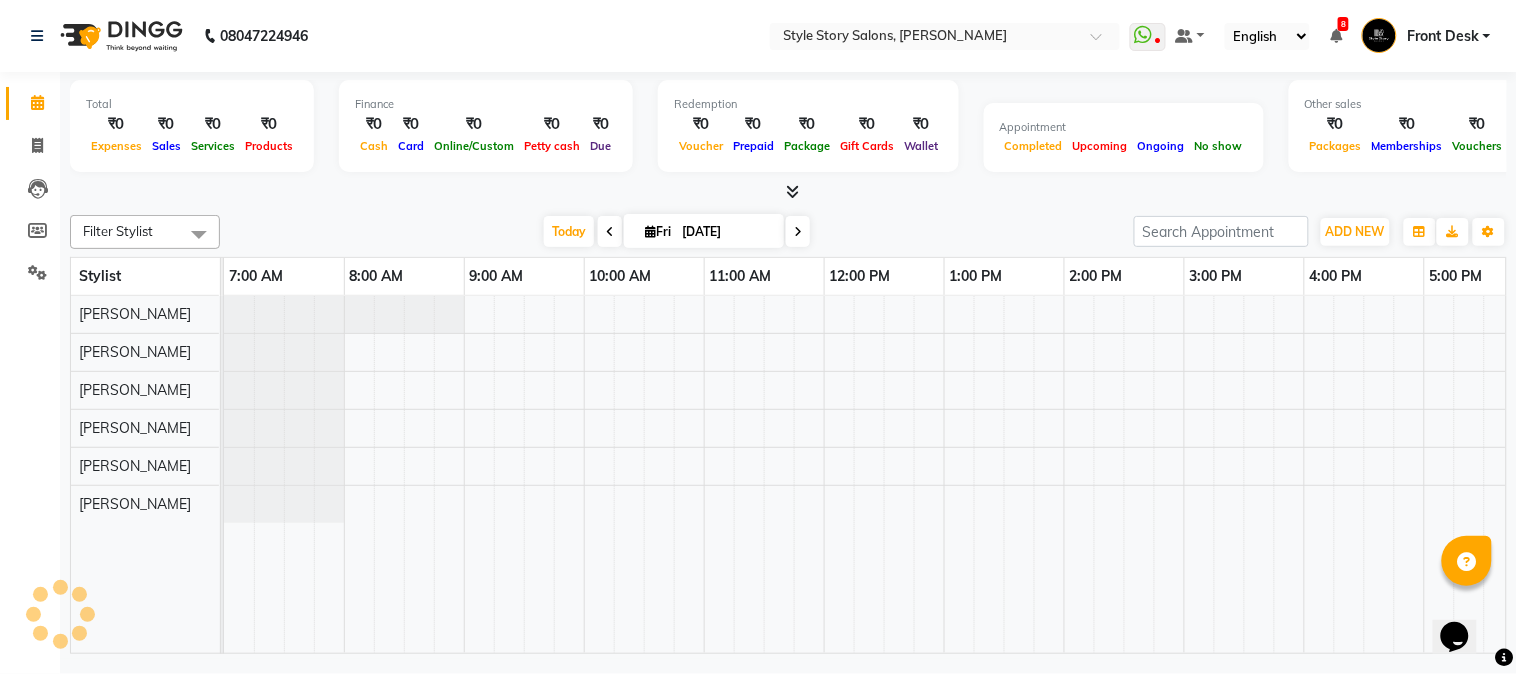 scroll, scrollTop: 0, scrollLeft: 637, axis: horizontal 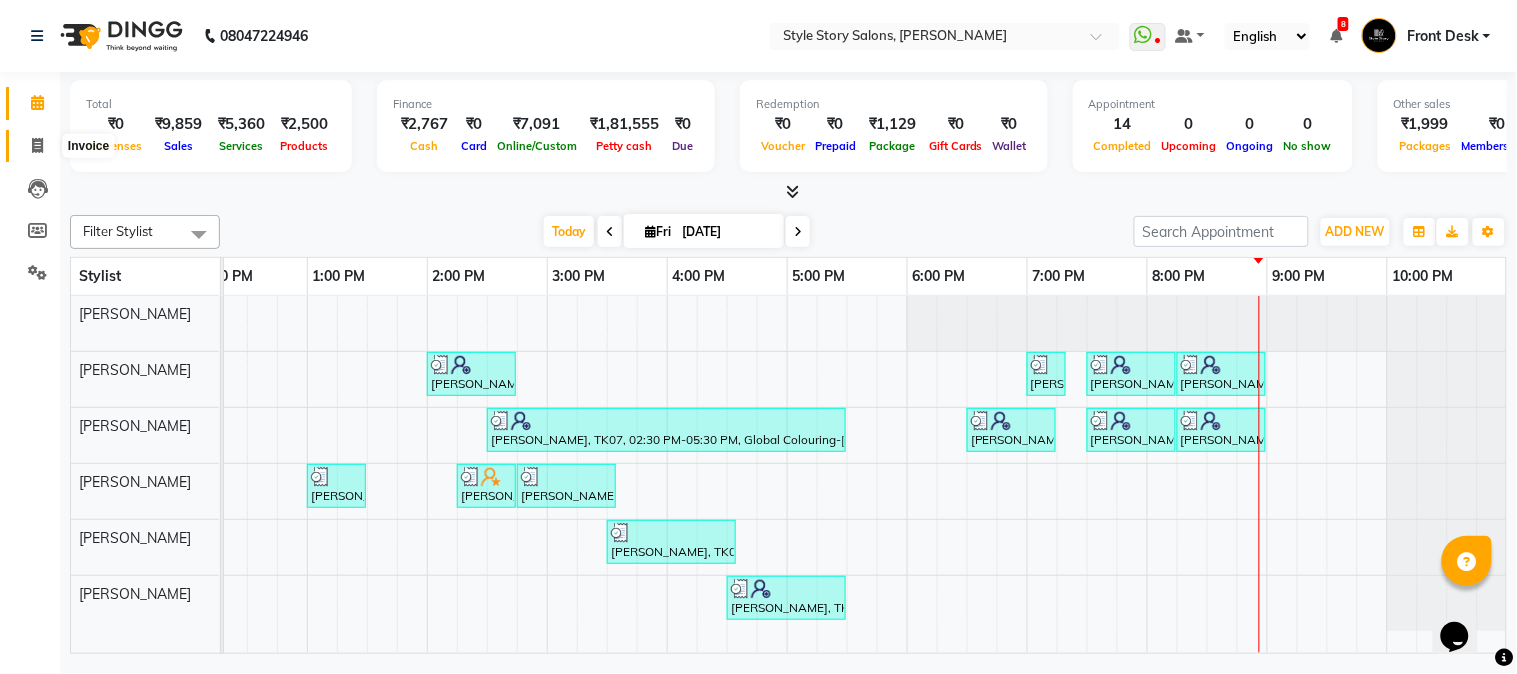 click 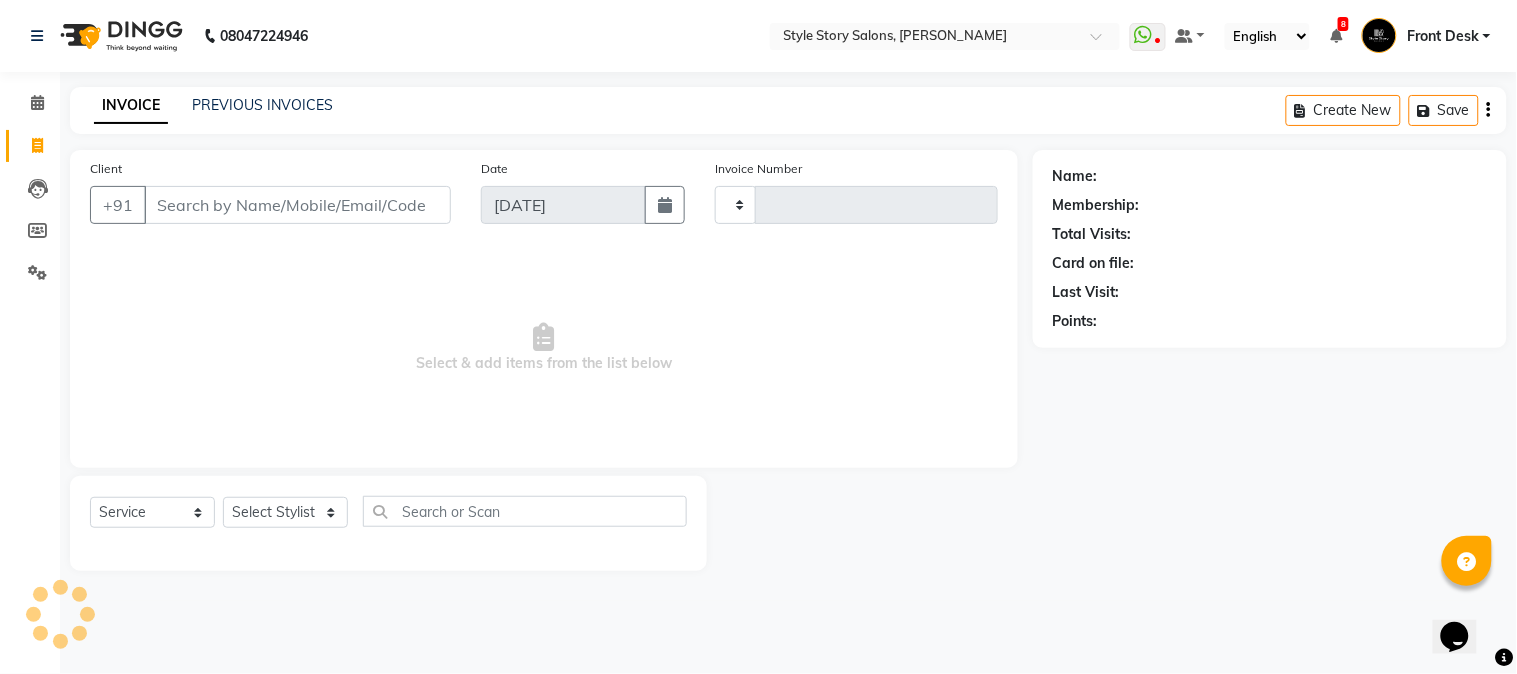 type on "0972" 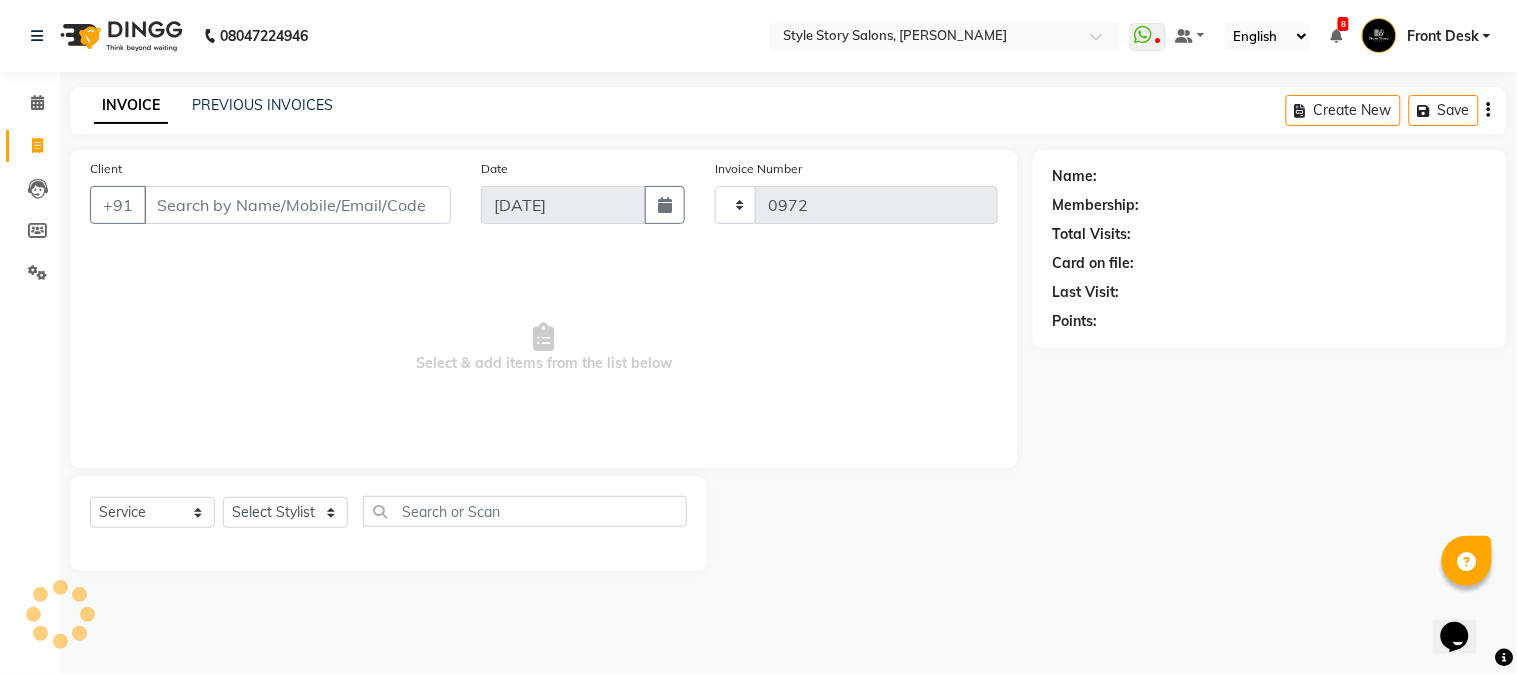 select on "6249" 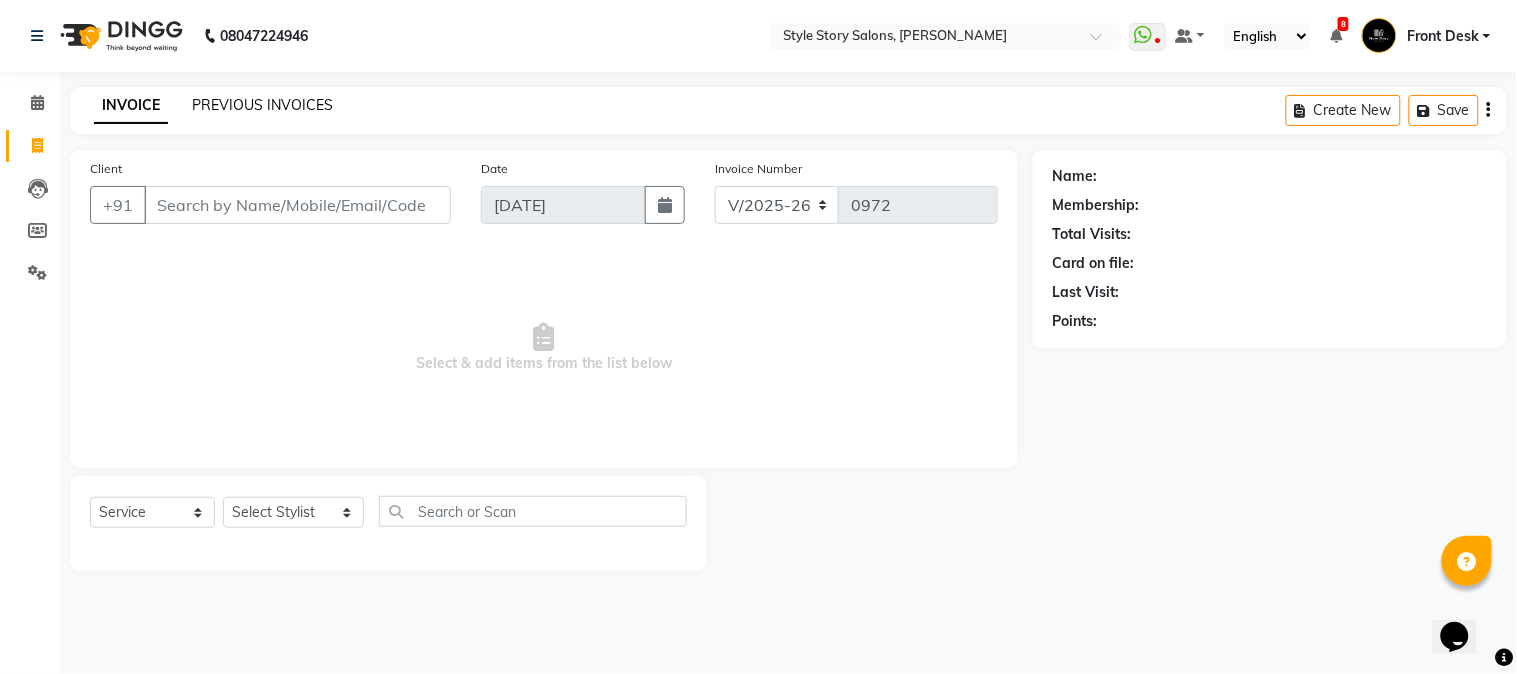 click on "PREVIOUS INVOICES" 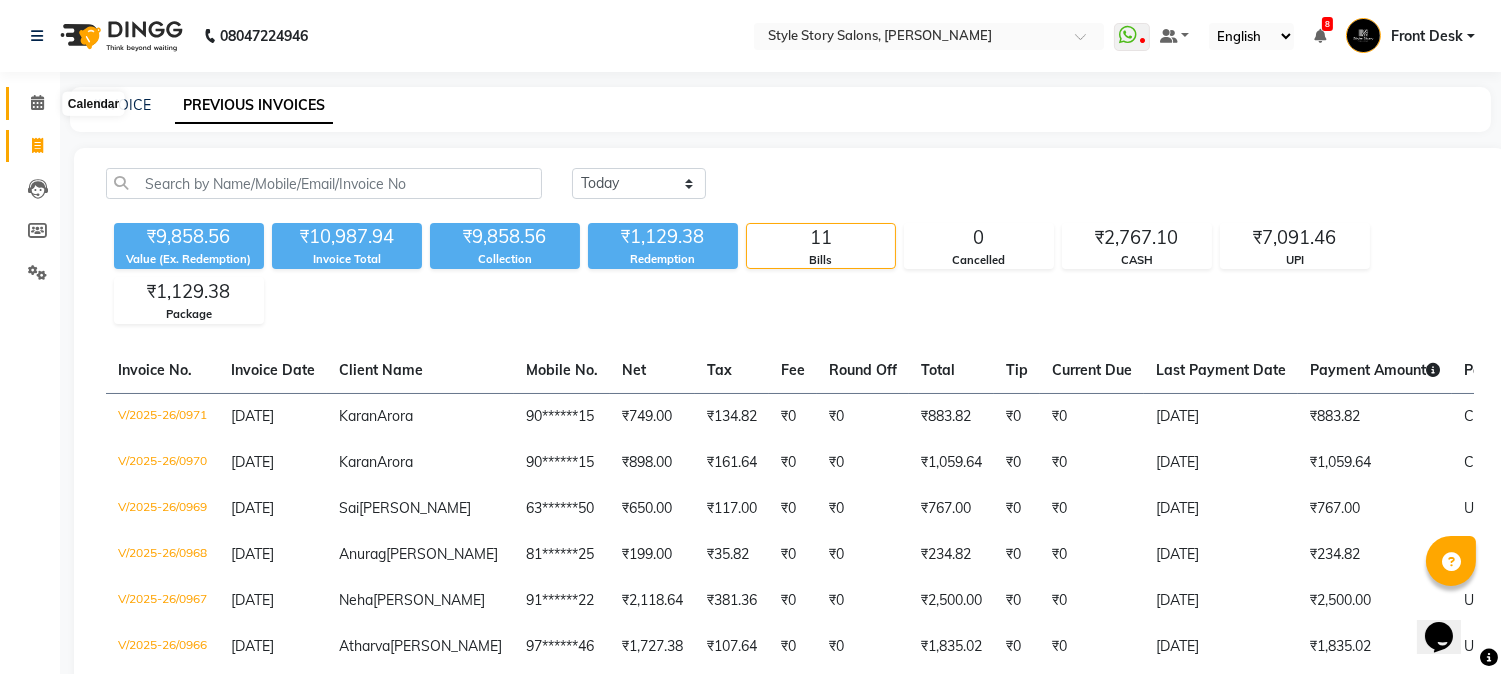 click 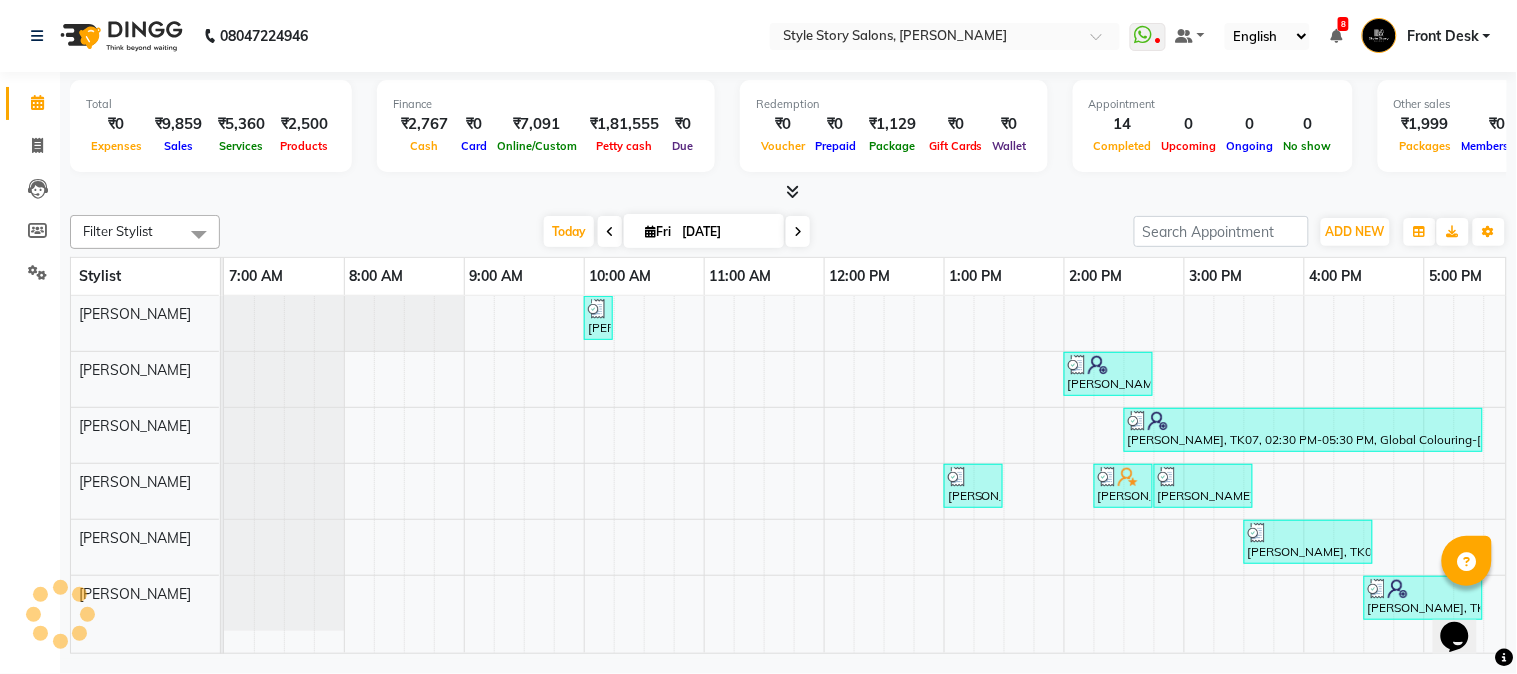 scroll, scrollTop: 0, scrollLeft: 637, axis: horizontal 